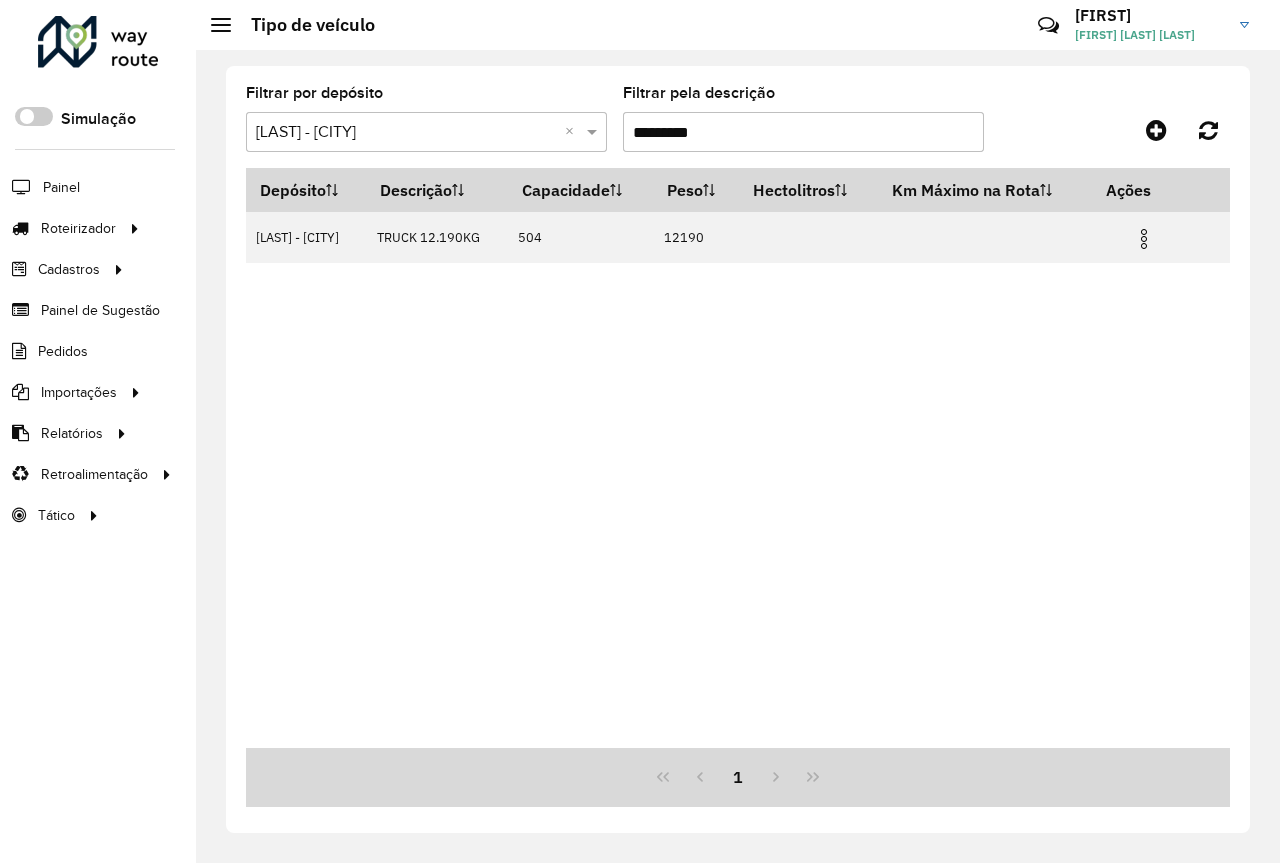 scroll, scrollTop: 0, scrollLeft: 0, axis: both 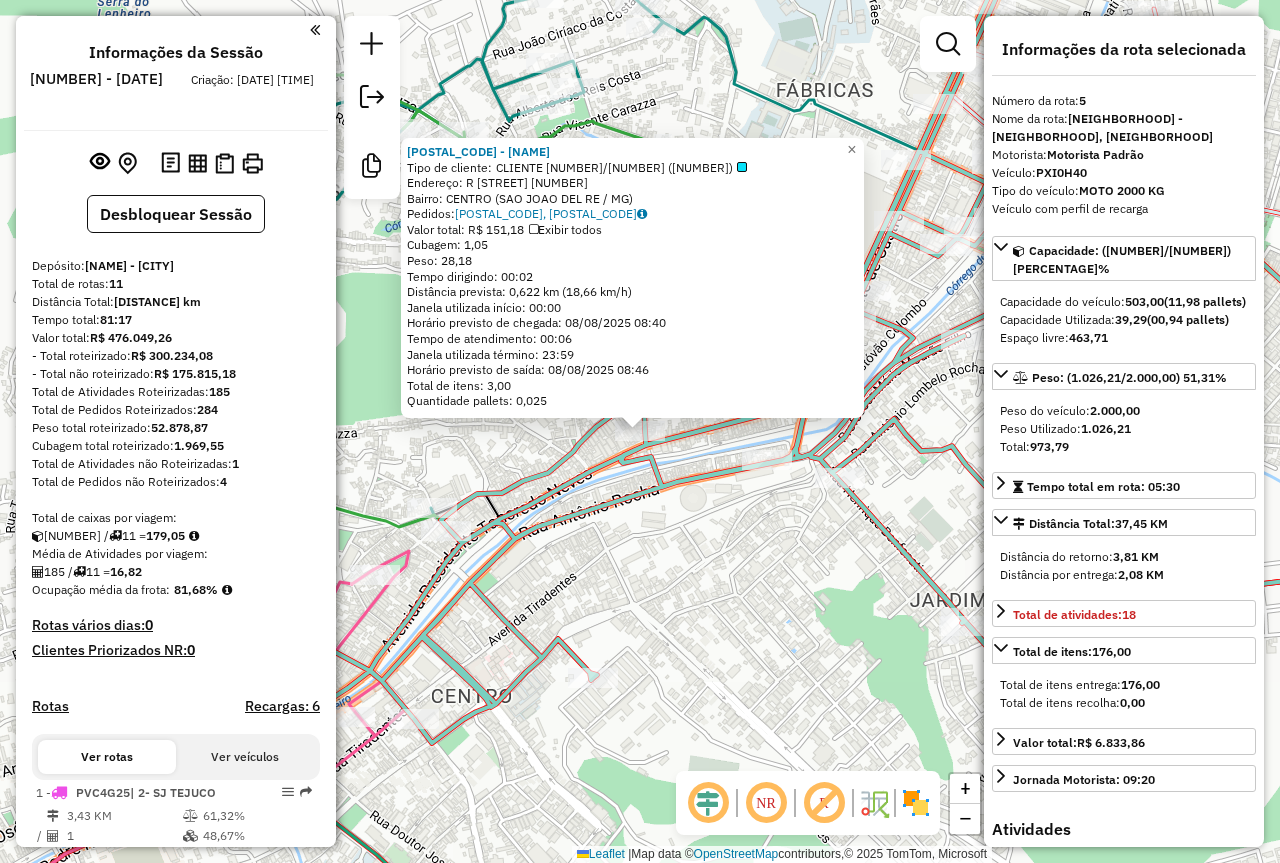select on "**********" 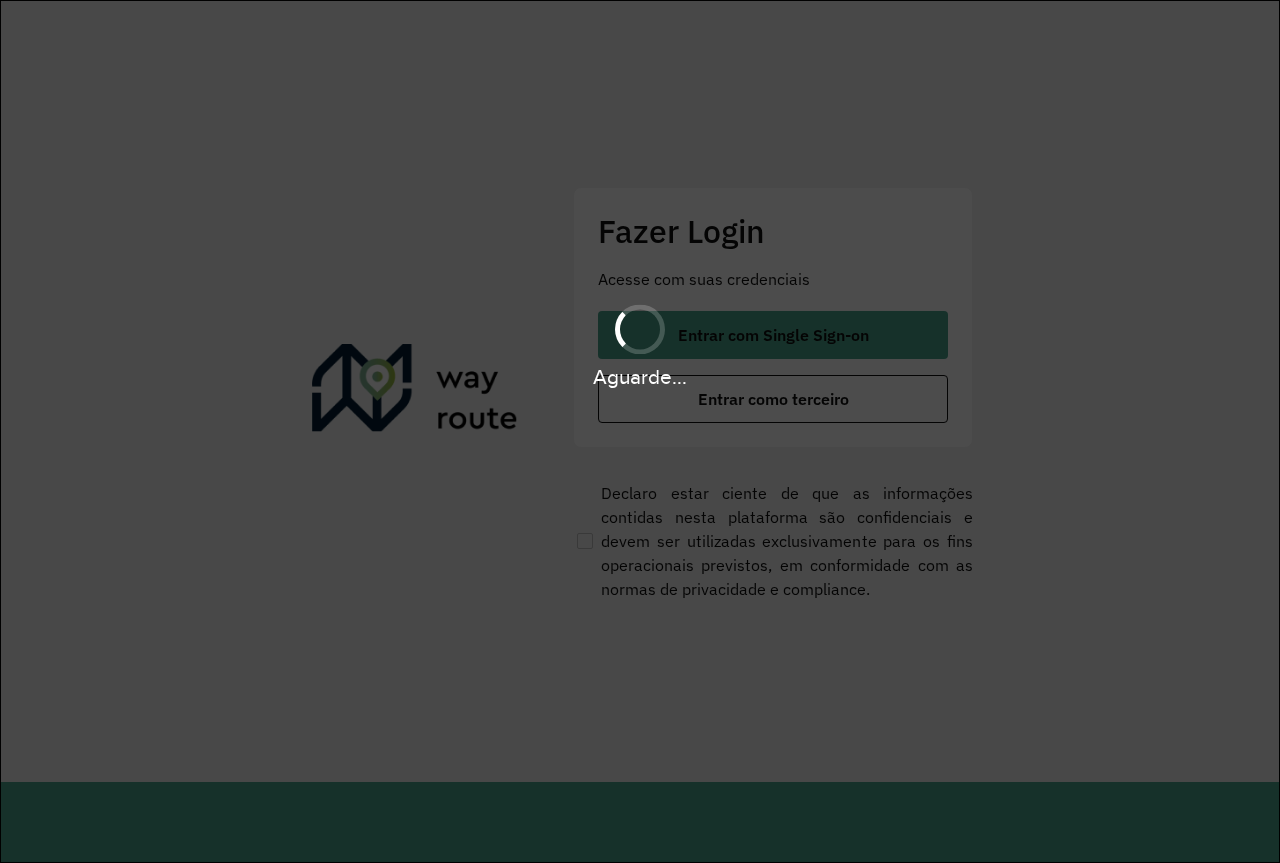 scroll, scrollTop: 0, scrollLeft: 0, axis: both 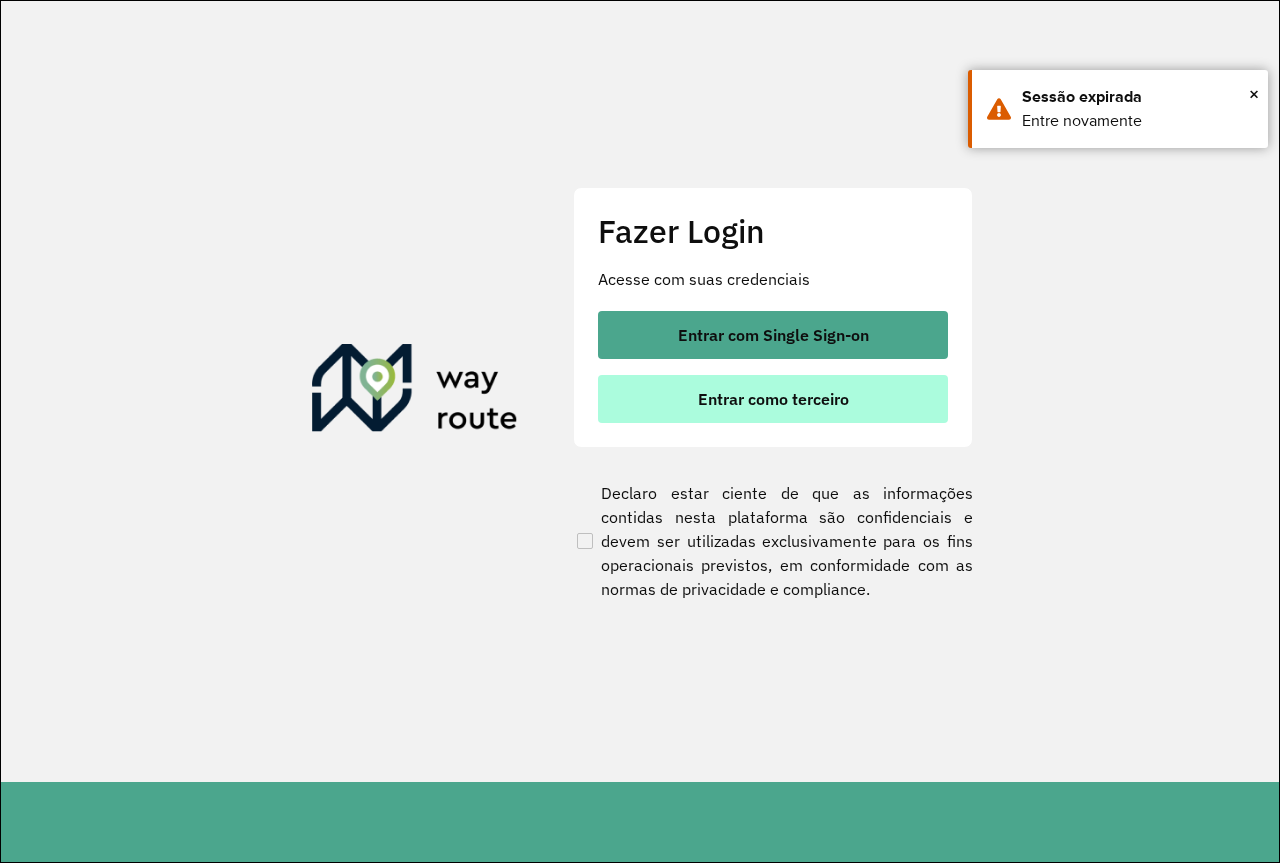 click on "Entrar como terceiro" at bounding box center [773, 399] 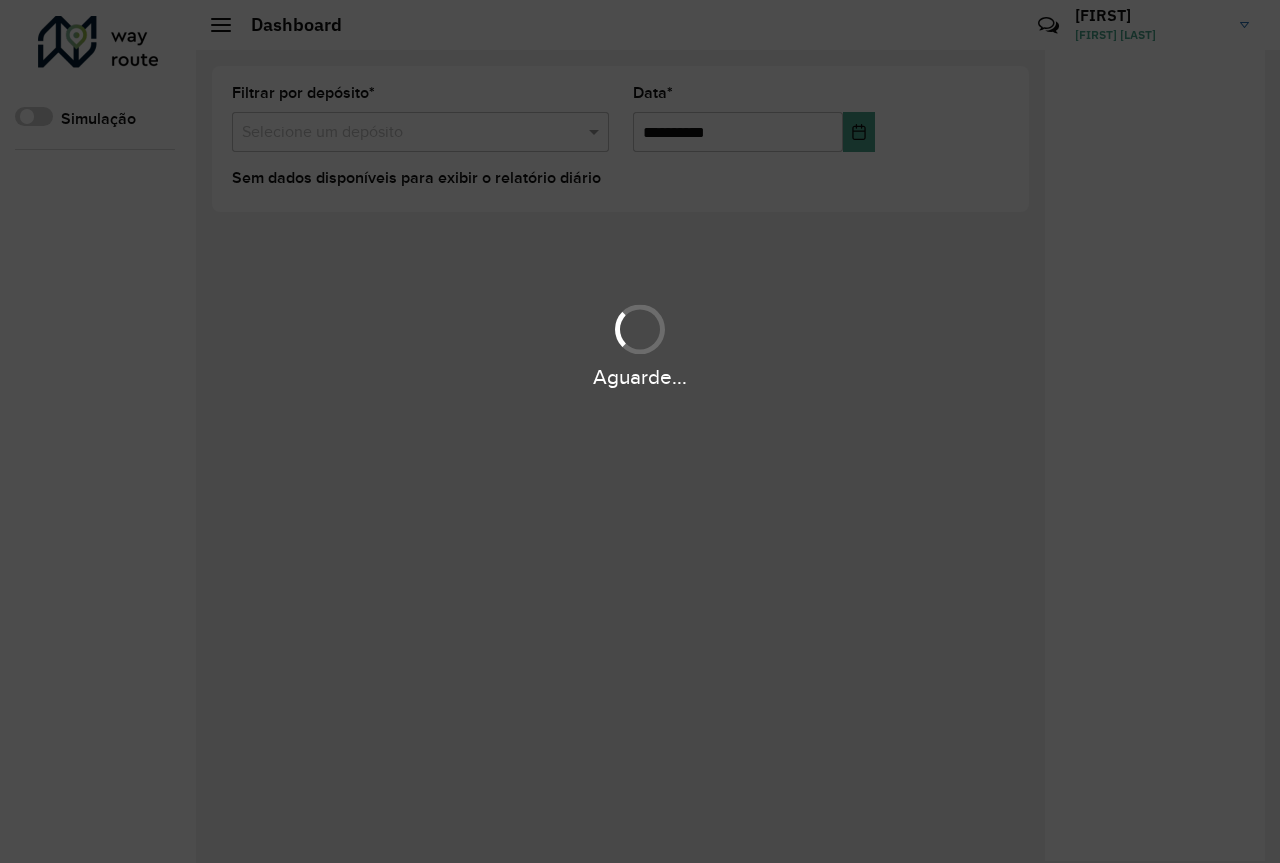 scroll, scrollTop: 0, scrollLeft: 0, axis: both 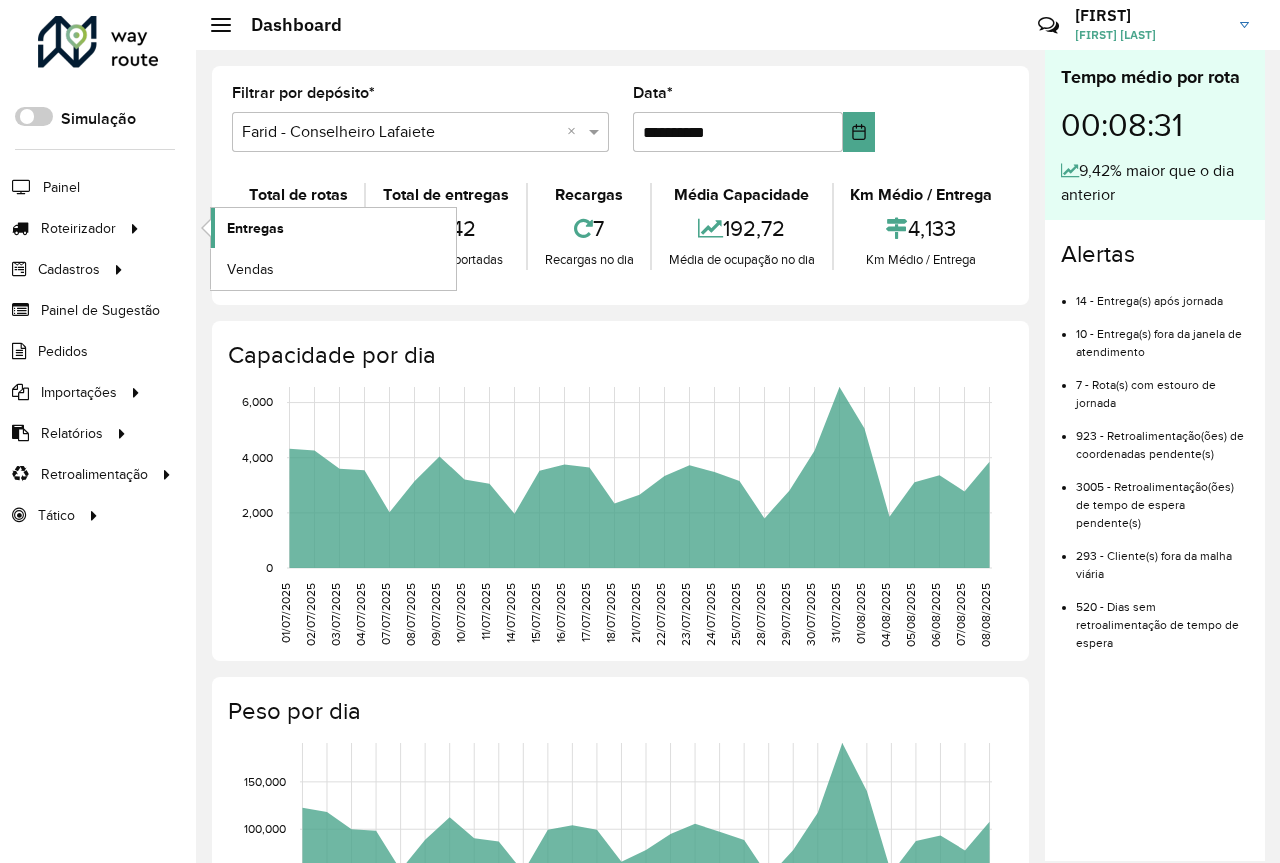 click on "Entregas" 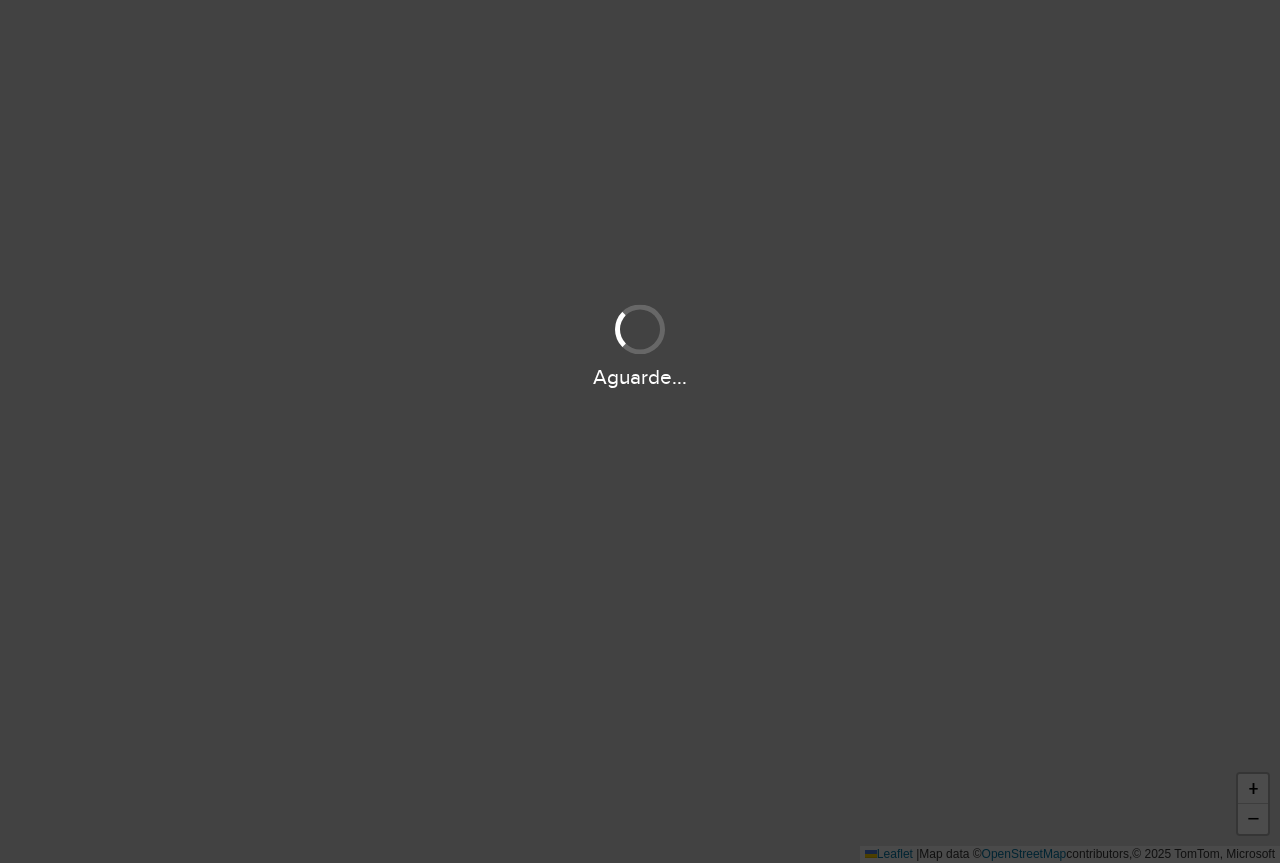scroll, scrollTop: 0, scrollLeft: 0, axis: both 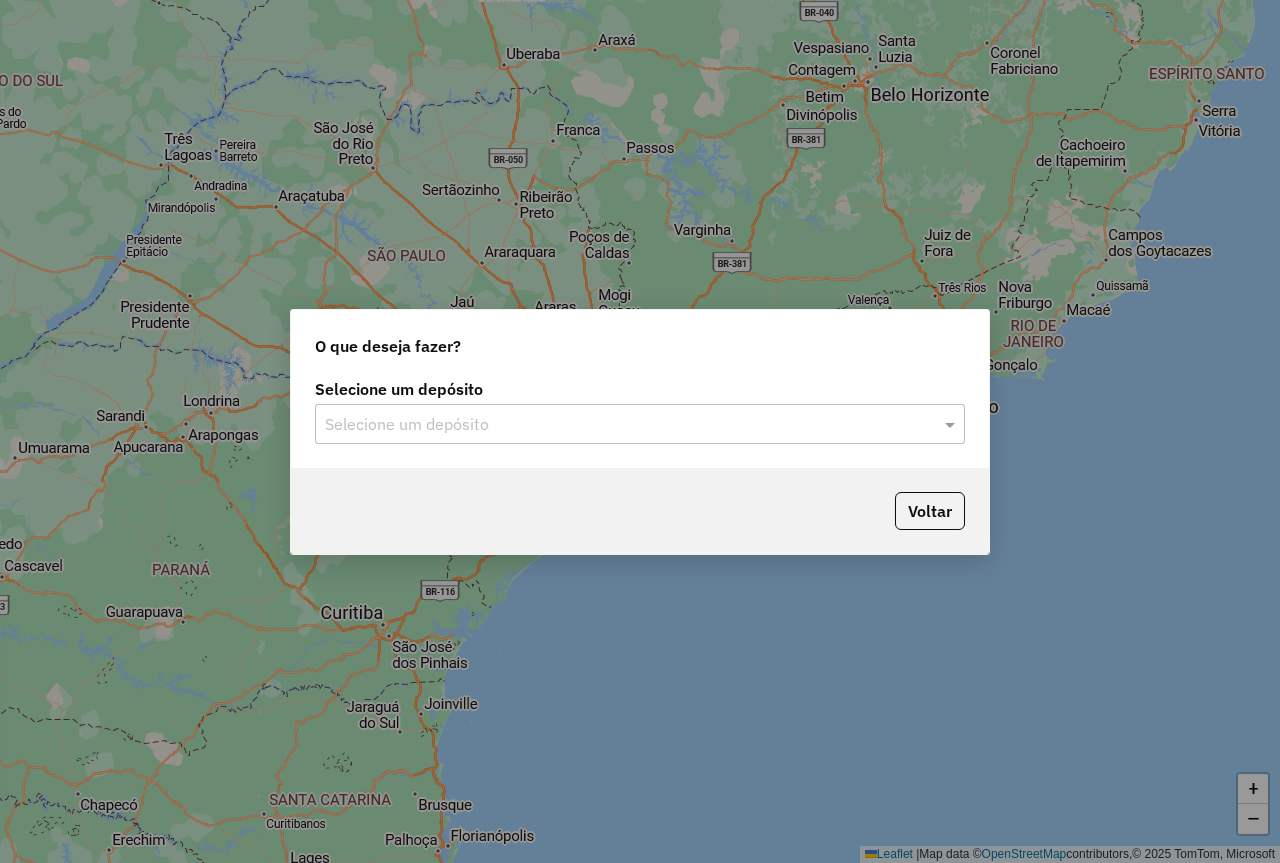 click on "Selecione um depósito" 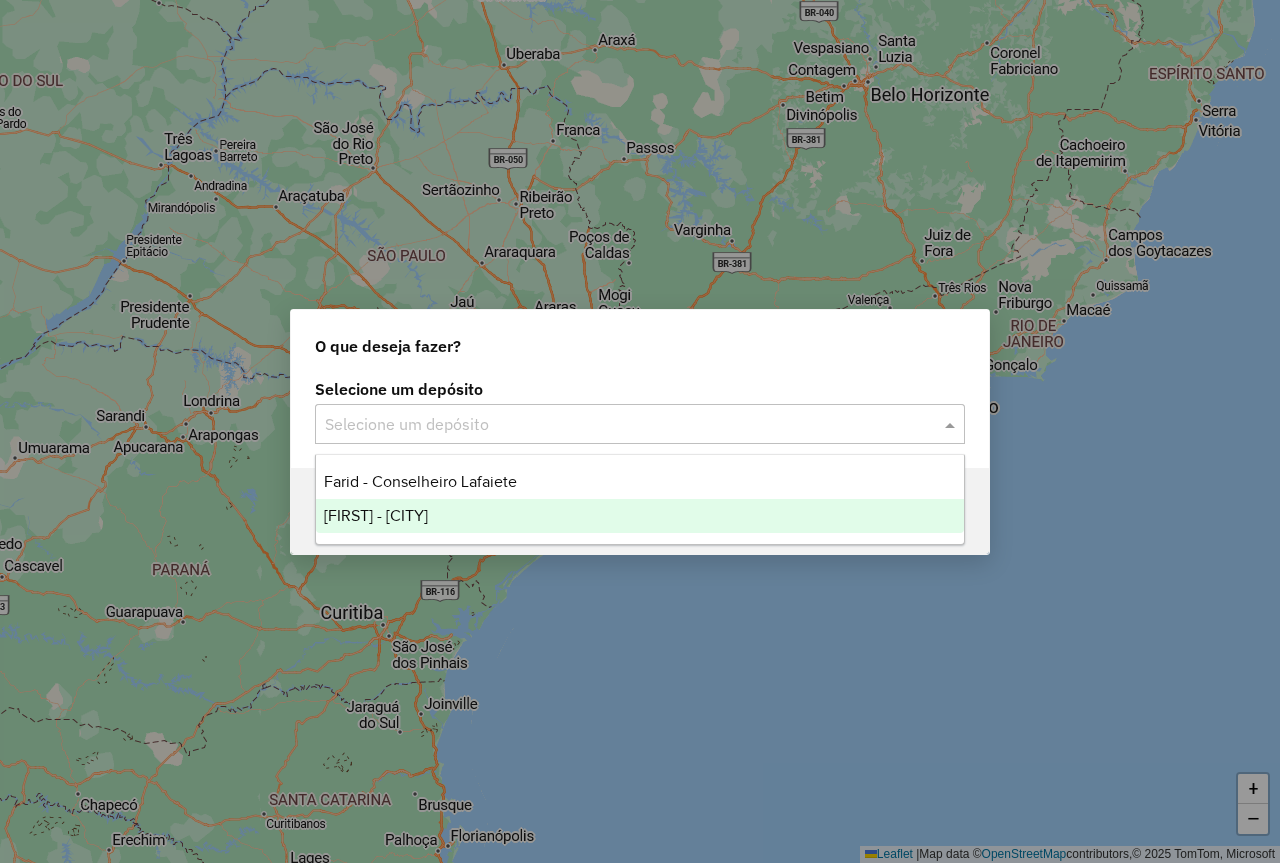 click on "[FIRST] - [CITY]" at bounding box center (640, 516) 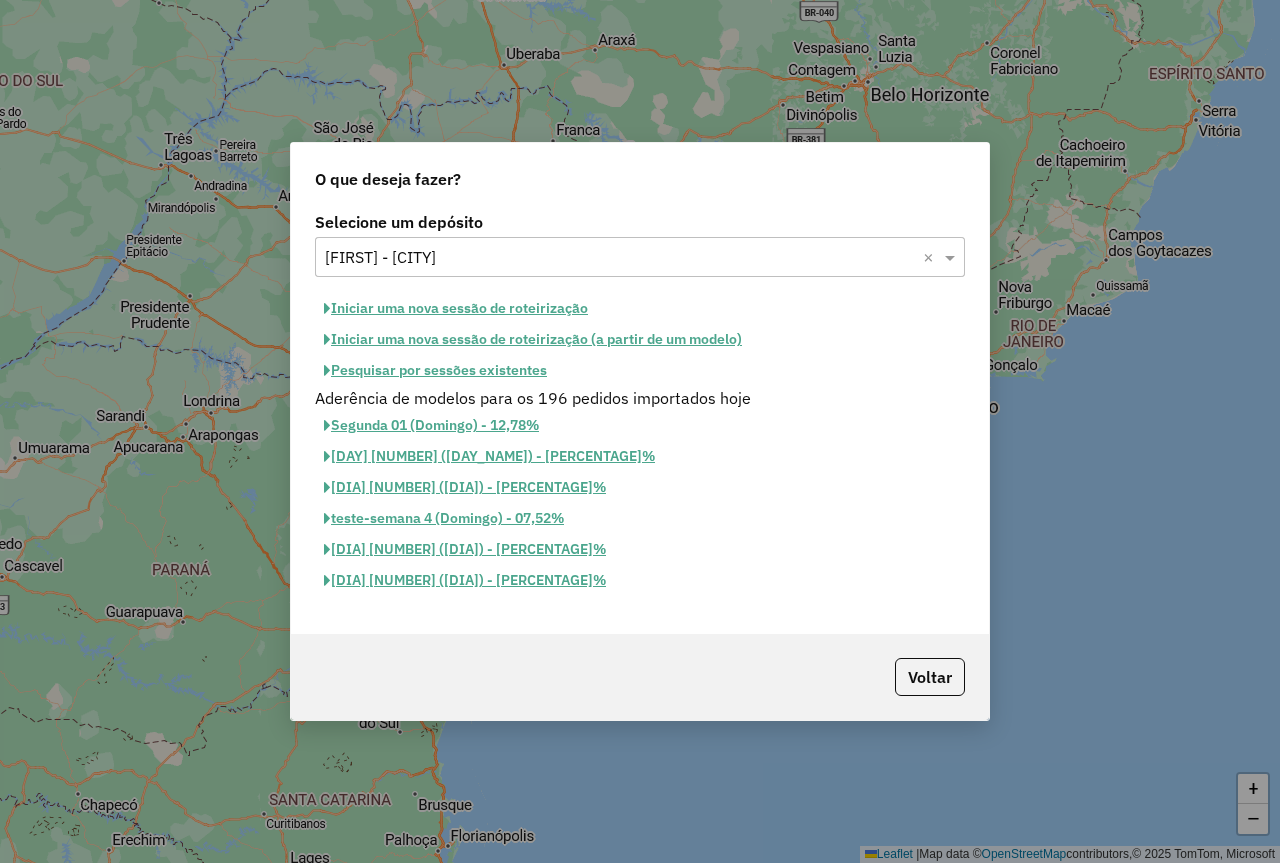 click on "Iniciar uma nova sessão de roteirização (a partir de um modelo)" 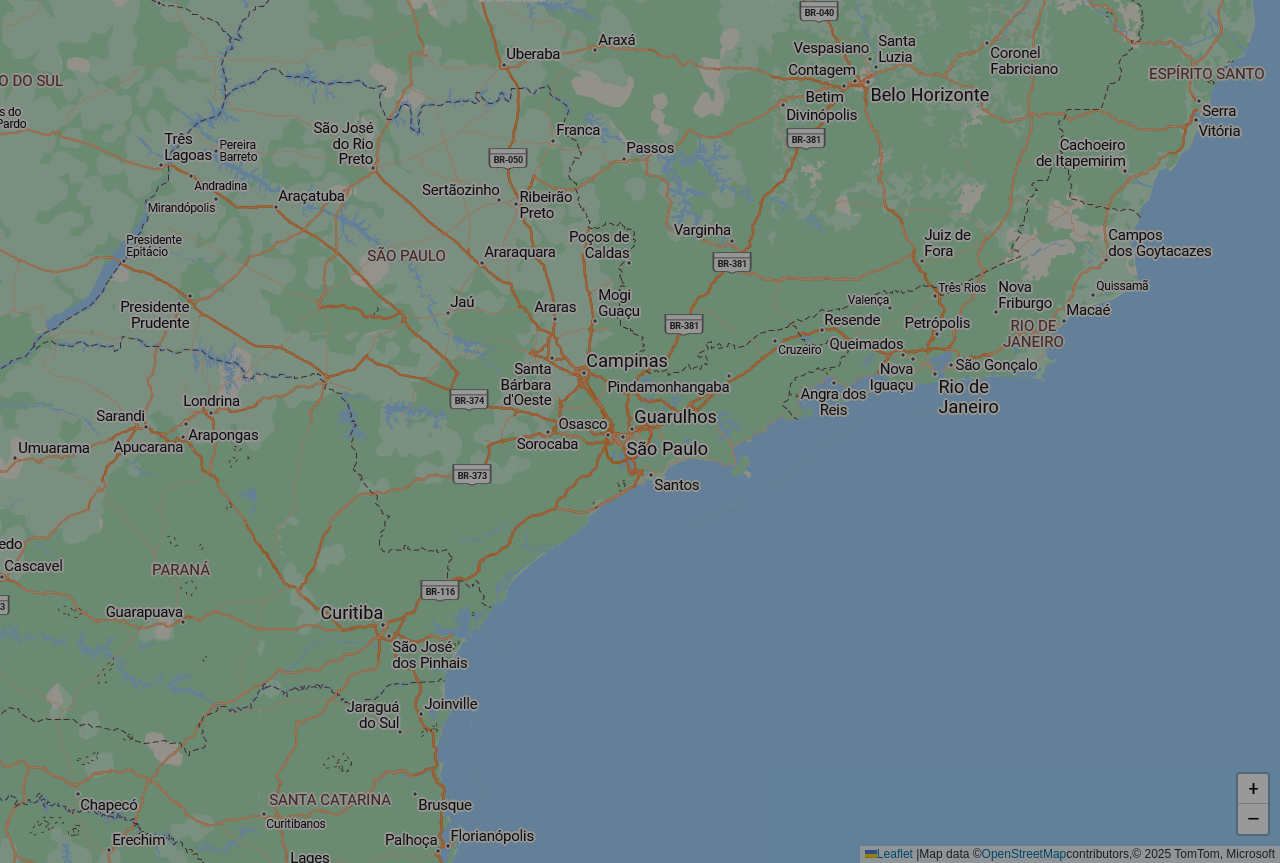 click on "Aguarde...  Pop-up bloqueado!  Seu navegador bloqueou automáticamente a abertura de uma nova janela.   Acesse as configurações e adicione o endereço do sistema a lista de permissão.   Fechar  Roteirizando... O que deseja fazer? Selecione um depósito Selecione um depósito × Farid - [CITY] ×  Iniciar uma nova sessão de roteirização   Iniciar uma nova sessão de roteirização (a partir de um modelo)   Pesquisar por sessões existentes   Aderência de modelos para os [NUMBER] pedidos importados hoje   Segunda [NUMBER] ([DAY]) - [PERCENTAGE]%   Sexta [NUMBER] ([DAY]) - [PERCENTAGE]%   Terça [NUMBER] ([DAY]) - [PERCENTAGE]%   teste-semana [NUMBER] ([DAY]) - [PERCENTAGE]%   Quarta [NUMBER] ([DAY]) - [PERCENTAGE]%   Quinta [NUMBER] ([DAY]) - [PERCENTAGE]%   Voltar  + −  Leaflet   |  Map data ©  OpenStreetMap  contributors,© [YEAR] TomTom, Microsoft Erro de conexão  Você parece estar offline!
Verifique sua internet e atualize a página.  Tradução automática  Seu navegador ativou a tradução automática e pode causar inconsistências no sistema." at bounding box center (640, 431) 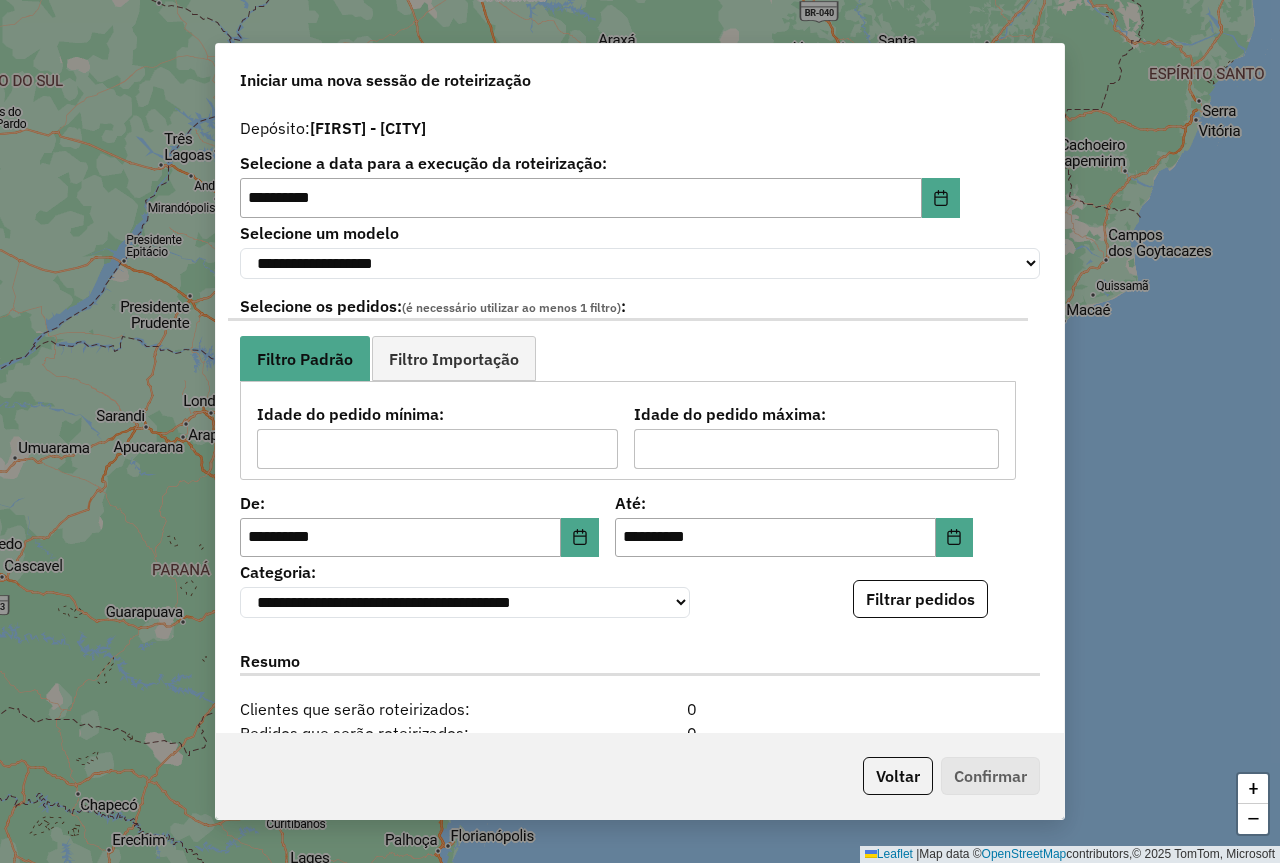 click on "Voltar" 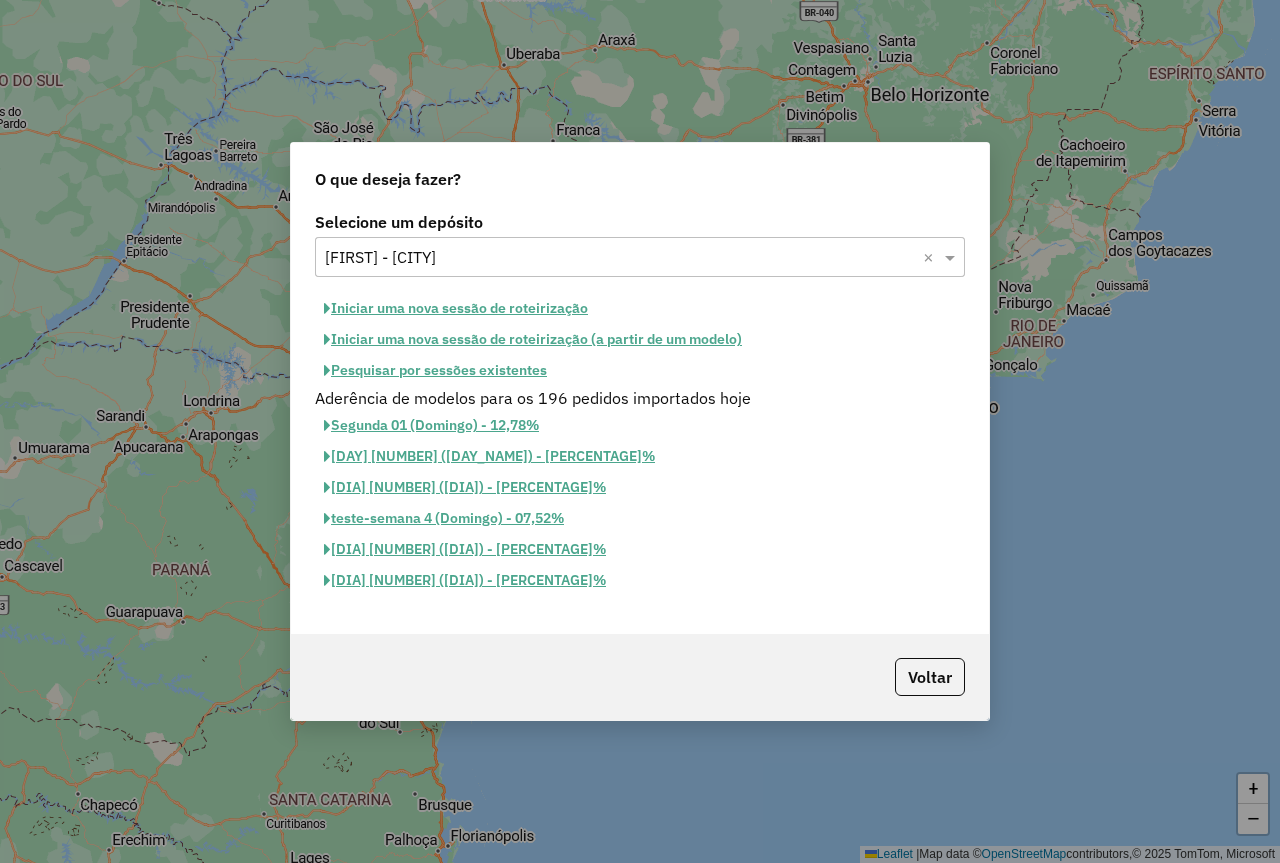 click on "Iniciar uma nova sessão de roteirização" 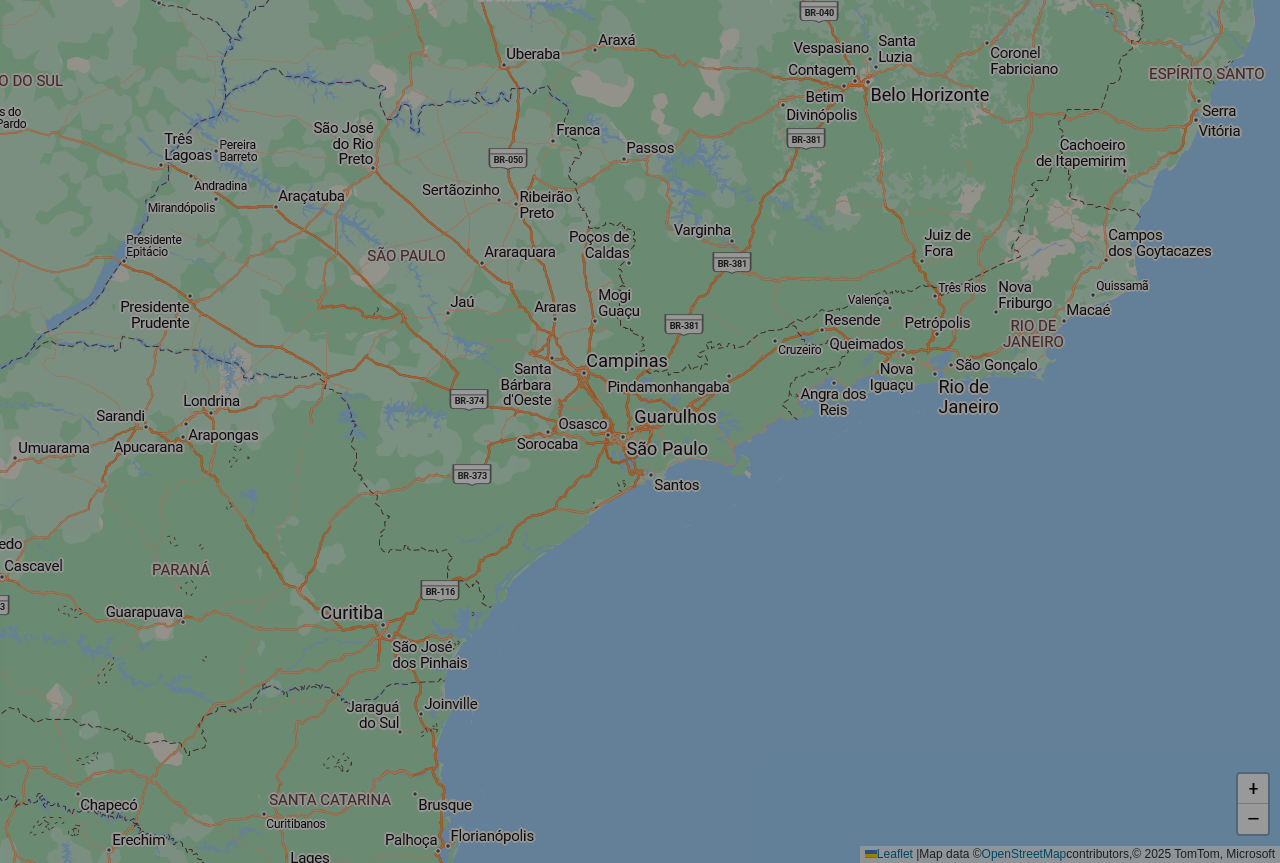 select on "*" 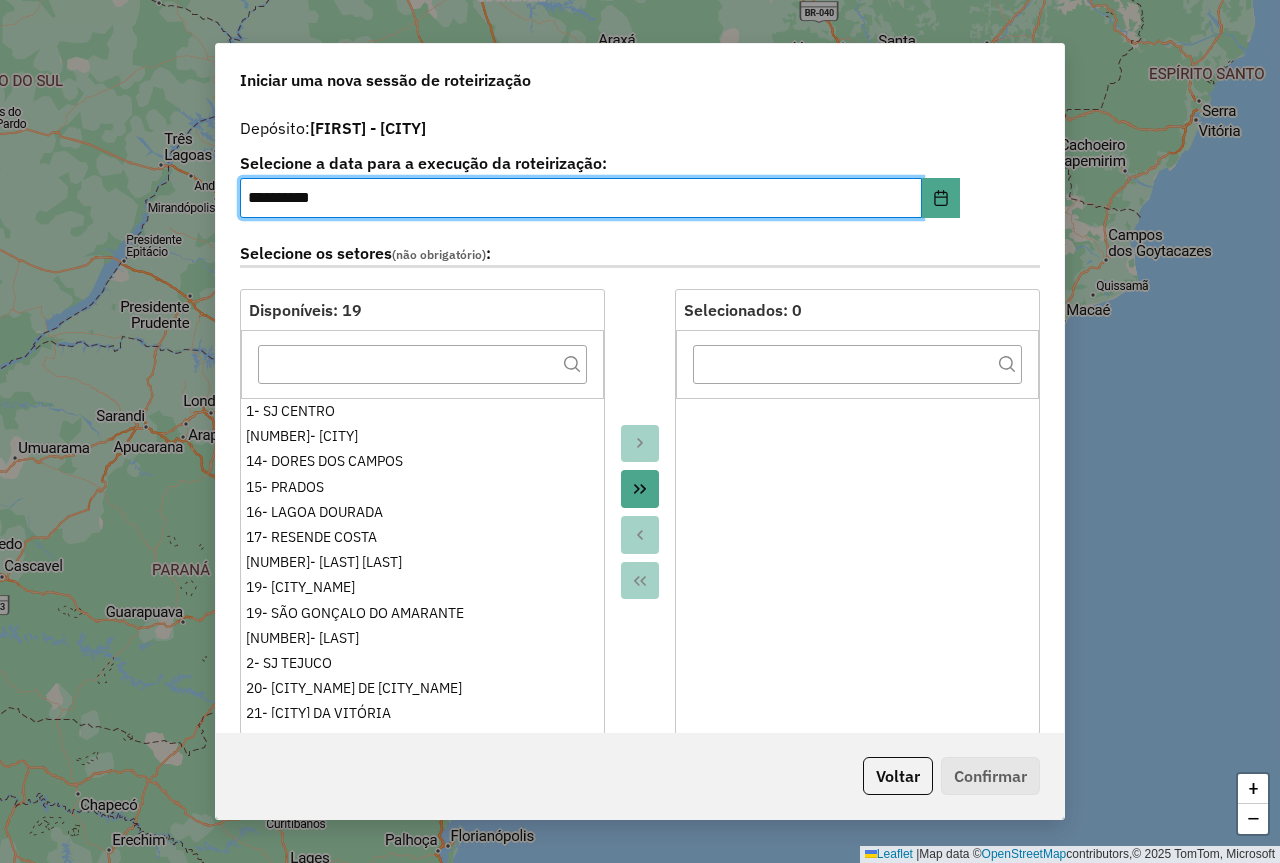 click on "Voltar" 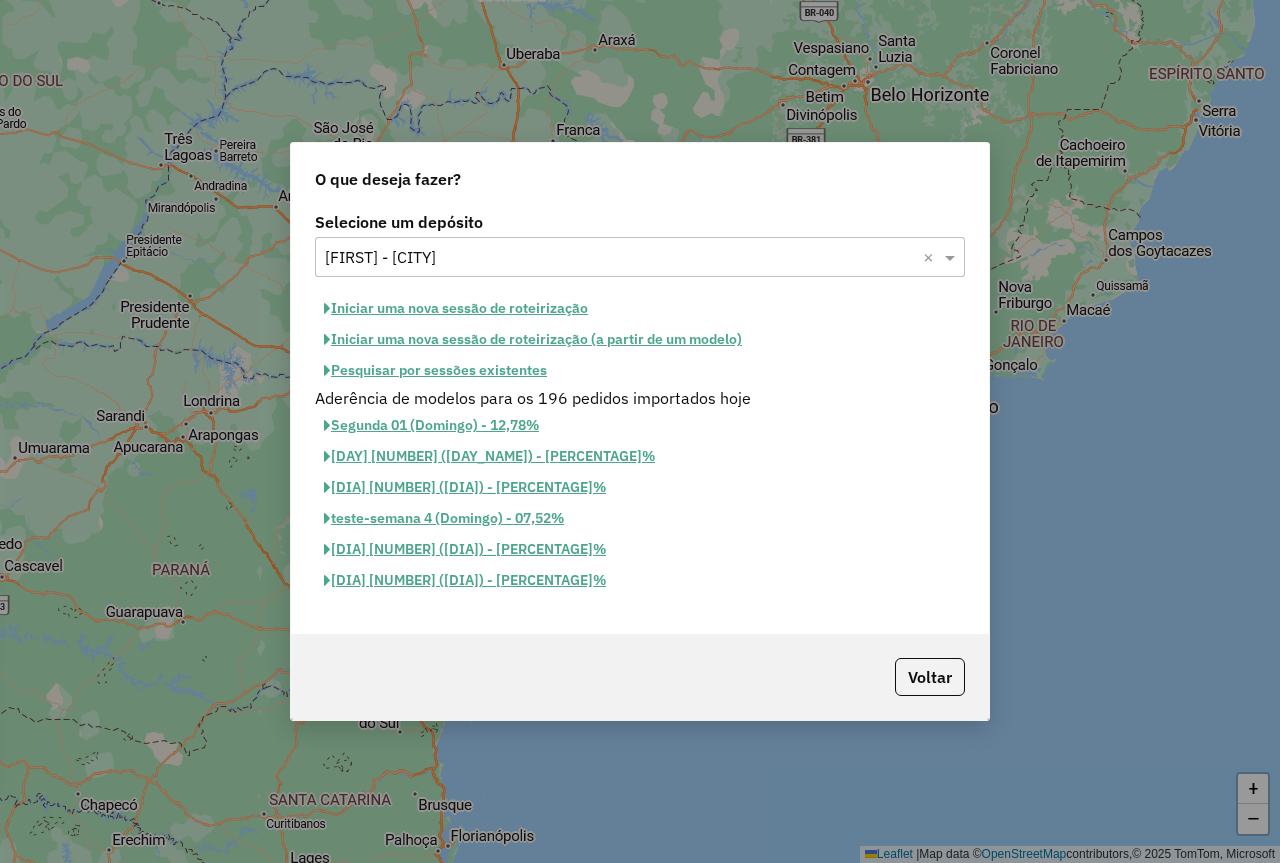 click on "Iniciar uma nova sessão de roteirização" 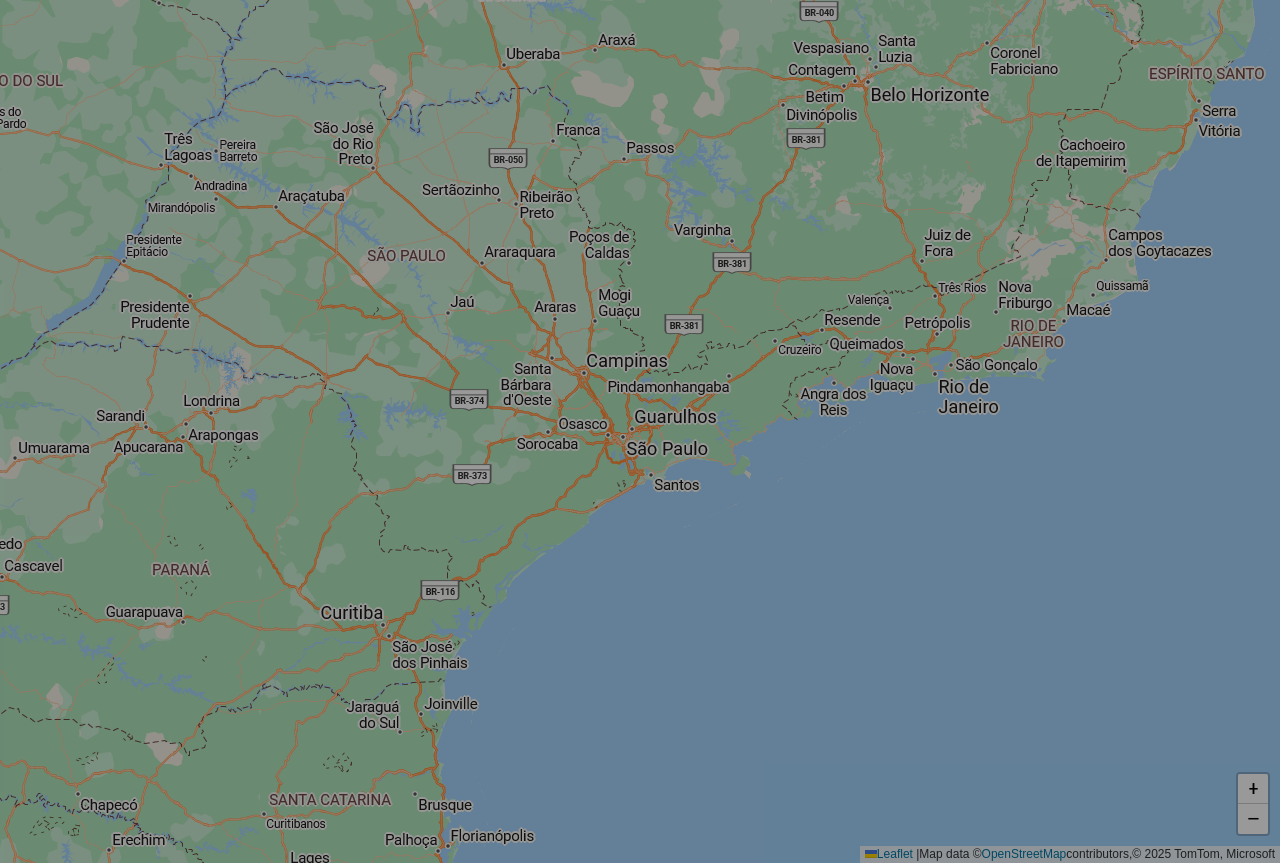 select on "*" 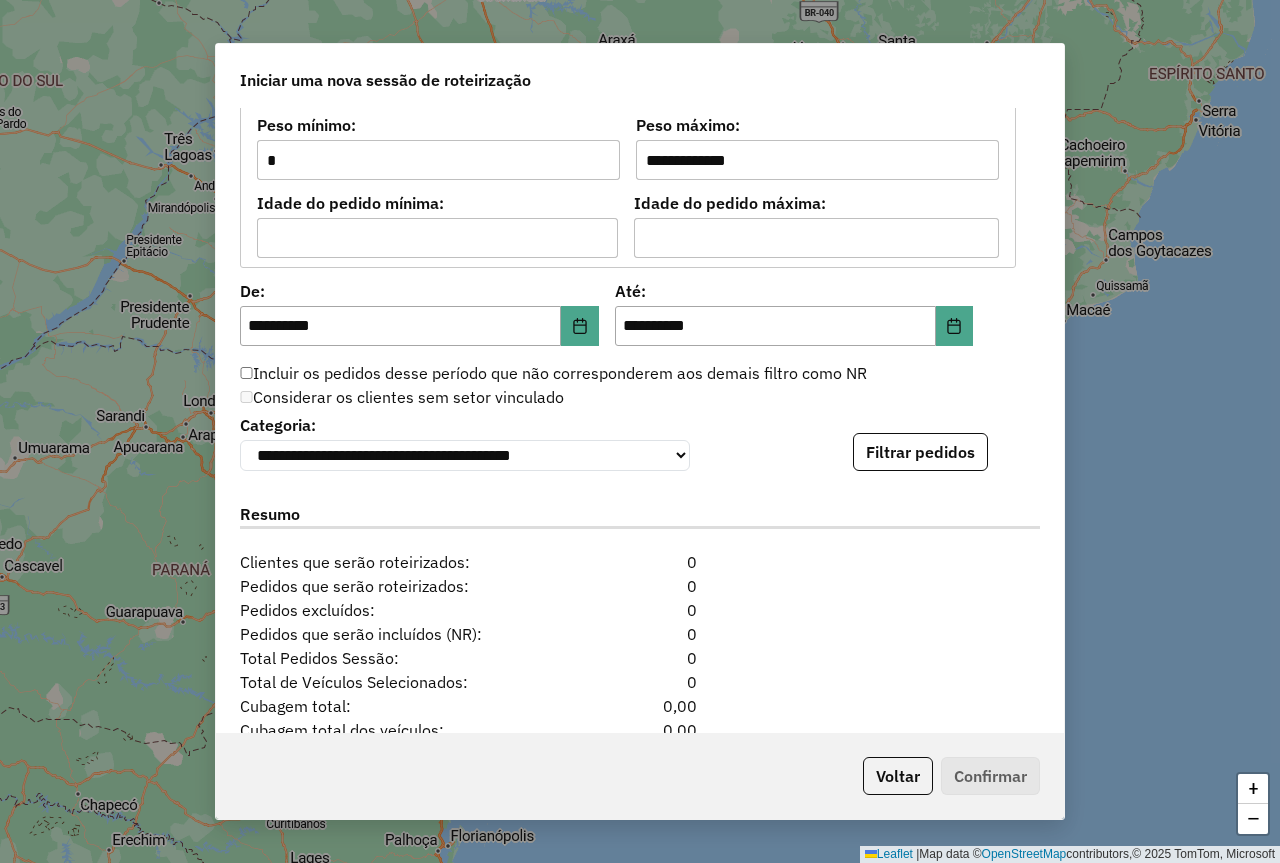 scroll, scrollTop: 1800, scrollLeft: 0, axis: vertical 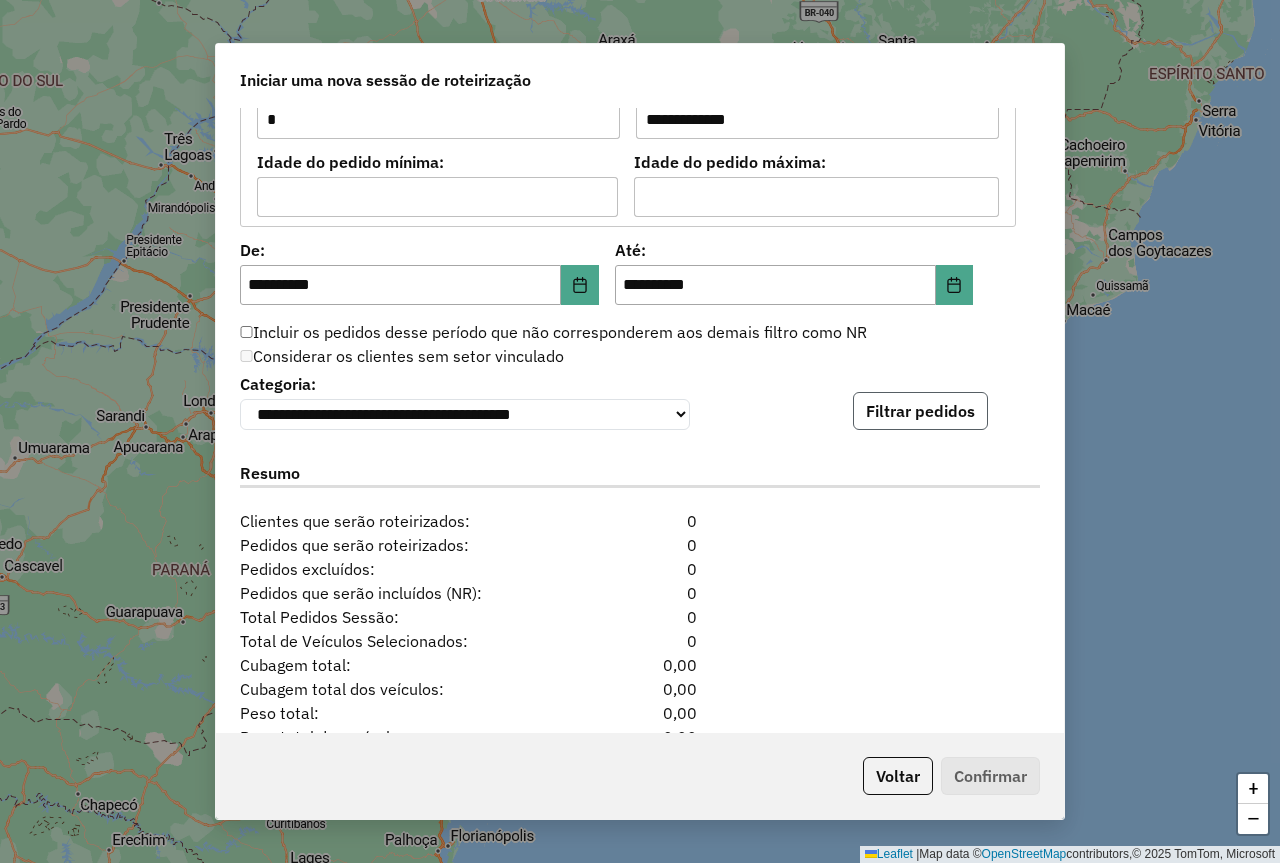 click on "Filtrar pedidos" 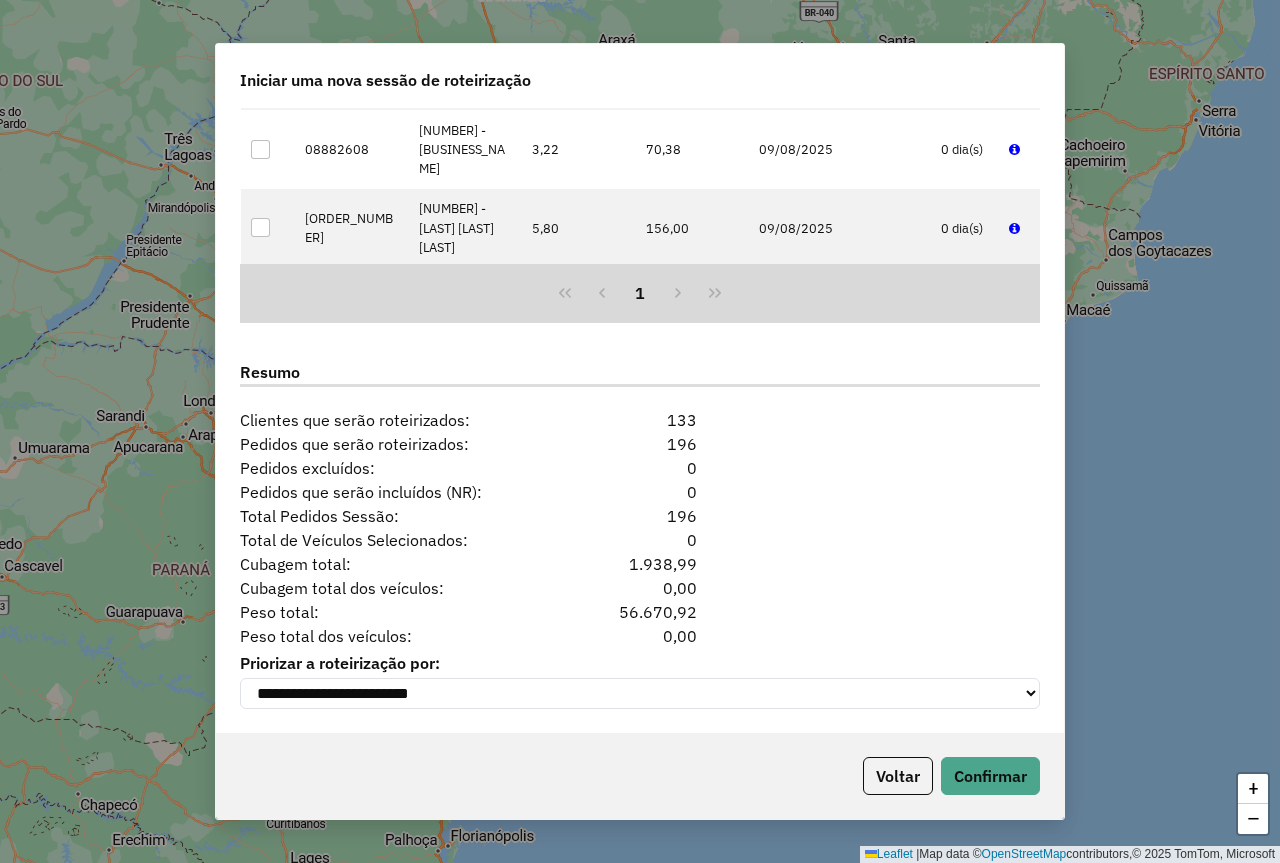 scroll, scrollTop: 2324, scrollLeft: 0, axis: vertical 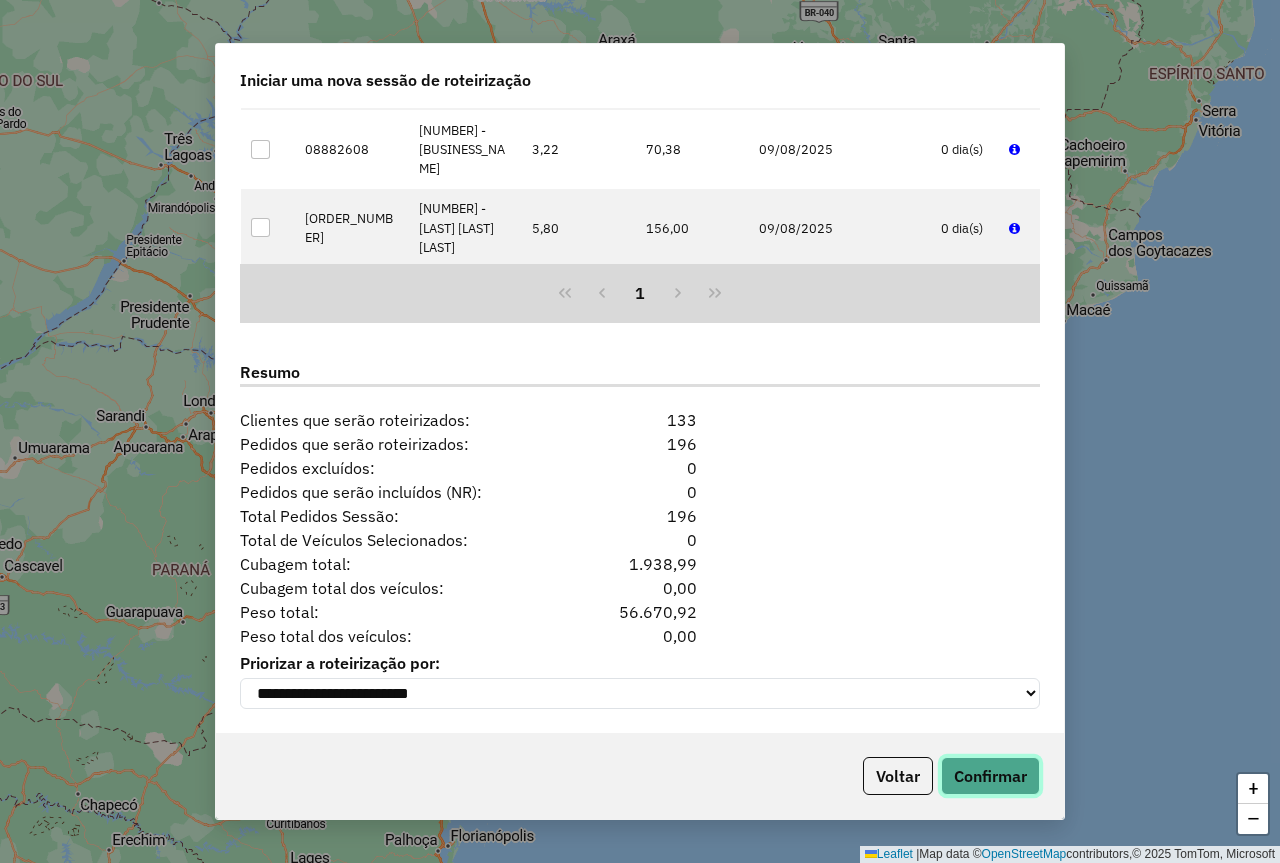 click on "Confirmar" 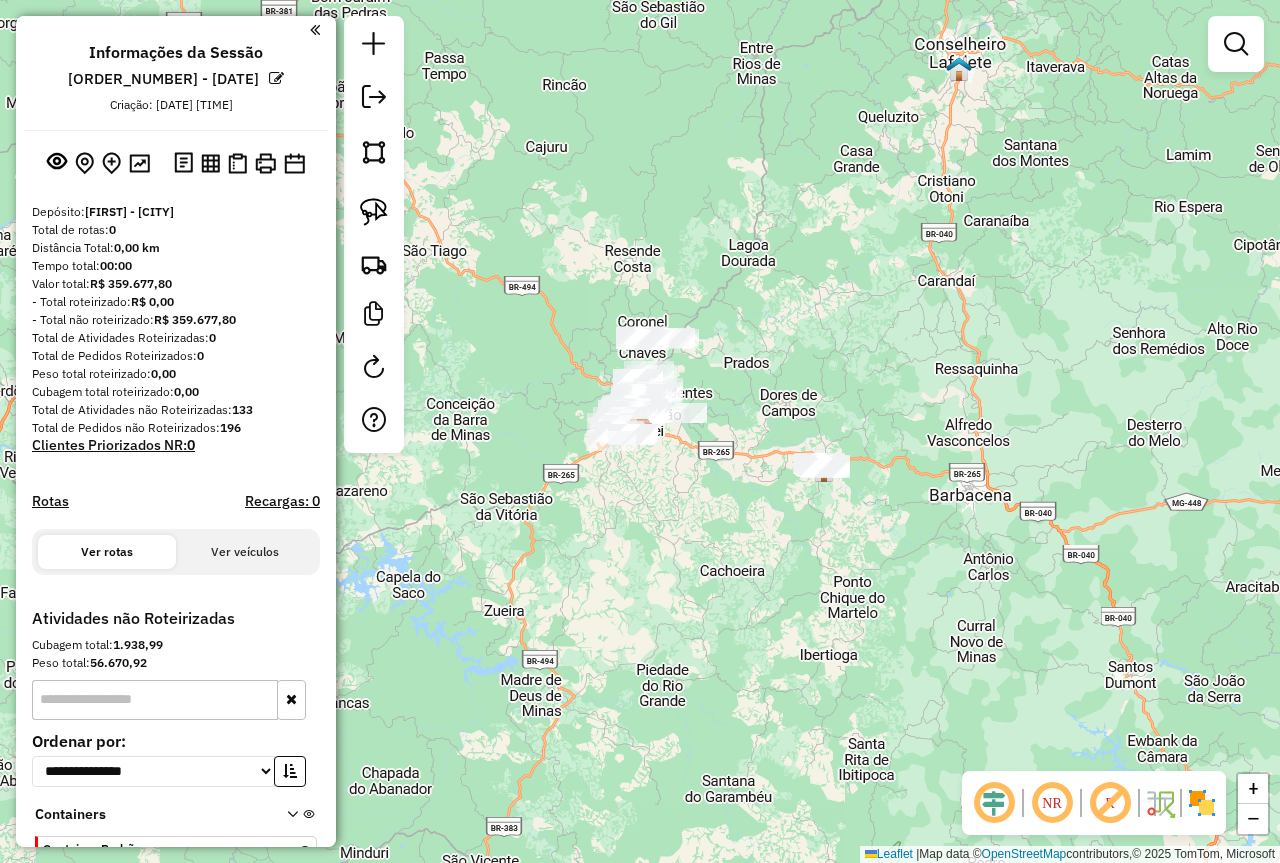 click 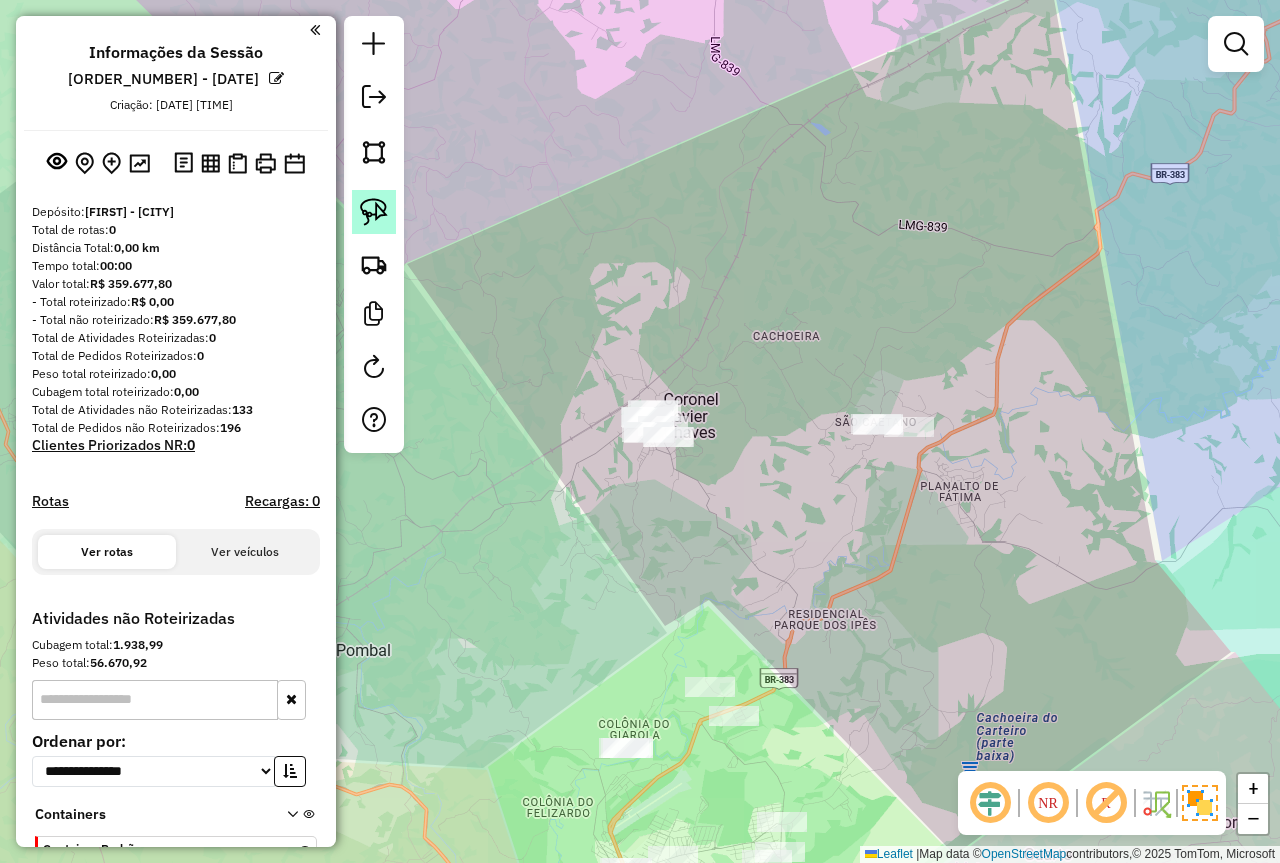 click 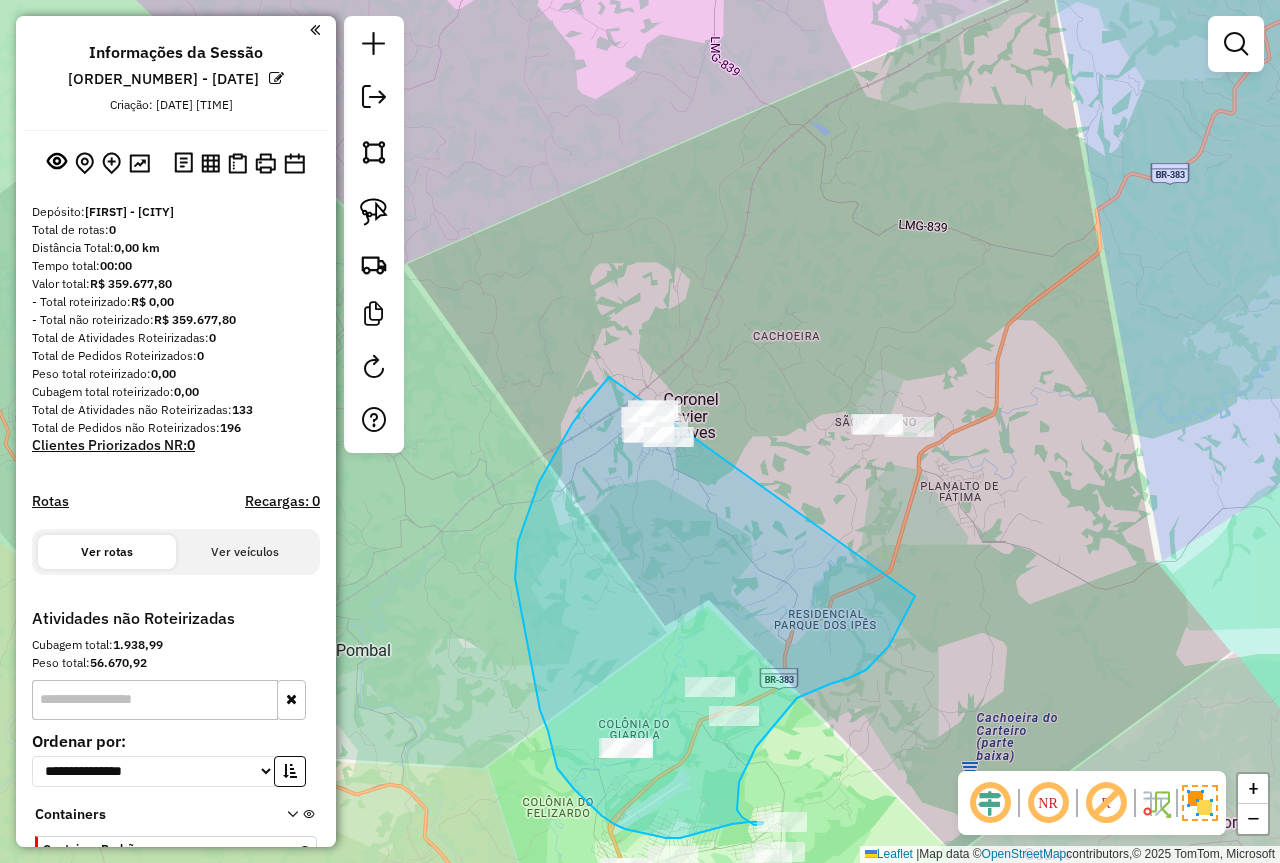 drag, startPoint x: 518, startPoint y: 542, endPoint x: 949, endPoint y: 327, distance: 481.64926 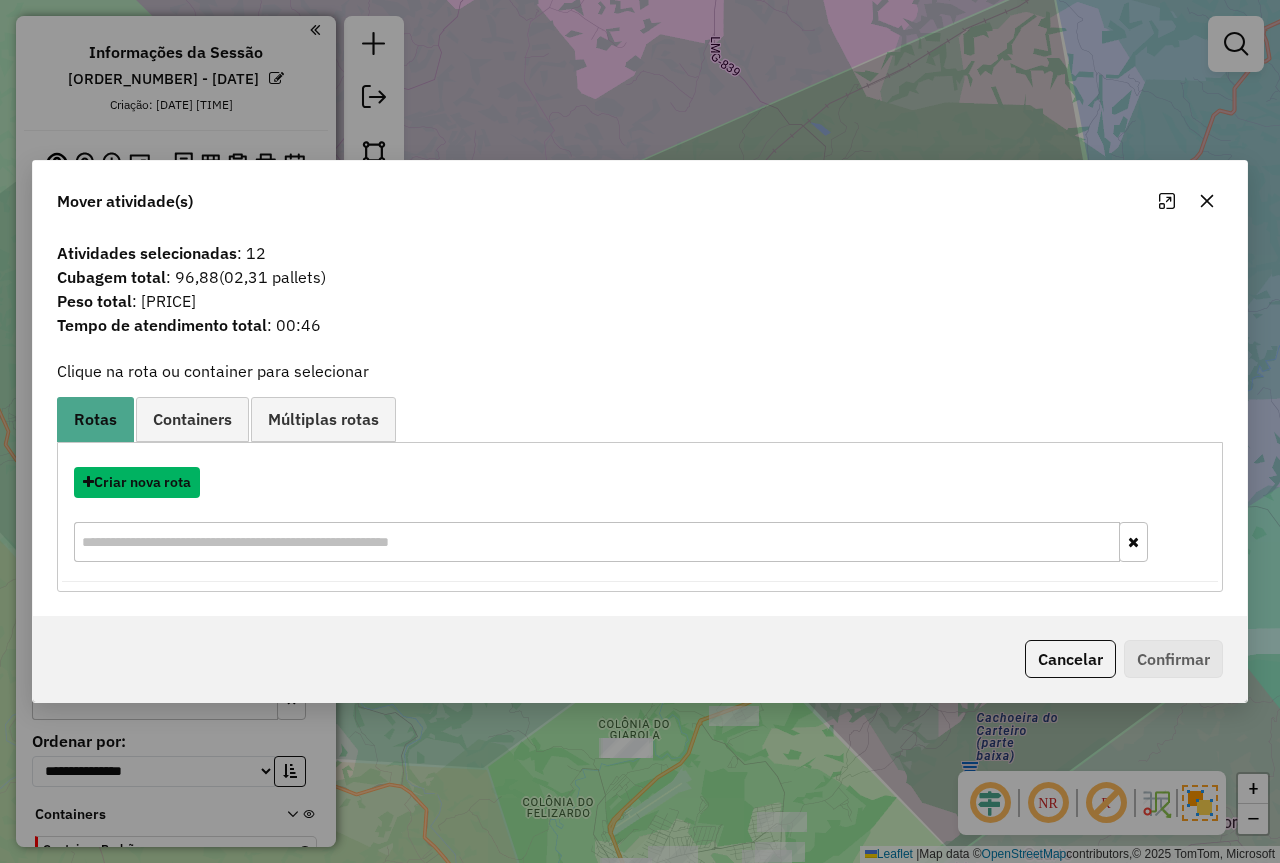 click on "Criar nova rota" at bounding box center (137, 482) 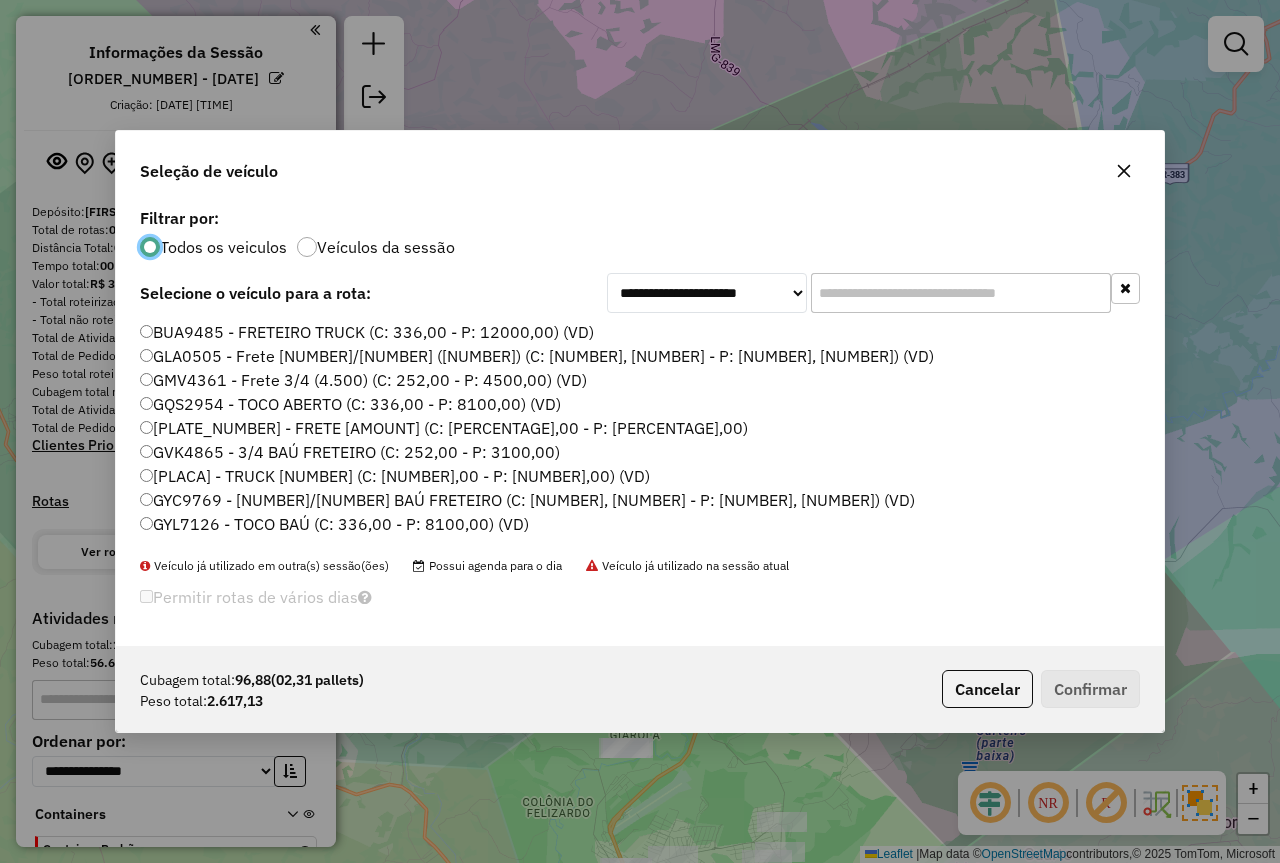 scroll, scrollTop: 11, scrollLeft: 6, axis: both 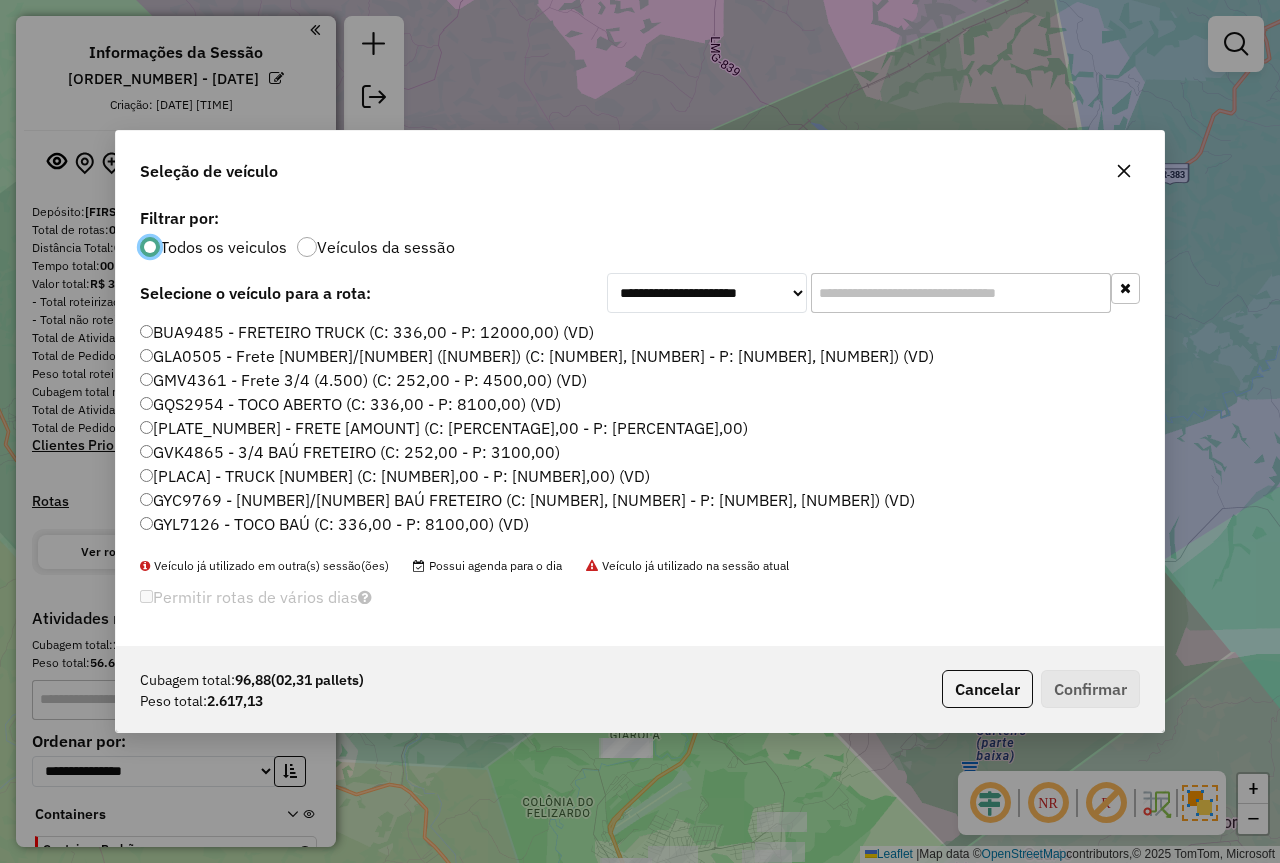 click 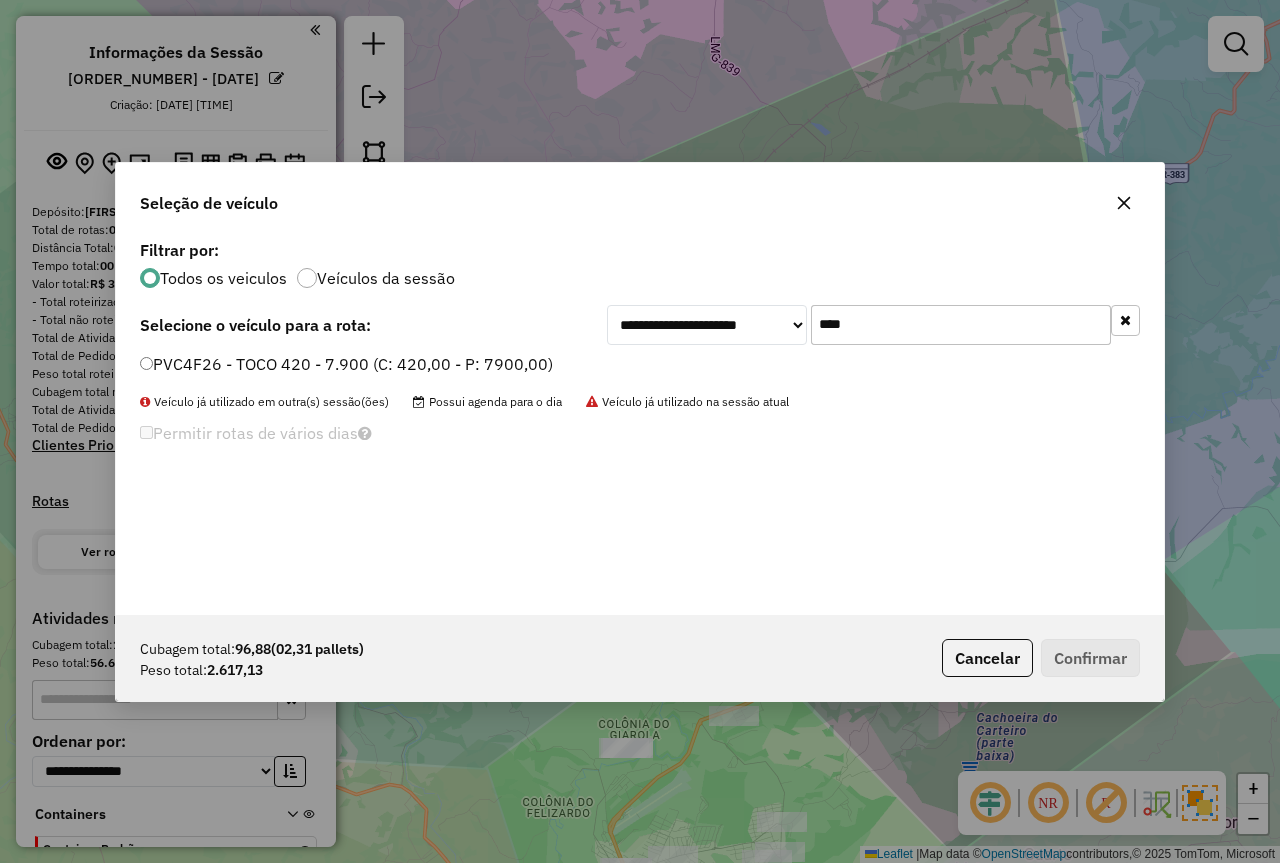 type on "****" 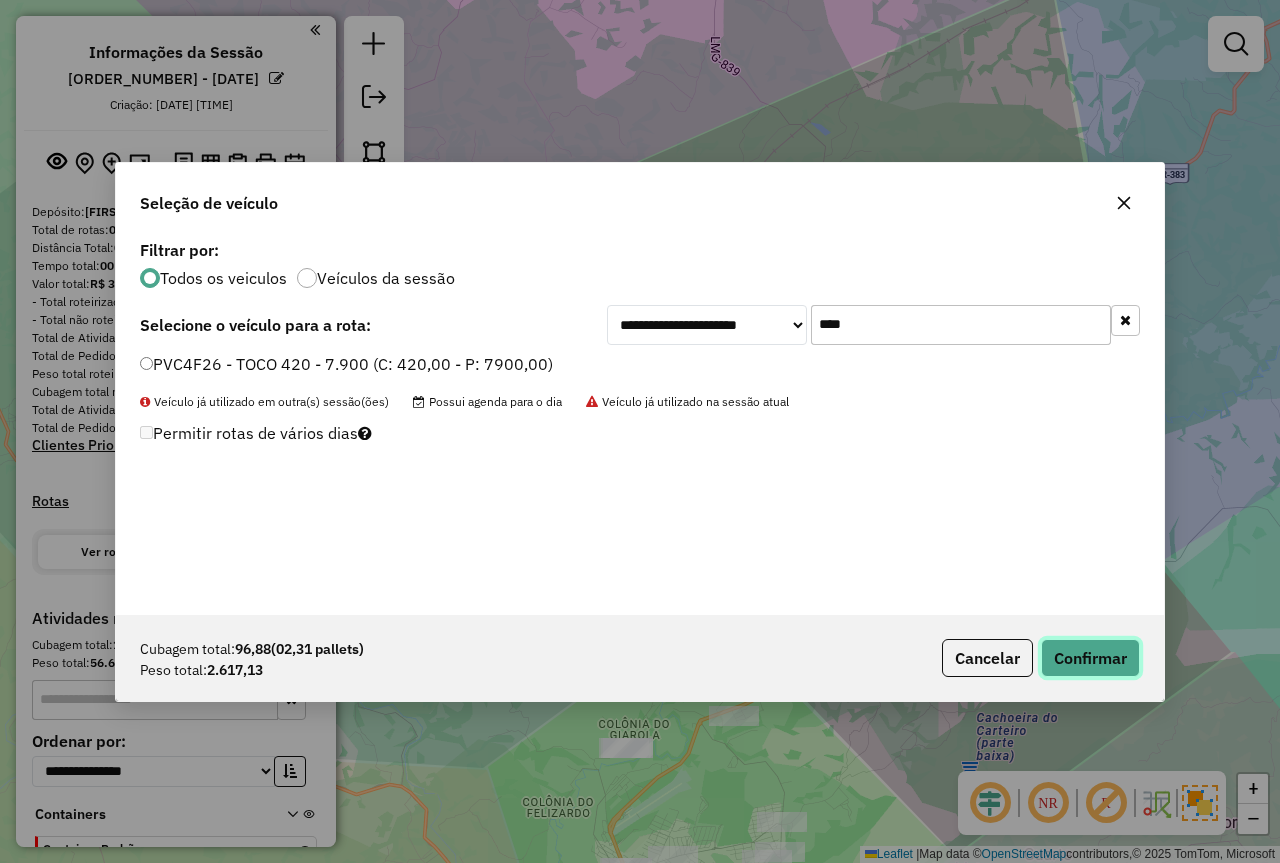 click on "Confirmar" 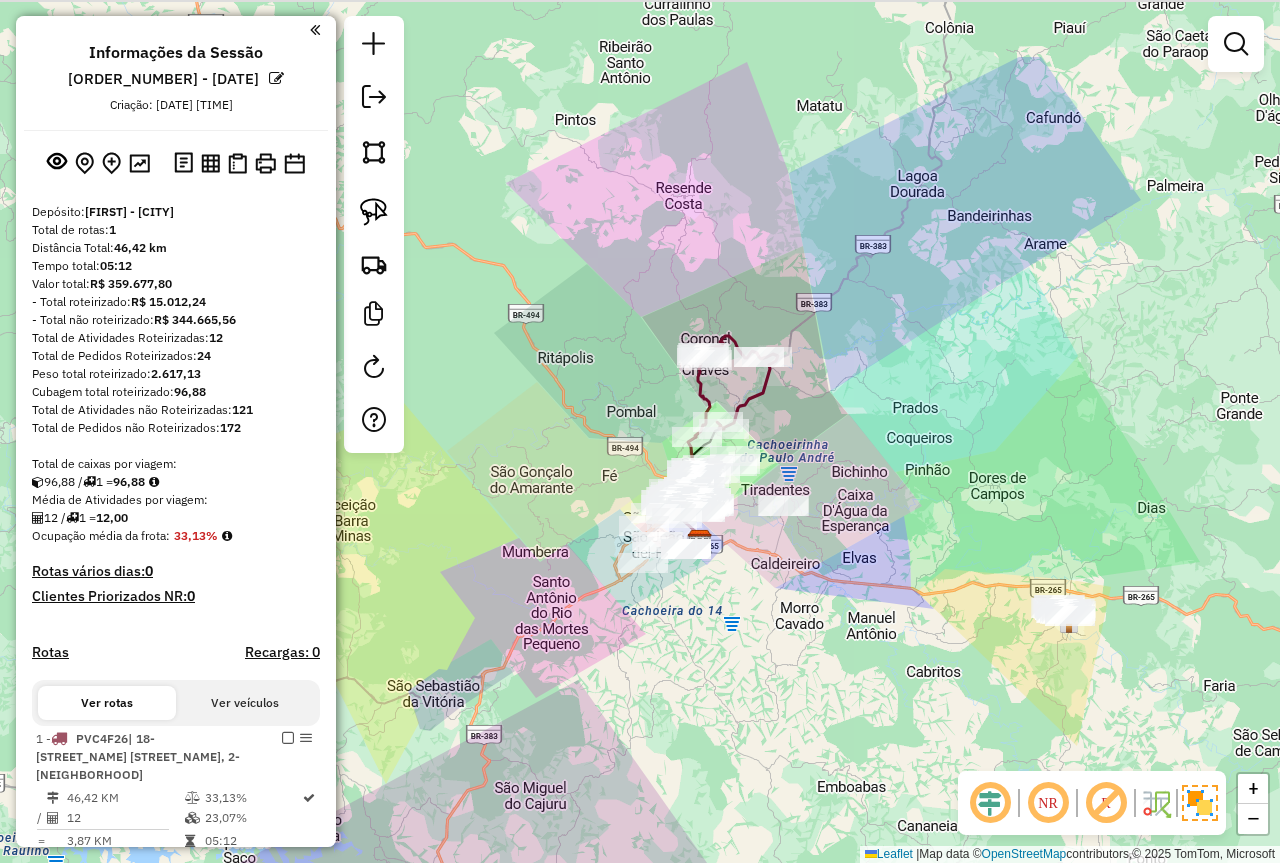 drag, startPoint x: 819, startPoint y: 130, endPoint x: 809, endPoint y: 263, distance: 133.37541 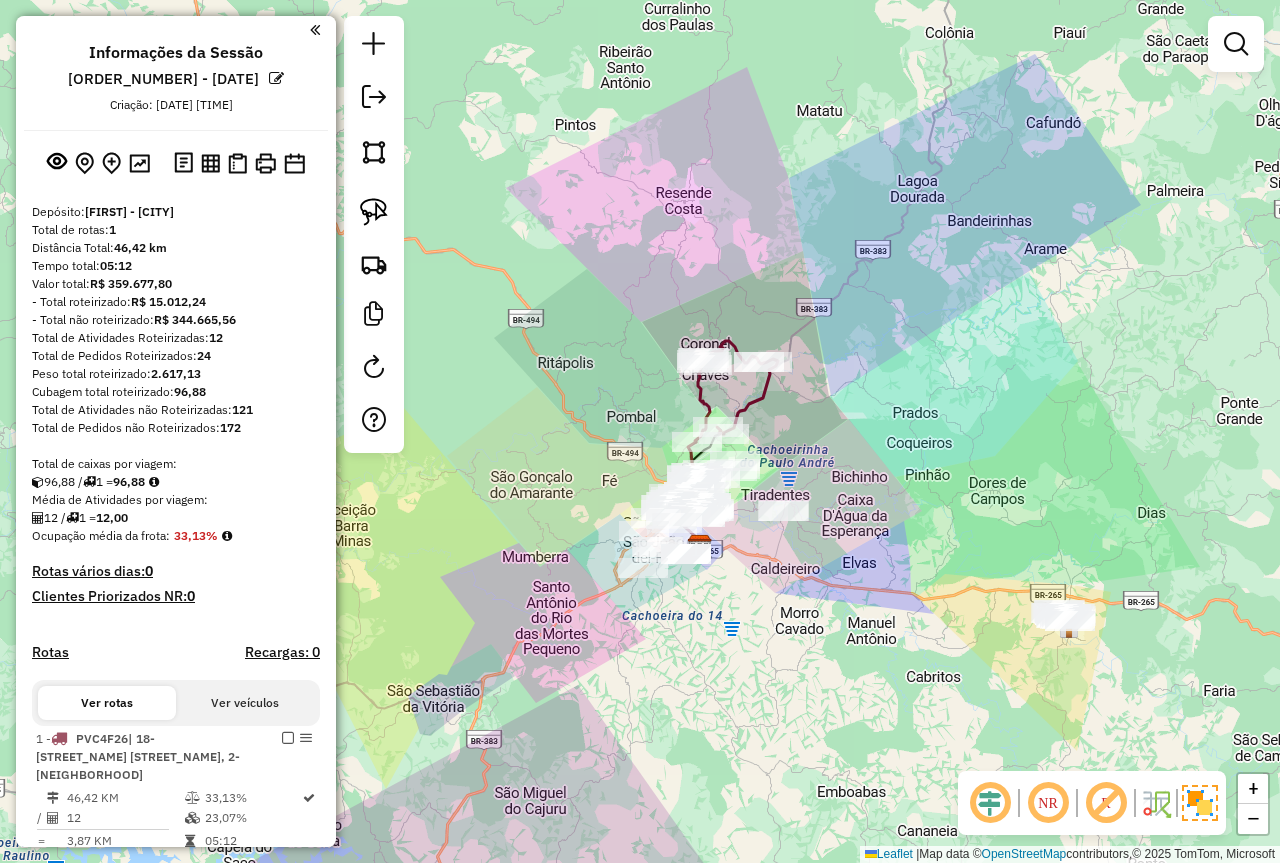 drag, startPoint x: 774, startPoint y: 272, endPoint x: 774, endPoint y: 184, distance: 88 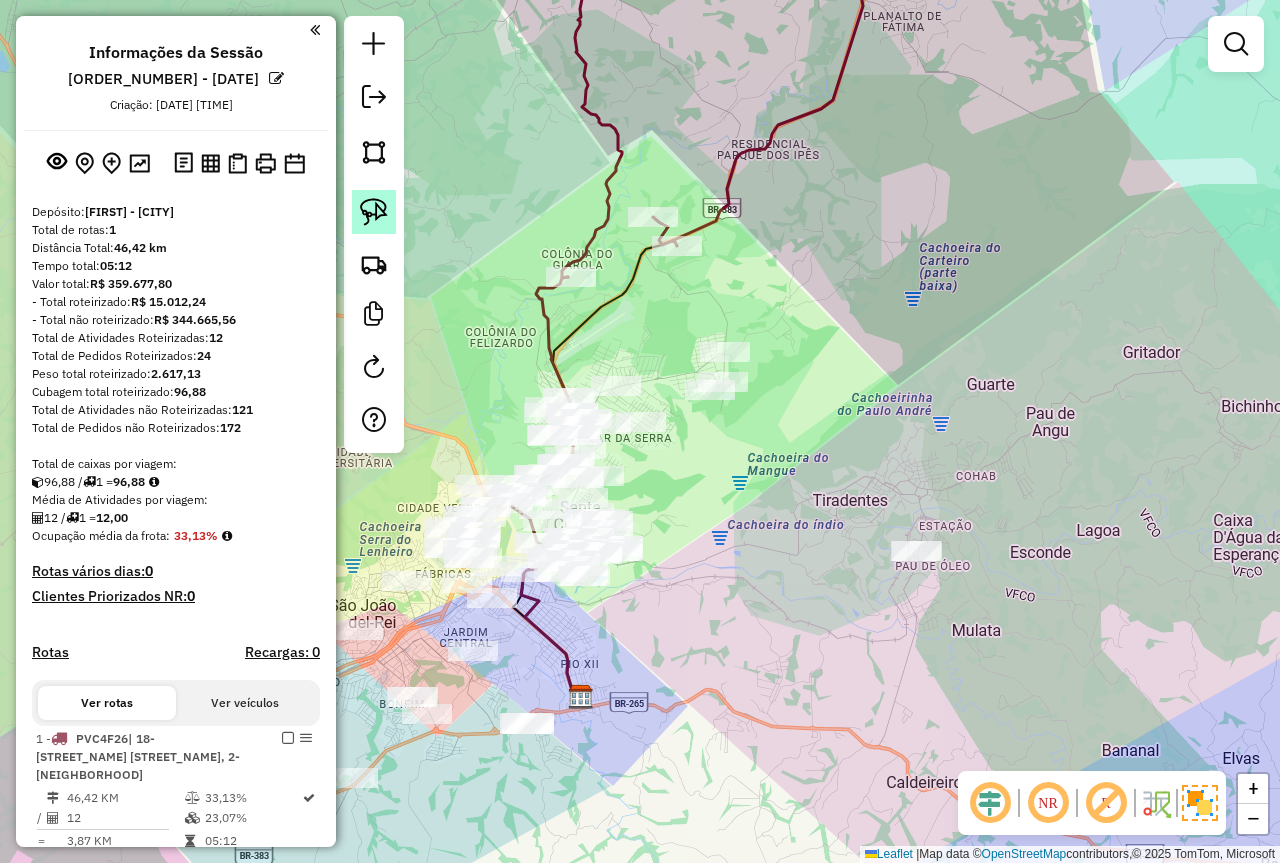 click 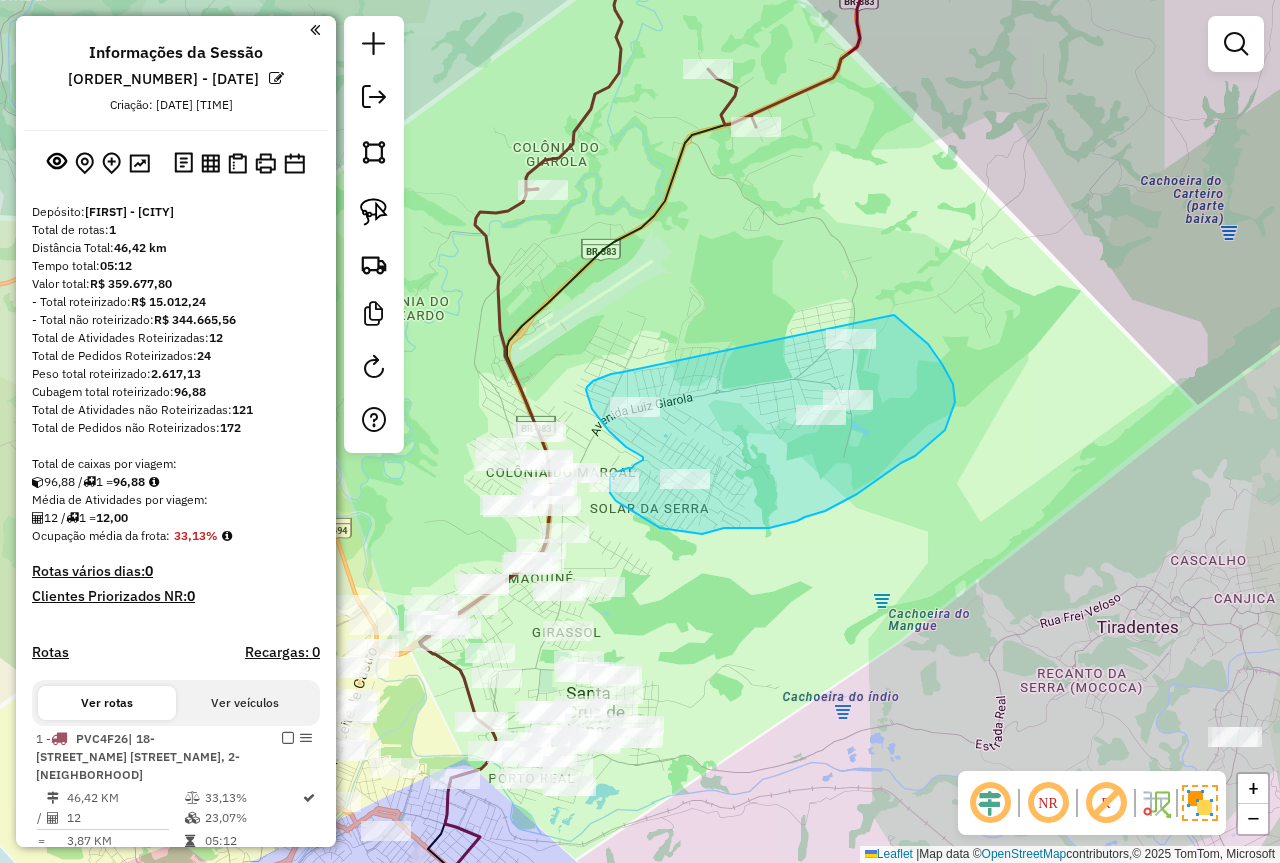 drag, startPoint x: 623, startPoint y: 372, endPoint x: 762, endPoint y: 379, distance: 139.17615 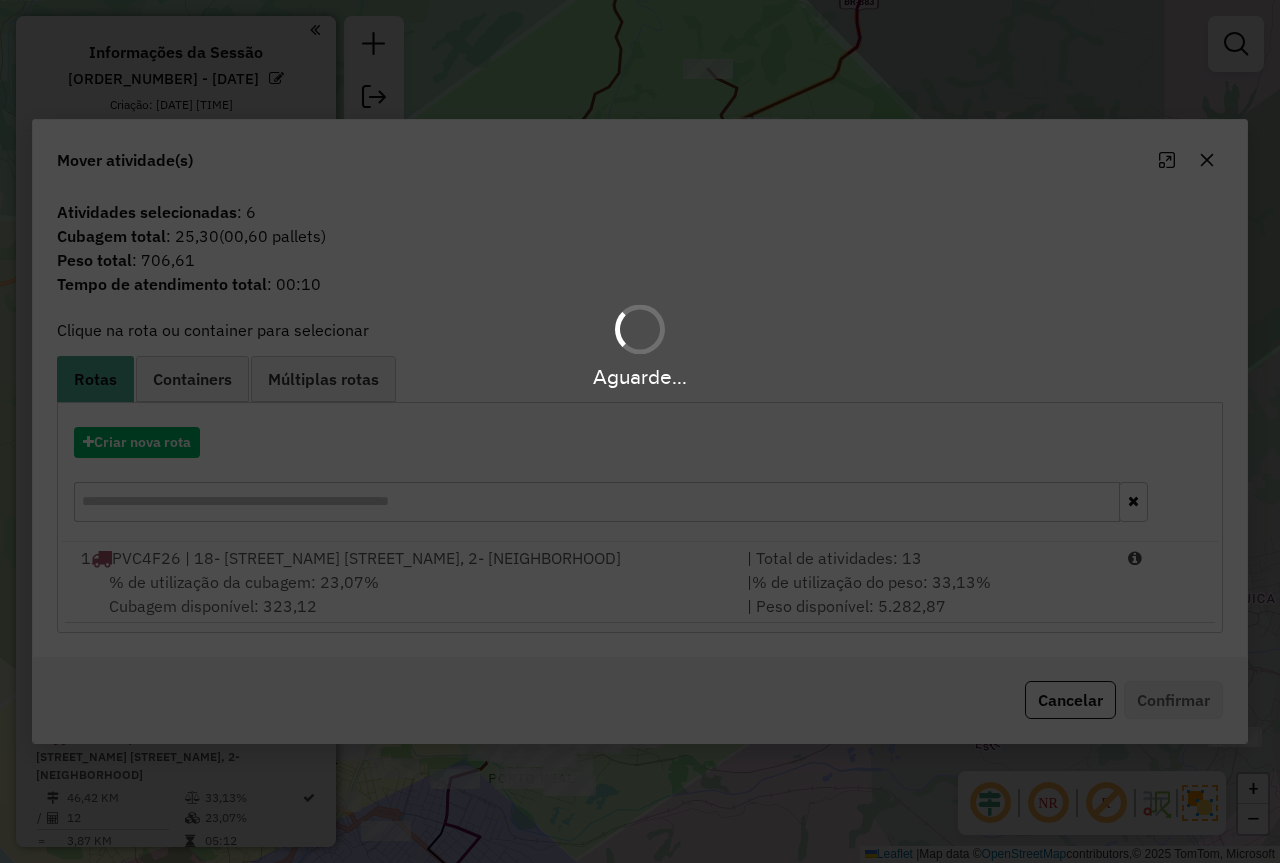 click on "Aguarde..." at bounding box center [640, 431] 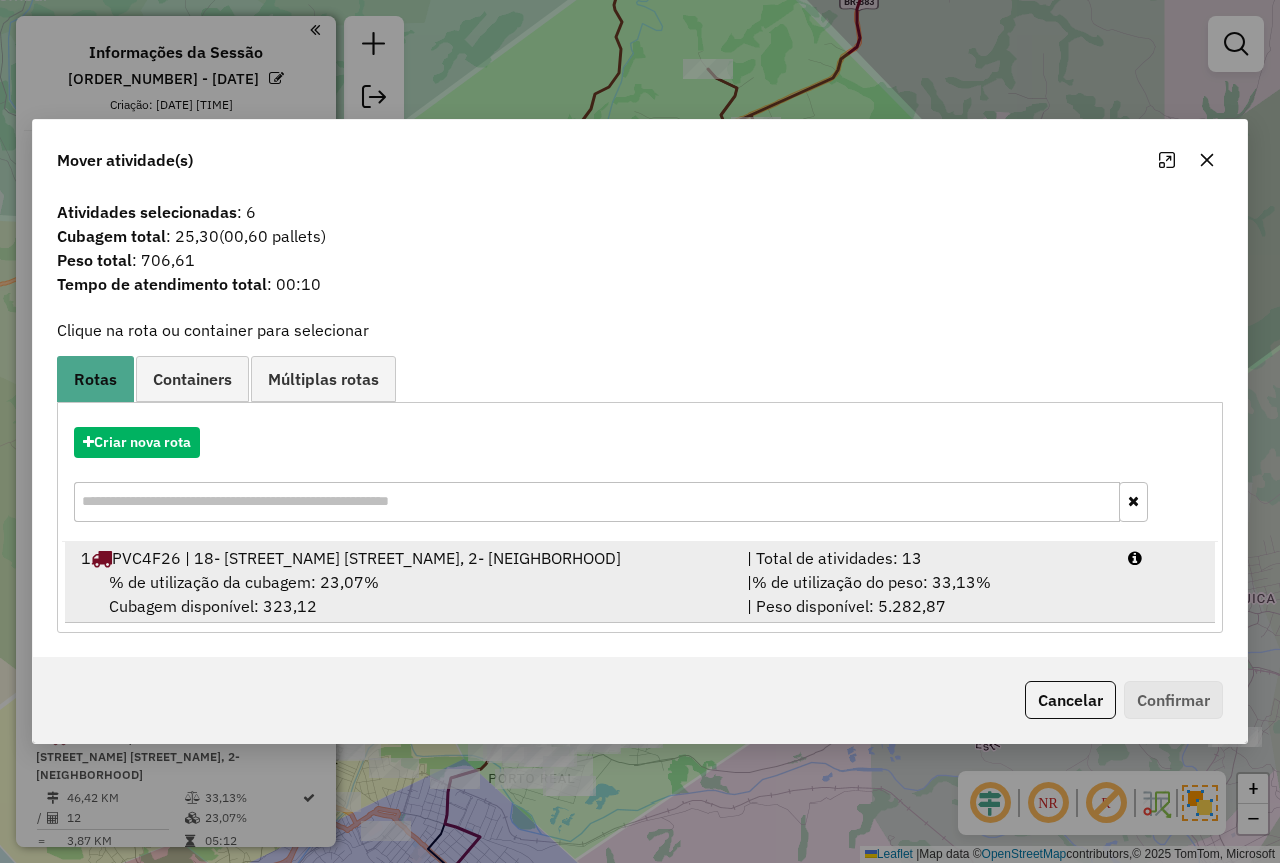 click on "|  % de utilização do peso: 33,13%  | Peso disponível: 5.282,87" at bounding box center [925, 594] 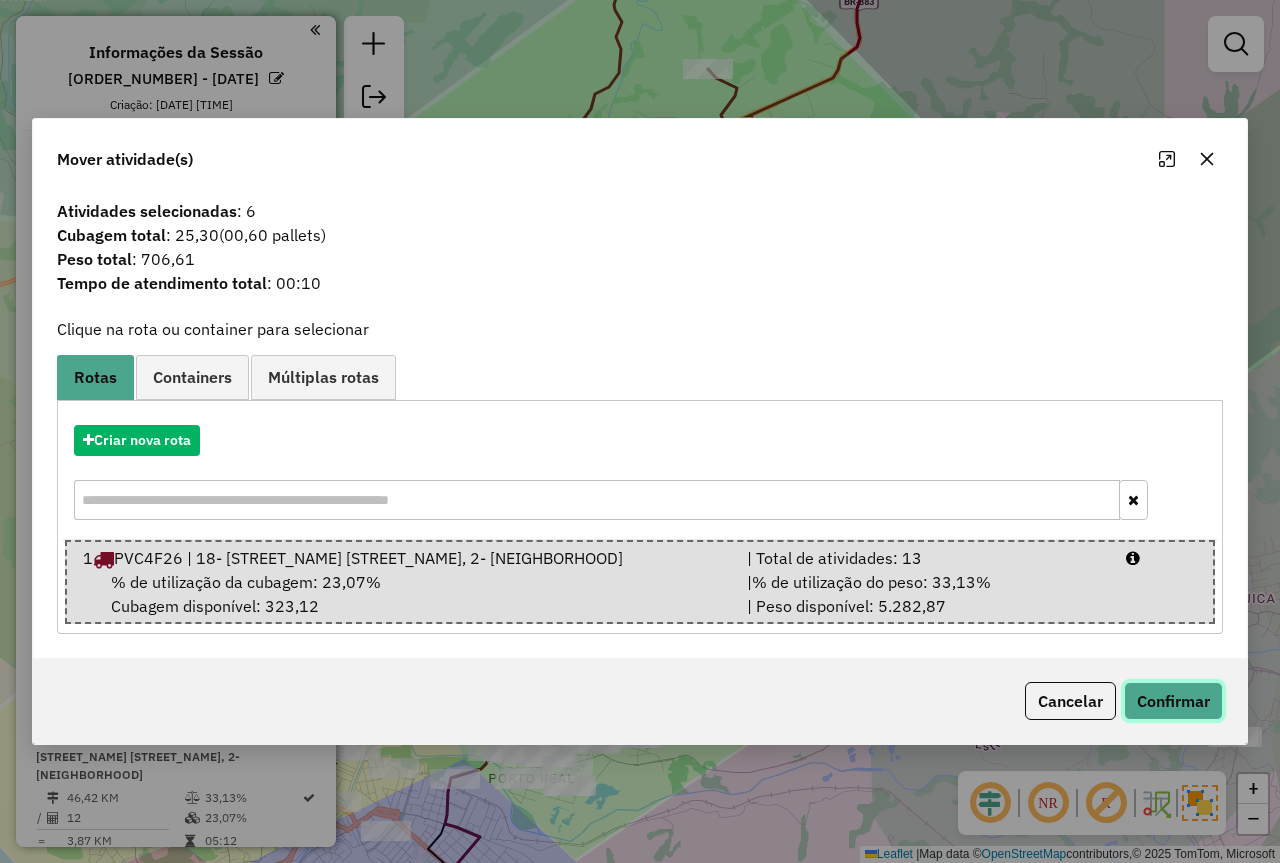 click on "Confirmar" 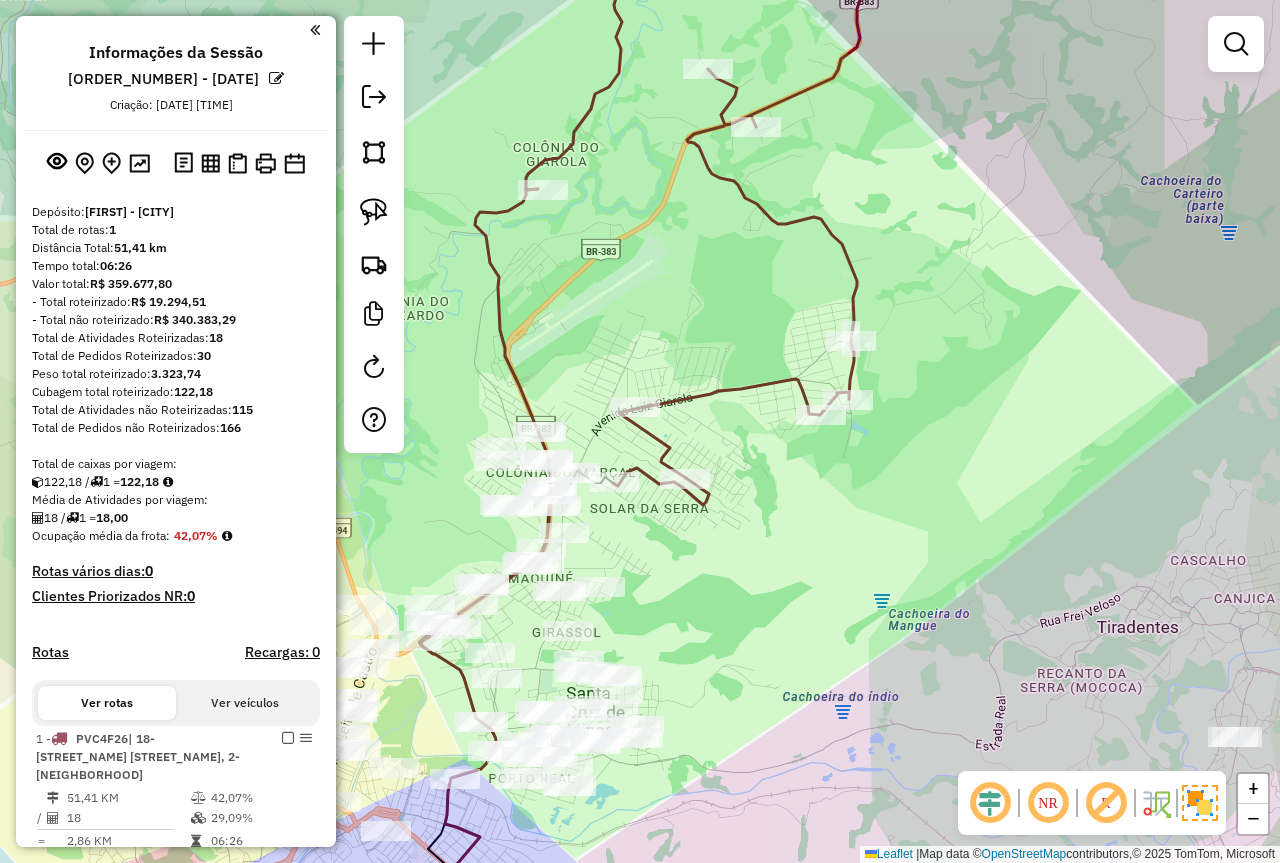 drag, startPoint x: 277, startPoint y: 738, endPoint x: 377, endPoint y: 733, distance: 100.12492 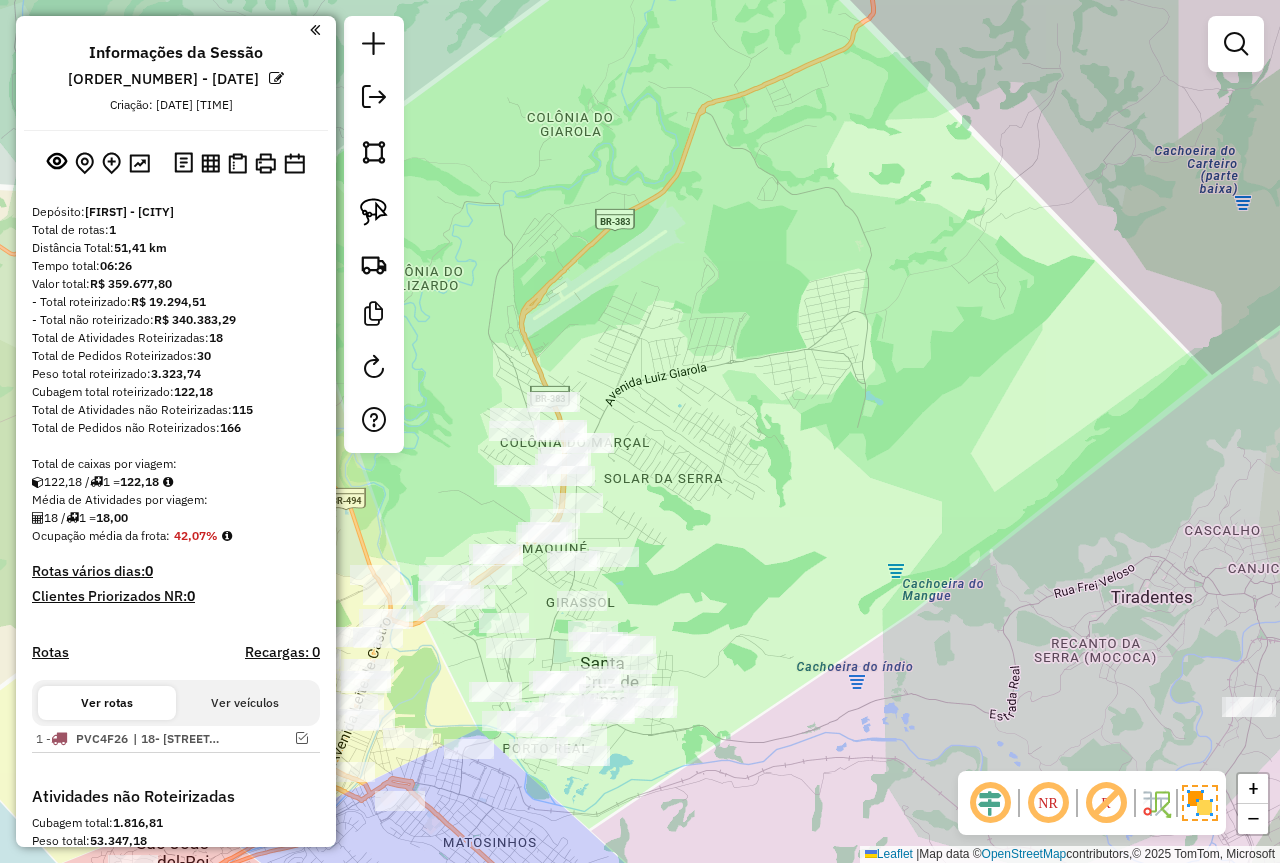 drag, startPoint x: 892, startPoint y: 602, endPoint x: 778, endPoint y: 209, distance: 409.20044 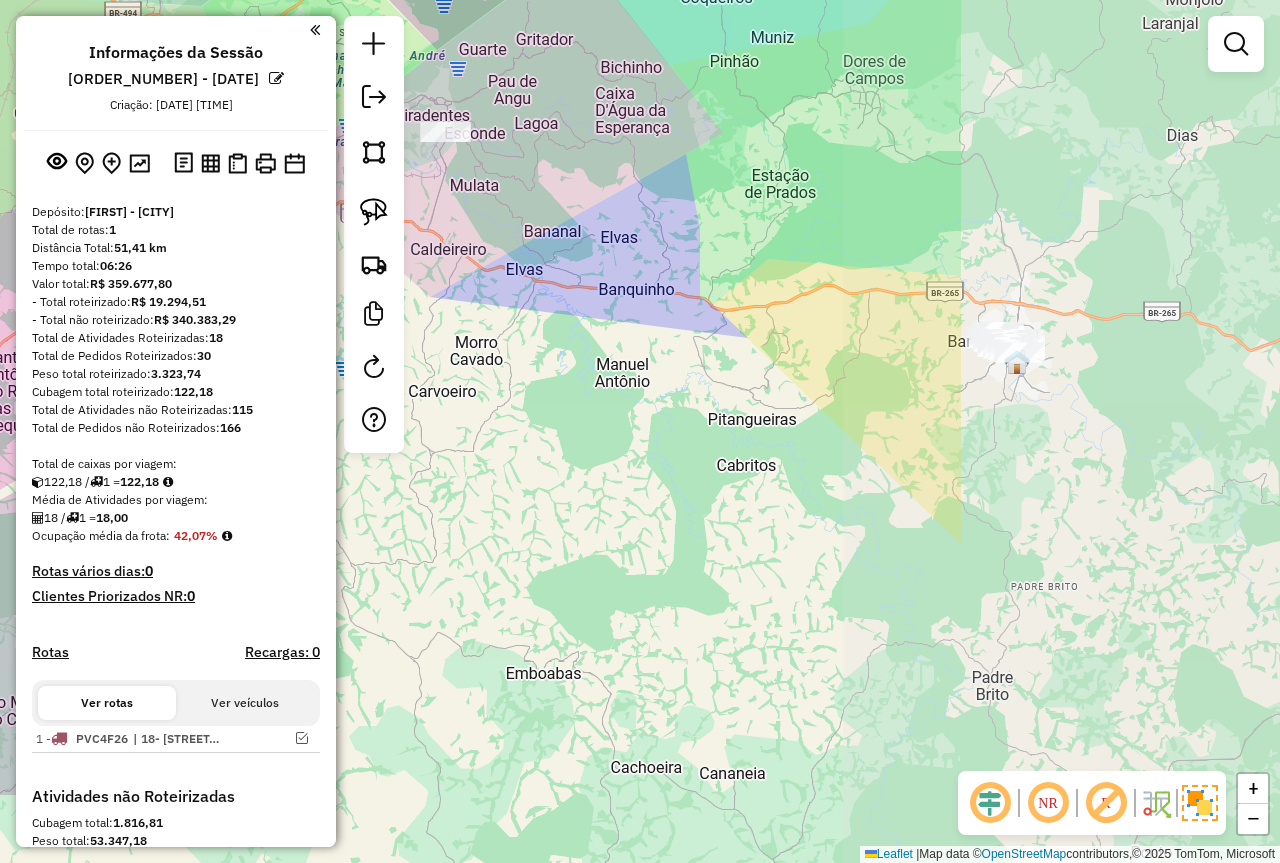 drag, startPoint x: 1021, startPoint y: 418, endPoint x: 562, endPoint y: 255, distance: 487.08316 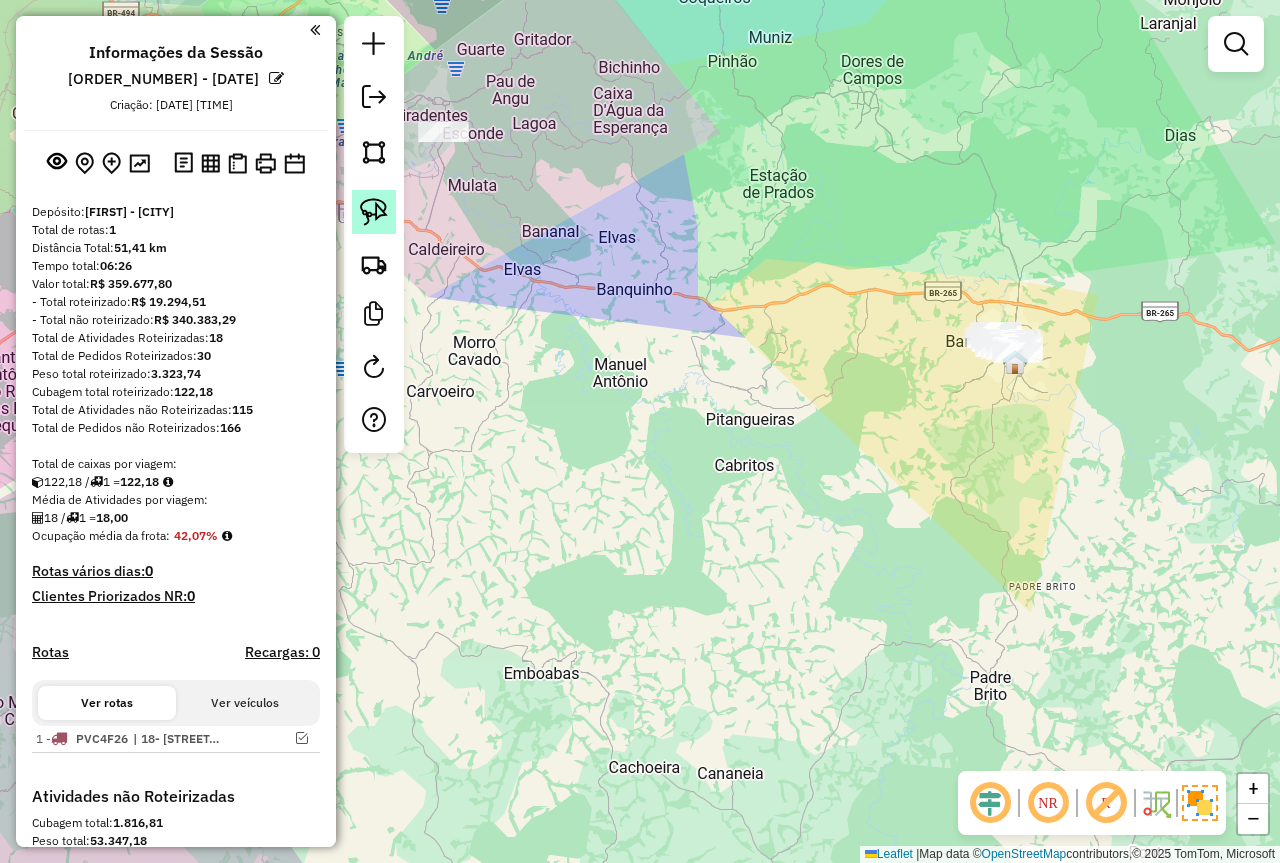 click 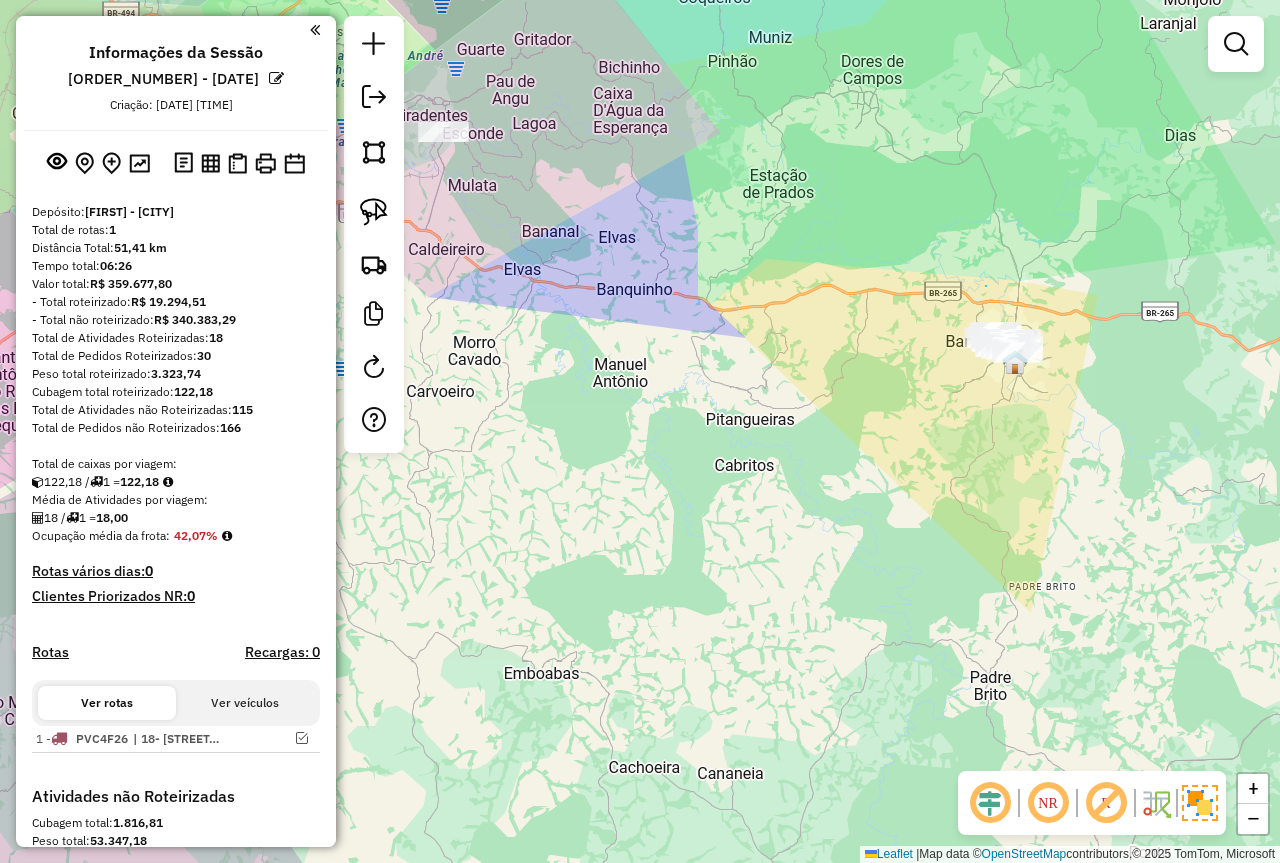 drag, startPoint x: 986, startPoint y: 286, endPoint x: 1155, endPoint y: 385, distance: 195.8622 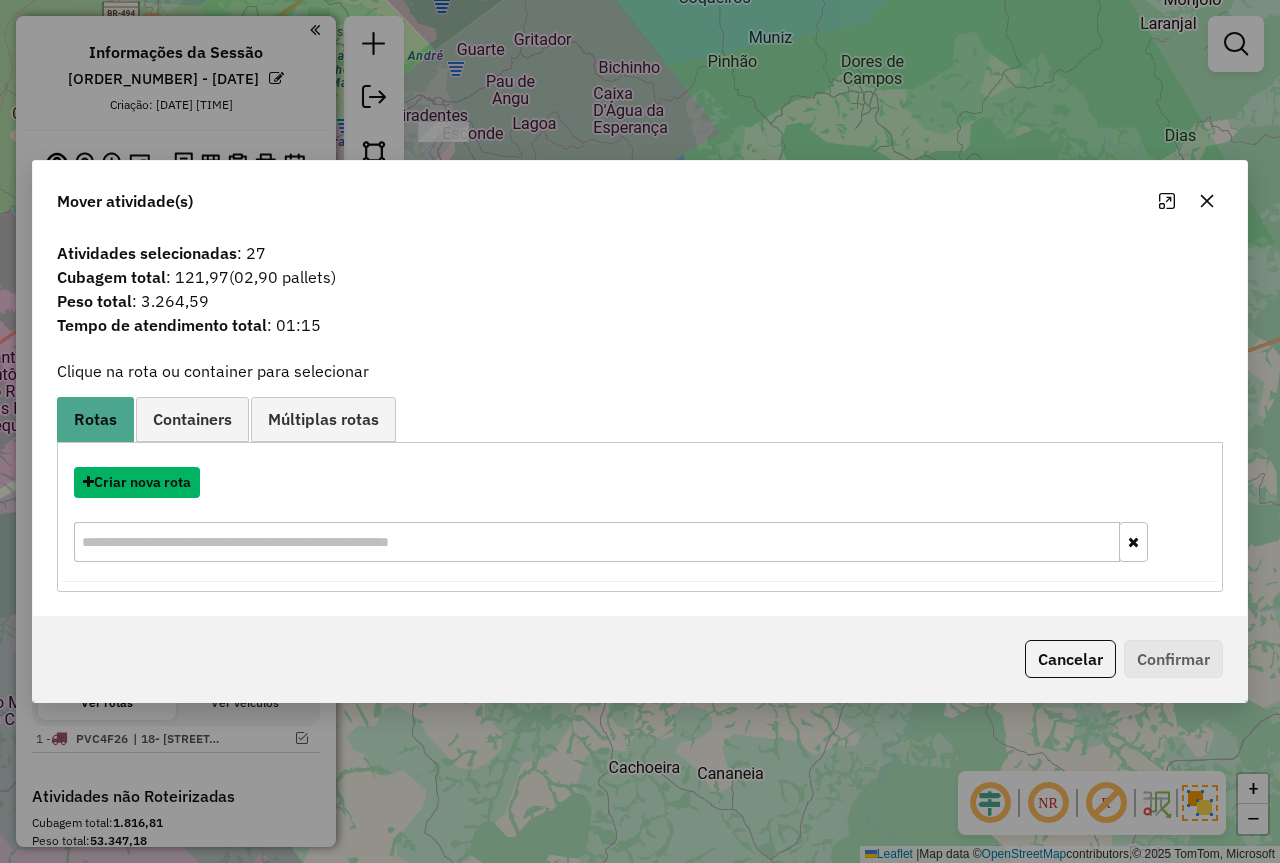 click on "Criar nova rota" at bounding box center [137, 482] 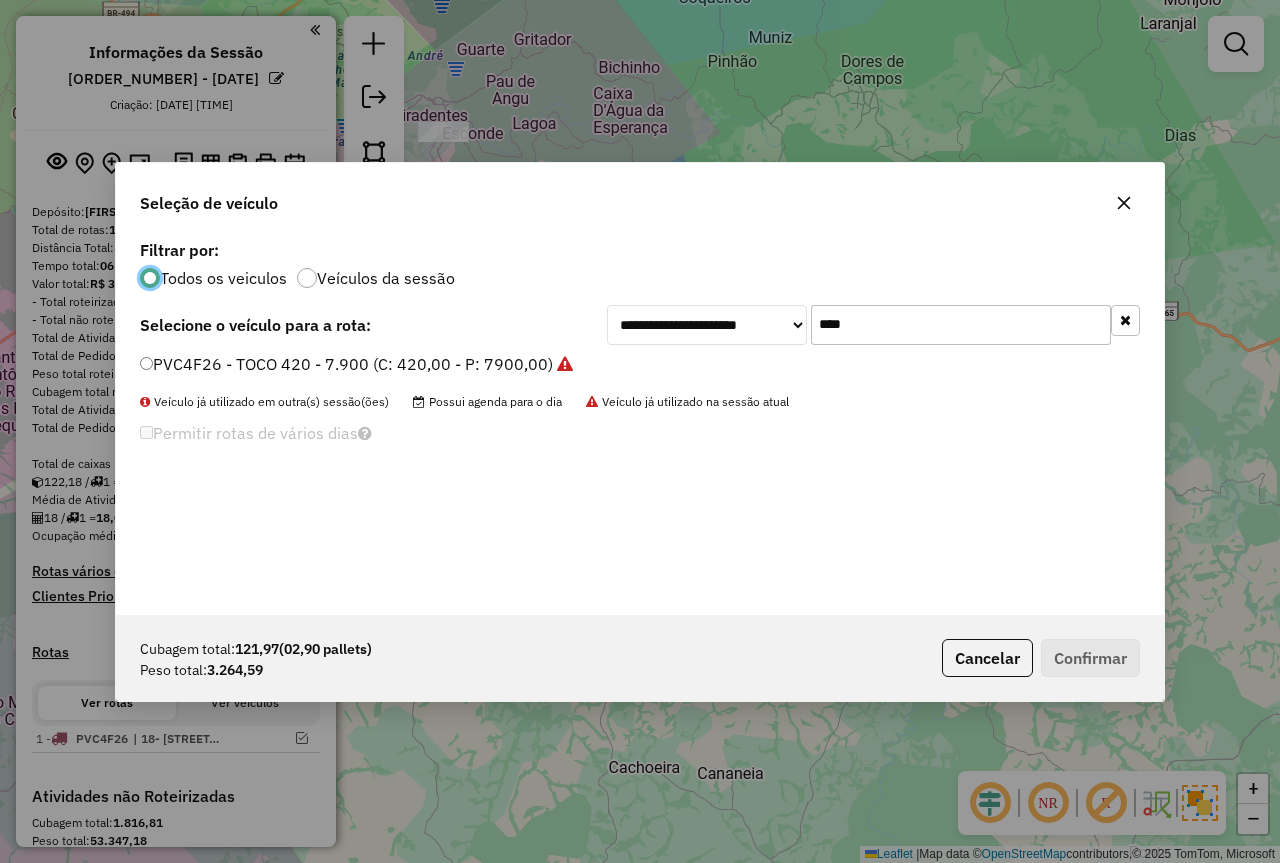 scroll, scrollTop: 11, scrollLeft: 6, axis: both 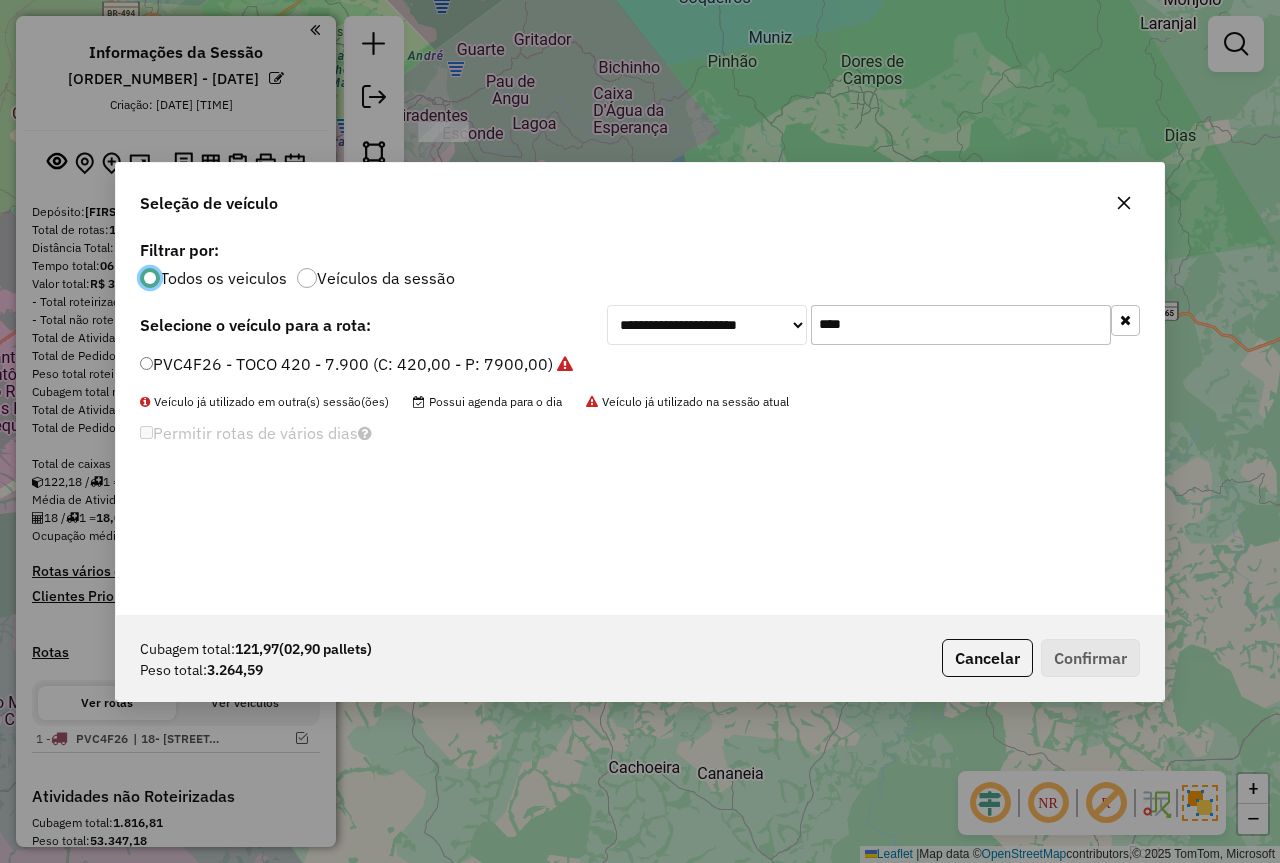 drag, startPoint x: 896, startPoint y: 324, endPoint x: 466, endPoint y: 395, distance: 435.8222 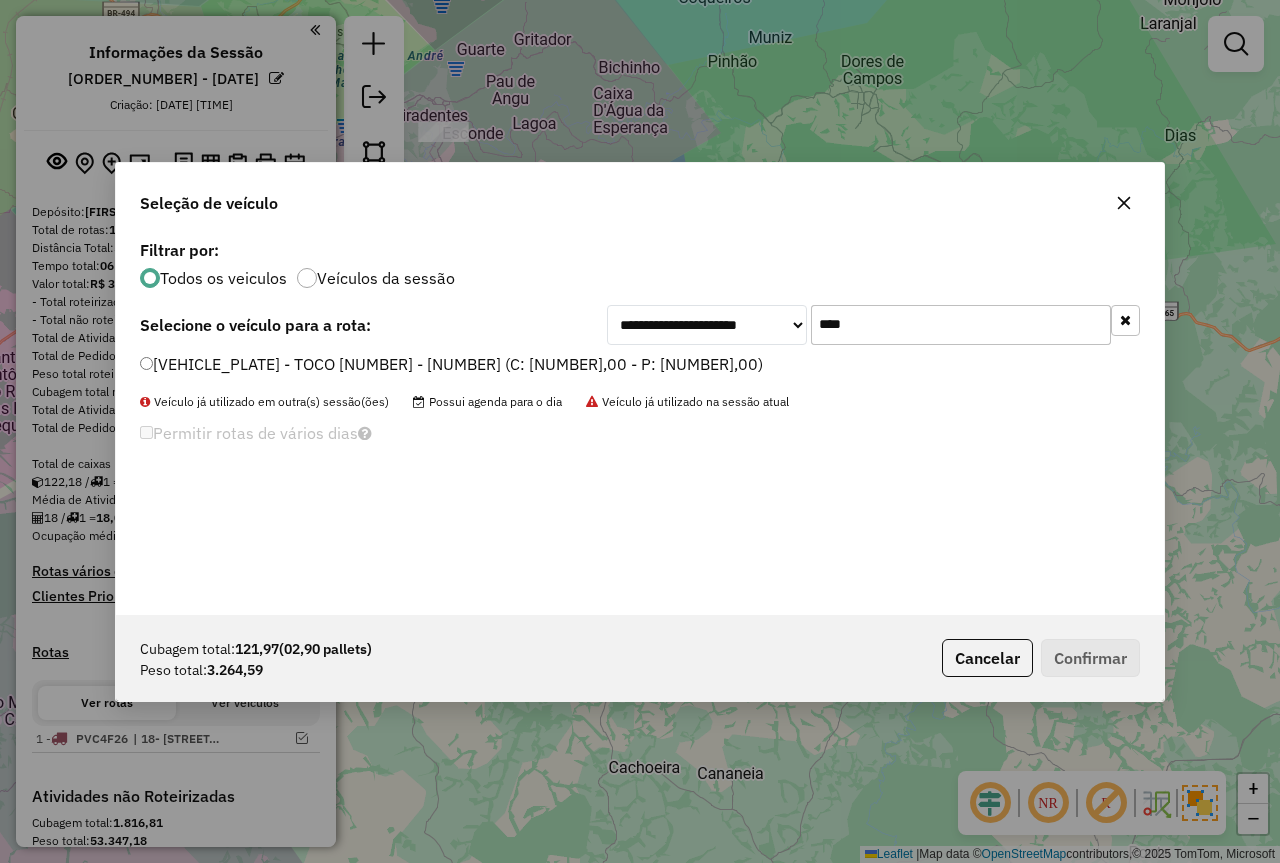 type on "****" 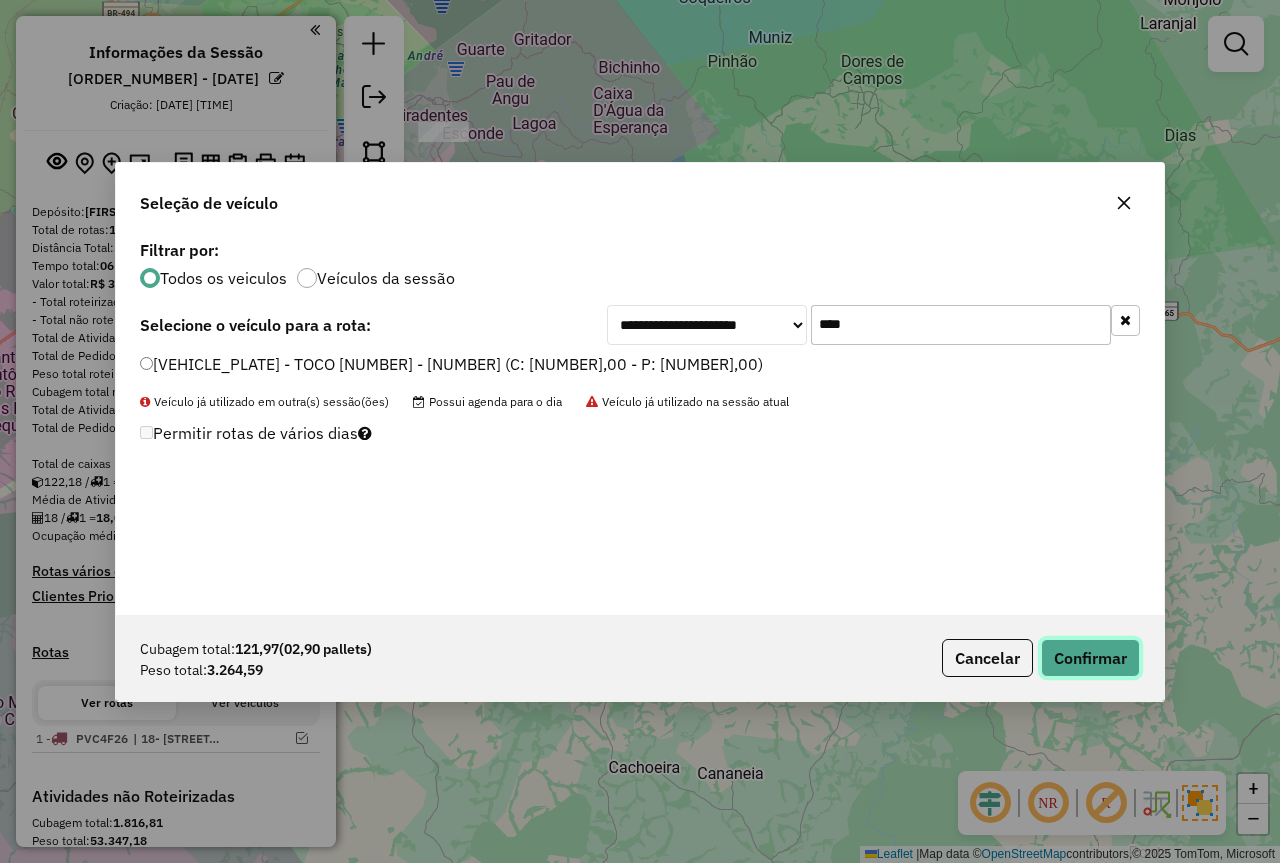 click on "Confirmar" 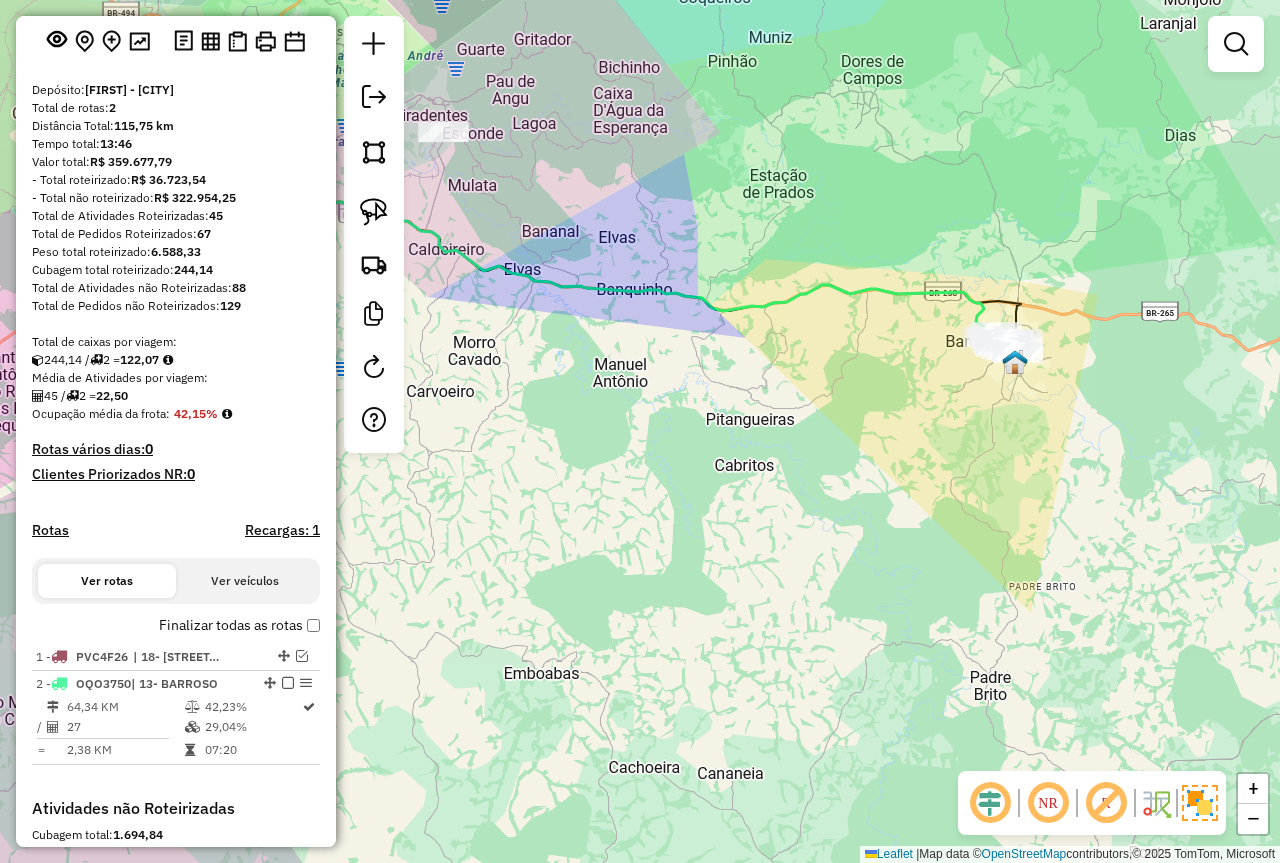 scroll, scrollTop: 200, scrollLeft: 0, axis: vertical 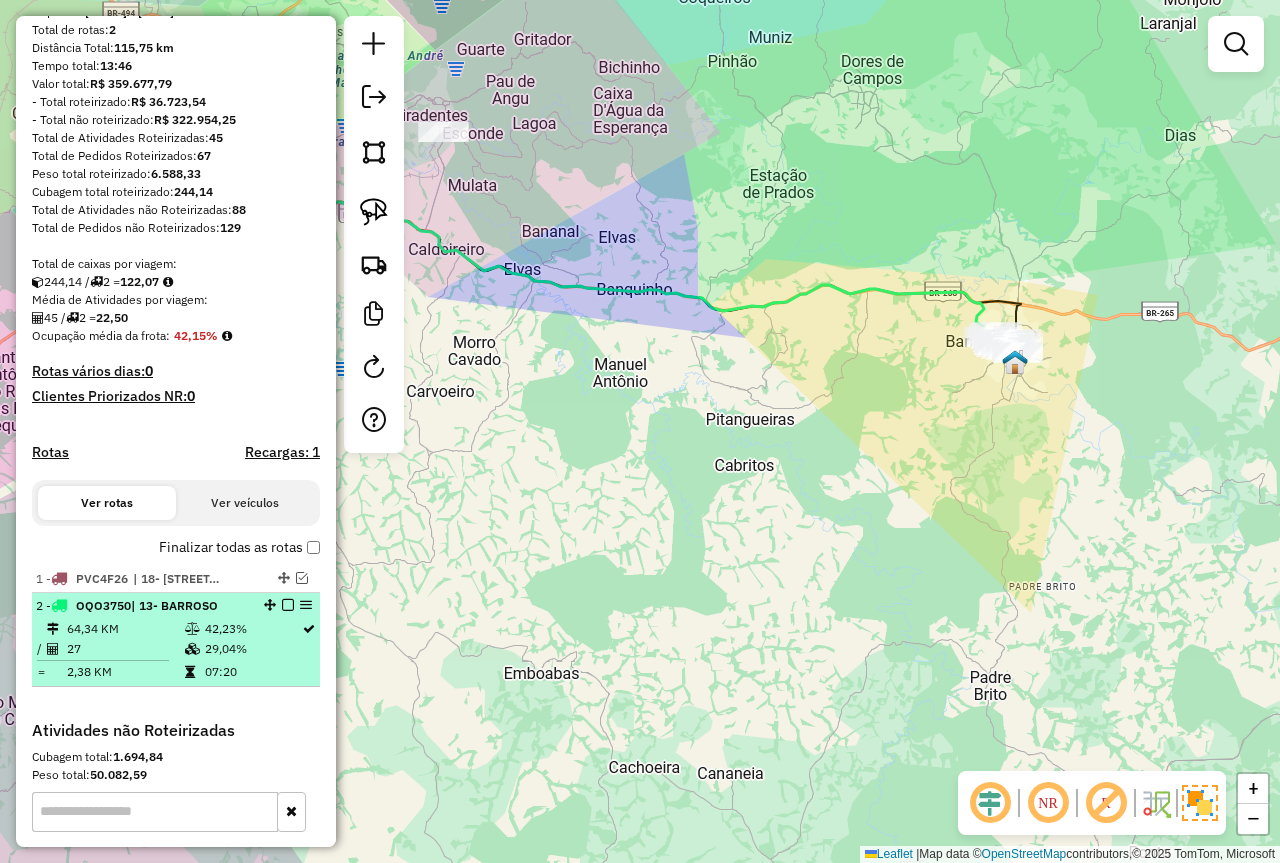 click at bounding box center [288, 605] 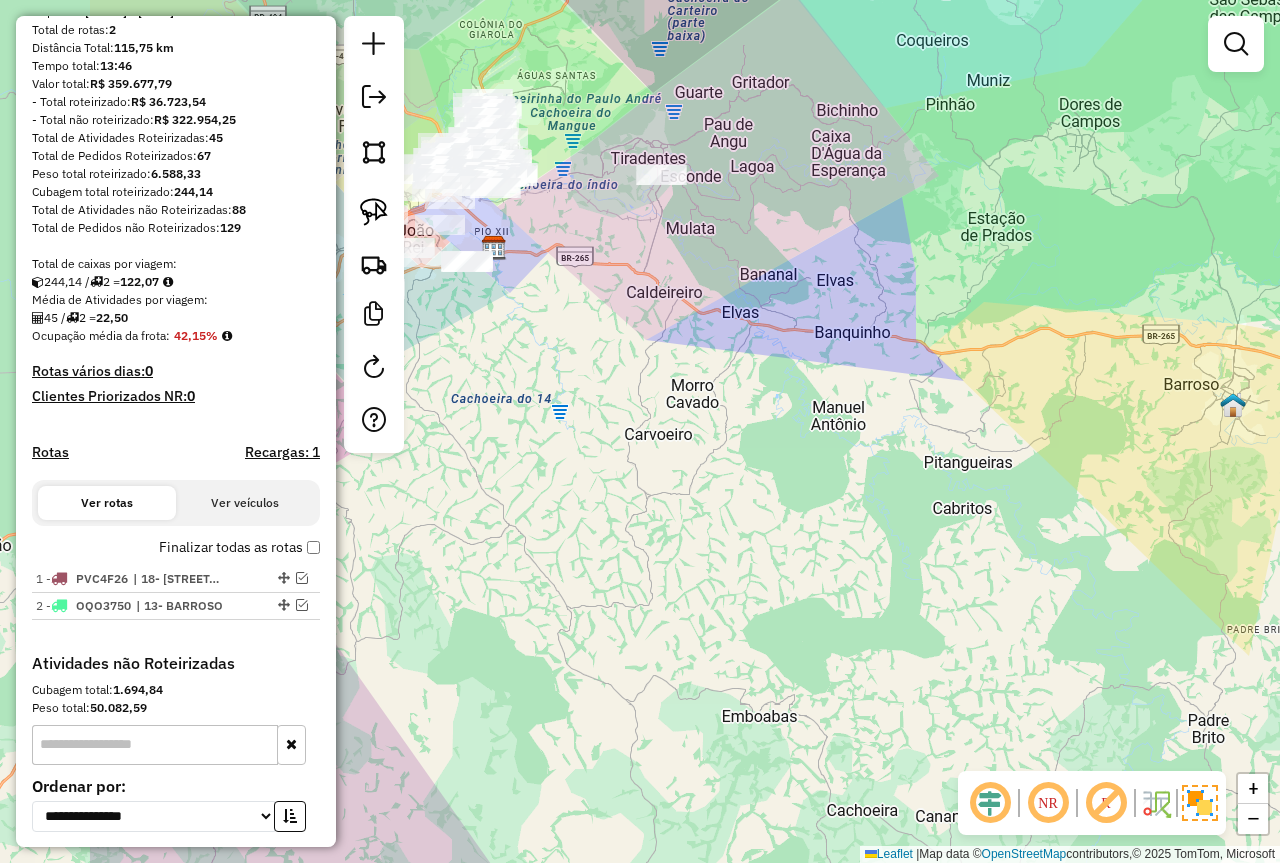 drag, startPoint x: 596, startPoint y: 485, endPoint x: 989, endPoint y: 534, distance: 396.04294 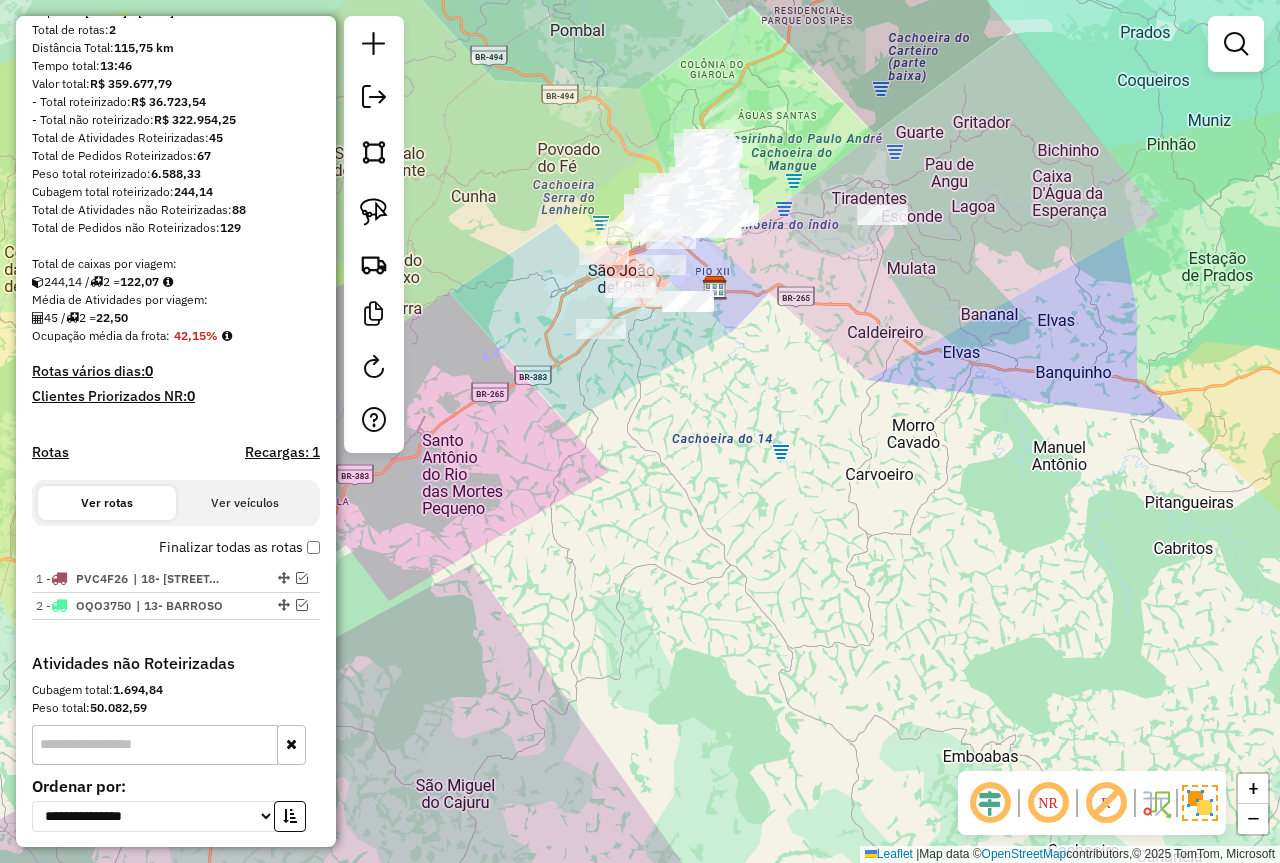 drag, startPoint x: 773, startPoint y: 397, endPoint x: 729, endPoint y: 493, distance: 105.60303 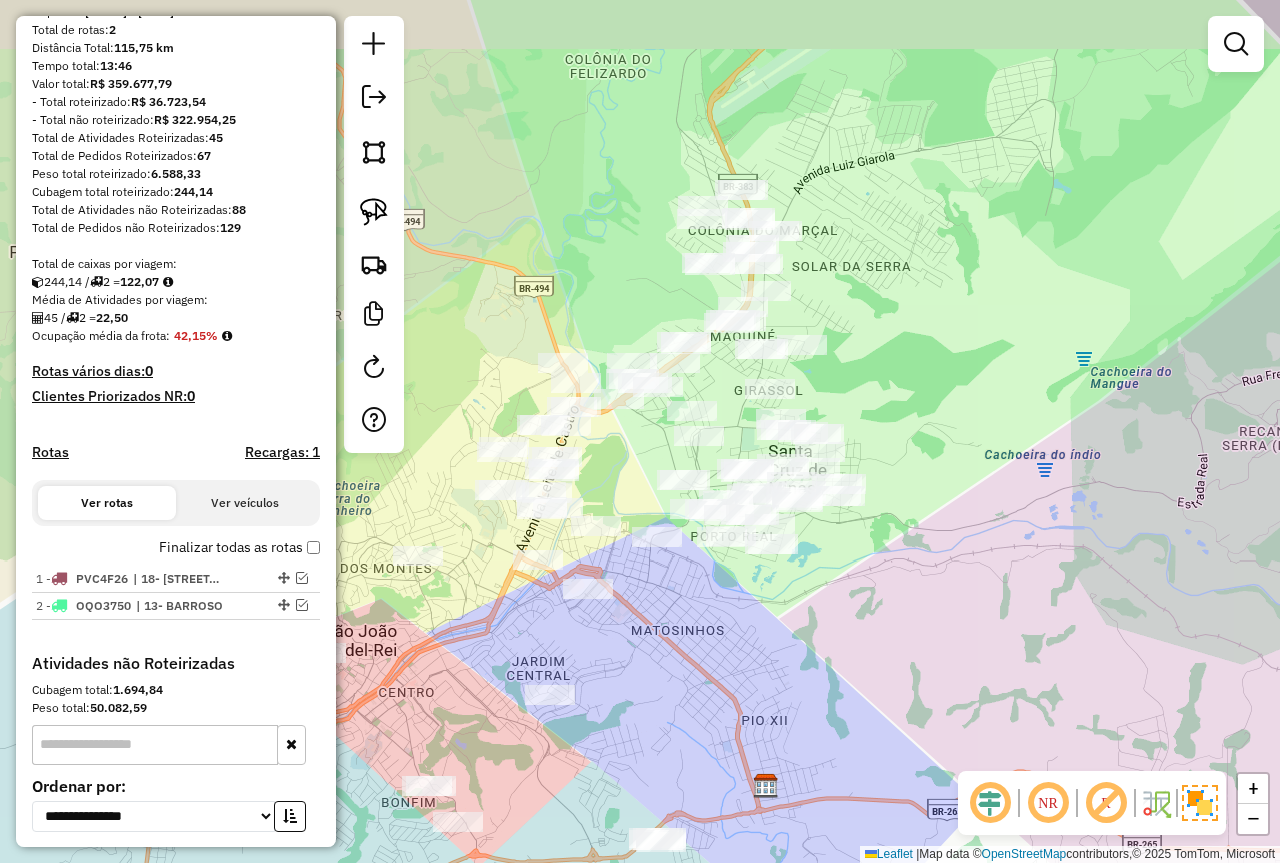 drag, startPoint x: 881, startPoint y: 237, endPoint x: 993, endPoint y: 337, distance: 150.14659 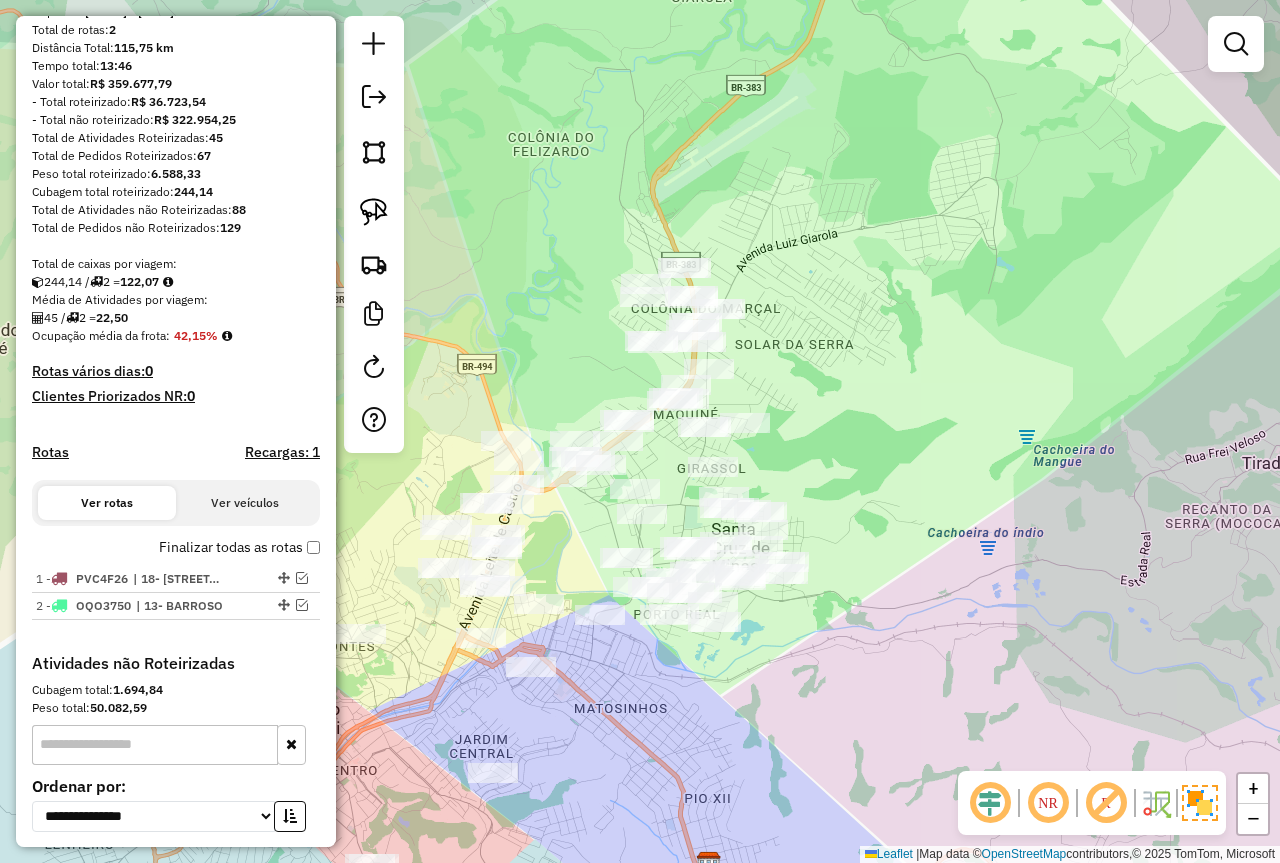 drag, startPoint x: 902, startPoint y: 303, endPoint x: 856, endPoint y: 347, distance: 63.655323 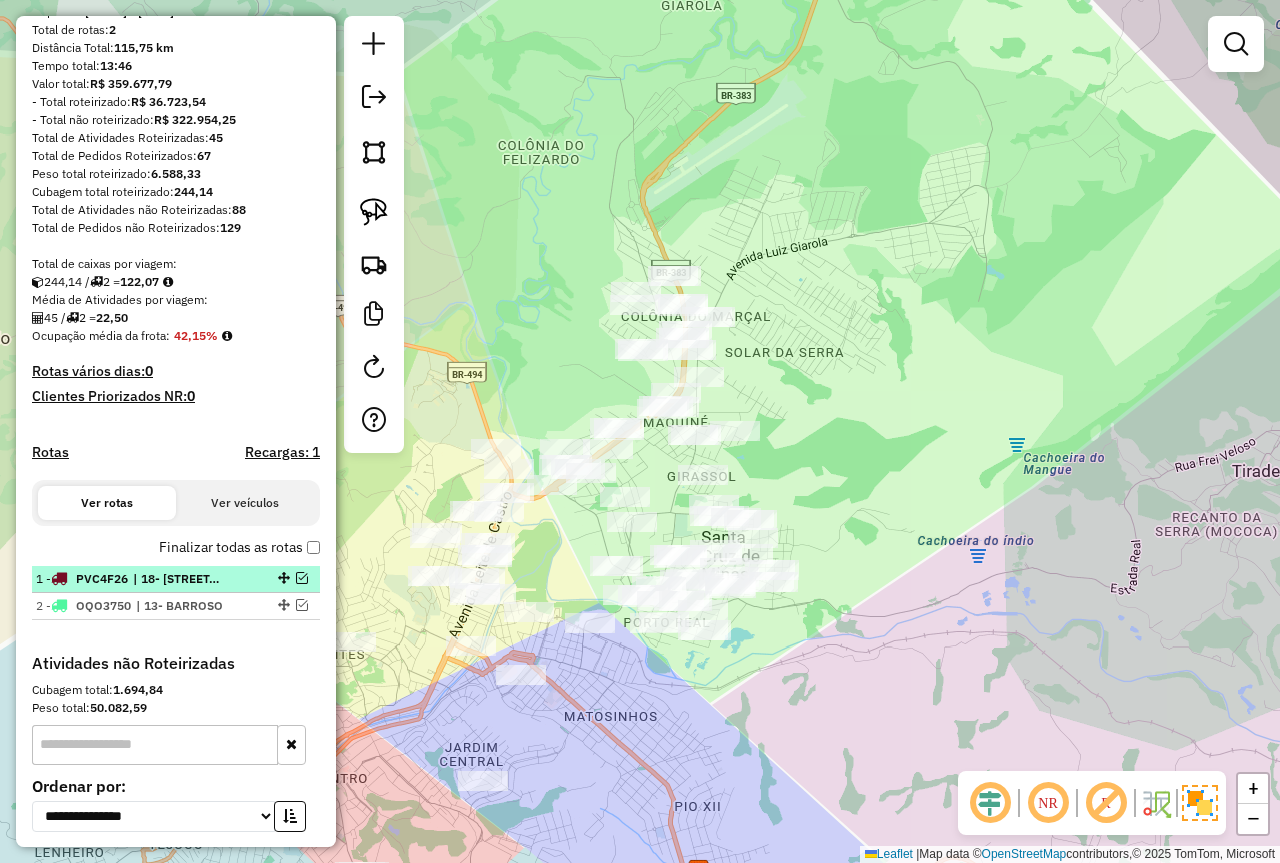 click at bounding box center [302, 578] 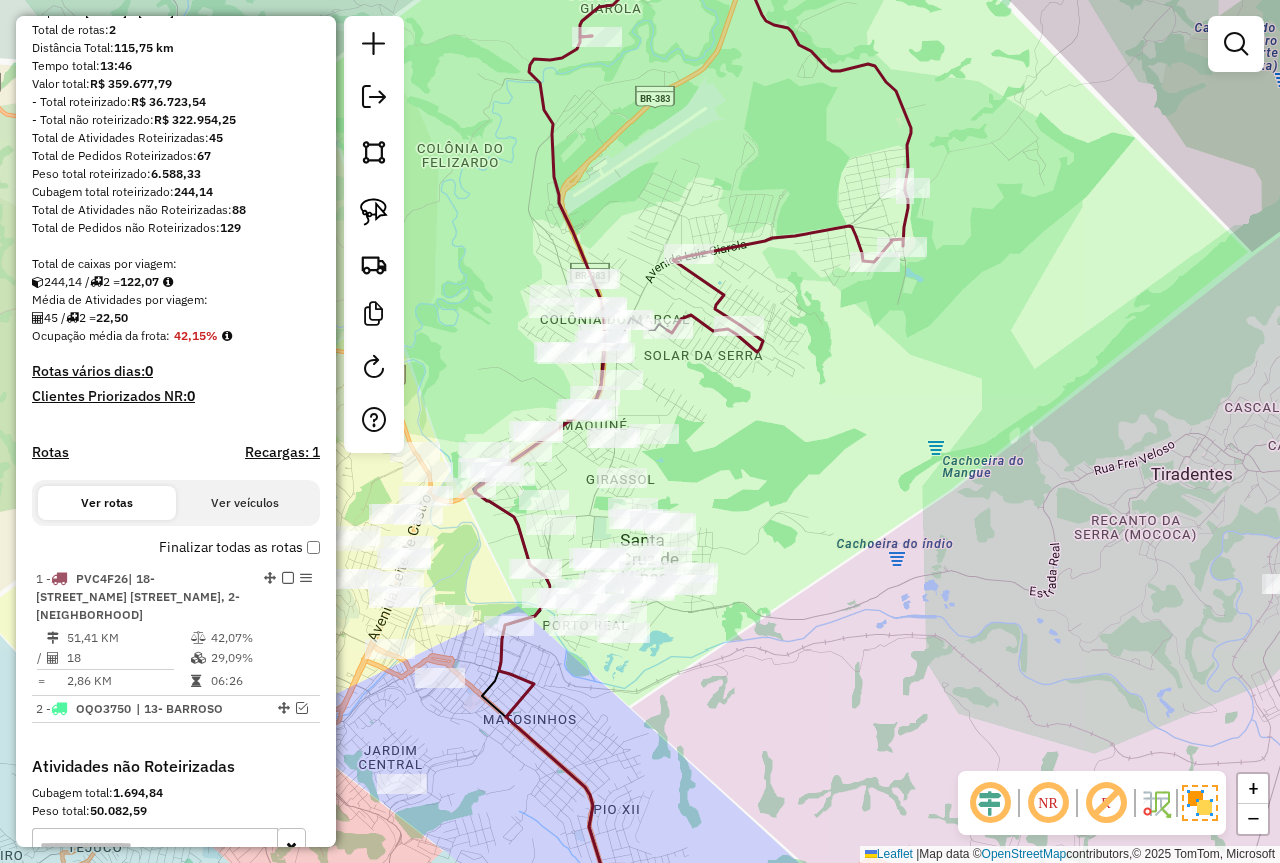 drag, startPoint x: 884, startPoint y: 427, endPoint x: 786, endPoint y: 440, distance: 98.85848 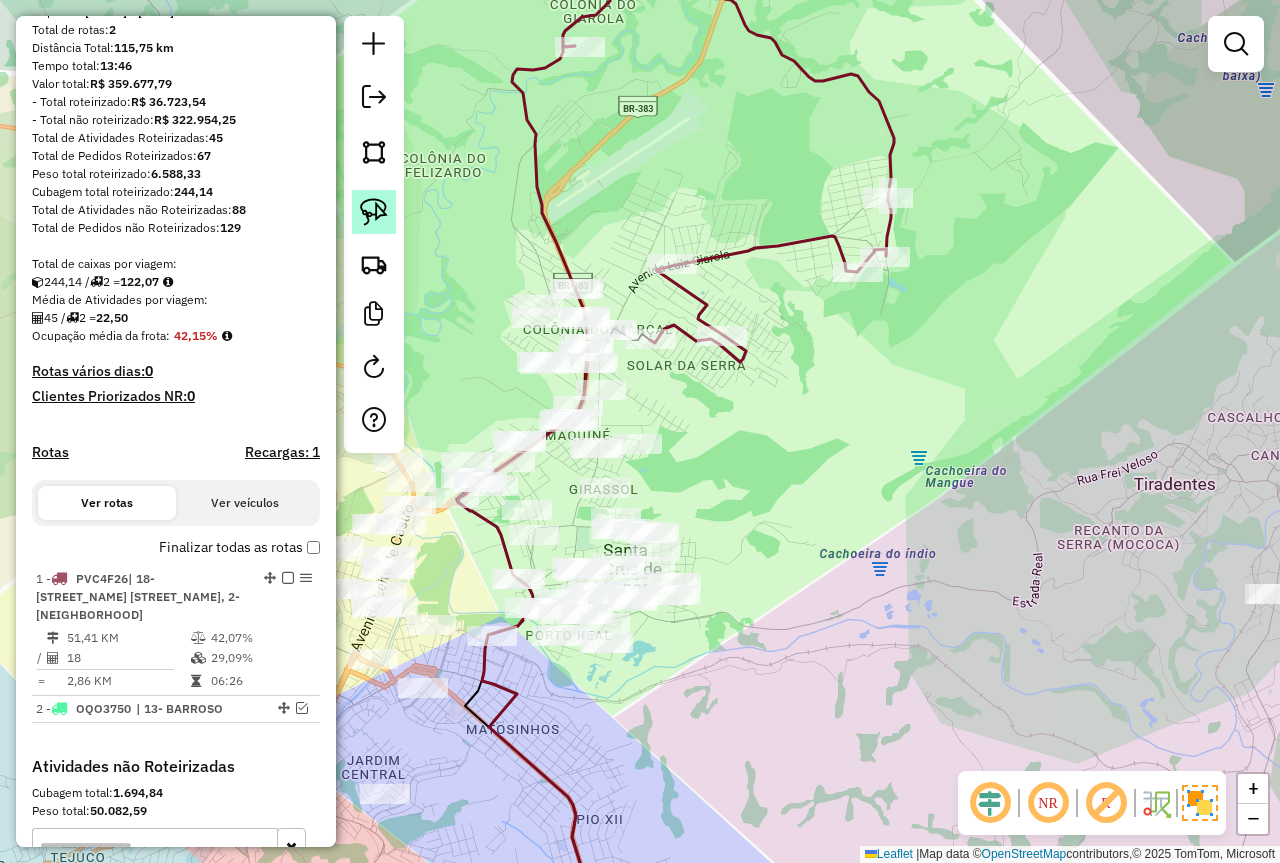 click 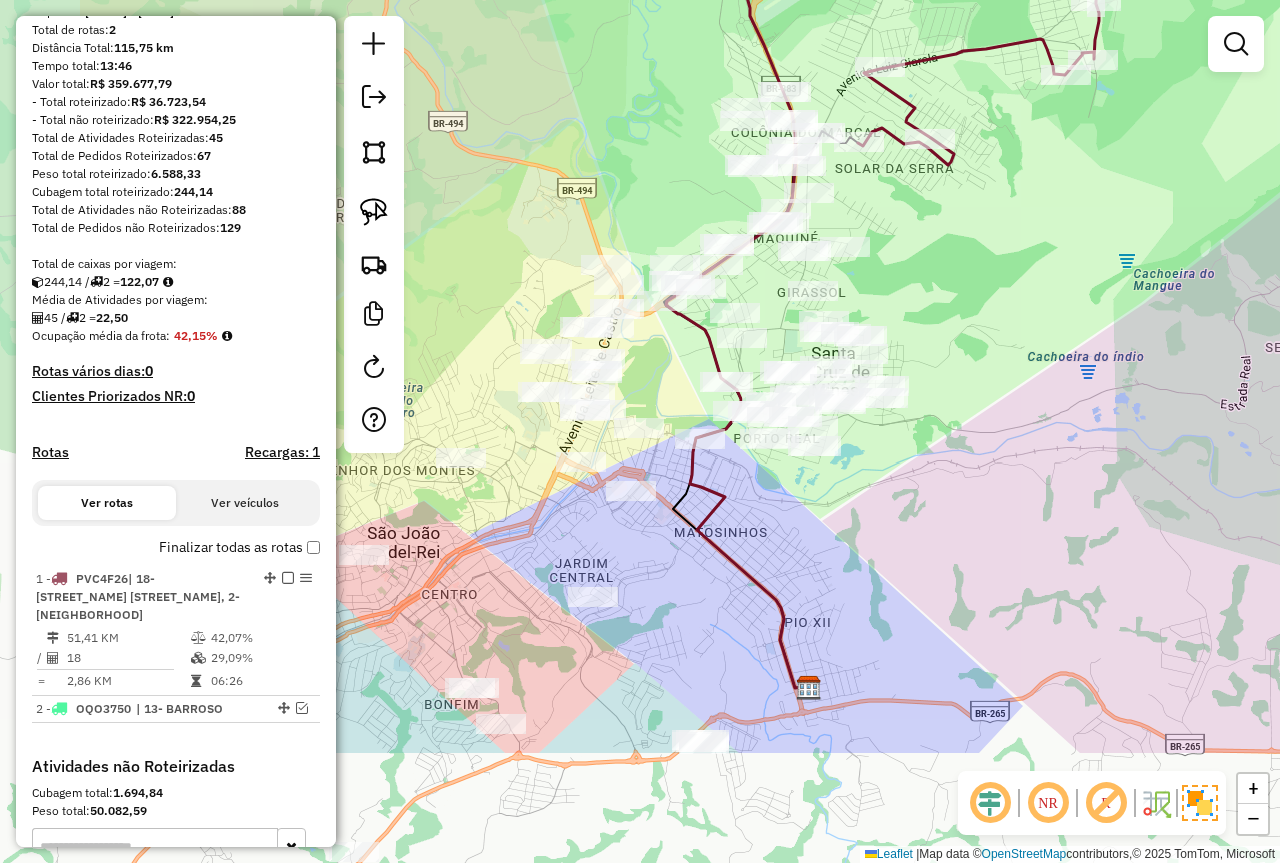drag, startPoint x: 1099, startPoint y: 452, endPoint x: 1018, endPoint y: 422, distance: 86.37708 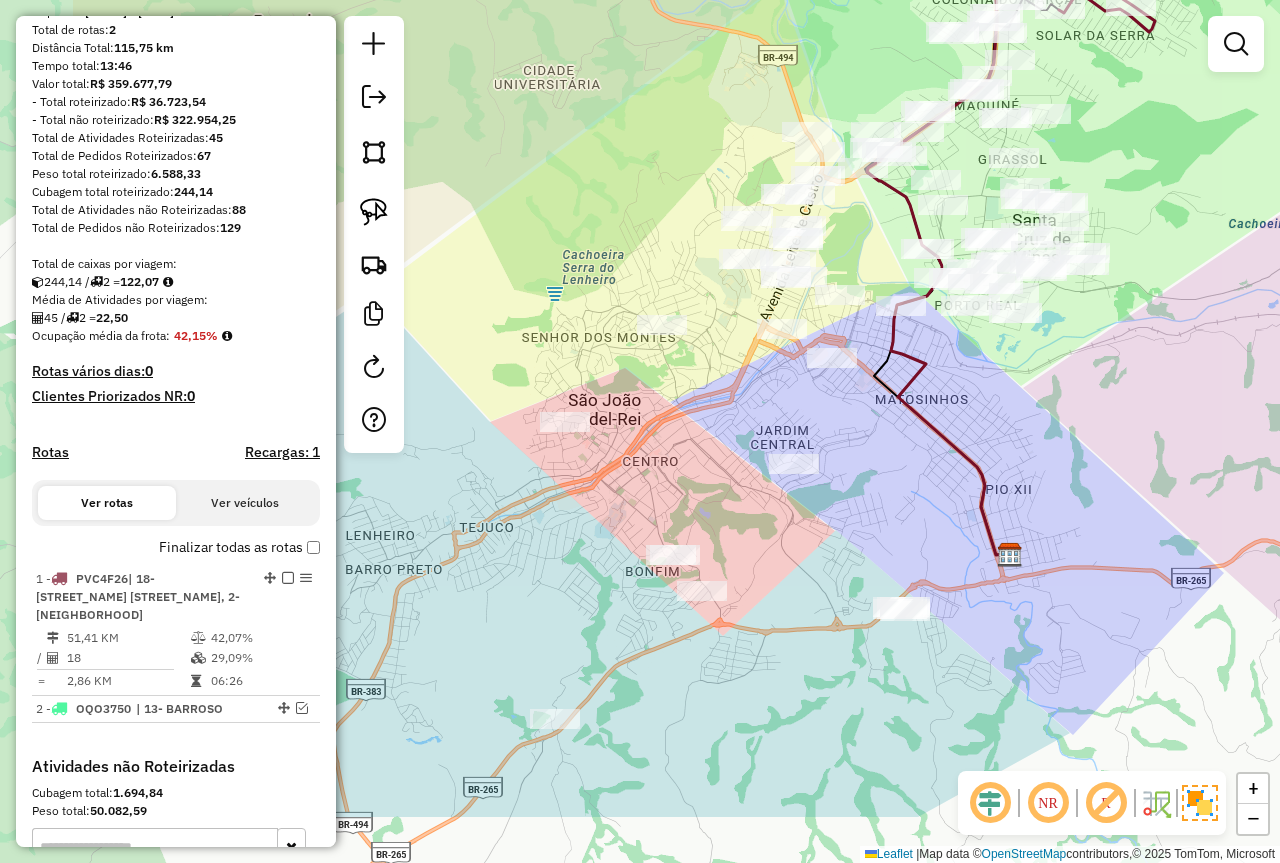 drag, startPoint x: 1031, startPoint y: 528, endPoint x: 792, endPoint y: 395, distance: 273.51416 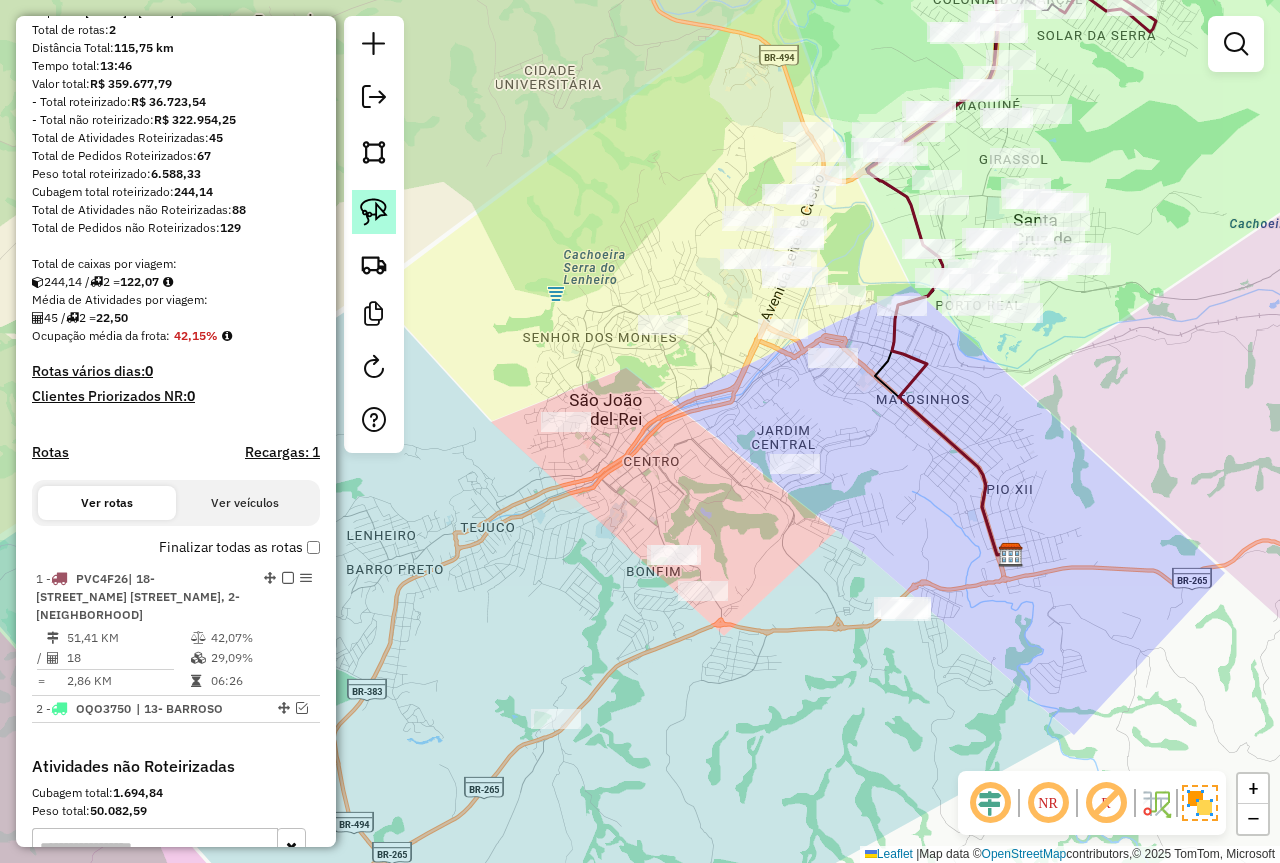 click 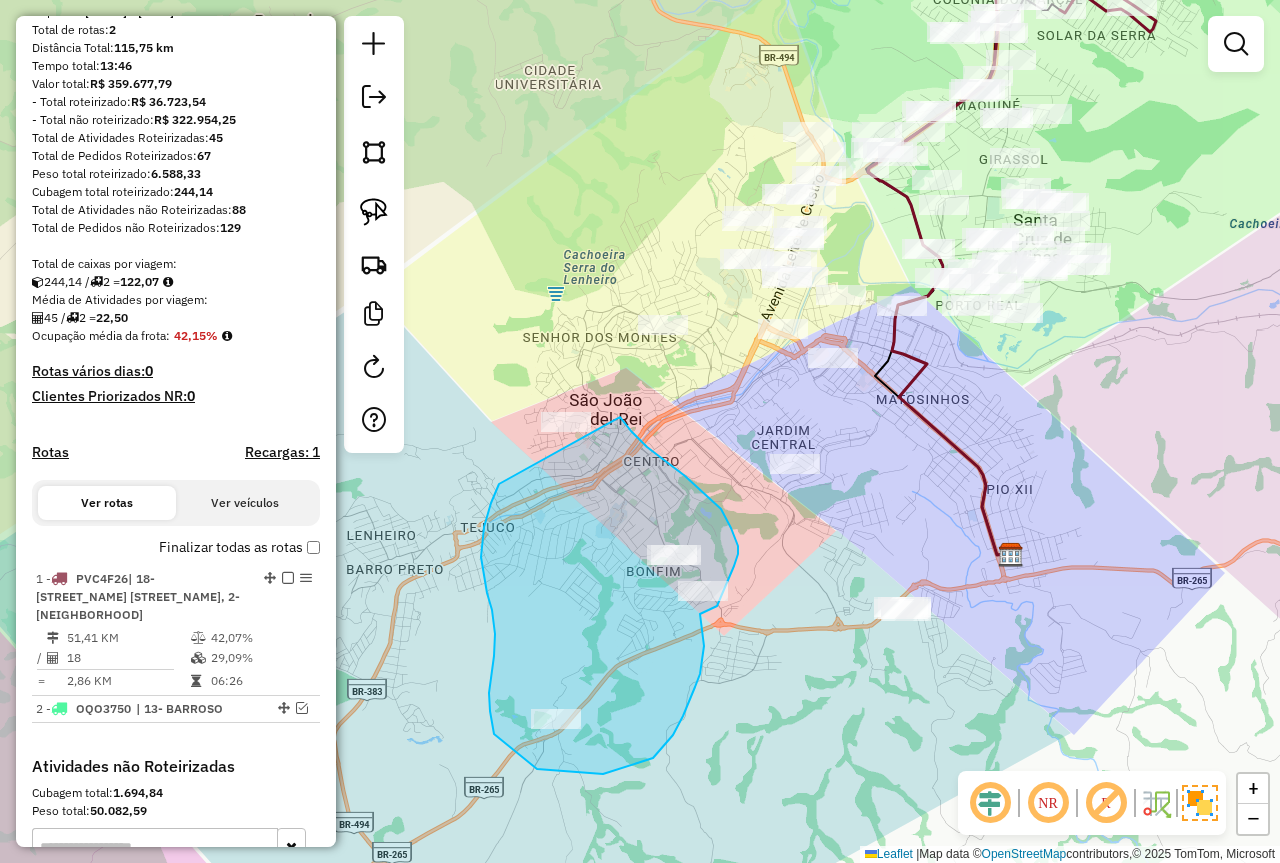 drag, startPoint x: 484, startPoint y: 527, endPoint x: 521, endPoint y: 397, distance: 135.16287 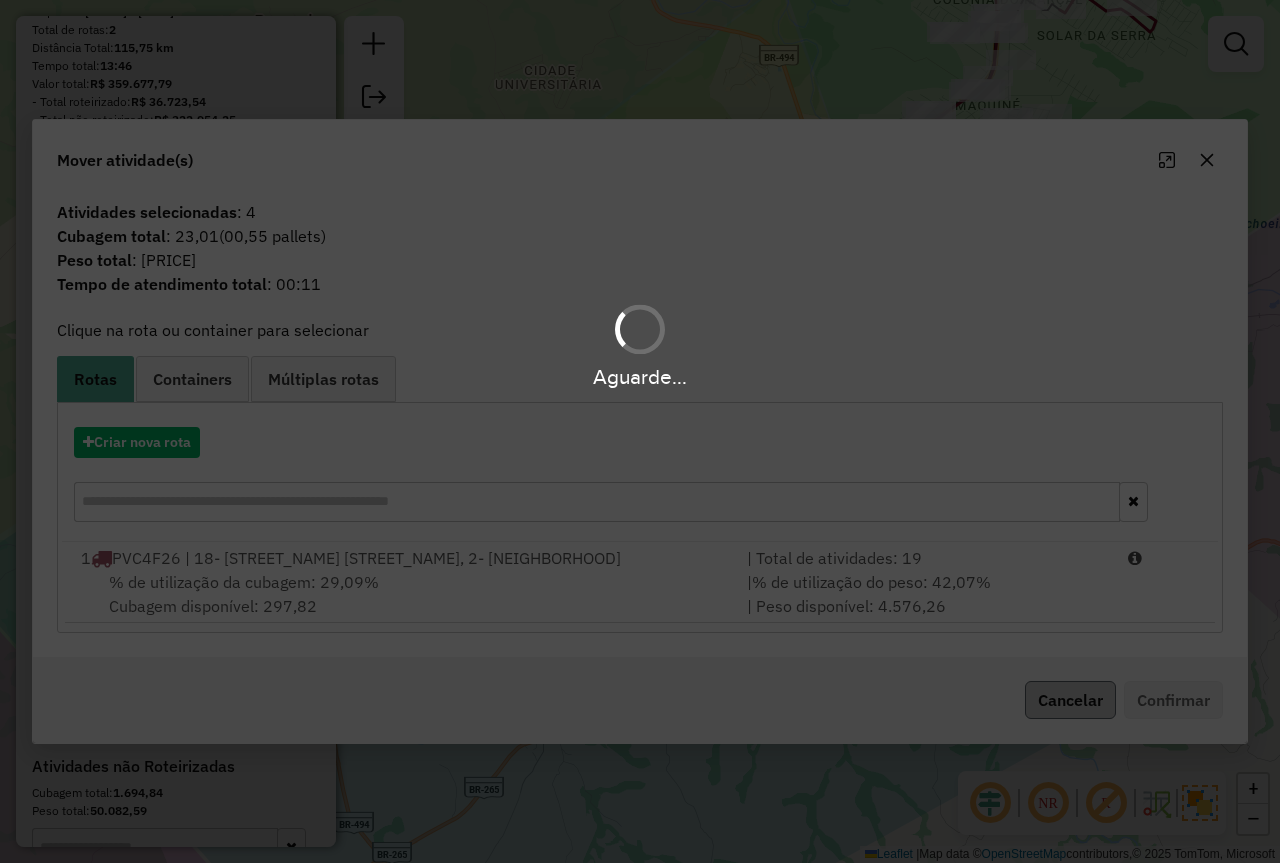 drag, startPoint x: 1064, startPoint y: 685, endPoint x: 1062, endPoint y: 707, distance: 22.090721 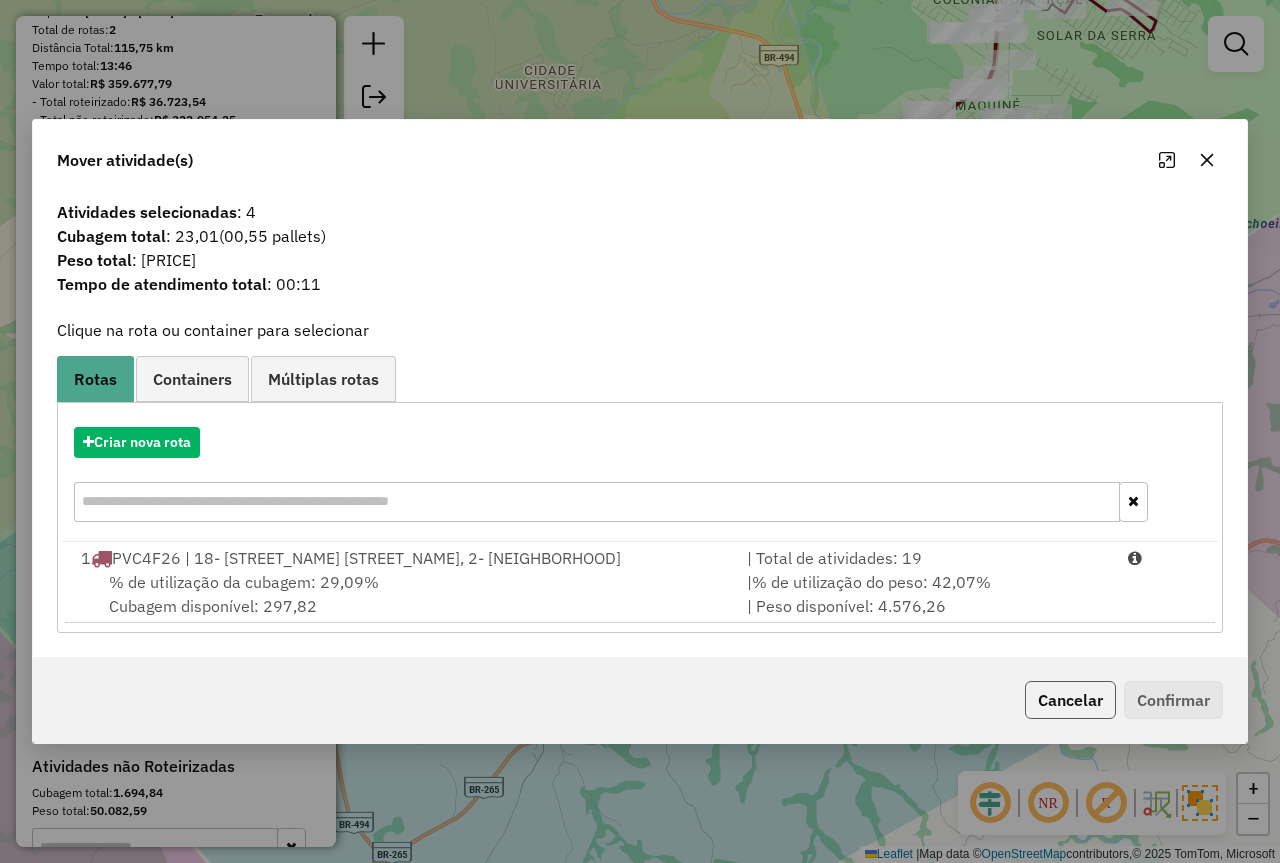 click on "Cancelar" 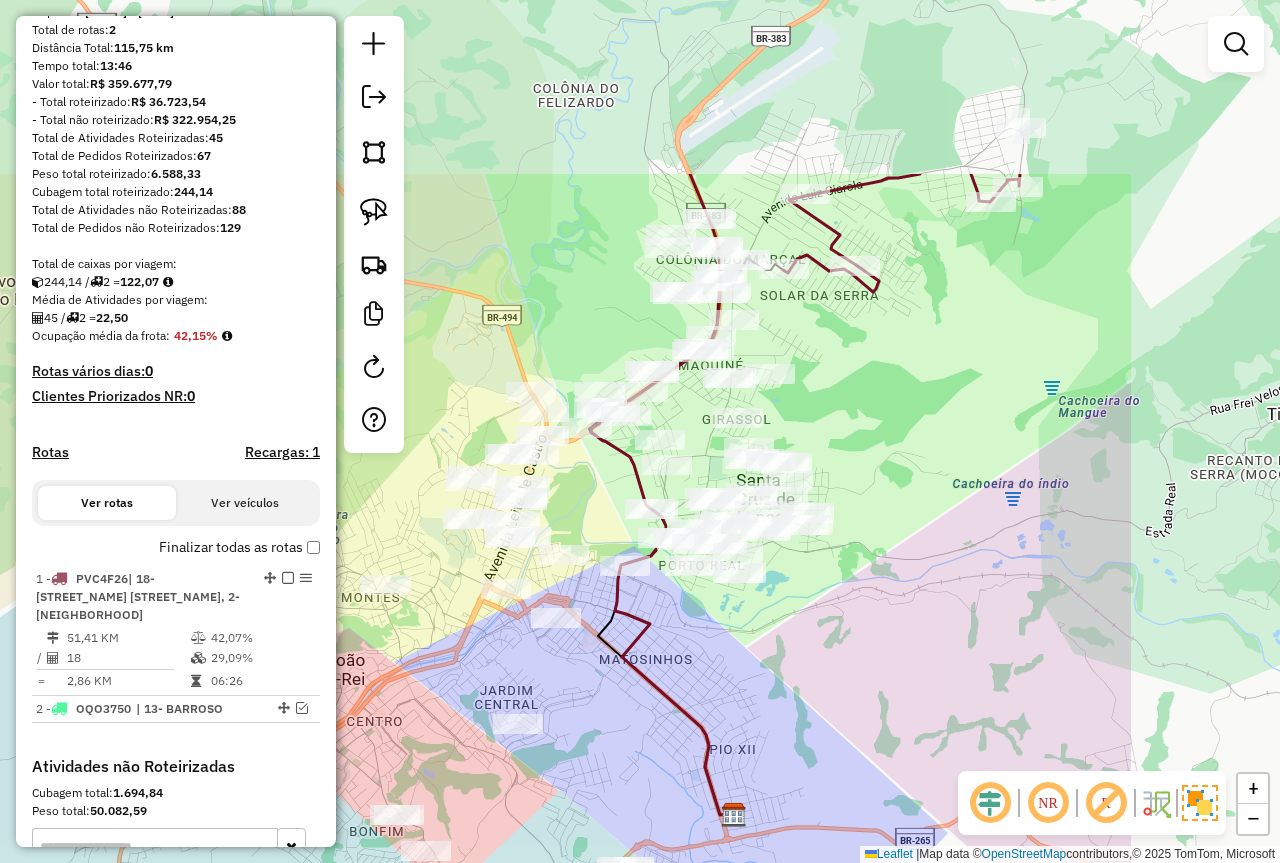 drag, startPoint x: 1032, startPoint y: 526, endPoint x: 788, endPoint y: 780, distance: 352.21017 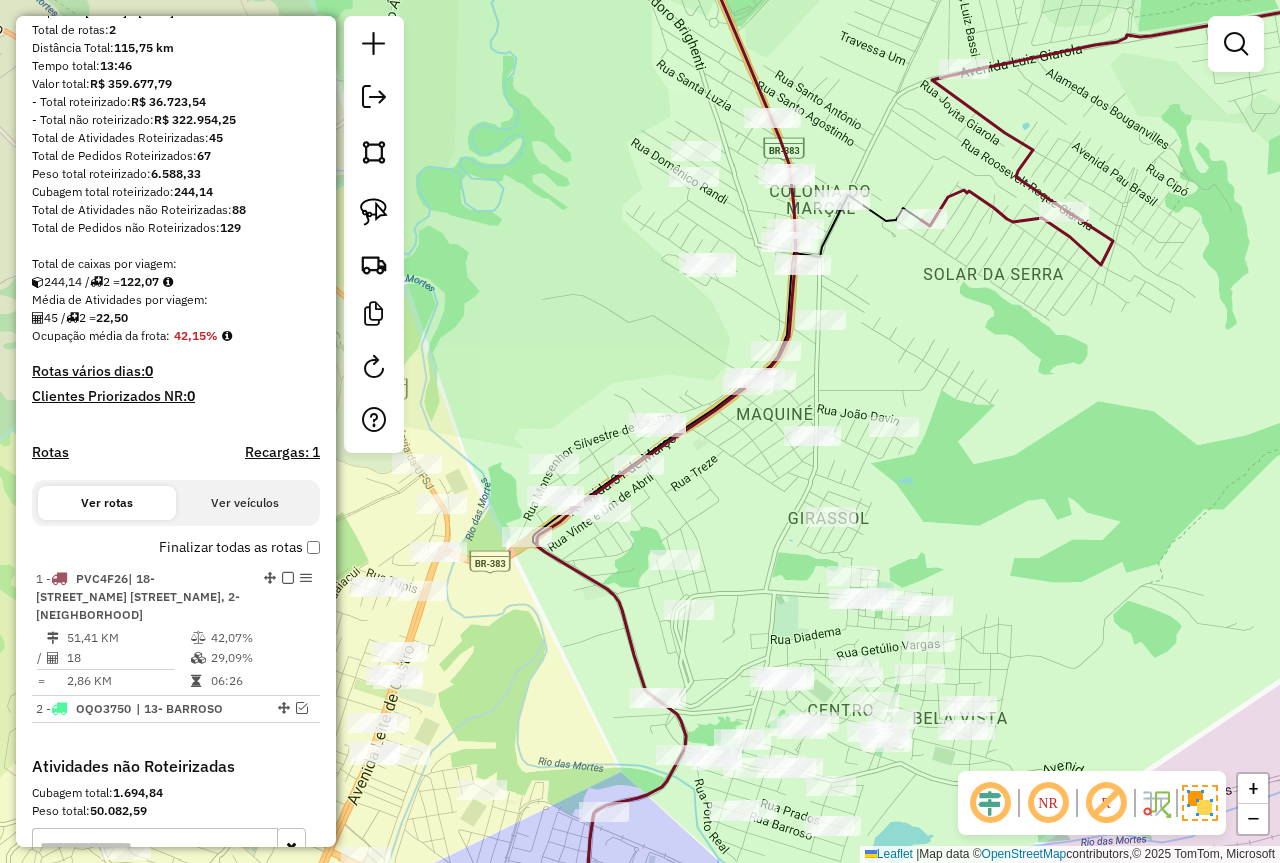click 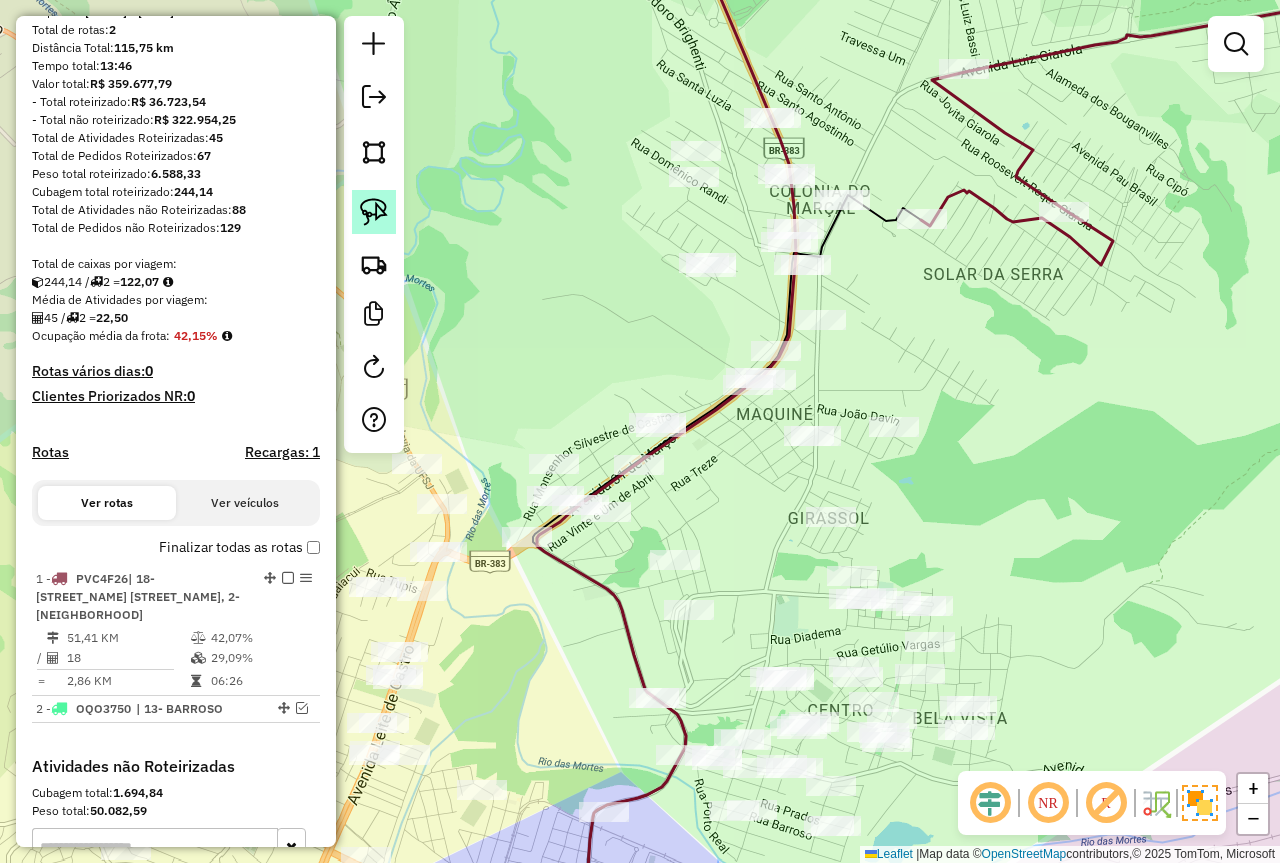 click 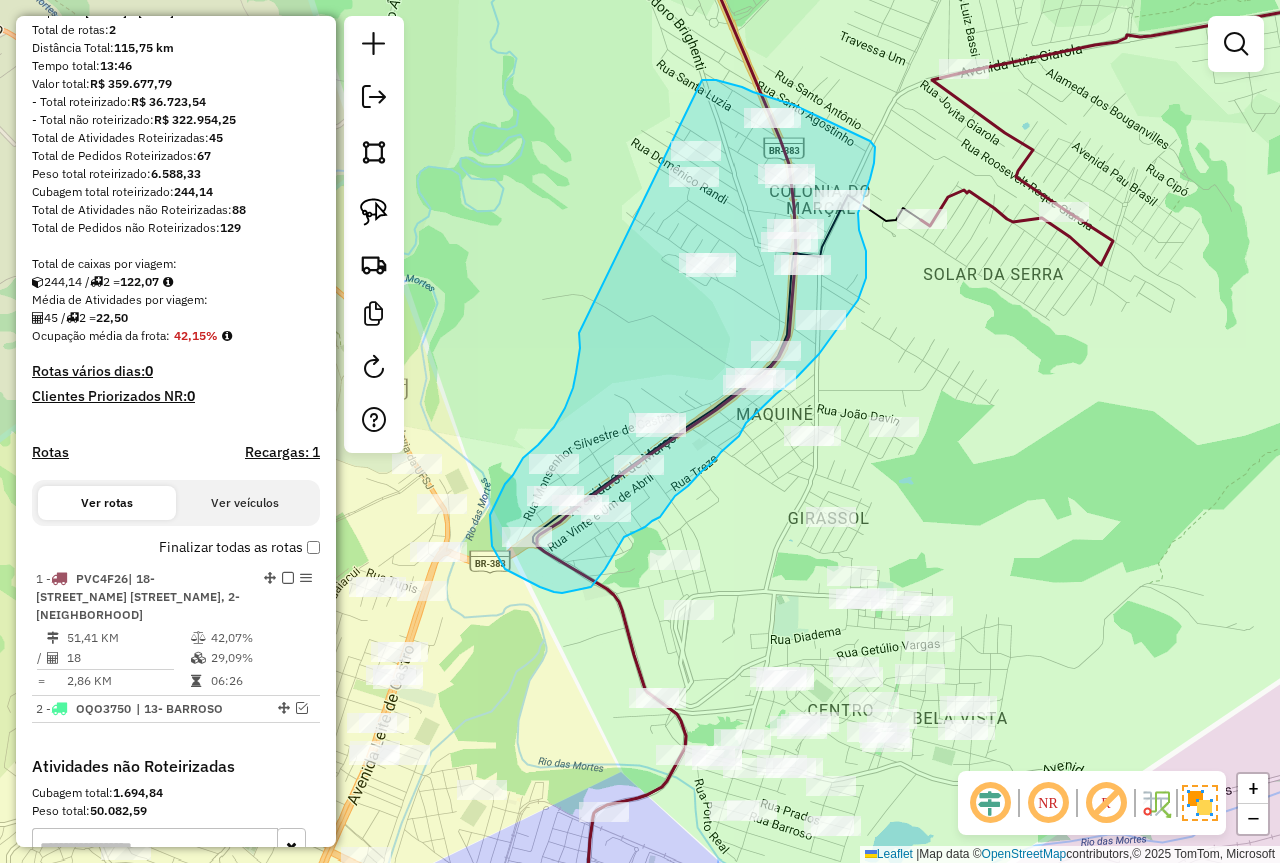 drag, startPoint x: 580, startPoint y: 348, endPoint x: 681, endPoint y: 87, distance: 279.8607 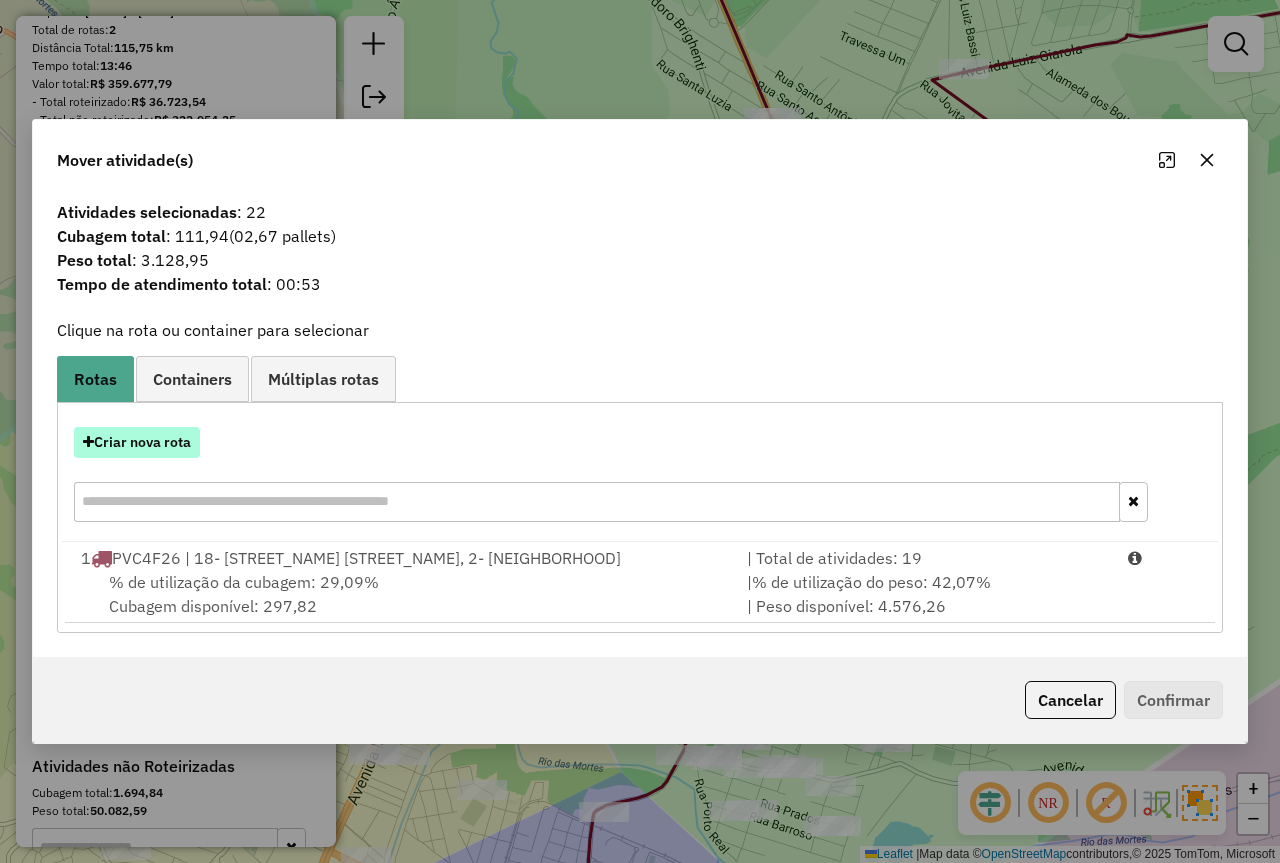 click on "Criar nova rota" at bounding box center (137, 442) 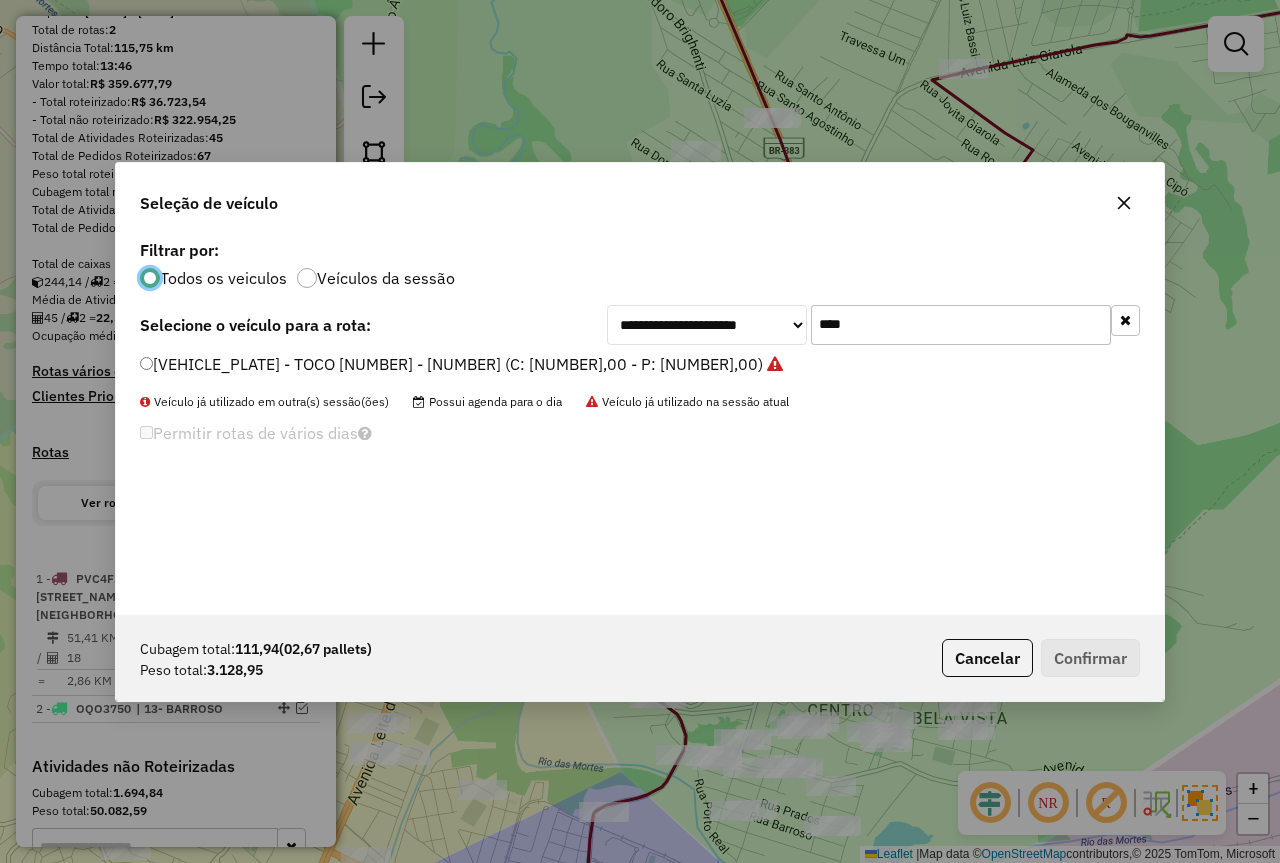 scroll, scrollTop: 11, scrollLeft: 6, axis: both 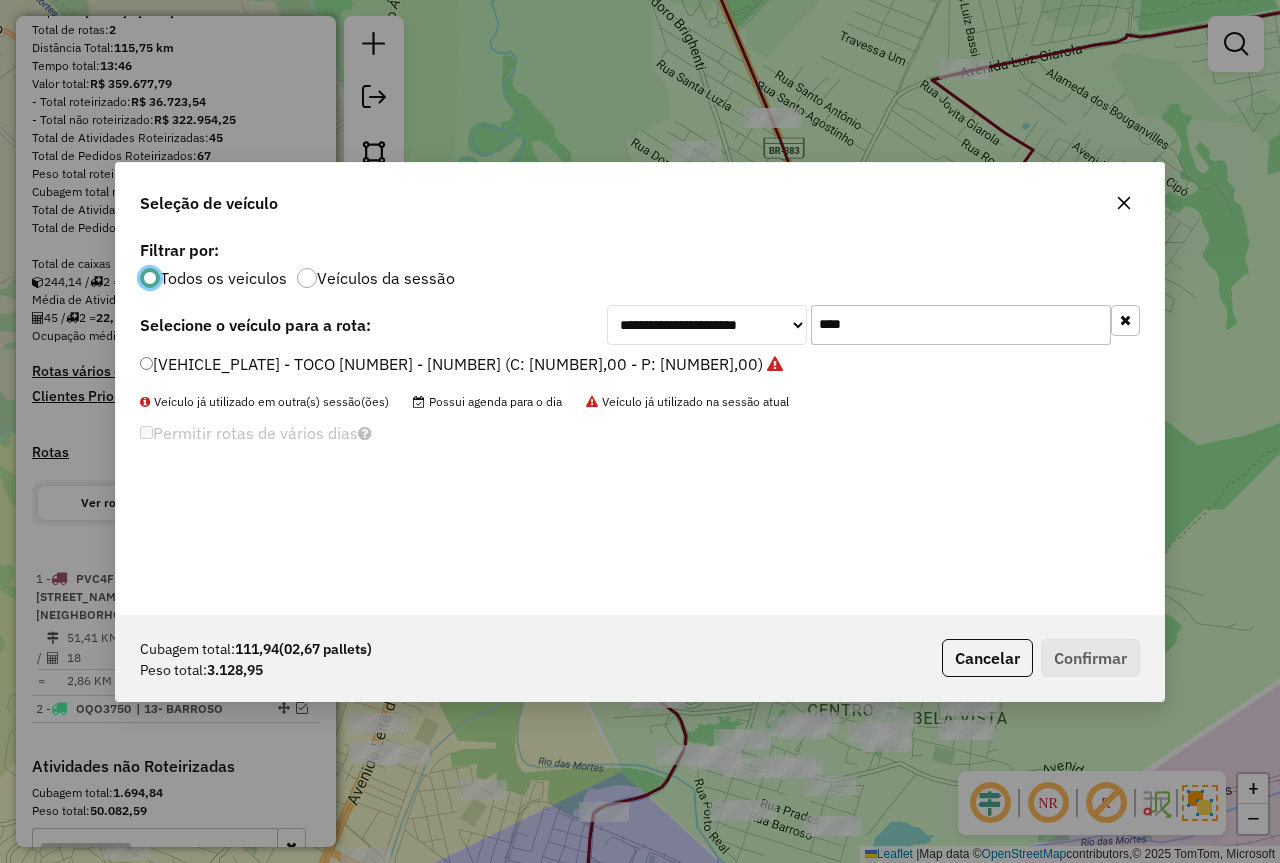 drag, startPoint x: 746, startPoint y: 355, endPoint x: 589, endPoint y: 341, distance: 157.62297 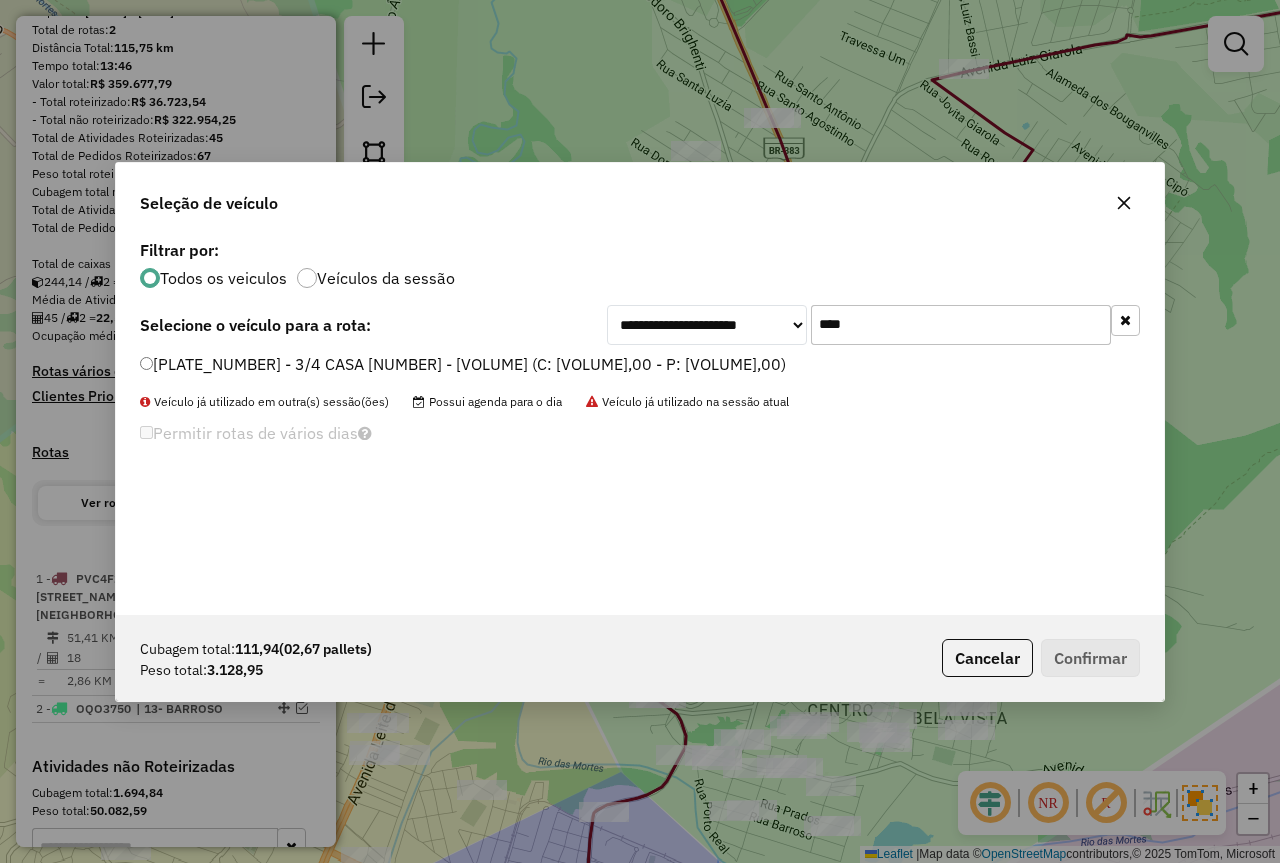 type on "****" 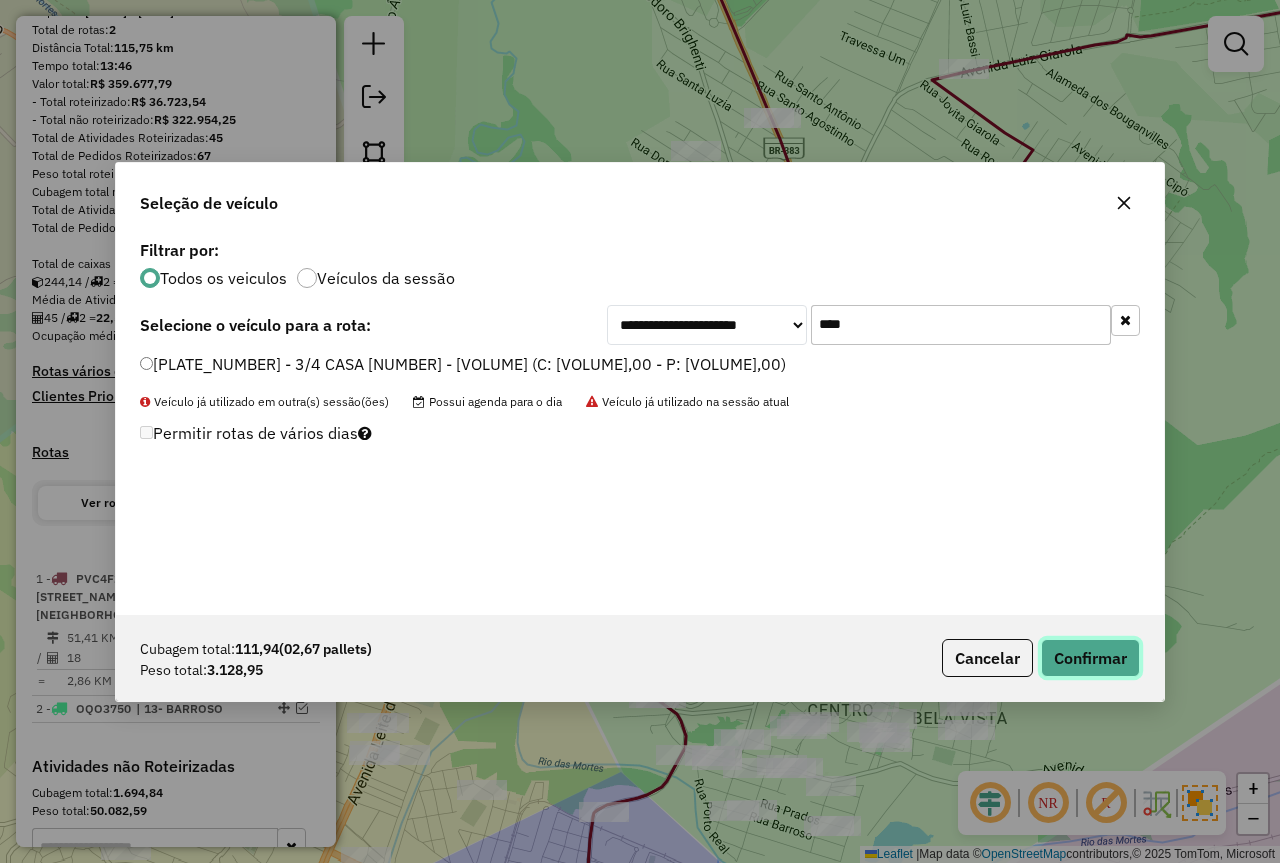 click on "Confirmar" 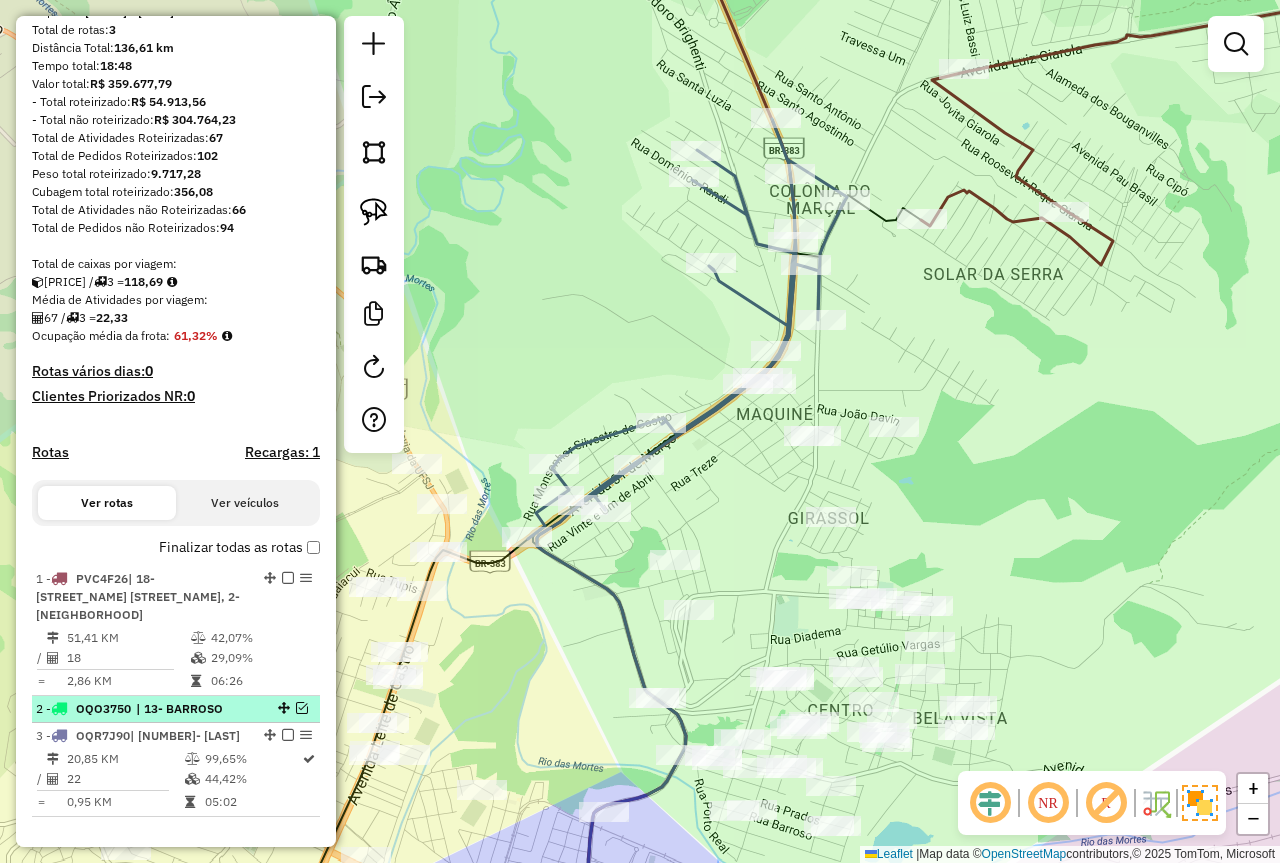 scroll, scrollTop: 300, scrollLeft: 0, axis: vertical 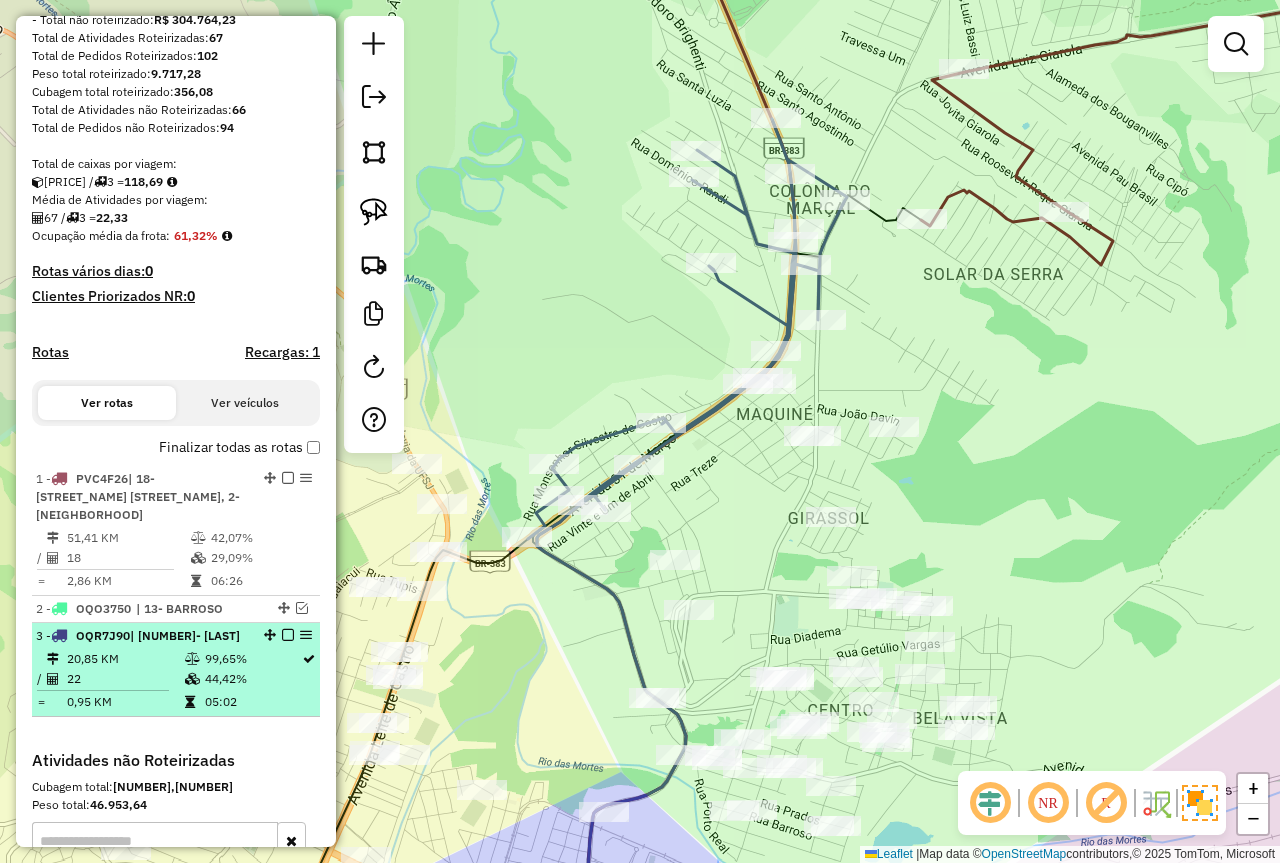 click at bounding box center (288, 635) 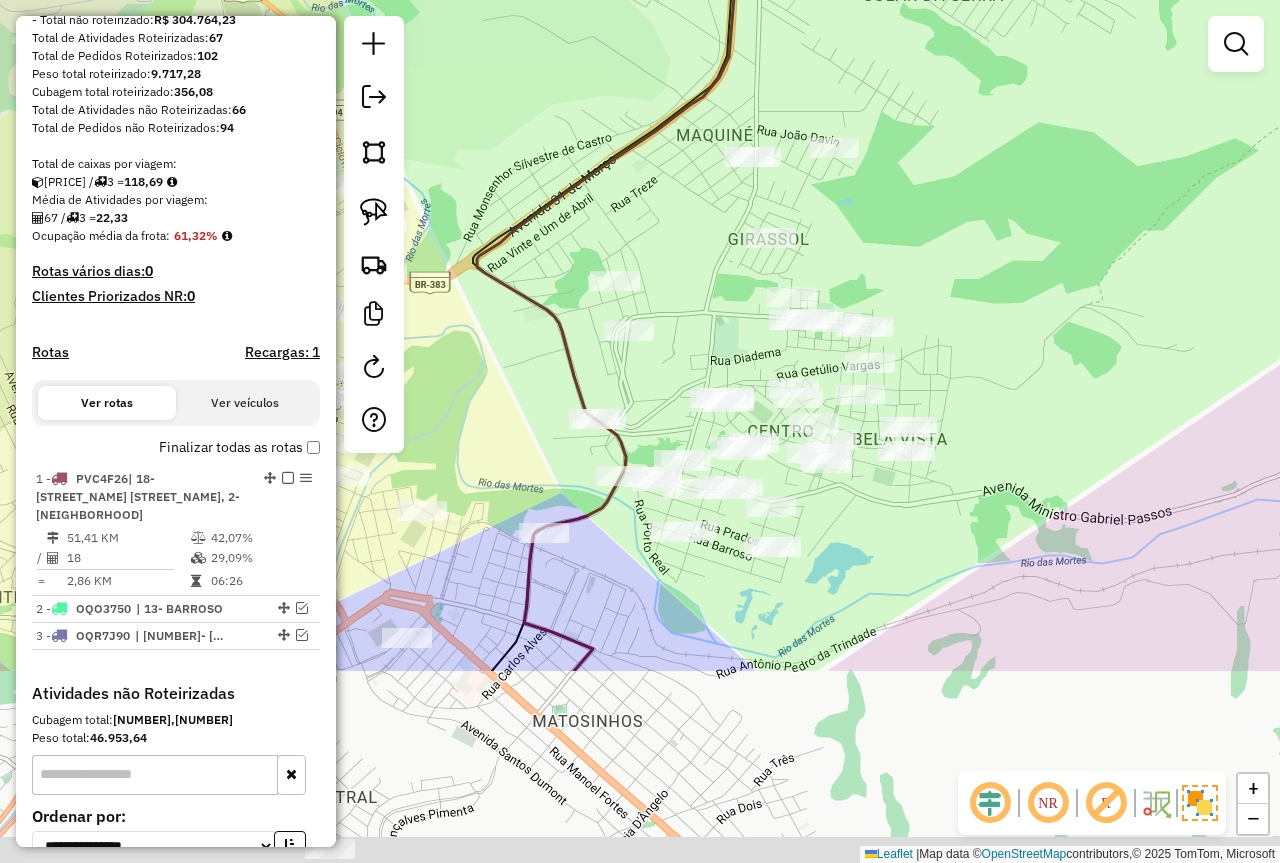 drag, startPoint x: 1023, startPoint y: 546, endPoint x: 667, endPoint y: 238, distance: 470.74408 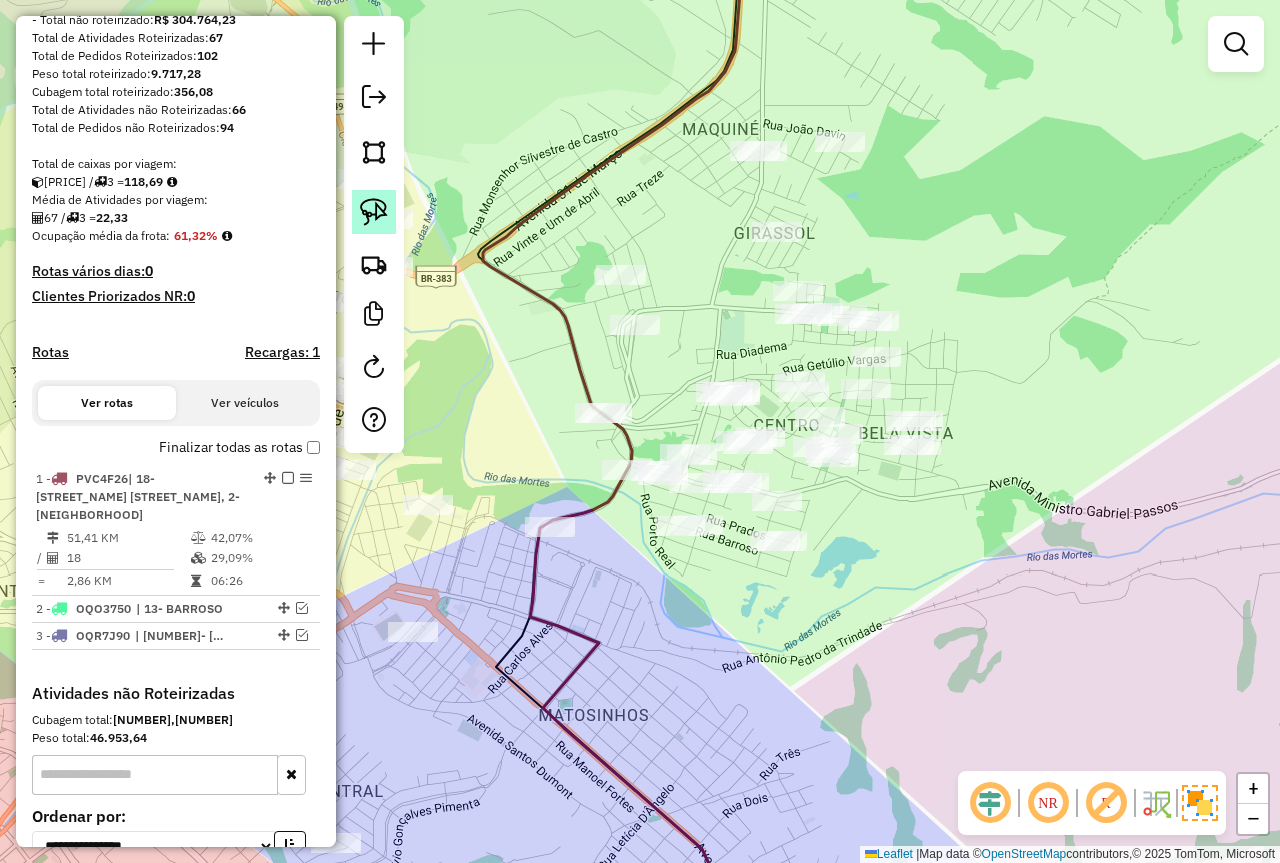 click 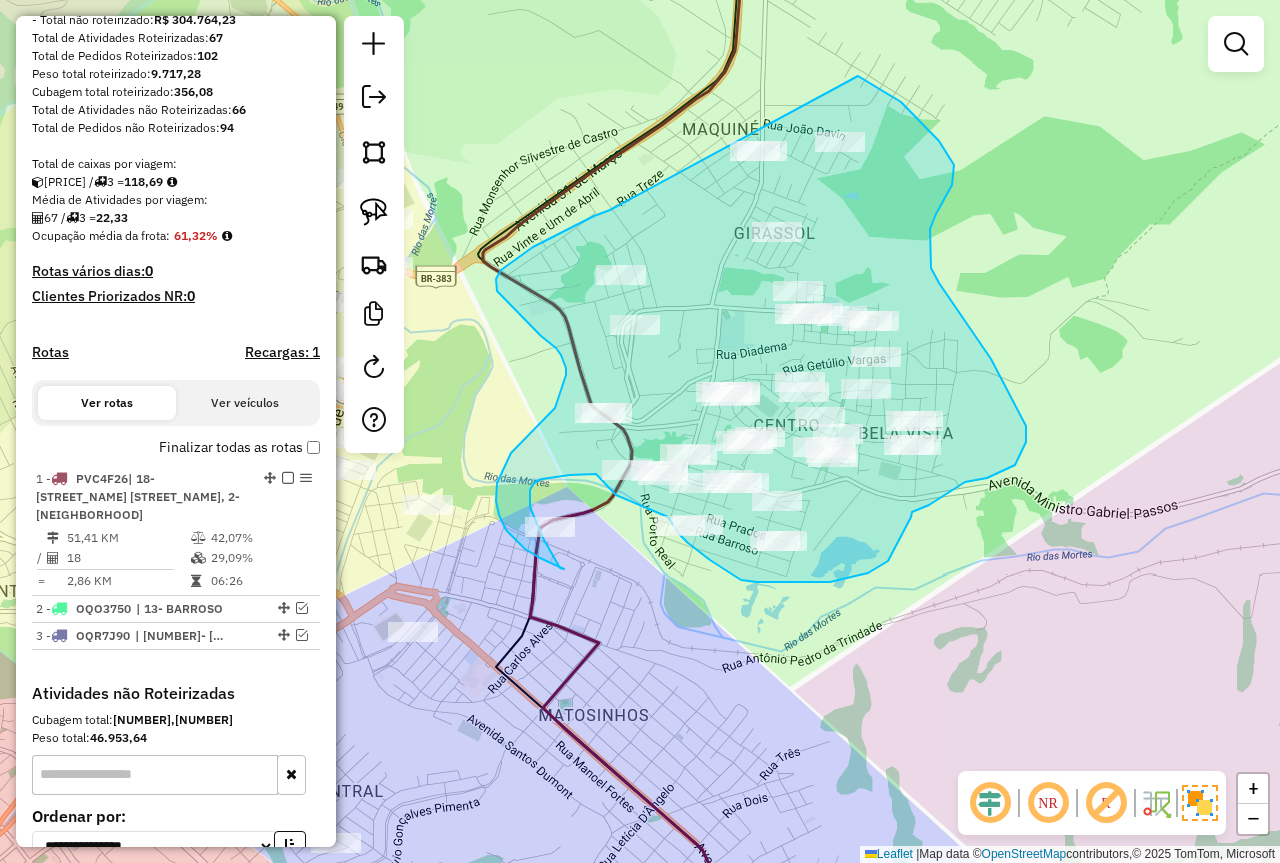drag, startPoint x: 604, startPoint y: 212, endPoint x: 747, endPoint y: 97, distance: 183.50476 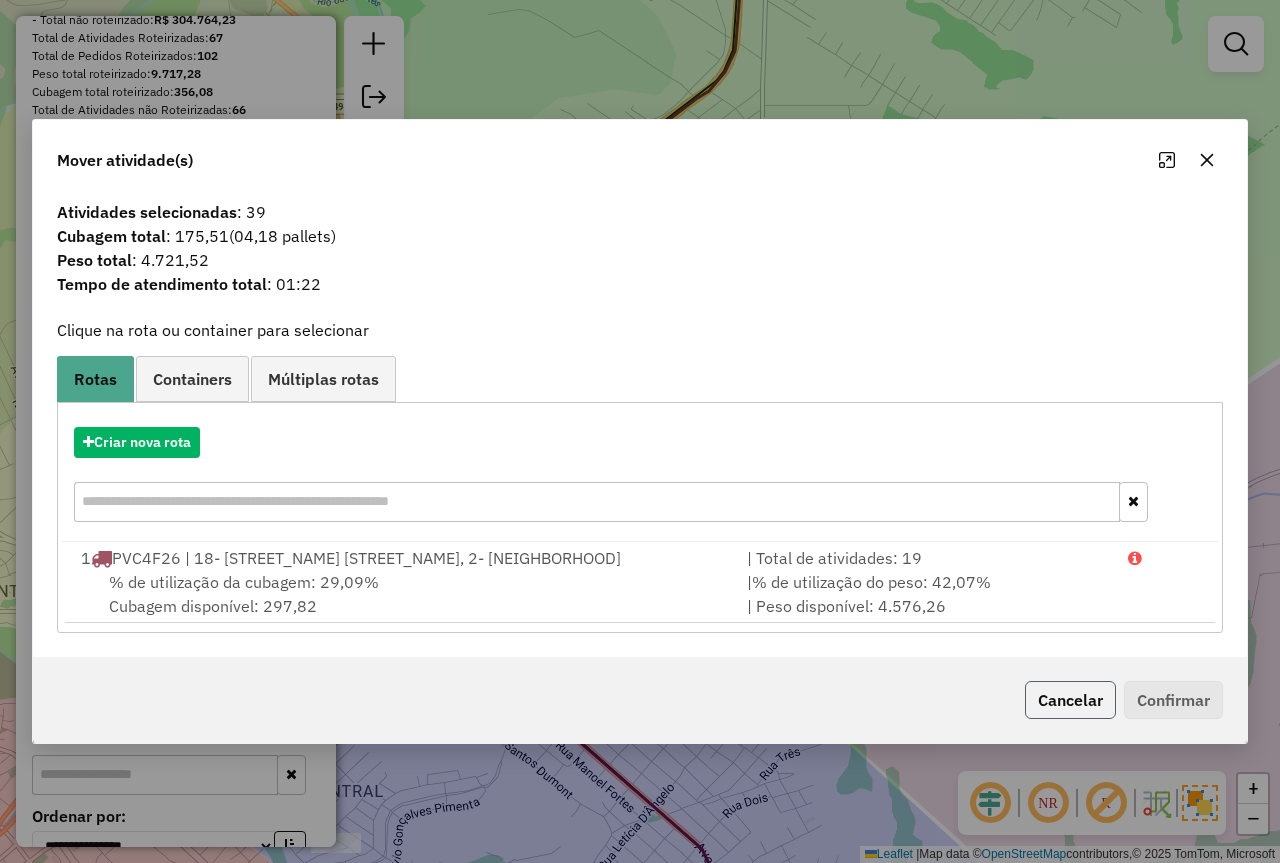 click on "Cancelar" 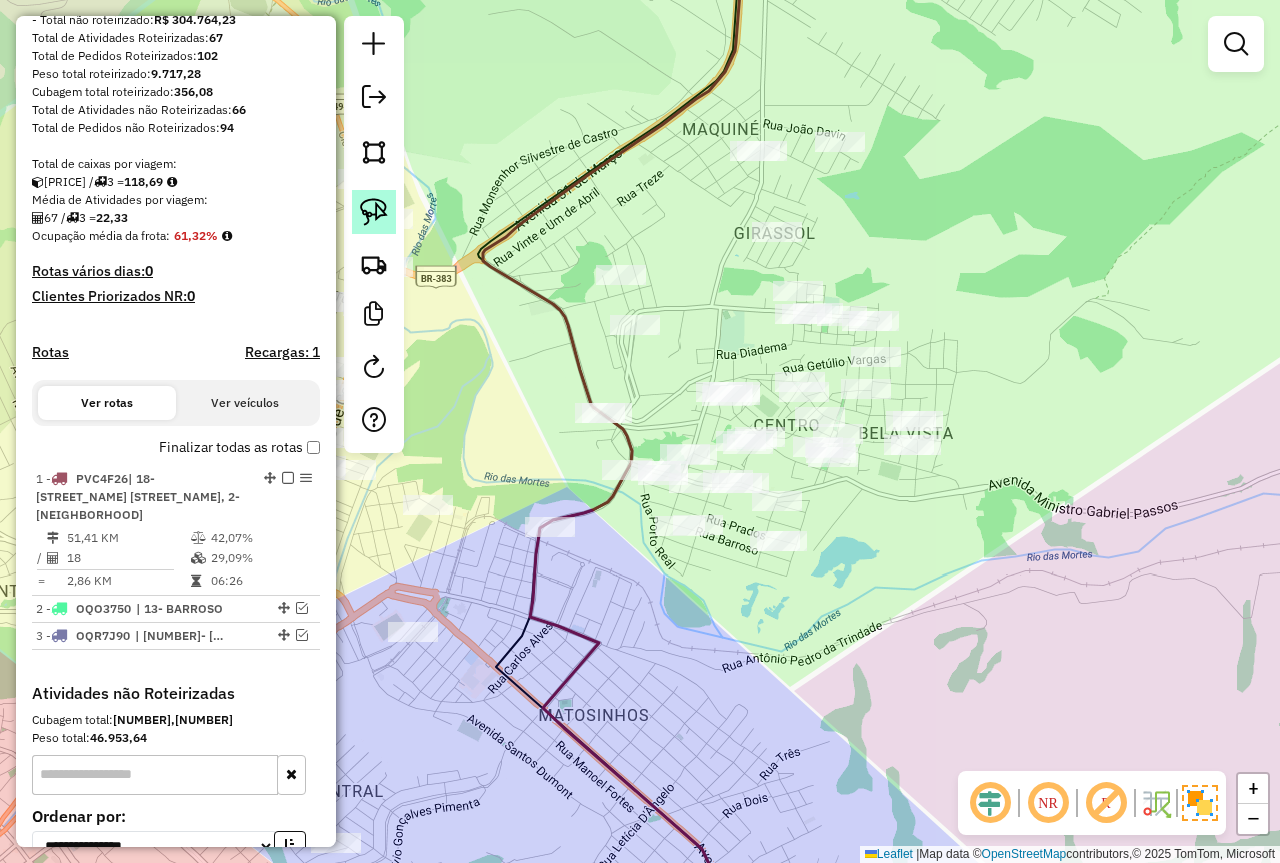 click 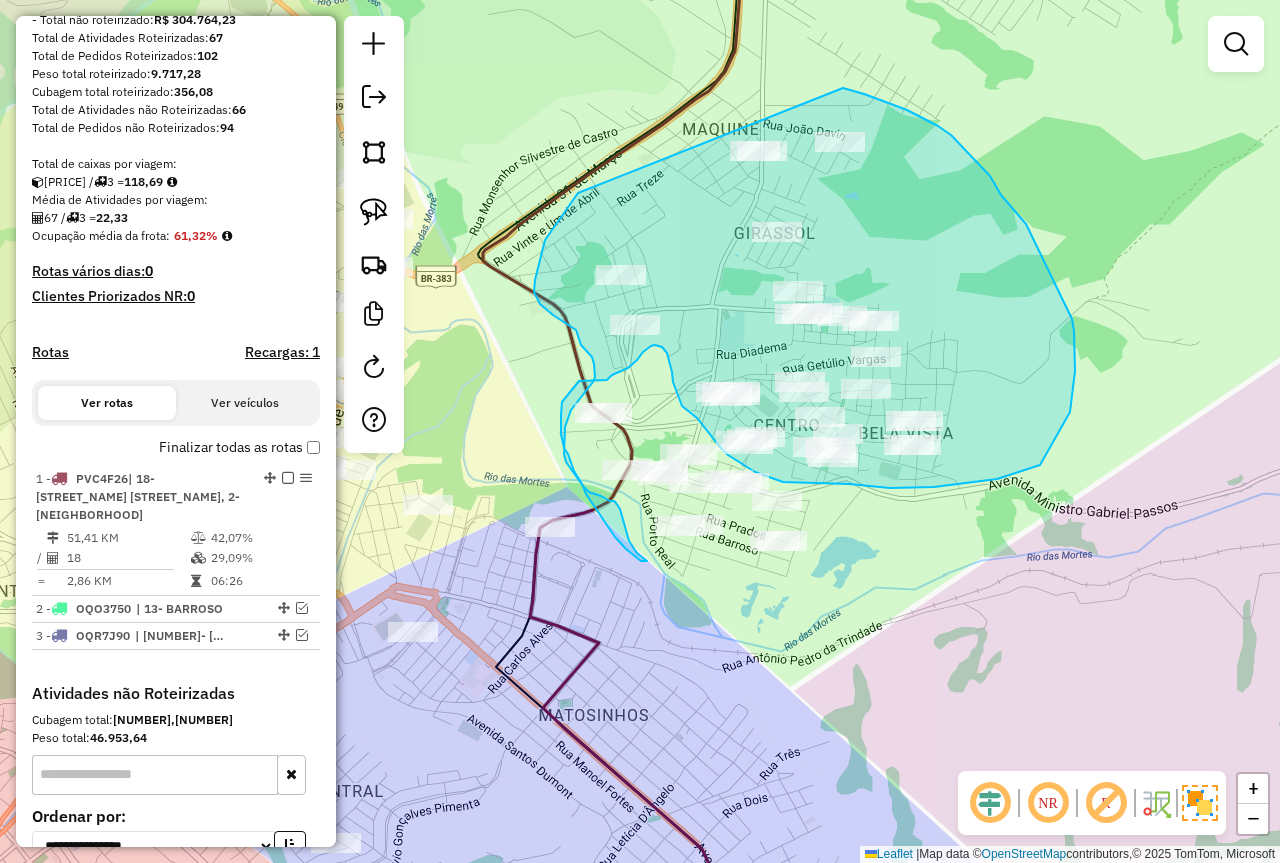 drag, startPoint x: 578, startPoint y: 193, endPoint x: 843, endPoint y: 88, distance: 285.04385 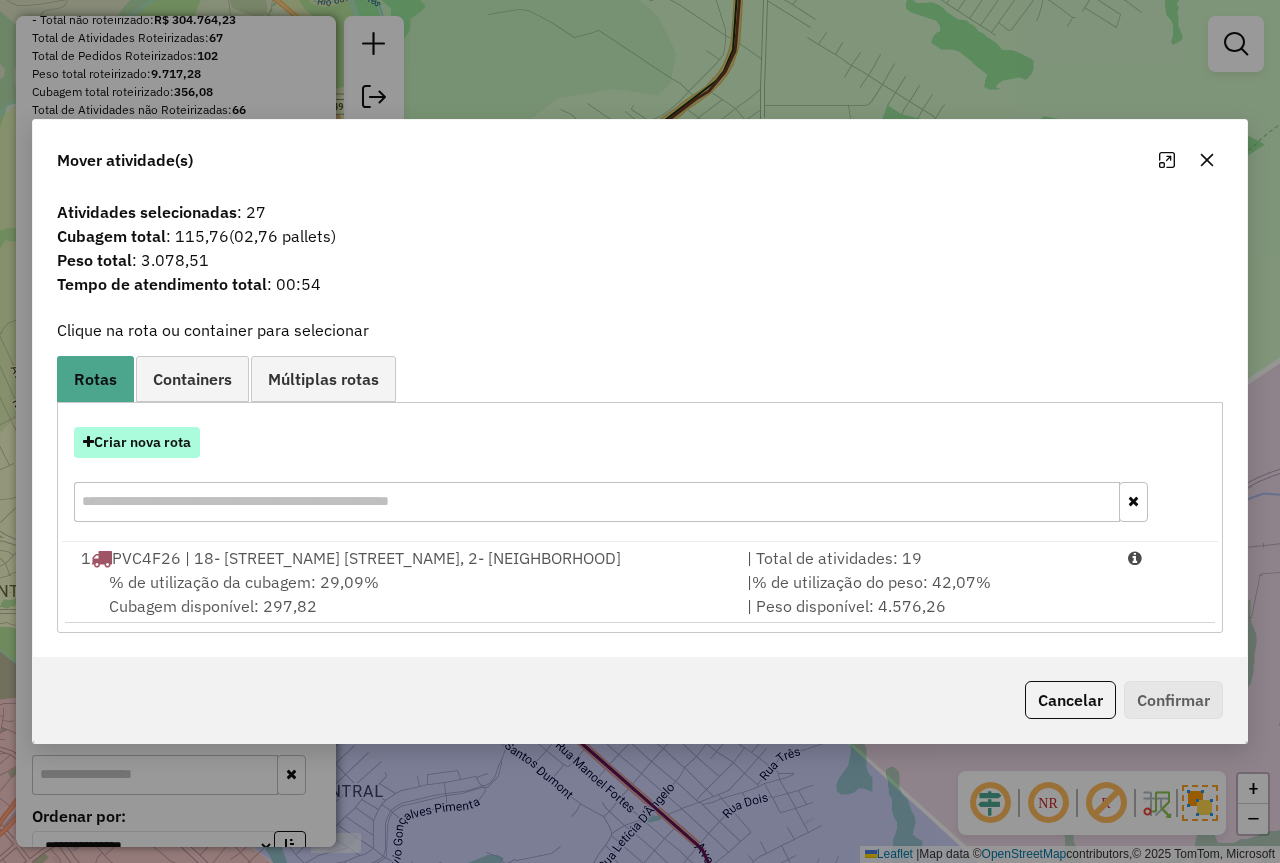 click on "Criar nova rota" at bounding box center (137, 442) 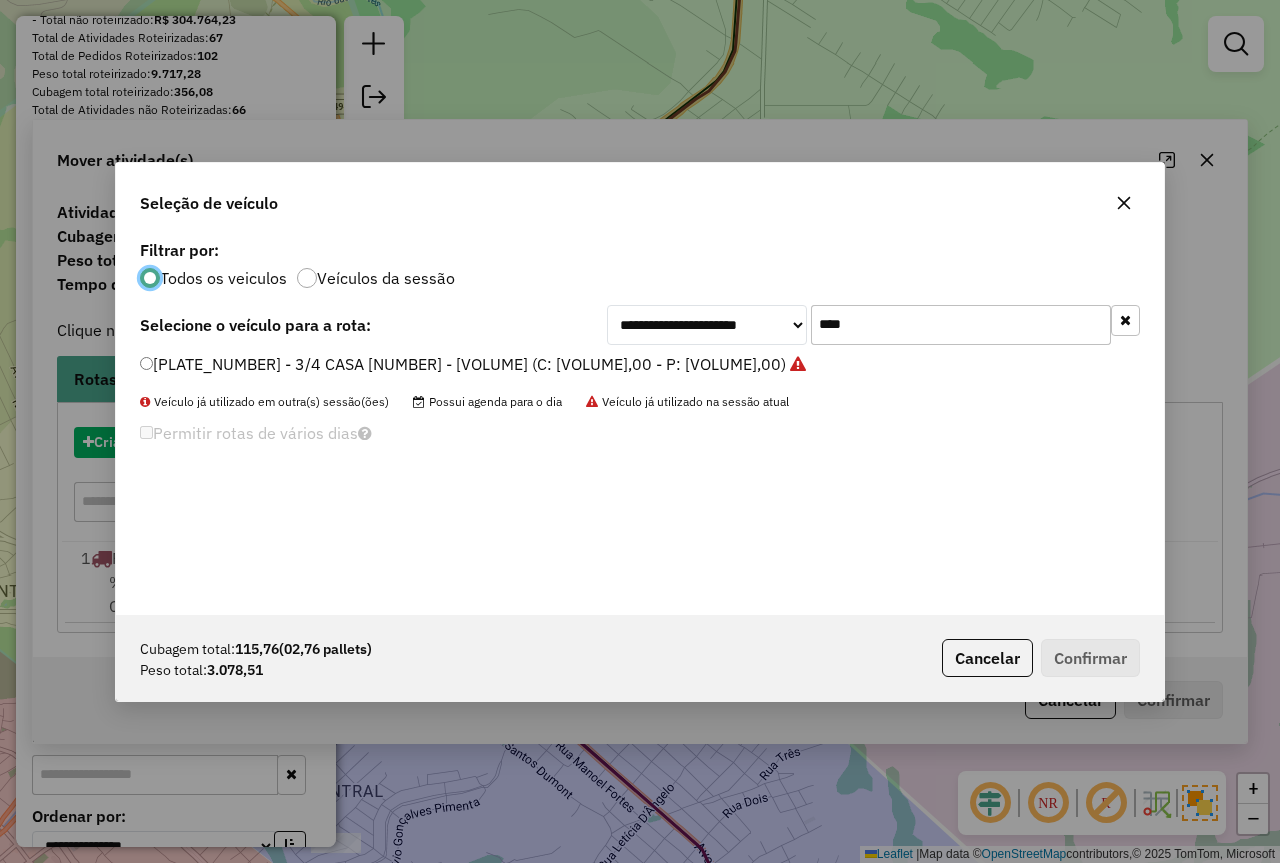 scroll, scrollTop: 11, scrollLeft: 6, axis: both 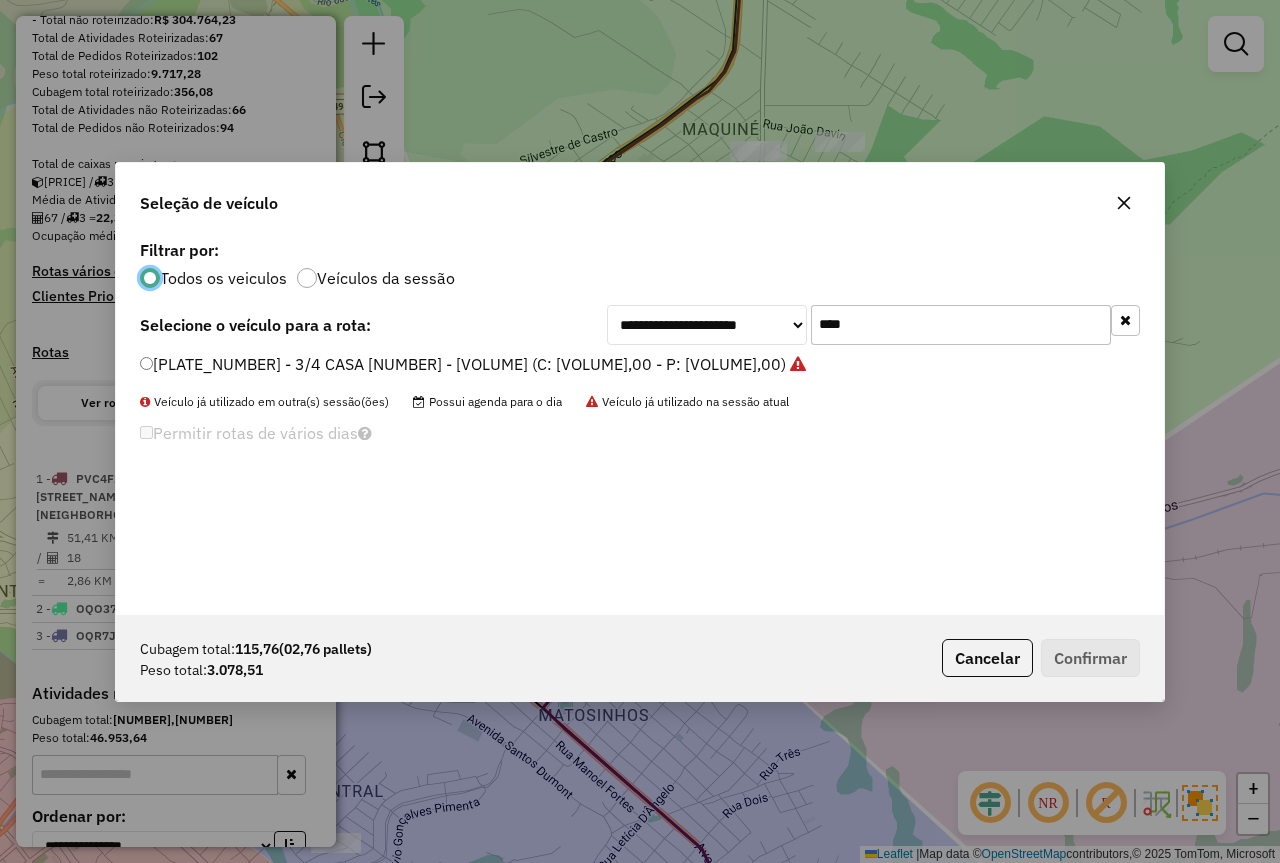 drag, startPoint x: 821, startPoint y: 321, endPoint x: 775, endPoint y: 319, distance: 46.043457 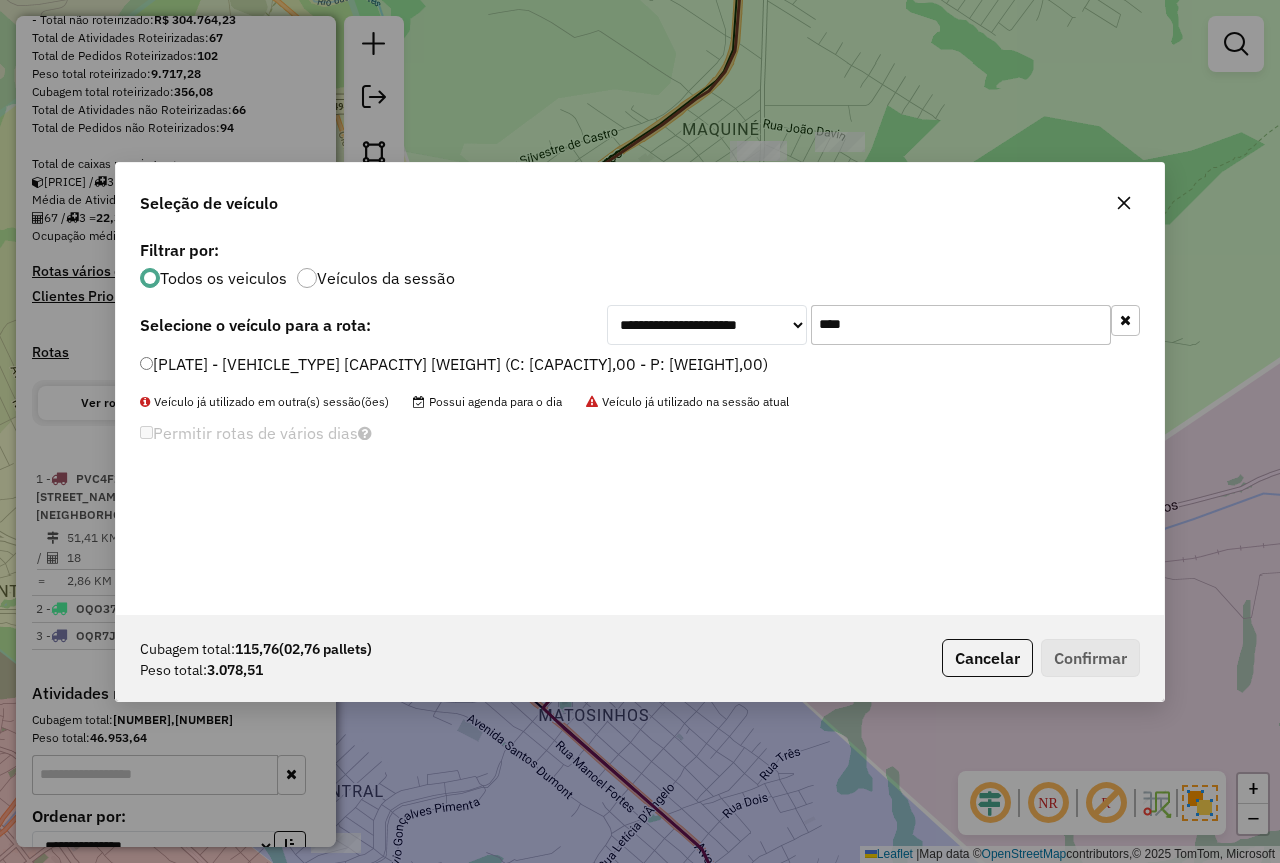 type on "****" 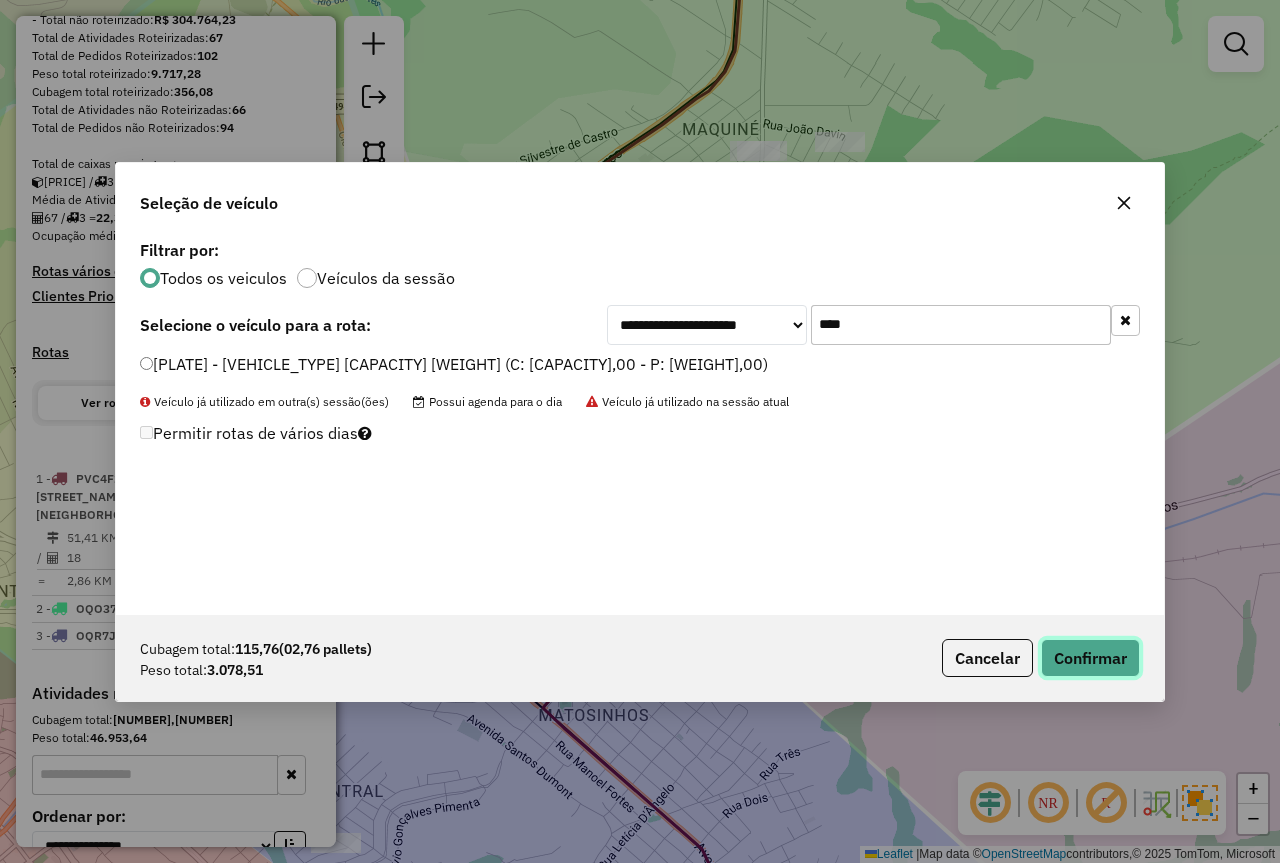 click on "Confirmar" 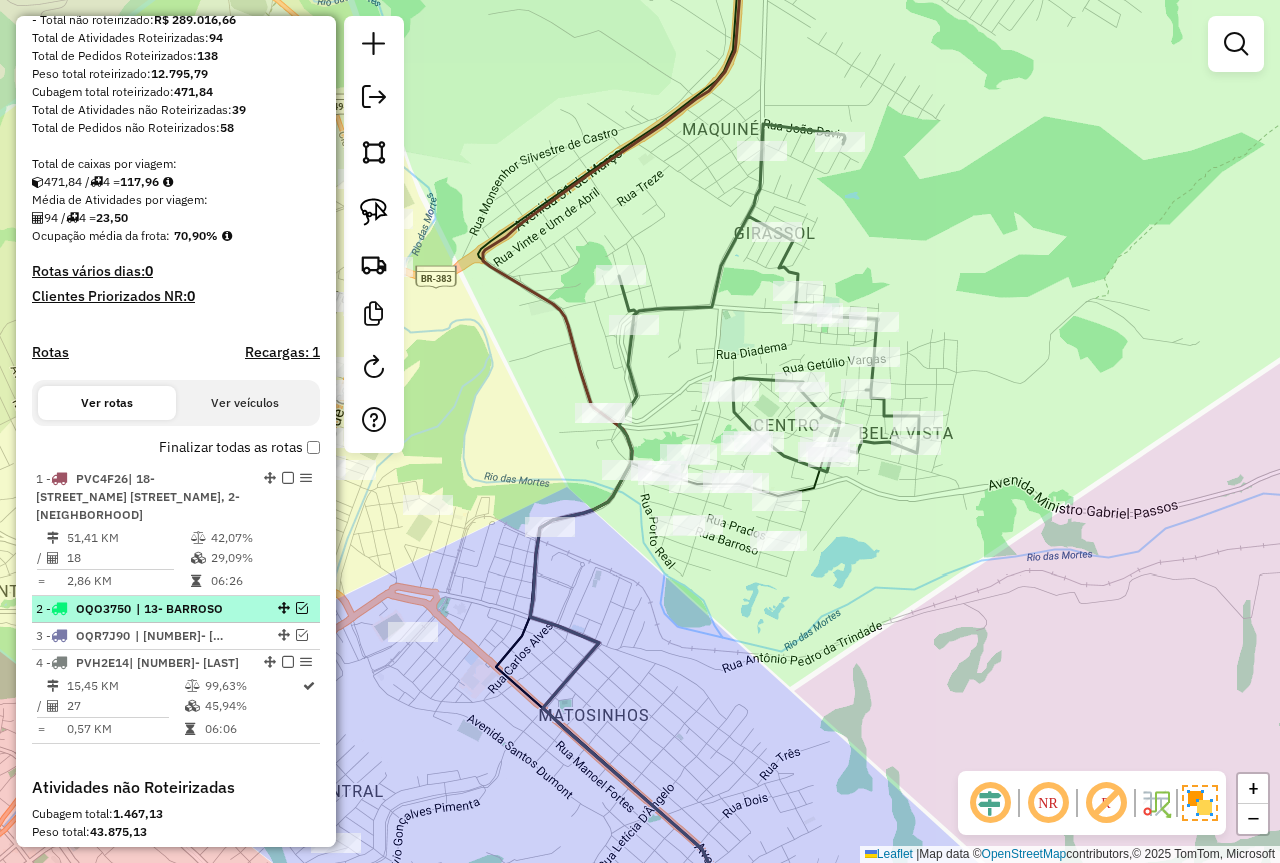 drag, startPoint x: 283, startPoint y: 474, endPoint x: 288, endPoint y: 494, distance: 20.615528 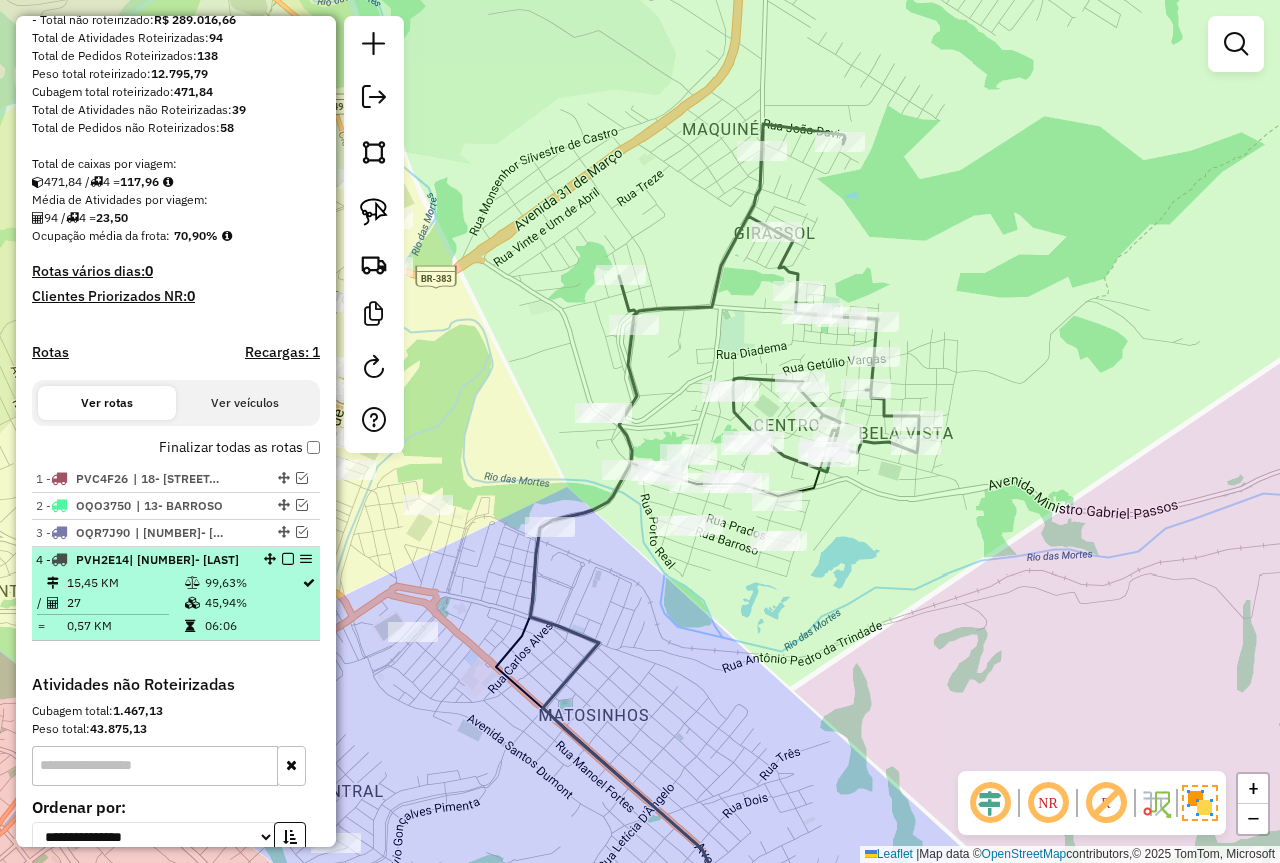 click at bounding box center (288, 559) 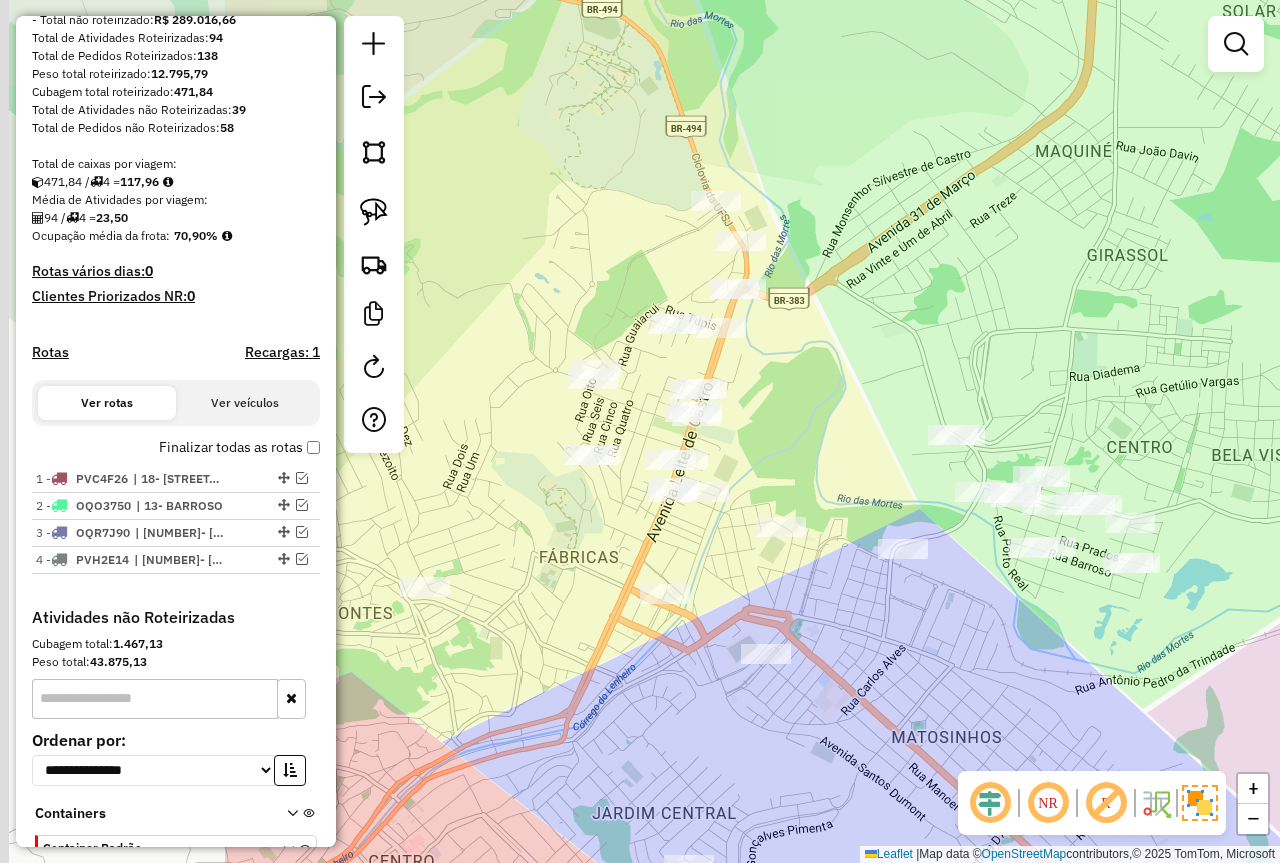 drag, startPoint x: 664, startPoint y: 595, endPoint x: 1017, endPoint y: 617, distance: 353.68488 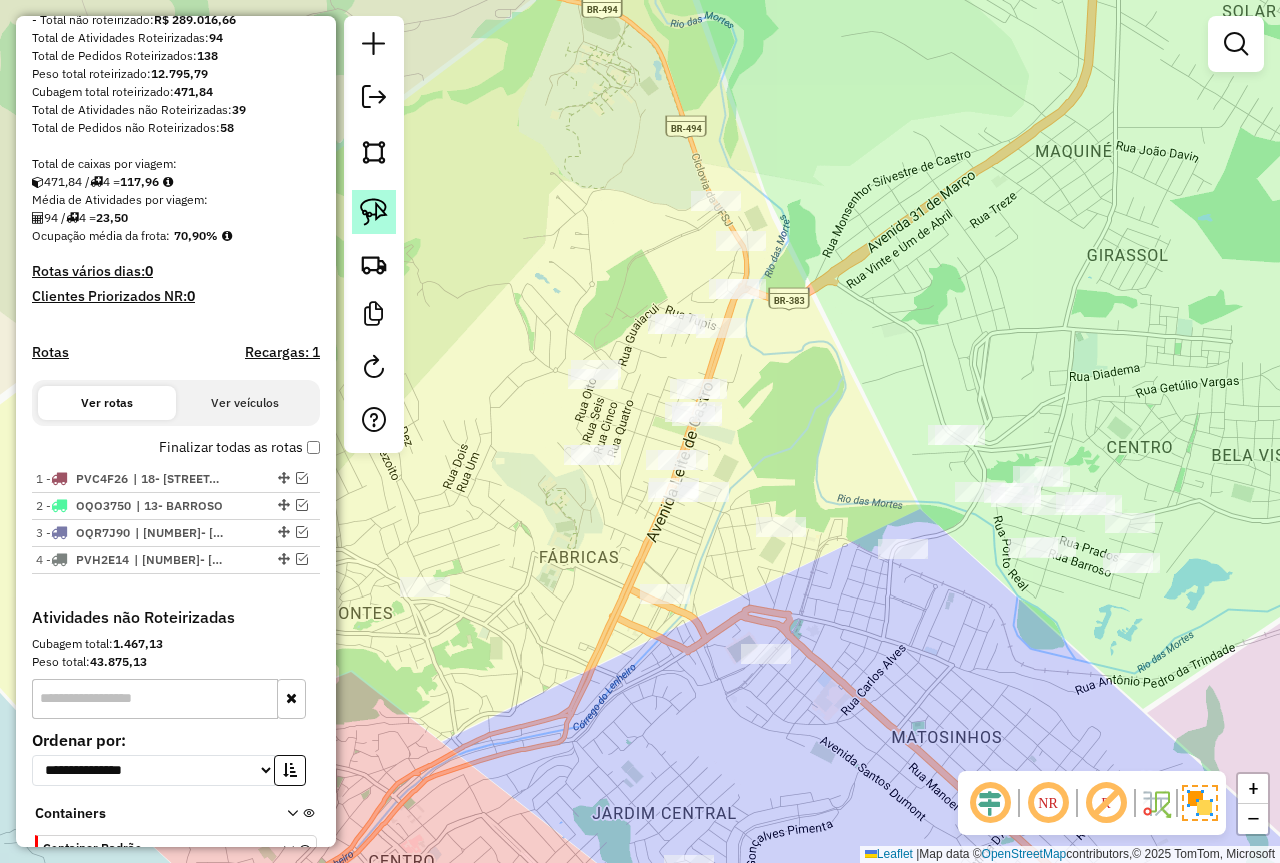 click 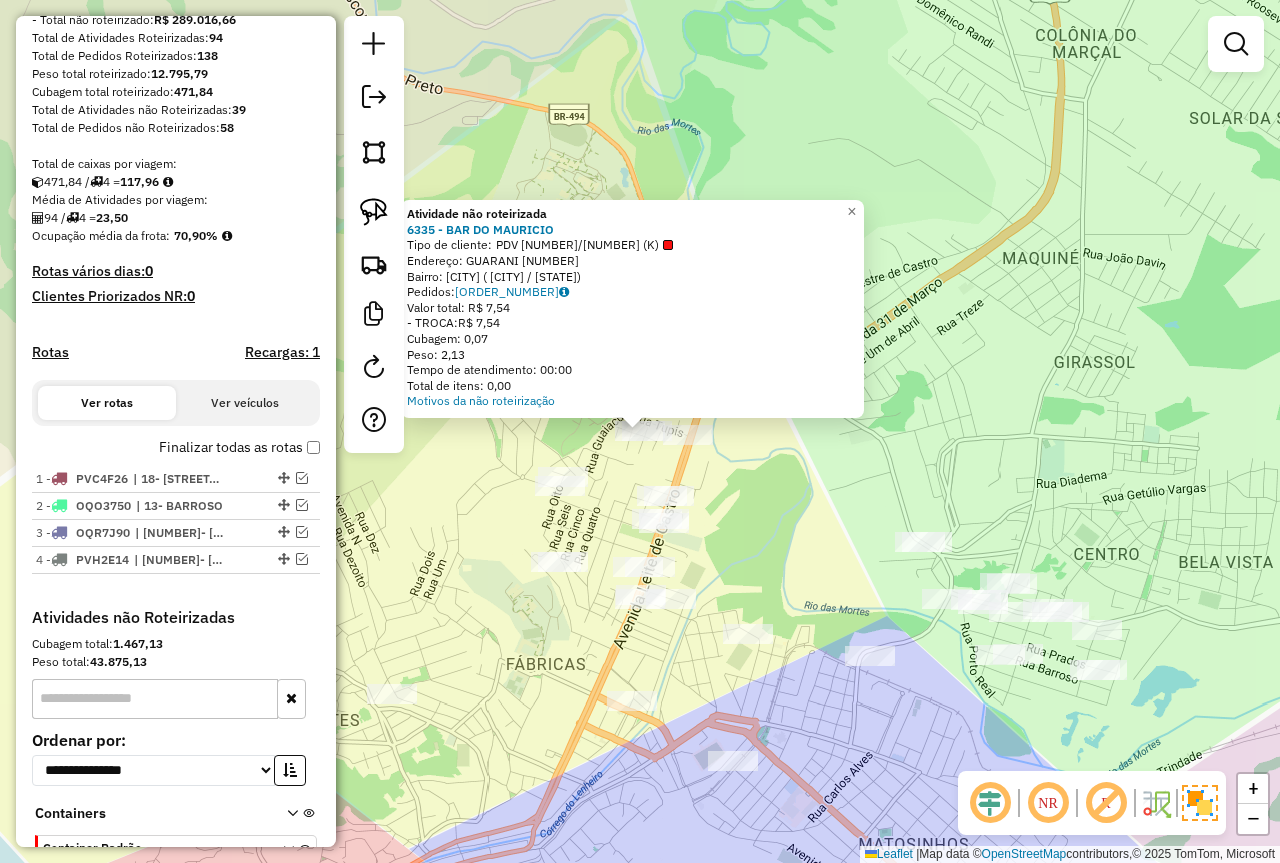 click on "Atividade não roteirizada [NUMBER] - [NAME] Tipo de cliente: PDV [VEHICLE_TYPE] ([LETTER]) Endereço: [STREET] [NUMBER] Bairro: [NEIGHBORHOOD] ([CITY] / MG) Pedidos: [ORDER_ID] Valor total: [CURRENCY][AMOUNT] - TROCA: [CURRENCY][AMOUNT] Cubagem: [CUBAGE] Peso: [WEIGHT] Tempo de atendimento: [TIME] Total de itens: [ITEMS] Motivos da não roteirização × Janela de atendimento Grade de atendimento Capacidade Transportadoras Veículos Cliente Pedidos Rotas Selecione os dias de semana para filtrar as janelas de atendimento Seg Ter Qua Qui Sex Sáb Dom Informe o período da janela de atendimento: De: Até: Filtrar exatamente a janela do cliente Considerar janela de atendimento padrão Selecione os dias de semana para filtrar as grades de atendimento Seg Ter Qua Qui Sex Sáb Dom Considerar clientes sem dia de atendimento cadastrado Clientes fora do dia de atendimento selecionado Filtrar as atividades entre os valores definidos abaixo: Peso mínimo: Peso máximo: Cubagem mínima: De: De:" 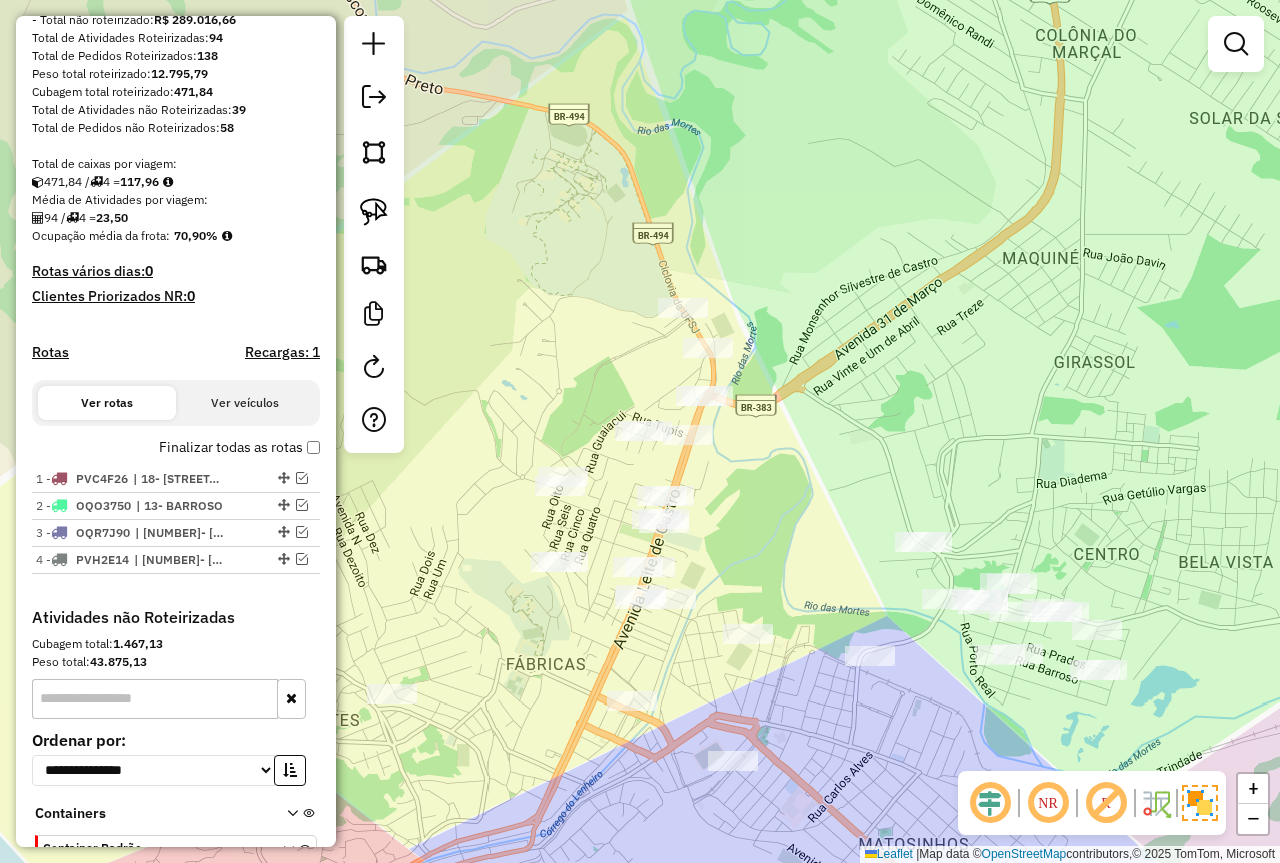 click 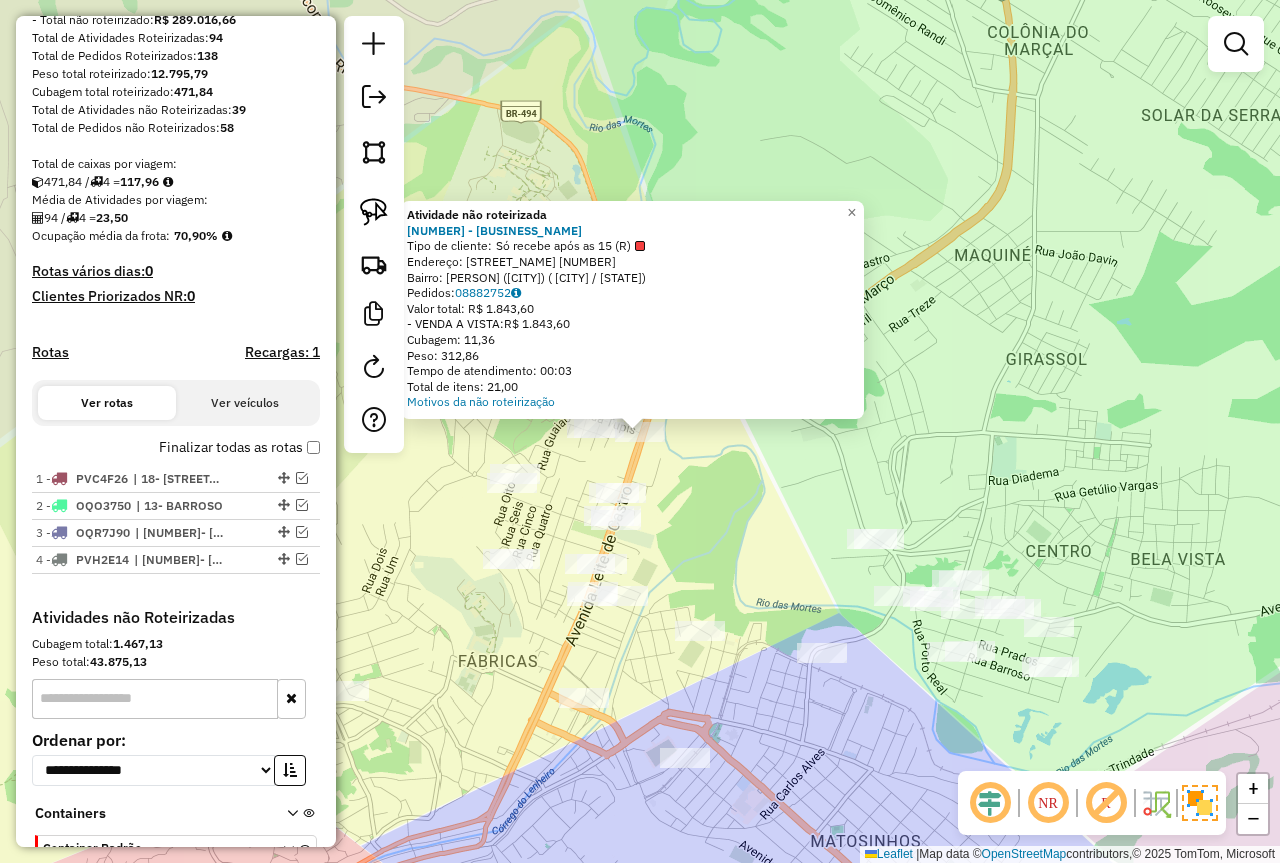 click on "Atividade não roteirizada [NUMBER] - [COMPANY_NAME] Tipo de cliente: Só recebe após as 15 (R) Endereço: [STREET_NAME] [NUMBER] Bairro: [NEIGHBORHOOD] ([CITY]) Pedidos: [ORDER_ID] Valor total: [CURRENCY] [AMOUNT] - VENDA A VISTA: [CURRENCY] [AMOUNT] Cubagem: [NUMBER] Peso: [NUMBER] Tempo de atendimento: 00:03 Total de itens: 21,00 Motivos da não roteirização × Janela de atendimento Grade de atendimento Capacidade Transportadoras Veículos Cliente Pedidos Rotas Selecione os dias de semana para filtrar as janelas de atendimento Seg Ter Qua Qui Sex Sáb Dom Informe o período da janela de atendimento: De: Até: Filtrar exatamente a janela do cliente Considerar janela de atendimento padrão Selecione os dias de semana para filtrar as grades de atendimento Seg Ter Qua Qui Sex Sáb Dom Considerar clientes sem dia de atendimento cadastrado Clientes fora do dia de atendimento selecionado Filtrar as atividades entre os valores definidos abaixo: Peso mínimo: +" 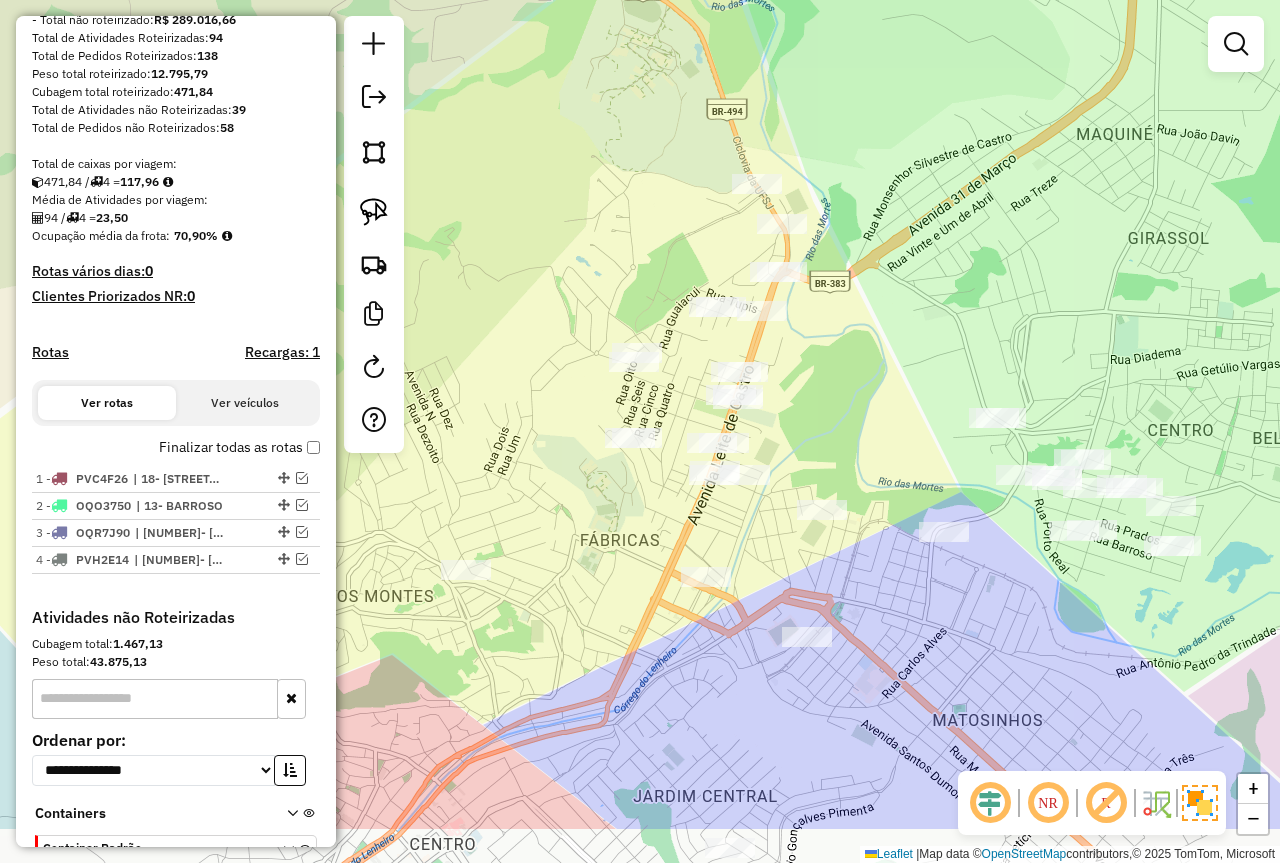 drag, startPoint x: 790, startPoint y: 499, endPoint x: 894, endPoint y: 361, distance: 172.80046 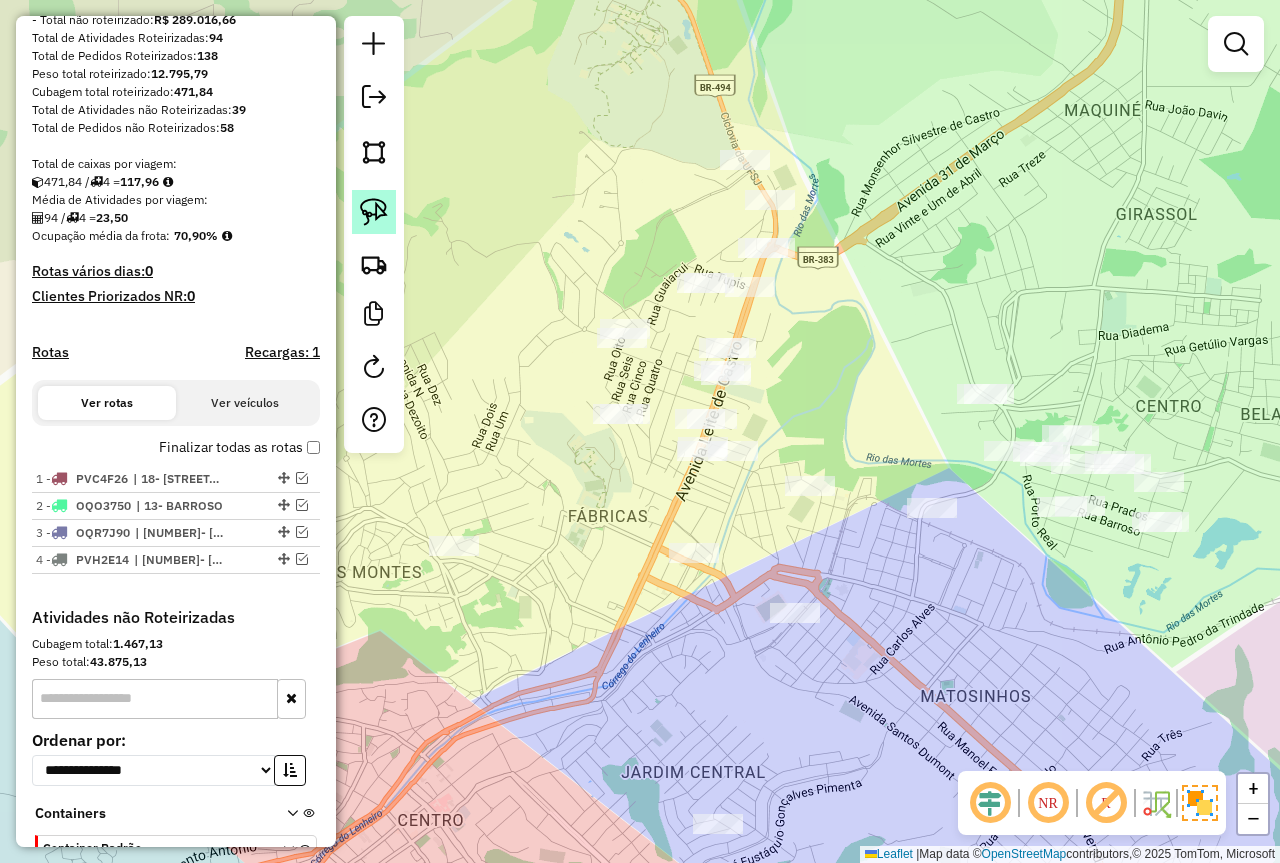 click 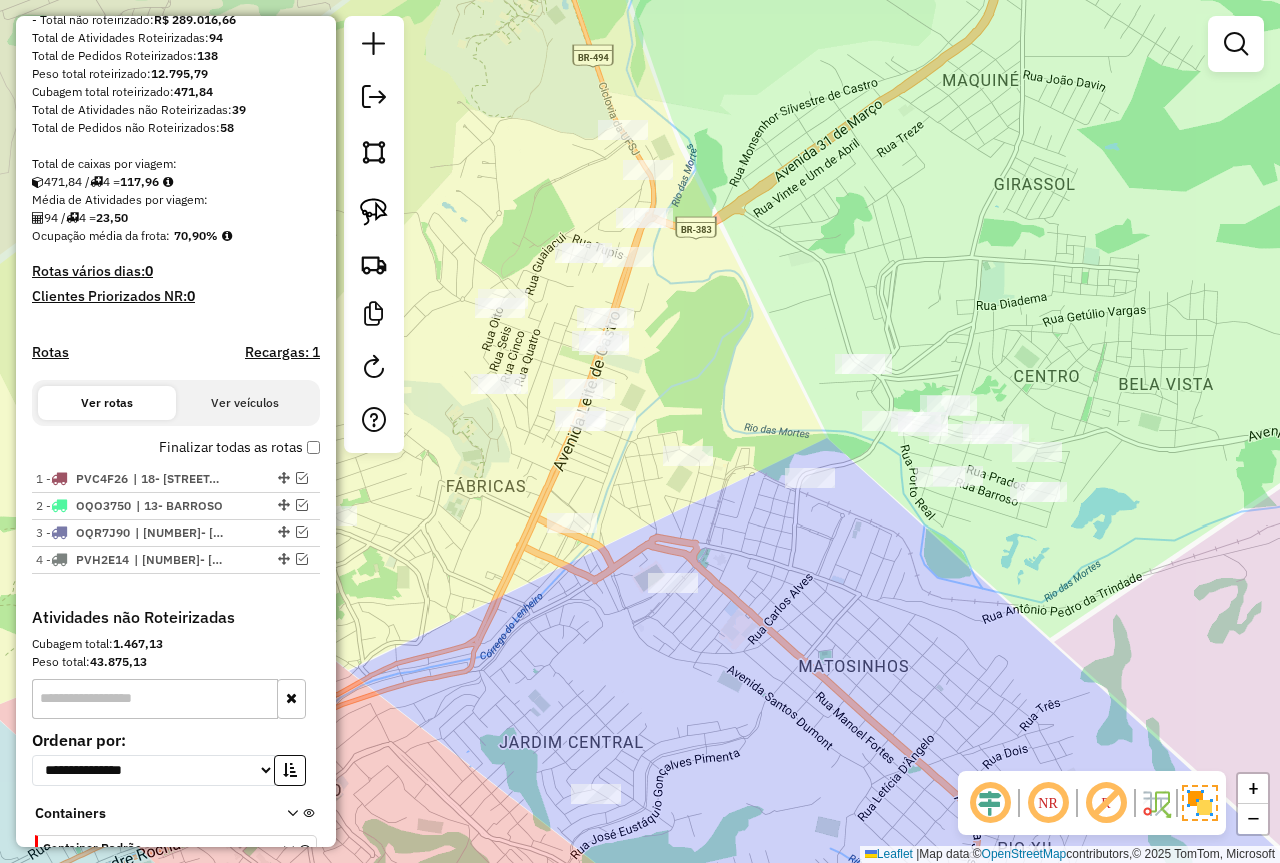 drag, startPoint x: 974, startPoint y: 595, endPoint x: 918, endPoint y: 577, distance: 58.821766 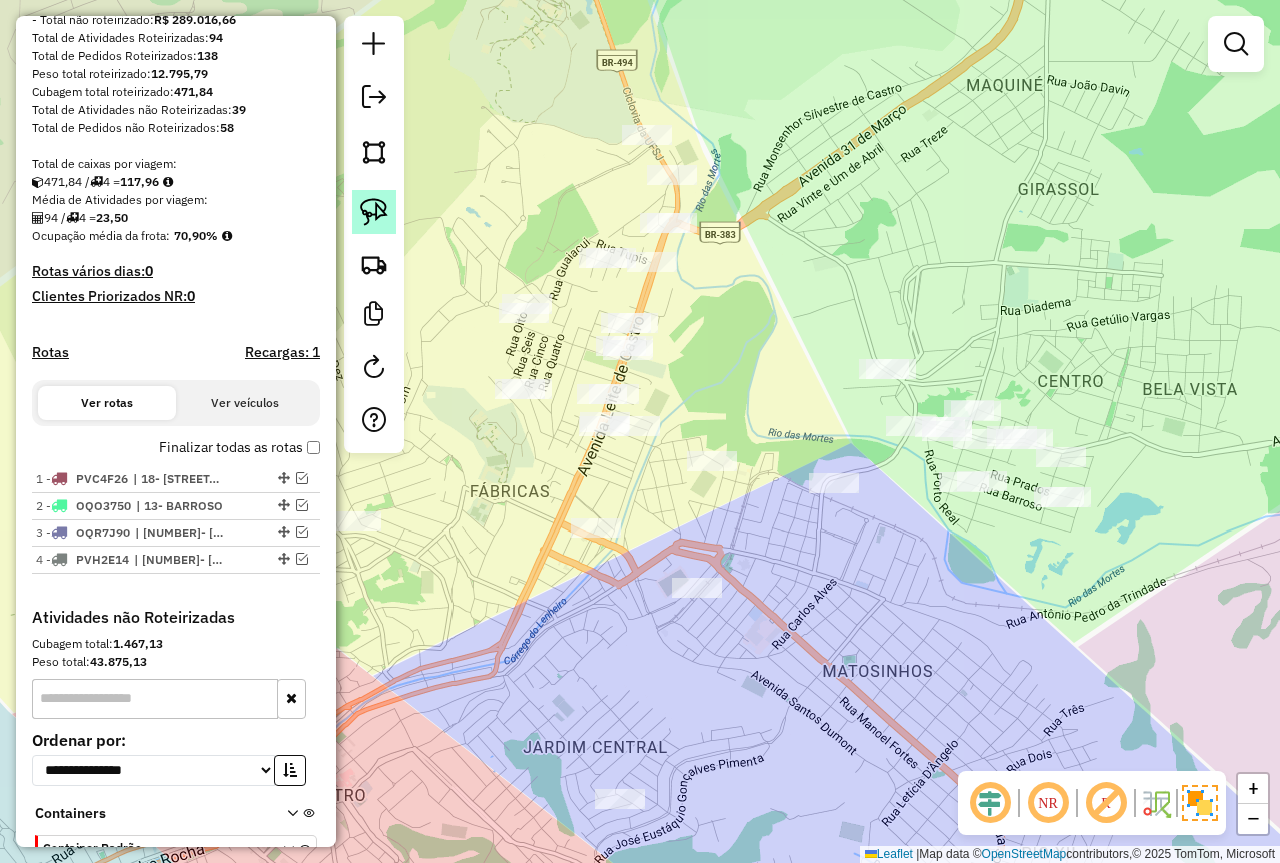 click 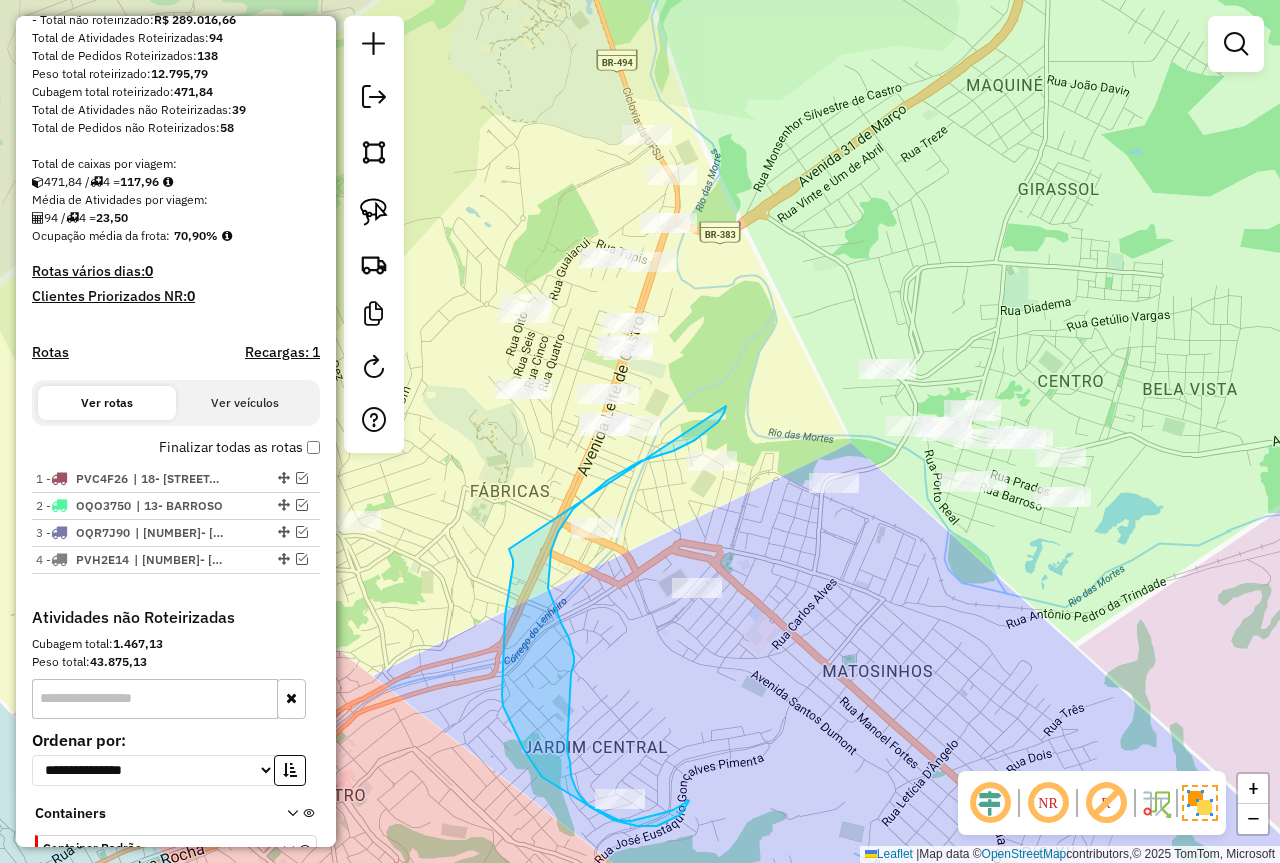 drag, startPoint x: 726, startPoint y: 406, endPoint x: 483, endPoint y: 498, distance: 259.83264 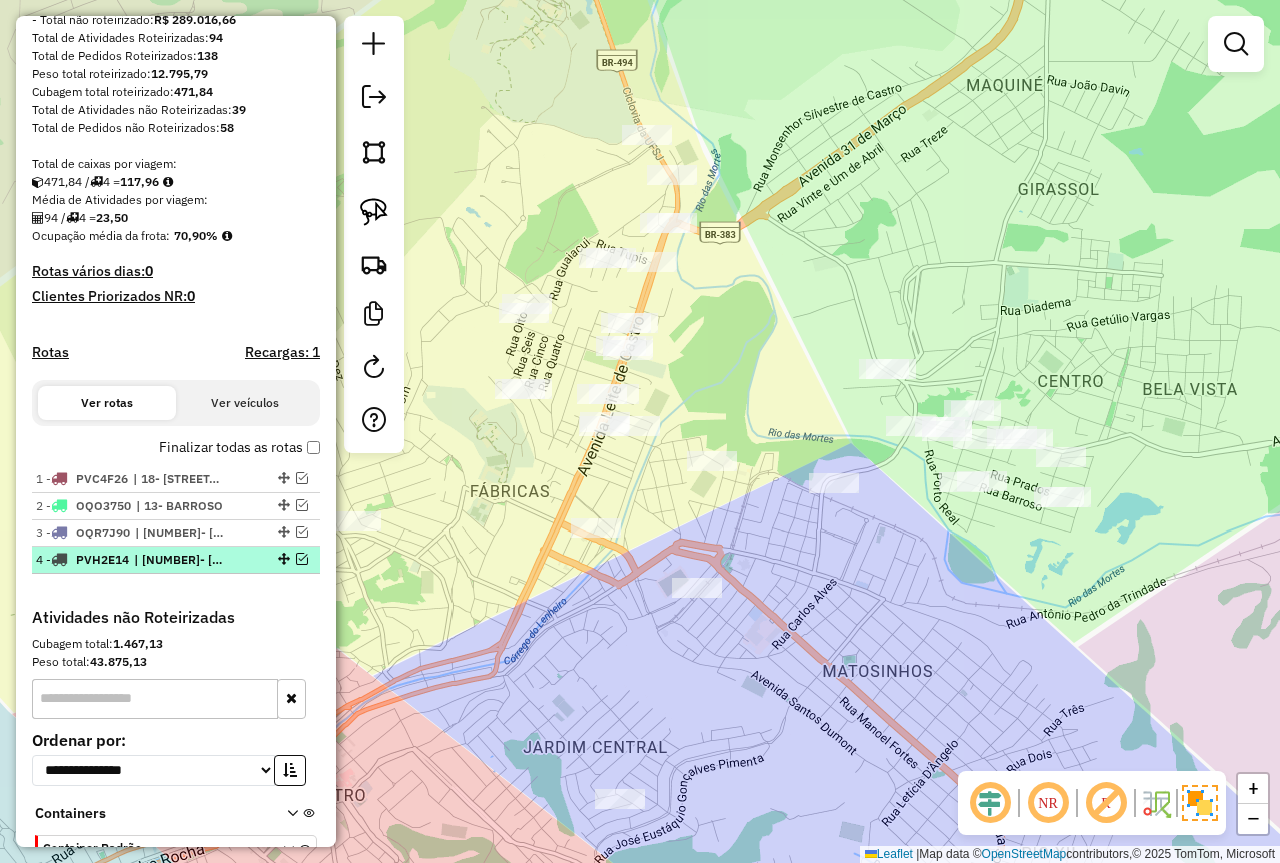 click at bounding box center [302, 559] 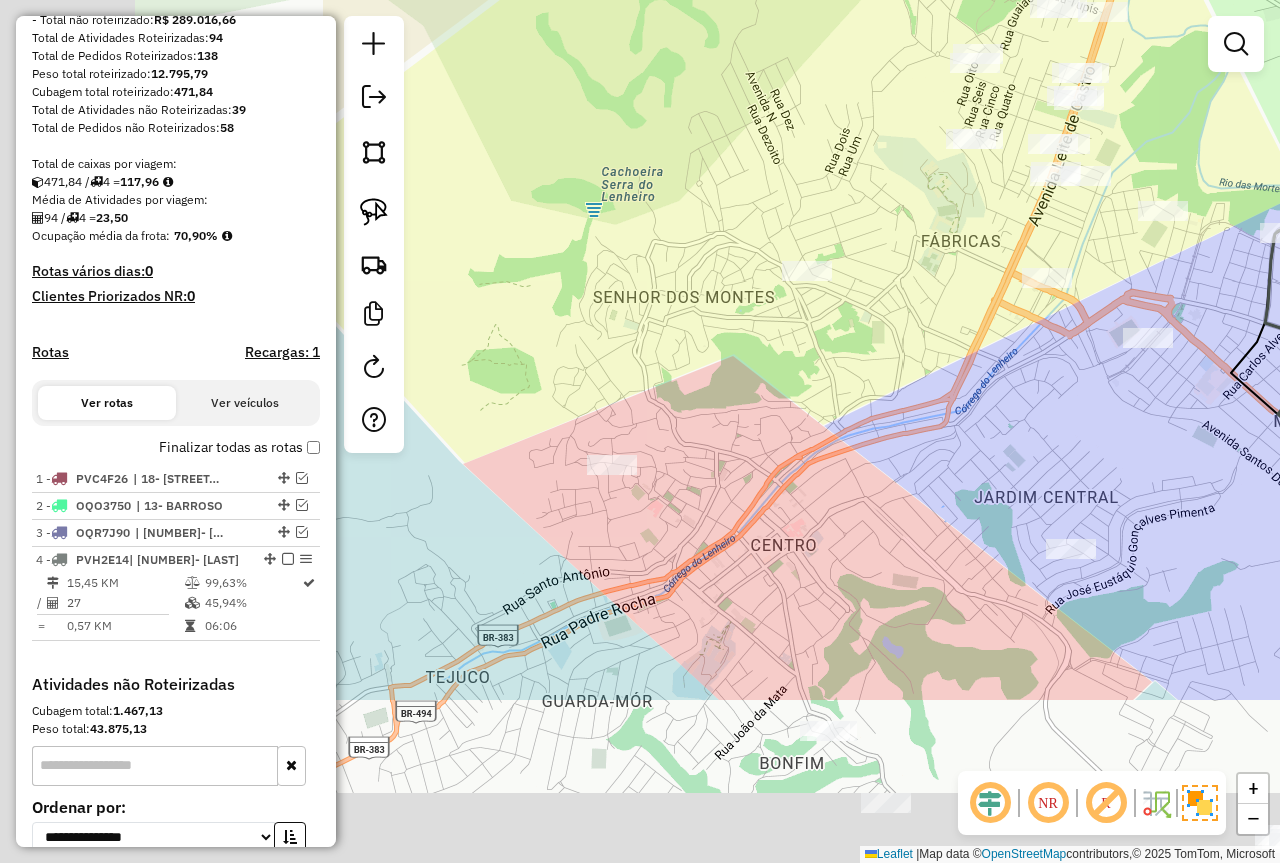 drag, startPoint x: 972, startPoint y: 423, endPoint x: 1089, endPoint y: 297, distance: 171.94476 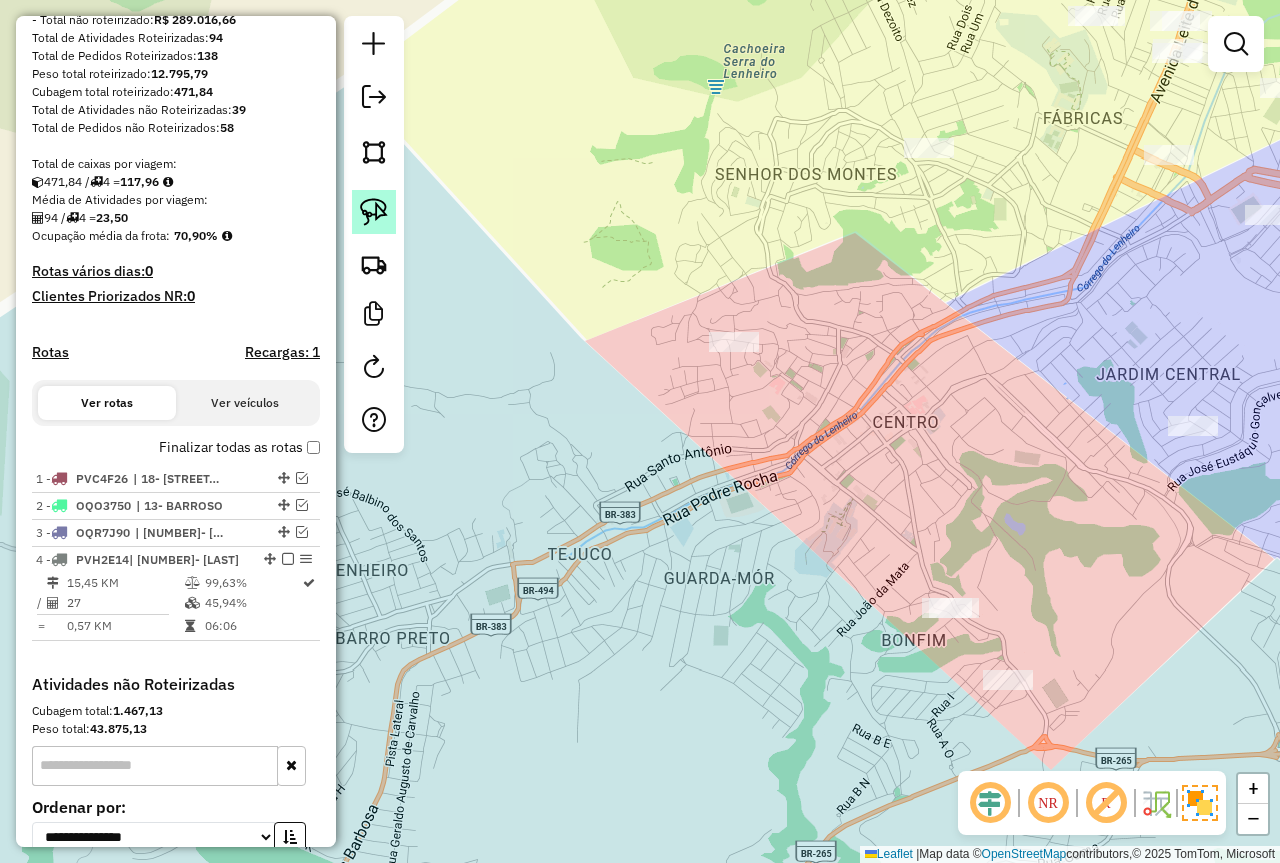 click 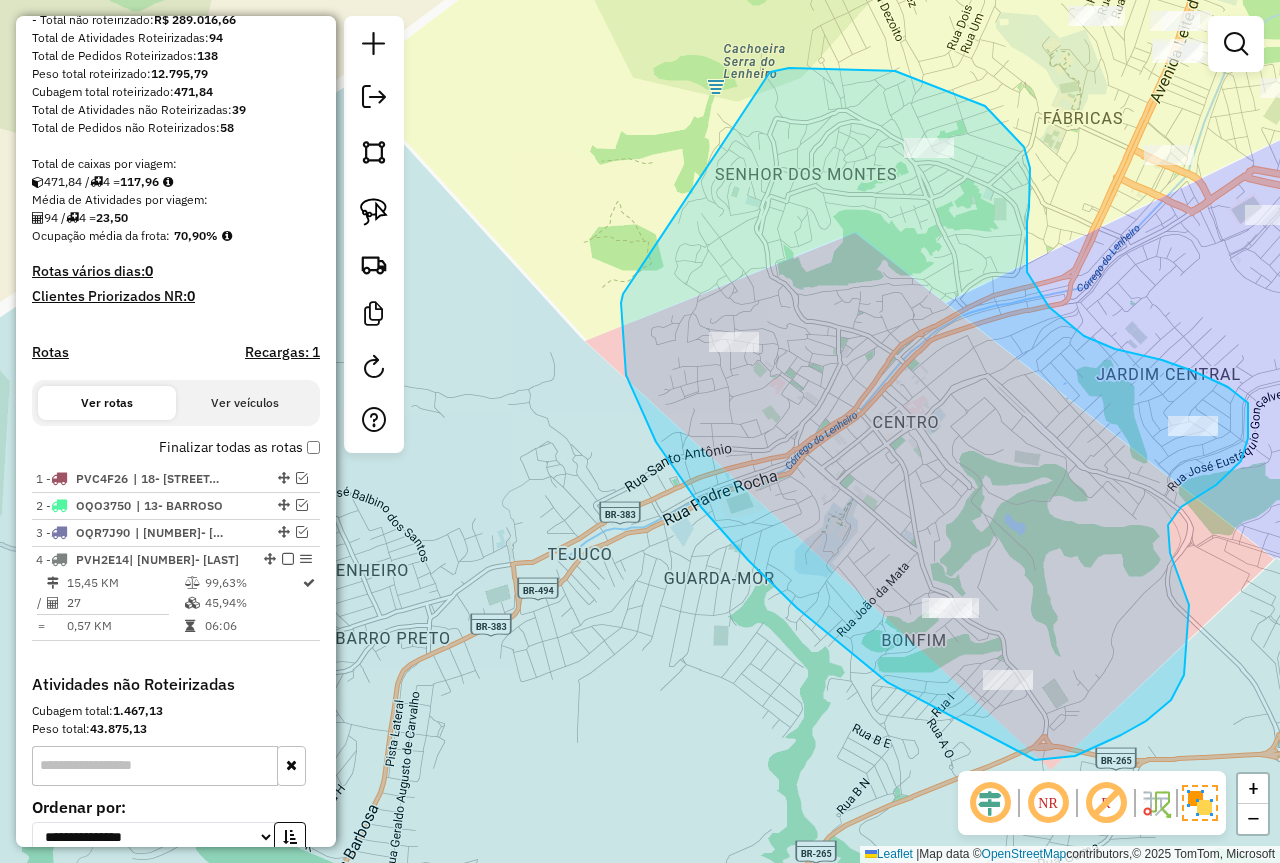 drag, startPoint x: 623, startPoint y: 294, endPoint x: 737, endPoint y: 94, distance: 230.2086 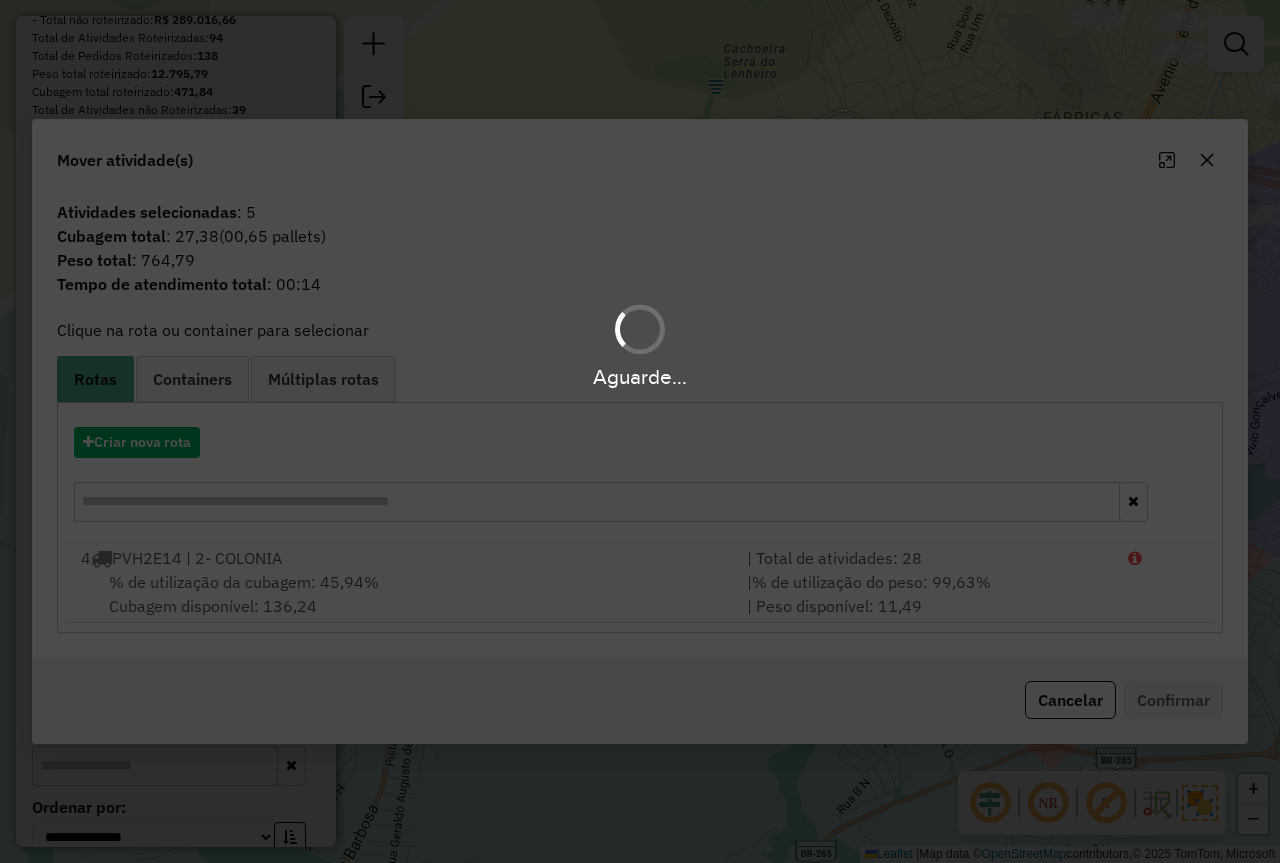 click on "Aguarde..." at bounding box center (640, 431) 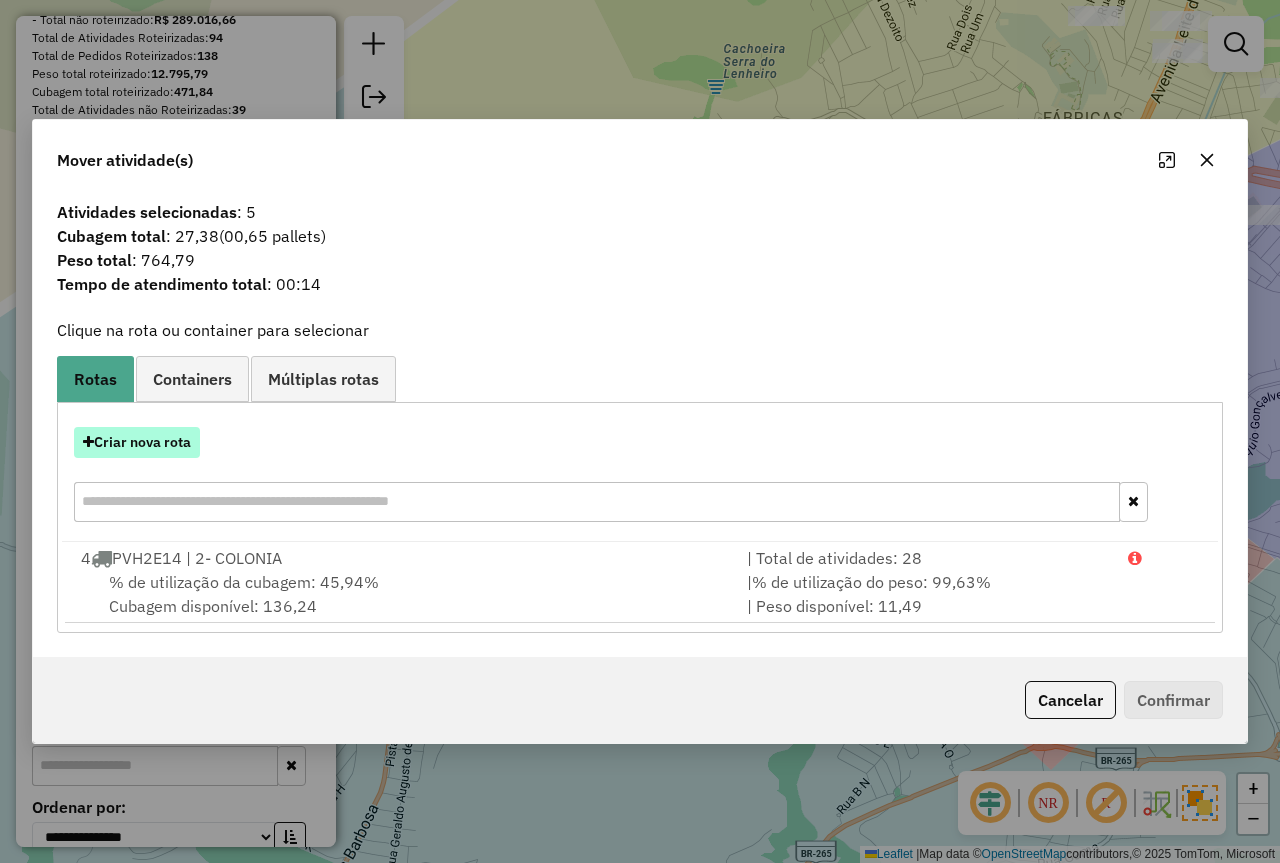 click on "Criar nova rota" at bounding box center (137, 442) 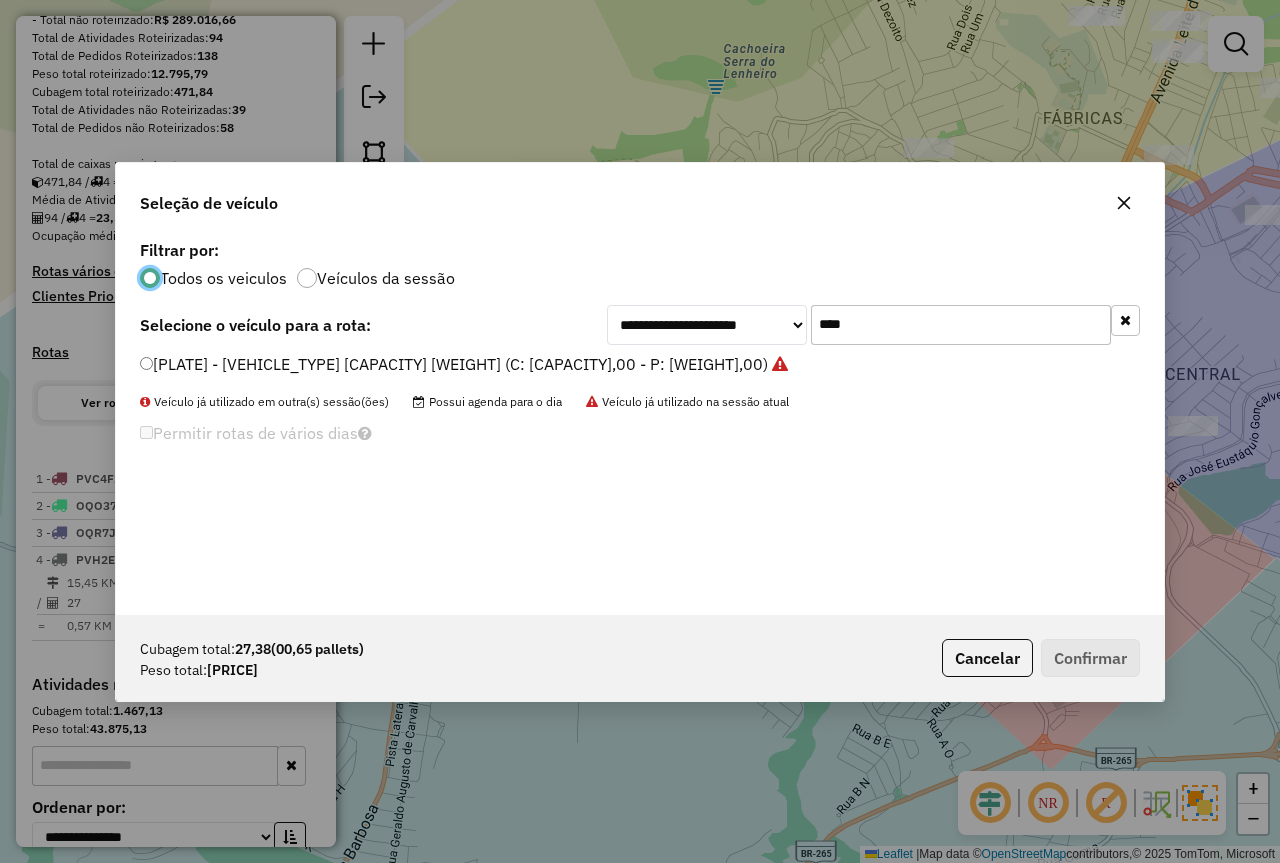 scroll, scrollTop: 11, scrollLeft: 6, axis: both 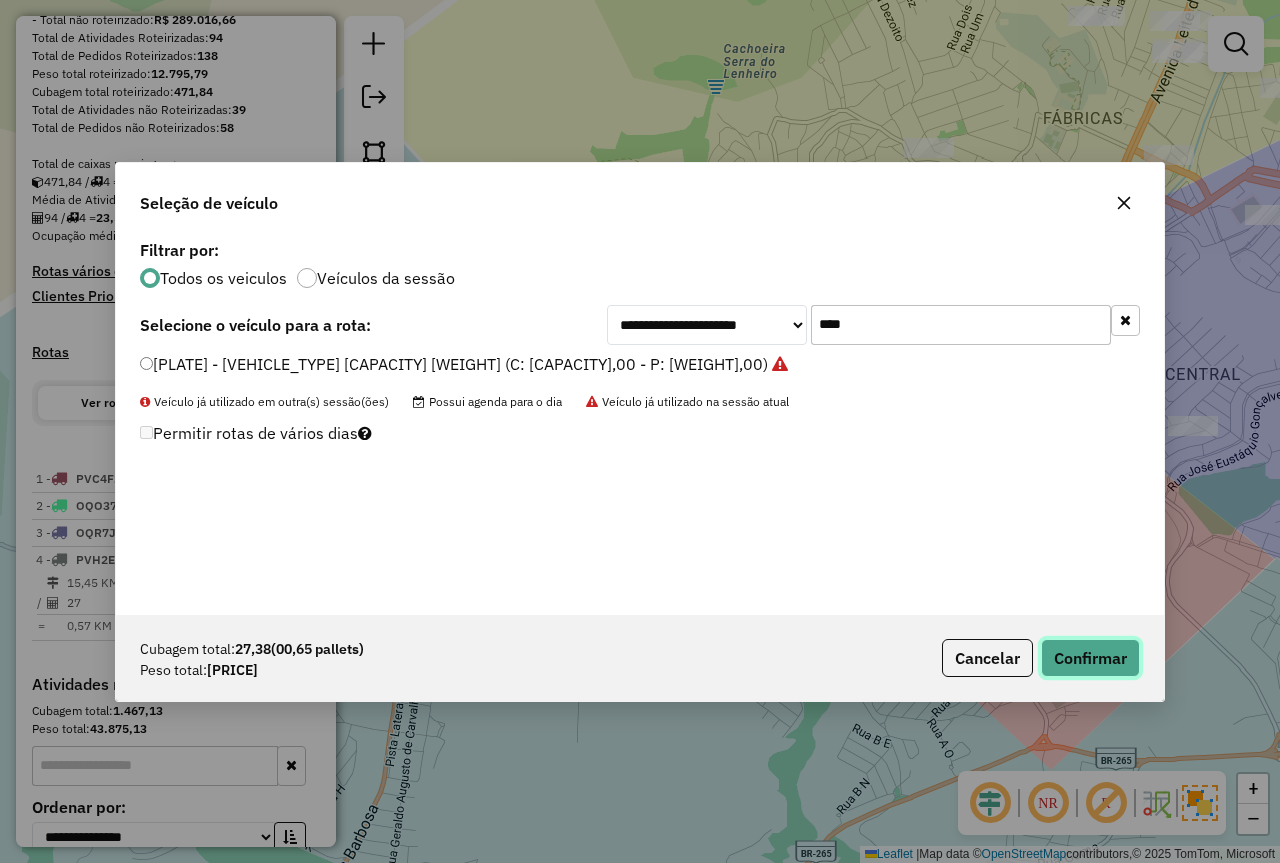 drag, startPoint x: 1078, startPoint y: 649, endPoint x: 1052, endPoint y: 642, distance: 26.925823 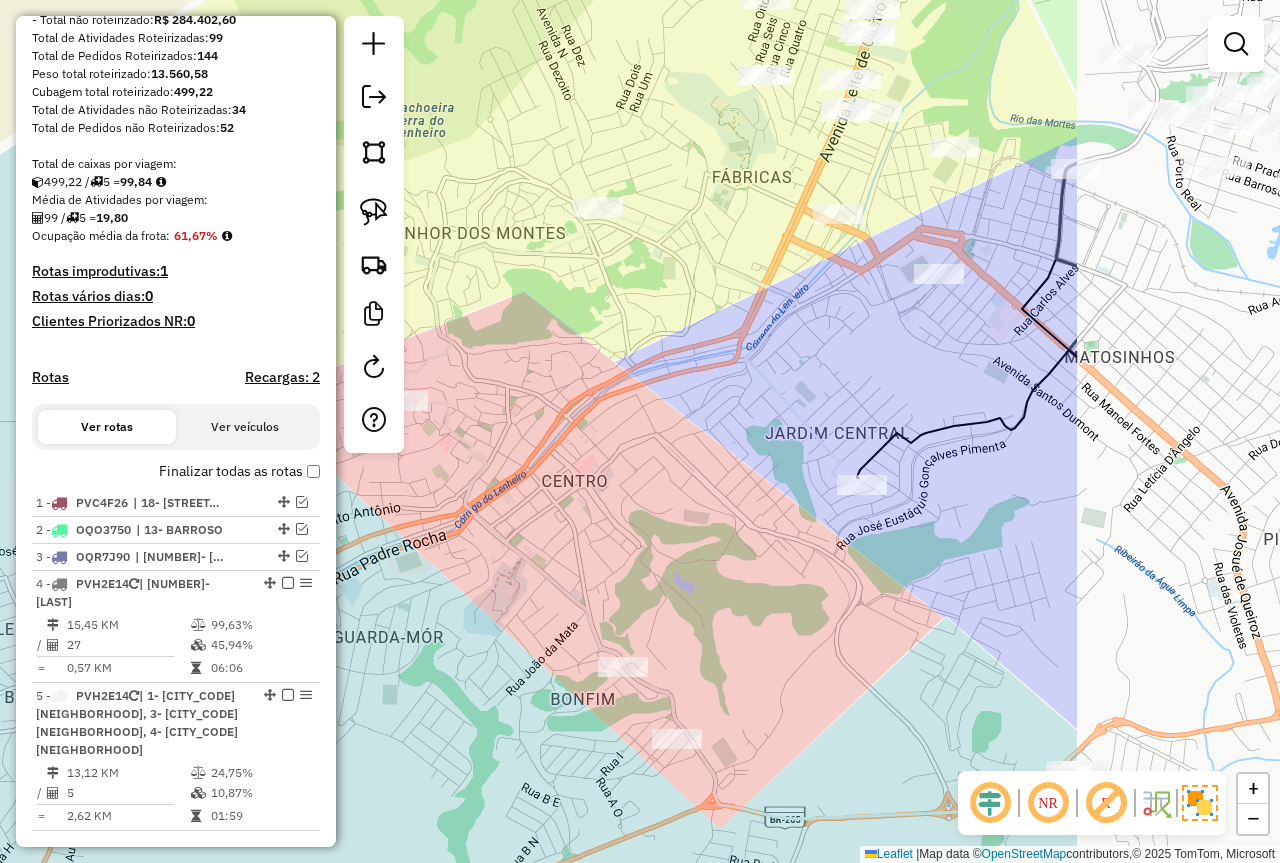 drag, startPoint x: 849, startPoint y: 277, endPoint x: 508, endPoint y: 341, distance: 346.9539 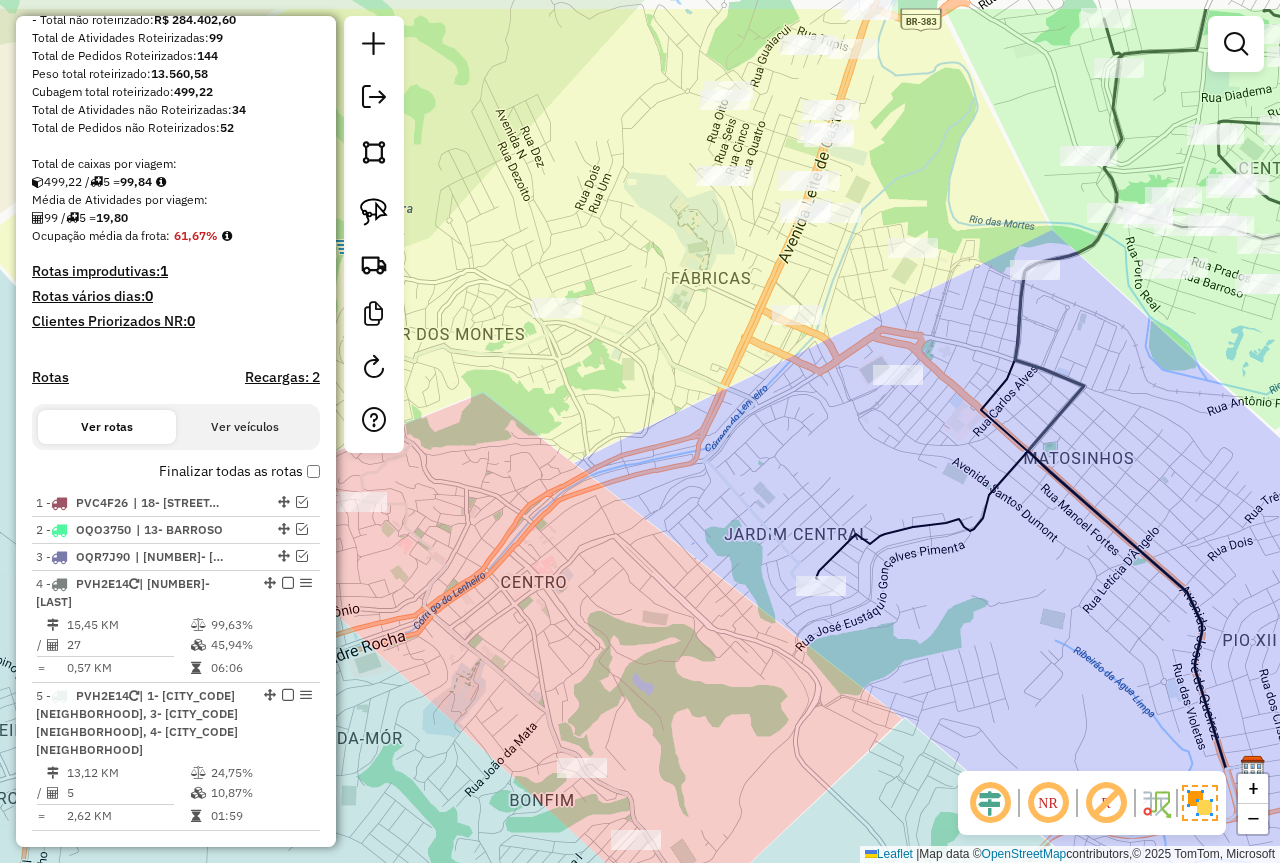 drag, startPoint x: 758, startPoint y: 310, endPoint x: 717, endPoint y: 414, distance: 111.78998 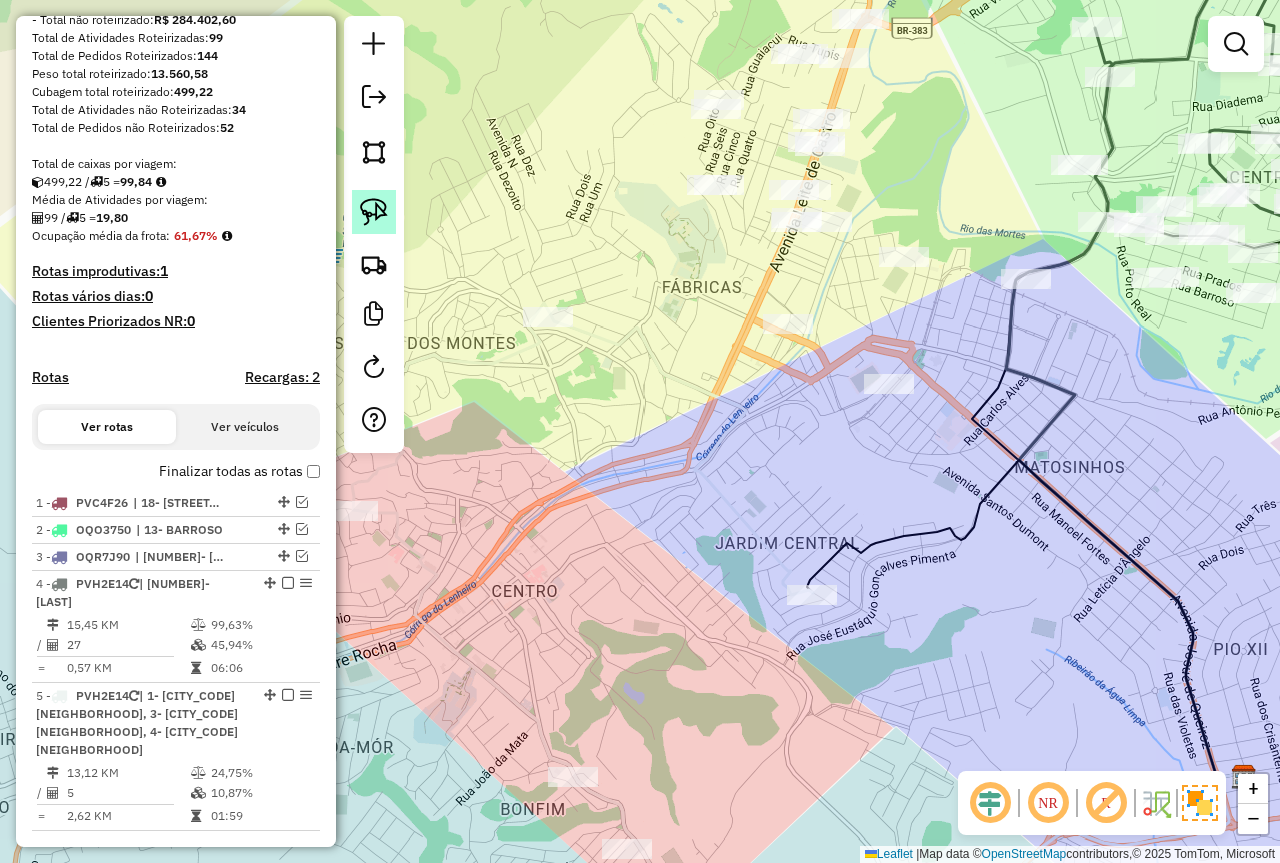 drag, startPoint x: 366, startPoint y: 209, endPoint x: 390, endPoint y: 211, distance: 24.083189 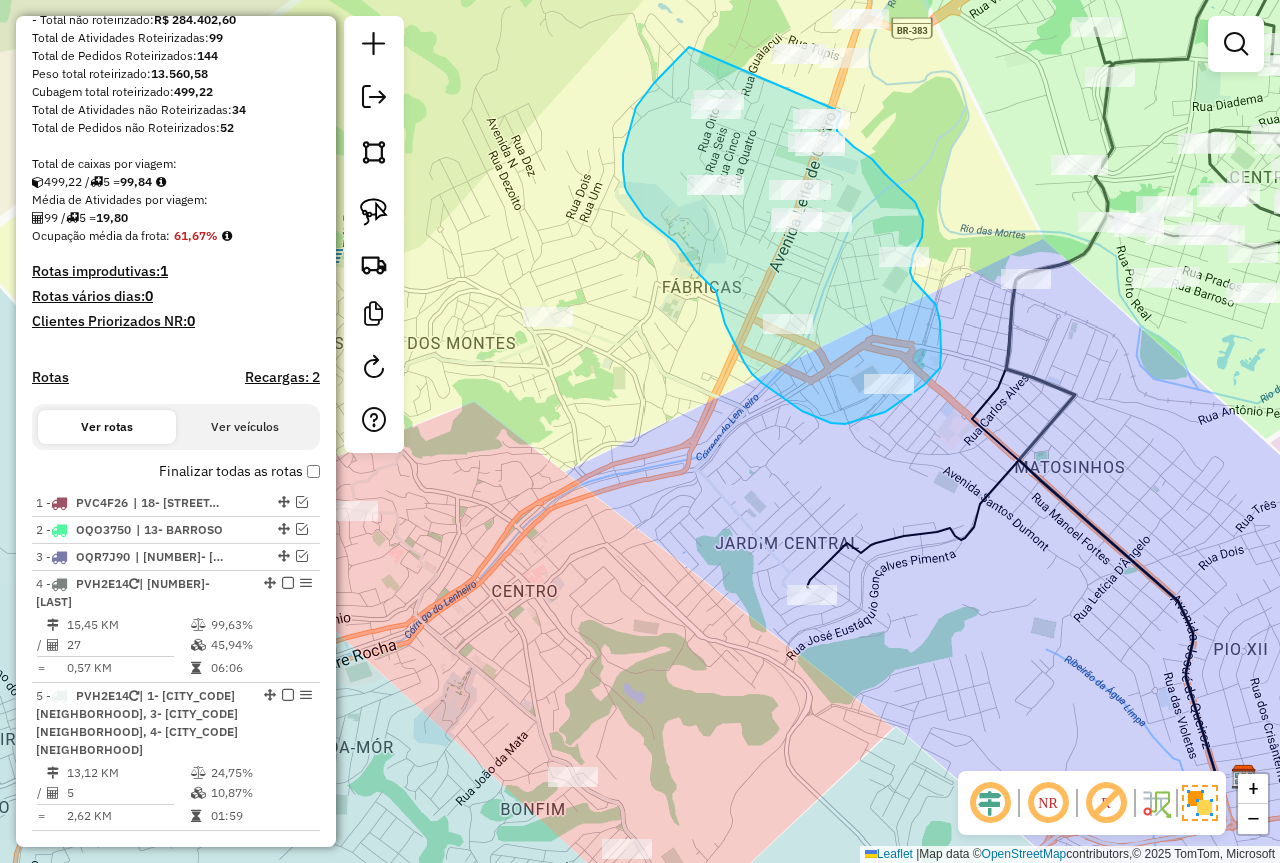 click on "Janela de atendimento Grade de atendimento Capacidade Transportadoras Veículos Cliente Pedidos  Rotas Selecione os dias de semana para filtrar as janelas de atendimento  Seg   Ter   Qua   Qui   Sex   Sáb   Dom  Informe o período da janela de atendimento: De: Até:  Filtrar exatamente a janela do cliente  Considerar janela de atendimento padrão  Selecione os dias de semana para filtrar as grades de atendimento  Seg   Ter   Qua   Qui   Sex   Sáb   Dom   Considerar clientes sem dia de atendimento cadastrado  Clientes fora do dia de atendimento selecionado Filtrar as atividades entre os valores definidos abaixo:  Peso mínimo:   Peso máximo:   Cubagem mínima:   Cubagem máxima:   De:   Até:  Filtrar as atividades entre o tempo de atendimento definido abaixo:  De:   Até:   Considerar capacidade total dos clientes não roteirizados Transportadora: Selecione um ou mais itens Tipo de veículo: Selecione um ou mais itens Veículo: Selecione um ou mais itens Motorista: Selecione um ou mais itens Nome: Rótulo:" 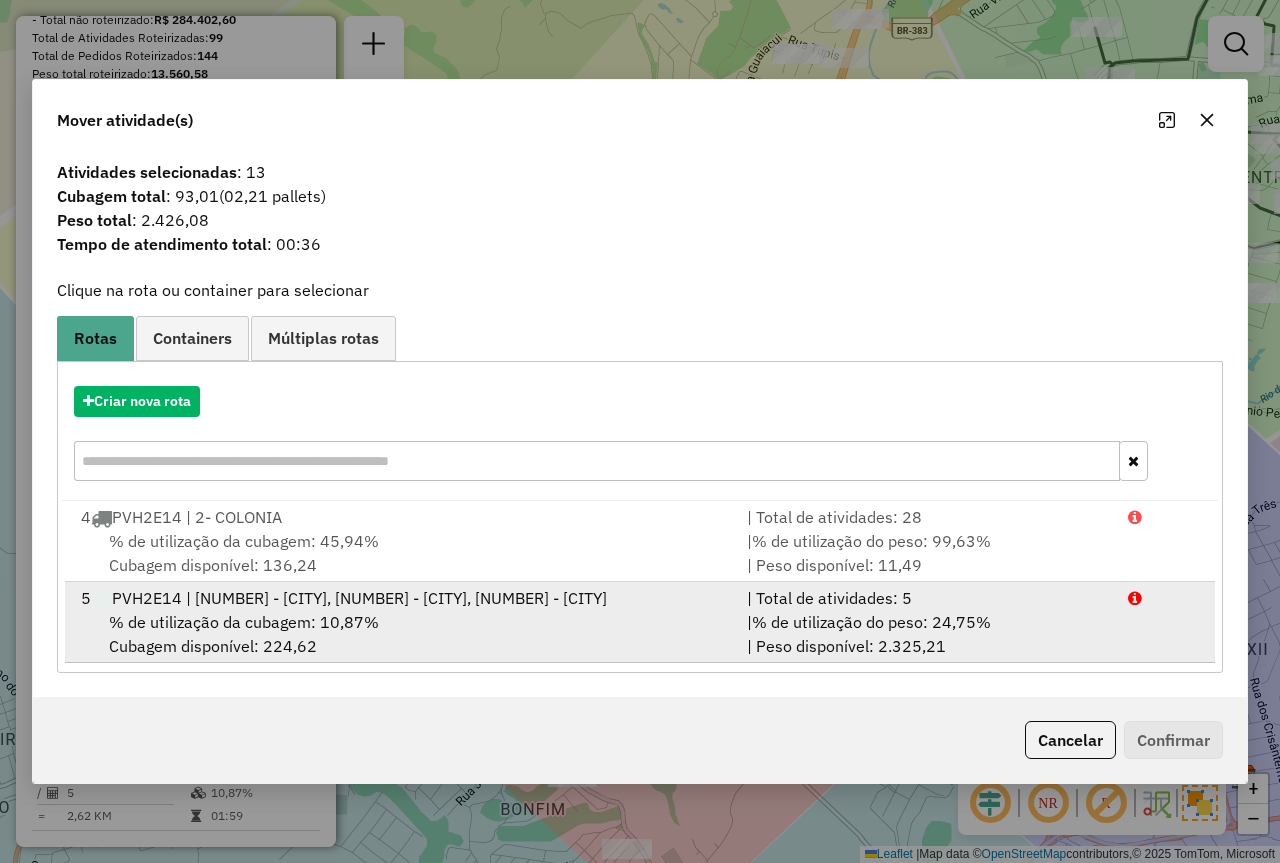 click on "[VEHICLE_PLATE] - [LAST] [NUMBER]- [LAST], [NUMBER]- [LAST], [NUMBER]- [LAST]" at bounding box center [402, 598] 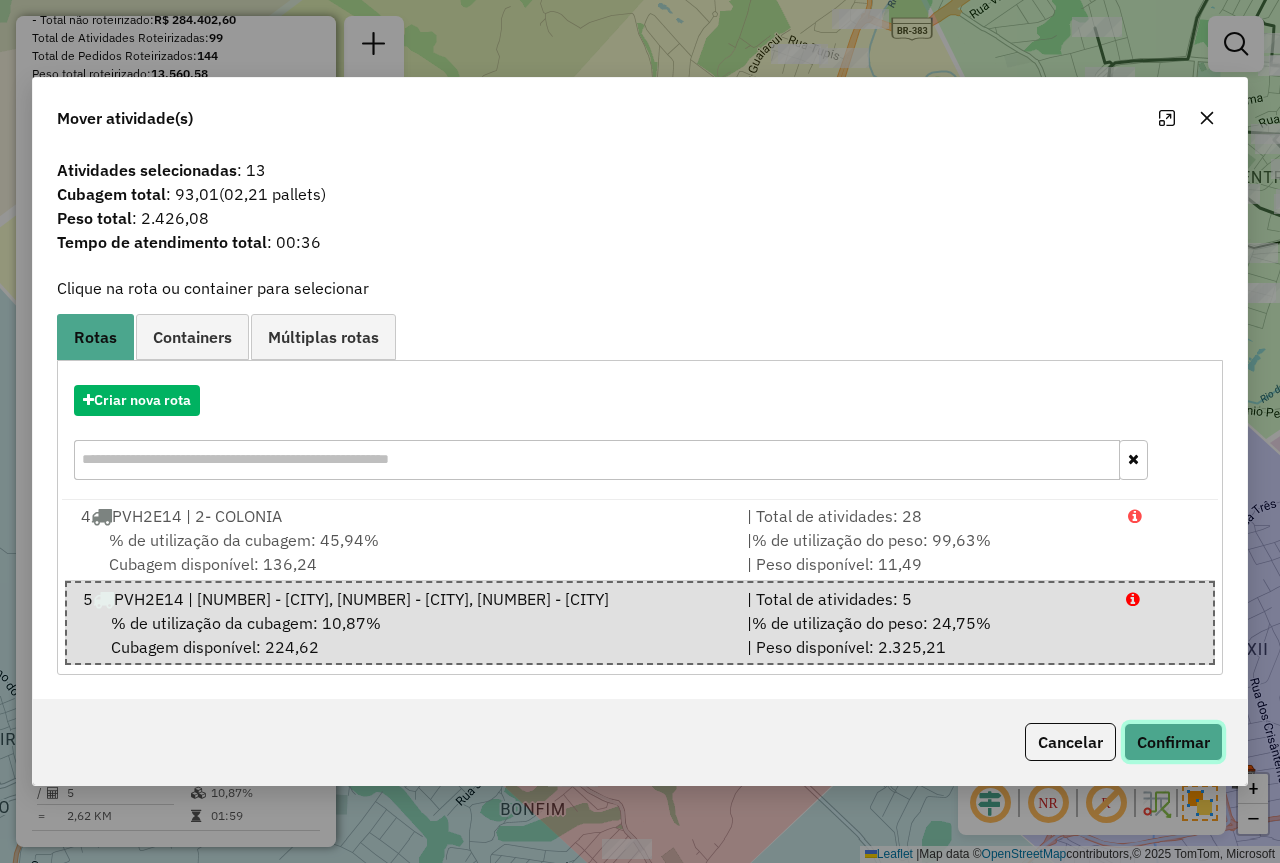 click on "Confirmar" 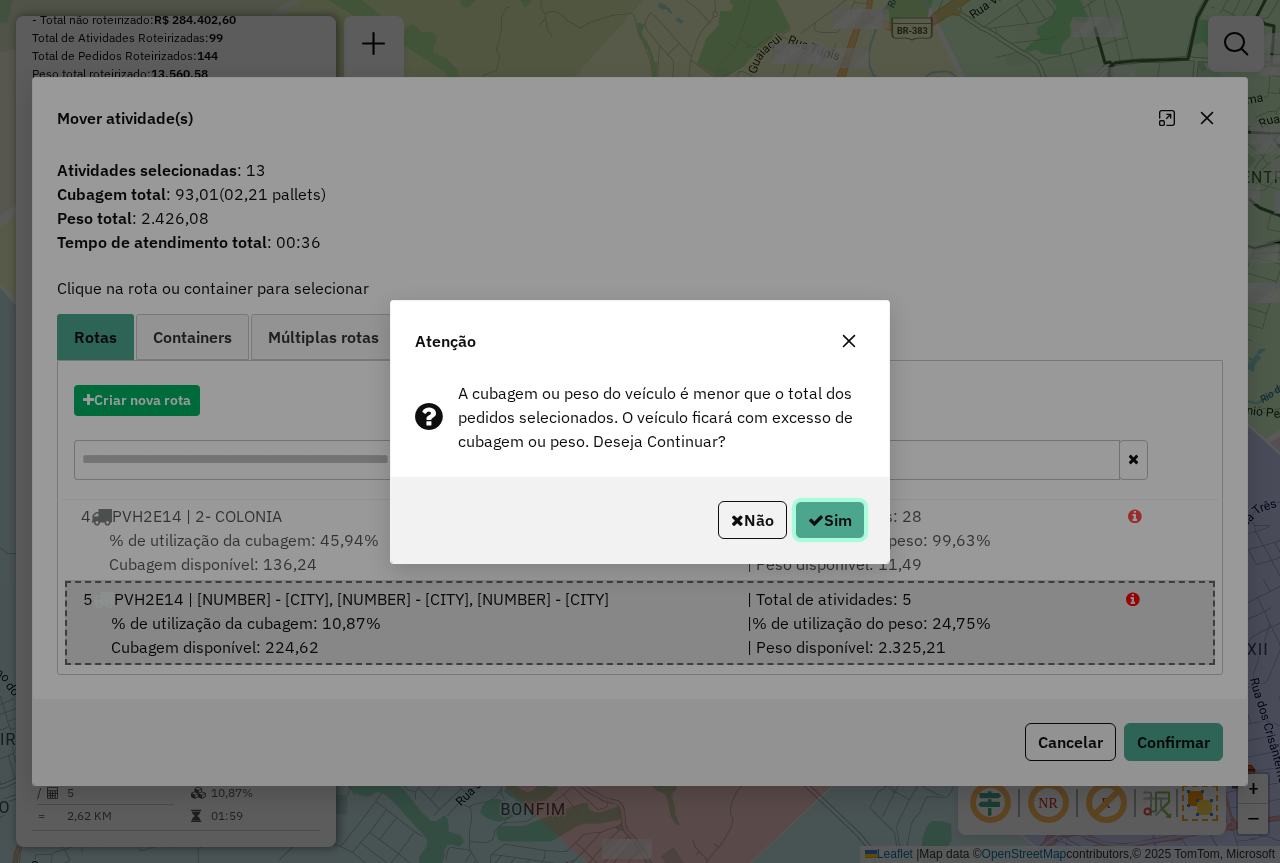 drag, startPoint x: 852, startPoint y: 521, endPoint x: 337, endPoint y: 467, distance: 517.8233 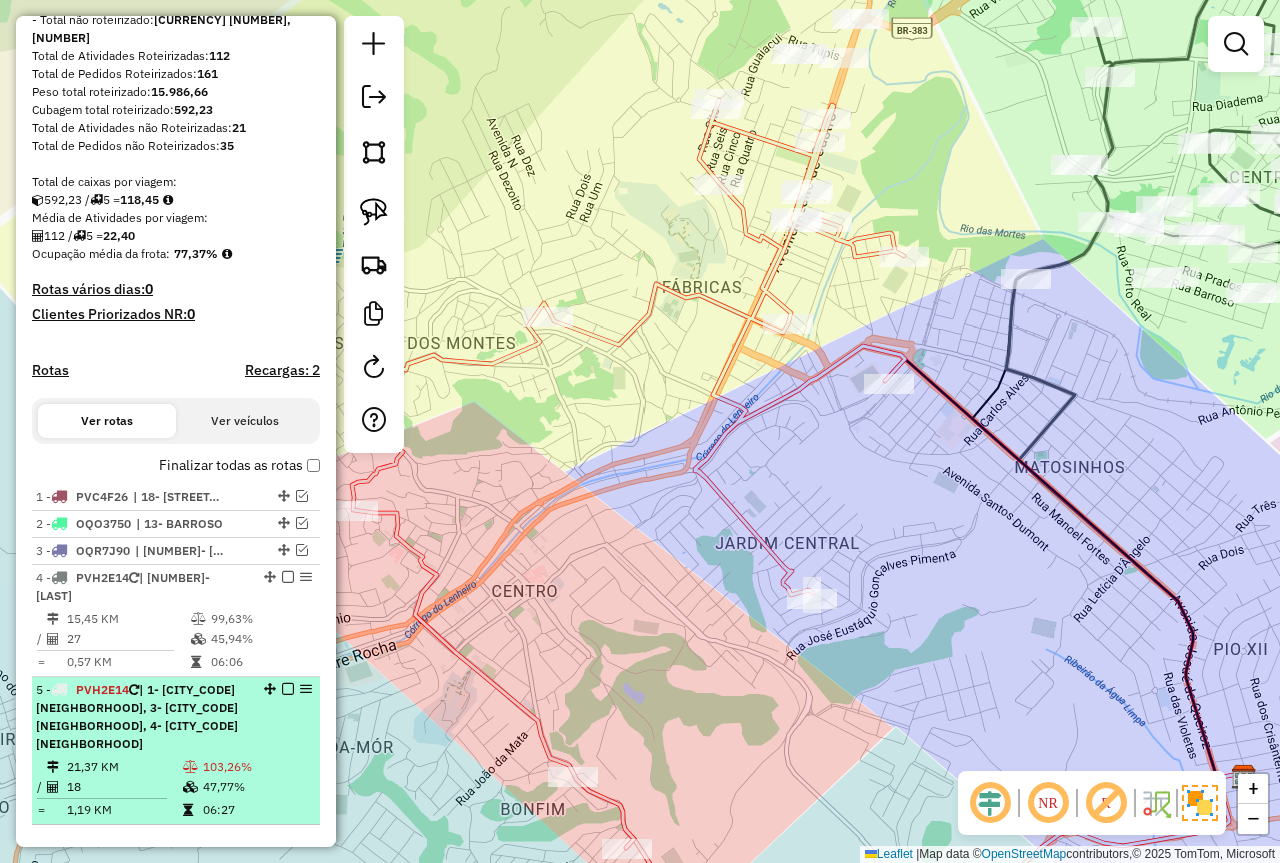 click on "[NUMBER] [VEHICLE_PLATE] | [NUMBER]- [LAST], [NUMBER]- [LAST], [NUMBER]- [LAST]" at bounding box center [176, 717] 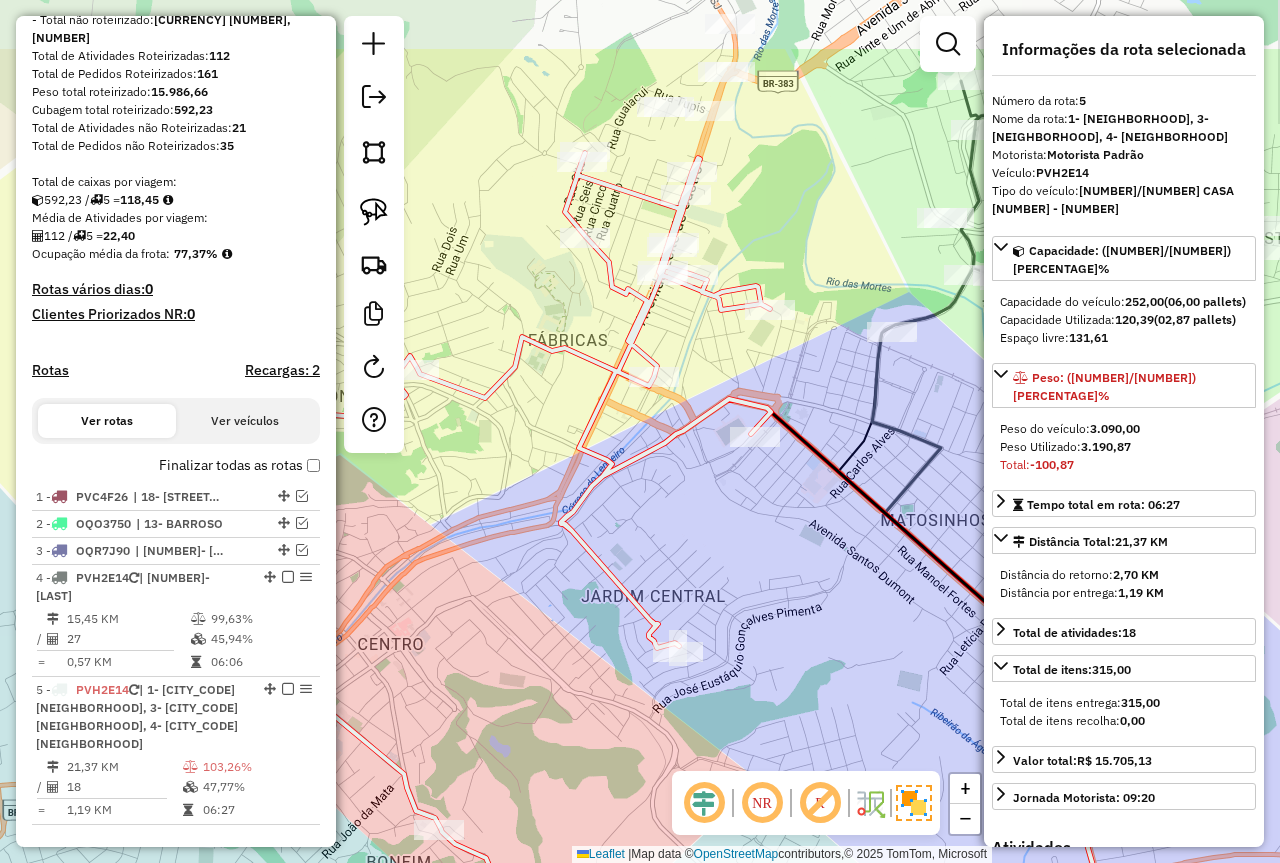 drag, startPoint x: 733, startPoint y: 269, endPoint x: 720, endPoint y: 290, distance: 24.698177 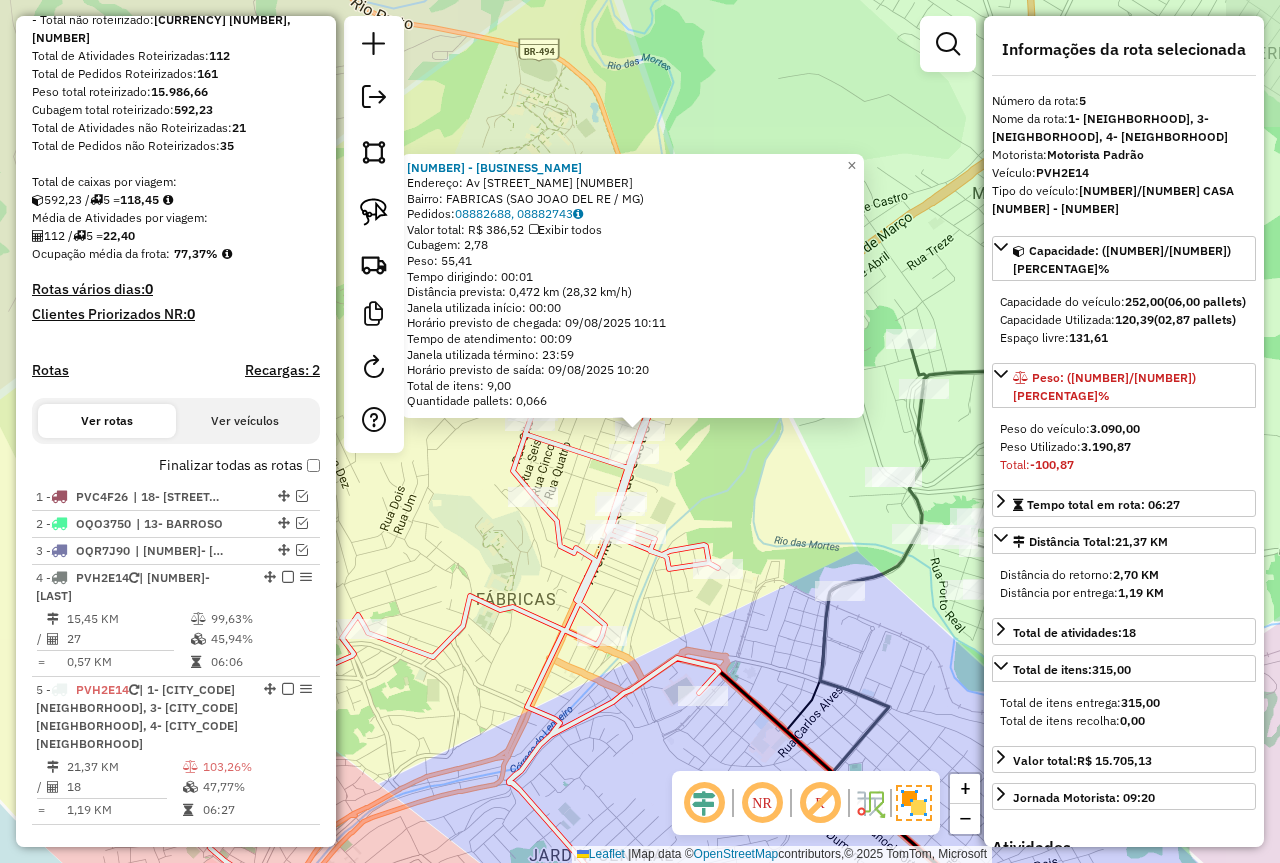 scroll, scrollTop: 599, scrollLeft: 0, axis: vertical 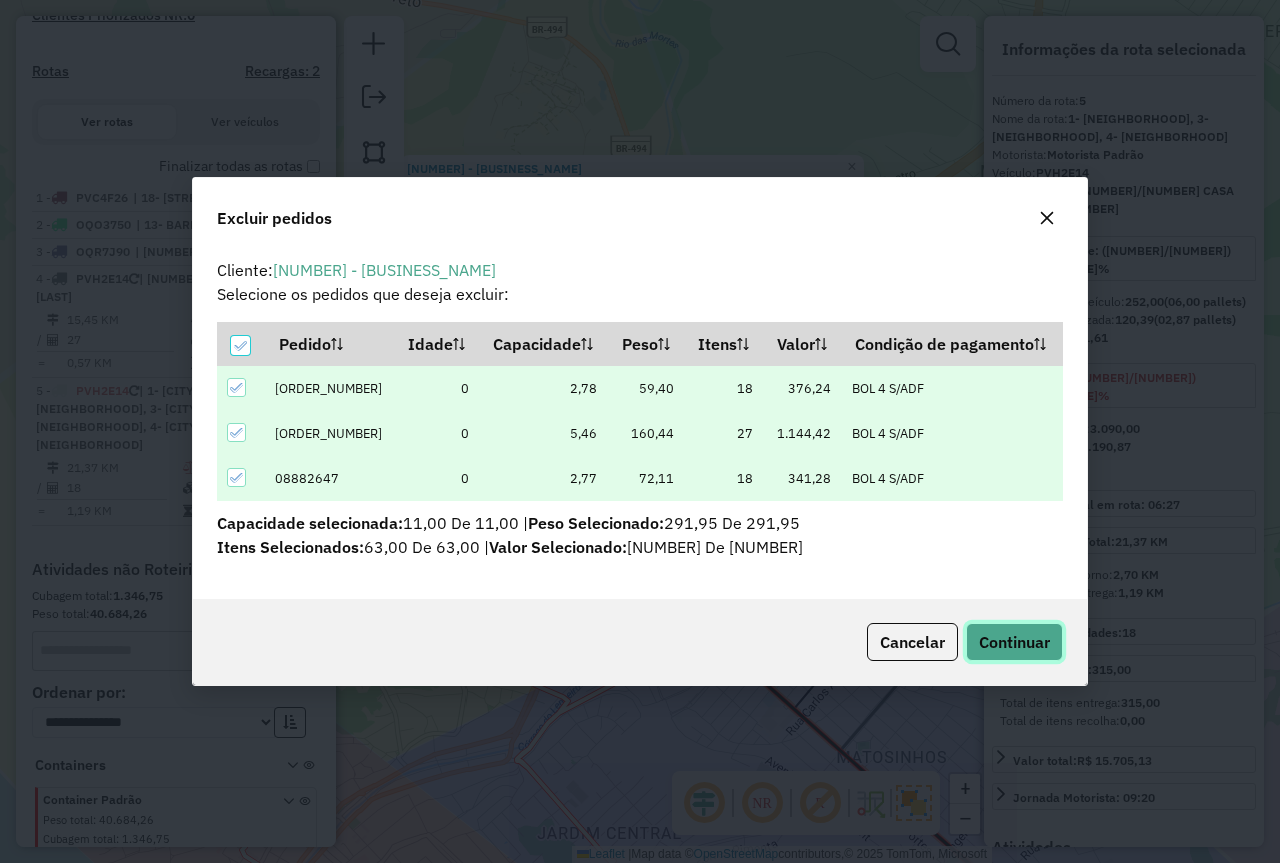 click on "Continuar" 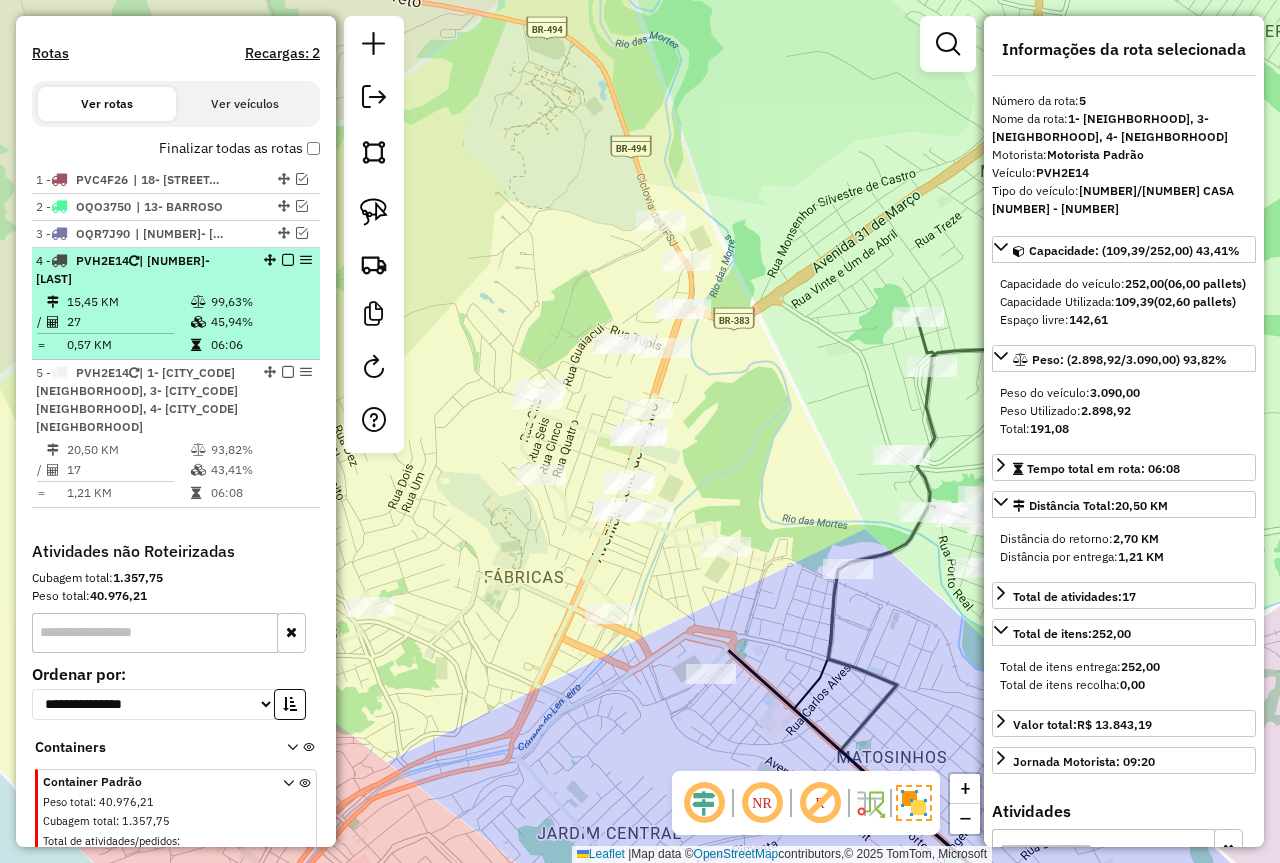 drag, startPoint x: 263, startPoint y: 355, endPoint x: 261, endPoint y: 298, distance: 57.035076 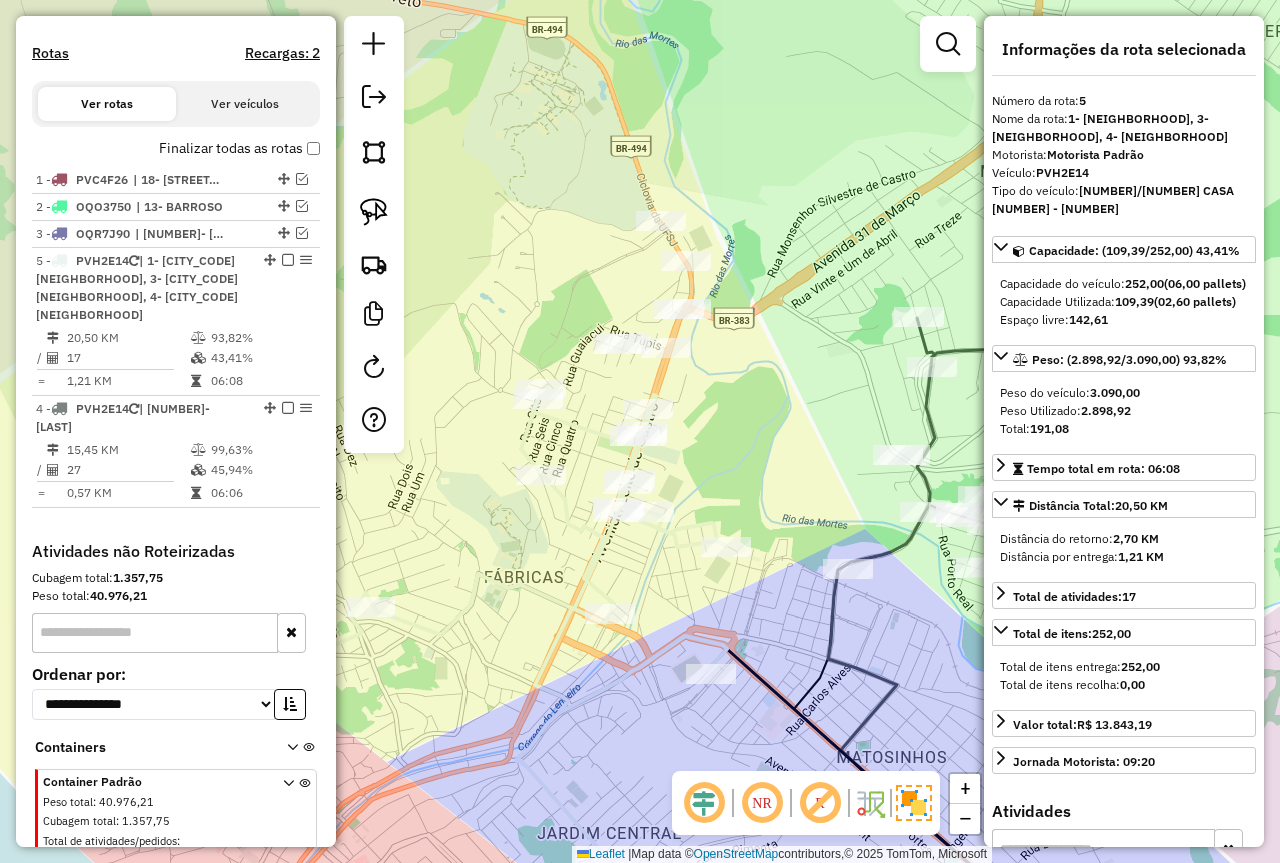 drag, startPoint x: 261, startPoint y: 350, endPoint x: 255, endPoint y: 260, distance: 90.199776 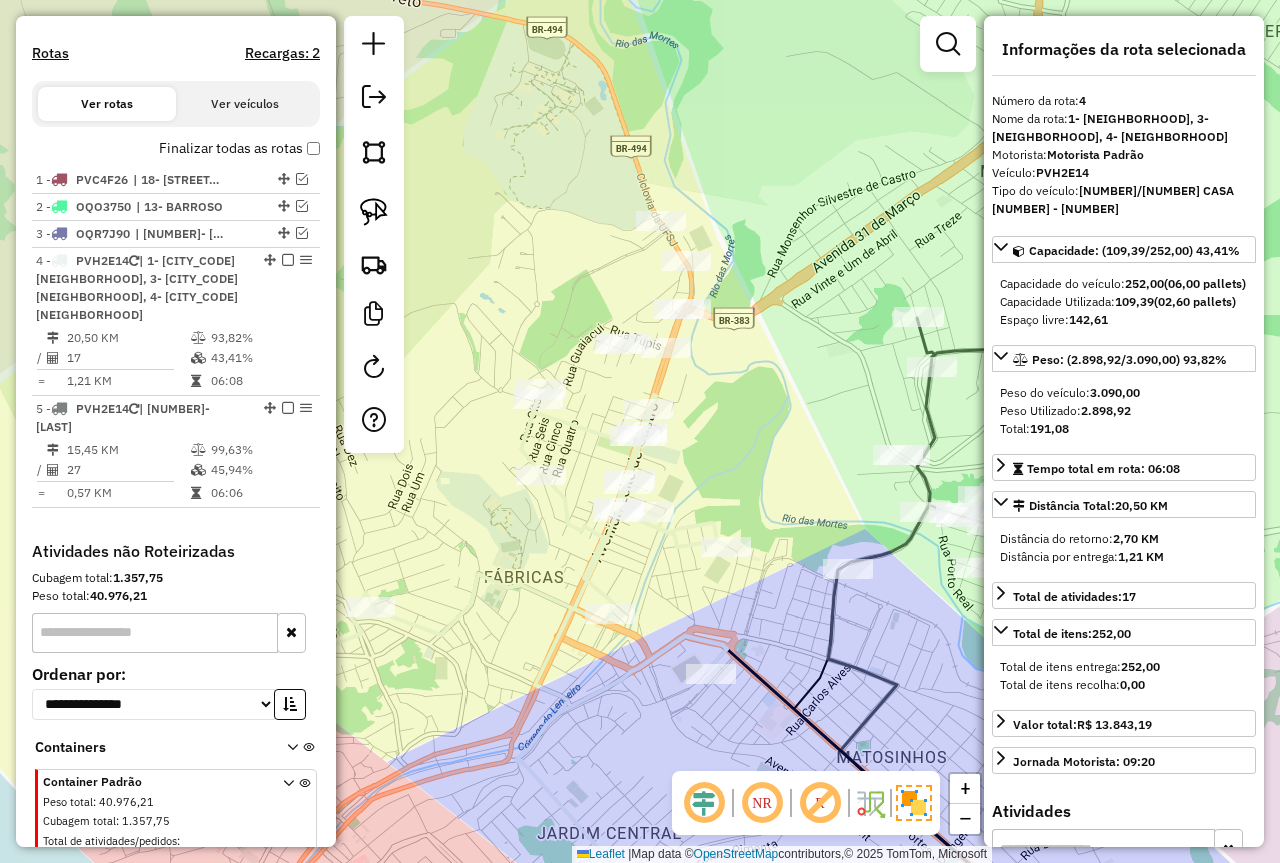 click at bounding box center [288, 260] 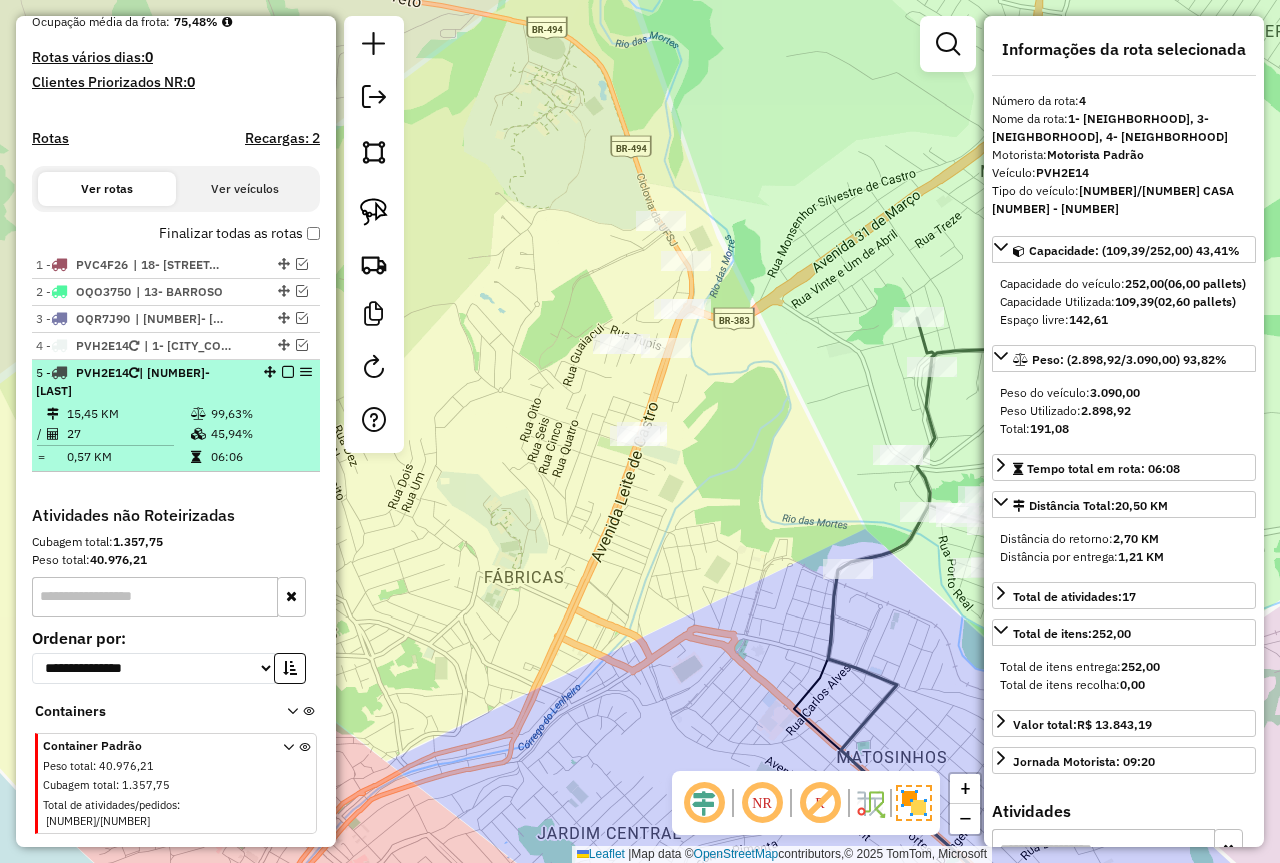 click on "45,94%" at bounding box center [260, 434] 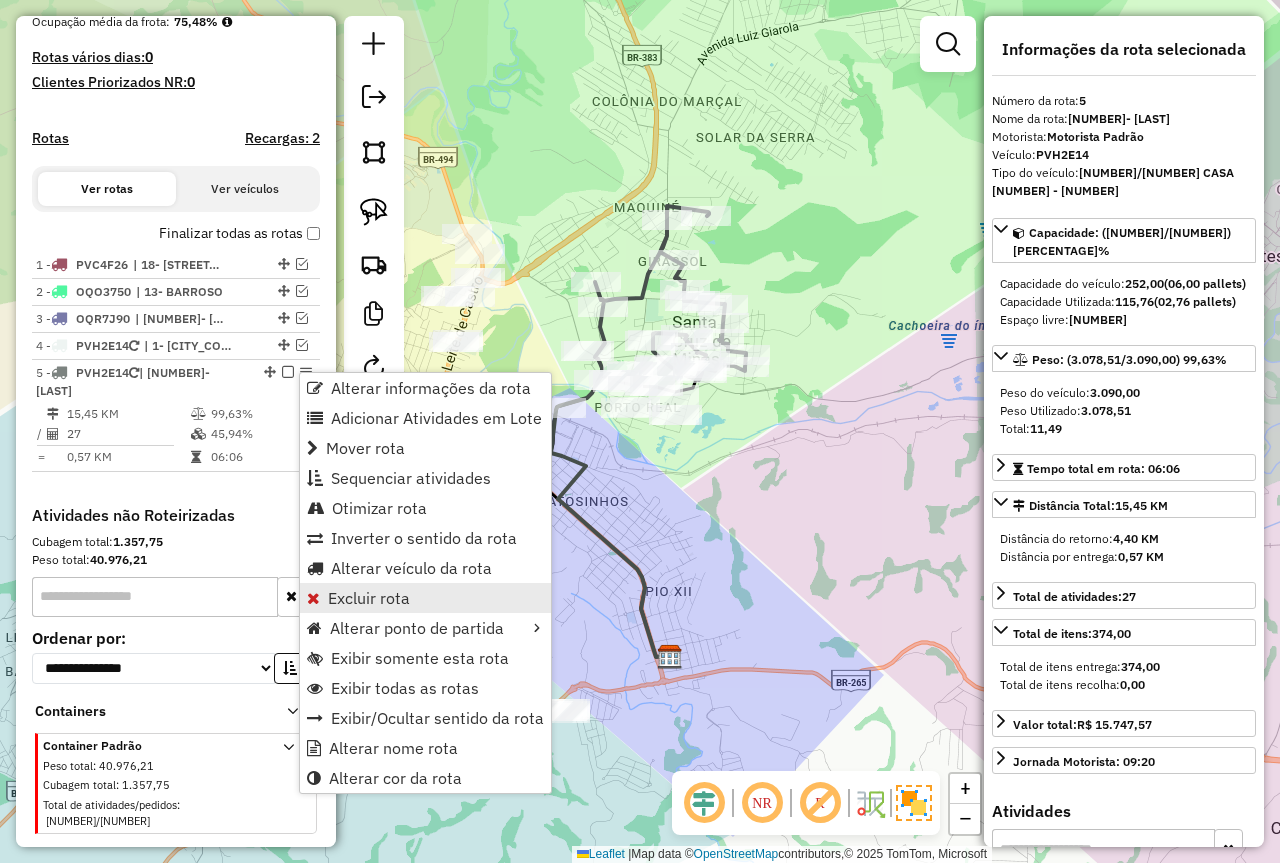 click on "Excluir rota" at bounding box center [425, 598] 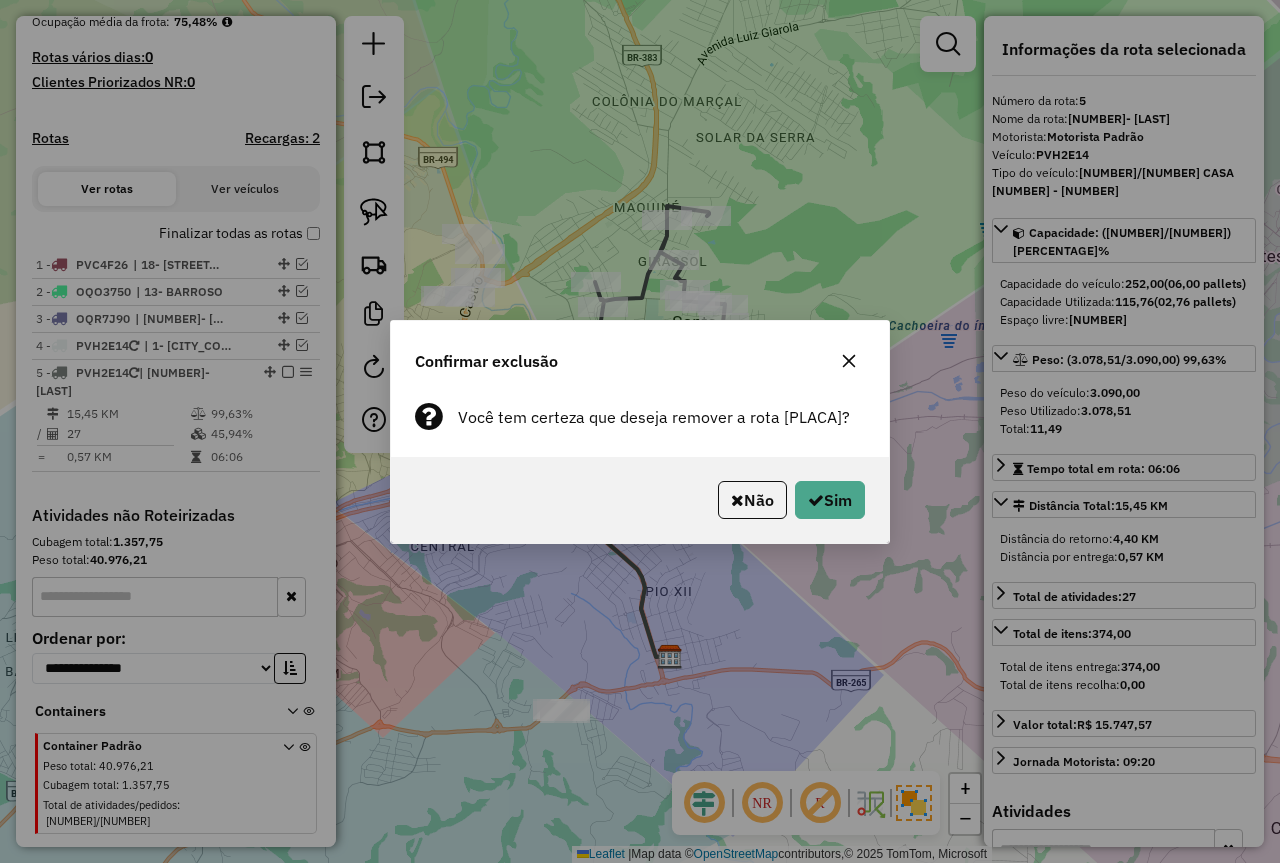 click 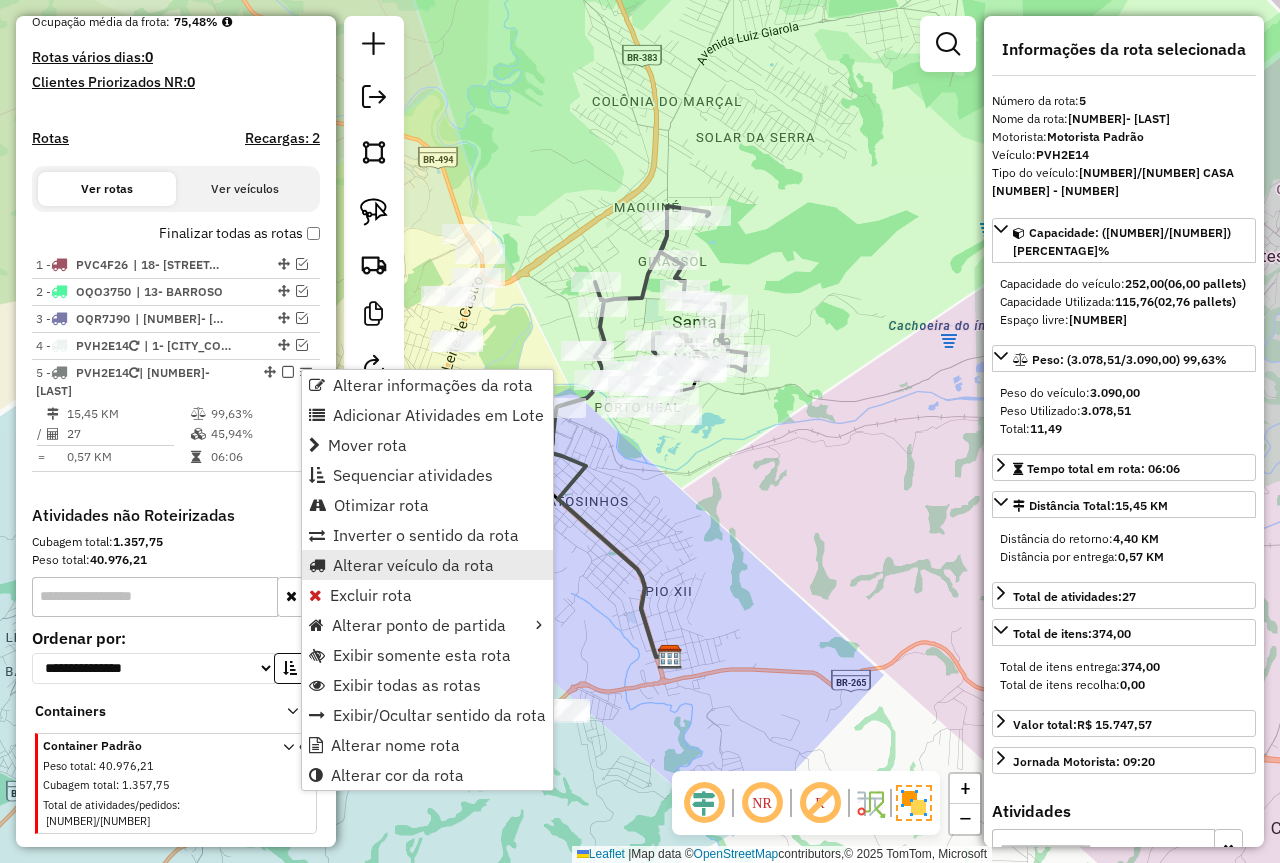 click on "Alterar veículo da rota" at bounding box center (413, 565) 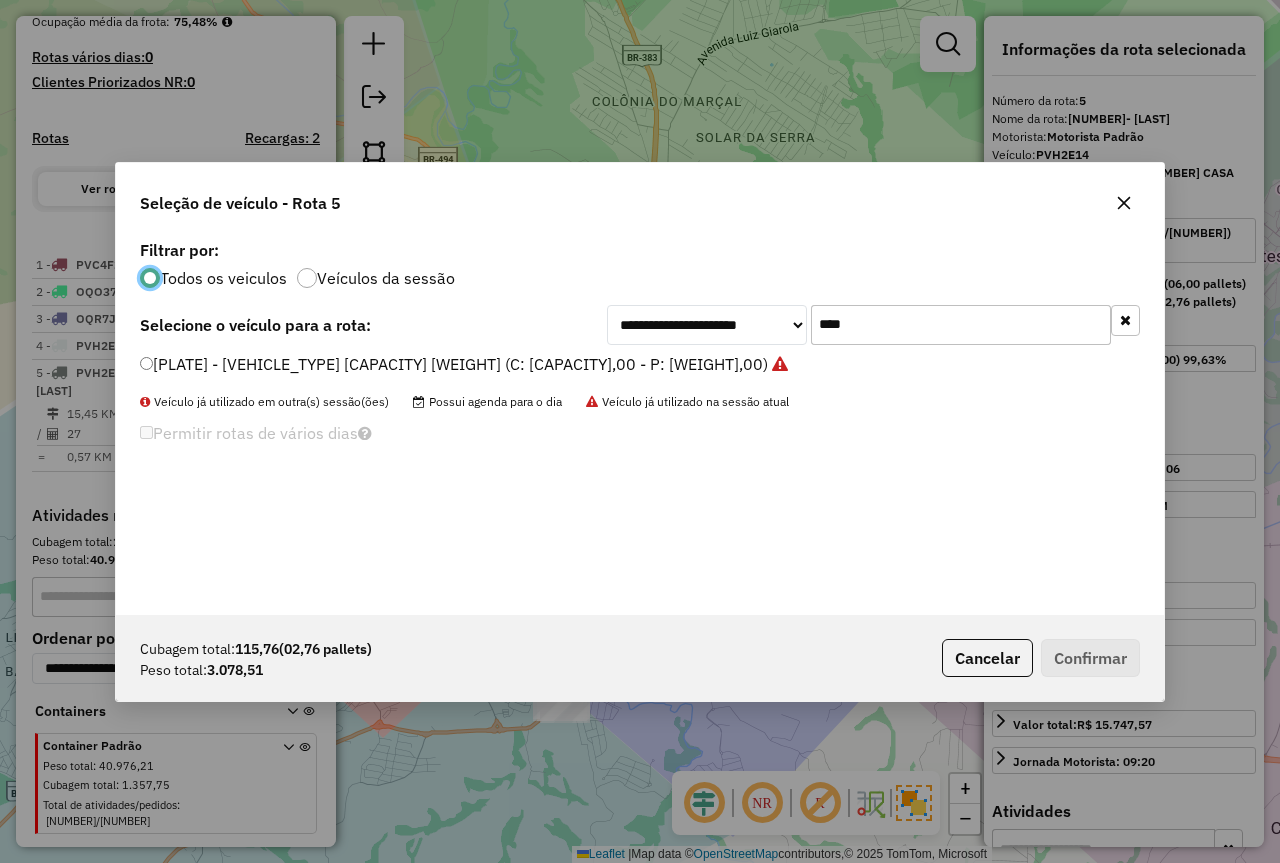 scroll, scrollTop: 11, scrollLeft: 6, axis: both 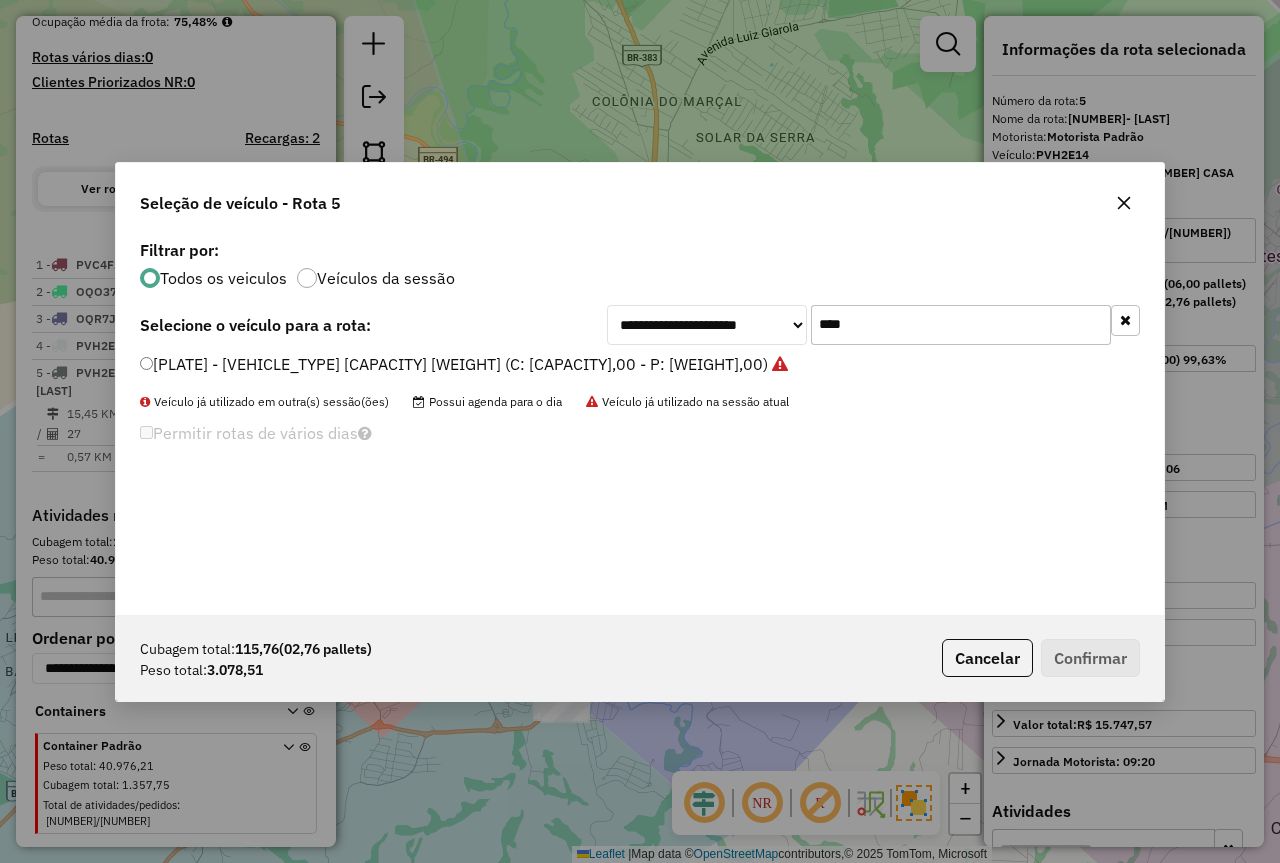 drag, startPoint x: 802, startPoint y: 318, endPoint x: 679, endPoint y: 280, distance: 128.73616 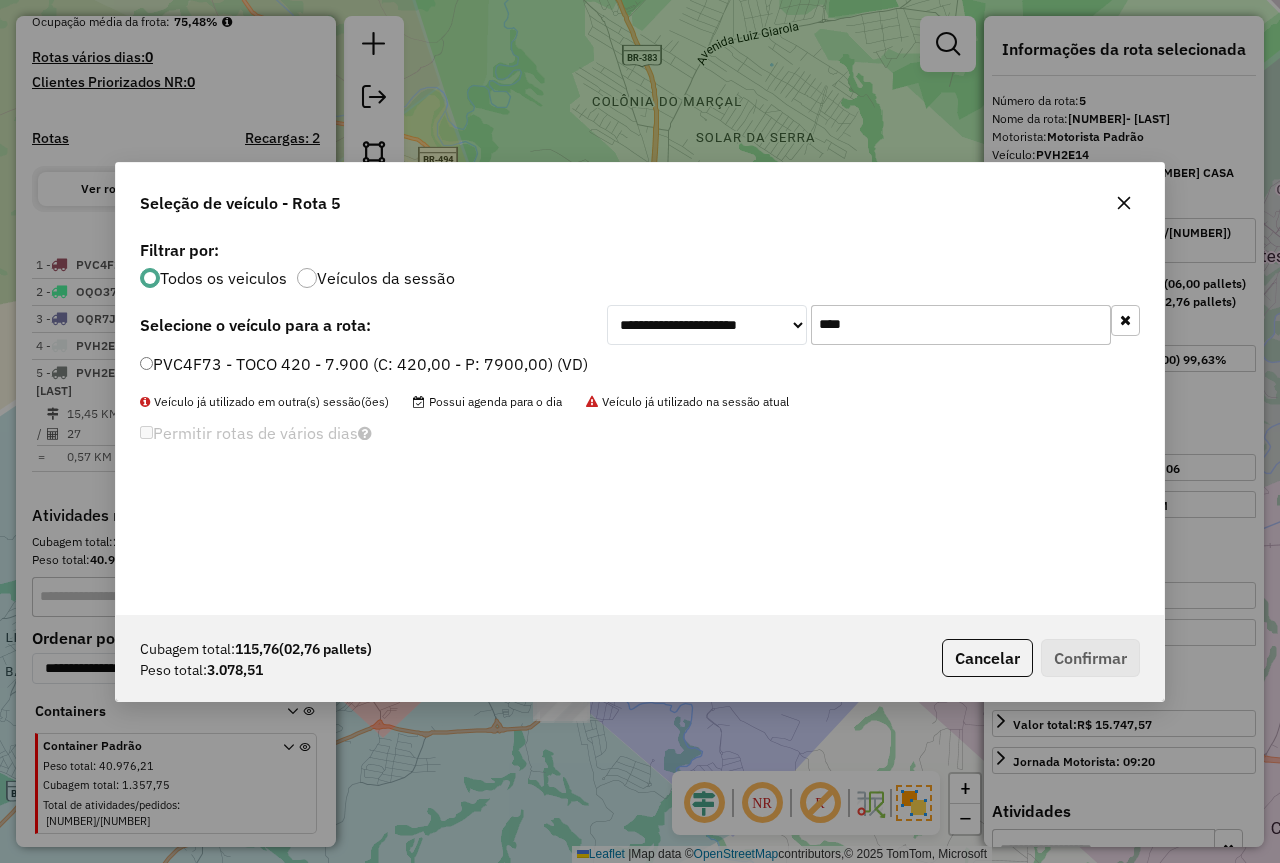 type on "****" 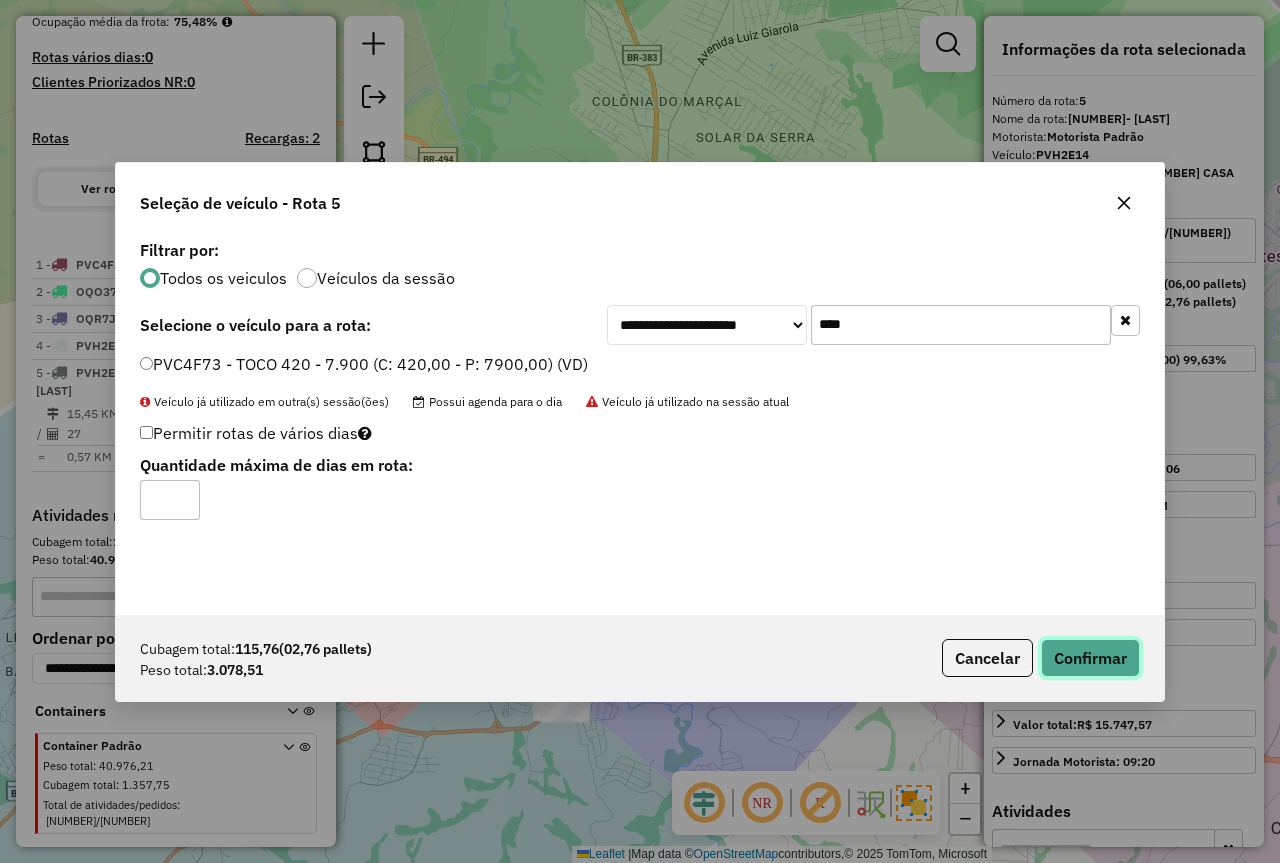 drag, startPoint x: 1115, startPoint y: 660, endPoint x: 1008, endPoint y: 607, distance: 119.40687 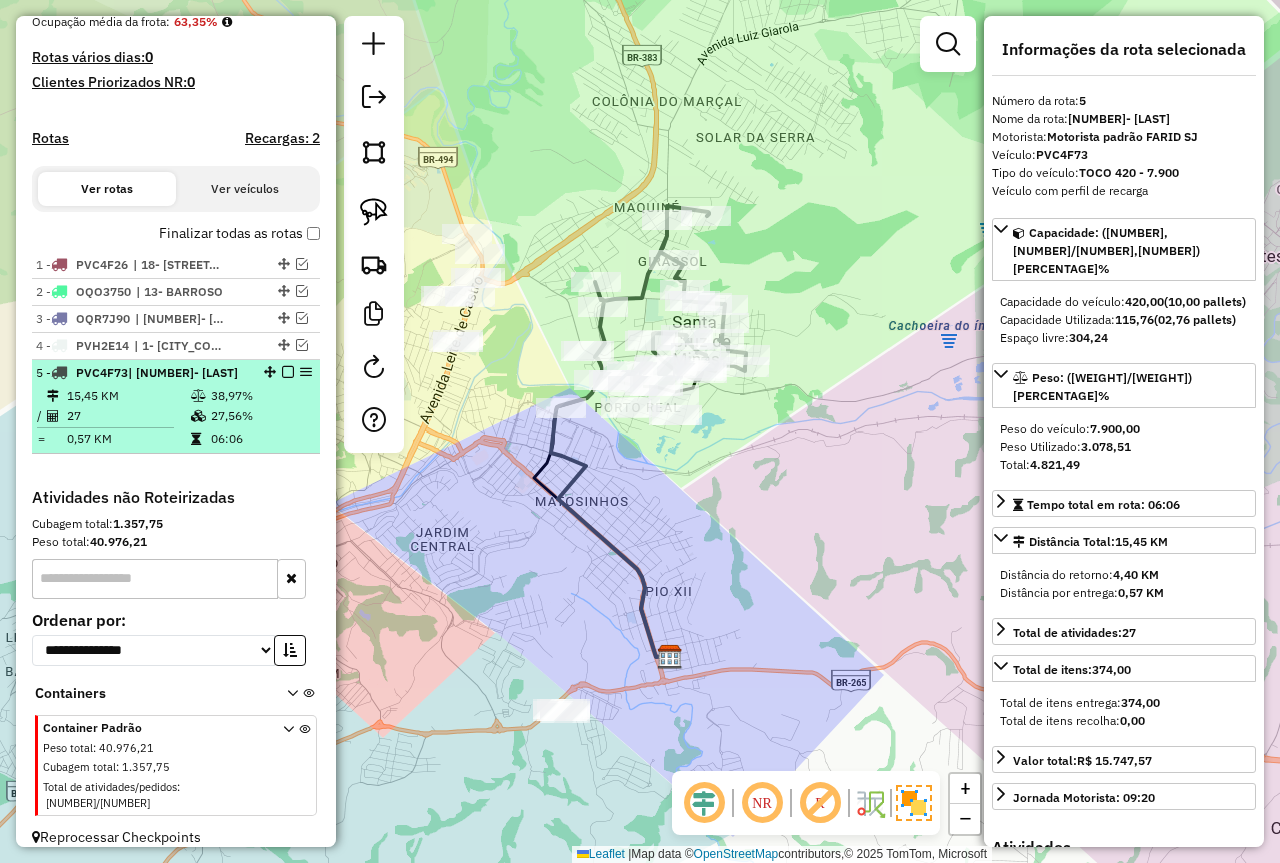 click at bounding box center [288, 372] 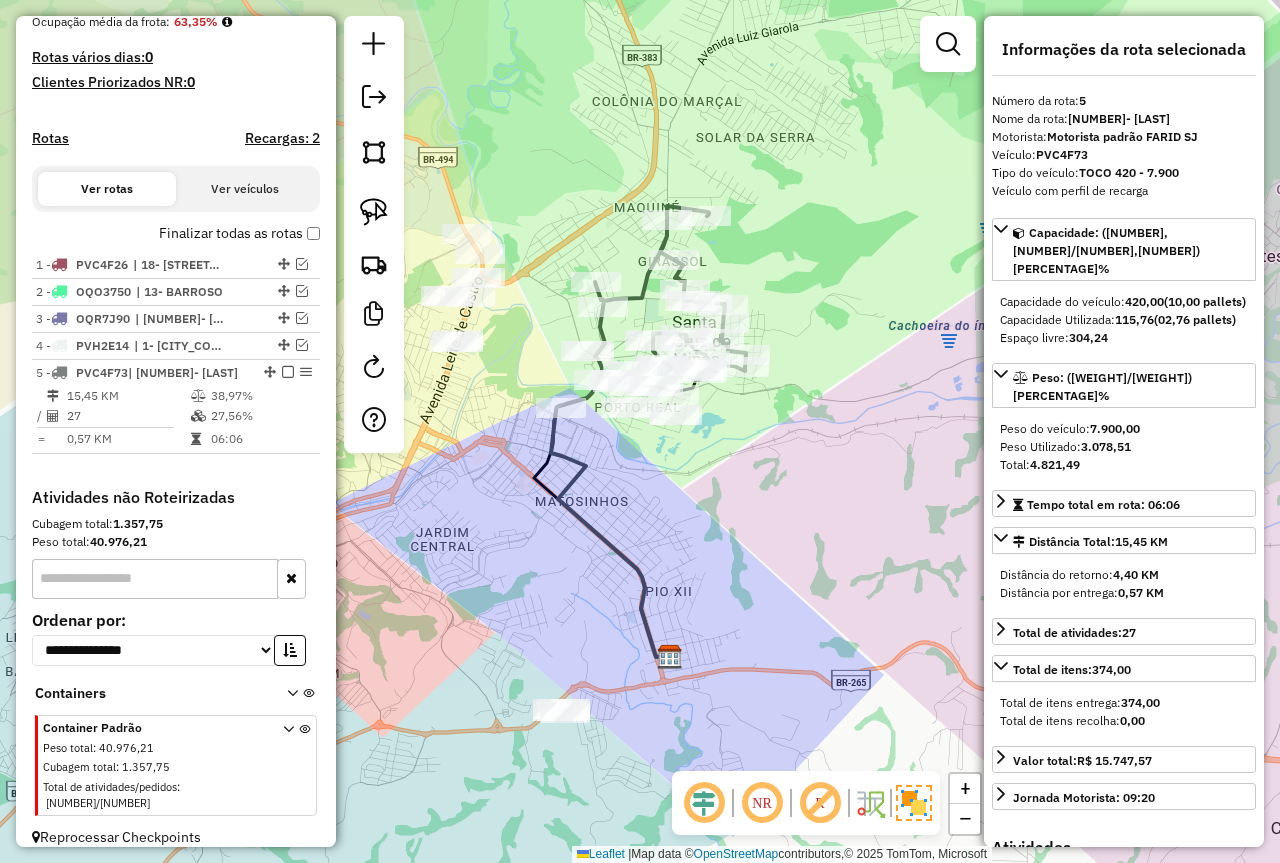 scroll, scrollTop: 447, scrollLeft: 0, axis: vertical 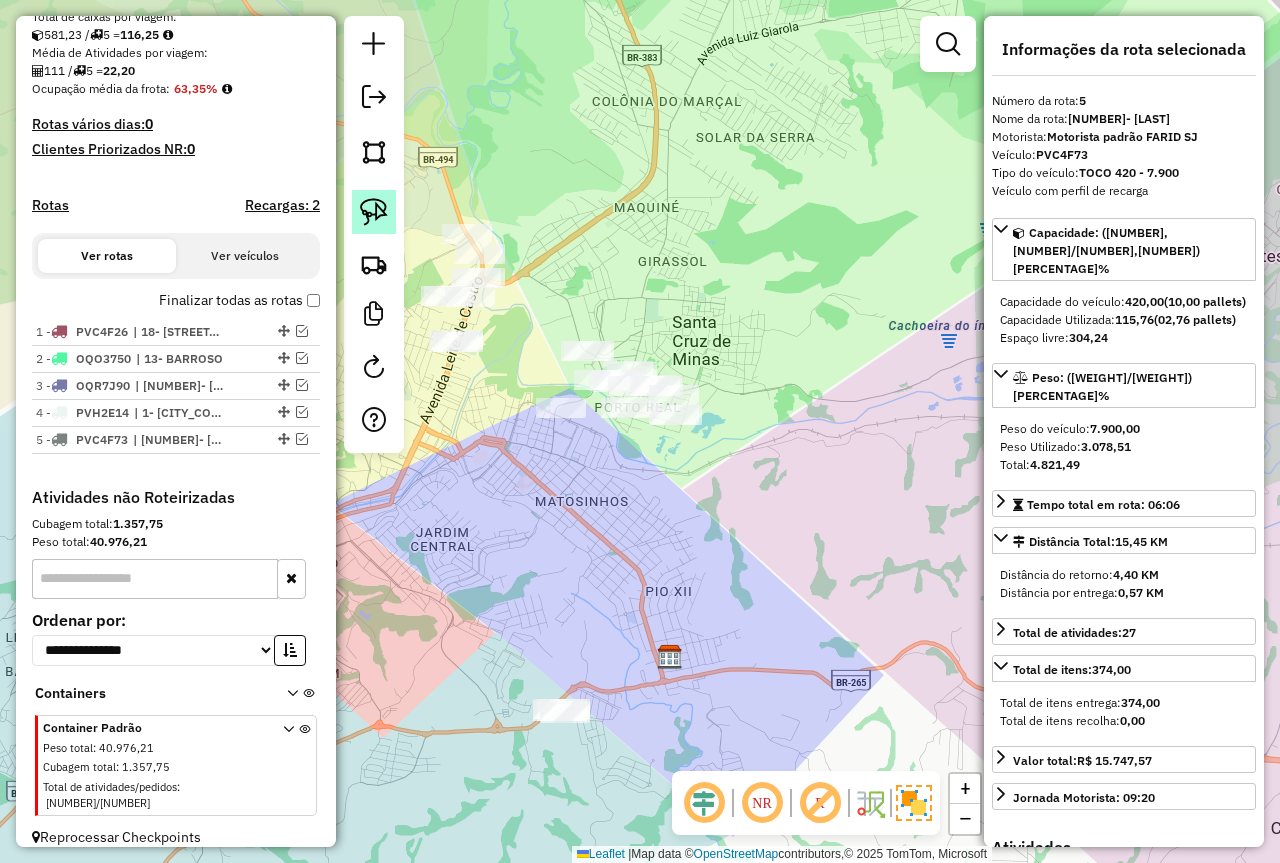 click 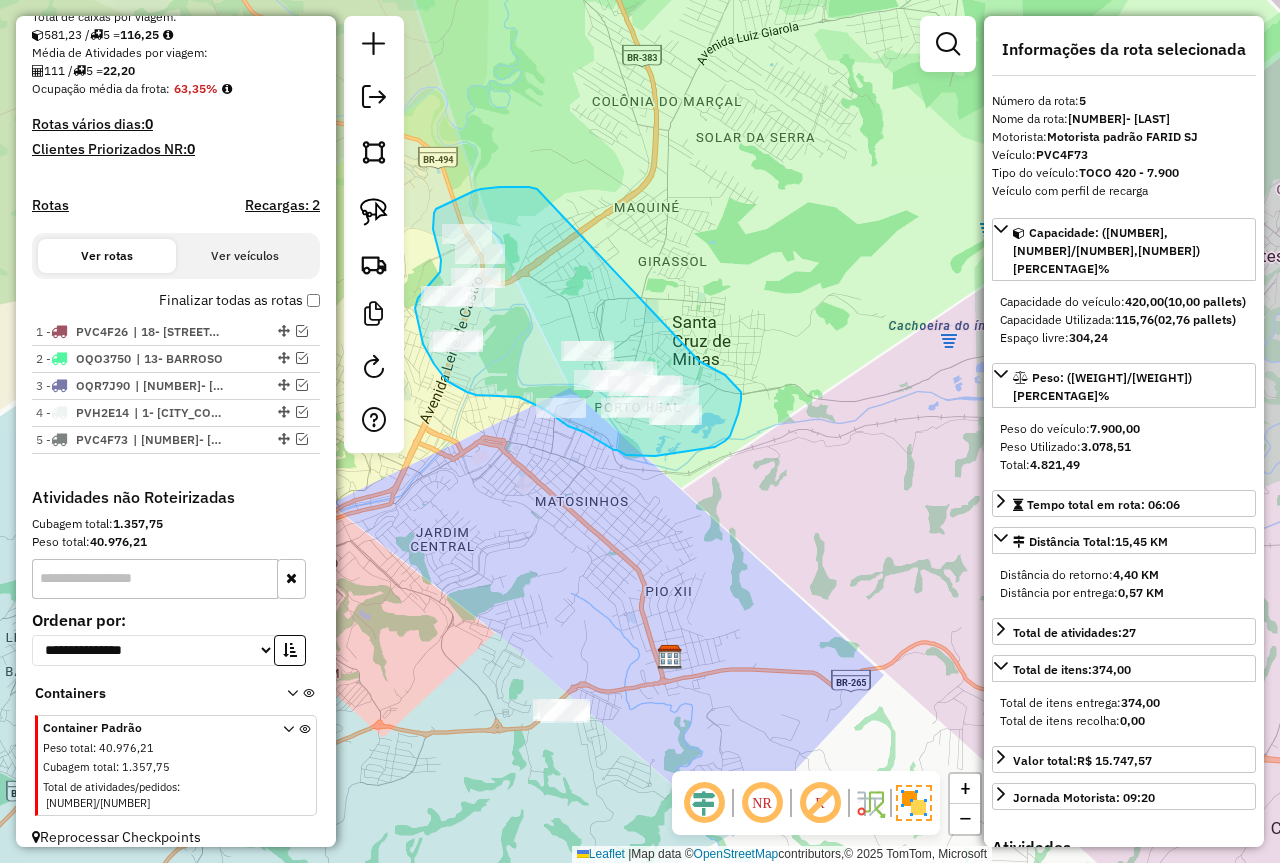 drag, startPoint x: 500, startPoint y: 187, endPoint x: 699, endPoint y: 361, distance: 264.3426 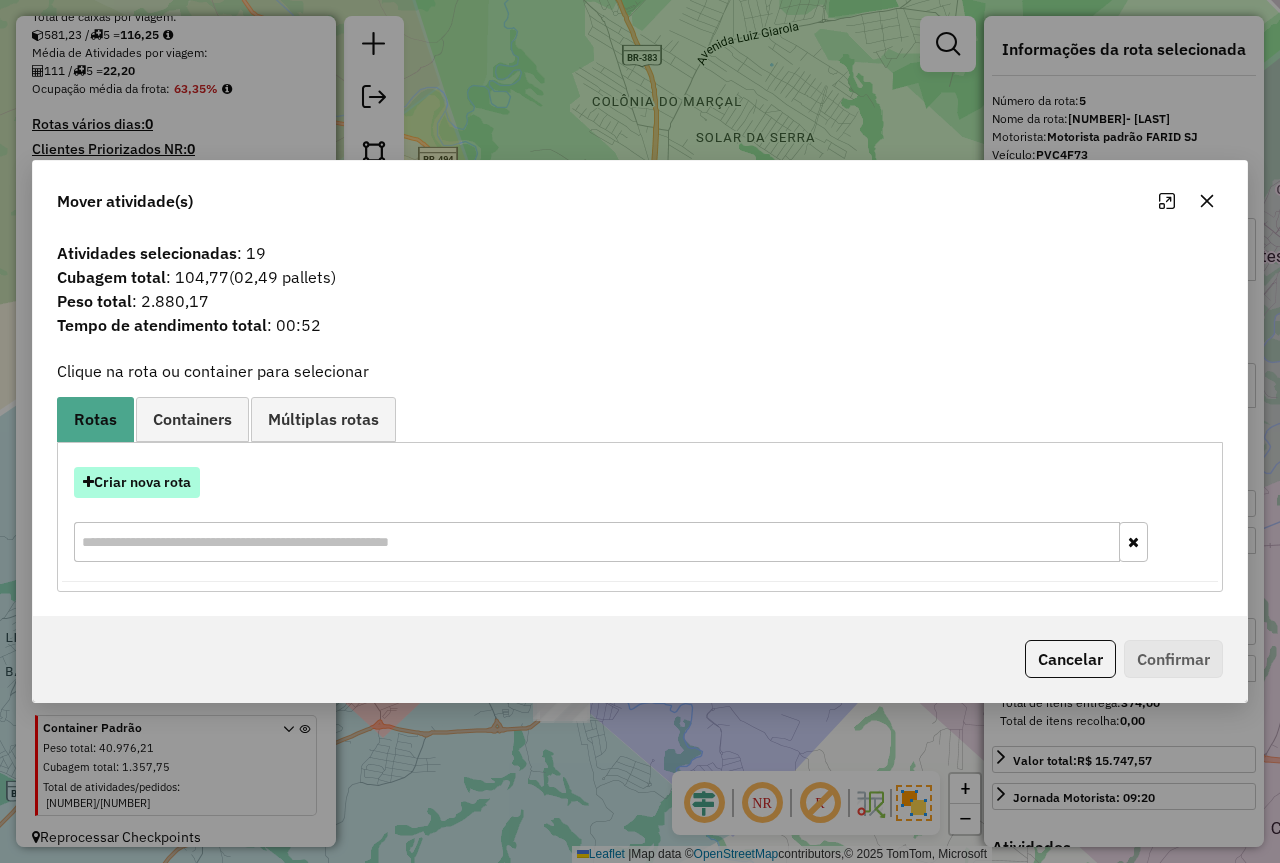 click on "Criar nova rota" at bounding box center (137, 482) 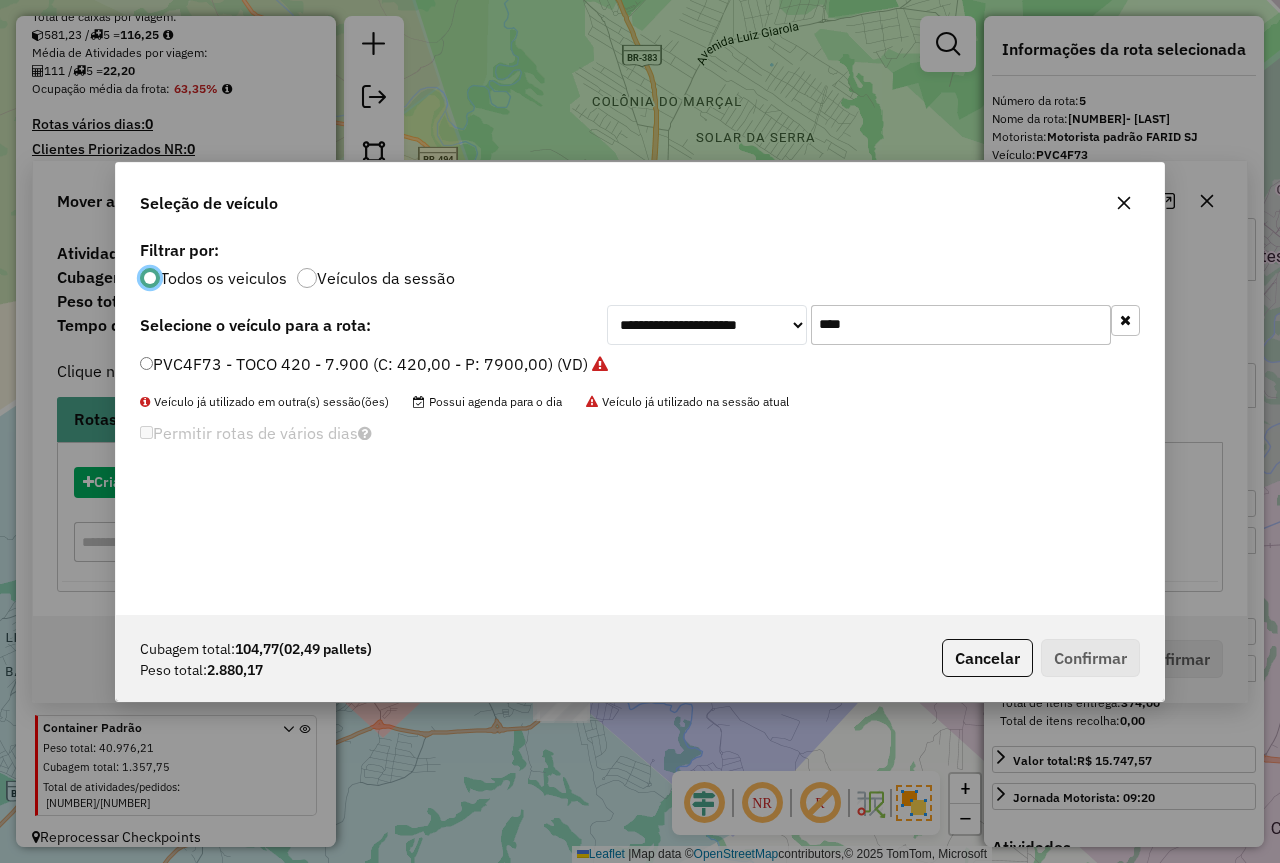scroll, scrollTop: 11, scrollLeft: 6, axis: both 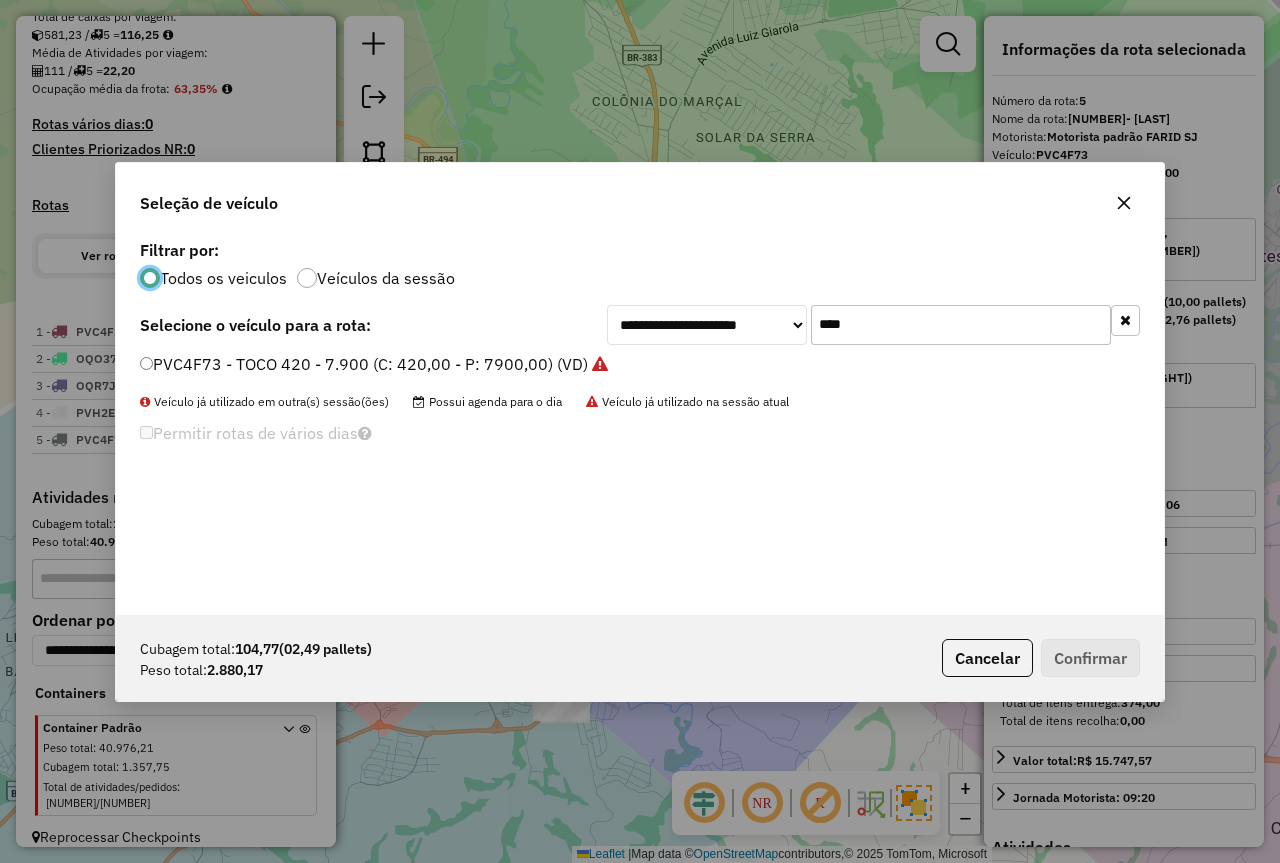 drag, startPoint x: 898, startPoint y: 320, endPoint x: 709, endPoint y: 328, distance: 189.16924 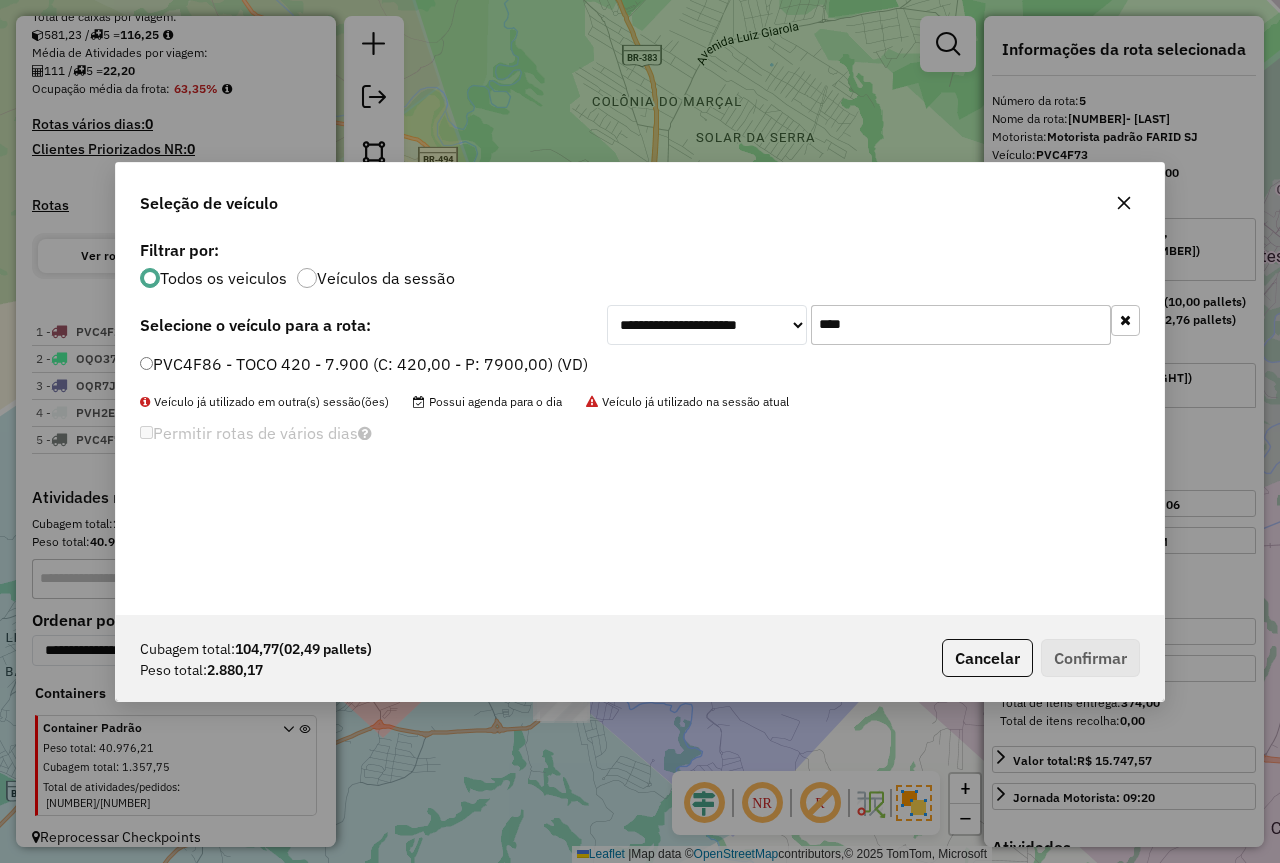 type on "****" 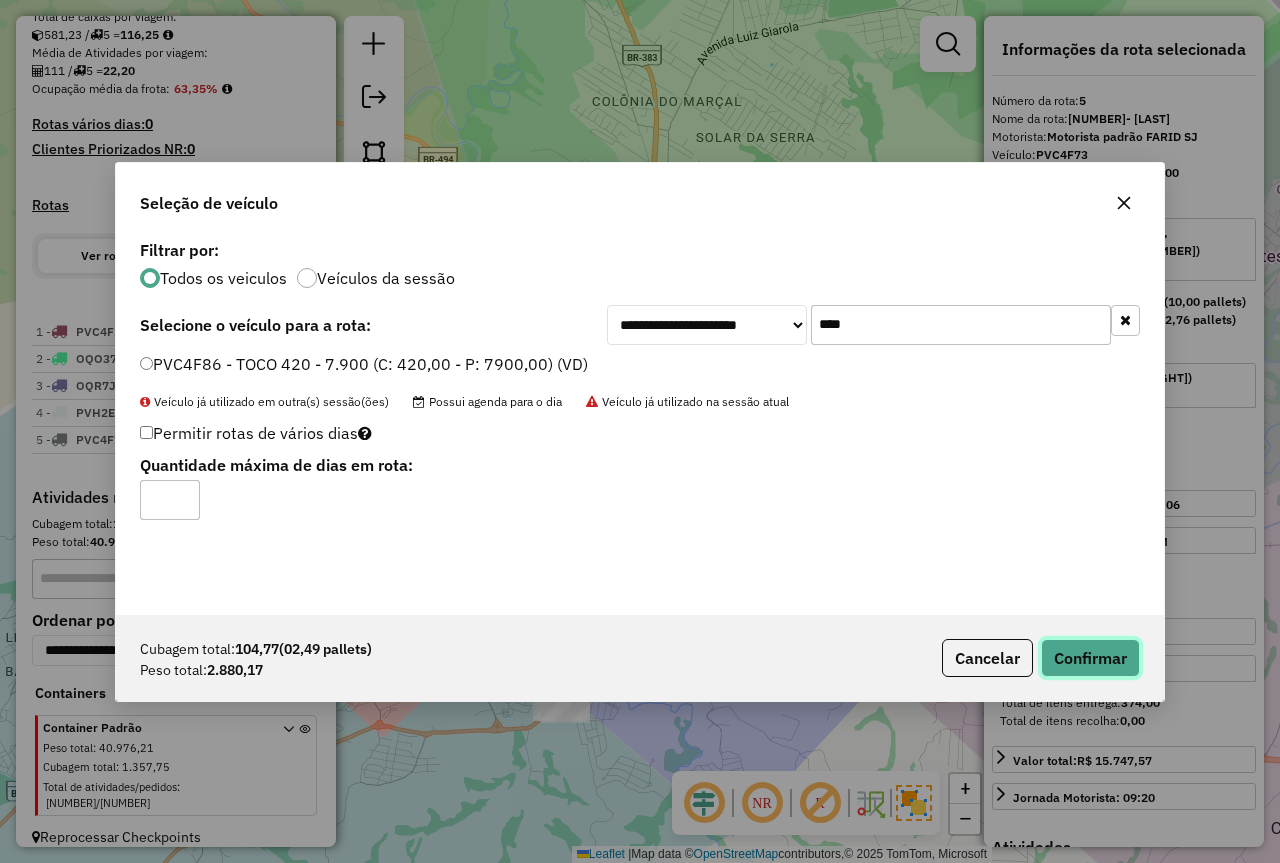 click on "Confirmar" 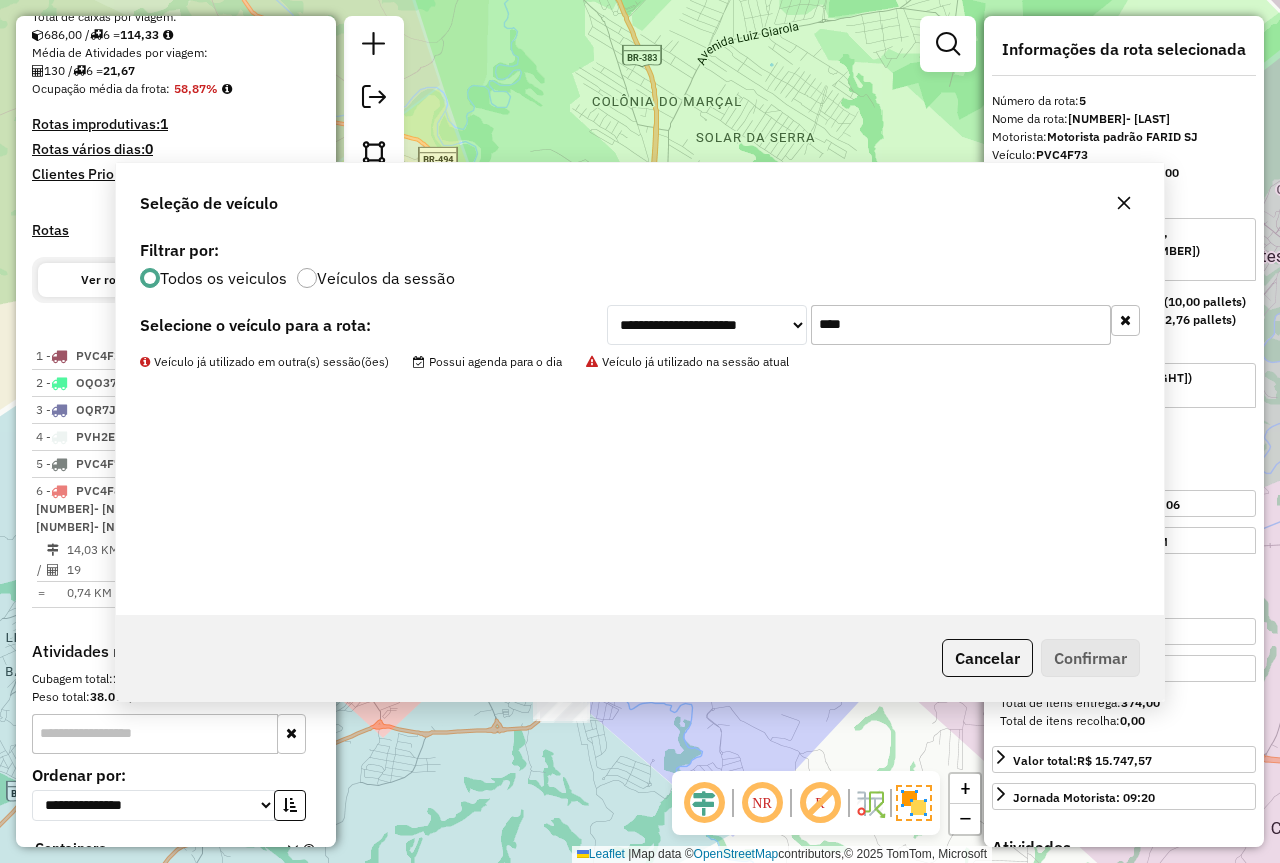 scroll, scrollTop: 584, scrollLeft: 0, axis: vertical 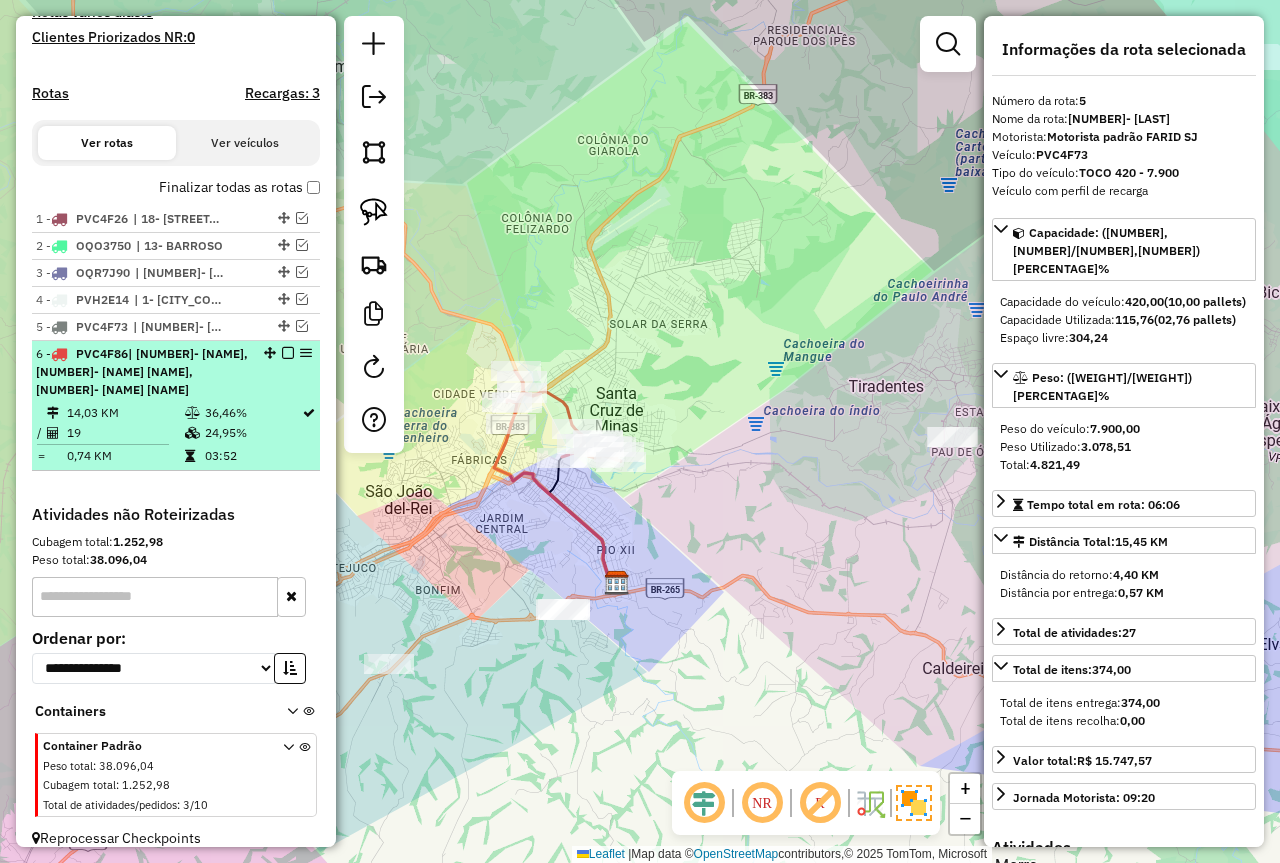 click at bounding box center [288, 353] 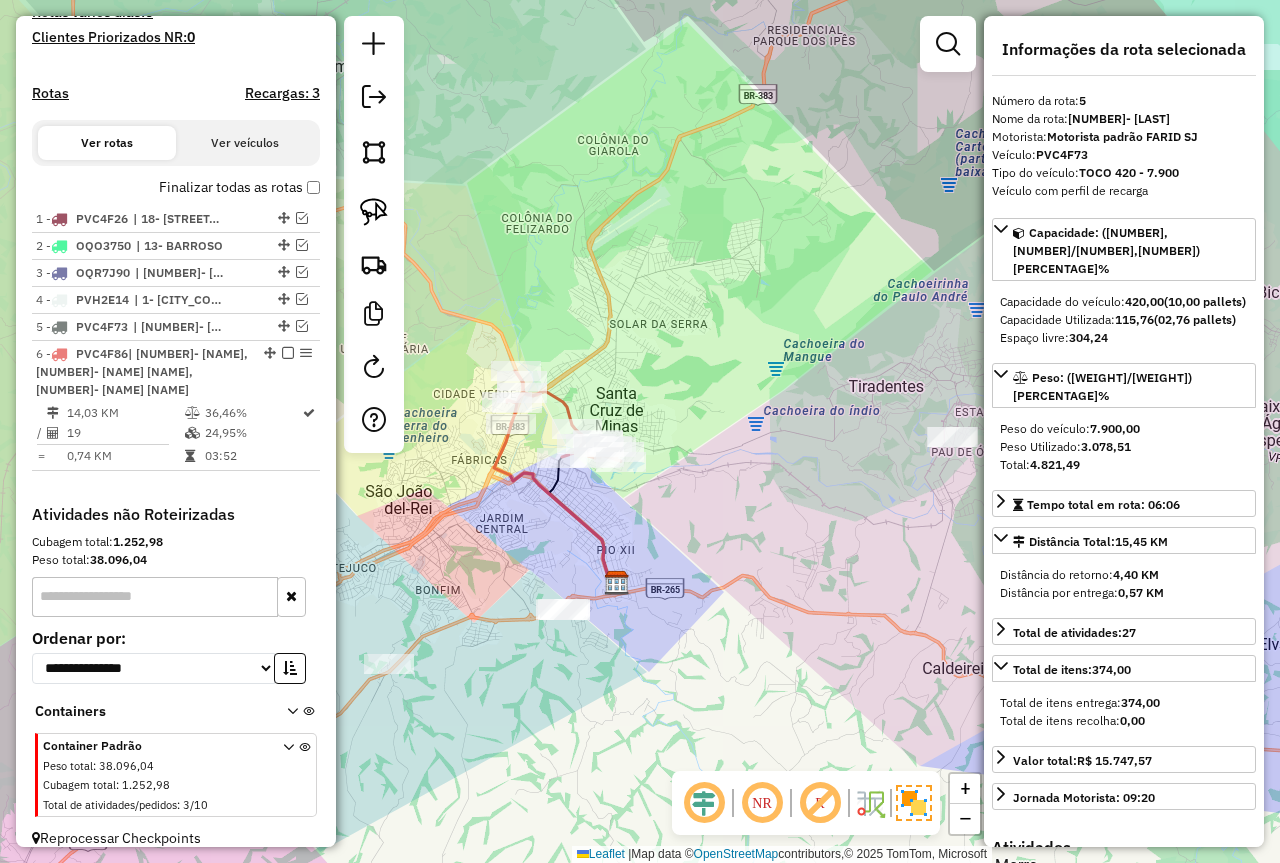 scroll, scrollTop: 499, scrollLeft: 0, axis: vertical 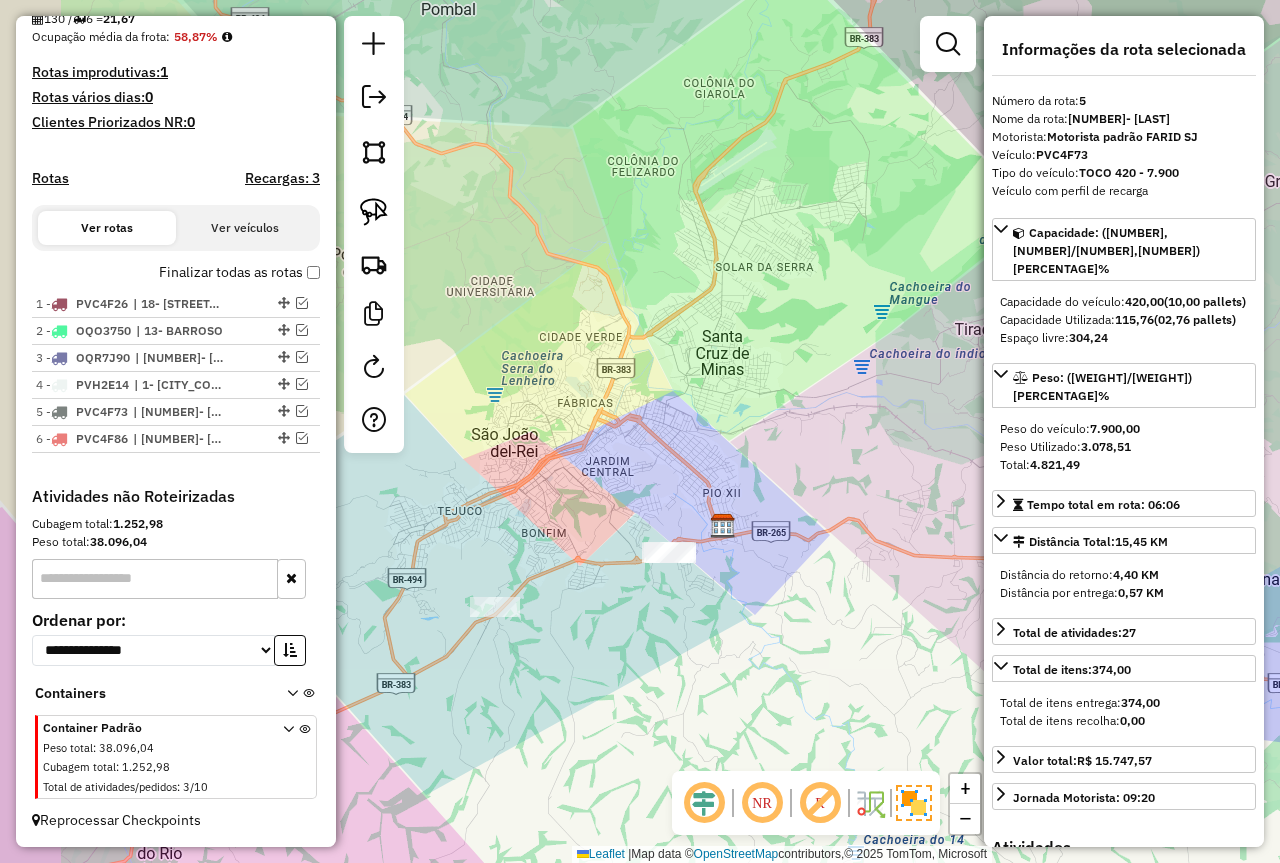 drag, startPoint x: 531, startPoint y: 481, endPoint x: 629, endPoint y: 422, distance: 114.38969 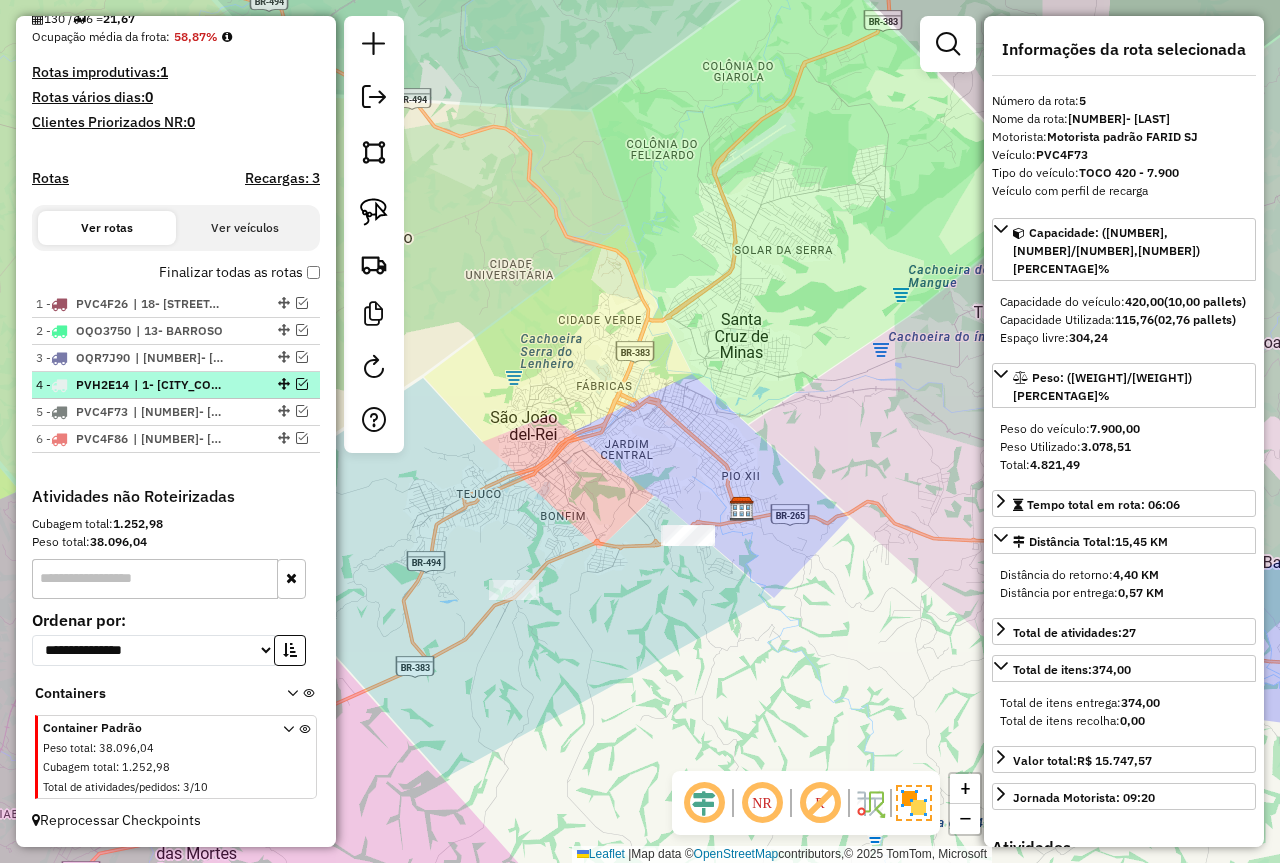 click at bounding box center (282, 384) 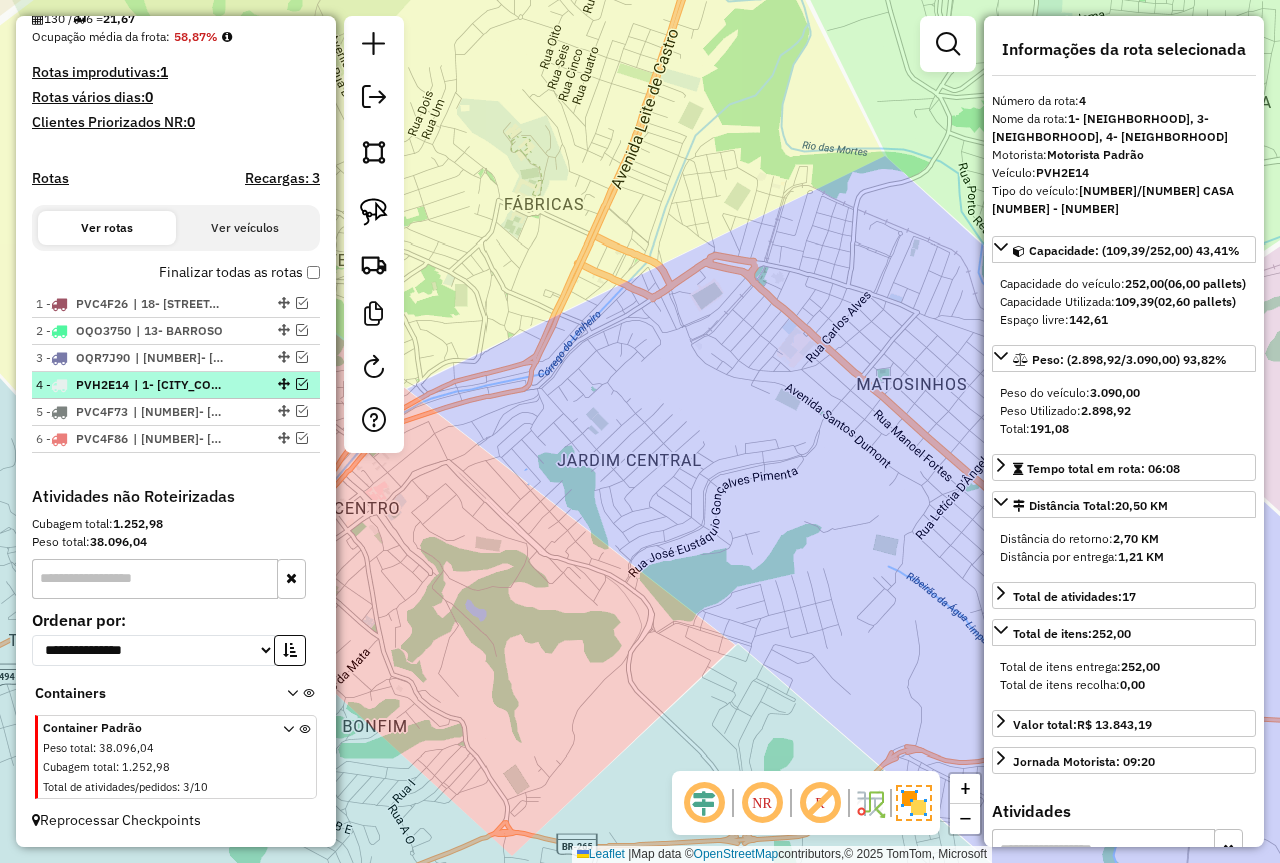 click at bounding box center [302, 384] 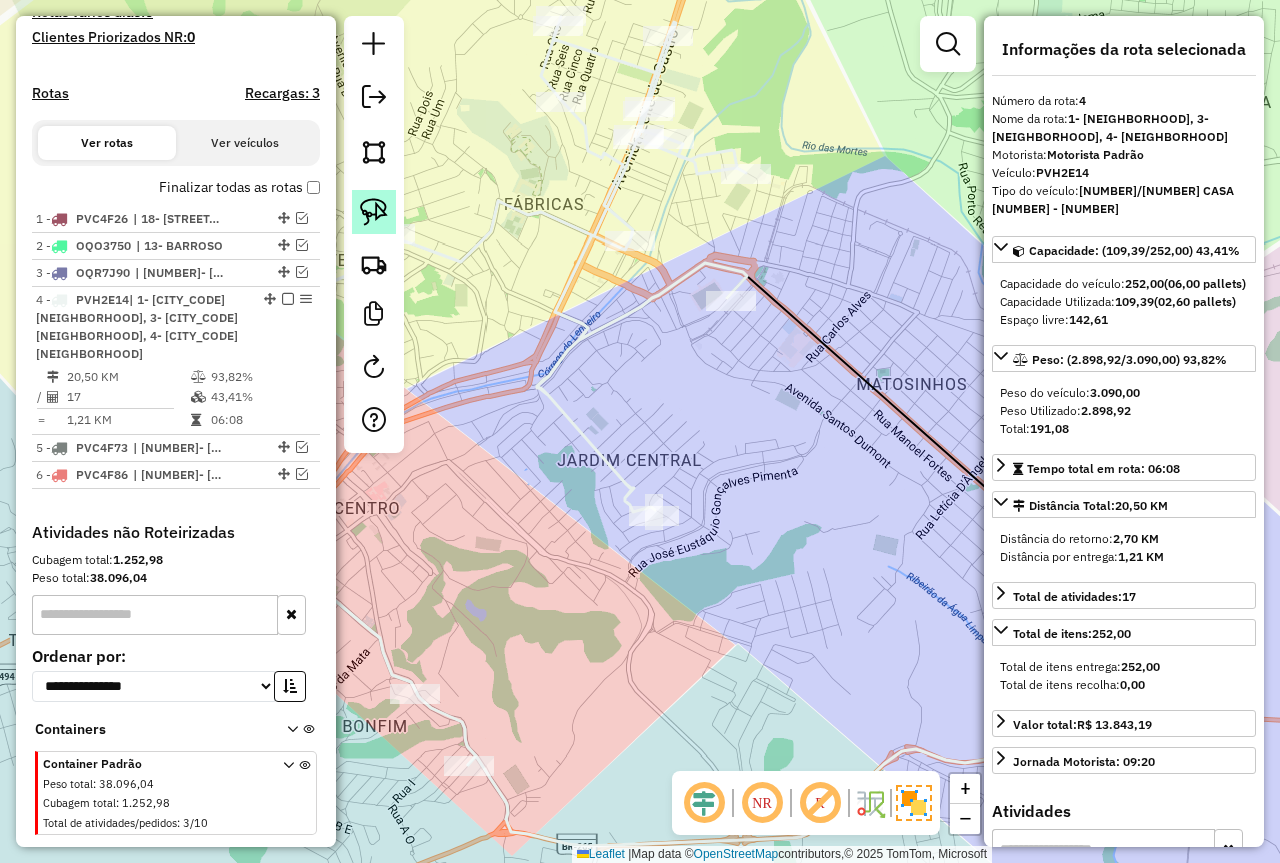 click 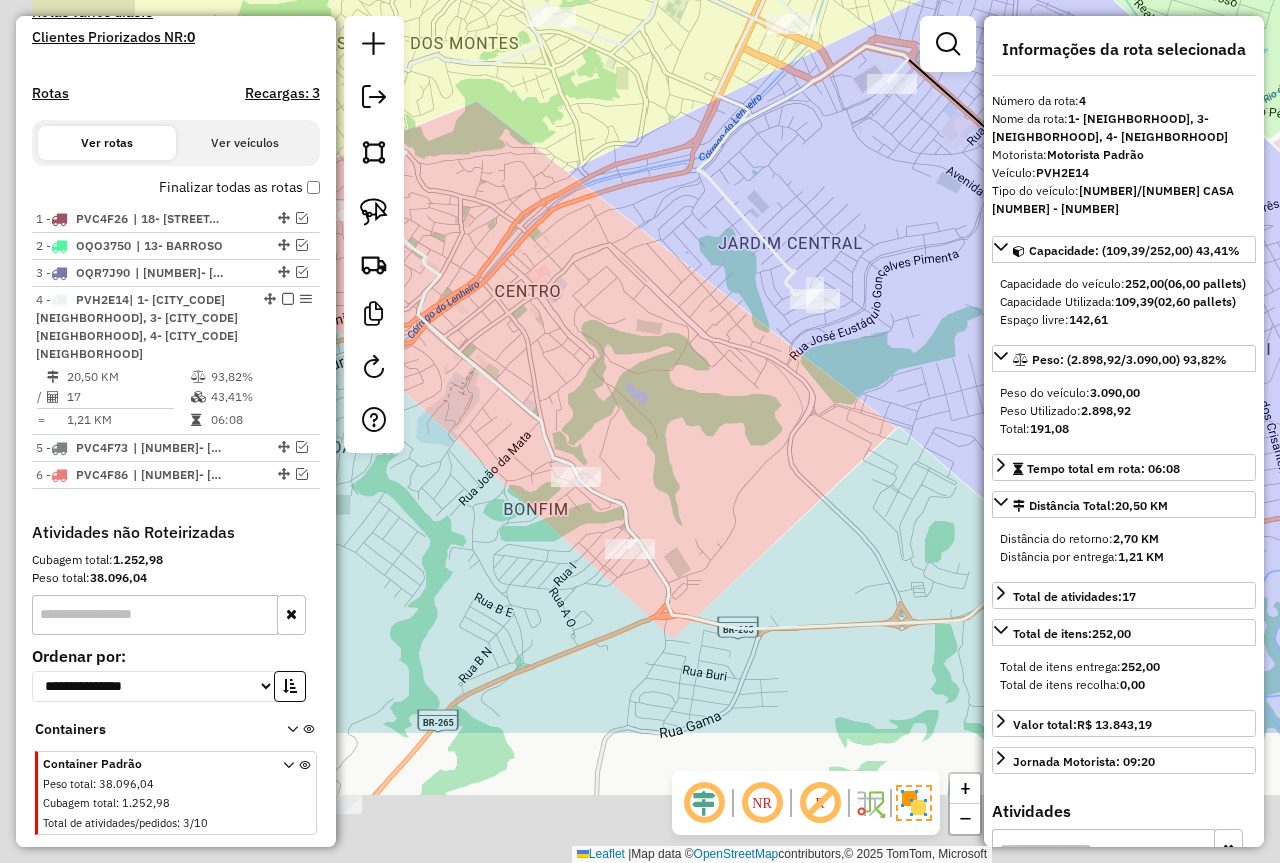 drag, startPoint x: 657, startPoint y: 537, endPoint x: 636, endPoint y: 445, distance: 94.36631 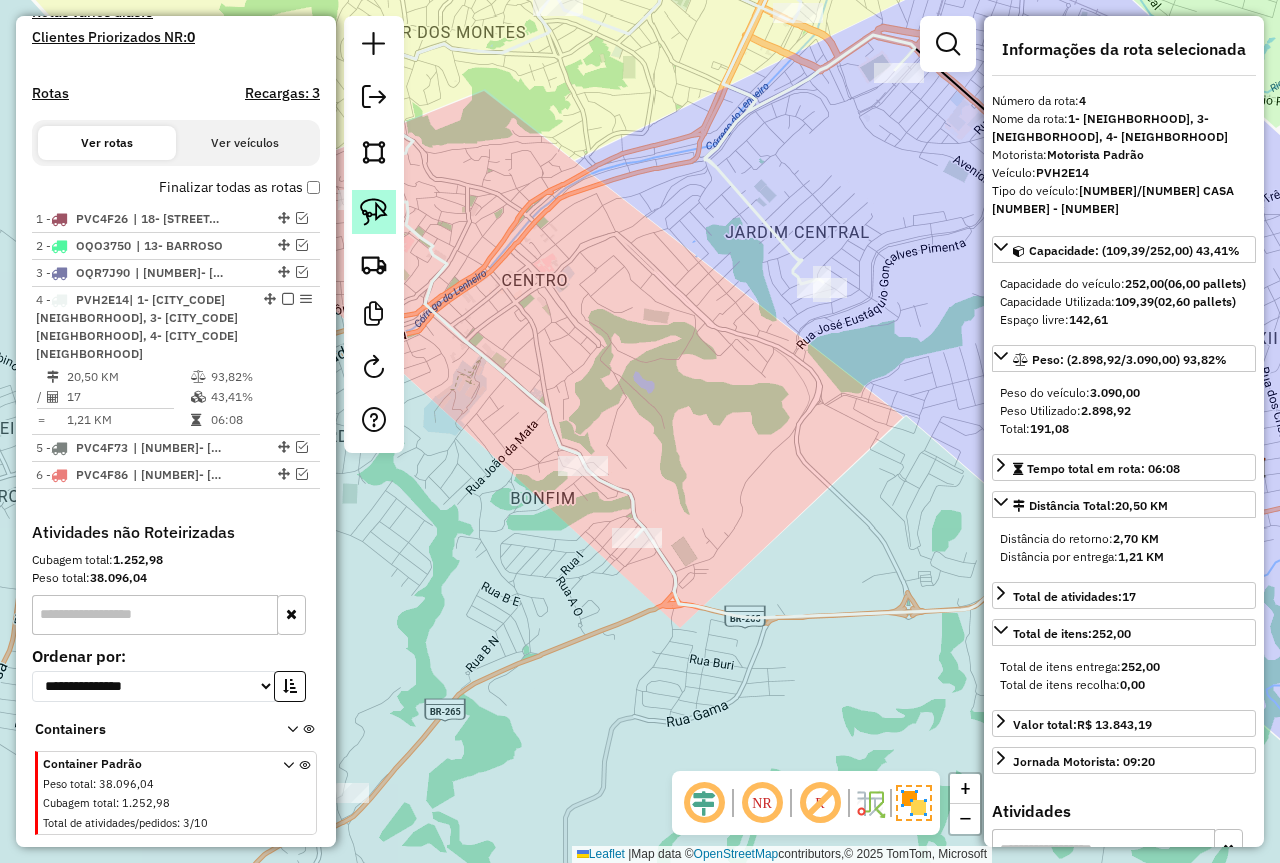 click 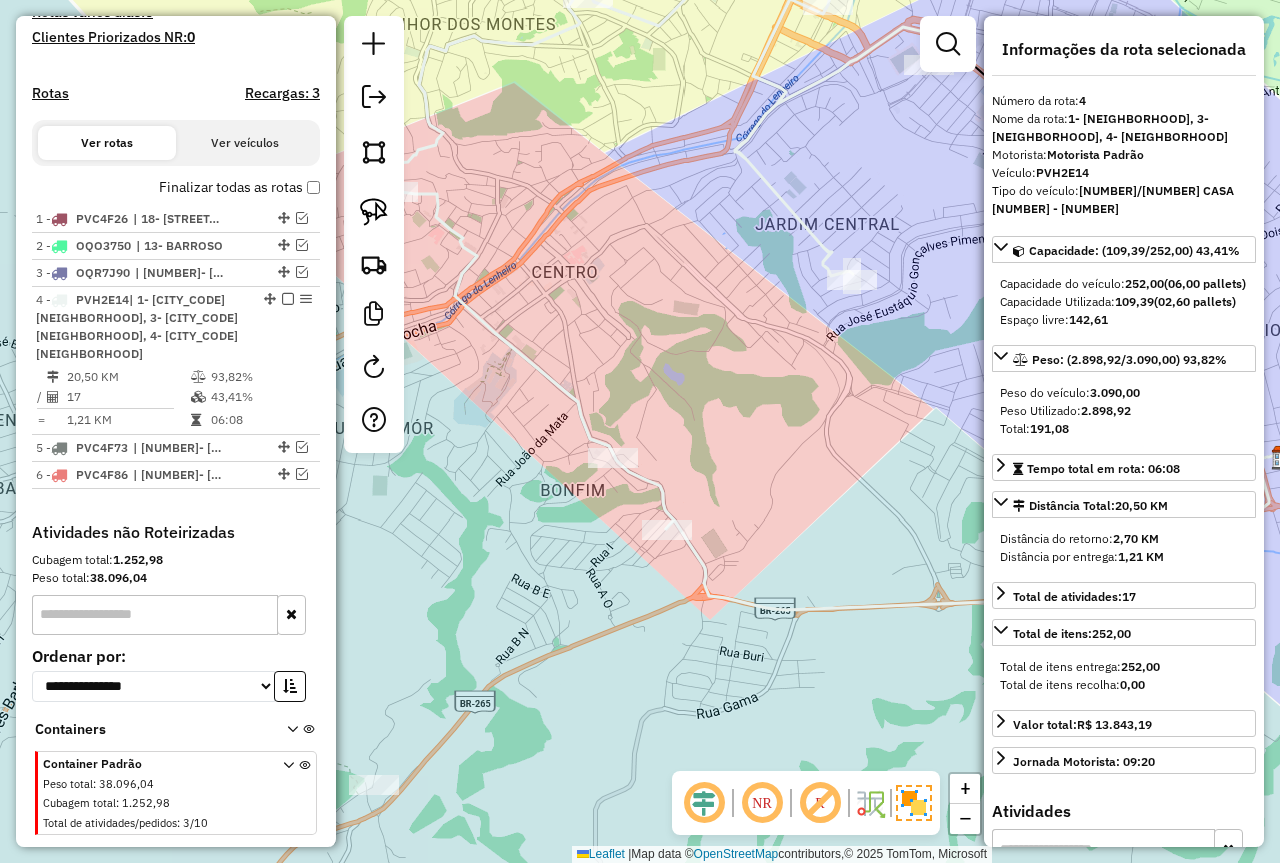 drag, startPoint x: 535, startPoint y: 608, endPoint x: 639, endPoint y: 582, distance: 107.200745 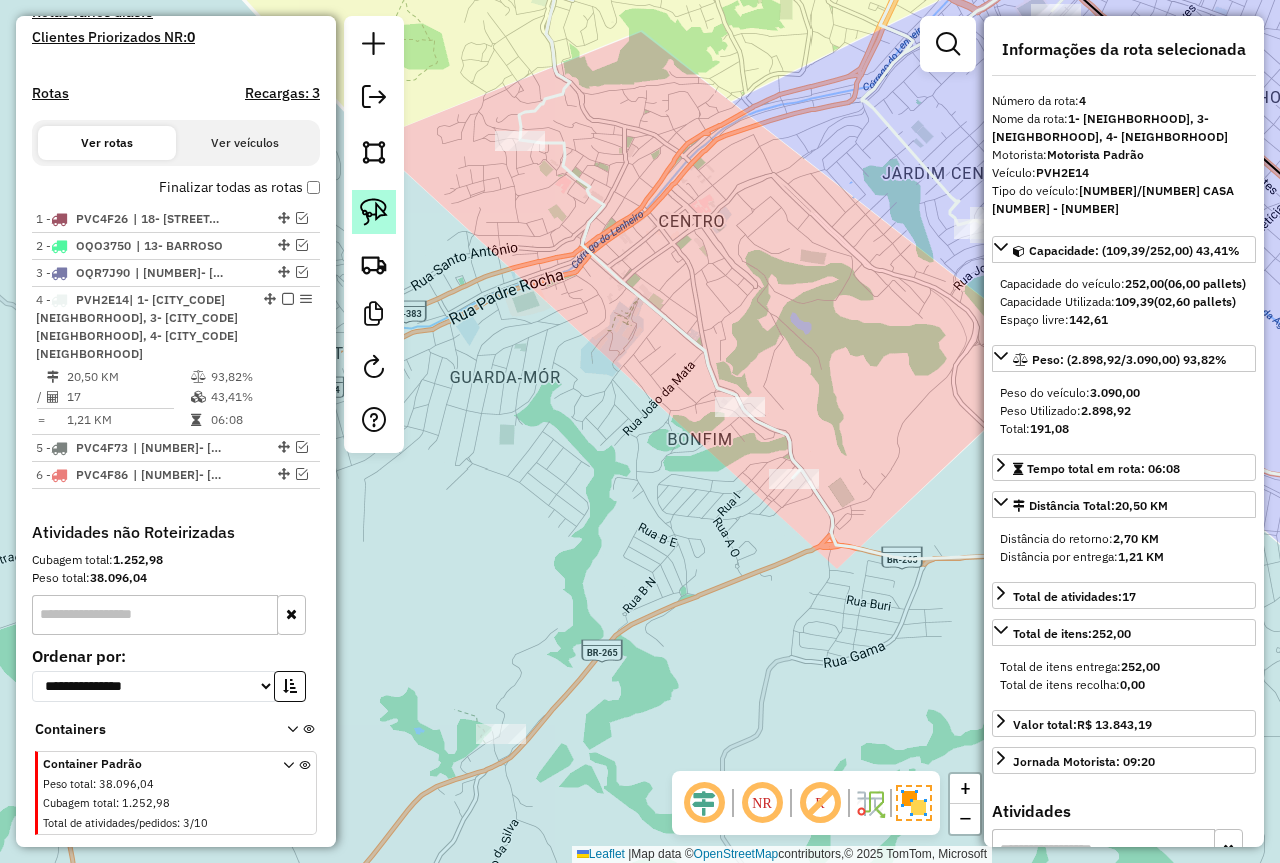 click 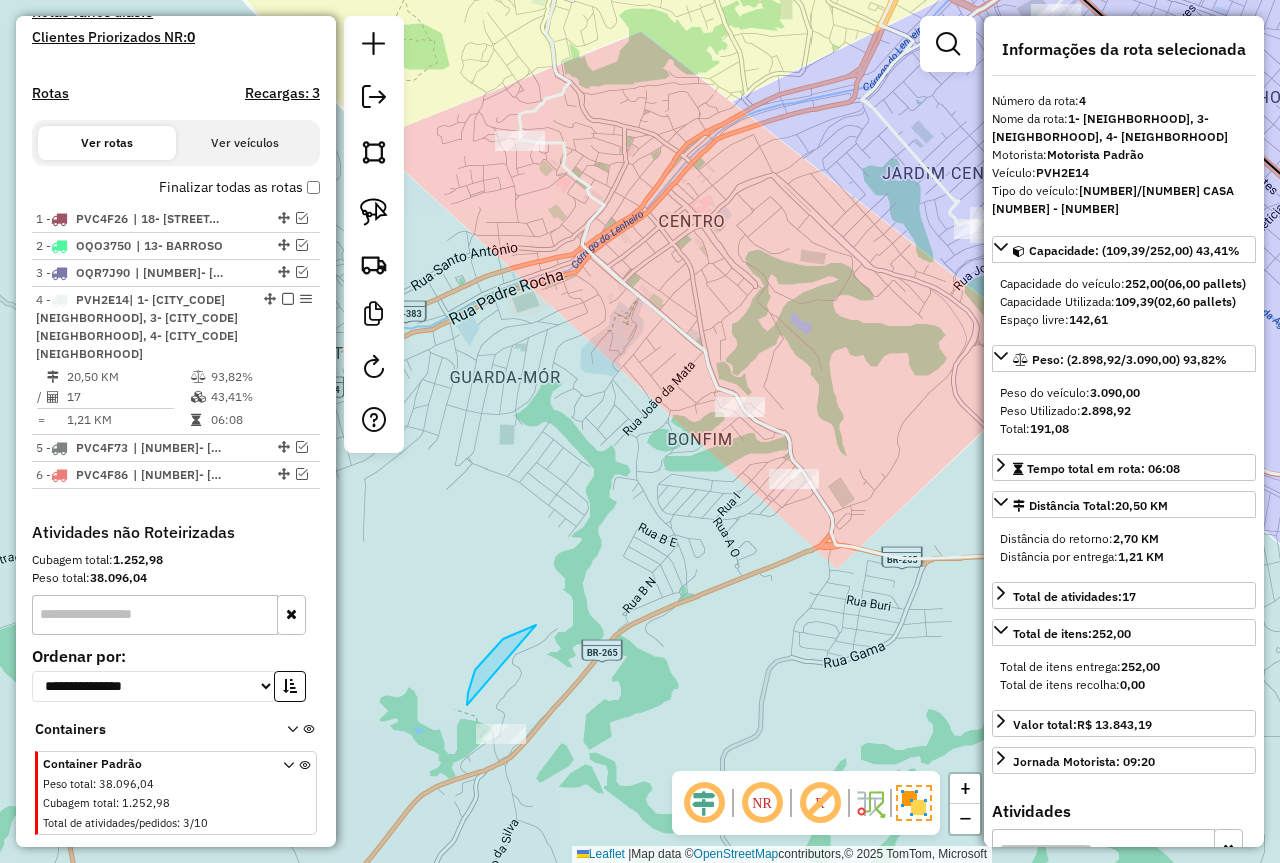 drag, startPoint x: 467, startPoint y: 705, endPoint x: 574, endPoint y: 775, distance: 127.863205 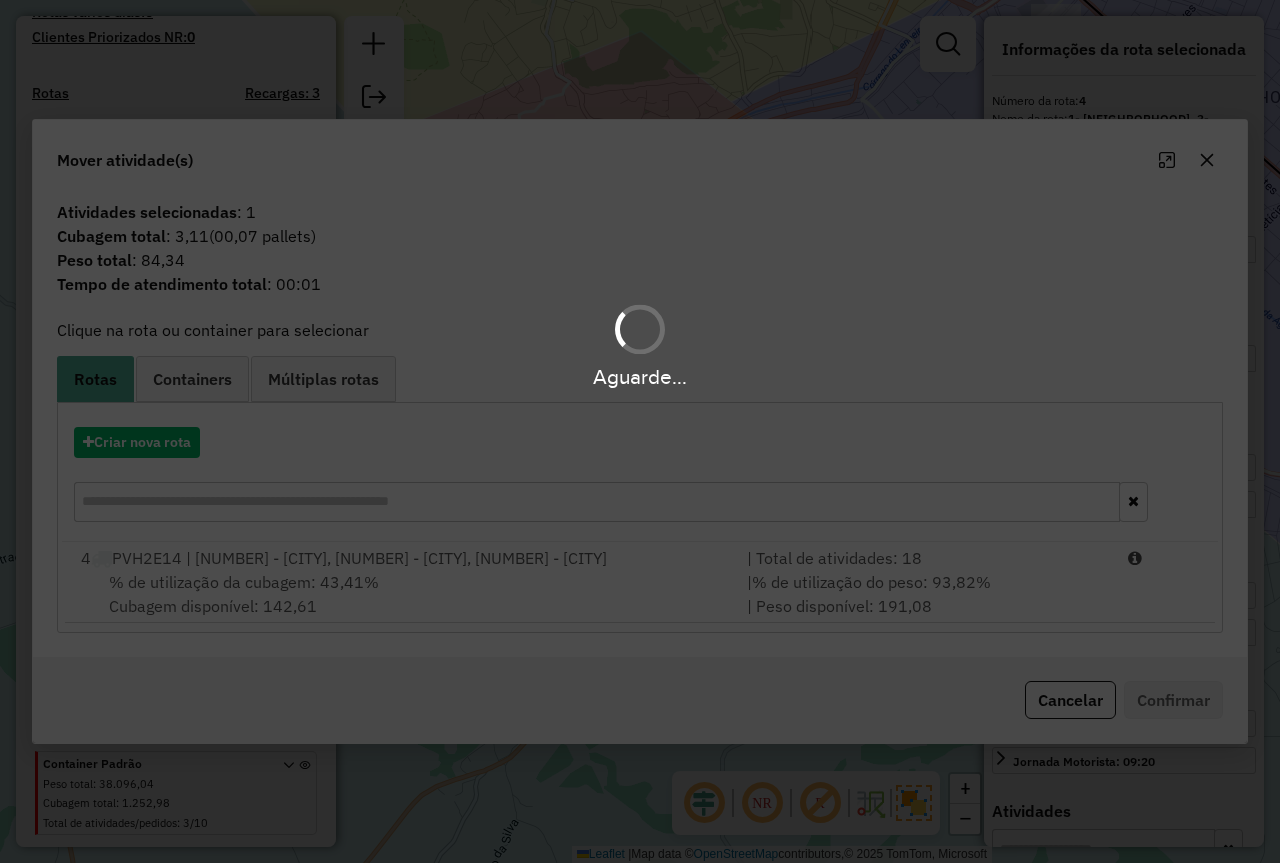 drag, startPoint x: 1018, startPoint y: 596, endPoint x: 1049, endPoint y: 611, distance: 34.43835 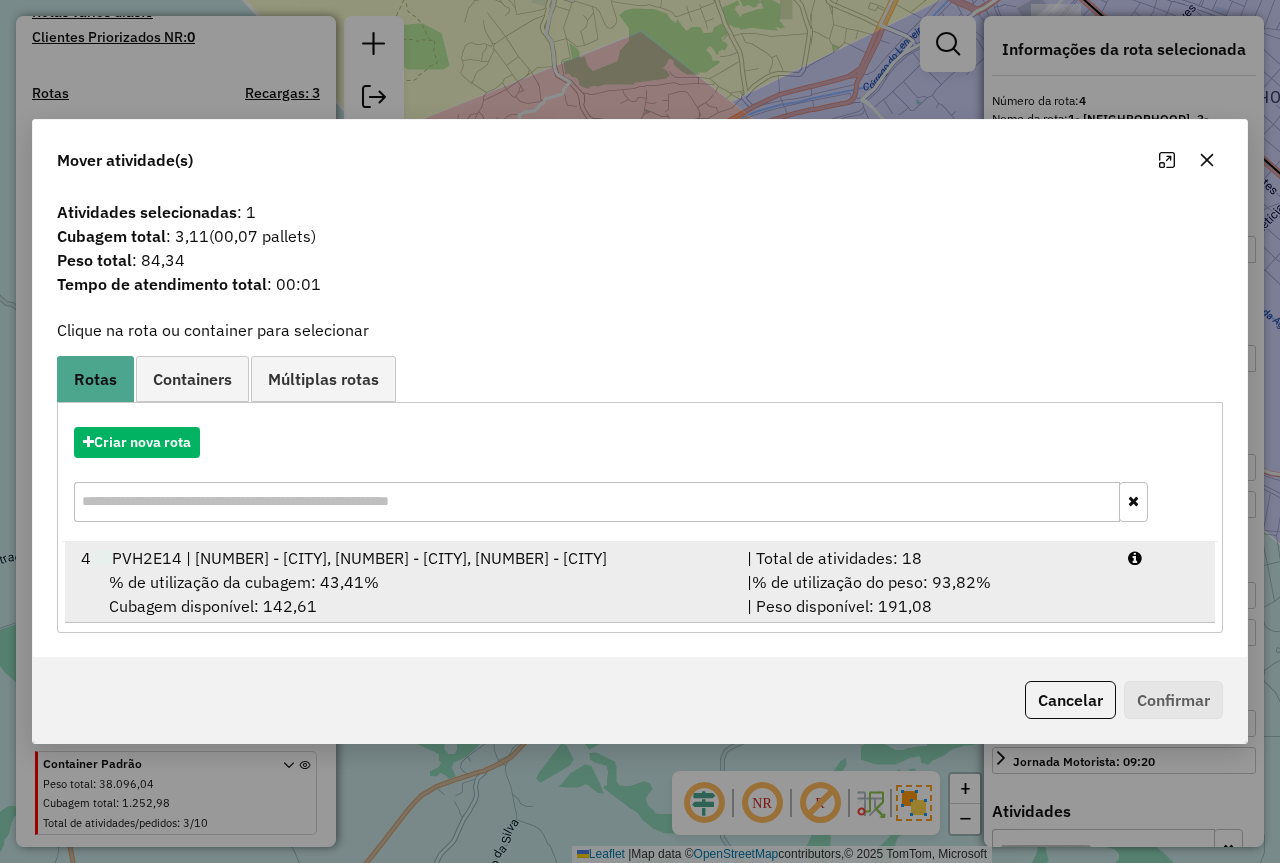click on "|  % de utilização do peso: 93,82%  | Peso disponível: 191,08" at bounding box center [925, 594] 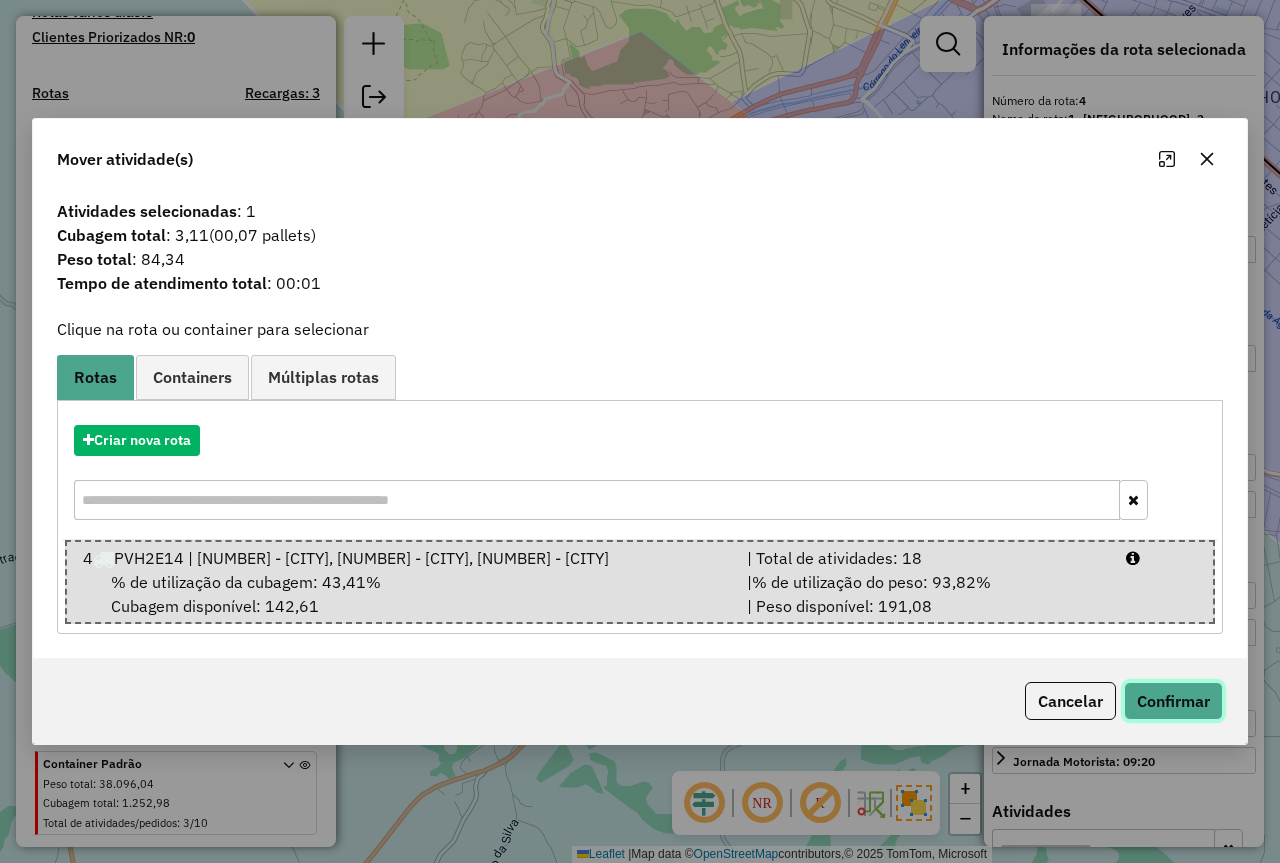 click on "Confirmar" 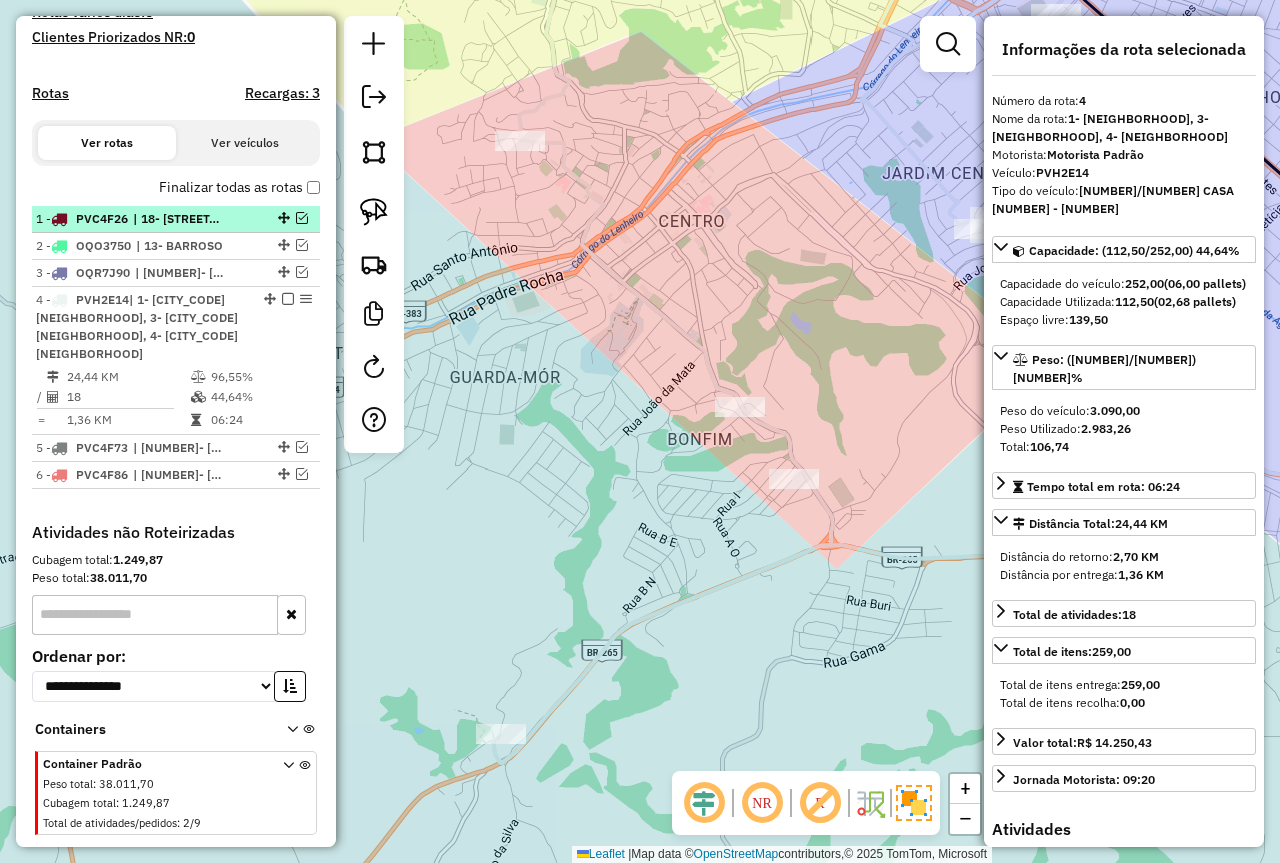 drag, startPoint x: 281, startPoint y: 299, endPoint x: 295, endPoint y: 302, distance: 14.3178215 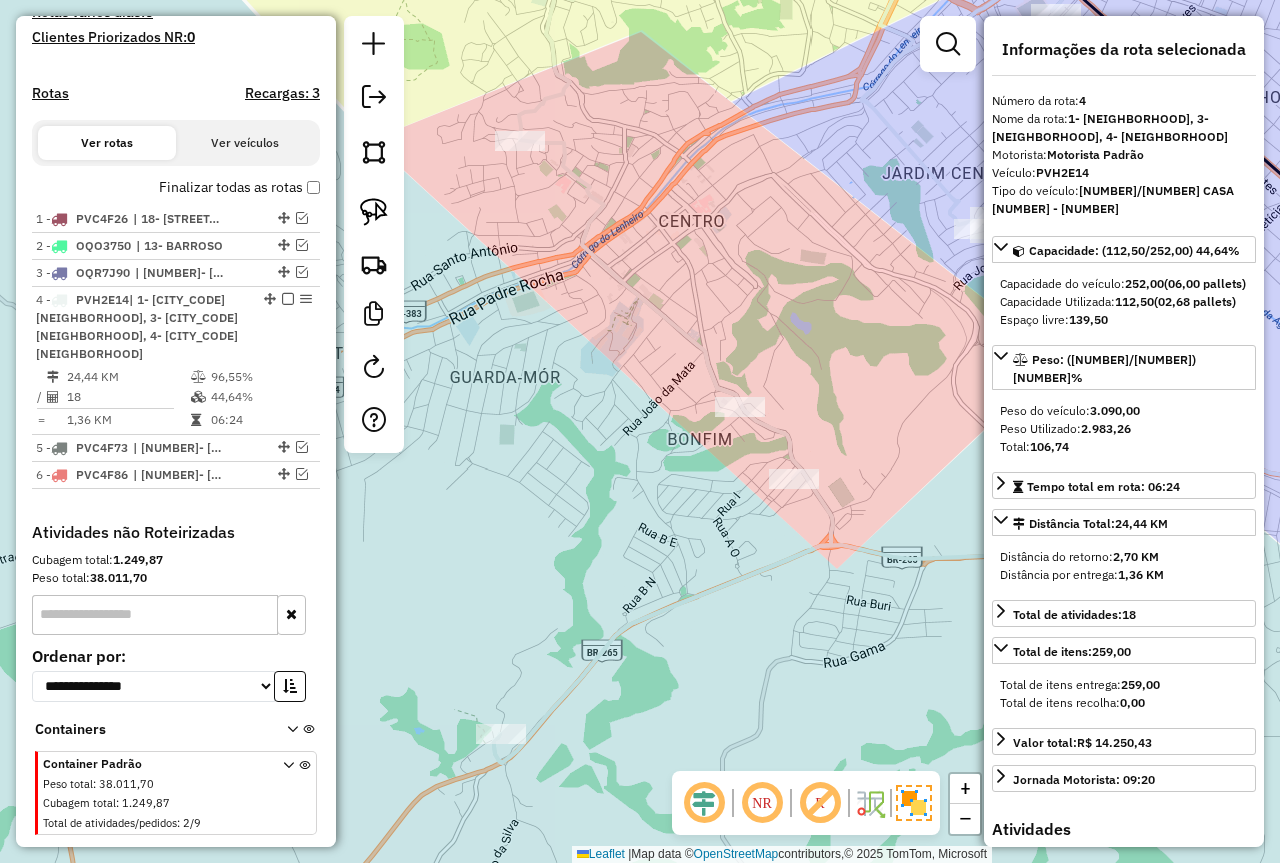 scroll, scrollTop: 499, scrollLeft: 0, axis: vertical 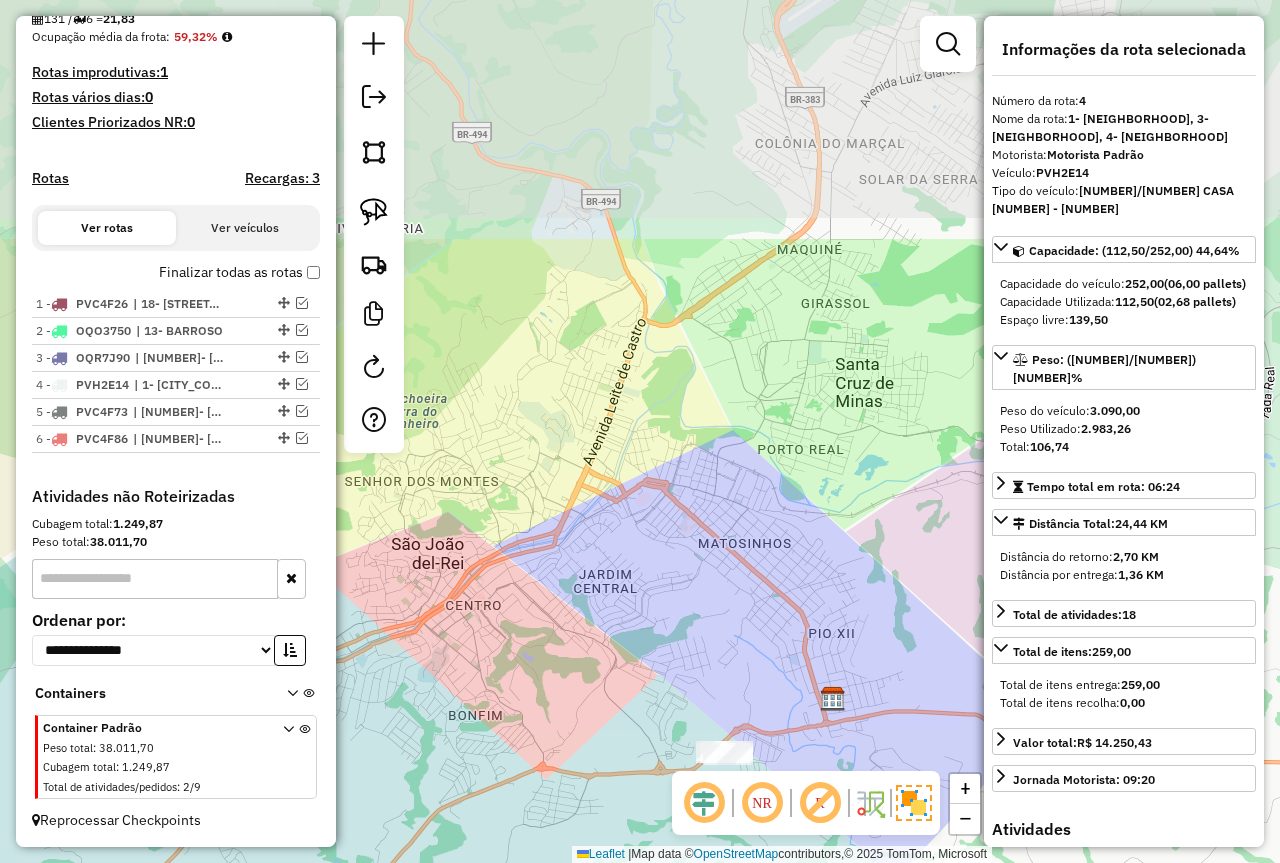drag, startPoint x: 778, startPoint y: 311, endPoint x: 546, endPoint y: 635, distance: 398.49716 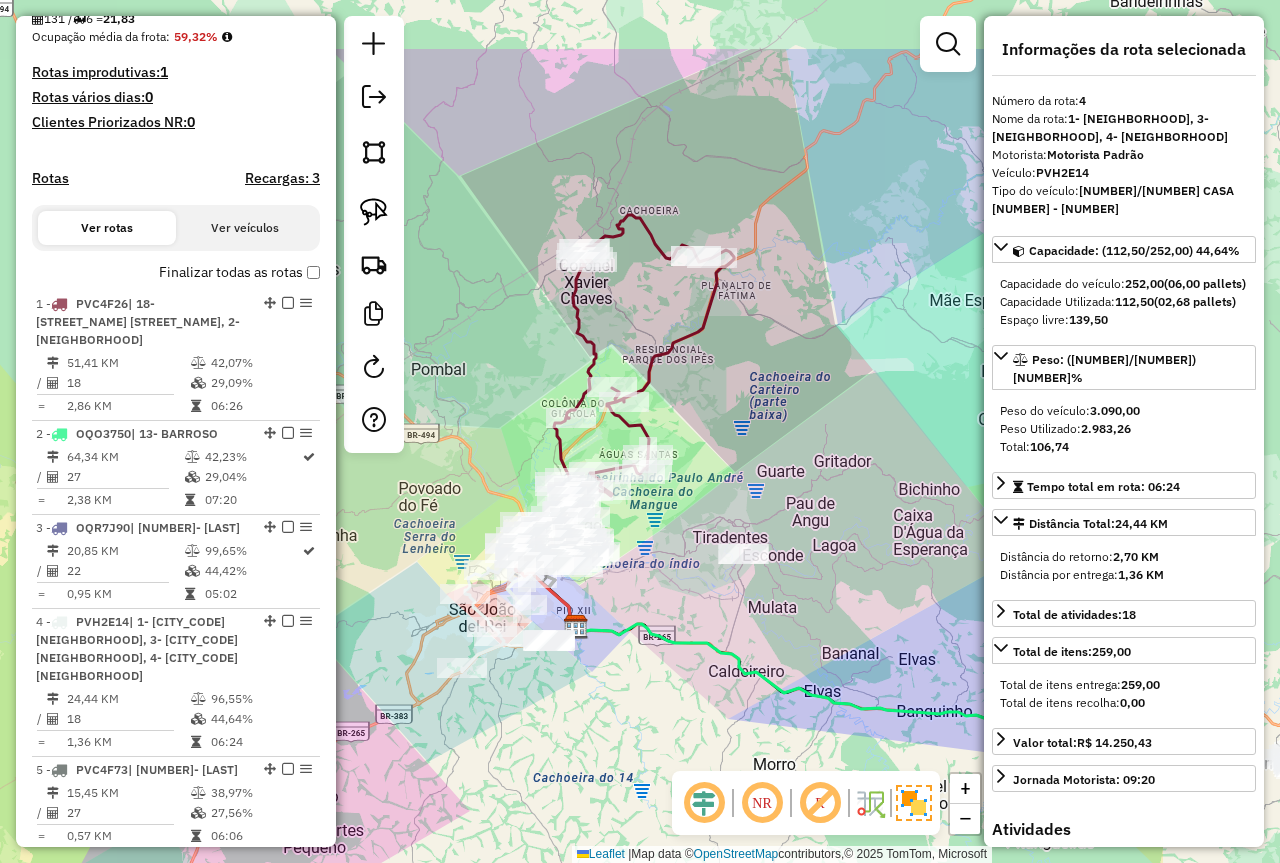 drag, startPoint x: 905, startPoint y: 476, endPoint x: 655, endPoint y: 611, distance: 284.12146 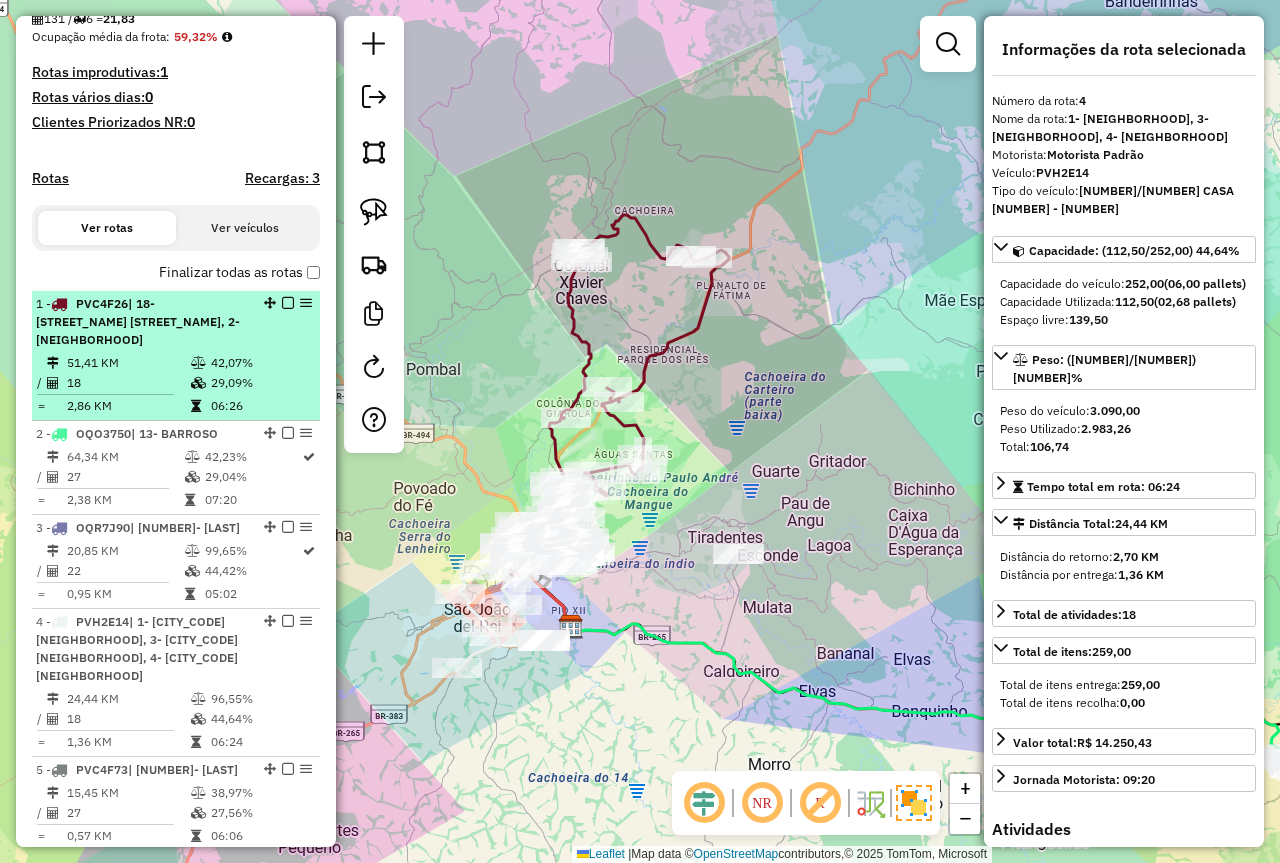 click on "[VEHICLE_PLATE] | [NUMBER]- COLONIA [DISTANCE] [PERCENTAGE] / [NUMBER] [PERCENTAGE] = [DISTANCE] [TIME]" at bounding box center (176, 356) 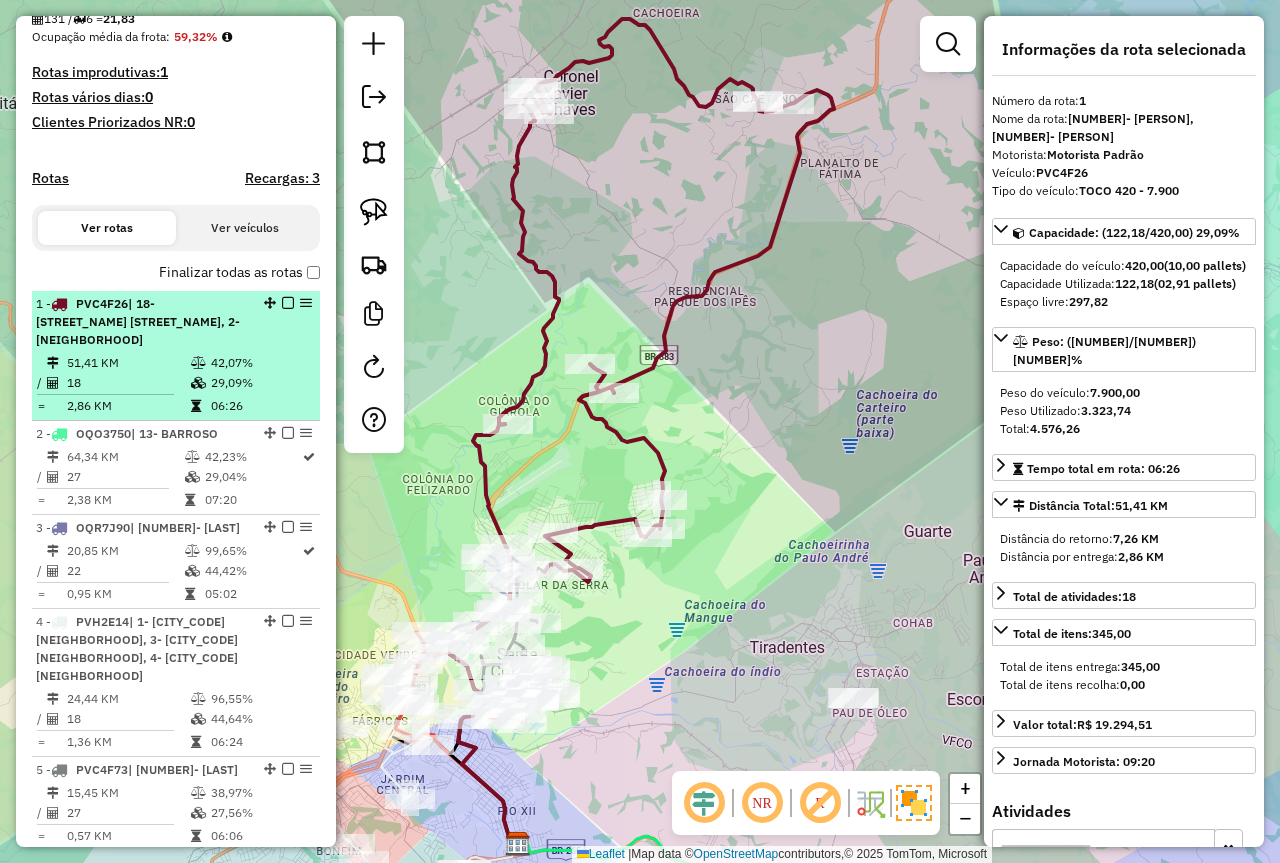 click at bounding box center (288, 303) 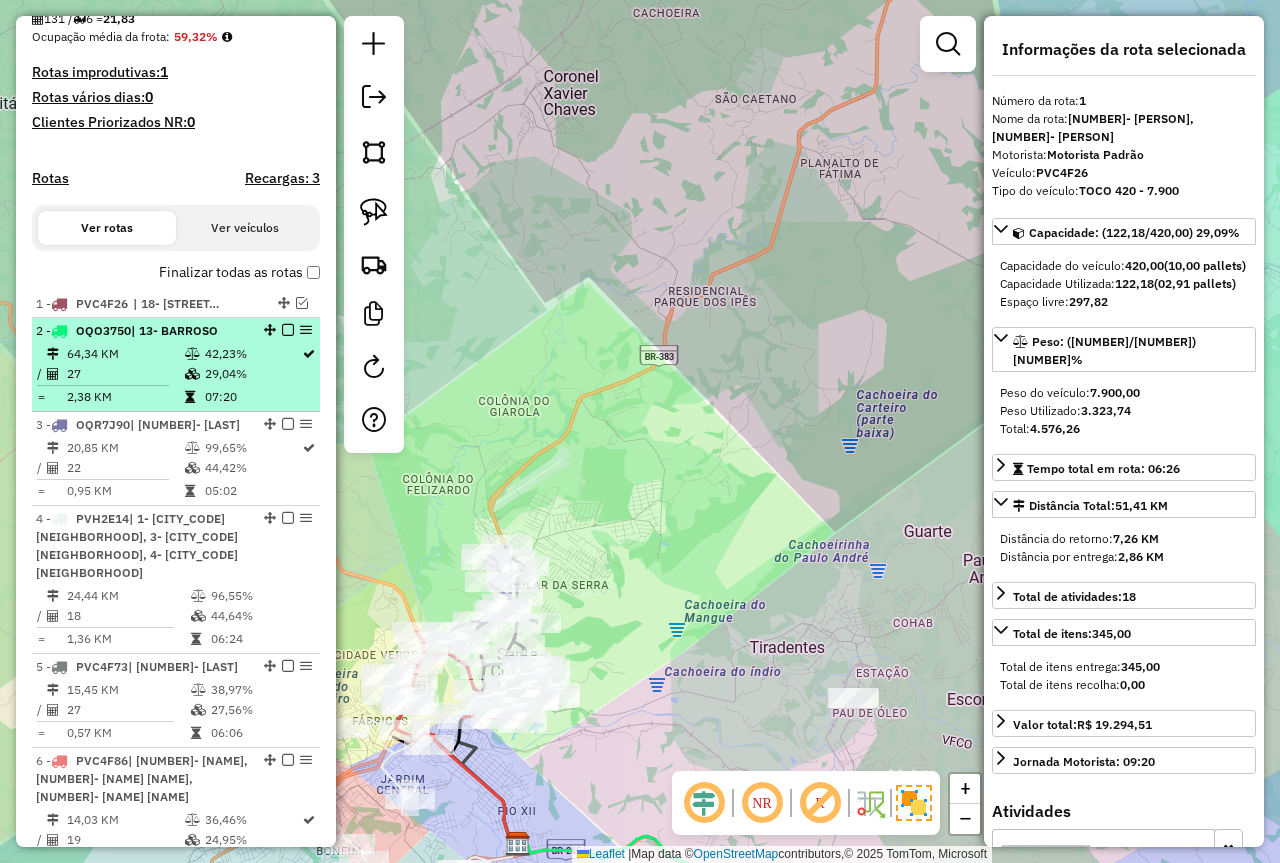 click on "42,23%" at bounding box center [252, 354] 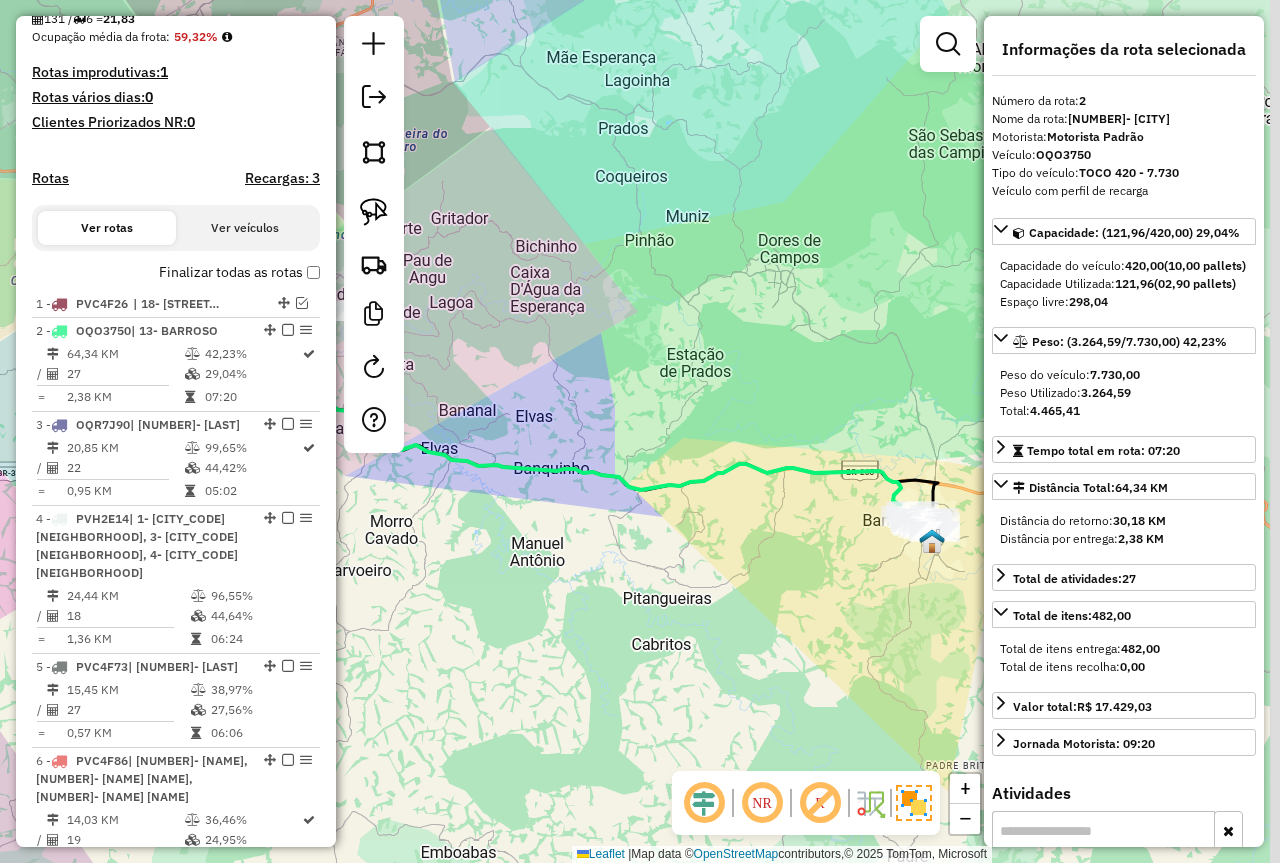 drag, startPoint x: 648, startPoint y: 359, endPoint x: 491, endPoint y: 376, distance: 157.9177 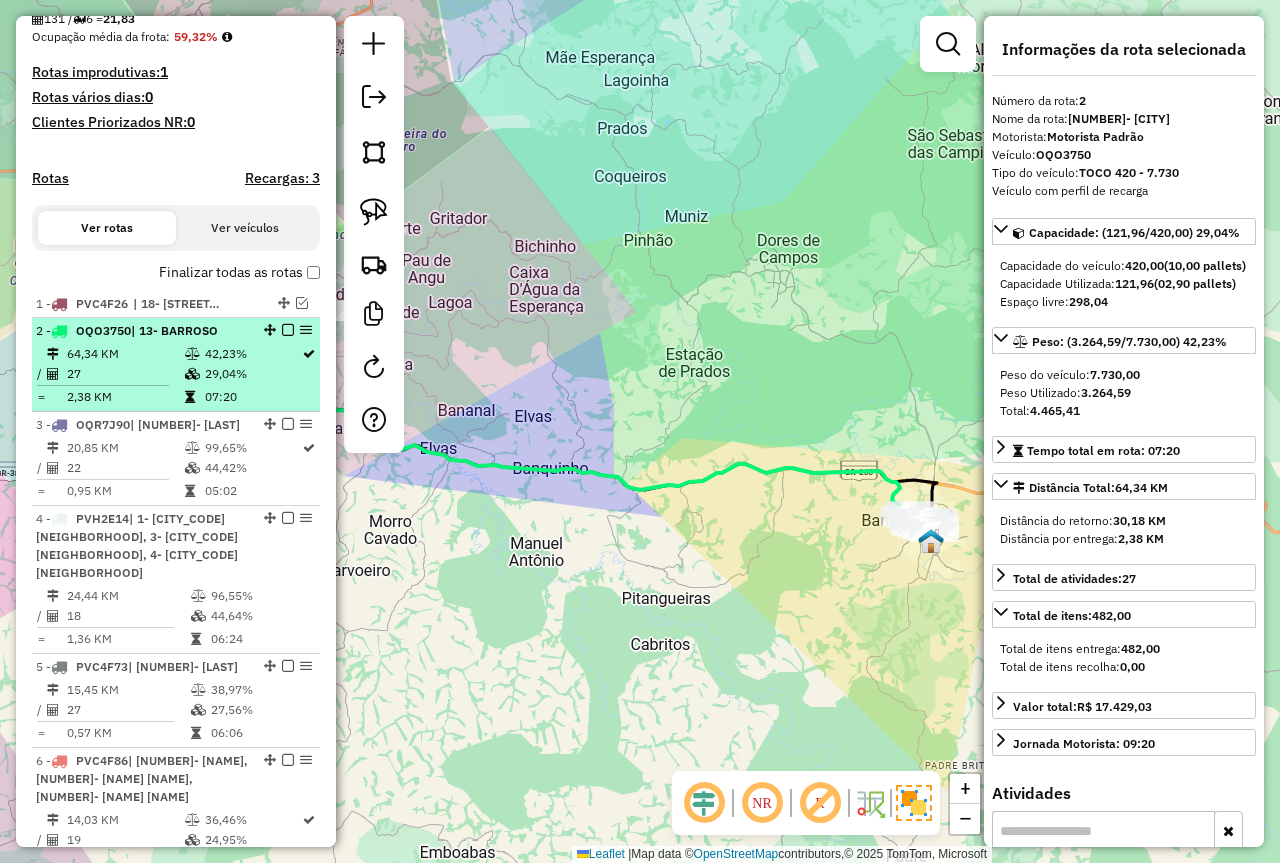 click at bounding box center [288, 330] 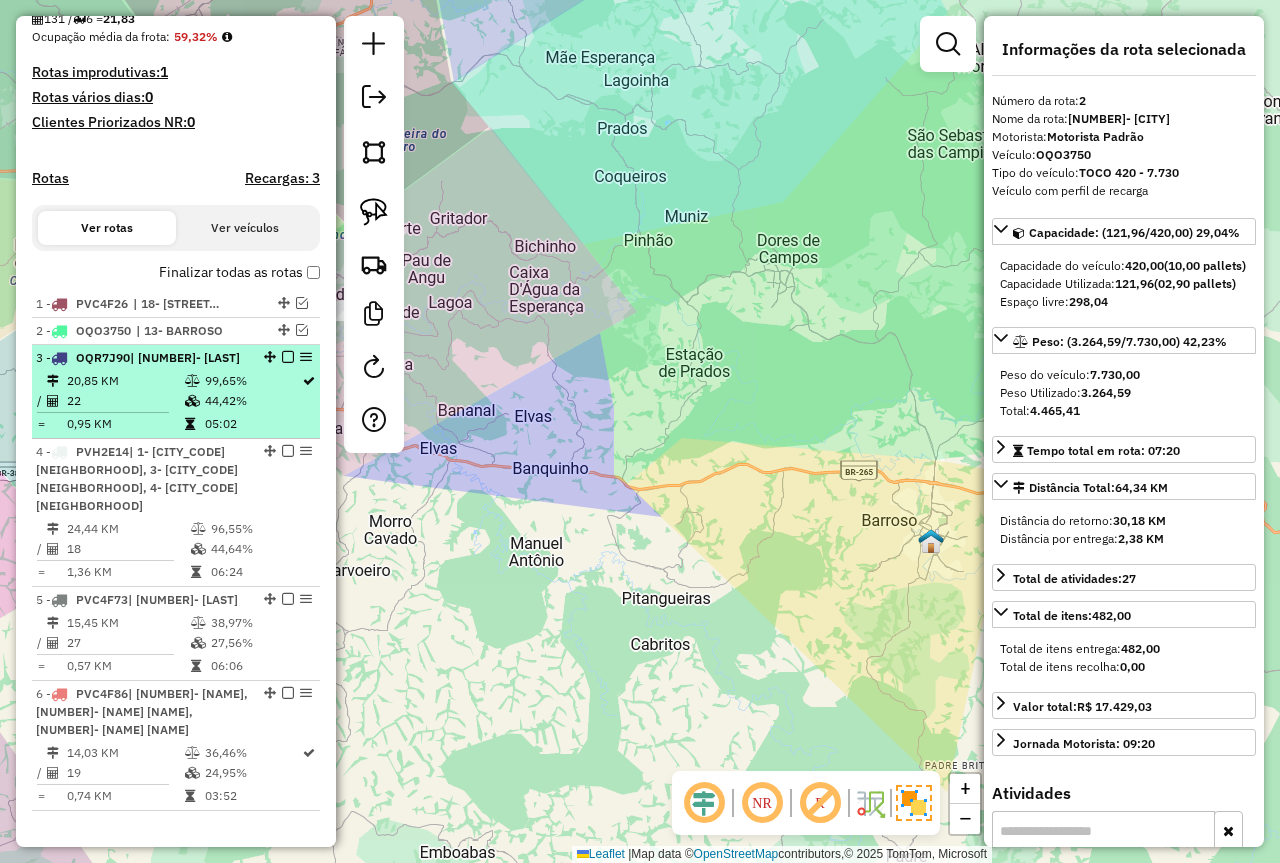 click on "44,42%" at bounding box center [252, 401] 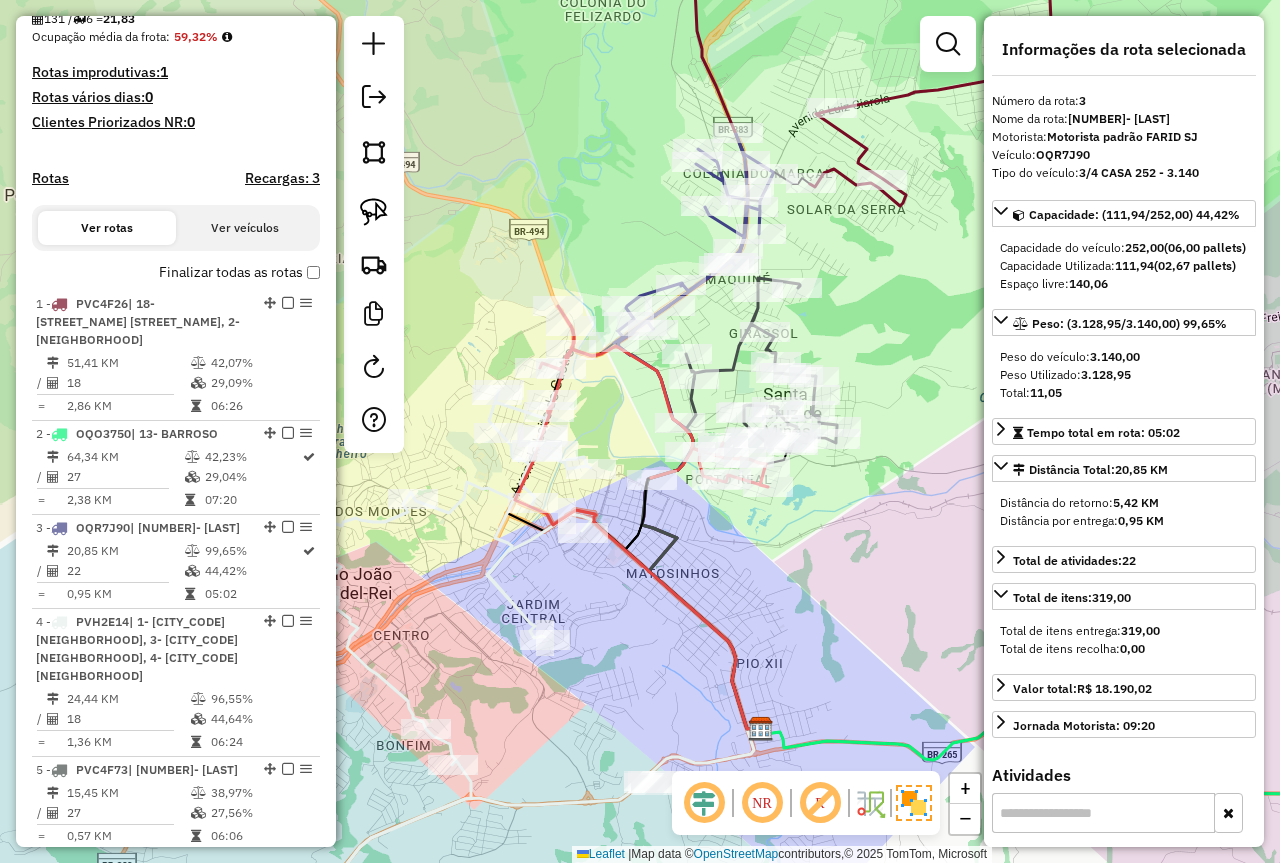 click on "Janela de atendimento Grade de atendimento Capacidade Transportadoras Veículos Cliente Pedidos  Rotas Selecione os dias de semana para filtrar as janelas de atendimento  Seg   Ter   Qua   Qui   Sex   Sáb   Dom  Informe o período da janela de atendimento: De: Até:  Filtrar exatamente a janela do cliente  Considerar janela de atendimento padrão  Selecione os dias de semana para filtrar as grades de atendimento  Seg   Ter   Qua   Qui   Sex   Sáb   Dom   Considerar clientes sem dia de atendimento cadastrado  Clientes fora do dia de atendimento selecionado Filtrar as atividades entre os valores definidos abaixo:  Peso mínimo:   Peso máximo:   Cubagem mínima:   Cubagem máxima:   De:   Até:  Filtrar as atividades entre o tempo de atendimento definido abaixo:  De:   Até:   Considerar capacidade total dos clientes não roteirizados Transportadora: Selecione um ou mais itens Tipo de veículo: Selecione um ou mais itens Veículo: Selecione um ou mais itens Motorista: Selecione um ou mais itens Nome: Rótulo:" 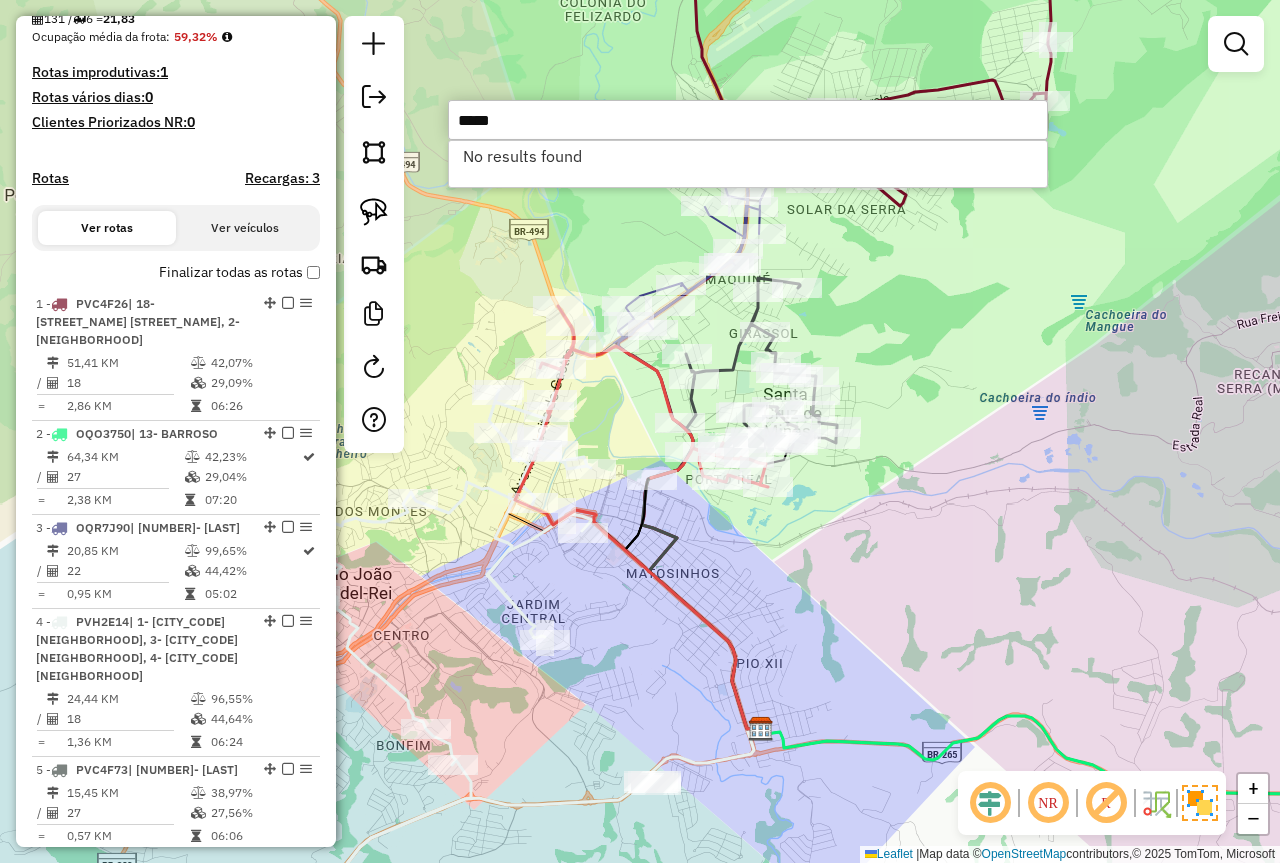 type on "*****" 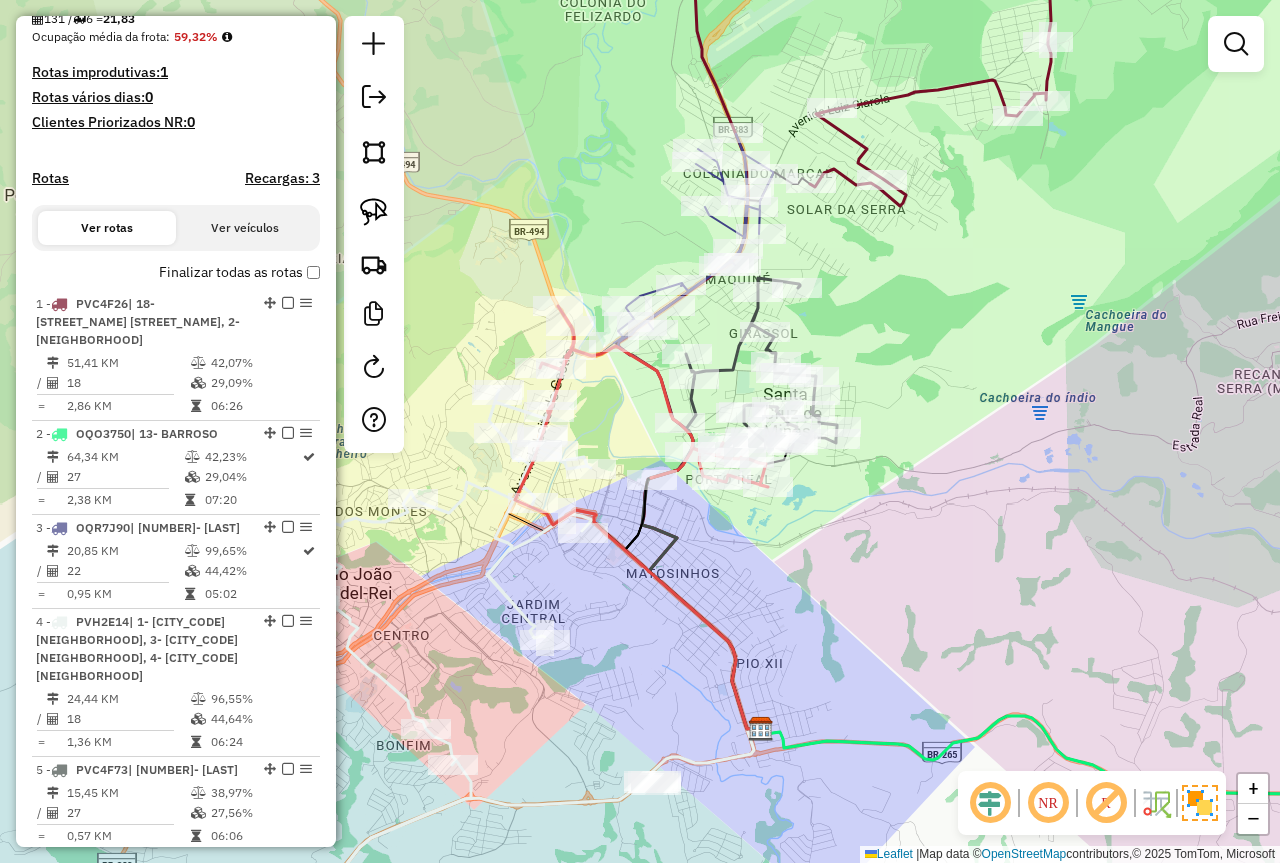 click on "Janela de atendimento Grade de atendimento Capacidade Transportadoras Veículos Cliente Pedidos  Rotas Selecione os dias de semana para filtrar as janelas de atendimento  Seg   Ter   Qua   Qui   Sex   Sáb   Dom  Informe o período da janela de atendimento: De: Até:  Filtrar exatamente a janela do cliente  Considerar janela de atendimento padrão  Selecione os dias de semana para filtrar as grades de atendimento  Seg   Ter   Qua   Qui   Sex   Sáb   Dom   Considerar clientes sem dia de atendimento cadastrado  Clientes fora do dia de atendimento selecionado Filtrar as atividades entre os valores definidos abaixo:  Peso mínimo:   Peso máximo:   Cubagem mínima:   Cubagem máxima:   De:   Até:  Filtrar as atividades entre o tempo de atendimento definido abaixo:  De:   Até:   Considerar capacidade total dos clientes não roteirizados Transportadora: Selecione um ou mais itens Tipo de veículo: Selecione um ou mais itens Veículo: Selecione um ou mais itens Motorista: Selecione um ou mais itens Nome: Rótulo:" 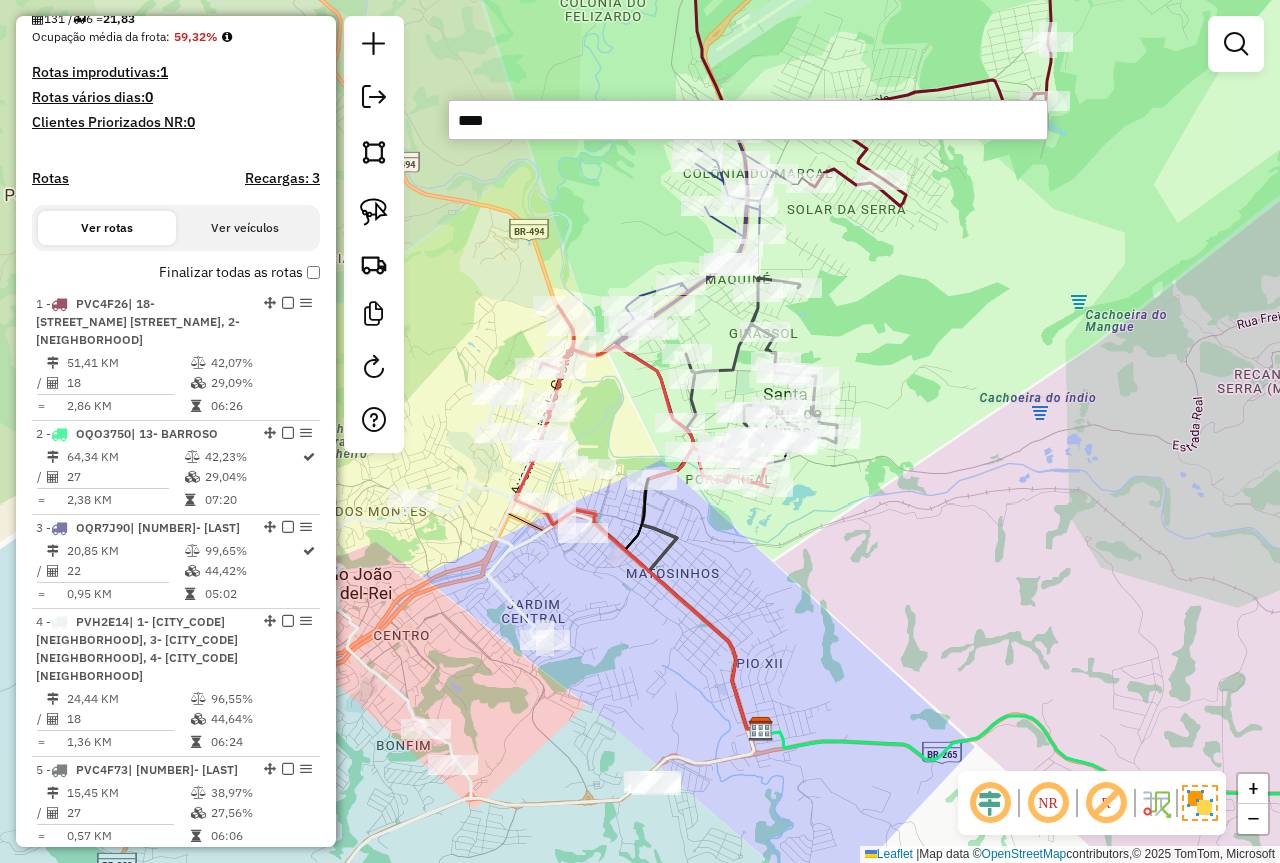 type on "*****" 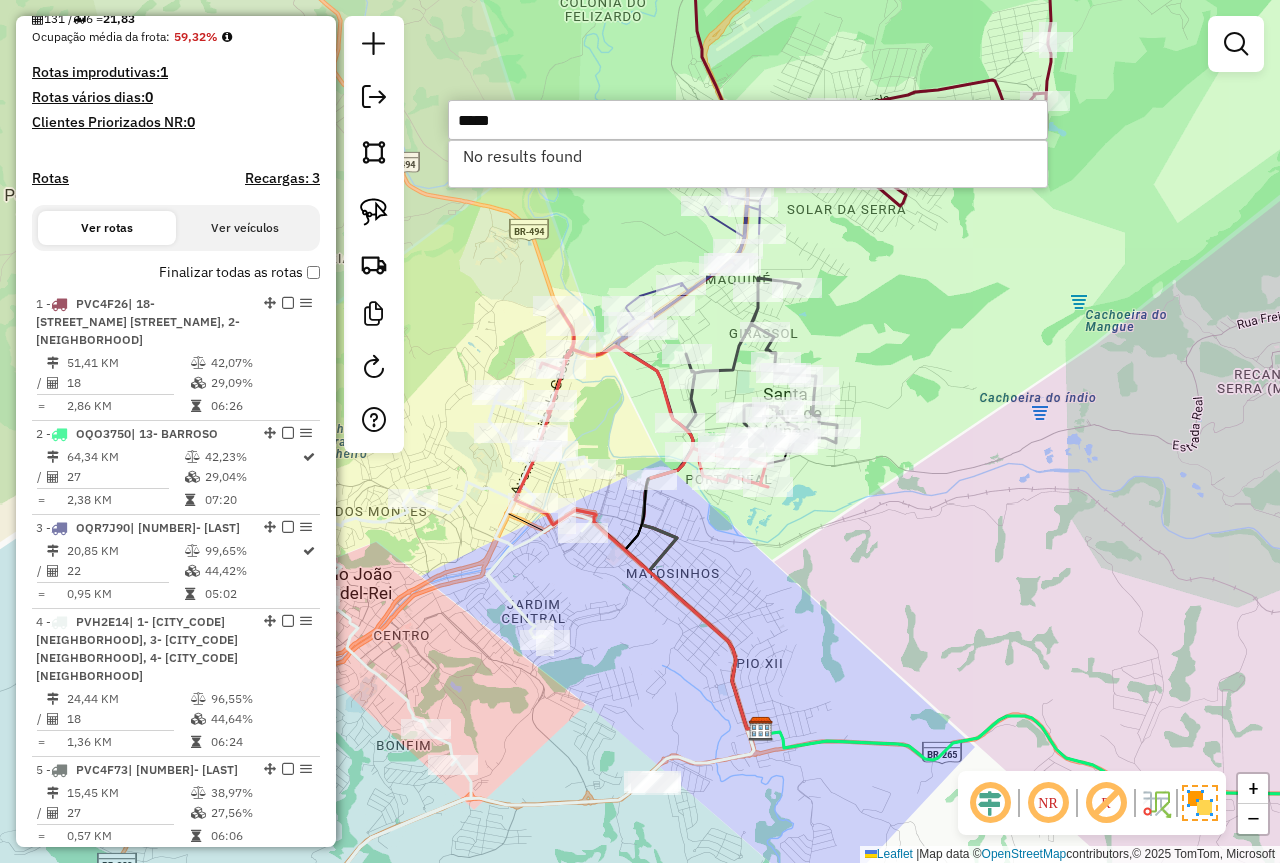 click on "Janela de atendimento Grade de atendimento Capacidade Transportadoras Veículos Cliente Pedidos  Rotas Selecione os dias de semana para filtrar as janelas de atendimento  Seg   Ter   Qua   Qui   Sex   Sáb   Dom  Informe o período da janela de atendimento: De: Até:  Filtrar exatamente a janela do cliente  Considerar janela de atendimento padrão  Selecione os dias de semana para filtrar as grades de atendimento  Seg   Ter   Qua   Qui   Sex   Sáb   Dom   Considerar clientes sem dia de atendimento cadastrado  Clientes fora do dia de atendimento selecionado Filtrar as atividades entre os valores definidos abaixo:  Peso mínimo:   Peso máximo:   Cubagem mínima:   Cubagem máxima:   De:   Até:  Filtrar as atividades entre o tempo de atendimento definido abaixo:  De:   Até:   Considerar capacidade total dos clientes não roteirizados Transportadora: Selecione um ou mais itens Tipo de veículo: Selecione um ou mais itens Veículo: Selecione um ou mais itens Motorista: Selecione um ou mais itens Nome: Rótulo:" 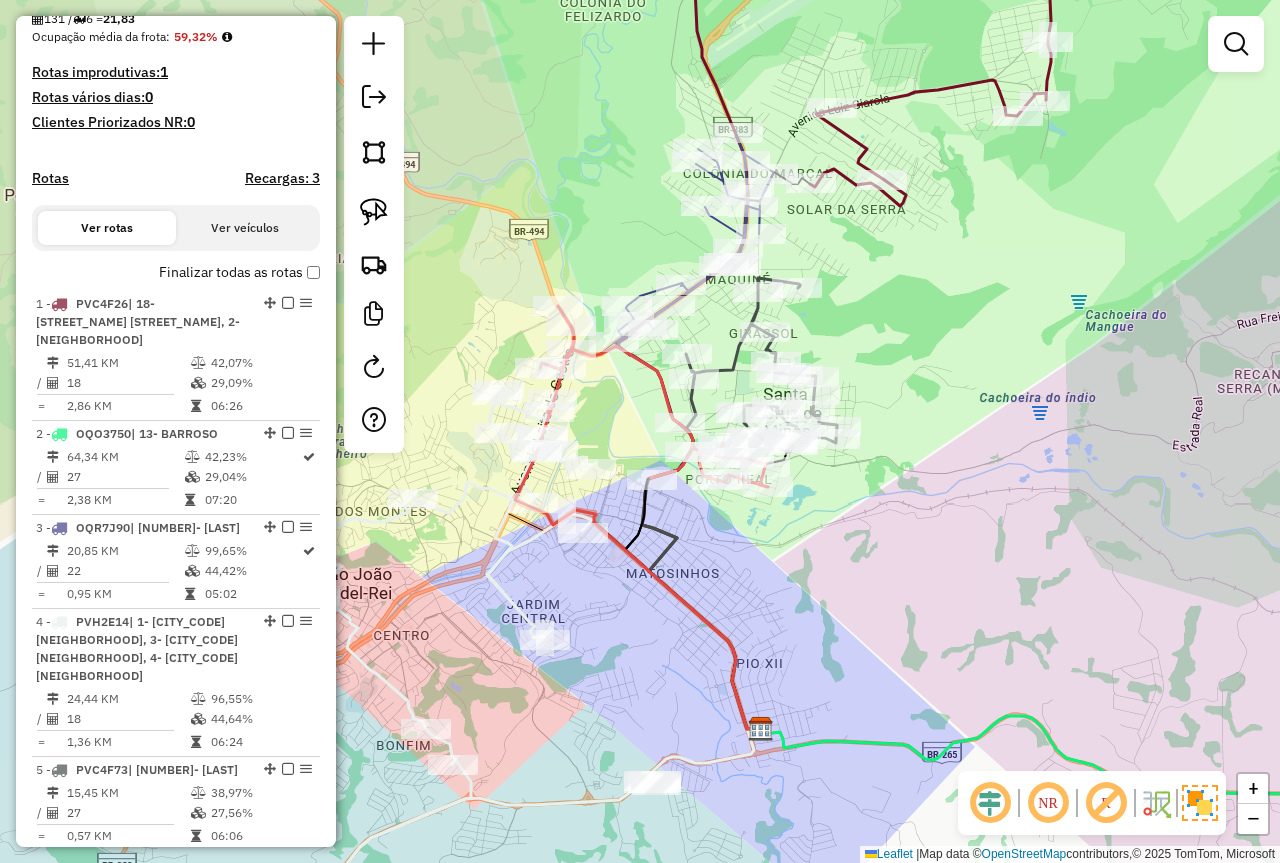 click on "Janela de atendimento Grade de atendimento Capacidade Transportadoras Veículos Cliente Pedidos  Rotas Selecione os dias de semana para filtrar as janelas de atendimento  Seg   Ter   Qua   Qui   Sex   Sáb   Dom  Informe o período da janela de atendimento: De: Até:  Filtrar exatamente a janela do cliente  Considerar janela de atendimento padrão  Selecione os dias de semana para filtrar as grades de atendimento  Seg   Ter   Qua   Qui   Sex   Sáb   Dom   Considerar clientes sem dia de atendimento cadastrado  Clientes fora do dia de atendimento selecionado Filtrar as atividades entre os valores definidos abaixo:  Peso mínimo:   Peso máximo:   Cubagem mínima:   Cubagem máxima:   De:   Até:  Filtrar as atividades entre o tempo de atendimento definido abaixo:  De:   Até:   Considerar capacidade total dos clientes não roteirizados Transportadora: Selecione um ou mais itens Tipo de veículo: Selecione um ou mais itens Veículo: Selecione um ou mais itens Motorista: Selecione um ou mais itens Nome: Rótulo:" 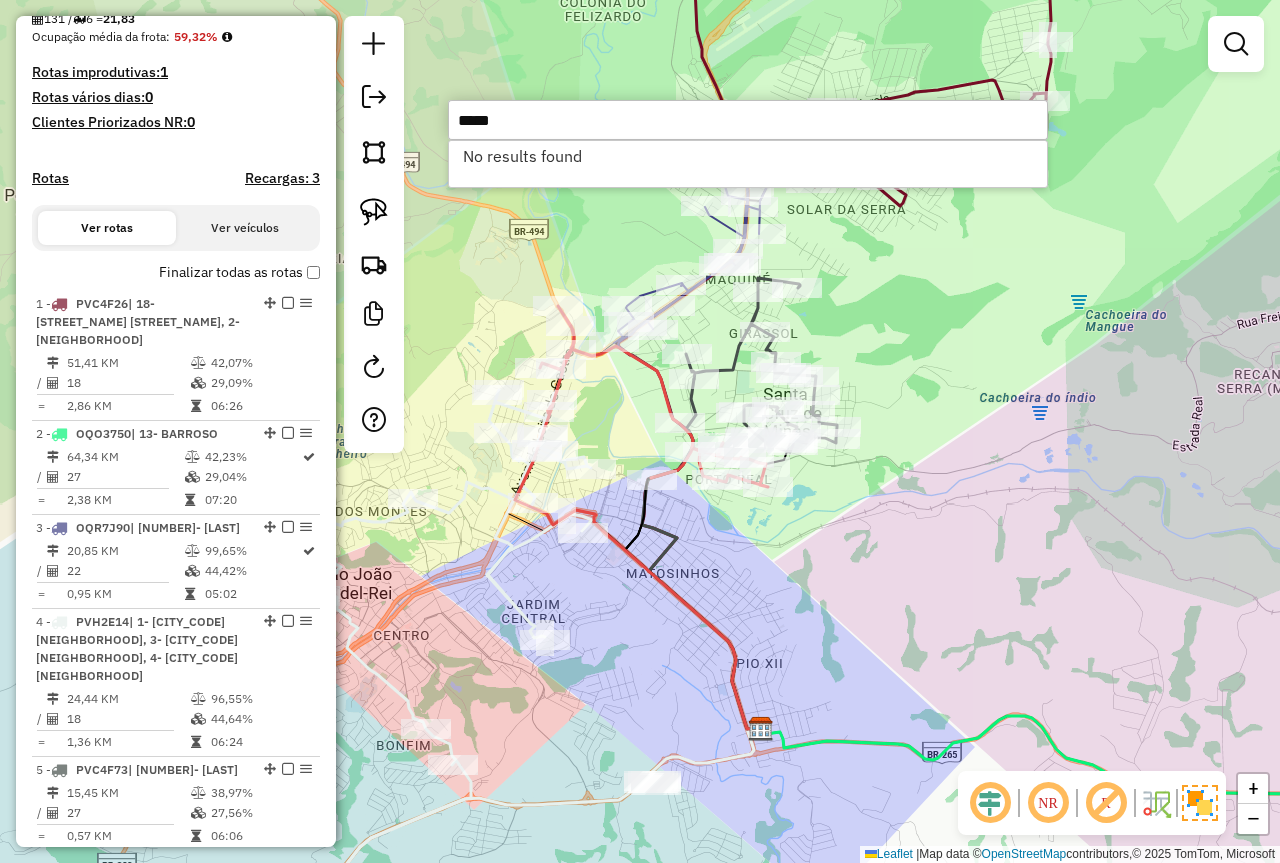 type on "*****" 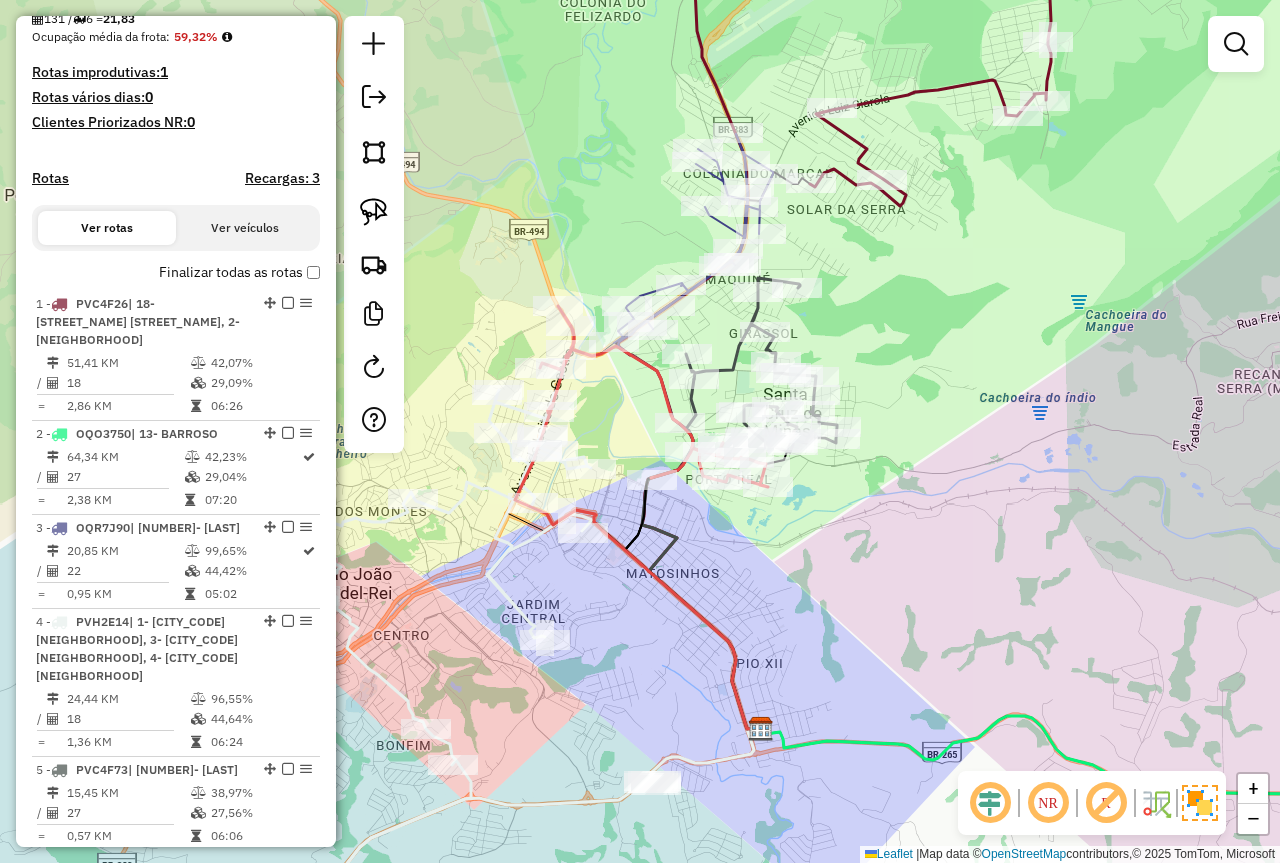 click on "Janela de atendimento Grade de atendimento Capacidade Transportadoras Veículos Cliente Pedidos  Rotas Selecione os dias de semana para filtrar as janelas de atendimento  Seg   Ter   Qua   Qui   Sex   Sáb   Dom  Informe o período da janela de atendimento: De: Até:  Filtrar exatamente a janela do cliente  Considerar janela de atendimento padrão  Selecione os dias de semana para filtrar as grades de atendimento  Seg   Ter   Qua   Qui   Sex   Sáb   Dom   Considerar clientes sem dia de atendimento cadastrado  Clientes fora do dia de atendimento selecionado Filtrar as atividades entre os valores definidos abaixo:  Peso mínimo:   Peso máximo:   Cubagem mínima:   Cubagem máxima:   De:   Até:  Filtrar as atividades entre o tempo de atendimento definido abaixo:  De:   Até:   Considerar capacidade total dos clientes não roteirizados Transportadora: Selecione um ou mais itens Tipo de veículo: Selecione um ou mais itens Veículo: Selecione um ou mais itens Motorista: Selecione um ou mais itens Nome: Rótulo:" 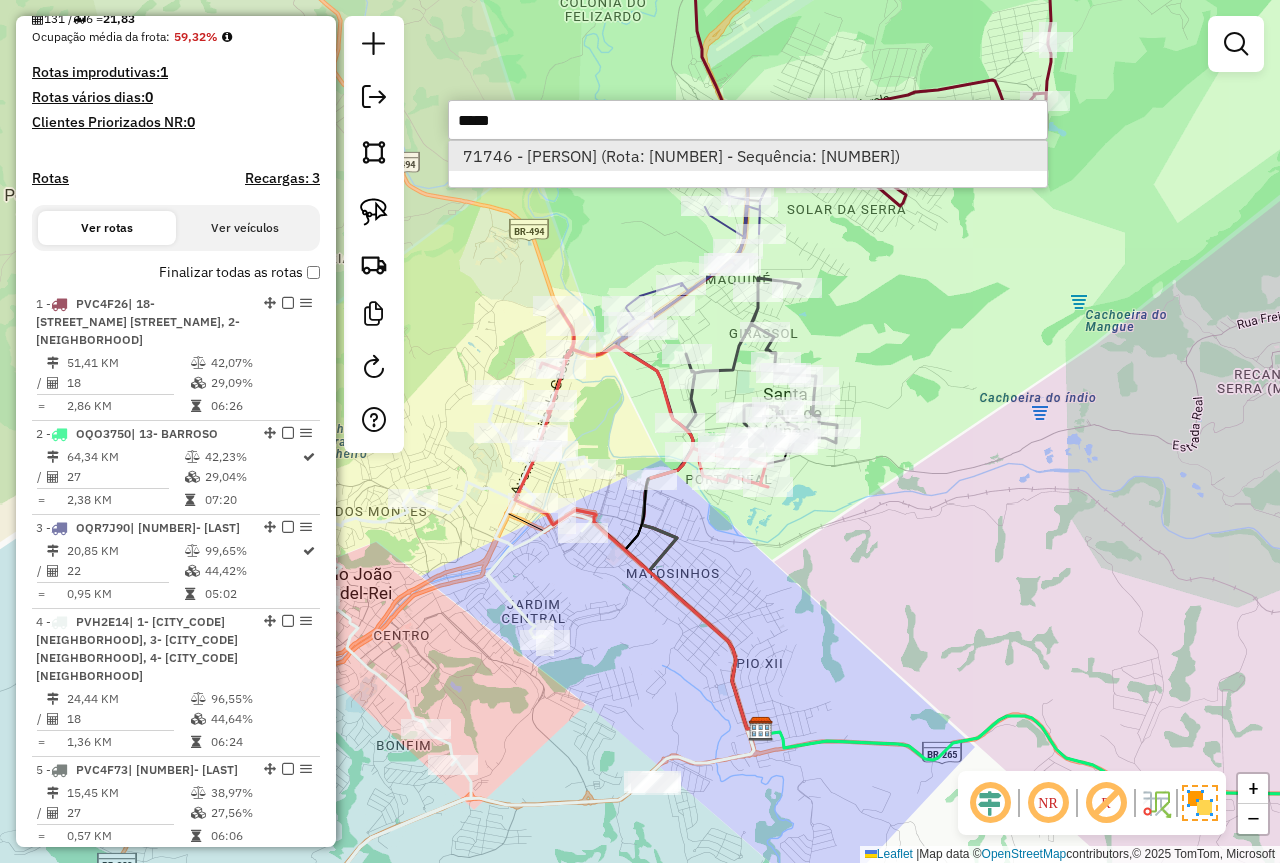 type on "*****" 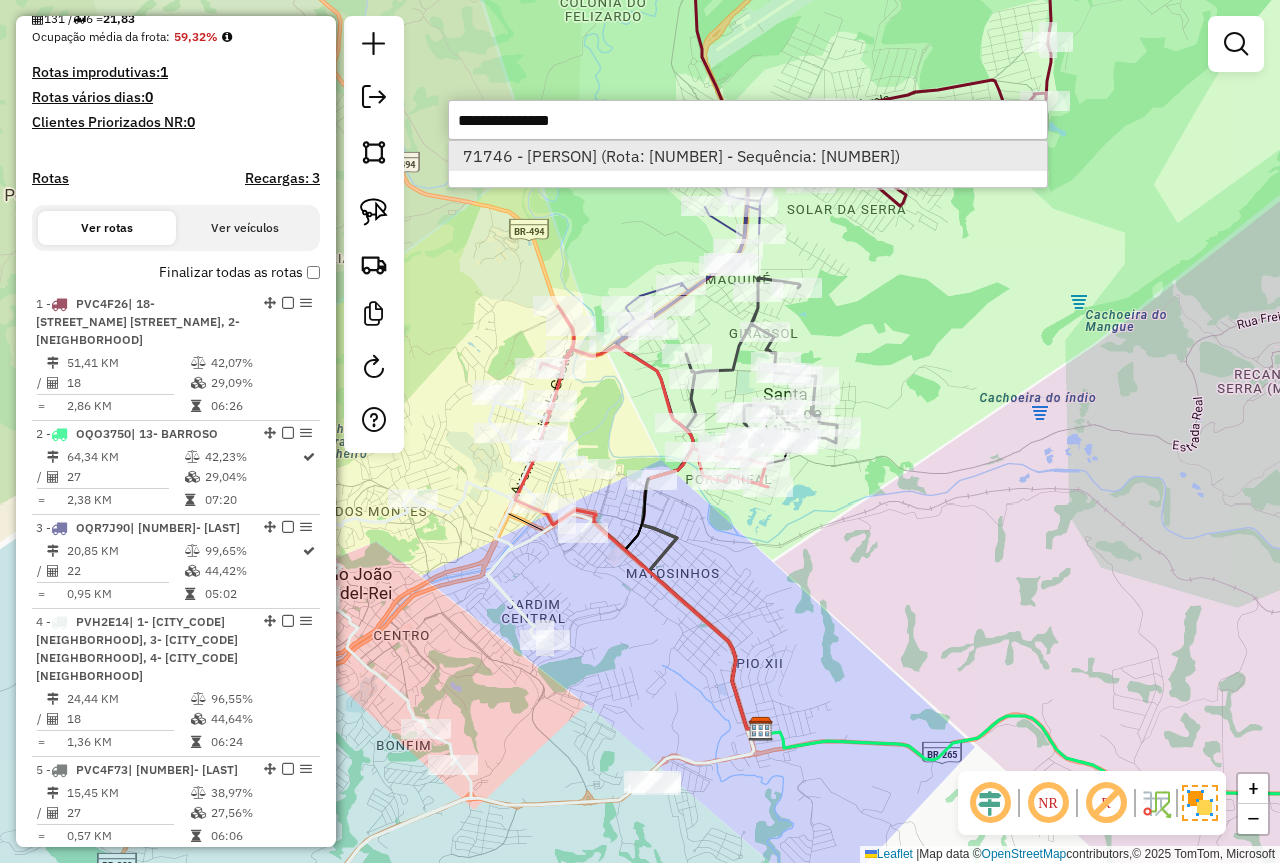 select on "**********" 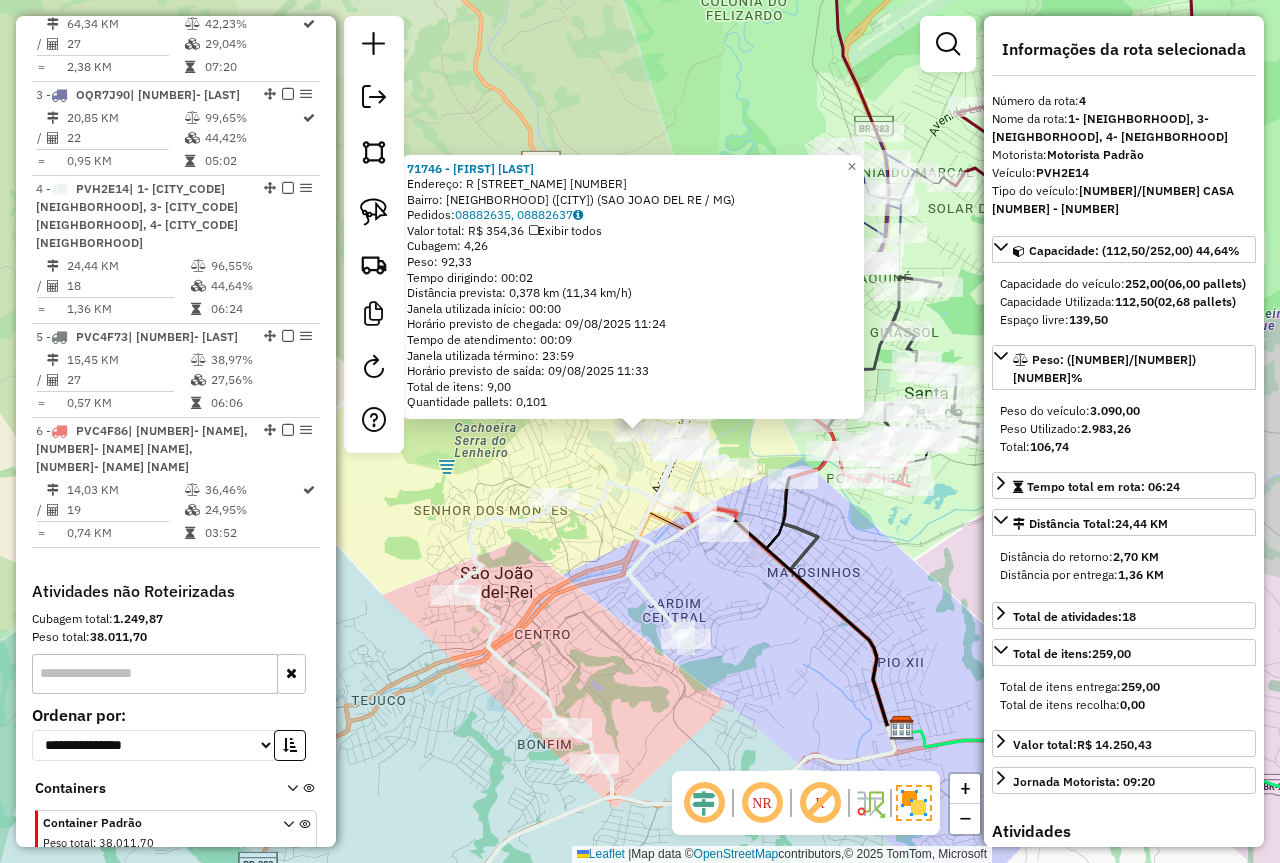 scroll, scrollTop: 955, scrollLeft: 0, axis: vertical 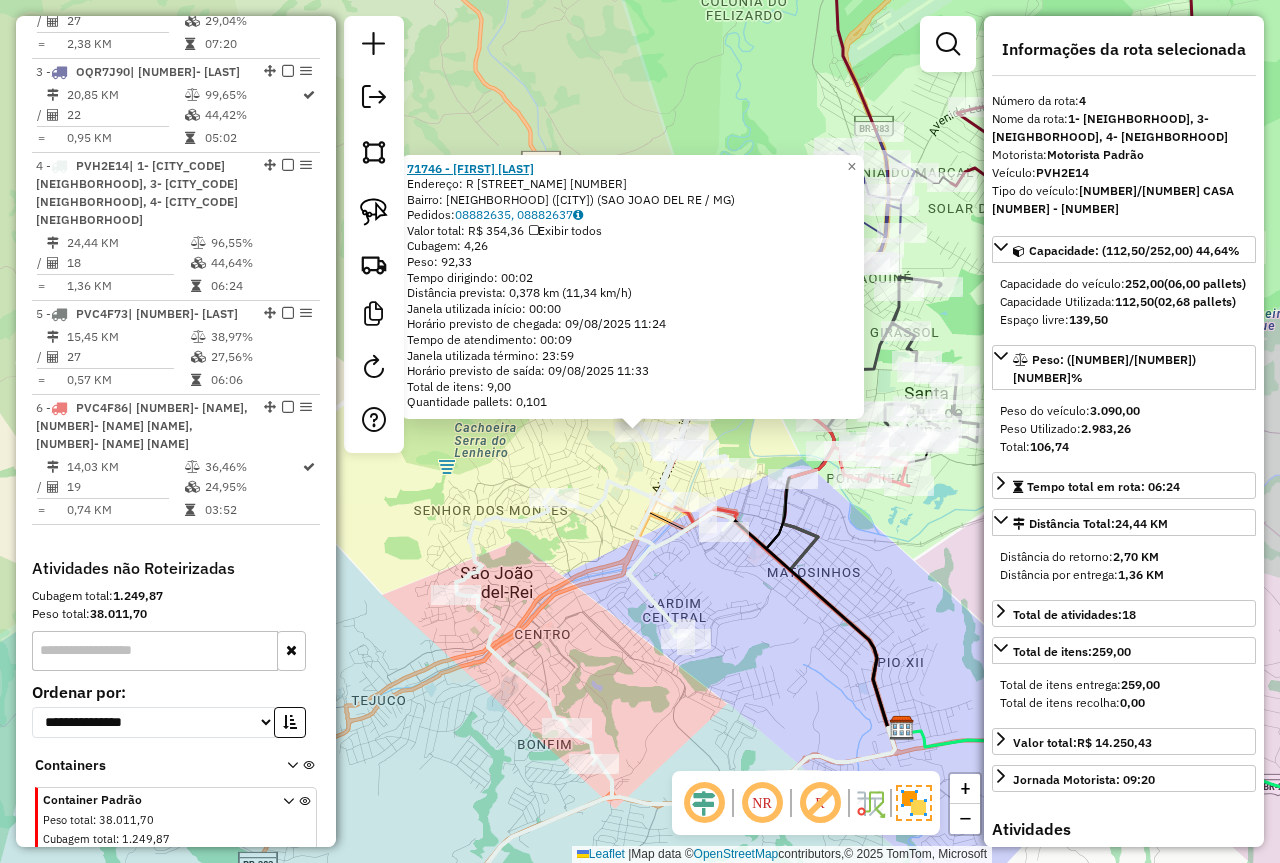 drag, startPoint x: 608, startPoint y: 160, endPoint x: 414, endPoint y: 171, distance: 194.3116 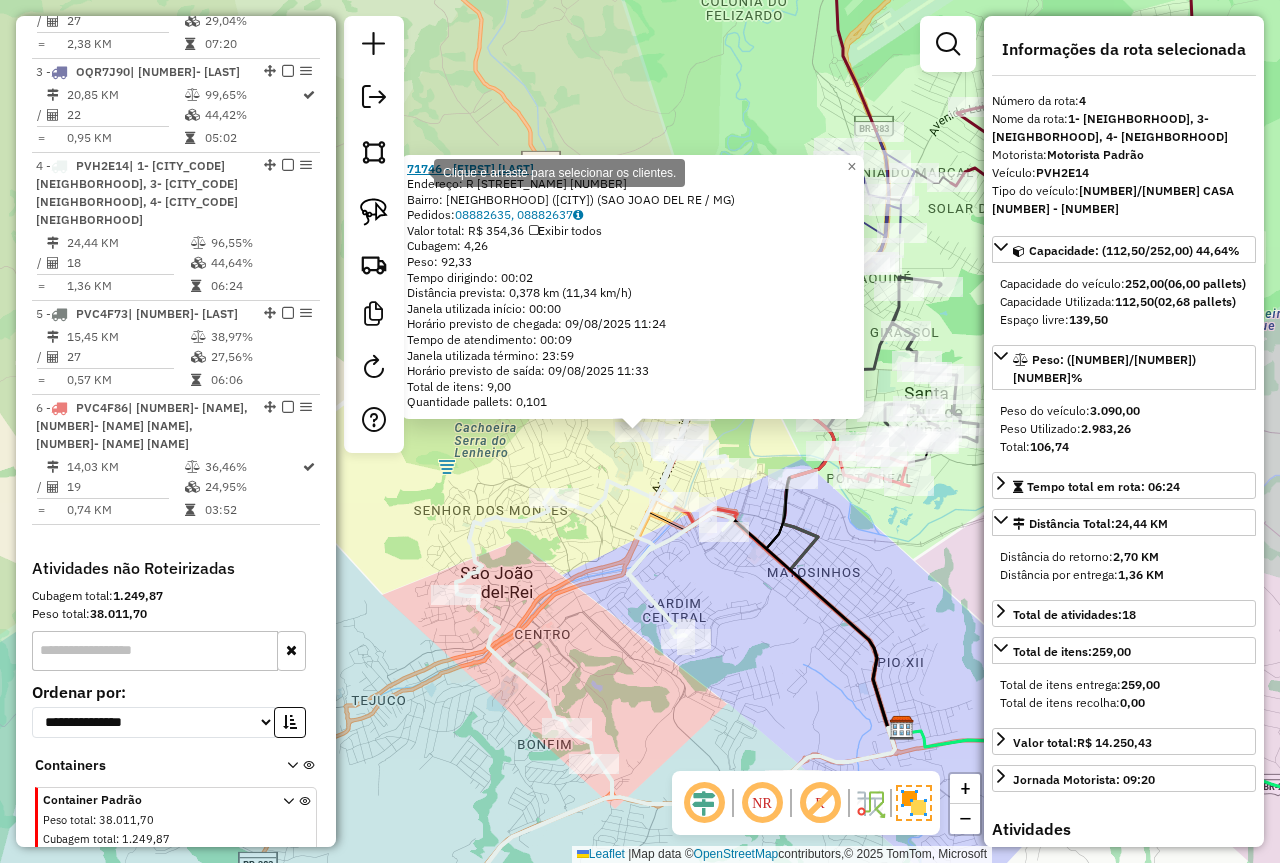 copy on "71746 - [FIRST] [LAST]" 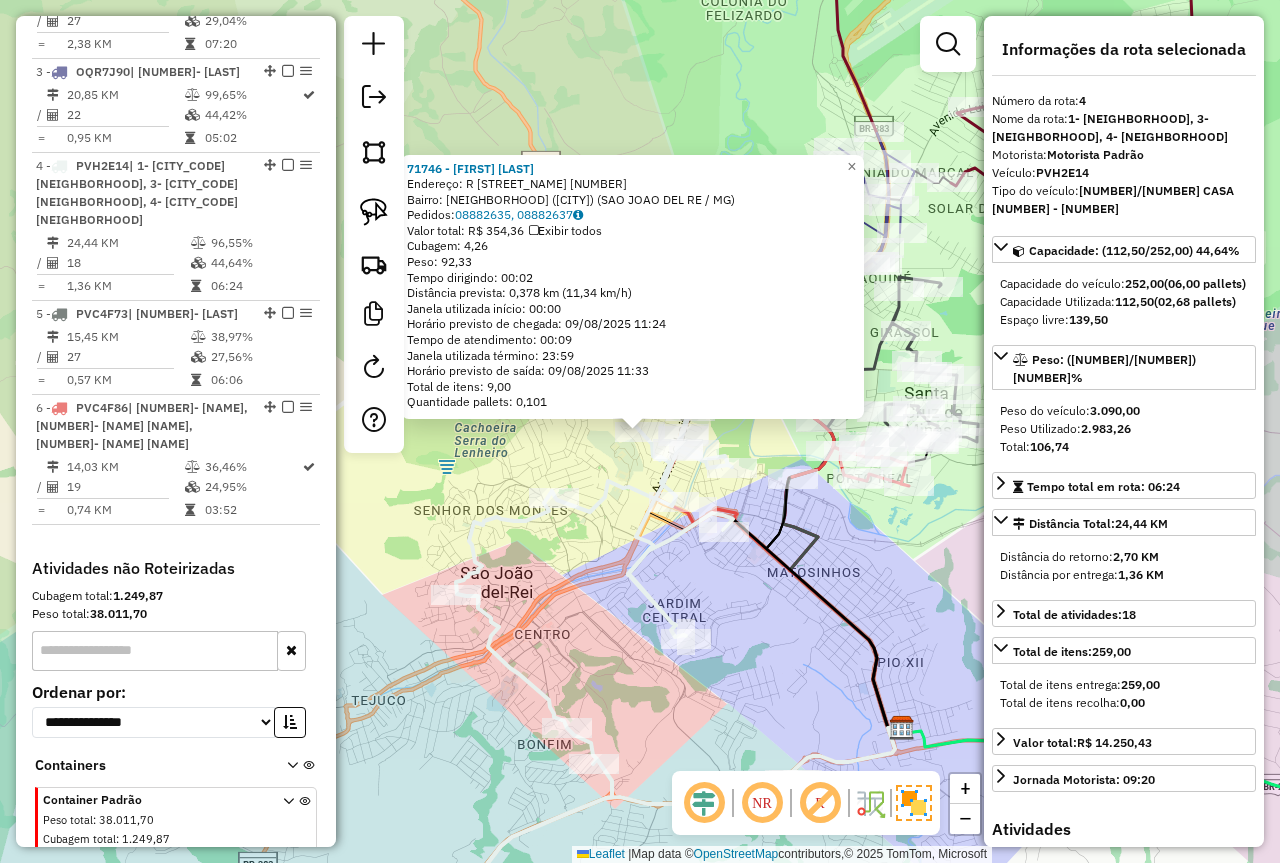 click on "[NUMBER] - [NAME] Endereço: [STREET] [NUMBER] Bairro: [NEIGHBORHOOD] ([CITY] / MG) Pedidos: [ORDER_IDS] Valor total: [CURRENCY][AMOUNT] Exibir todos Cubagem: [CUBAGE] Peso: [WEIGHT] Tempo dirigindo: [TIME] Distância prevista: [DISTANCE] km ([SPEED] km/h) Janela utilizada início: [TIME] Horário previsto de chegada: [DATE] [TIME] Tempo de atendimento: [TIME] Janela utilizada término: [TIME] Horário previsto de saída: [DATE] [TIME] Total de itens: [ITEMS] Quantidade pallets: [PALLETS] × Janela de atendimento Grade de atendimento Capacidade Transportadoras Veículos Cliente Pedidos Rotas Selecione os dias de semana para filtrar as janelas de atendimento Seg Ter Qua Qui Sex Sáb Dom Informe o período da janela de atendimento: De: Até: Filtrar exatamente a janela do cliente Considerar janela de atendimento padrão Selecione os dias de semana para filtrar as grades de atendimento Seg Ter Qua Qui Sex Sáb Dom De:" 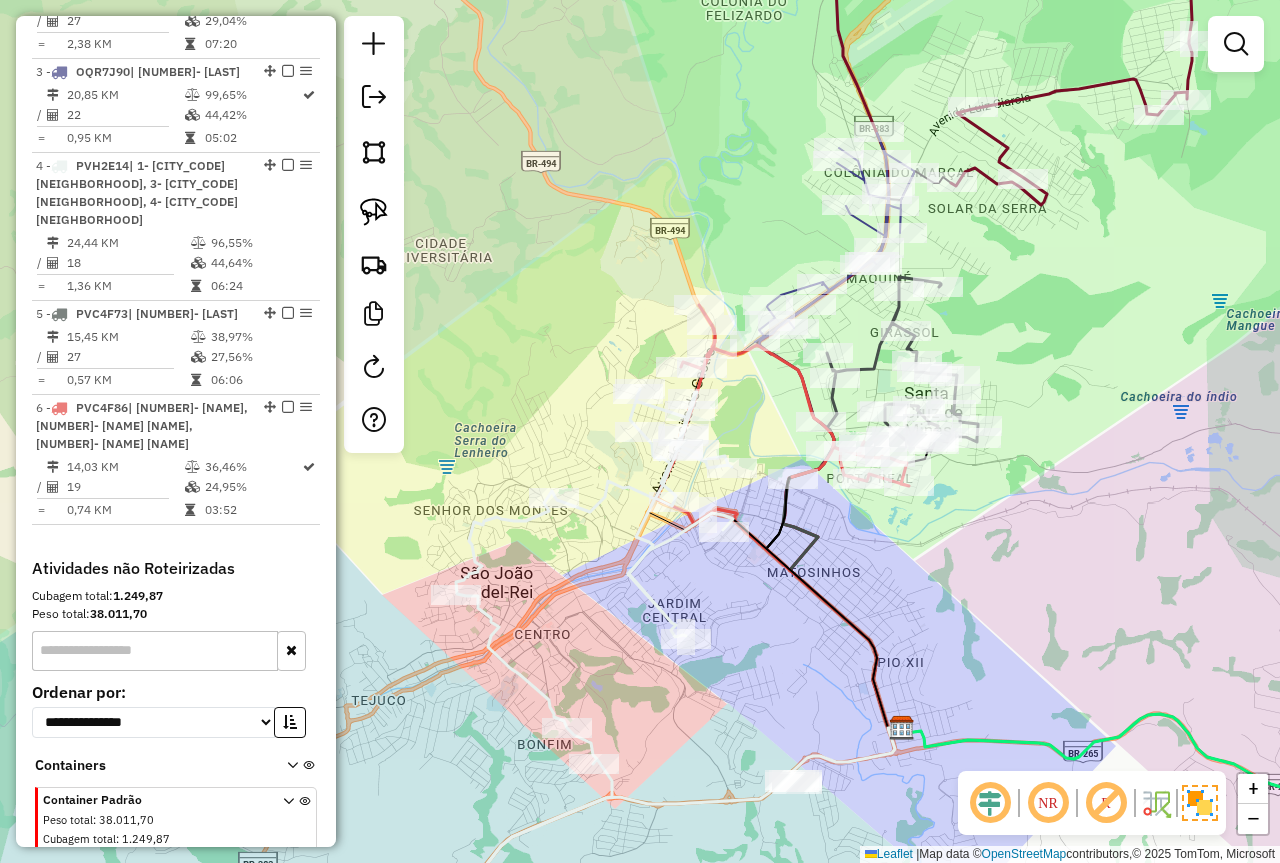 click on "Janela de atendimento Grade de atendimento Capacidade Transportadoras Veículos Cliente Pedidos  Rotas Selecione os dias de semana para filtrar as janelas de atendimento  Seg   Ter   Qua   Qui   Sex   Sáb   Dom  Informe o período da janela de atendimento: De: Até:  Filtrar exatamente a janela do cliente  Considerar janela de atendimento padrão  Selecione os dias de semana para filtrar as grades de atendimento  Seg   Ter   Qua   Qui   Sex   Sáb   Dom   Considerar clientes sem dia de atendimento cadastrado  Clientes fora do dia de atendimento selecionado Filtrar as atividades entre os valores definidos abaixo:  Peso mínimo:   Peso máximo:   Cubagem mínima:   Cubagem máxima:   De:   Até:  Filtrar as atividades entre o tempo de atendimento definido abaixo:  De:   Até:   Considerar capacidade total dos clientes não roteirizados Transportadora: Selecione um ou mais itens Tipo de veículo: Selecione um ou mais itens Veículo: Selecione um ou mais itens Motorista: Selecione um ou mais itens Nome: Rótulo:" 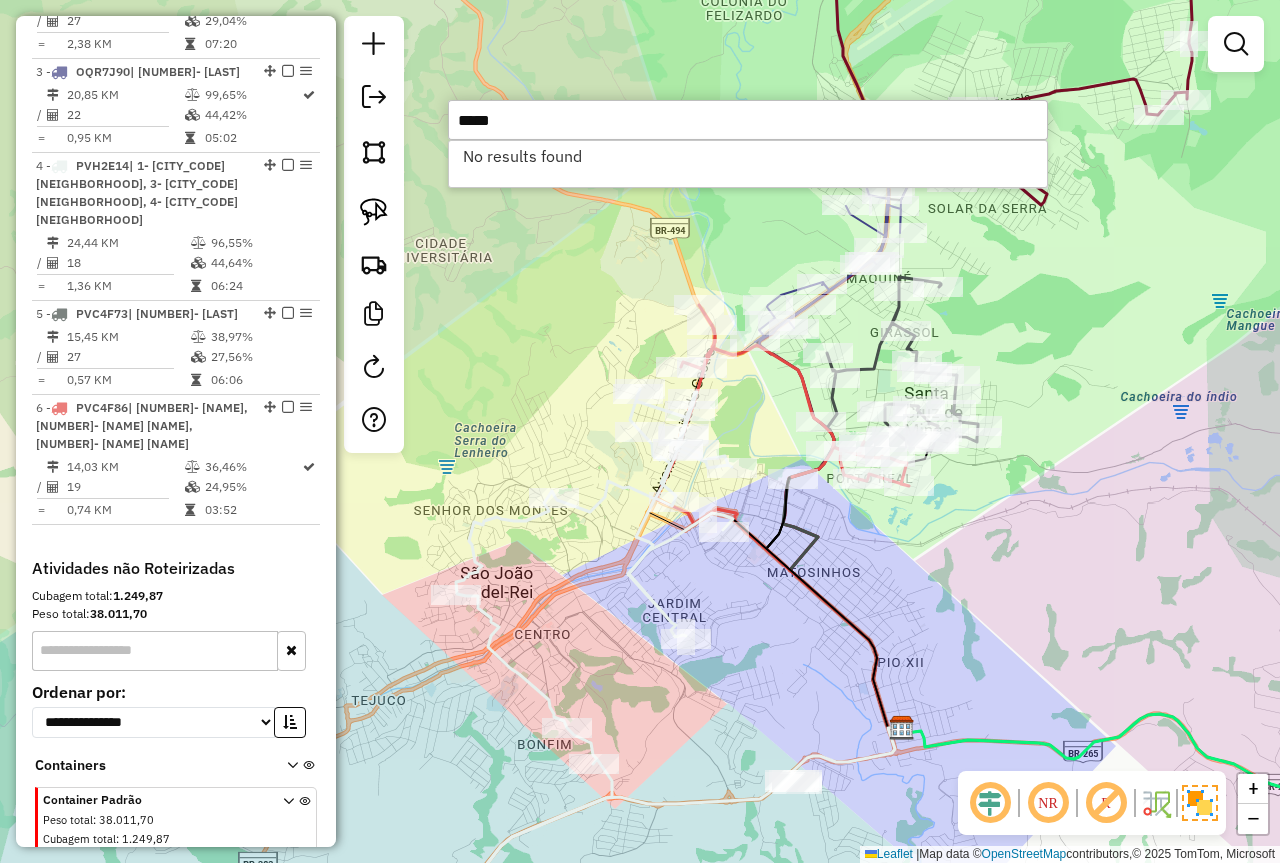 type on "*****" 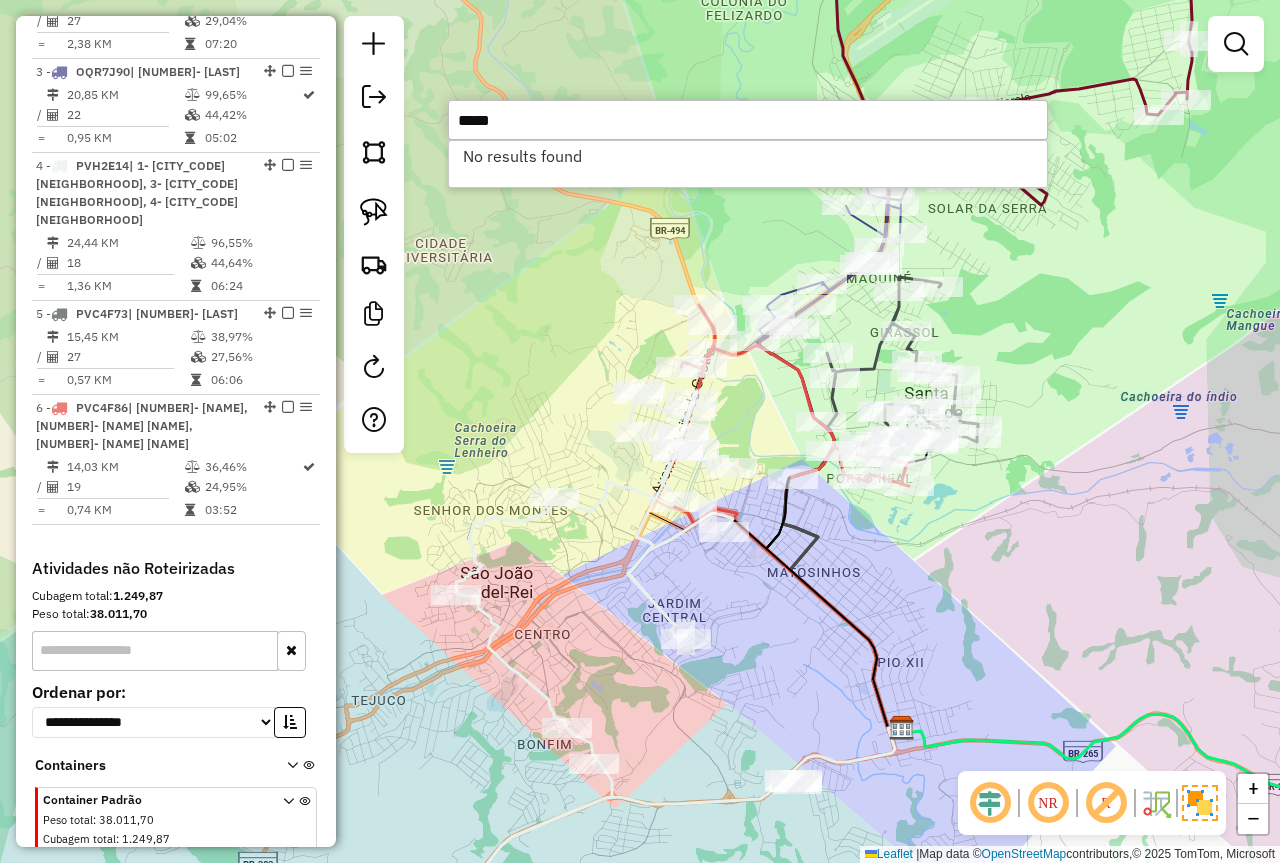 click on "Janela de atendimento Grade de atendimento Capacidade Transportadoras Veículos Cliente Pedidos  Rotas Selecione os dias de semana para filtrar as janelas de atendimento  Seg   Ter   Qua   Qui   Sex   Sáb   Dom  Informe o período da janela de atendimento: De: Até:  Filtrar exatamente a janela do cliente  Considerar janela de atendimento padrão  Selecione os dias de semana para filtrar as grades de atendimento  Seg   Ter   Qua   Qui   Sex   Sáb   Dom   Considerar clientes sem dia de atendimento cadastrado  Clientes fora do dia de atendimento selecionado Filtrar as atividades entre os valores definidos abaixo:  Peso mínimo:   Peso máximo:   Cubagem mínima:   Cubagem máxima:   De:   Até:  Filtrar as atividades entre o tempo de atendimento definido abaixo:  De:   Até:   Considerar capacidade total dos clientes não roteirizados Transportadora: Selecione um ou mais itens Tipo de veículo: Selecione um ou mais itens Veículo: Selecione um ou mais itens Motorista: Selecione um ou mais itens Nome: Rótulo:" 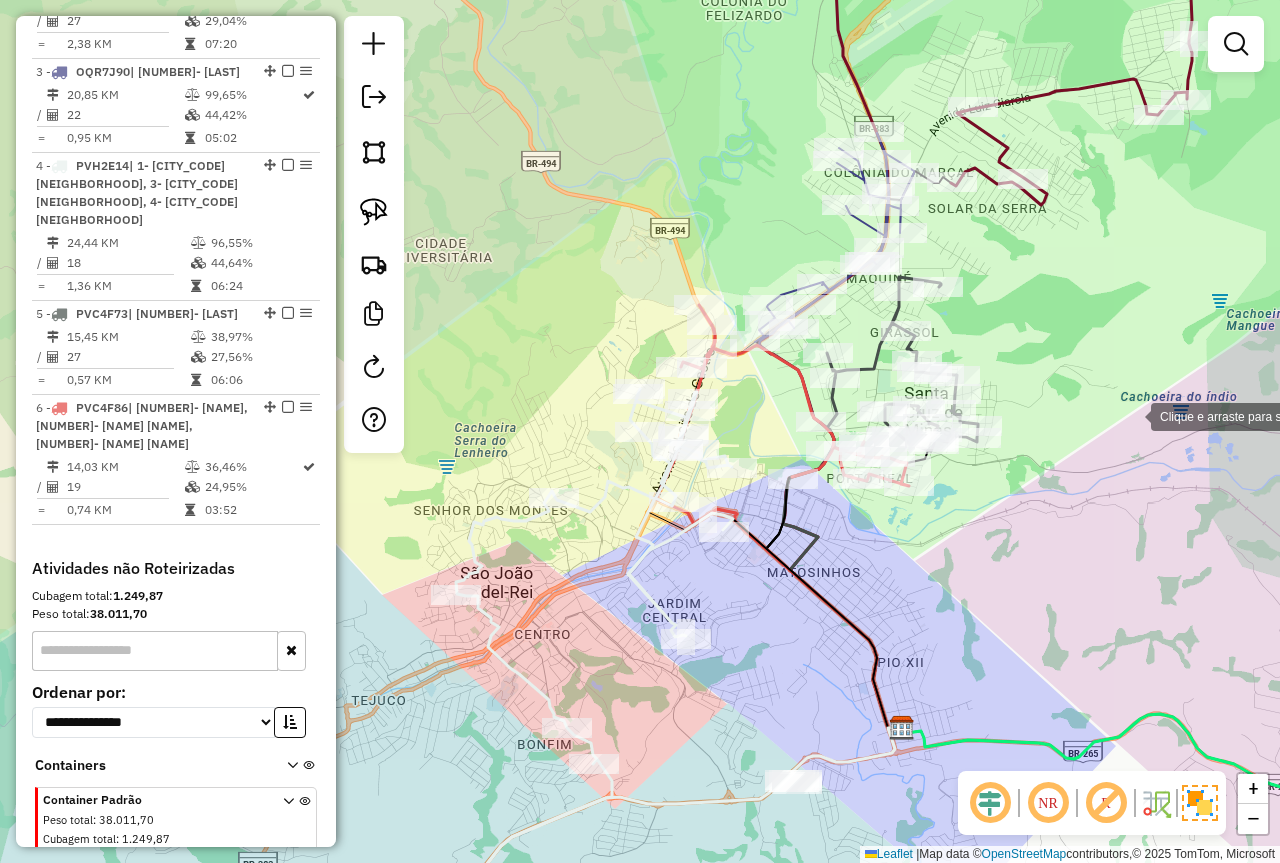 click on "Clique e arraste para selecionar os clientes. Janela de atendimento Grade de atendimento Capacidade Transportadoras Veículos Cliente Pedidos  Rotas Selecione os dias de semana para filtrar as janelas de atendimento  Seg   Ter   Qua   Qui   Sex   Sáb   Dom  Informe o período da janela de atendimento: De: Até:  Filtrar exatamente a janela do cliente  Considerar janela de atendimento padrão  Selecione os dias de semana para filtrar as grades de atendimento  Seg   Ter   Qua   Qui   Sex   Sáb   Dom   Considerar clientes sem dia de atendimento cadastrado  Clientes fora do dia de atendimento selecionado Filtrar as atividades entre os valores definidos abaixo:  Peso mínimo:   Peso máximo:   Cubagem mínima:   Cubagem máxima:   De:   Até:  Filtrar as atividades entre o tempo de atendimento definido abaixo:  De:   Até:   Considerar capacidade total dos clientes não roteirizados Transportadora: Selecione um ou mais itens Tipo de veículo: Selecione um ou mais itens Veículo: Selecione um ou mais itens Nome:" 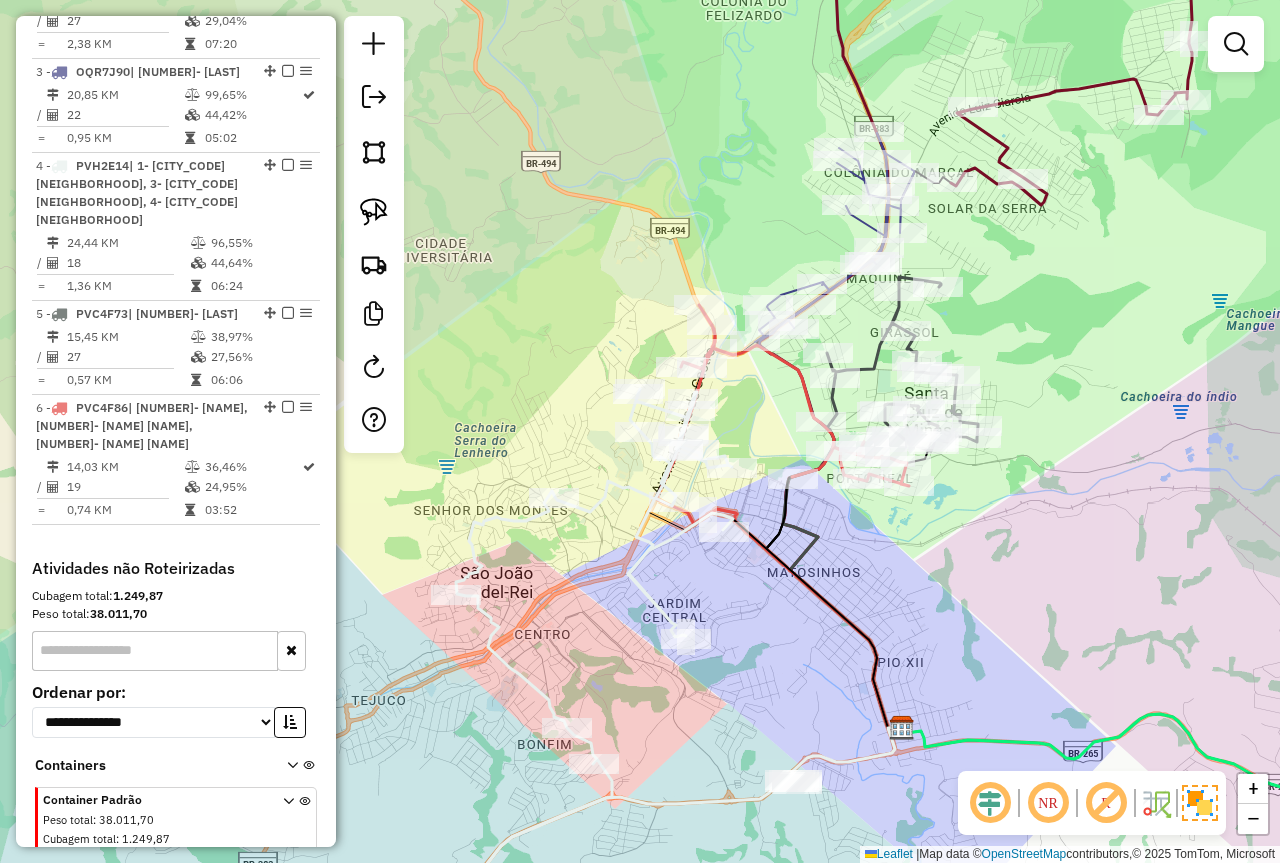 click on "Janela de atendimento Grade de atendimento Capacidade Transportadoras Veículos Cliente Pedidos  Rotas Selecione os dias de semana para filtrar as janelas de atendimento  Seg   Ter   Qua   Qui   Sex   Sáb   Dom  Informe o período da janela de atendimento: De: Até:  Filtrar exatamente a janela do cliente  Considerar janela de atendimento padrão  Selecione os dias de semana para filtrar as grades de atendimento  Seg   Ter   Qua   Qui   Sex   Sáb   Dom   Considerar clientes sem dia de atendimento cadastrado  Clientes fora do dia de atendimento selecionado Filtrar as atividades entre os valores definidos abaixo:  Peso mínimo:   Peso máximo:   Cubagem mínima:   Cubagem máxima:   De:   Até:  Filtrar as atividades entre o tempo de atendimento definido abaixo:  De:   Até:   Considerar capacidade total dos clientes não roteirizados Transportadora: Selecione um ou mais itens Tipo de veículo: Selecione um ou mais itens Veículo: Selecione um ou mais itens Motorista: Selecione um ou mais itens Nome: Rótulo:" 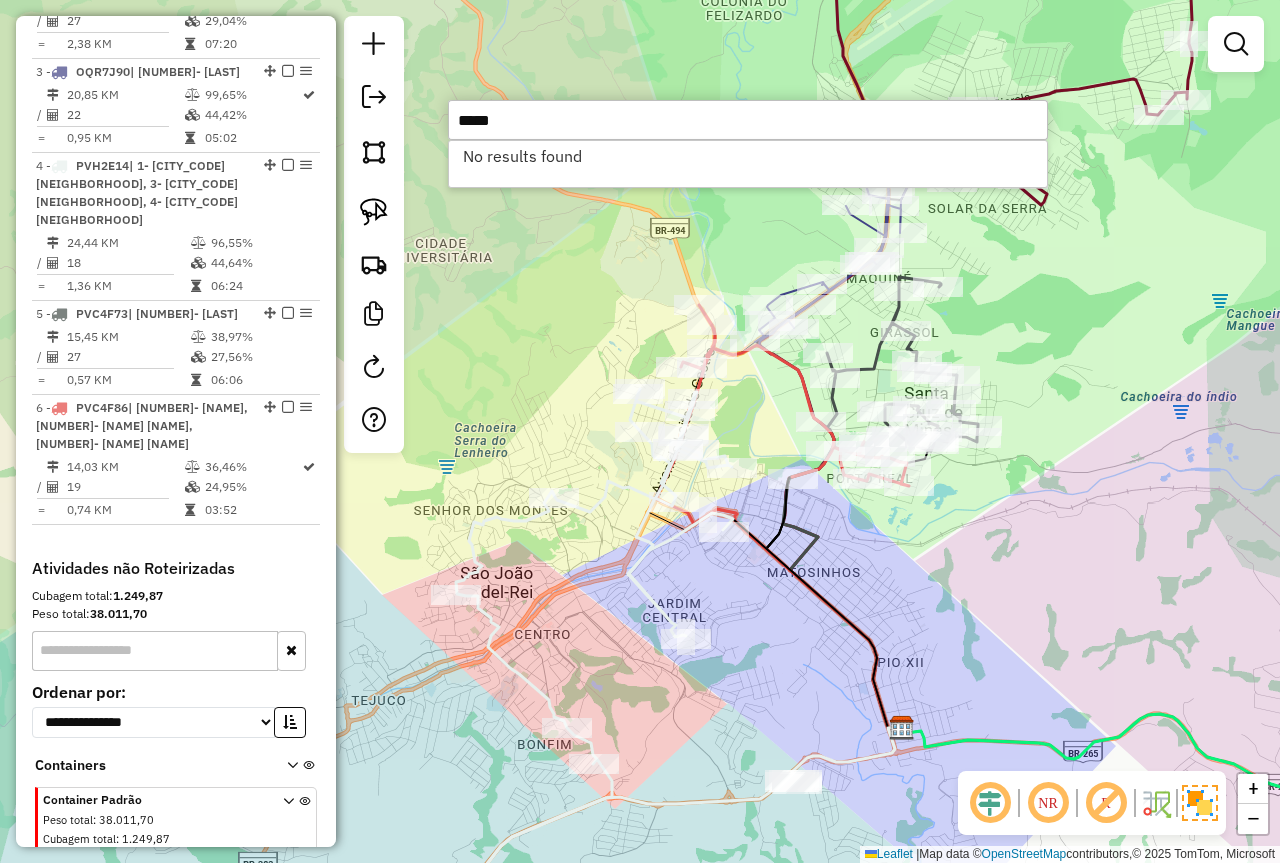 type on "*****" 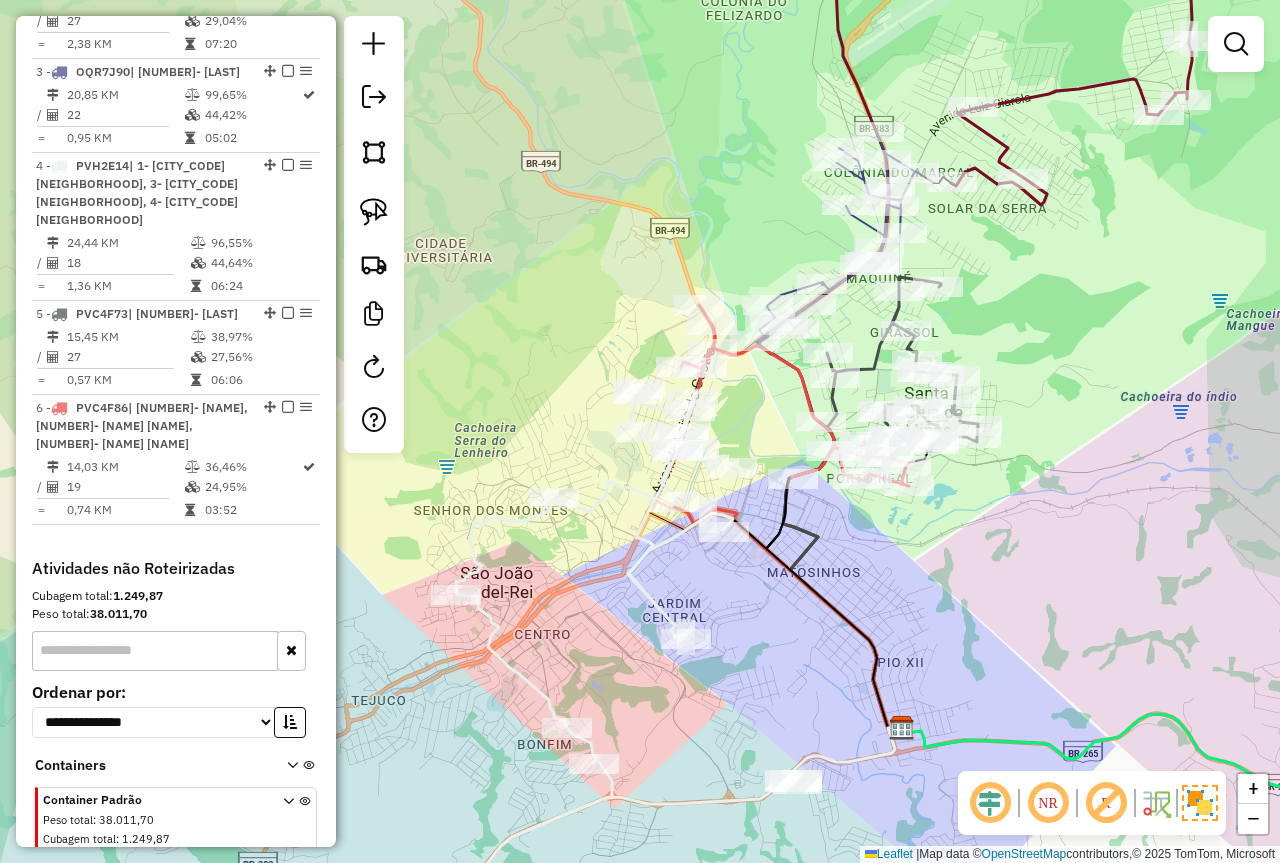 click on "Janela de atendimento Grade de atendimento Capacidade Transportadoras Veículos Cliente Pedidos  Rotas Selecione os dias de semana para filtrar as janelas de atendimento  Seg   Ter   Qua   Qui   Sex   Sáb   Dom  Informe o período da janela de atendimento: De: Até:  Filtrar exatamente a janela do cliente  Considerar janela de atendimento padrão  Selecione os dias de semana para filtrar as grades de atendimento  Seg   Ter   Qua   Qui   Sex   Sáb   Dom   Considerar clientes sem dia de atendimento cadastrado  Clientes fora do dia de atendimento selecionado Filtrar as atividades entre os valores definidos abaixo:  Peso mínimo:   Peso máximo:   Cubagem mínima:   Cubagem máxima:   De:   Até:  Filtrar as atividades entre o tempo de atendimento definido abaixo:  De:   Até:   Considerar capacidade total dos clientes não roteirizados Transportadora: Selecione um ou mais itens Tipo de veículo: Selecione um ou mais itens Veículo: Selecione um ou mais itens Motorista: Selecione um ou mais itens Nome: Rótulo:" 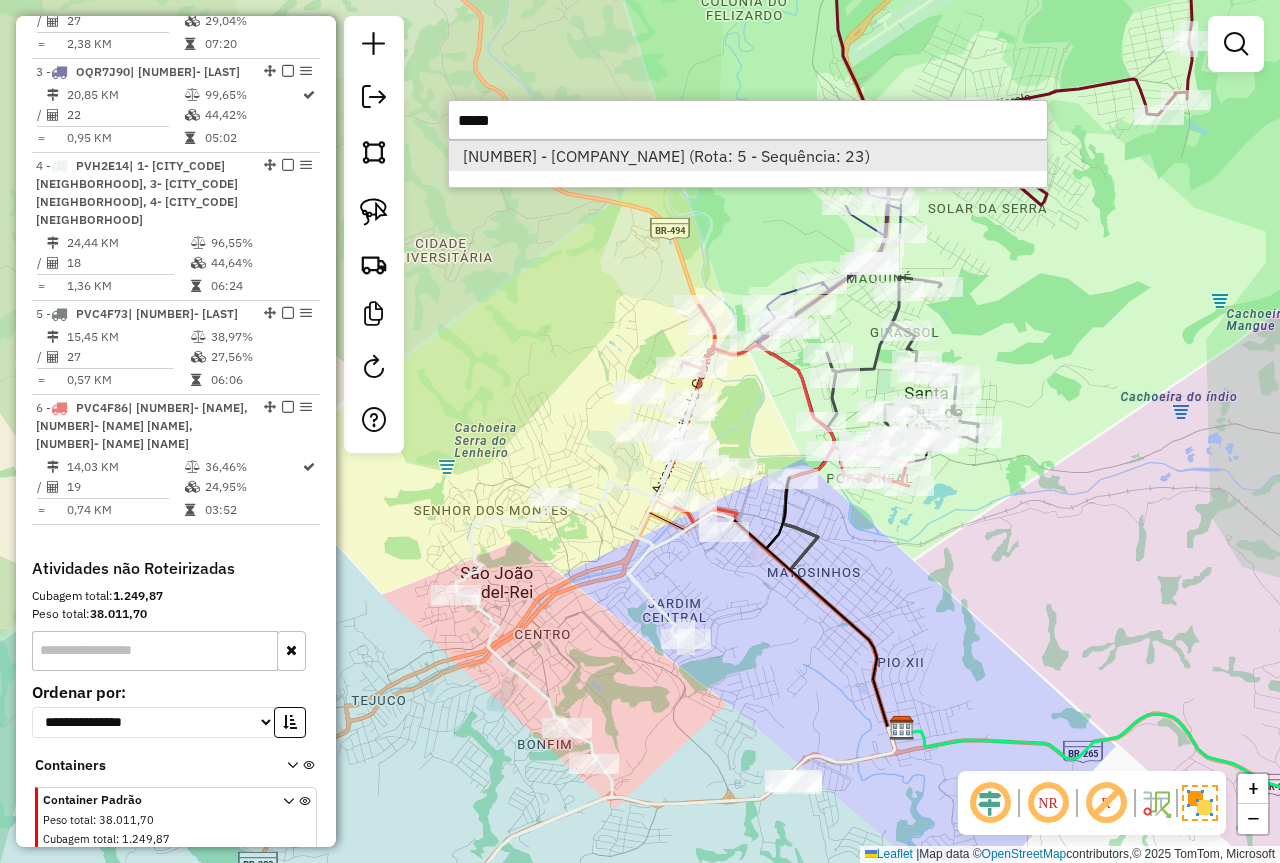 type on "*****" 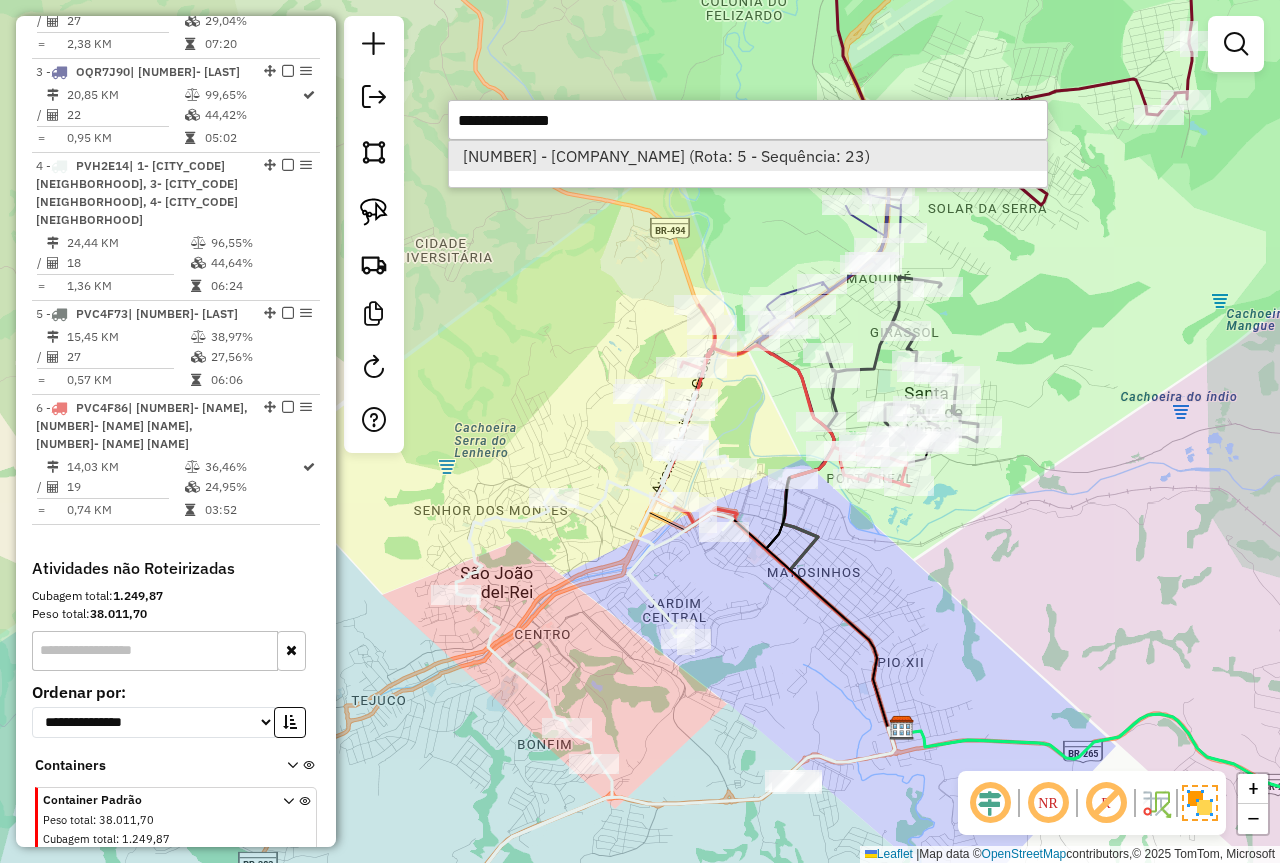 select on "**********" 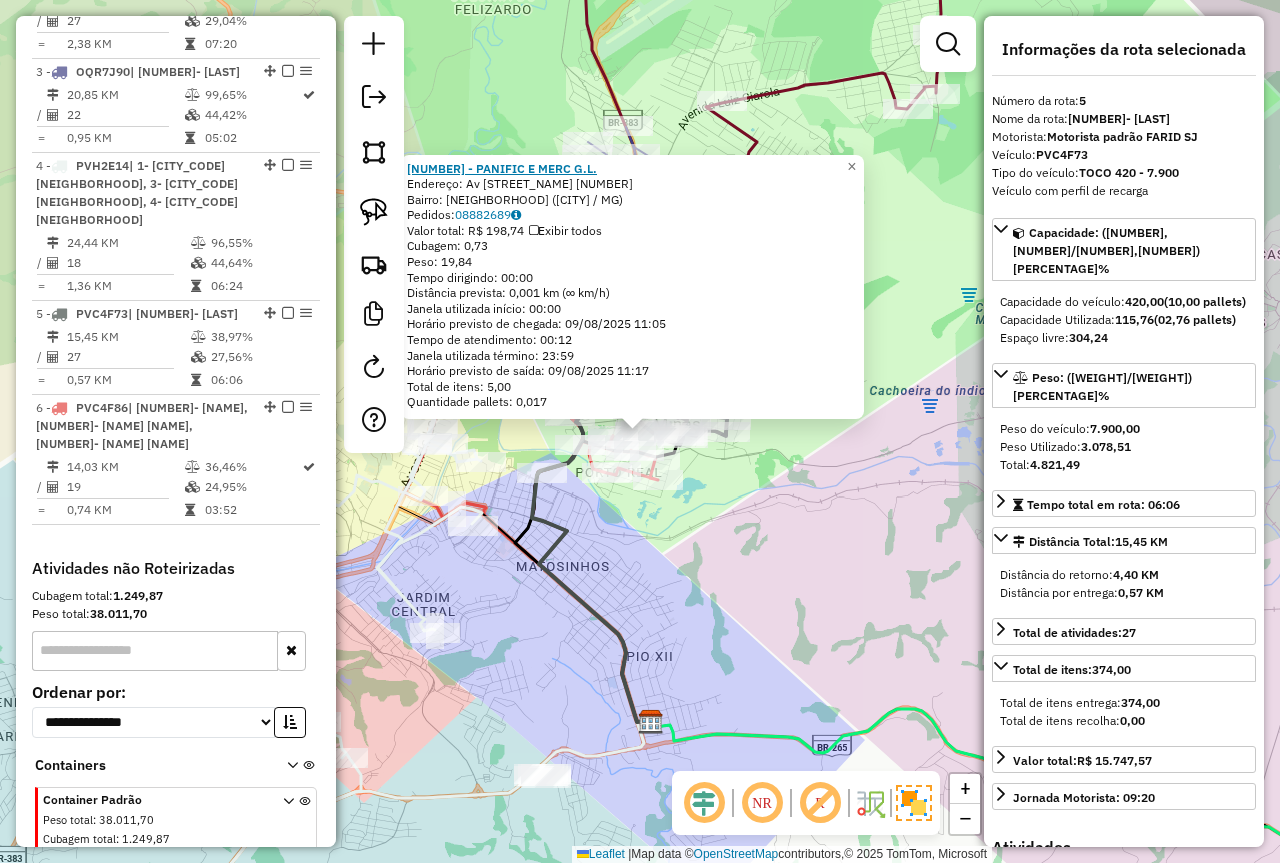 drag, startPoint x: 589, startPoint y: 169, endPoint x: 414, endPoint y: 166, distance: 175.02571 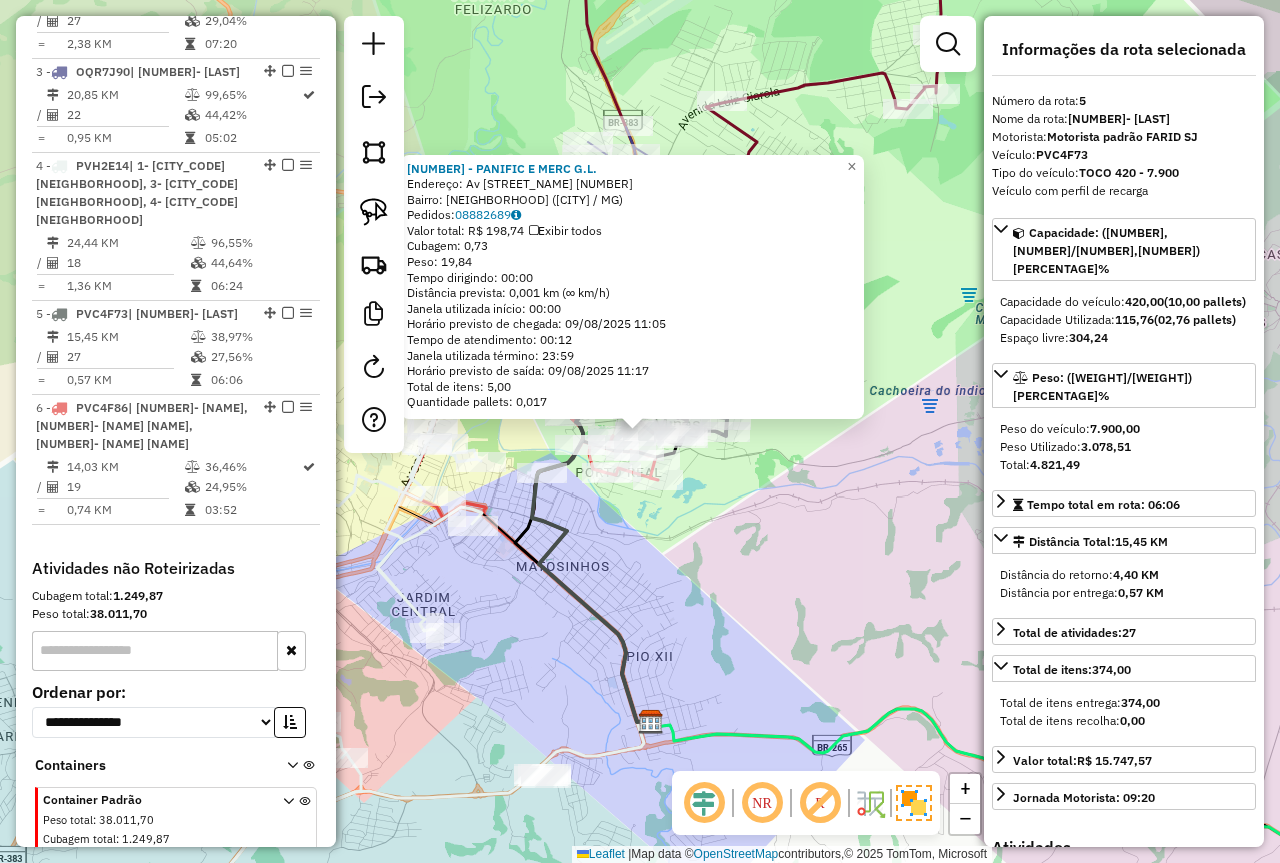 click on "[NUMBER] - [NAME] [BRAND]  Endereço: [STREET]       [NUMBER]   Bairro: [NAME] ([CITY] / [STATE])   Pedidos:  [NUMBER]   Valor total: [CURRENCY] [NUMBER]   Exibir todos   Cubagem: [NUMBER]  Peso: [NUMBER]  Tempo dirigindo: [TIME]   Distância prevista: [NUMBER] km ([NUMBER] km/h)   Janela utilizada início: [TIME]   Horário previsto de chegada: [DATE] [TIME]   Tempo de atendimento: [TIME]   Janela utilizada término: [TIME]   Horário previsto de saída: [DATE] [TIME]   Total de itens: [NUMBER]   Quantidade pallets: [NUMBER]  × Janela de atendimento Grade de atendimento Capacidade Transportadoras Veículos Cliente Pedidos  Rotas Selecione os dias de semana para filtrar as janelas de atendimento  Seg   Ter   Qua   Qui   Sex   Sáb   Dom  Informe o período da janela de atendimento: De: Até:  Filtrar exatamente a janela do cliente  Considerar janela de atendimento padrão  Selecione os dias de semana para filtrar as grades de atendimento  Seg   Ter   Qua   Qui   Sex   Sáb   Dom   Peso mínimo:   Peso máximo:   De:" 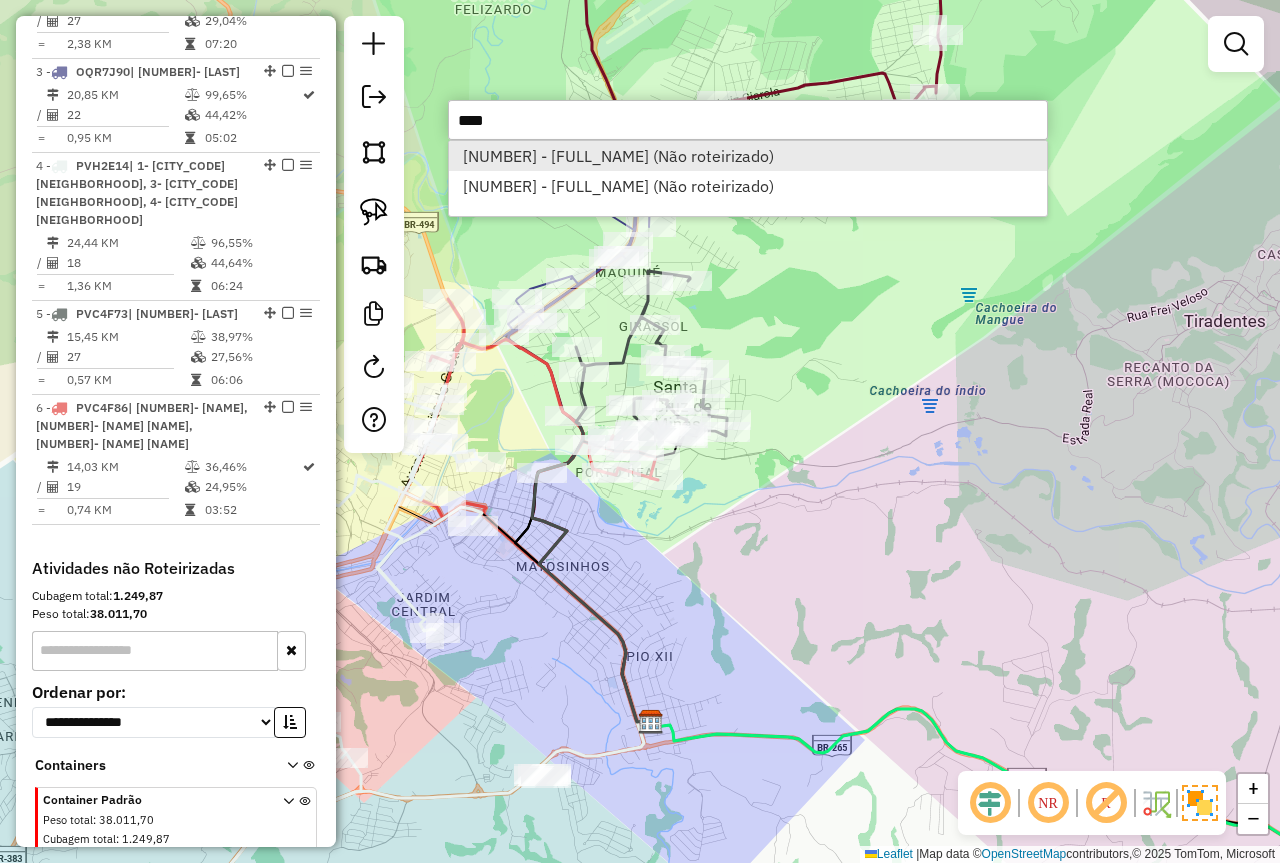 type on "****" 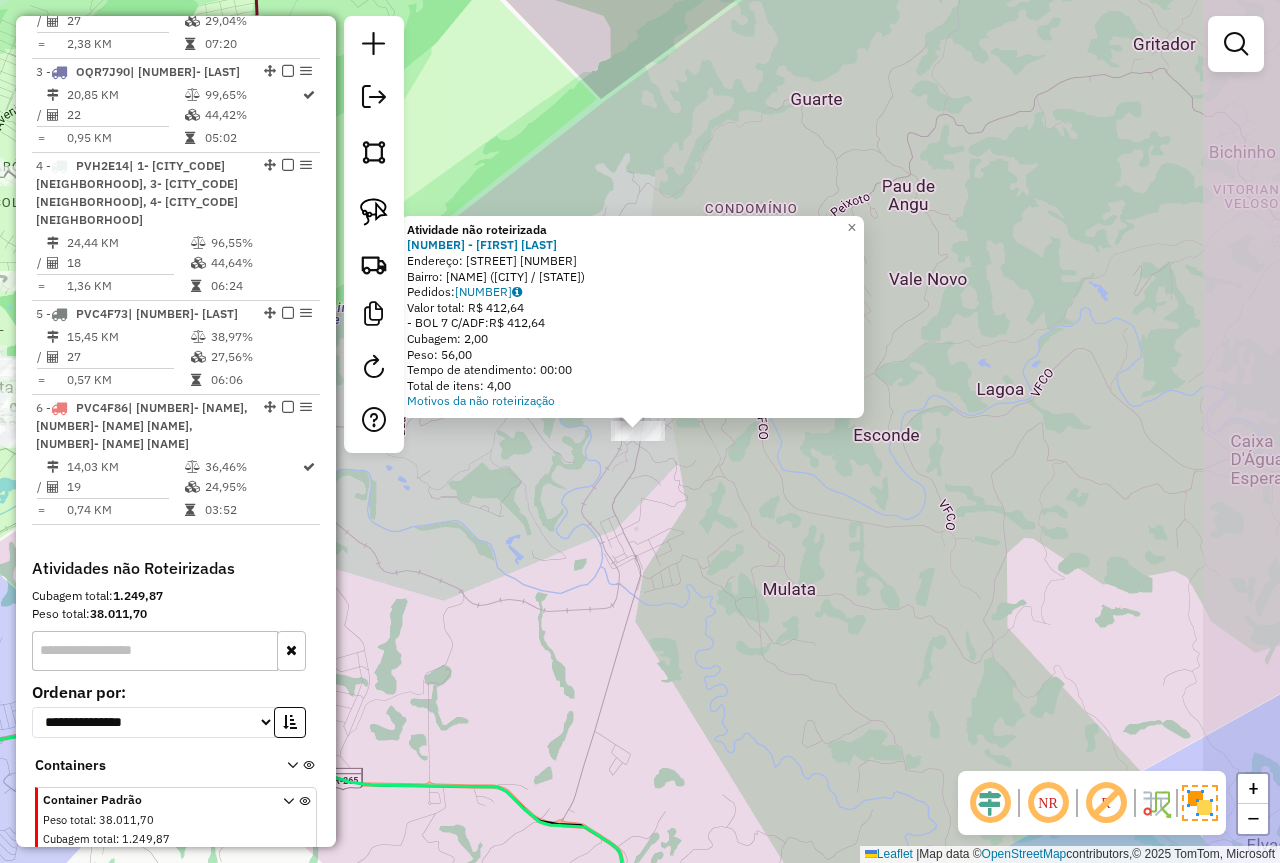 drag, startPoint x: 759, startPoint y: 531, endPoint x: 727, endPoint y: 545, distance: 34.928497 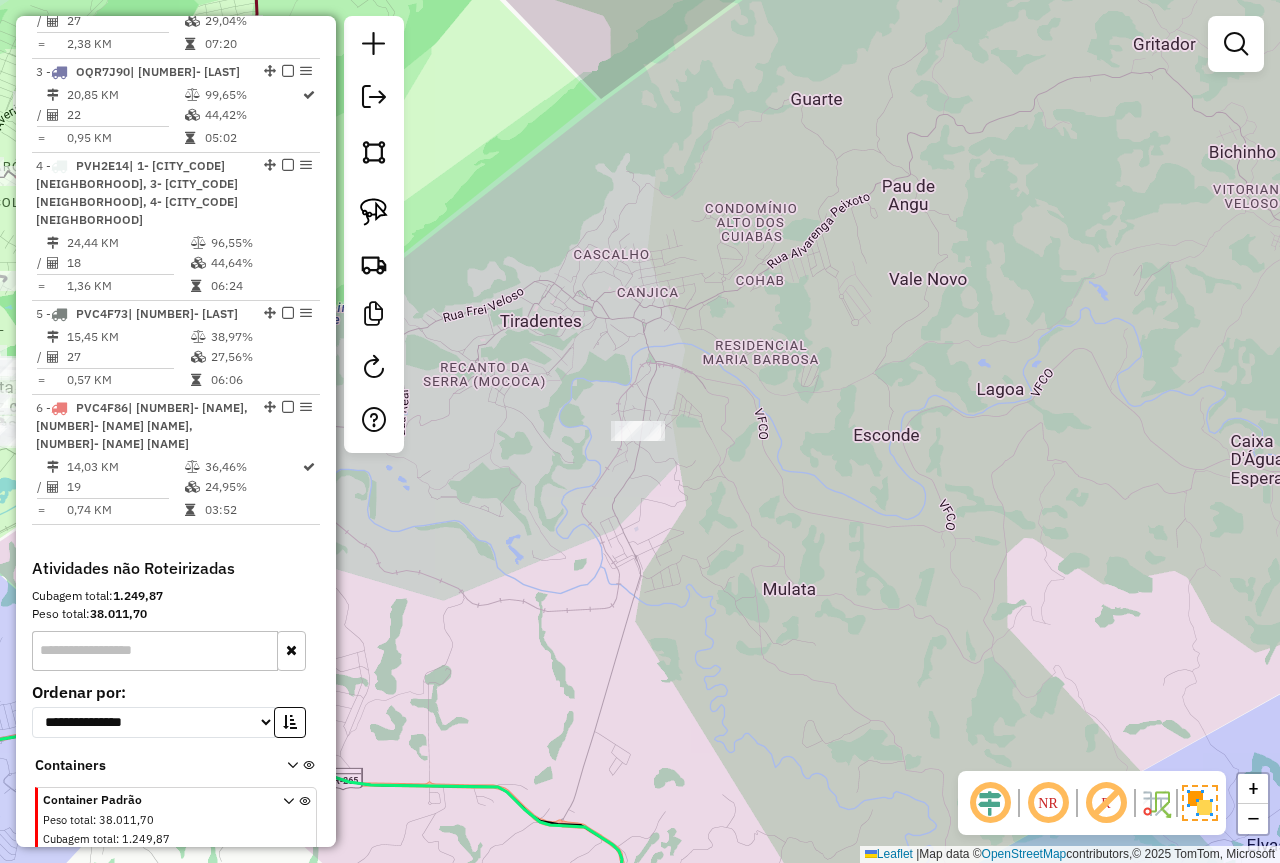 click on "Janela de atendimento Grade de atendimento Capacidade Transportadoras Veículos Cliente Pedidos  Rotas Selecione os dias de semana para filtrar as janelas de atendimento  Seg   Ter   Qua   Qui   Sex   Sáb   Dom  Informe o período da janela de atendimento: De: Até:  Filtrar exatamente a janela do cliente  Considerar janela de atendimento padrão  Selecione os dias de semana para filtrar as grades de atendimento  Seg   Ter   Qua   Qui   Sex   Sáb   Dom   Considerar clientes sem dia de atendimento cadastrado  Clientes fora do dia de atendimento selecionado Filtrar as atividades entre os valores definidos abaixo:  Peso mínimo:   Peso máximo:   Cubagem mínima:   Cubagem máxima:   De:   Até:  Filtrar as atividades entre o tempo de atendimento definido abaixo:  De:   Até:   Considerar capacidade total dos clientes não roteirizados Transportadora: Selecione um ou mais itens Tipo de veículo: Selecione um ou mais itens Veículo: Selecione um ou mais itens Motorista: Selecione um ou mais itens Nome: Rótulo:" 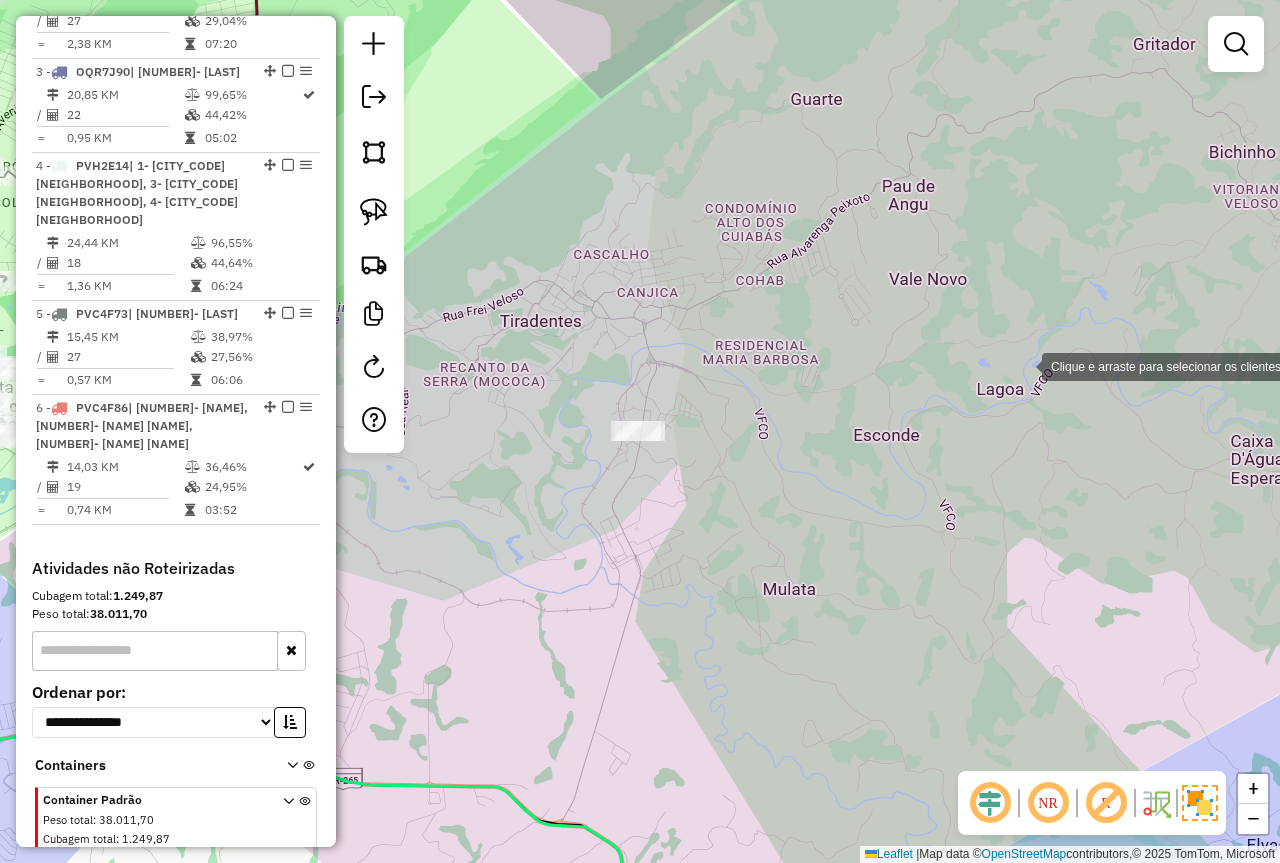 click on "Clique e arraste para selecionar os clientes. Janela de atendimento Grade de atendimento Capacidade Transportadoras Veículos Cliente Pedidos  Rotas Selecione os dias de semana para filtrar as janelas de atendimento  Seg   Ter   Qua   Qui   Sex   Sáb   Dom  Informe o período da janela de atendimento: De: Até:  Filtrar exatamente a janela do cliente  Considerar janela de atendimento padrão  Selecione os dias de semana para filtrar as grades de atendimento  Seg   Ter   Qua   Qui   Sex   Sáb   Dom   Considerar clientes sem dia de atendimento cadastrado  Clientes fora do dia de atendimento selecionado Filtrar as atividades entre os valores definidos abaixo:  Peso mínimo:   Peso máximo:   Cubagem mínima:   Cubagem máxima:   De:   Até:  Filtrar as atividades entre o tempo de atendimento definido abaixo:  De:   Até:   Considerar capacidade total dos clientes não roteirizados Transportadora: Selecione um ou mais itens Tipo de veículo: Selecione um ou mais itens Veículo: Selecione um ou mais itens Nome:" 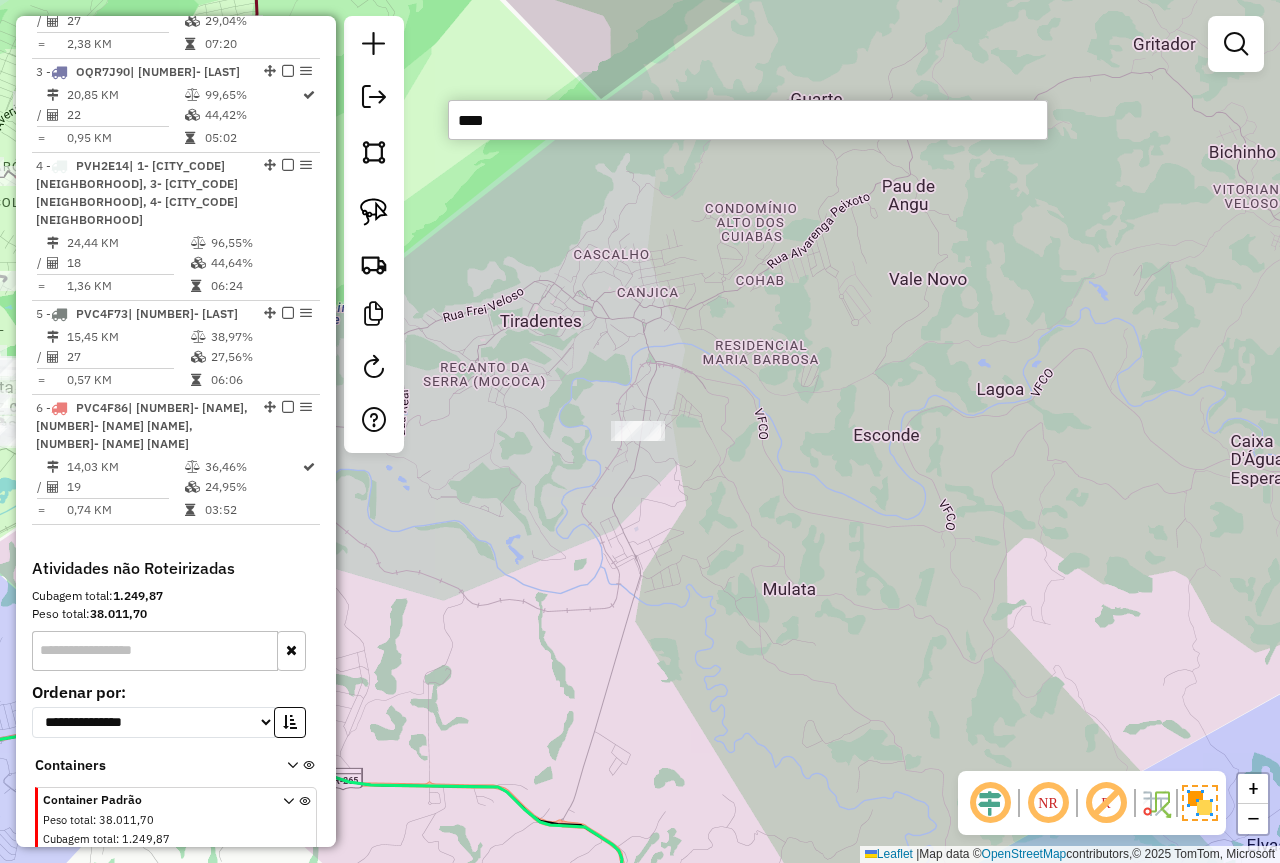 type on "*****" 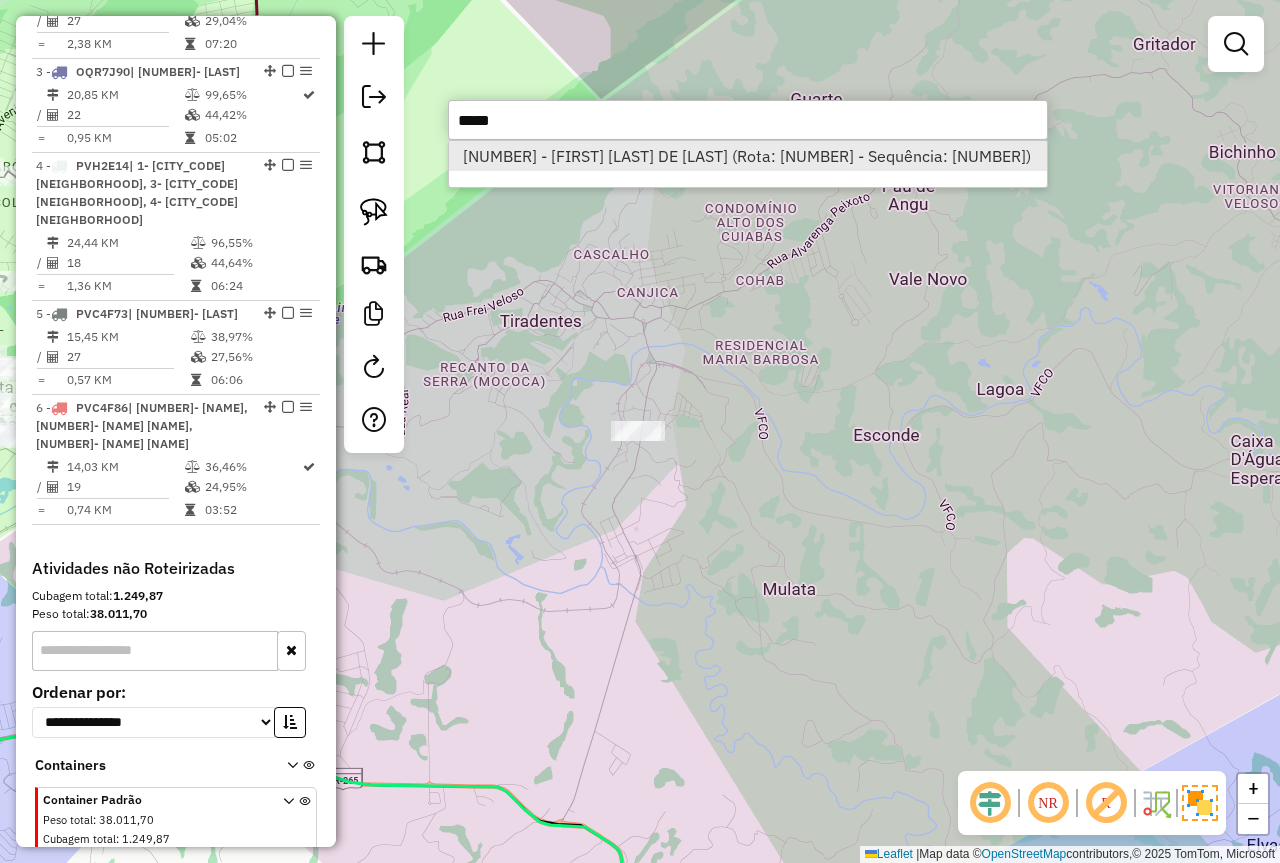 click on "[NUMBER] - [FIRST] [LAST] DE [LAST] (Rota: [NUMBER] - Sequência: [NUMBER])" at bounding box center [748, 156] 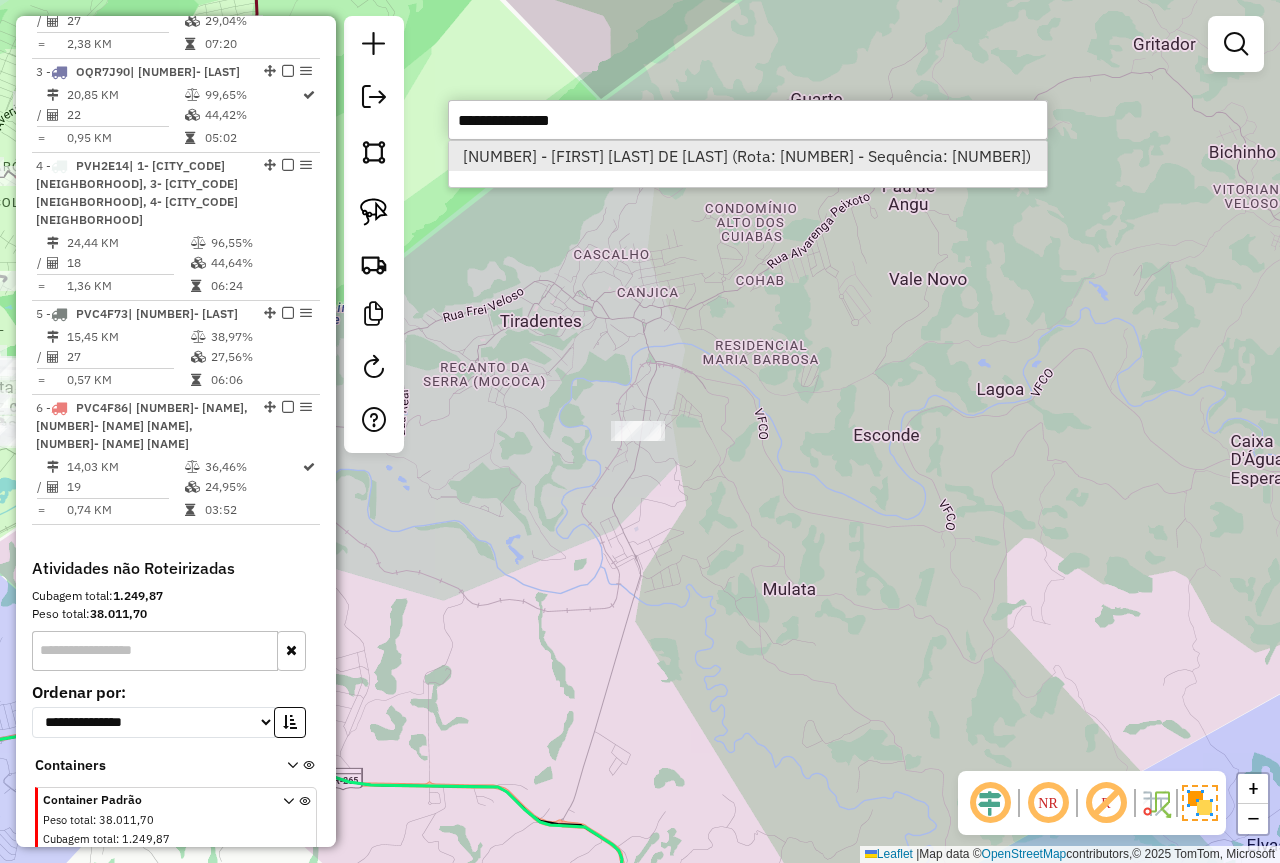 select on "**********" 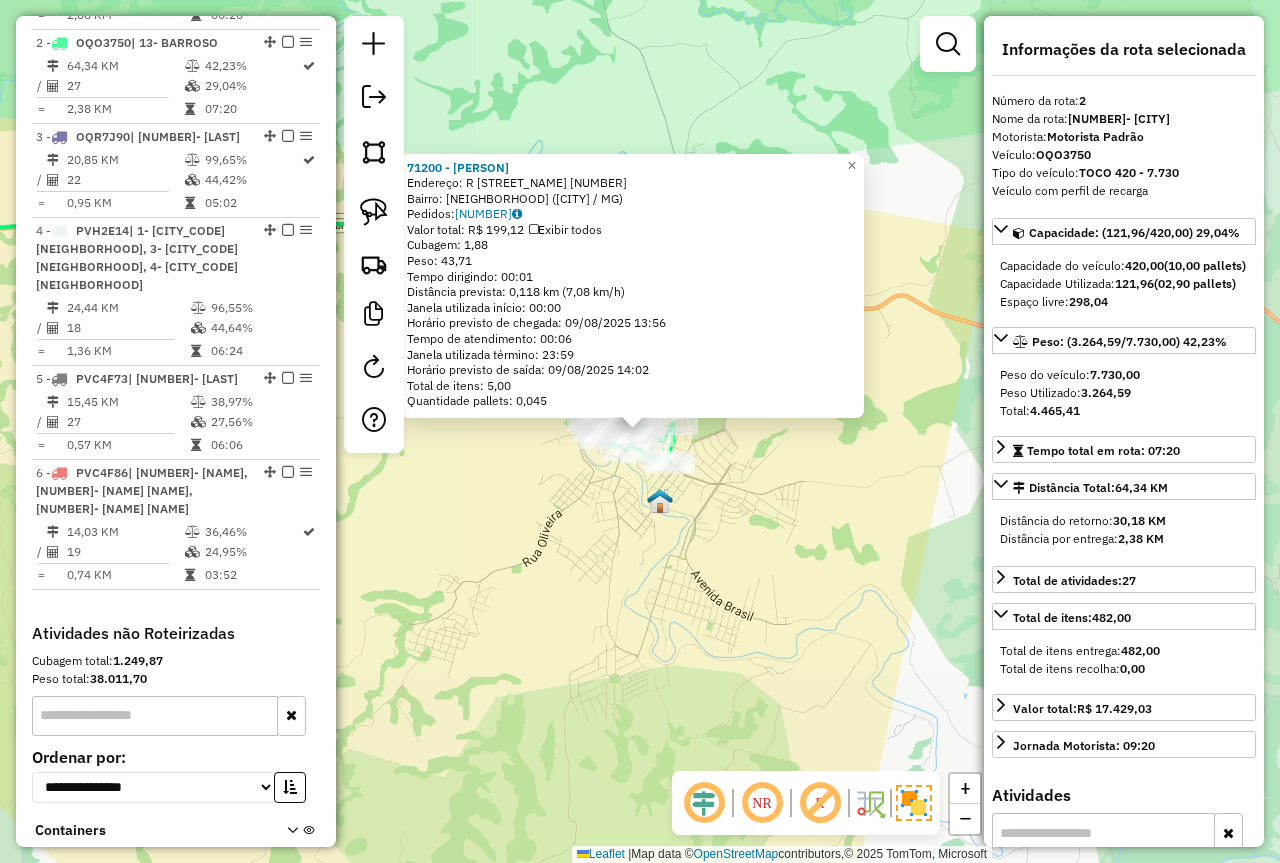 scroll, scrollTop: 886, scrollLeft: 0, axis: vertical 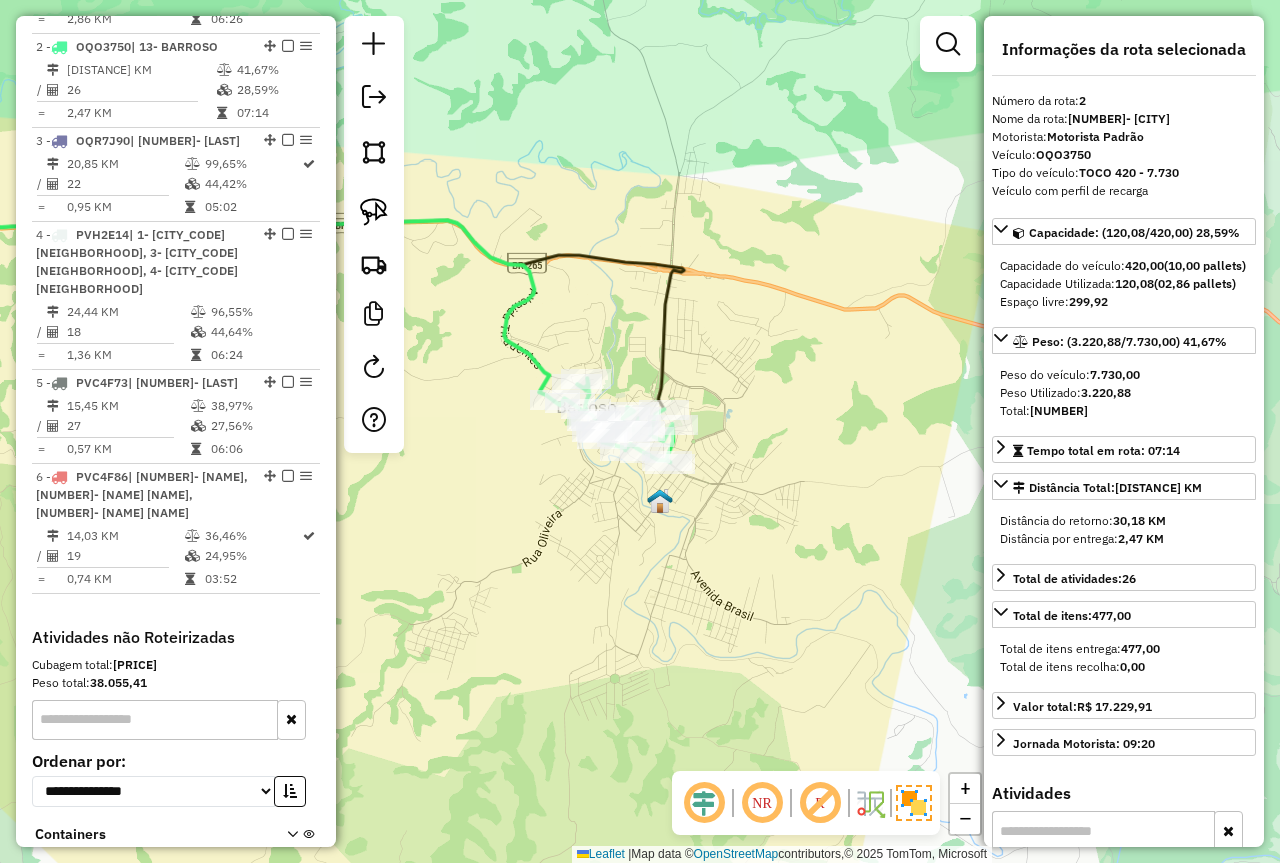 click on "Janela de atendimento Grade de atendimento Capacidade Transportadoras Veículos Cliente Pedidos  Rotas Selecione os dias de semana para filtrar as janelas de atendimento  Seg   Ter   Qua   Qui   Sex   Sáb   Dom  Informe o período da janela de atendimento: De: Até:  Filtrar exatamente a janela do cliente  Considerar janela de atendimento padrão  Selecione os dias de semana para filtrar as grades de atendimento  Seg   Ter   Qua   Qui   Sex   Sáb   Dom   Considerar clientes sem dia de atendimento cadastrado  Clientes fora do dia de atendimento selecionado Filtrar as atividades entre os valores definidos abaixo:  Peso mínimo:   Peso máximo:   Cubagem mínima:   Cubagem máxima:   De:   Até:  Filtrar as atividades entre o tempo de atendimento definido abaixo:  De:   Até:   Considerar capacidade total dos clientes não roteirizados Transportadora: Selecione um ou mais itens Tipo de veículo: Selecione um ou mais itens Veículo: Selecione um ou mais itens Motorista: Selecione um ou mais itens Nome: Rótulo:" 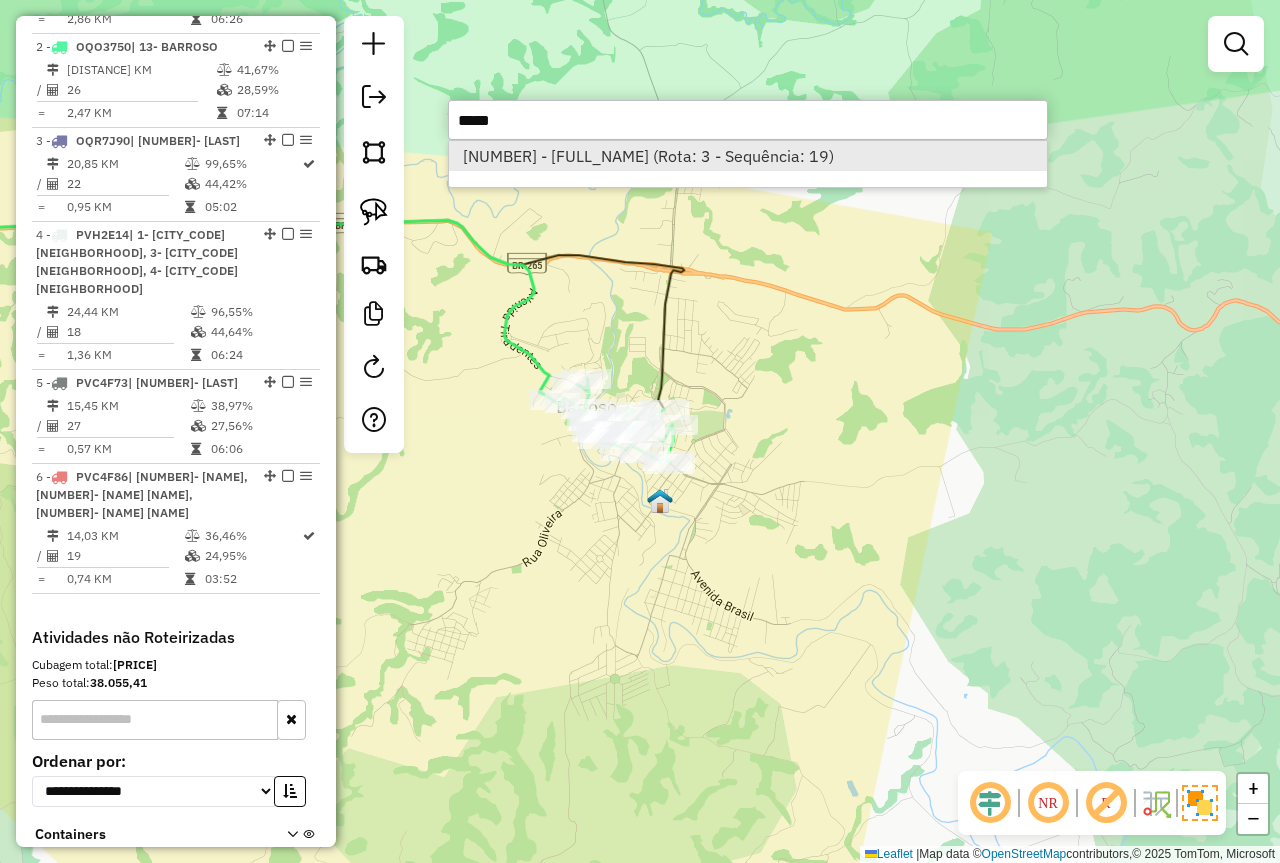 type on "*****" 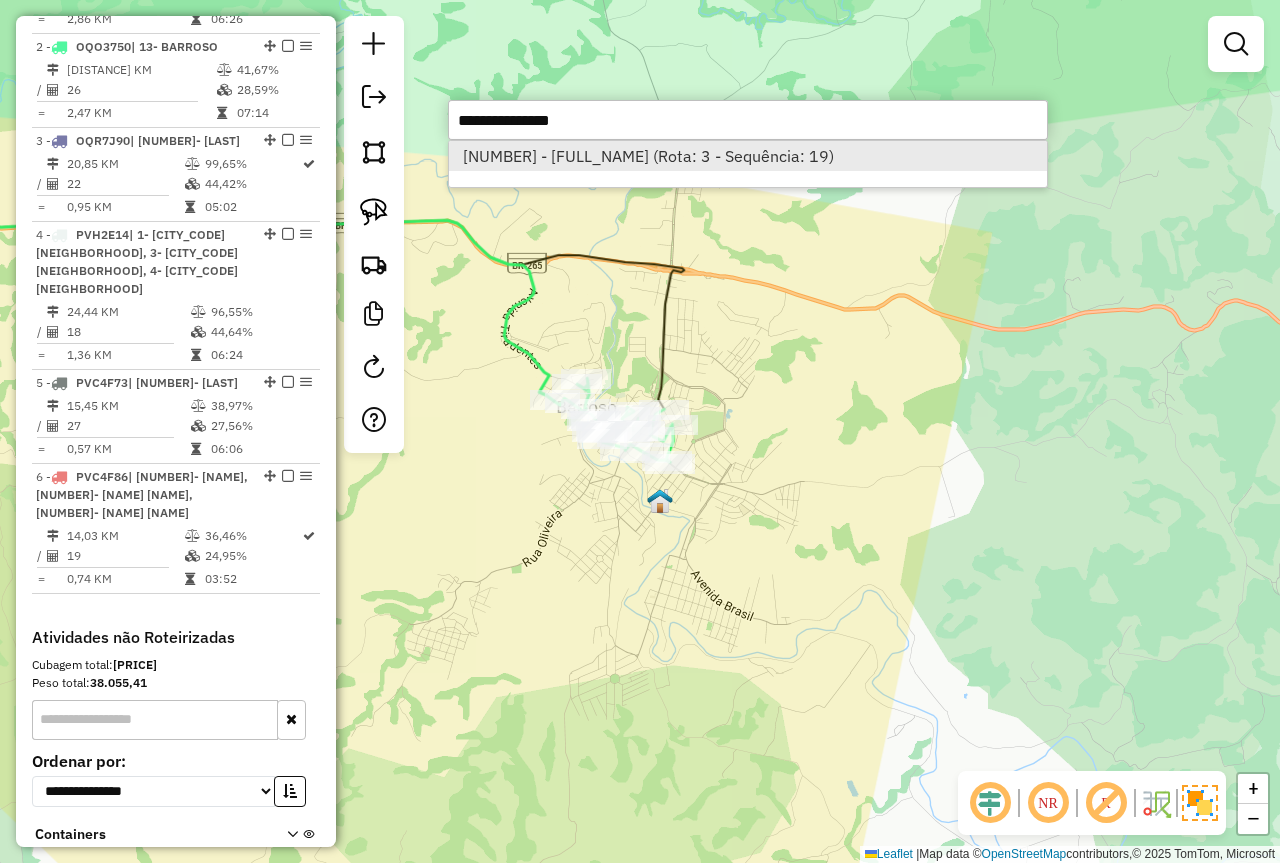 select on "**********" 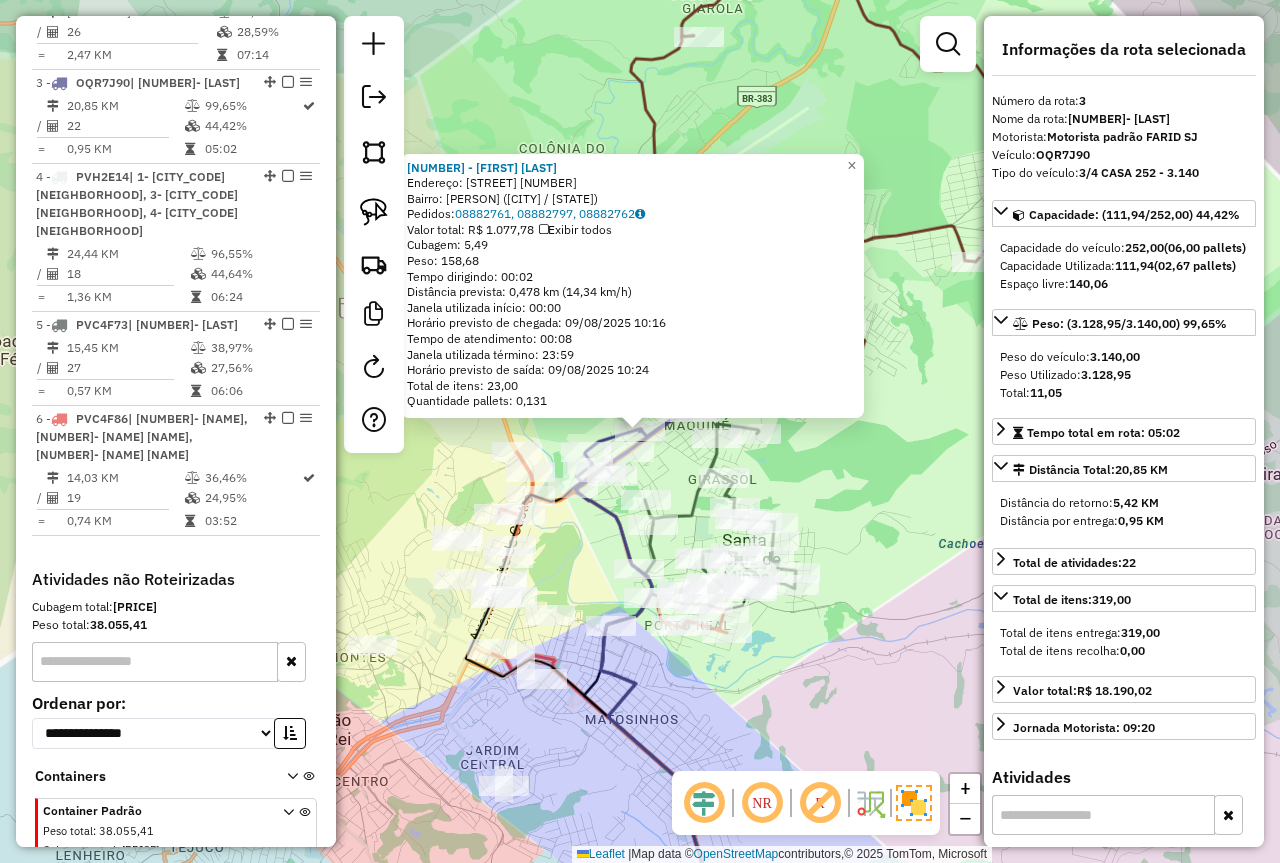 scroll, scrollTop: 955, scrollLeft: 0, axis: vertical 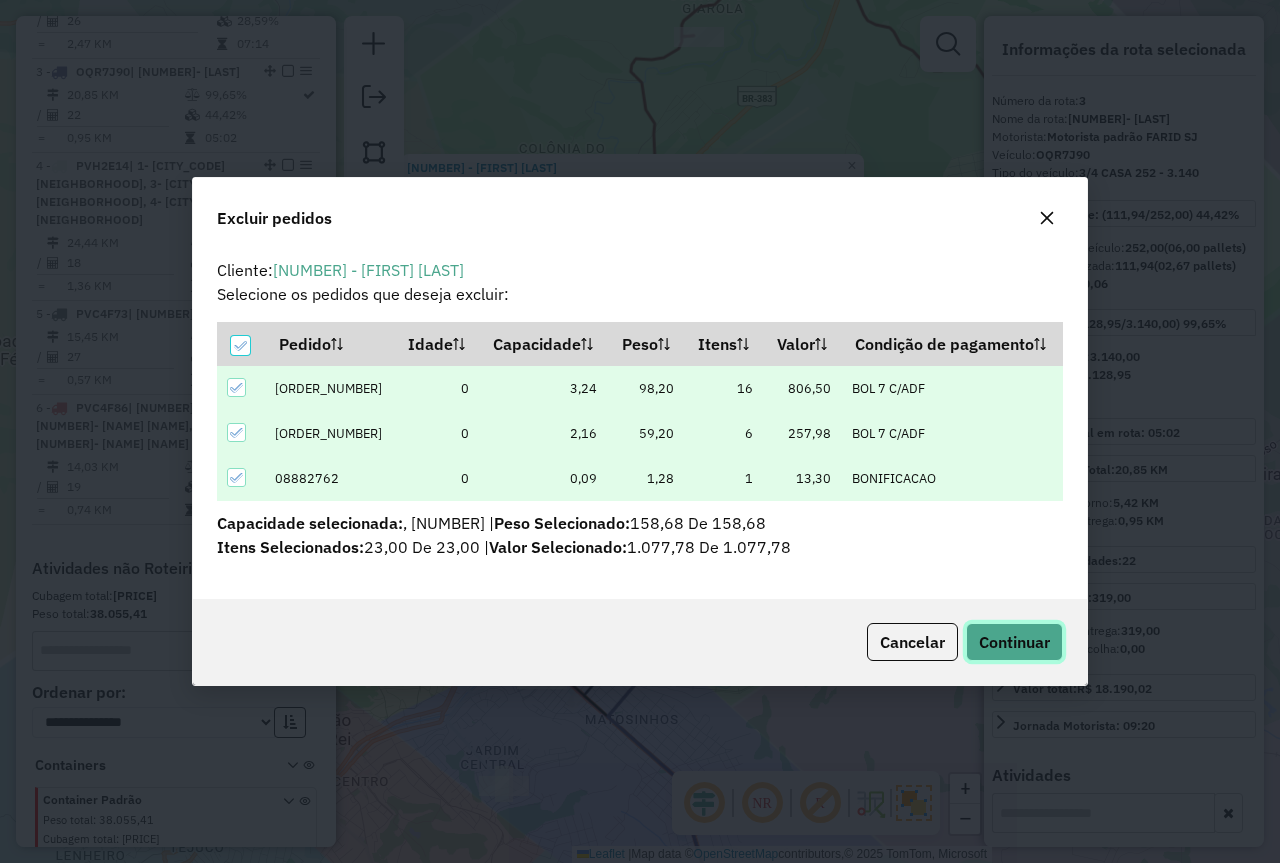 click on "Continuar" 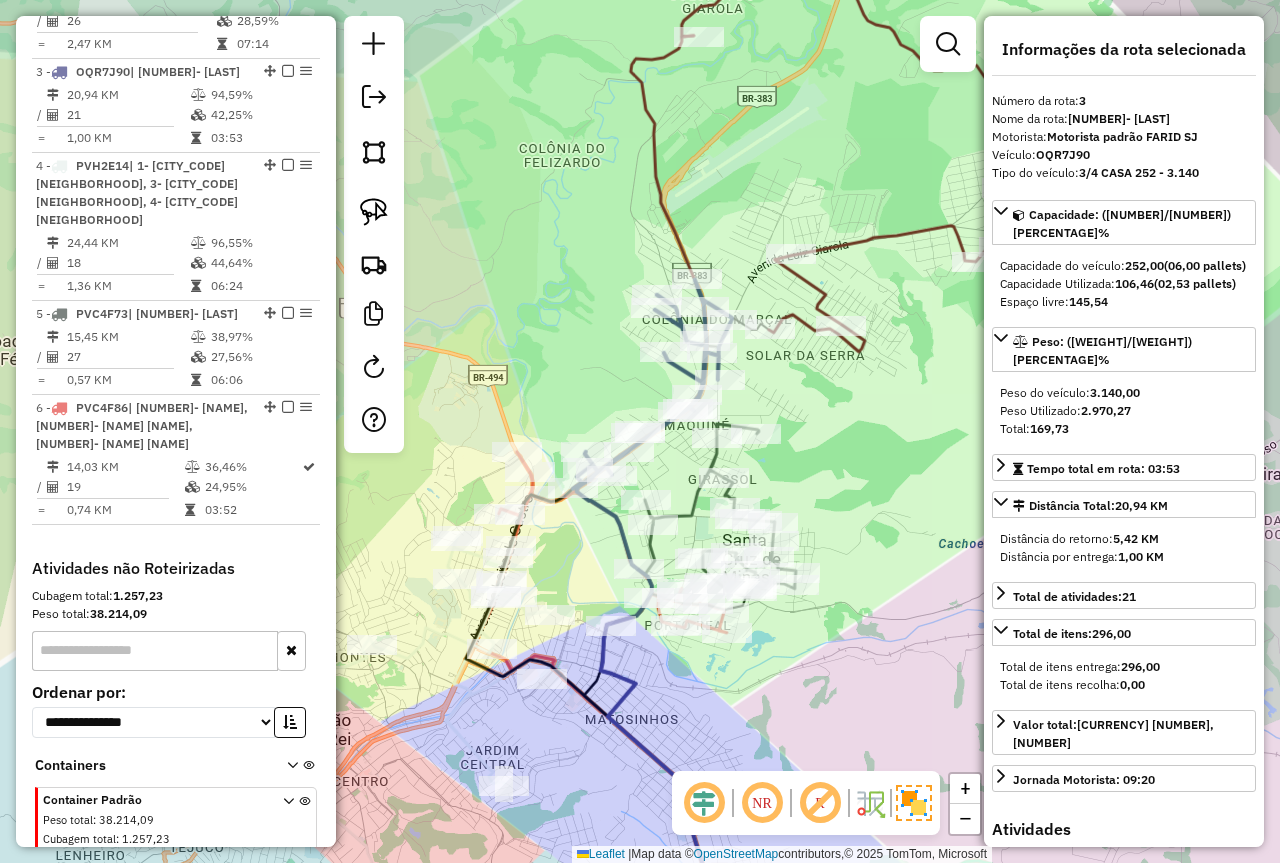 click on "Rota 5 - Placa [PLATE_NUMBER]  [NUMBER] - [BUSINESS_NAME] Rota 5 - Placa [PLATE_NUMBER]  [NUMBER] - [NAME] Rota 5 - Placa [PLATE_NUMBER]  [NUMBER] - [BUSINESS_NAME] Janela de atendimento Grade de atendimento Capacidade Transportadoras Veículos Cliente Pedidos  Rotas Selecione os dias de semana para filtrar as janelas de atendimento  Seg   Ter   Qua   Qui   Sex   Sáb   Dom  Informe o período da janela de atendimento: De: Até:  Filtrar exatamente a janela do cliente  Considerar janela de atendimento padrão  Selecione os dias de semana para filtrar as grades de atendimento  Seg   Ter   Qua   Qui   Sex   Sáb   Dom   Considerar clientes sem dia de atendimento cadastrado  Clientes fora do dia de atendimento selecionado Filtrar as atividades entre os valores definidos abaixo:  Peso mínimo:   Peso máximo:   Cubagem mínima:   Cubagem máxima:   De:   Até:  Filtrar as atividades entre o tempo de atendimento definido abaixo:  De:   Até:   Considerar capacidade total dos clientes não roteirizados Transportadora: Nome: +" 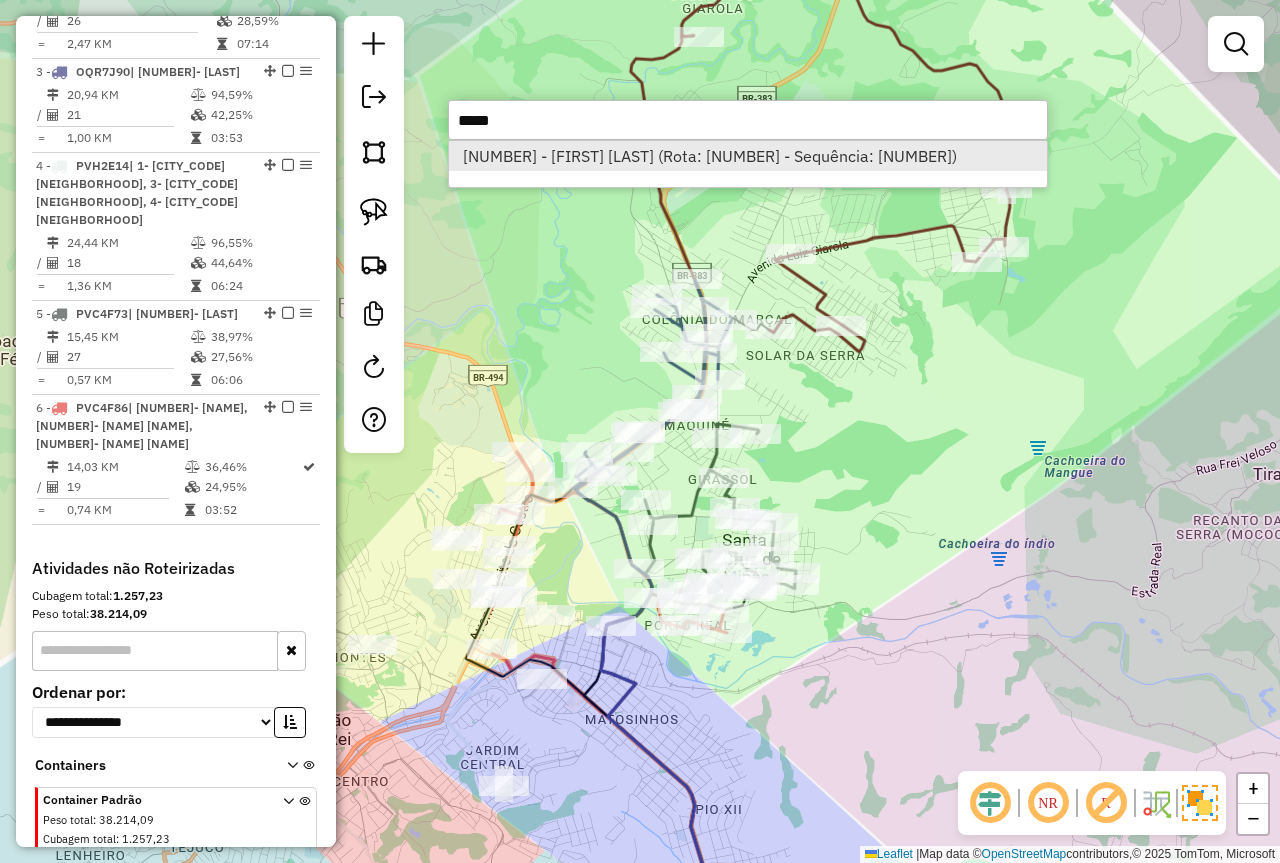type on "*****" 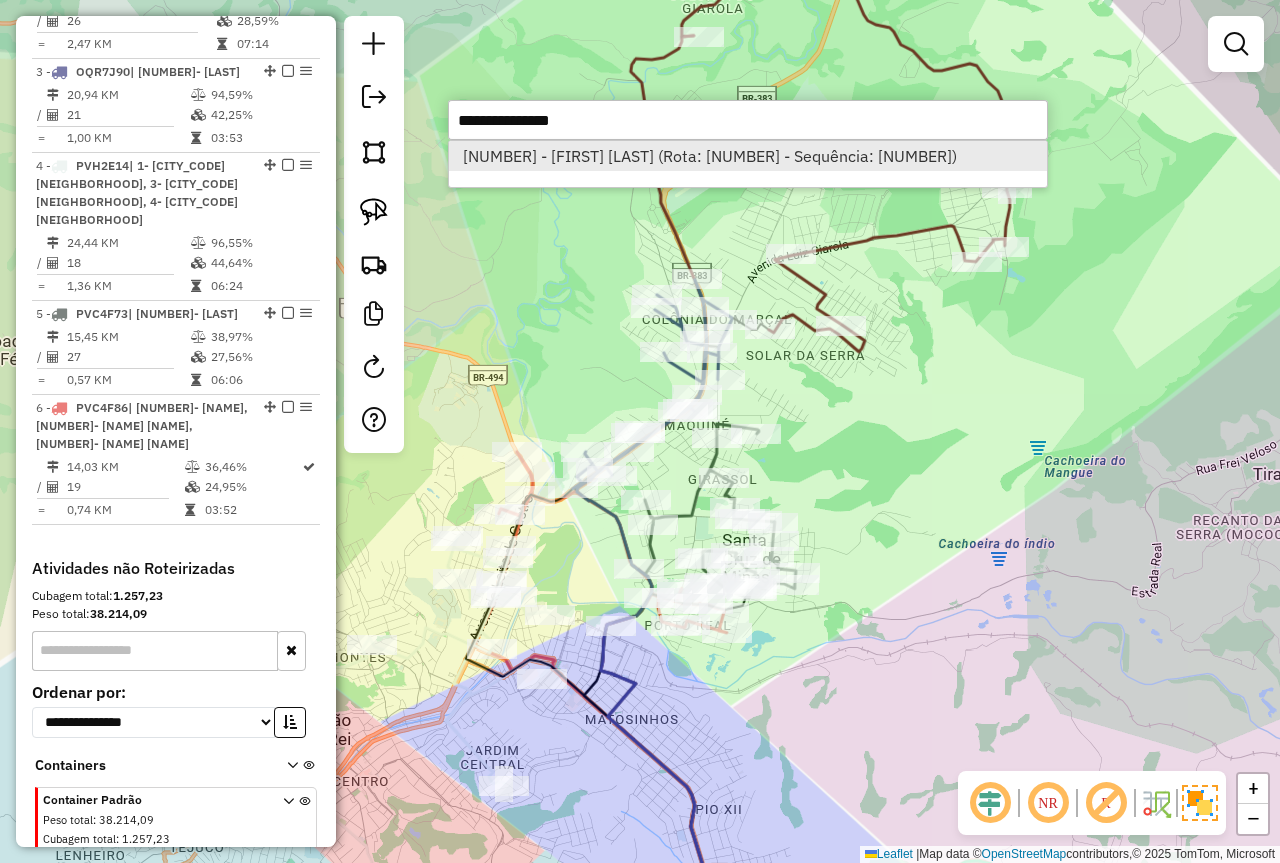 select on "**********" 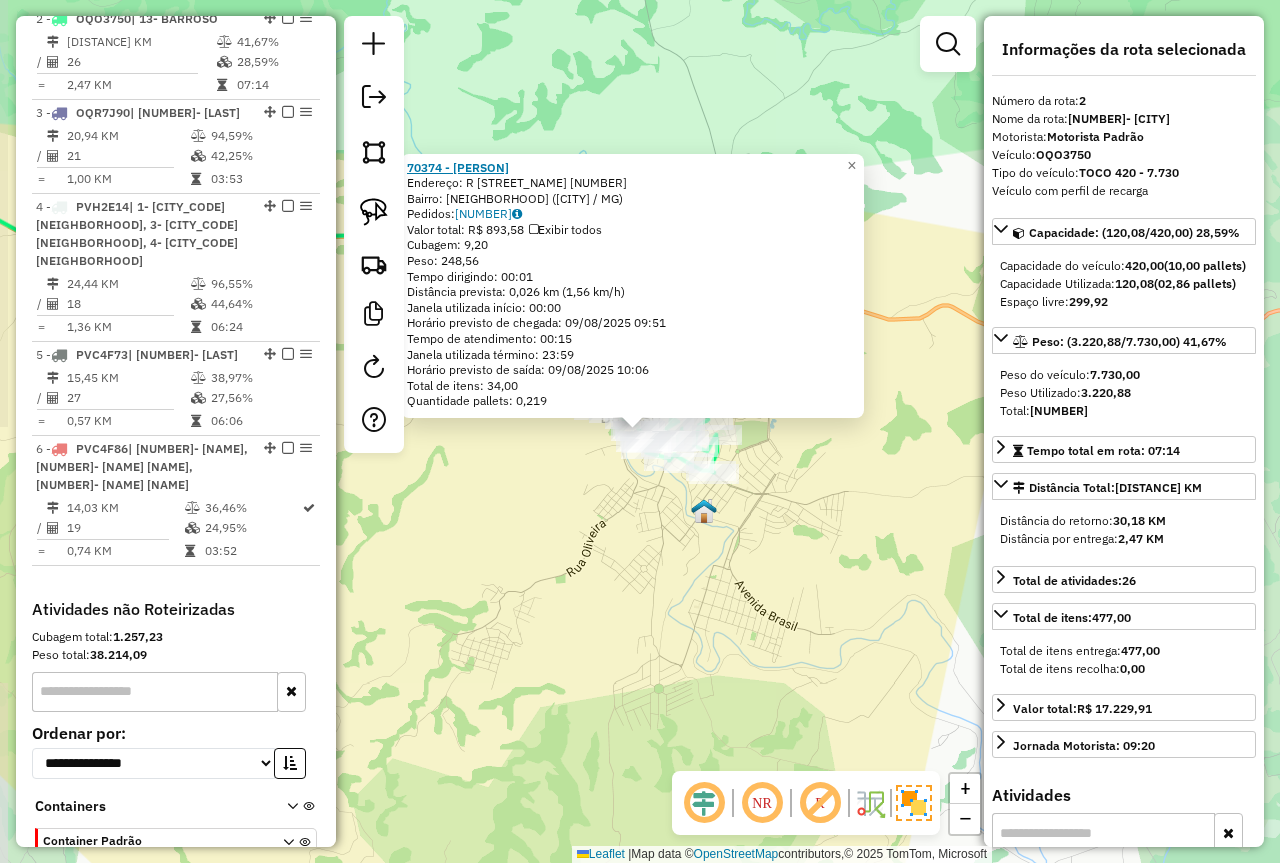 scroll, scrollTop: 886, scrollLeft: 0, axis: vertical 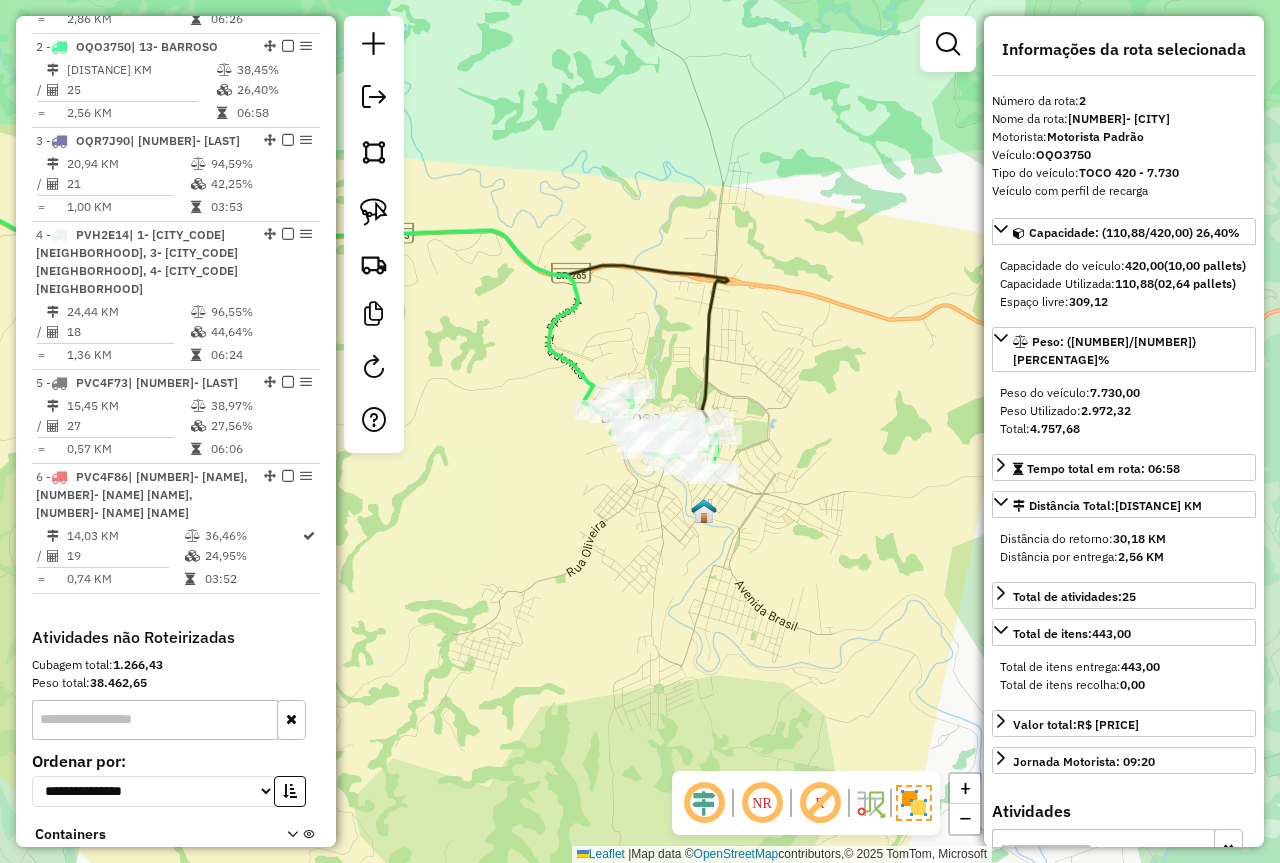 click on "Janela de atendimento Grade de atendimento Capacidade Transportadoras Veículos Cliente Pedidos  Rotas Selecione os dias de semana para filtrar as janelas de atendimento  Seg   Ter   Qua   Qui   Sex   Sáb   Dom  Informe o período da janela de atendimento: De: Até:  Filtrar exatamente a janela do cliente  Considerar janela de atendimento padrão  Selecione os dias de semana para filtrar as grades de atendimento  Seg   Ter   Qua   Qui   Sex   Sáb   Dom   Considerar clientes sem dia de atendimento cadastrado  Clientes fora do dia de atendimento selecionado Filtrar as atividades entre os valores definidos abaixo:  Peso mínimo:   Peso máximo:   Cubagem mínima:   Cubagem máxima:   De:   Até:  Filtrar as atividades entre o tempo de atendimento definido abaixo:  De:   Até:   Considerar capacidade total dos clientes não roteirizados Transportadora: Selecione um ou mais itens Tipo de veículo: Selecione um ou mais itens Veículo: Selecione um ou mais itens Motorista: Selecione um ou mais itens Nome: Rótulo:" 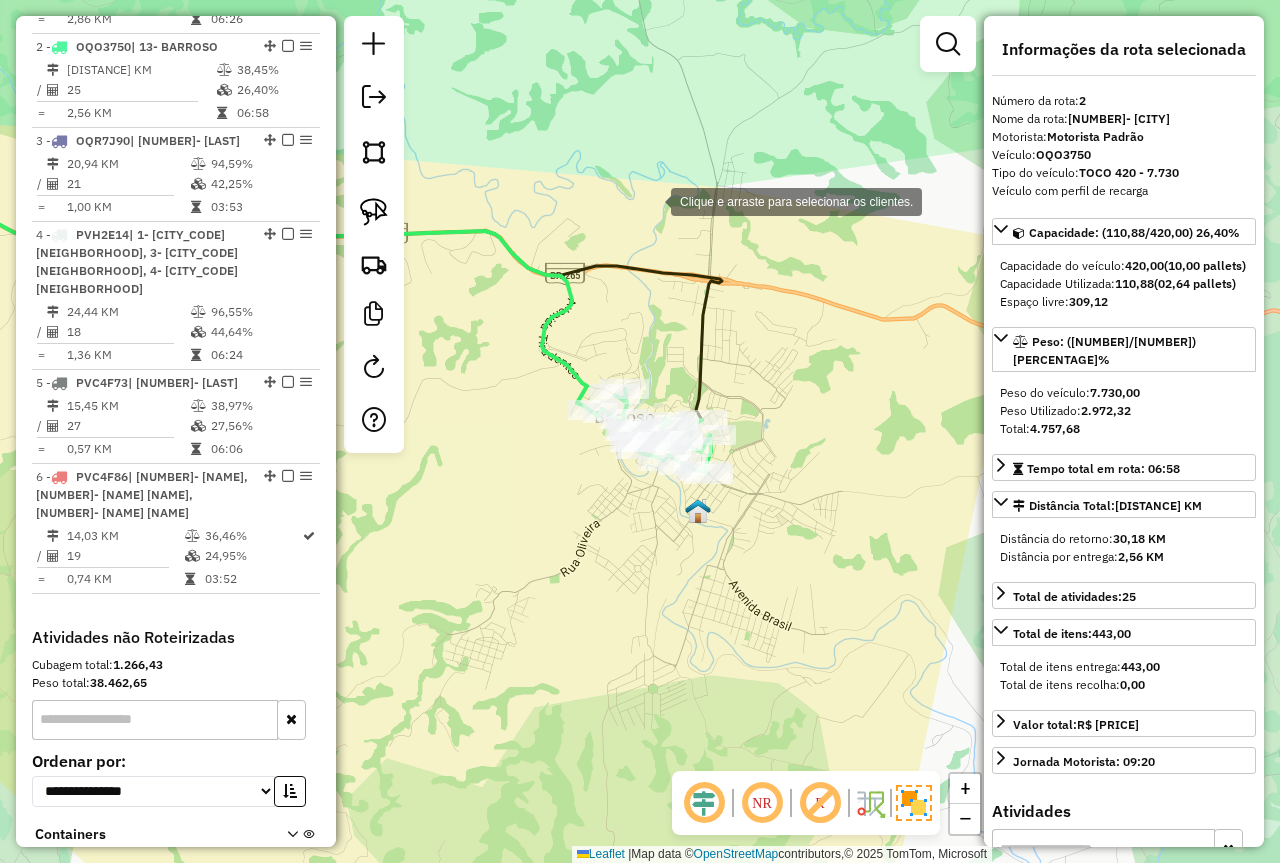 click on "Clique e arraste para selecionar os clientes. Janela de atendimento Grade de atendimento Capacidade Transportadoras Veículos Cliente Pedidos  Rotas Selecione os dias de semana para filtrar as janelas de atendimento  Seg   Ter   Qua   Qui   Sex   Sáb   Dom  Informe o período da janela de atendimento: De: Até:  Filtrar exatamente a janela do cliente  Considerar janela de atendimento padrão  Selecione os dias de semana para filtrar as grades de atendimento  Seg   Ter   Qua   Qui   Sex   Sáb   Dom   Considerar clientes sem dia de atendimento cadastrado  Clientes fora do dia de atendimento selecionado Filtrar as atividades entre os valores definidos abaixo:  Peso mínimo:   Peso máximo:   Cubagem mínima:   Cubagem máxima:   De:   Até:  Filtrar as atividades entre o tempo de atendimento definido abaixo:  De:   Até:   Considerar capacidade total dos clientes não roteirizados Transportadora: Selecione um ou mais itens Tipo de veículo: Selecione um ou mais itens Veículo: Selecione um ou mais itens Nome:" 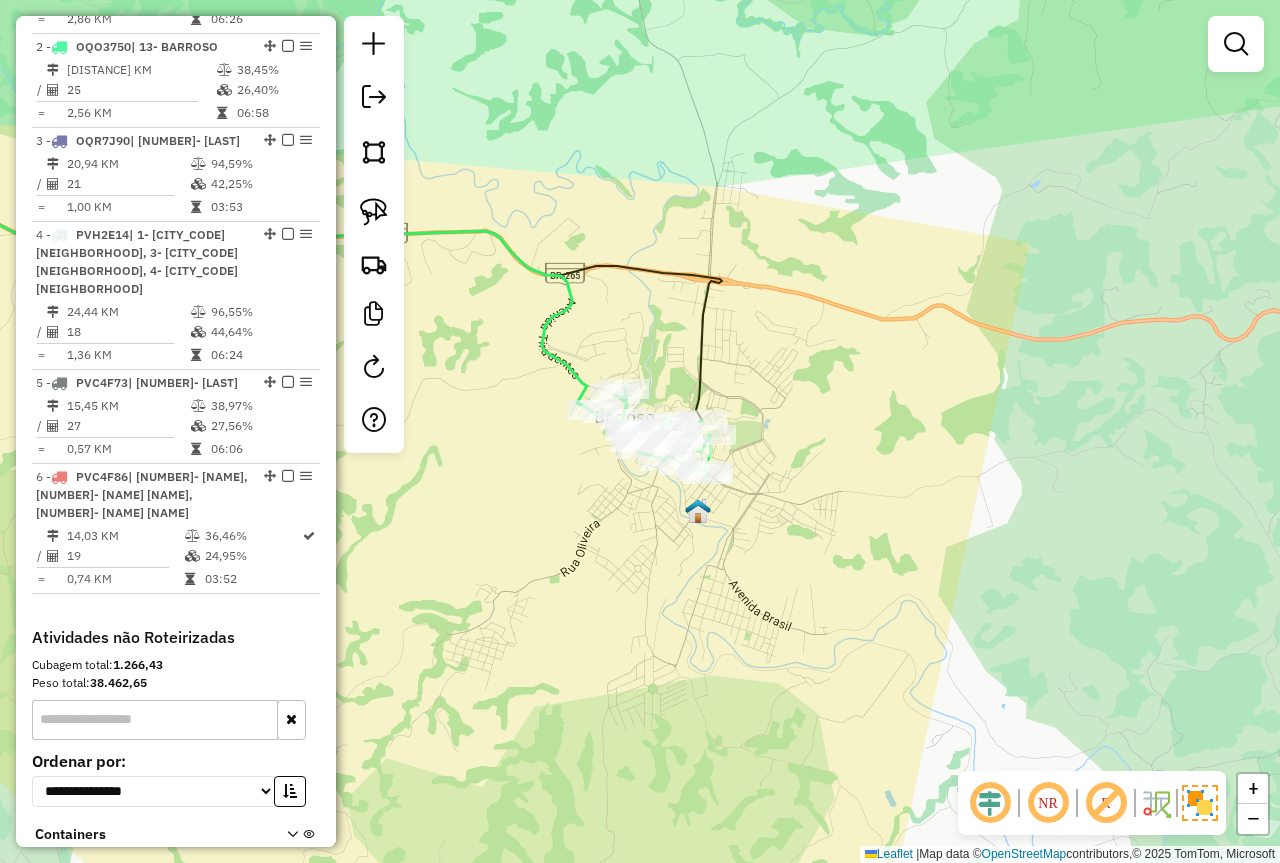 click on "Janela de atendimento Grade de atendimento Capacidade Transportadoras Veículos Cliente Pedidos  Rotas Selecione os dias de semana para filtrar as janelas de atendimento  Seg   Ter   Qua   Qui   Sex   Sáb   Dom  Informe o período da janela de atendimento: De: Até:  Filtrar exatamente a janela do cliente  Considerar janela de atendimento padrão  Selecione os dias de semana para filtrar as grades de atendimento  Seg   Ter   Qua   Qui   Sex   Sáb   Dom   Considerar clientes sem dia de atendimento cadastrado  Clientes fora do dia de atendimento selecionado Filtrar as atividades entre os valores definidos abaixo:  Peso mínimo:   Peso máximo:   Cubagem mínima:   Cubagem máxima:   De:   Até:  Filtrar as atividades entre o tempo de atendimento definido abaixo:  De:   Até:   Considerar capacidade total dos clientes não roteirizados Transportadora: Selecione um ou mais itens Tipo de veículo: Selecione um ou mais itens Veículo: Selecione um ou mais itens Motorista: Selecione um ou mais itens Nome: Rótulo:" 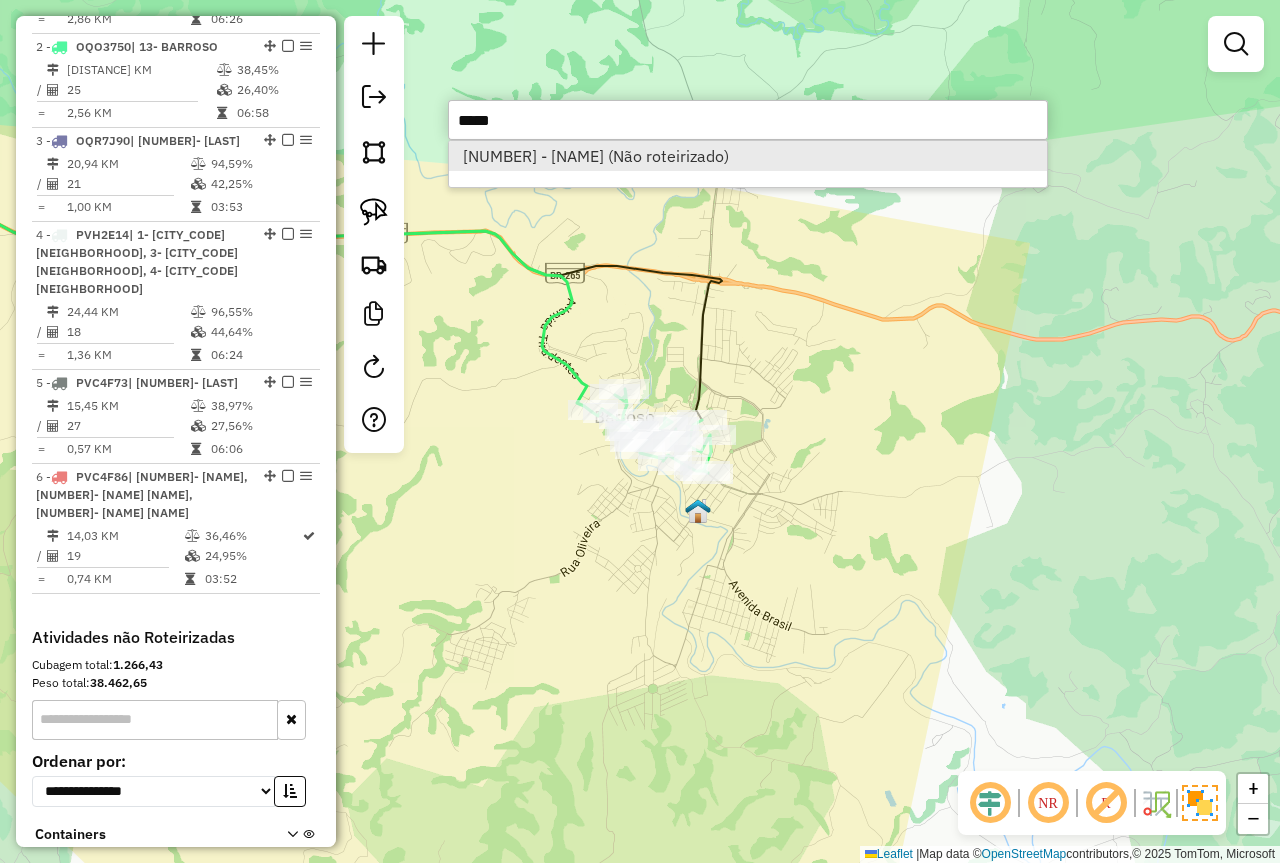 type on "*****" 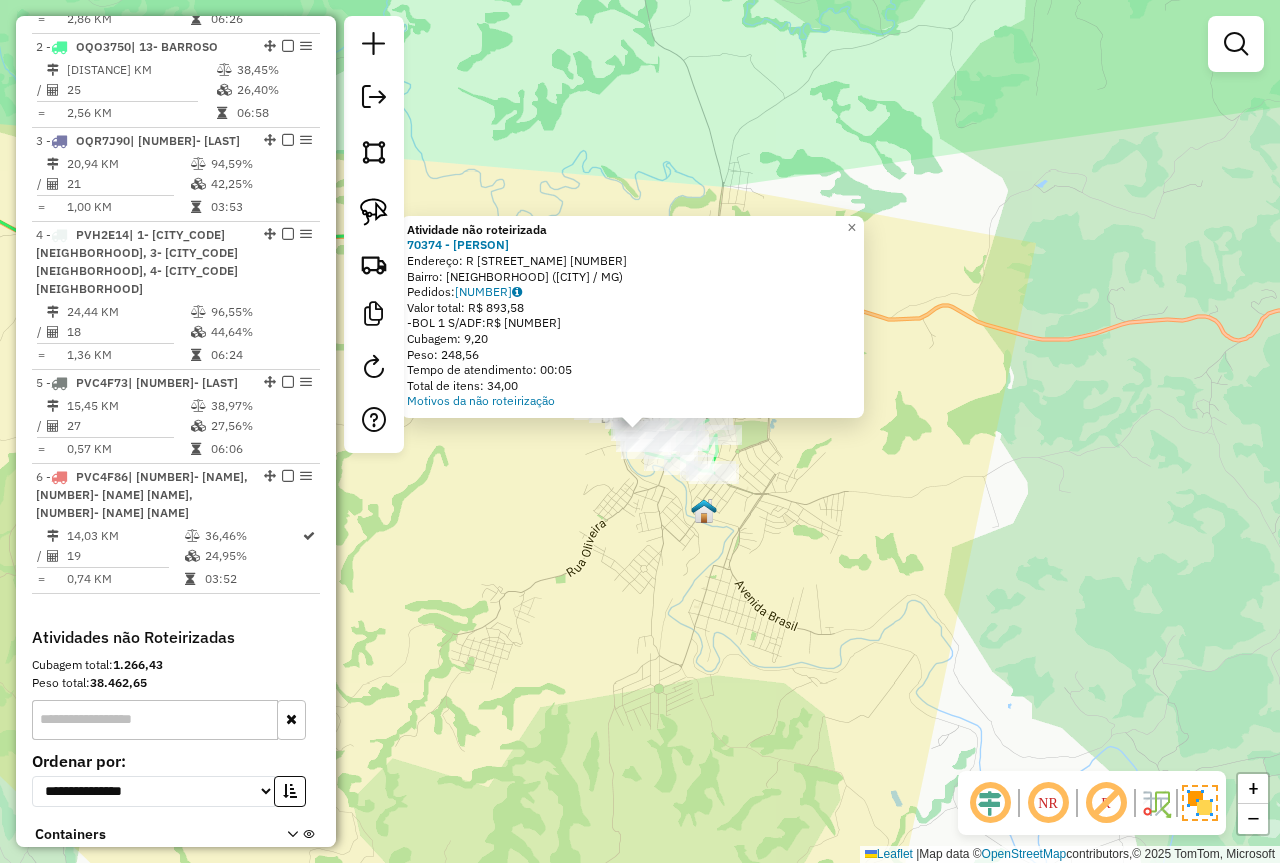 click on "Atividade não roteirizada [NUMBER] - [NAME] Endereço: [STREET] [NUMBER] Bairro: [NEIGHBORHOOD] ([CITY] / MG) Pedidos: [ORDER_ID] Valor total: [CURRENCY][AMOUNT] -BOL [NUMBER] S/ADF: [CURRENCY][AMOUNT] Cubagem: [CUBAGE] Peso: [WEIGHT] Tempo de atendimento: [TIME] Total de itens: [ITEMS] Motivos da não roteirização × Janela de atendimento Grade de atendimento Capacidade Transportadoras Veículos Cliente Pedidos Rotas Selecione os dias de semana para filtrar as janelas de atendimento Seg Ter Qua Qui Sex Sáb Dom Informe o período da janela de atendimento: De: Até: Filtrar exatamente a janela do cliente Considerar janela de atendimento padrão Selecione os dias de semana para filtrar as grades de atendimento Seg Ter Qua Qui Sex Sáb Dom Considerar clientes sem dia de atendimento cadastrado Clientes fora do dia de atendimento selecionado Filtrar as atividades entre os valores definidos abaixo: Peso mínimo: Peso máximo: Cubagem mínima: Cubagem máxima: De:" 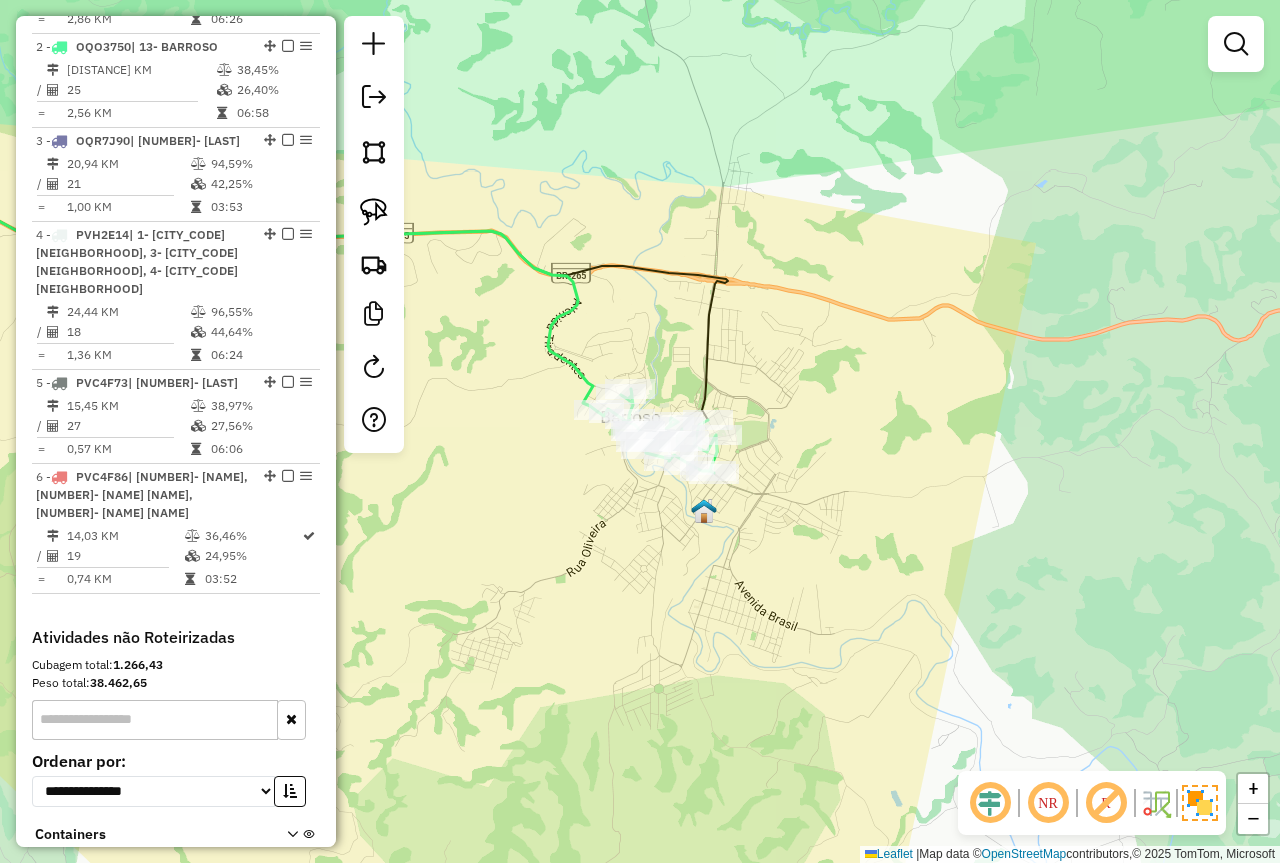 click on "Janela de atendimento Grade de atendimento Capacidade Transportadoras Veículos Cliente Pedidos  Rotas Selecione os dias de semana para filtrar as janelas de atendimento  Seg   Ter   Qua   Qui   Sex   Sáb   Dom  Informe o período da janela de atendimento: De: Até:  Filtrar exatamente a janela do cliente  Considerar janela de atendimento padrão  Selecione os dias de semana para filtrar as grades de atendimento  Seg   Ter   Qua   Qui   Sex   Sáb   Dom   Considerar clientes sem dia de atendimento cadastrado  Clientes fora do dia de atendimento selecionado Filtrar as atividades entre os valores definidos abaixo:  Peso mínimo:   Peso máximo:   Cubagem mínima:   Cubagem máxima:   De:   Até:  Filtrar as atividades entre o tempo de atendimento definido abaixo:  De:   Até:   Considerar capacidade total dos clientes não roteirizados Transportadora: Selecione um ou mais itens Tipo de veículo: Selecione um ou mais itens Veículo: Selecione um ou mais itens Motorista: Selecione um ou mais itens Nome: Rótulo:" 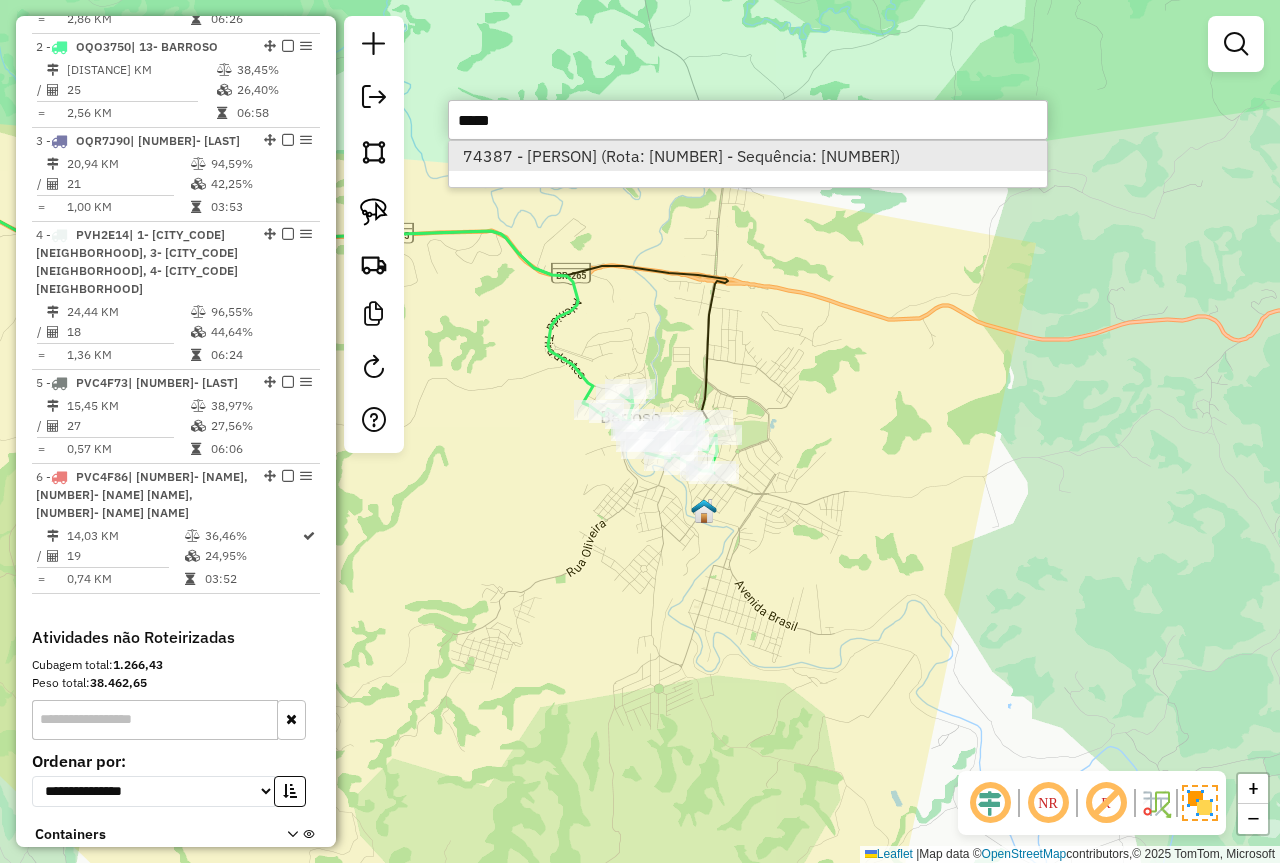 type on "*****" 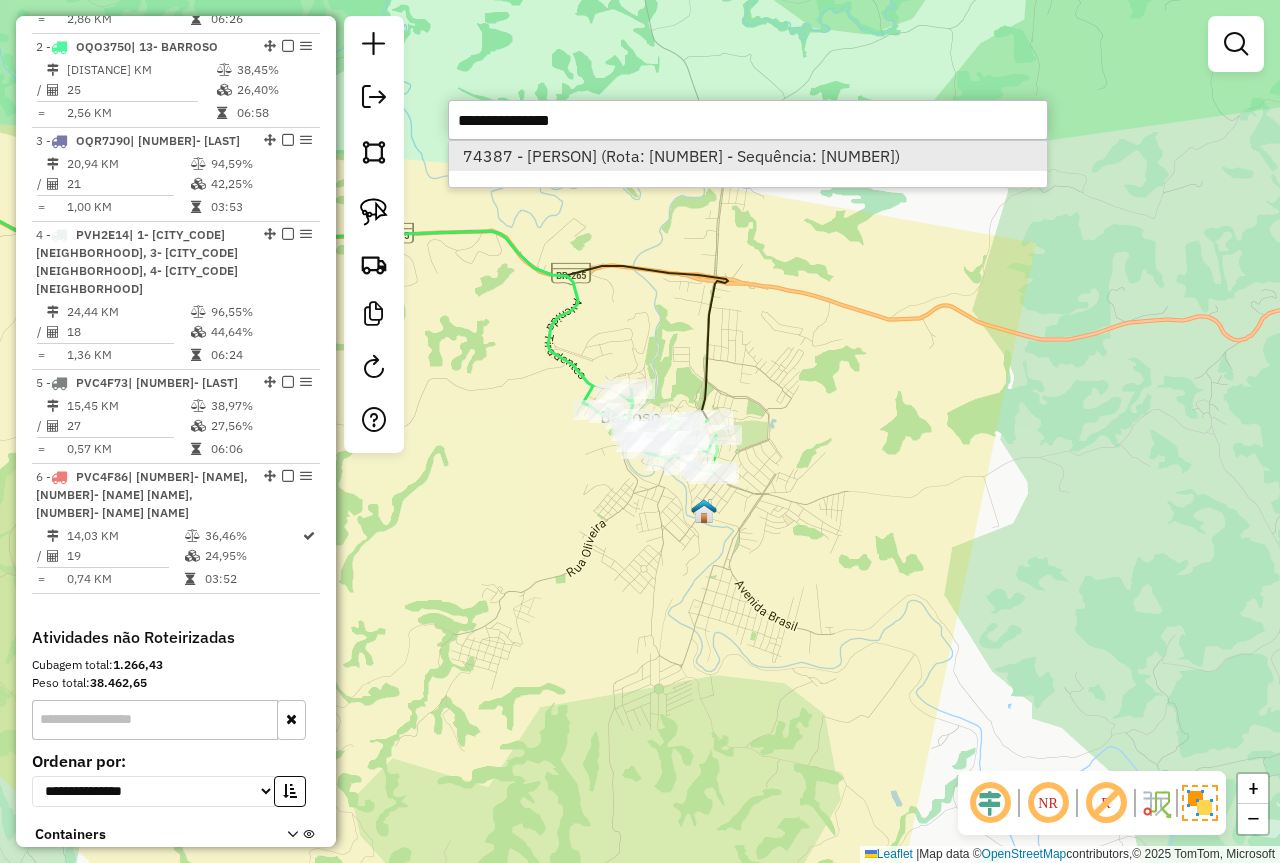 select on "**********" 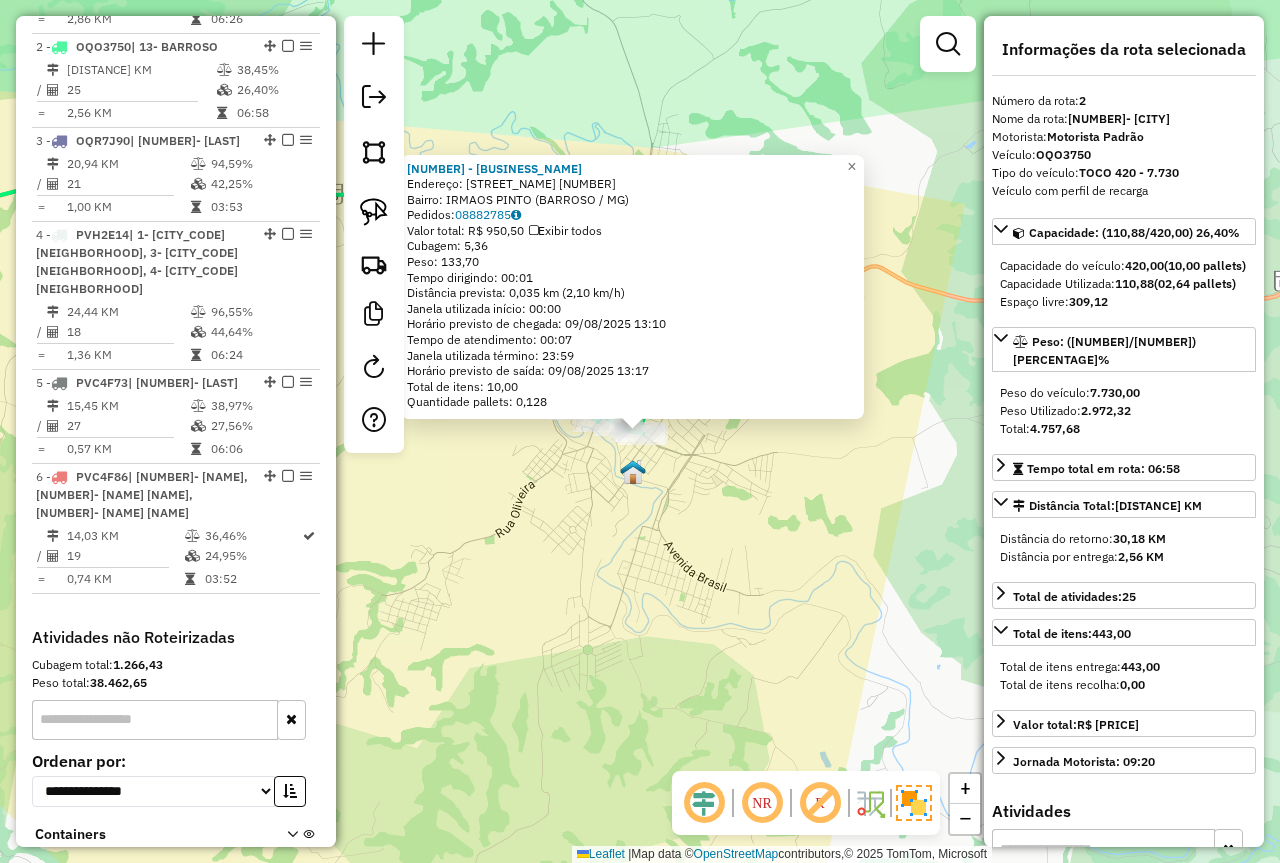 drag, startPoint x: 576, startPoint y: 162, endPoint x: 413, endPoint y: 159, distance: 163.0276 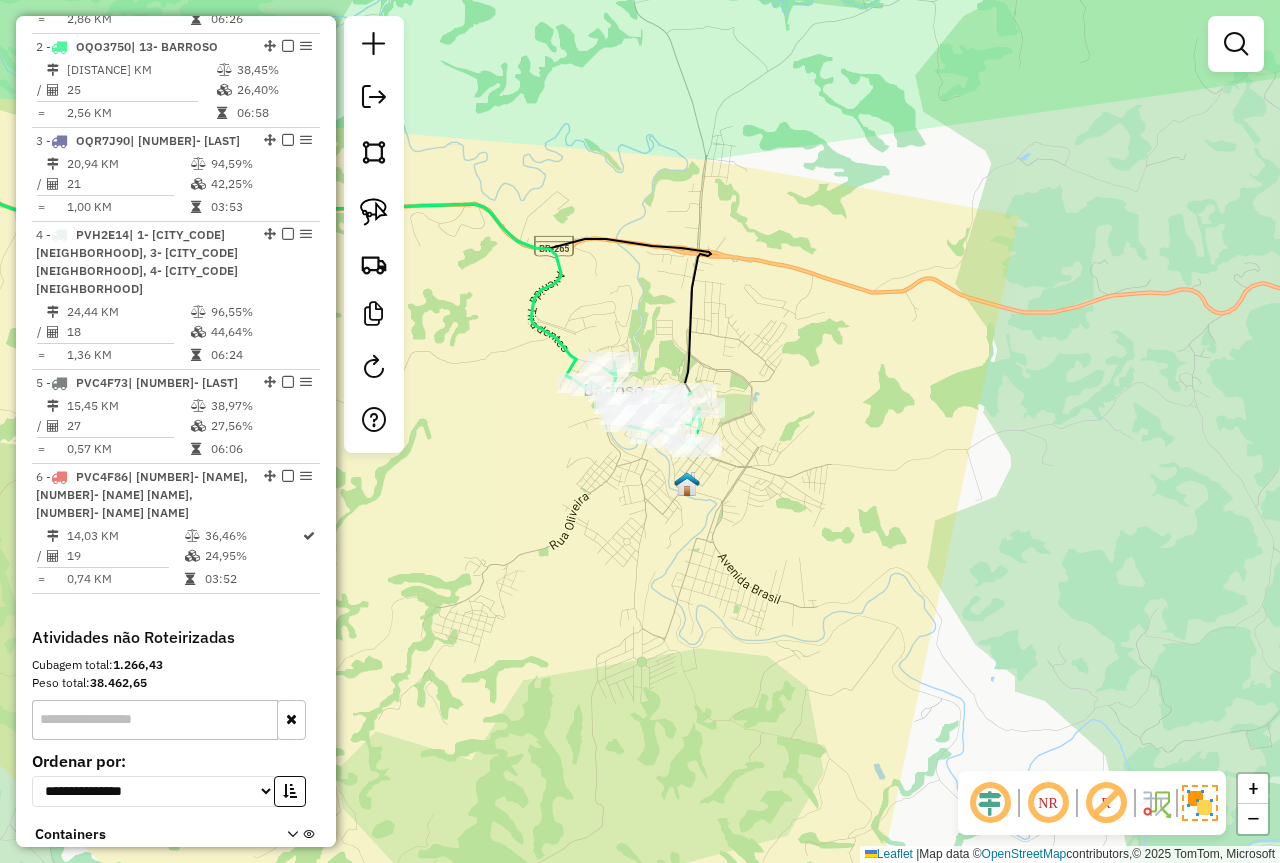 drag, startPoint x: 524, startPoint y: 204, endPoint x: 563, endPoint y: 293, distance: 97.16995 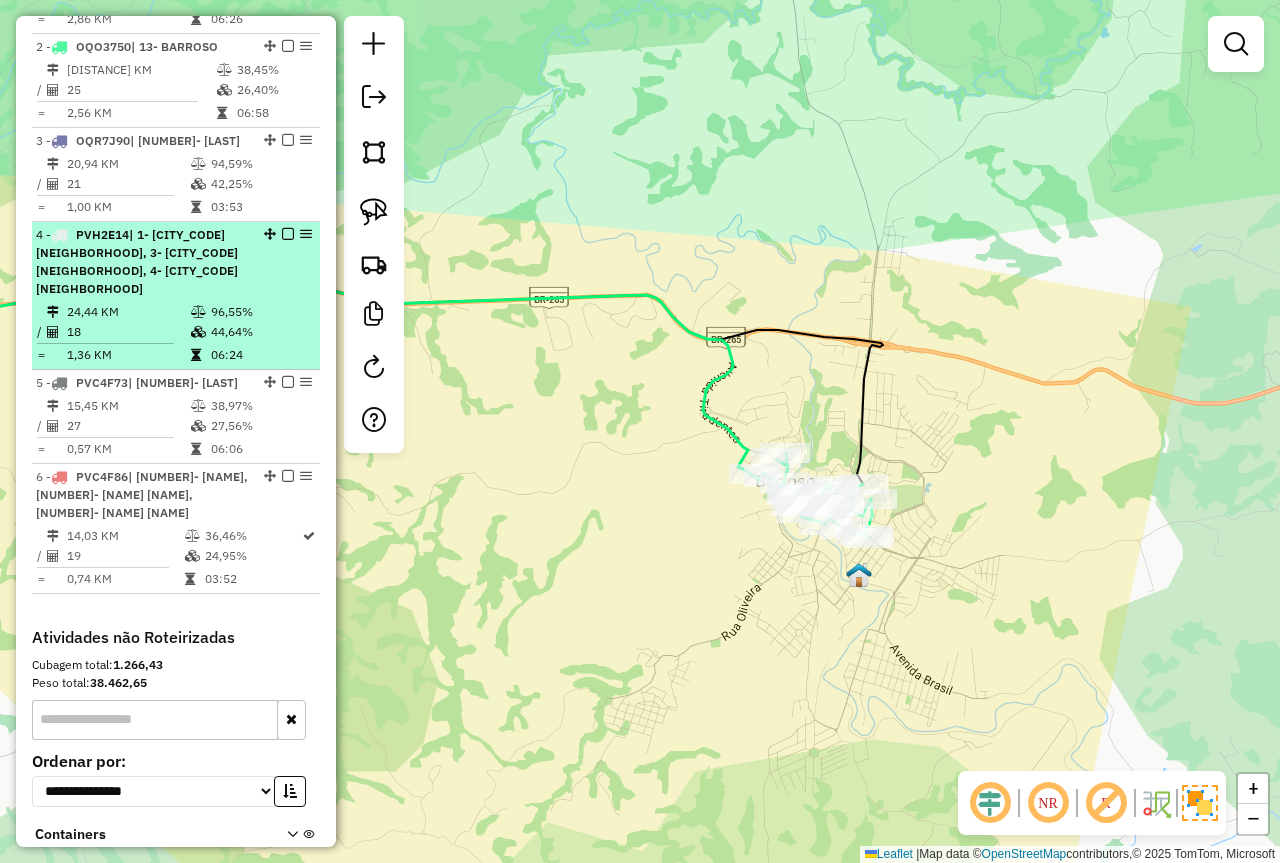 scroll, scrollTop: 586, scrollLeft: 0, axis: vertical 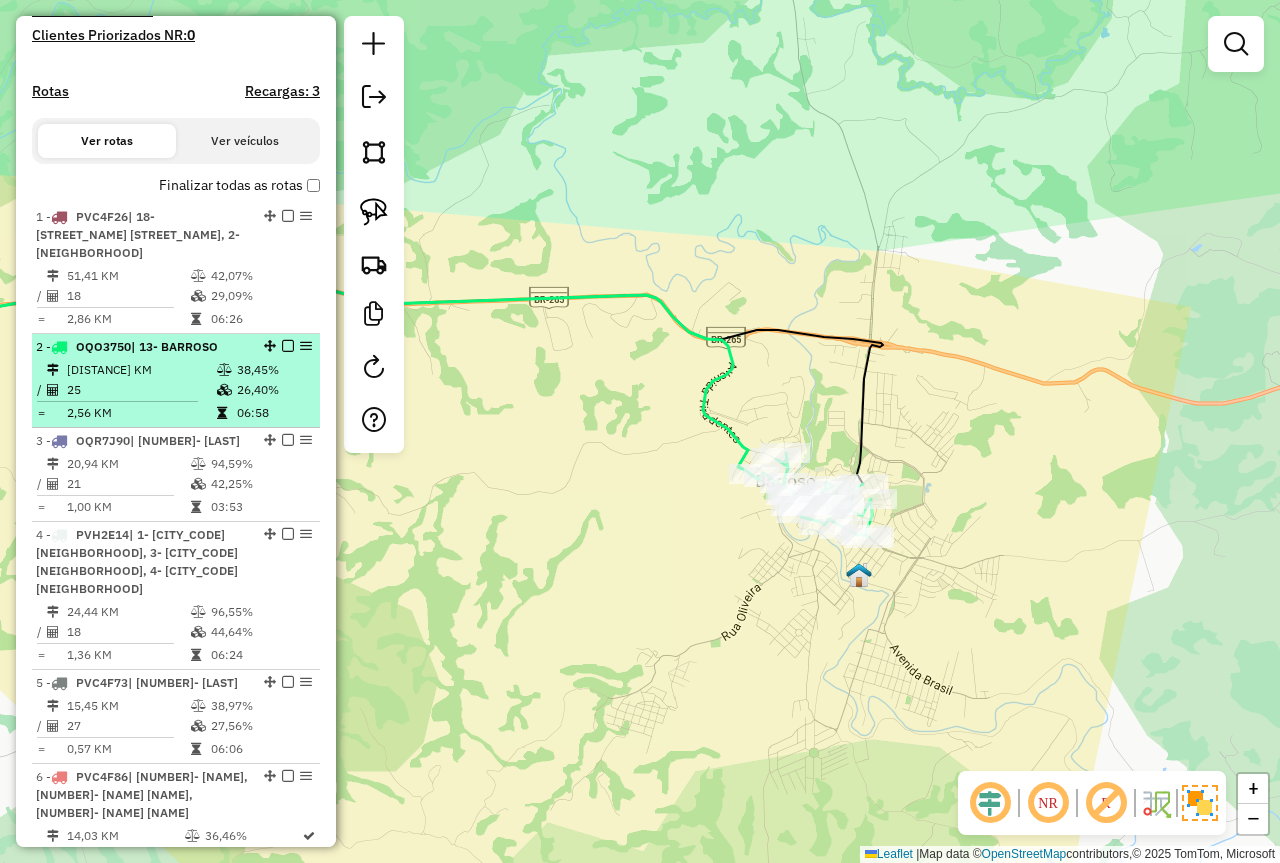 click on "[PLATE_NUMBER] - 3/4 CASA [NUMBER] - [VOLUME] (C: [VOLUME],00 - P: [VOLUME],00)" at bounding box center [142, 347] 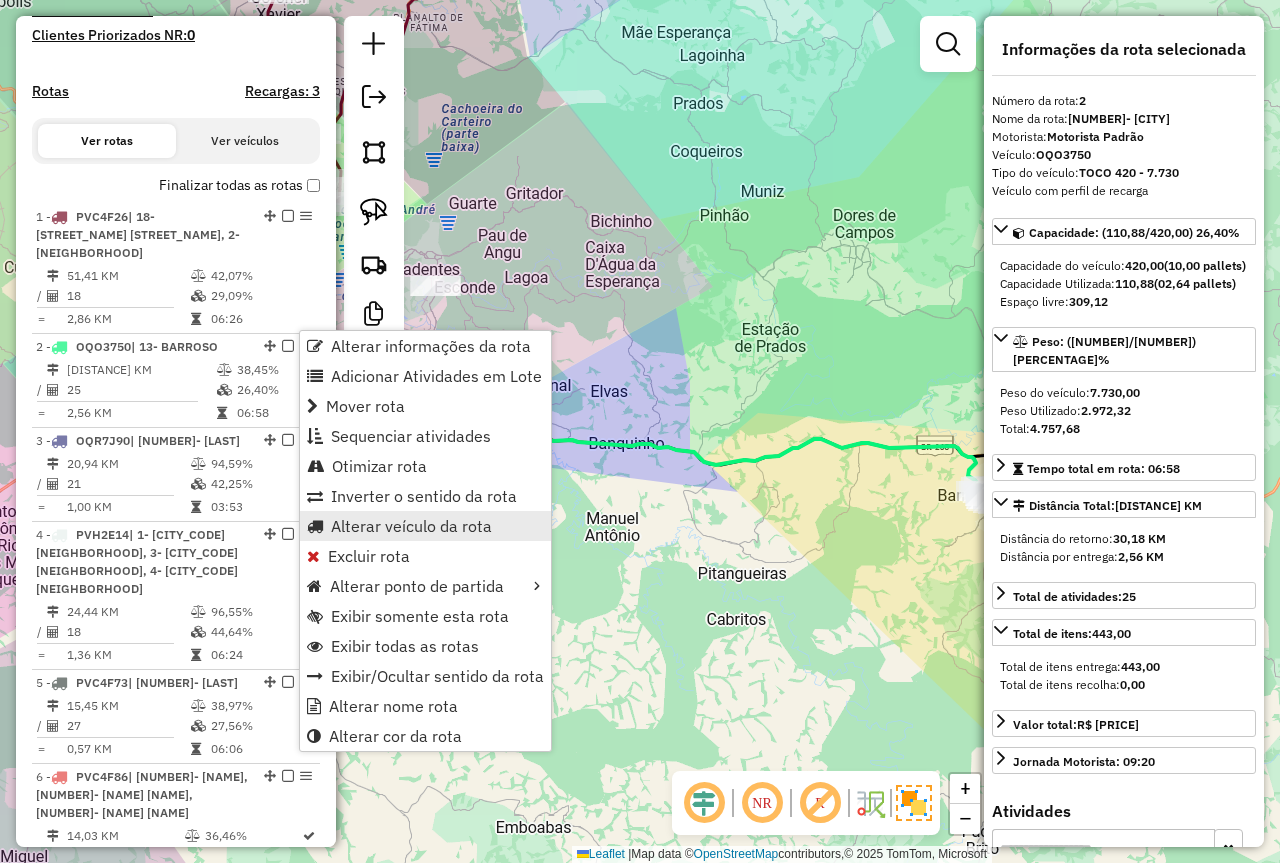 drag, startPoint x: 403, startPoint y: 535, endPoint x: 378, endPoint y: 522, distance: 28.178005 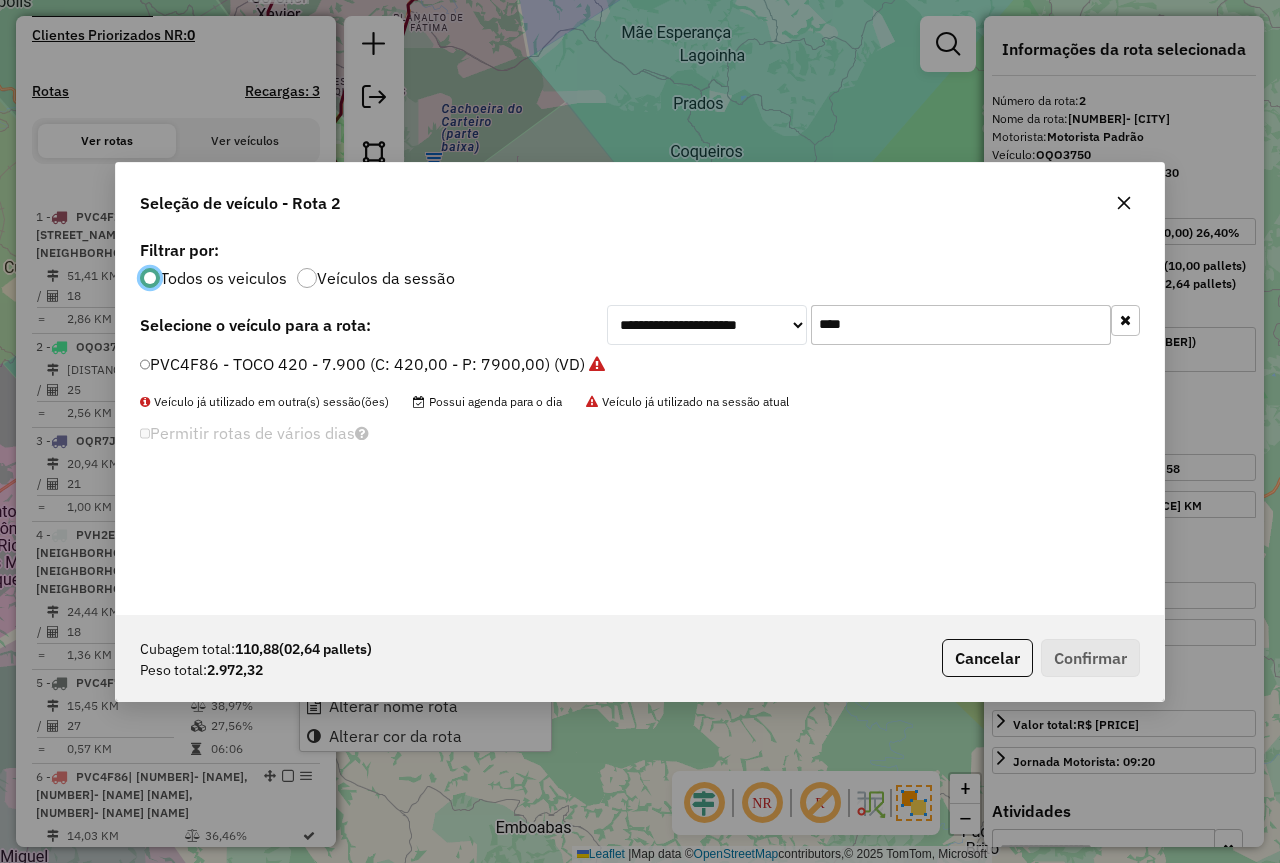 scroll, scrollTop: 11, scrollLeft: 6, axis: both 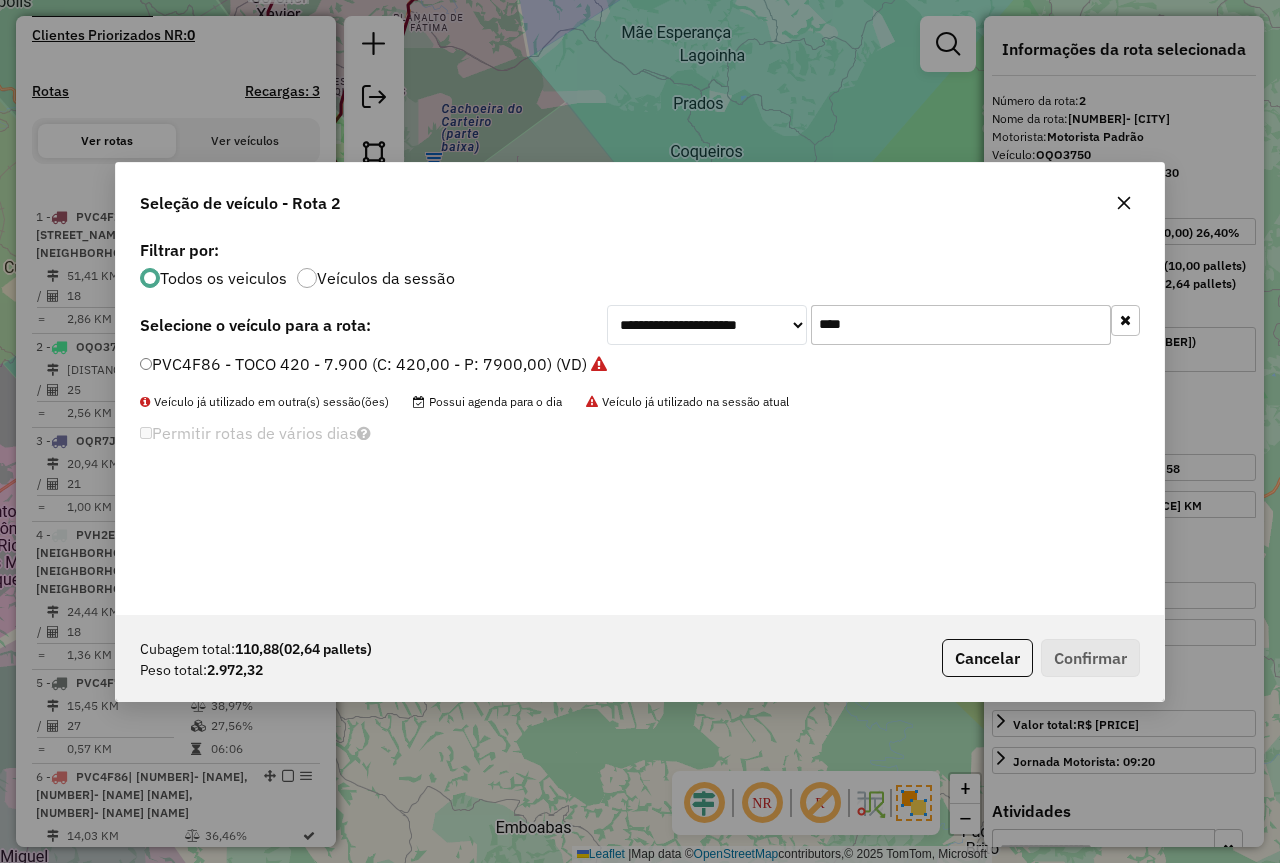 drag, startPoint x: 754, startPoint y: 300, endPoint x: 596, endPoint y: 376, distance: 175.32826 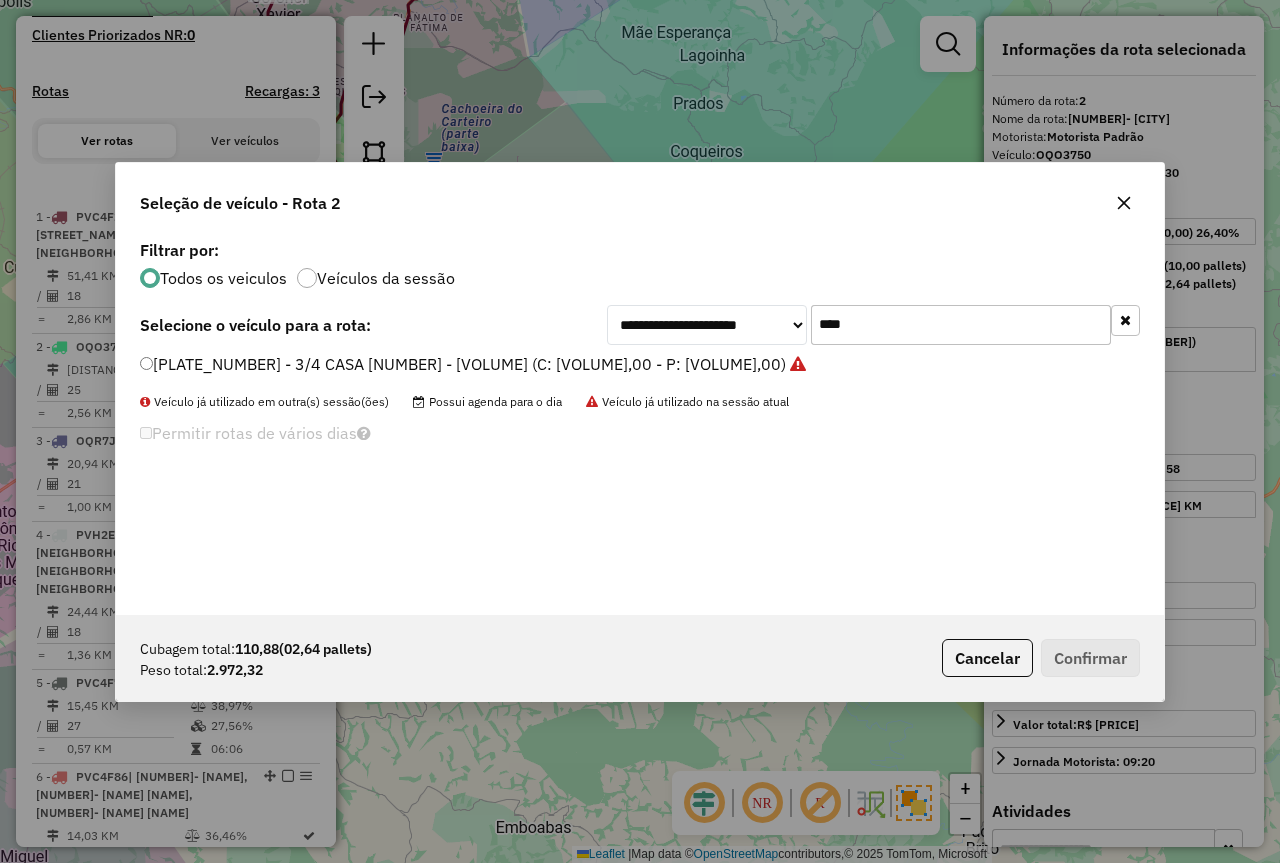 type on "****" 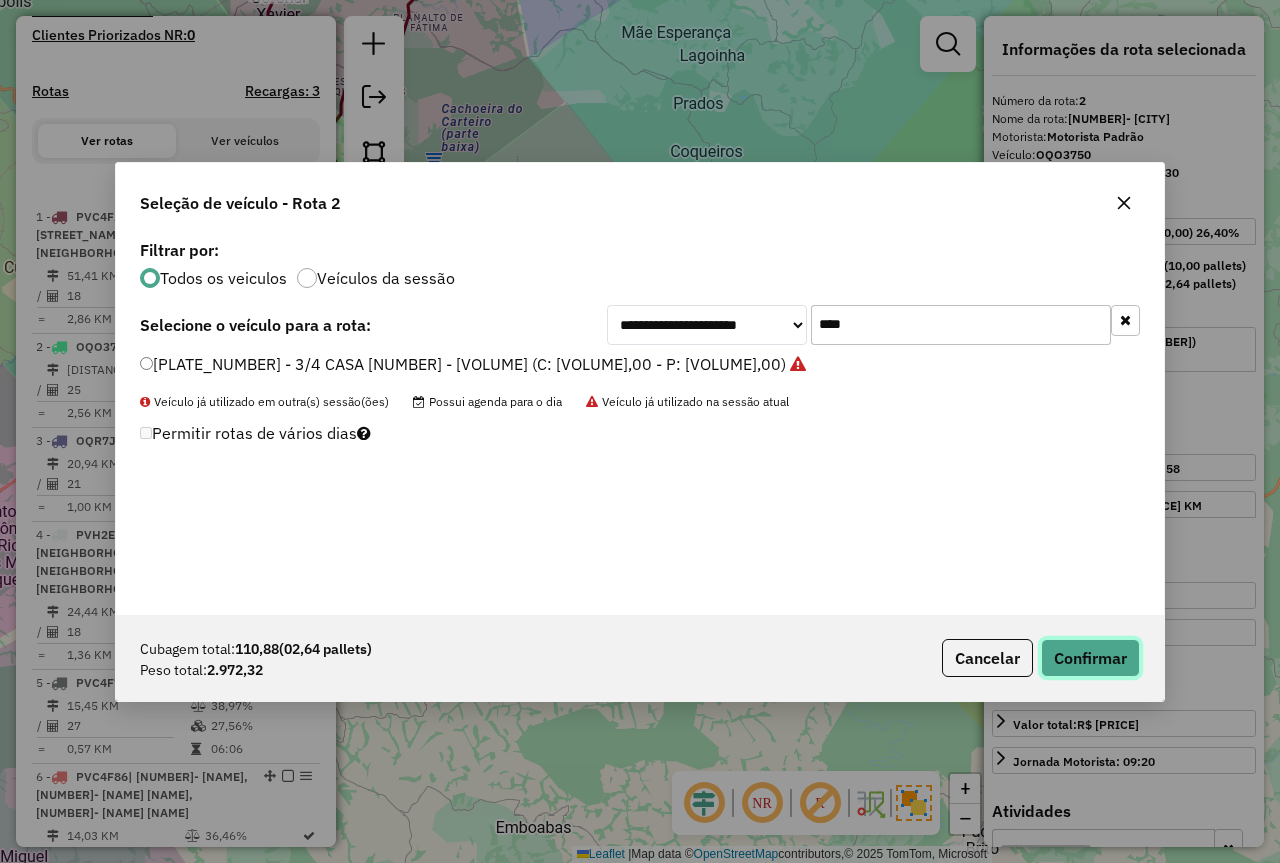 click on "Confirmar" 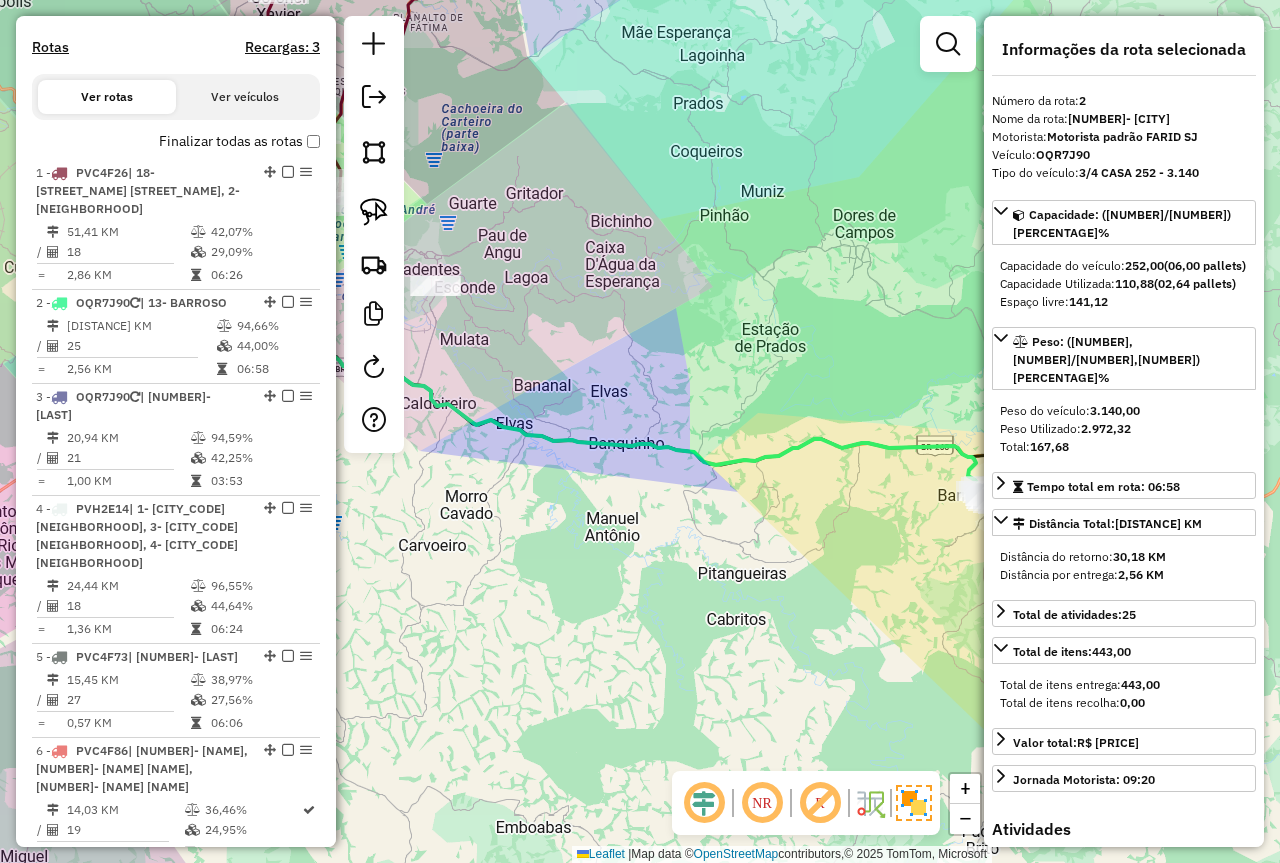 scroll, scrollTop: 486, scrollLeft: 0, axis: vertical 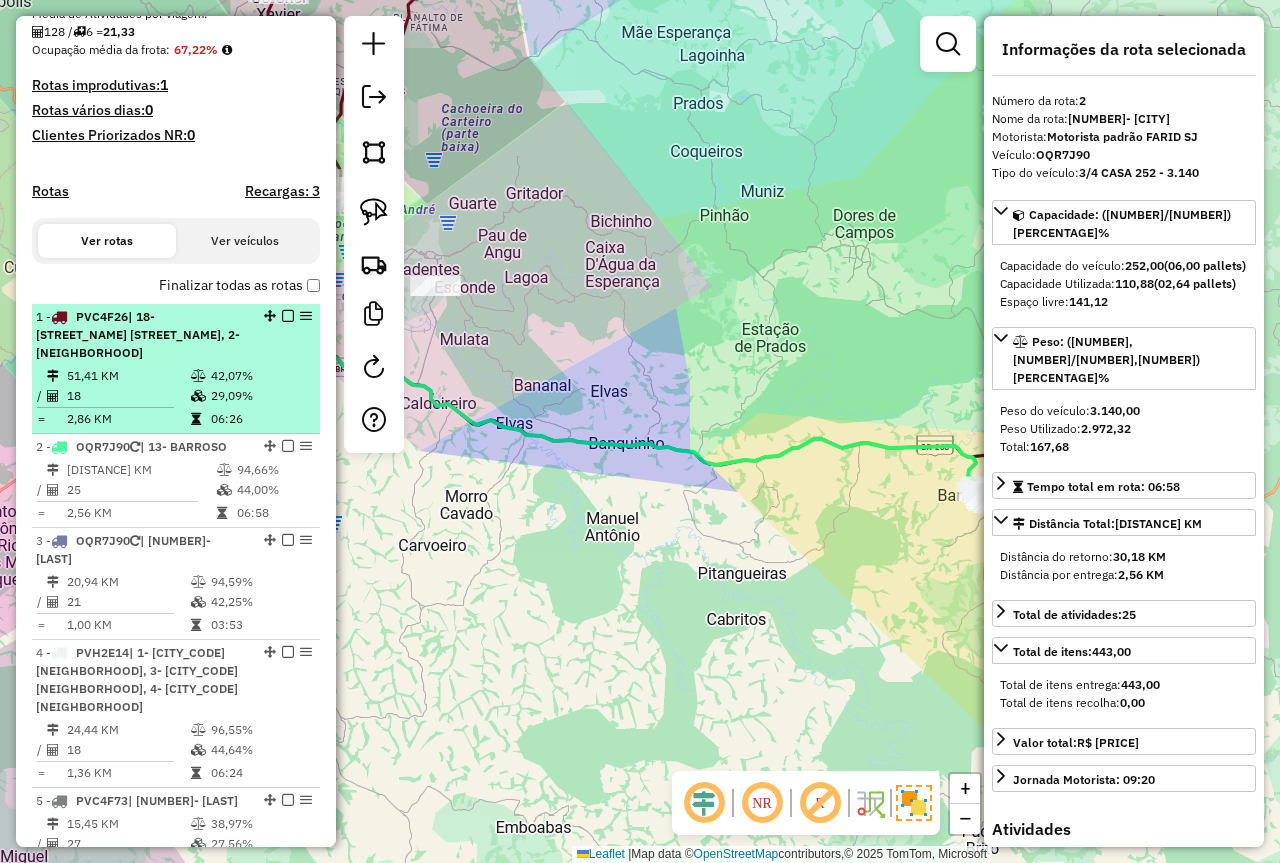 click on "| 18- [STREET_NAME] [STREET_NAME], 2- [NEIGHBORHOOD]" at bounding box center (138, 334) 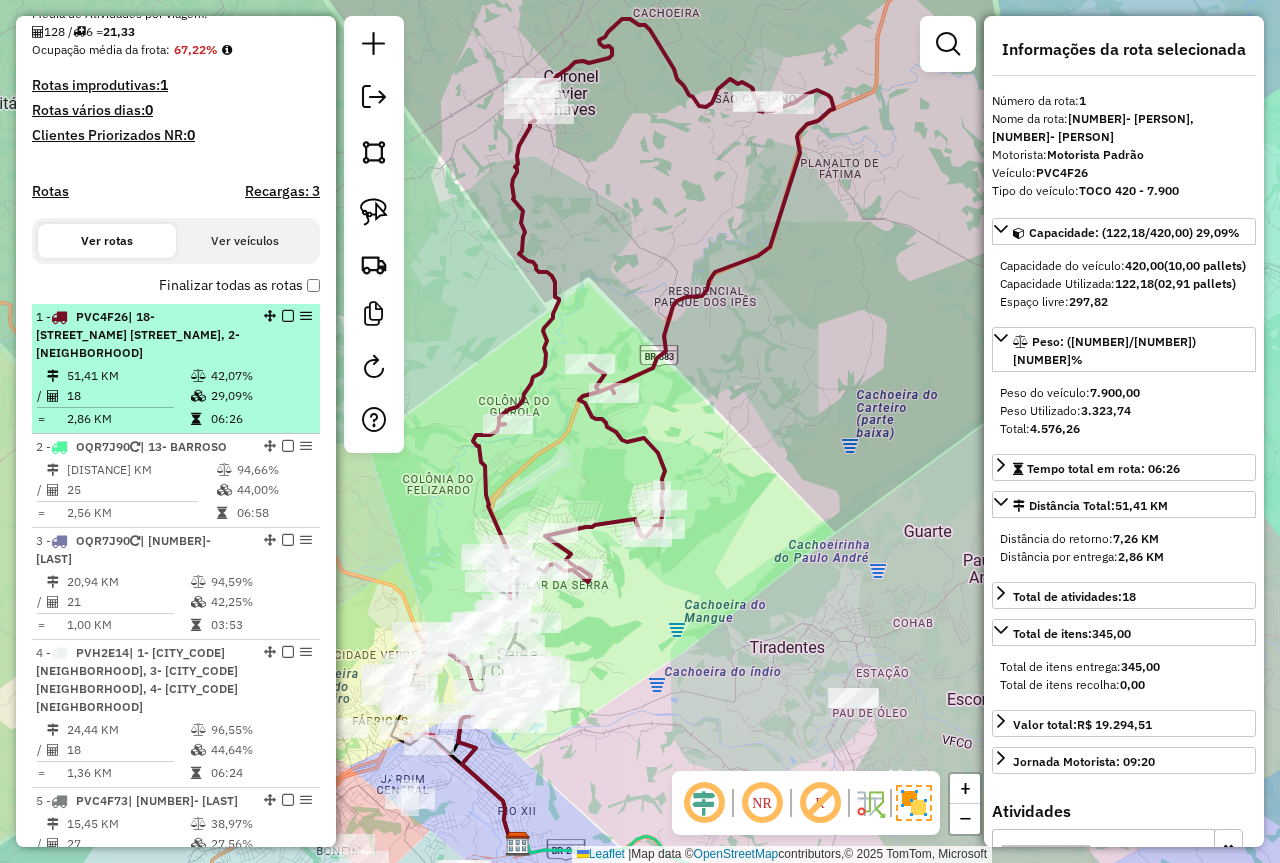 click at bounding box center (288, 316) 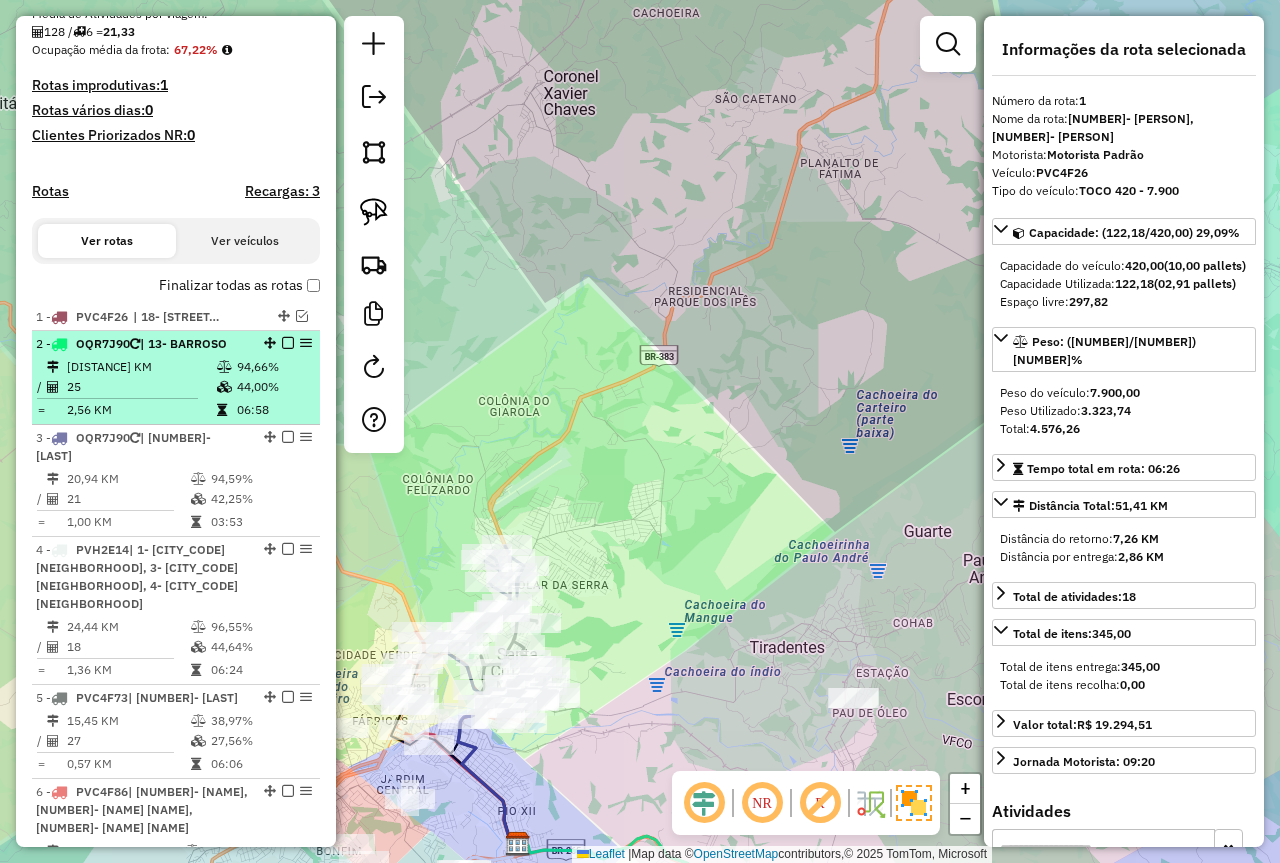 click at bounding box center [224, 367] 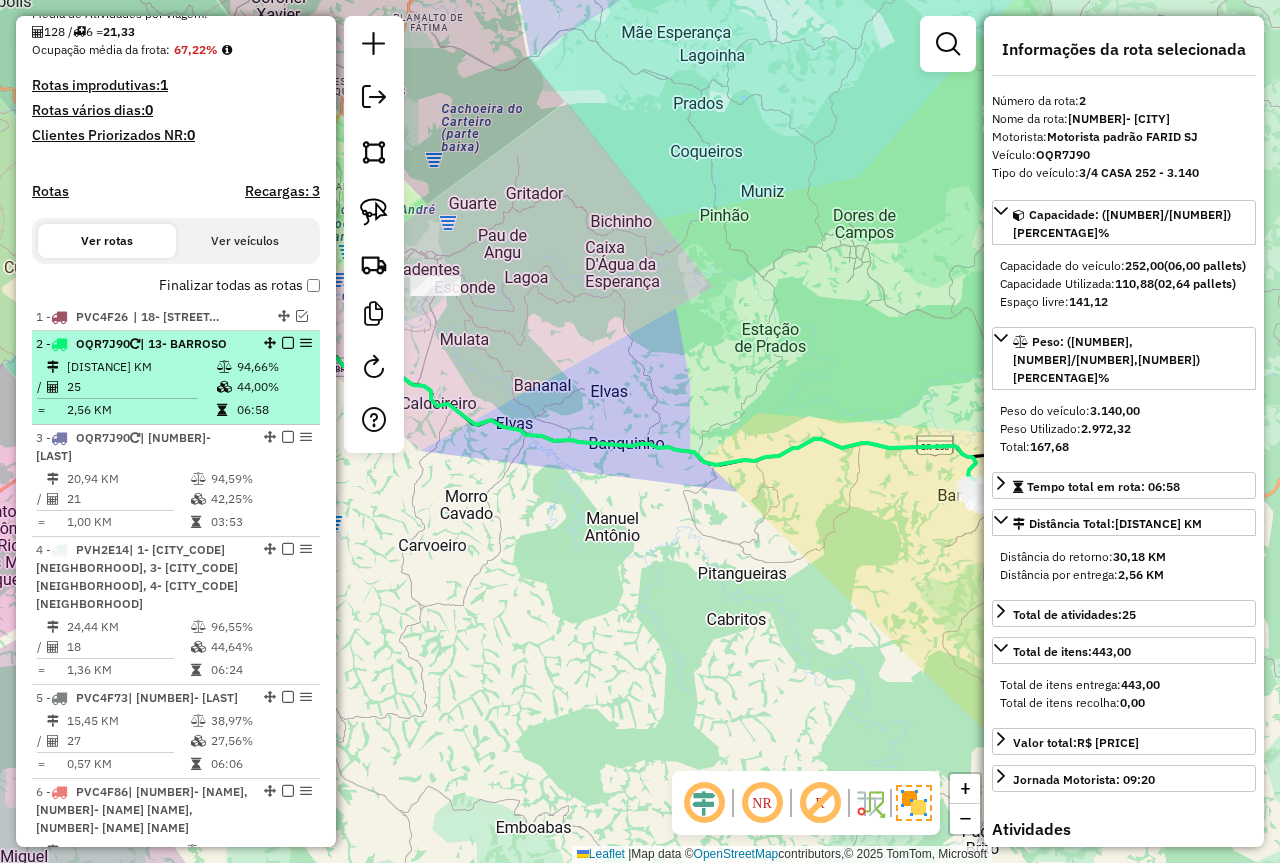 drag, startPoint x: 280, startPoint y: 342, endPoint x: 48, endPoint y: 340, distance: 232.00862 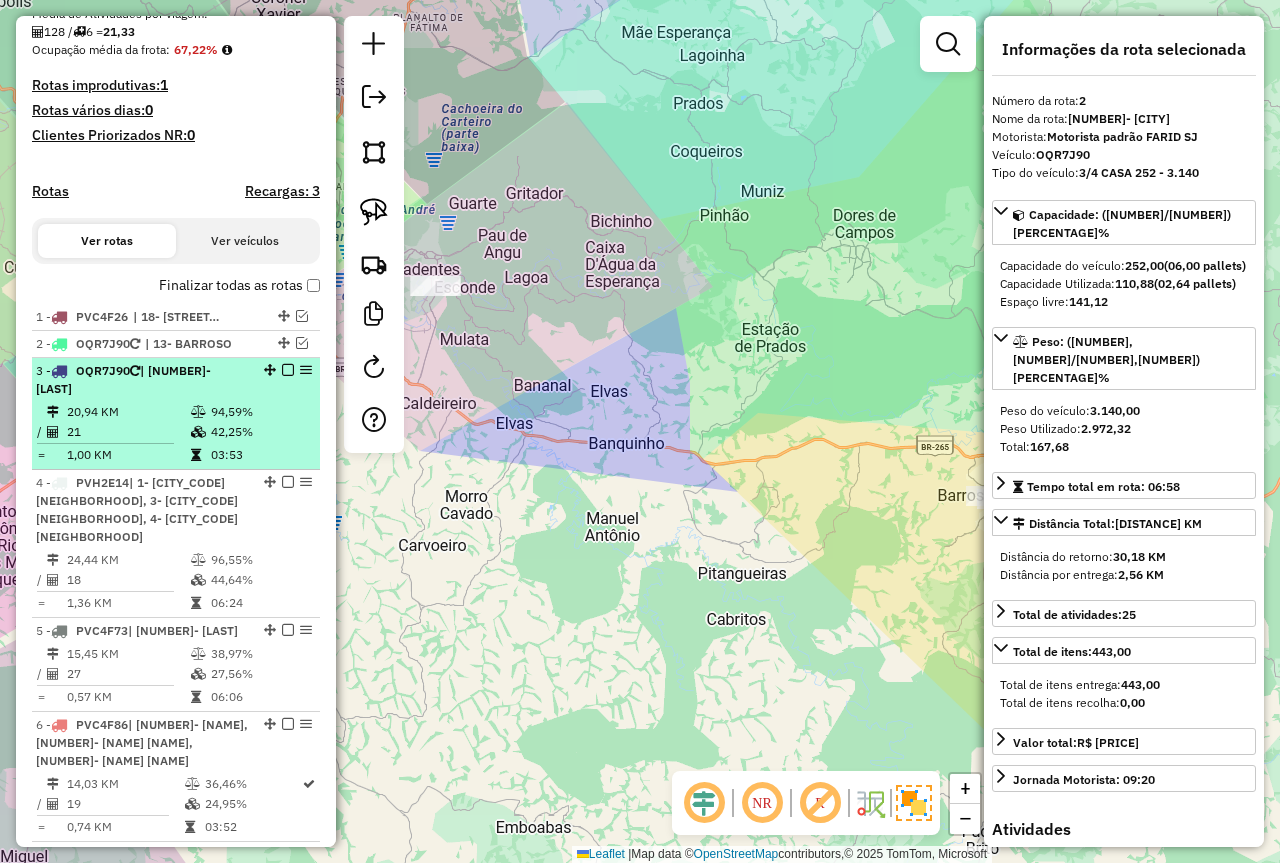 click at bounding box center (200, 412) 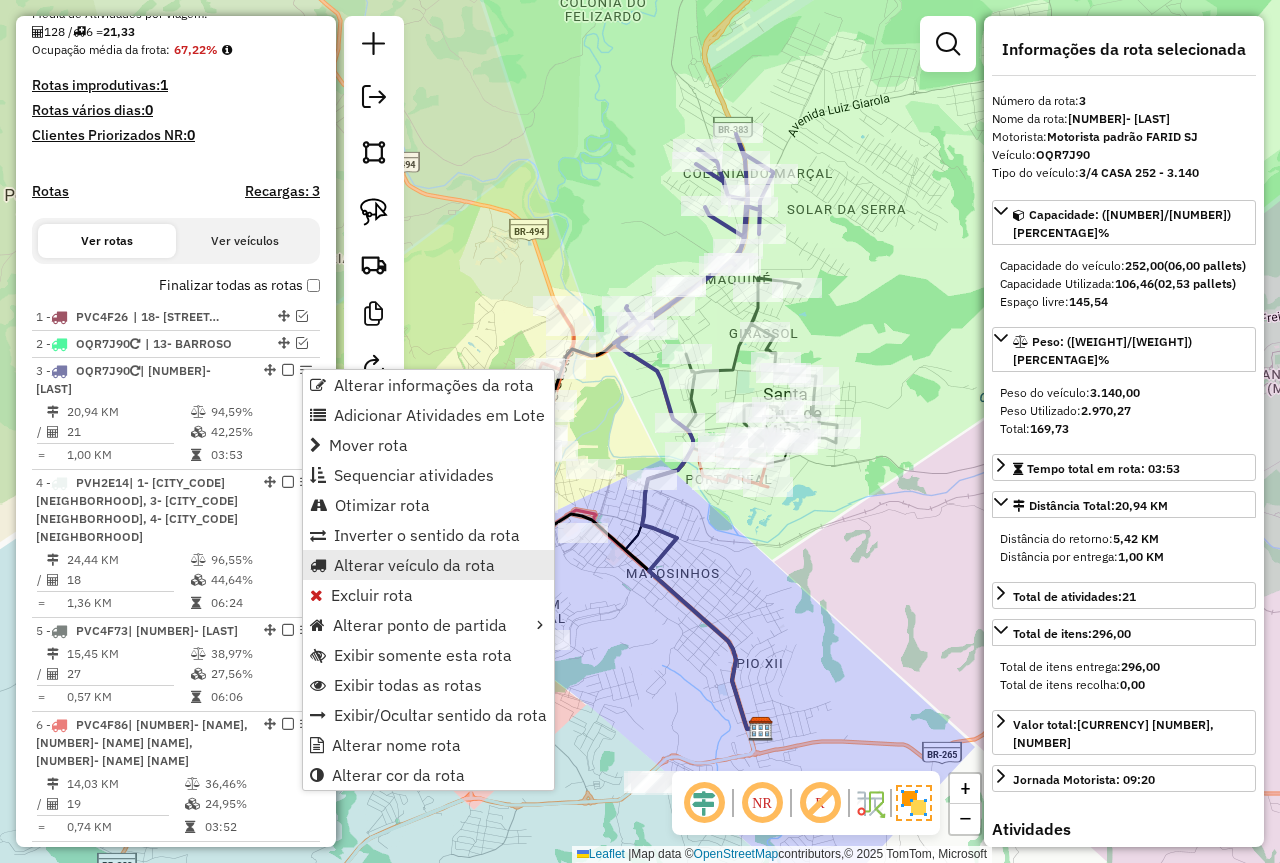 click on "Alterar veículo da rota" at bounding box center (414, 565) 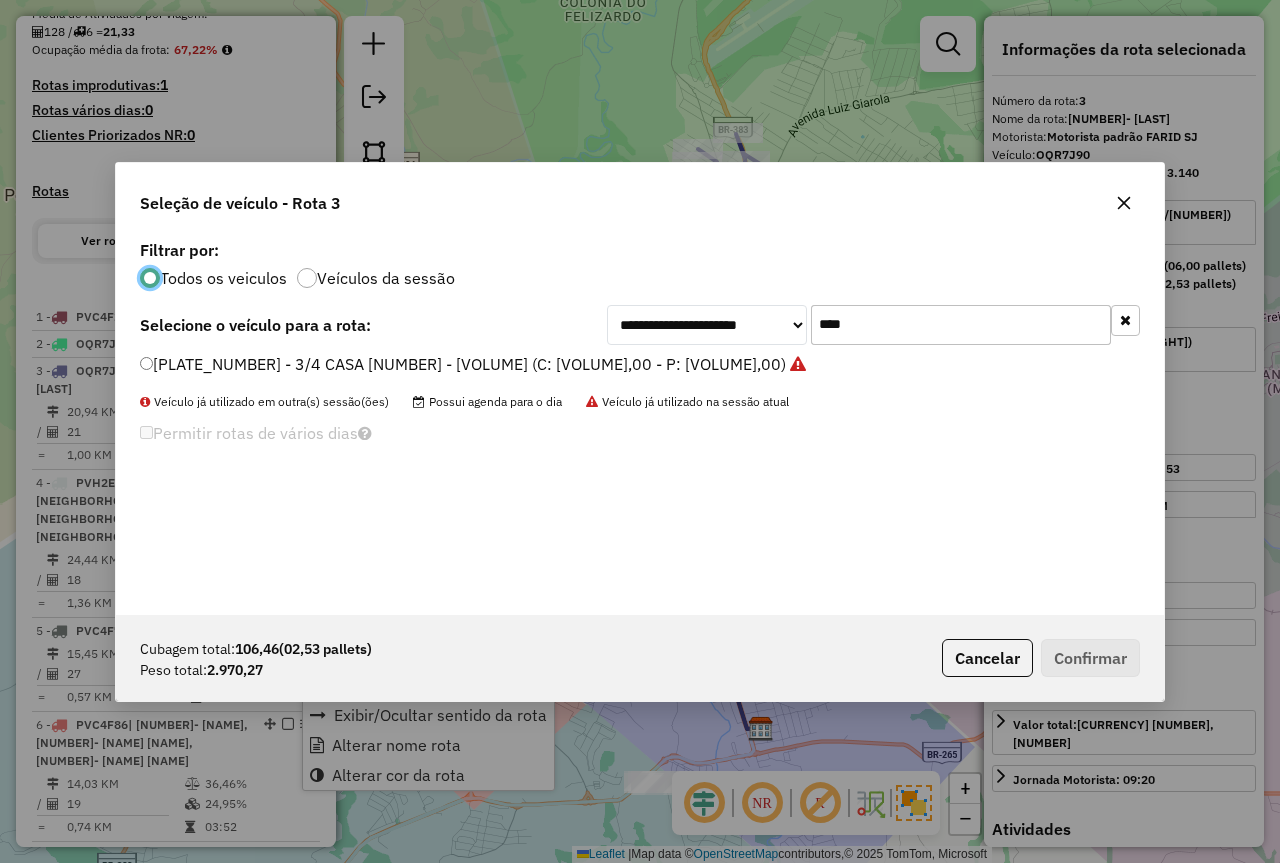 scroll, scrollTop: 11, scrollLeft: 6, axis: both 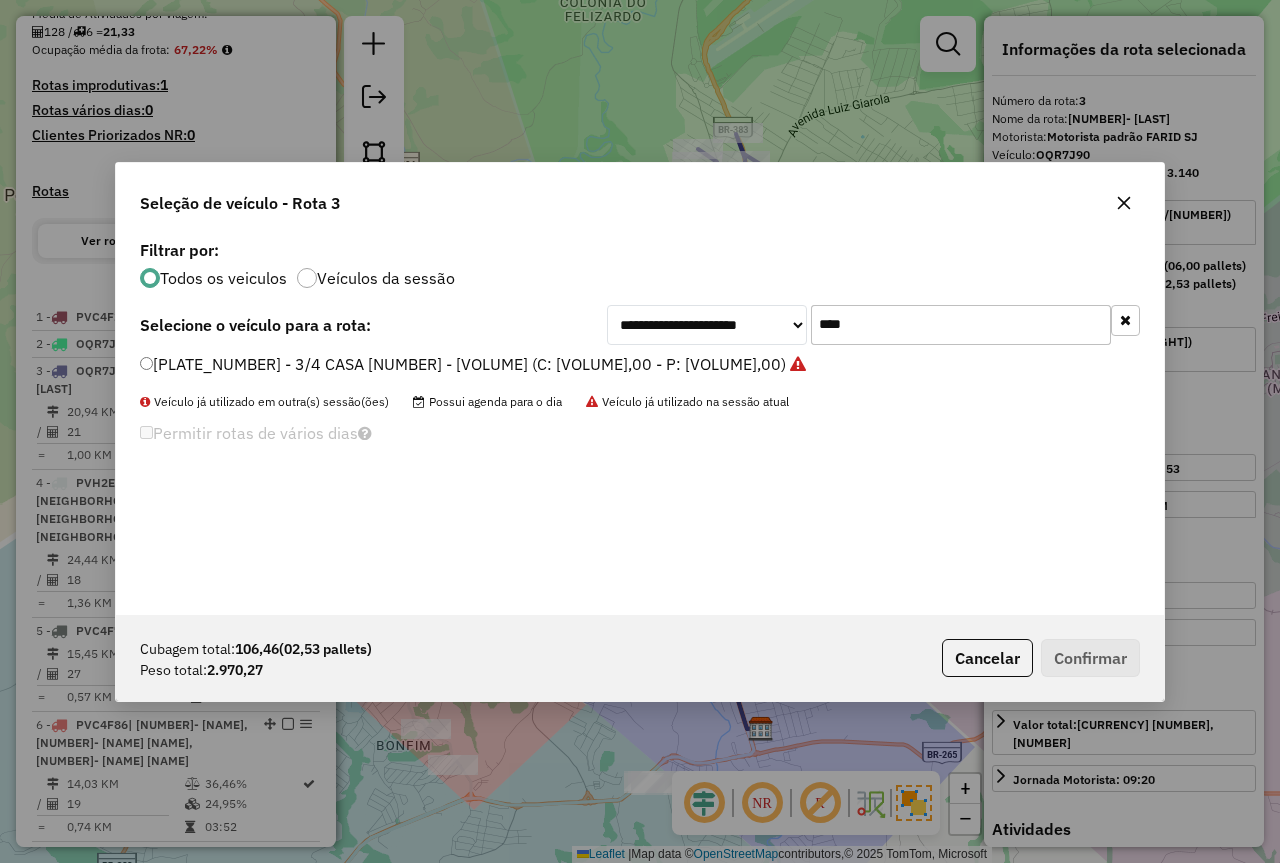 drag, startPoint x: 881, startPoint y: 345, endPoint x: 782, endPoint y: 329, distance: 100.28459 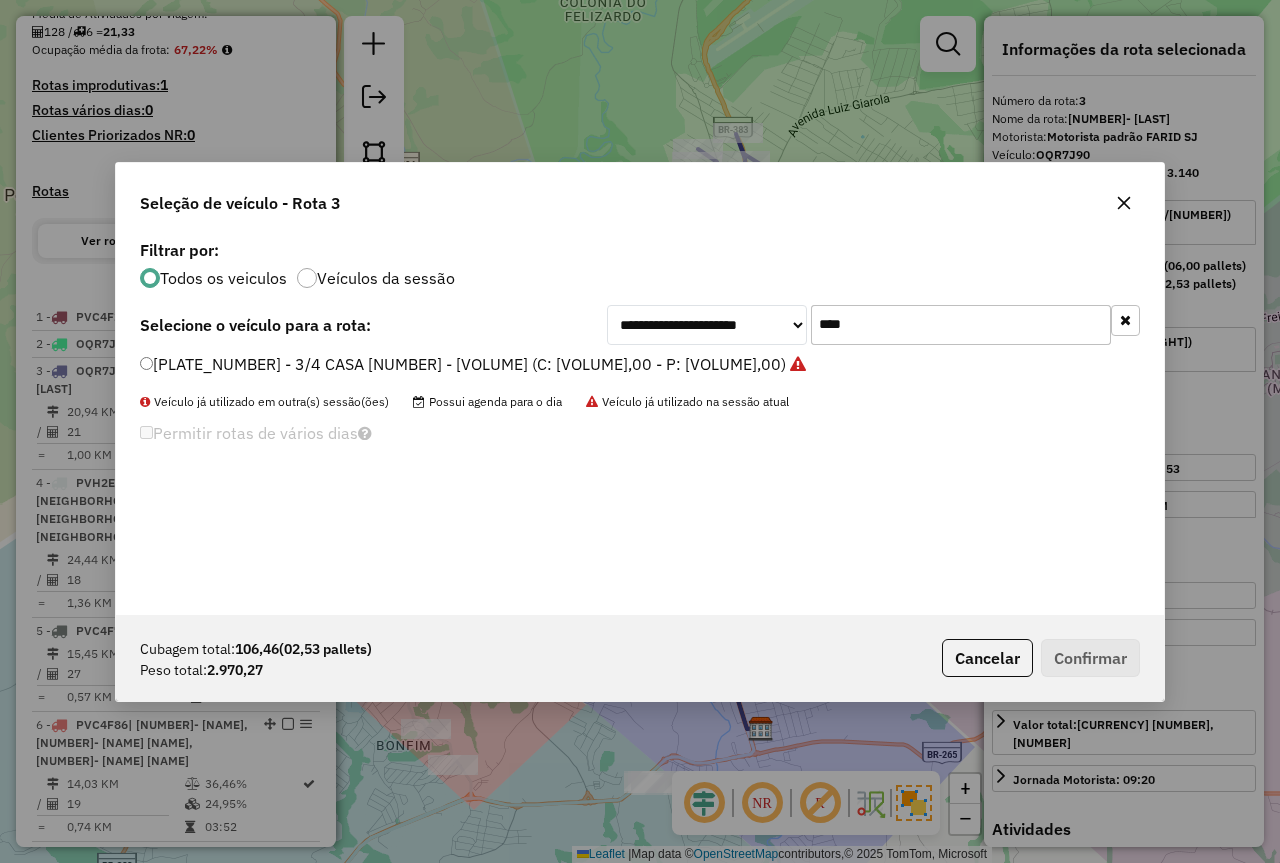 click on "**********" 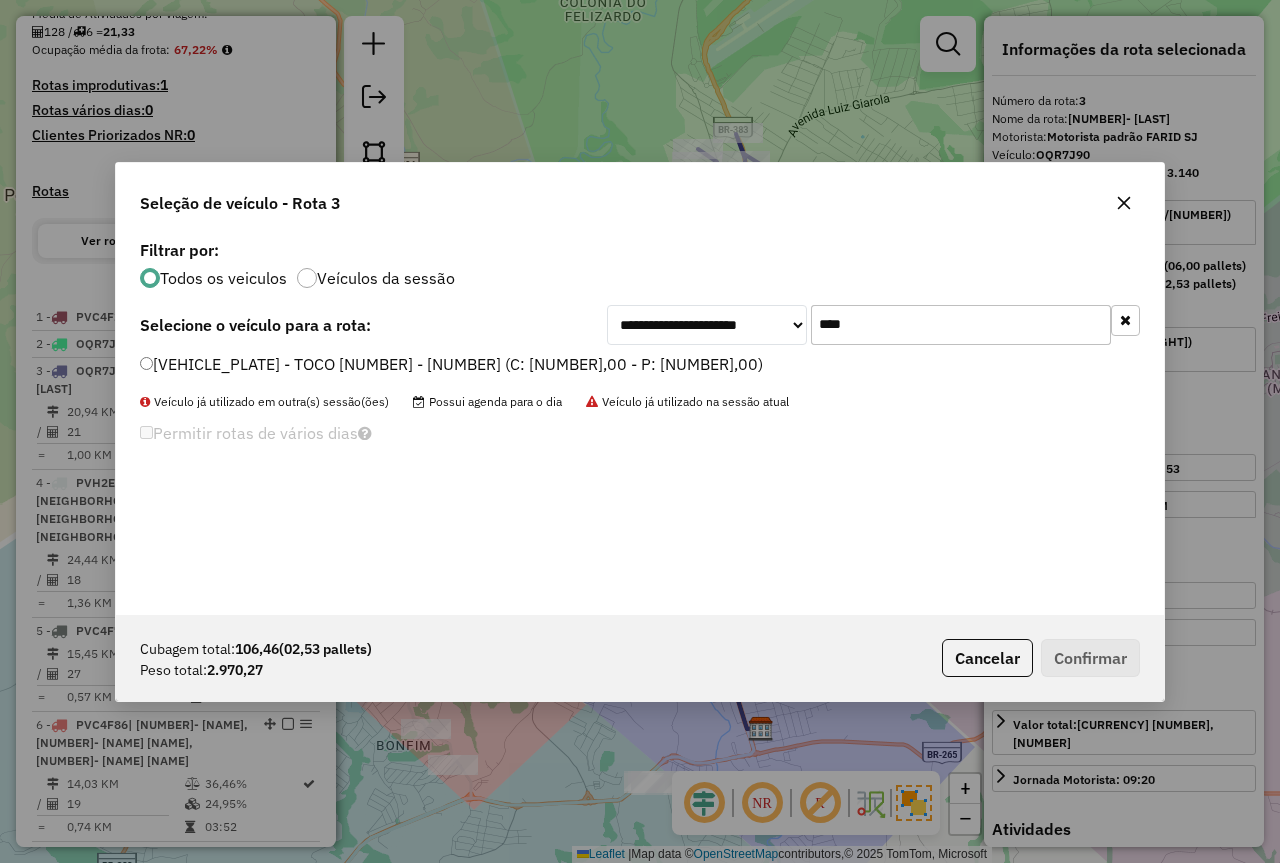 type on "****" 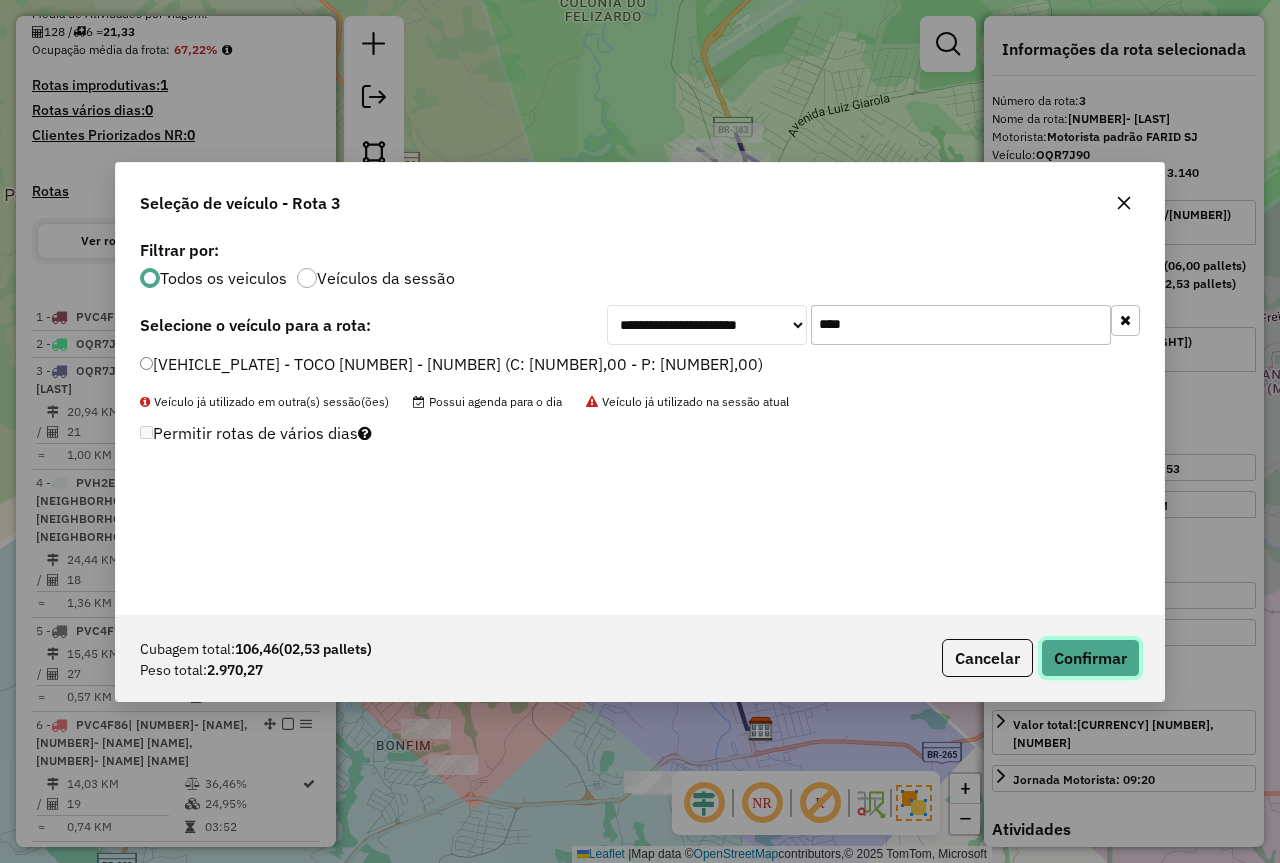 click on "Confirmar" 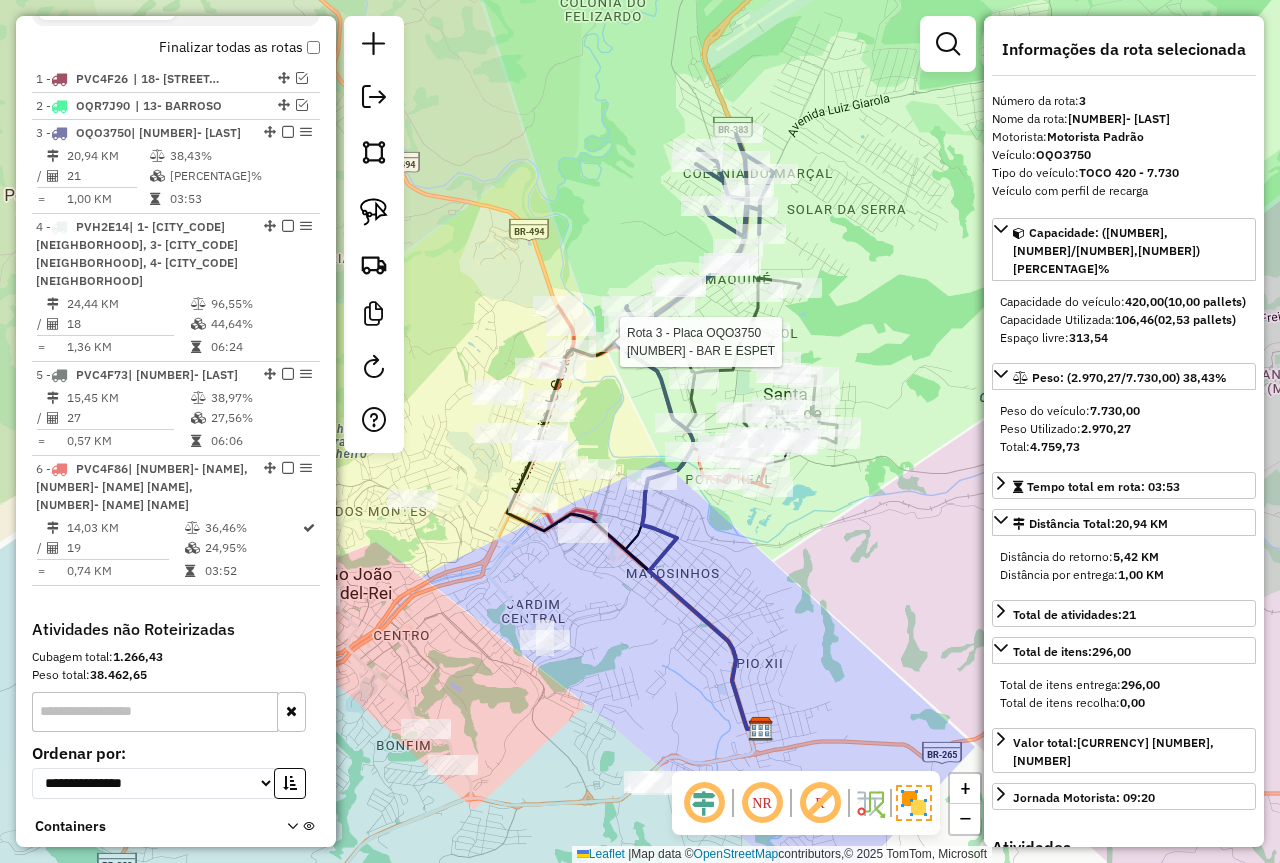 scroll, scrollTop: 803, scrollLeft: 0, axis: vertical 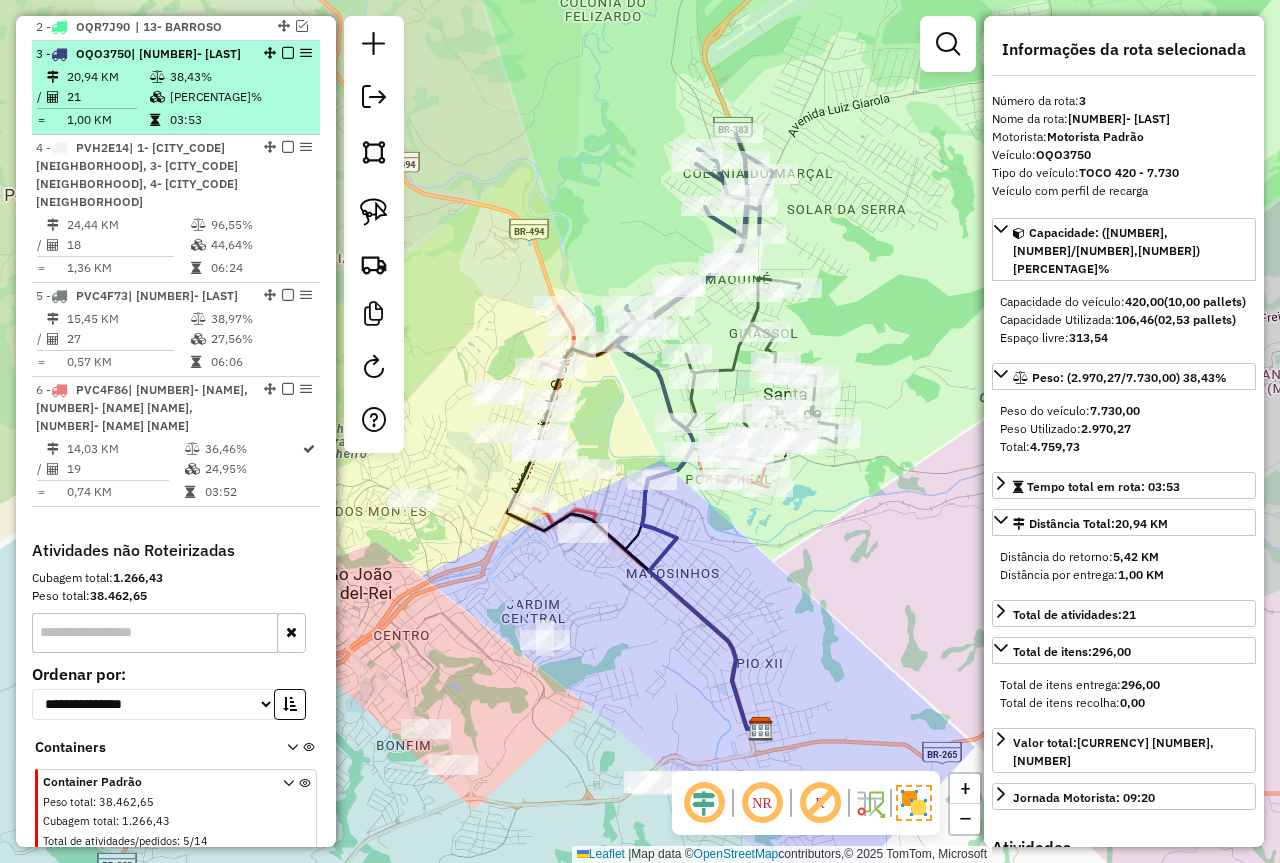 click on "[PERCENTAGE]%" at bounding box center (241, 97) 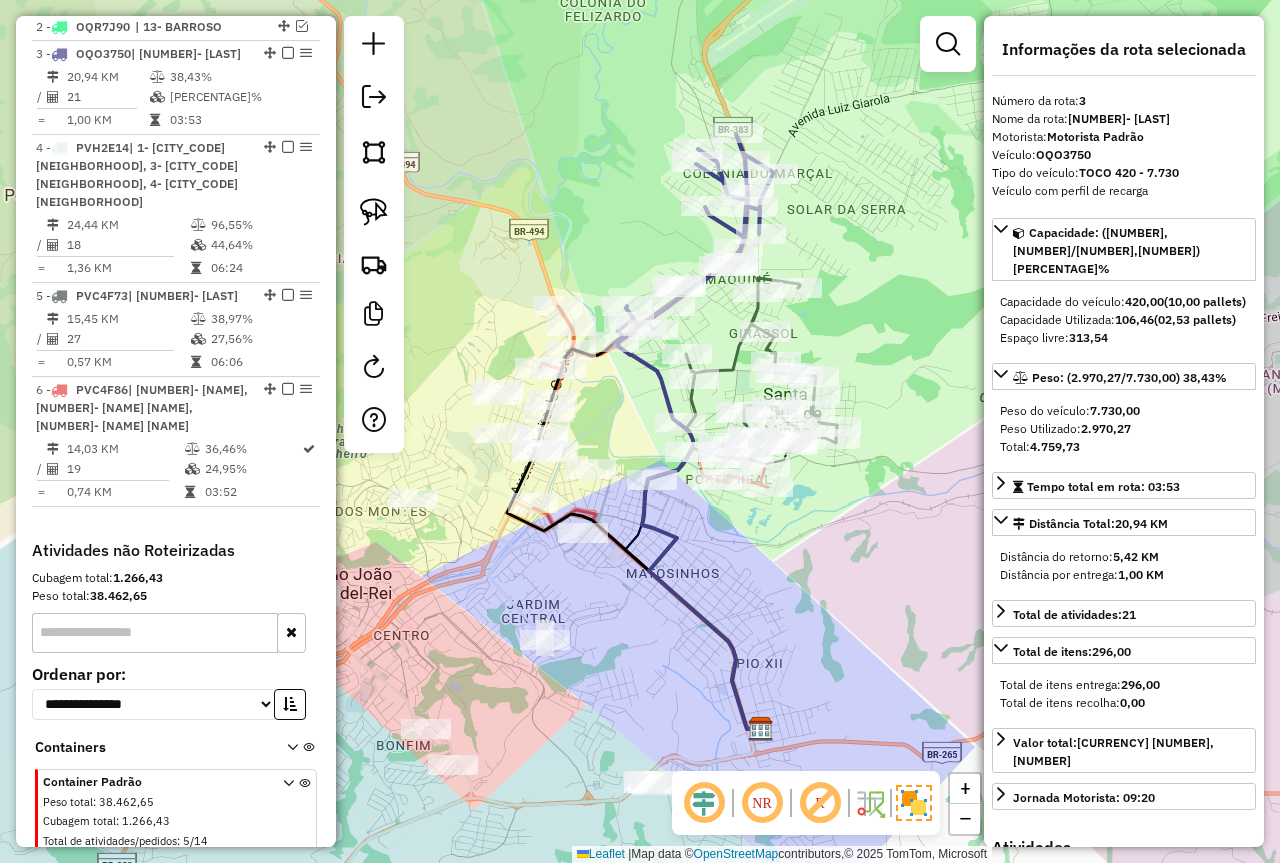 click at bounding box center (288, 53) 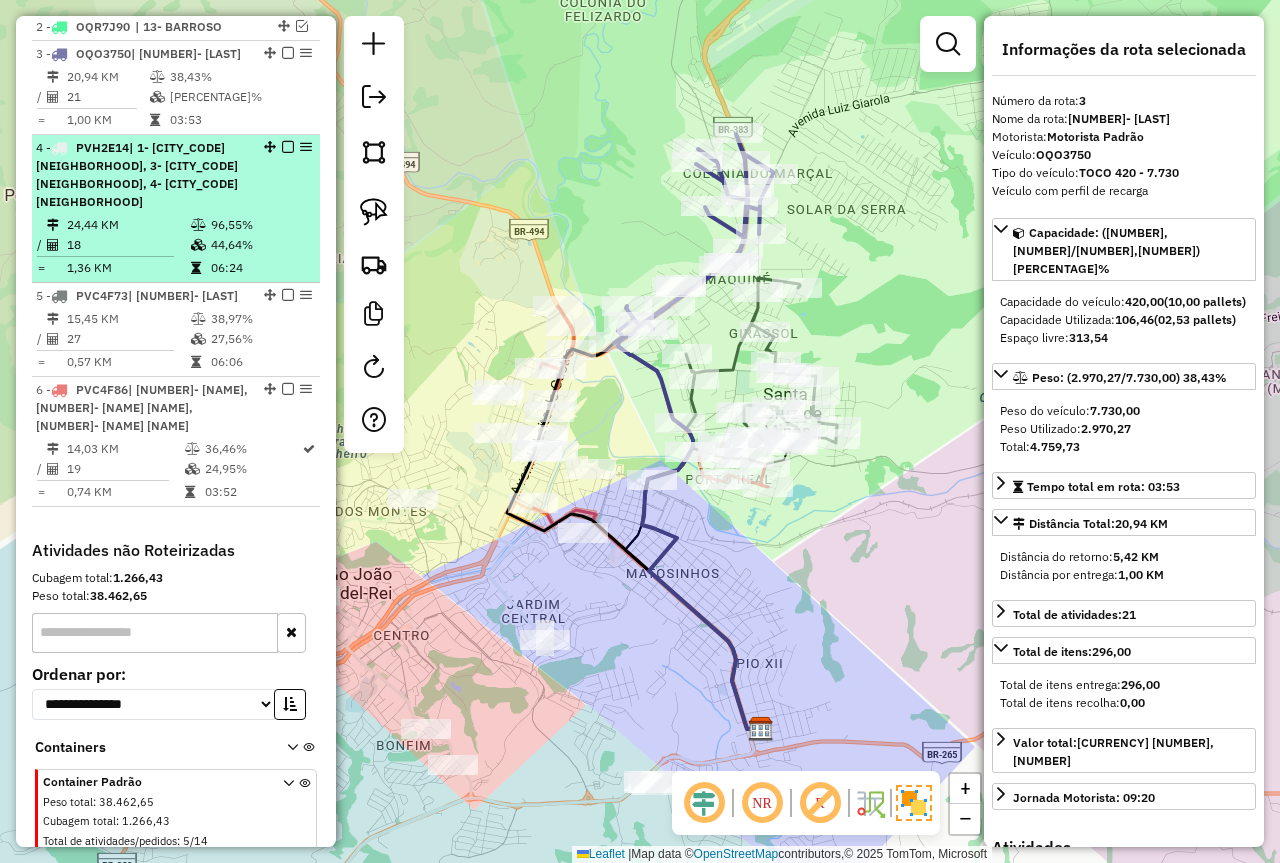 scroll, scrollTop: 736, scrollLeft: 0, axis: vertical 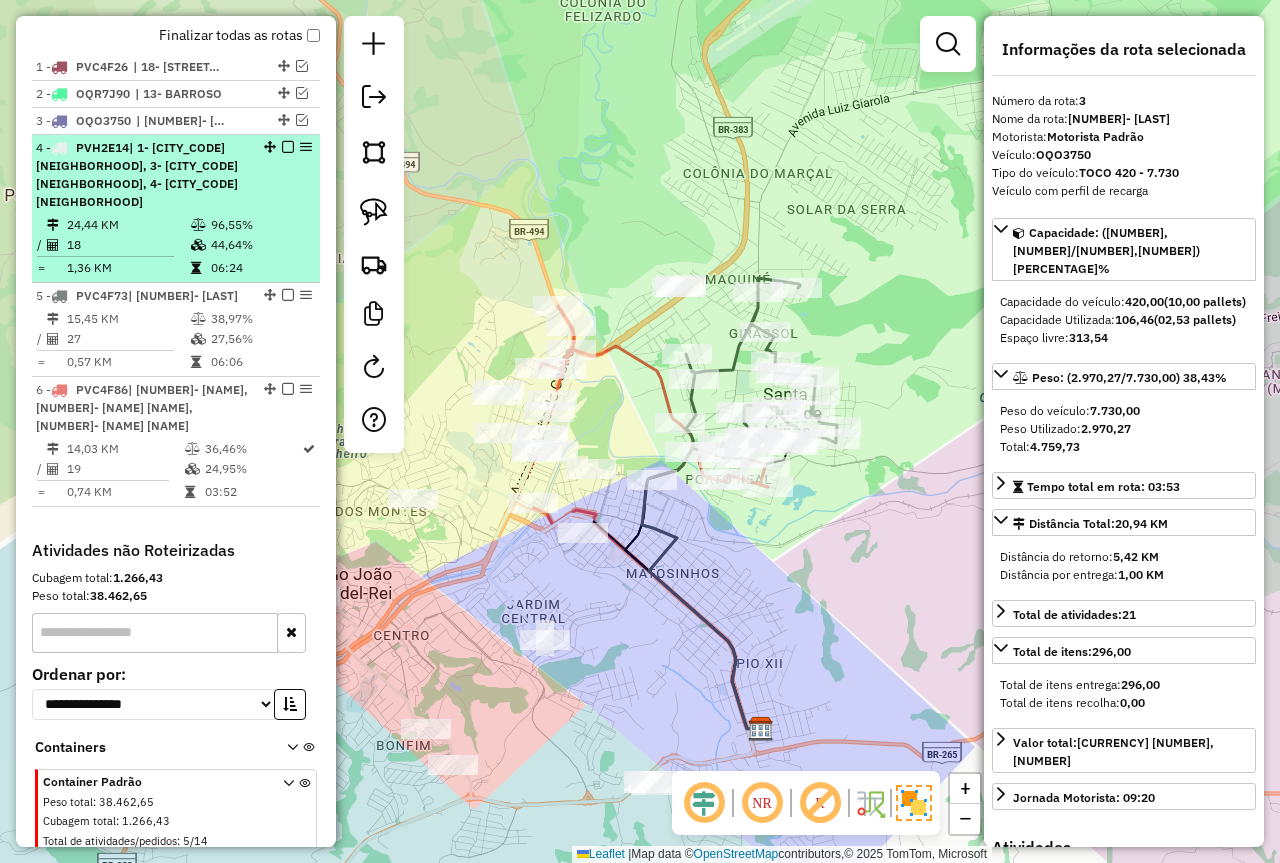 click on "24,44 KM" at bounding box center [128, 225] 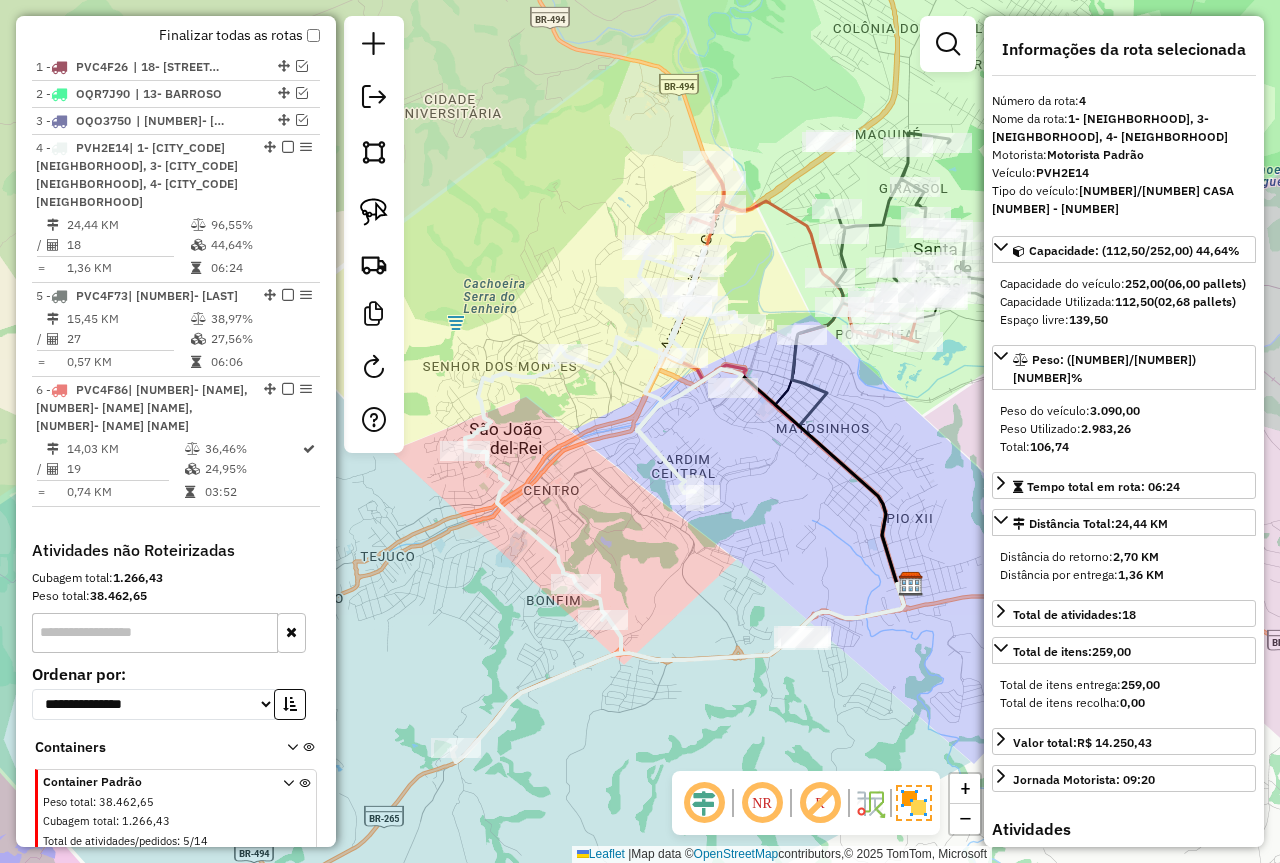 drag, startPoint x: 478, startPoint y: 219, endPoint x: 518, endPoint y: 286, distance: 78.03204 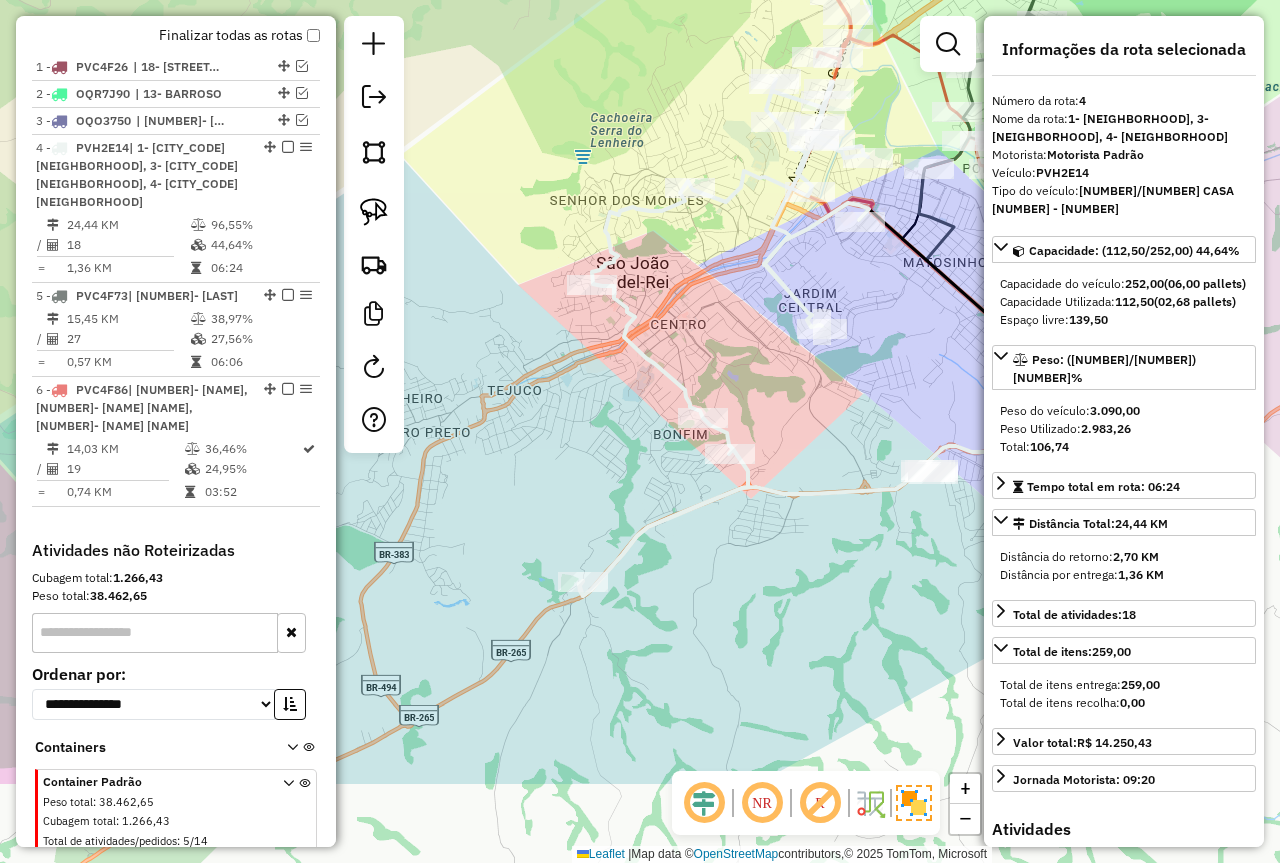drag, startPoint x: 512, startPoint y: 294, endPoint x: 638, endPoint y: 128, distance: 208.40346 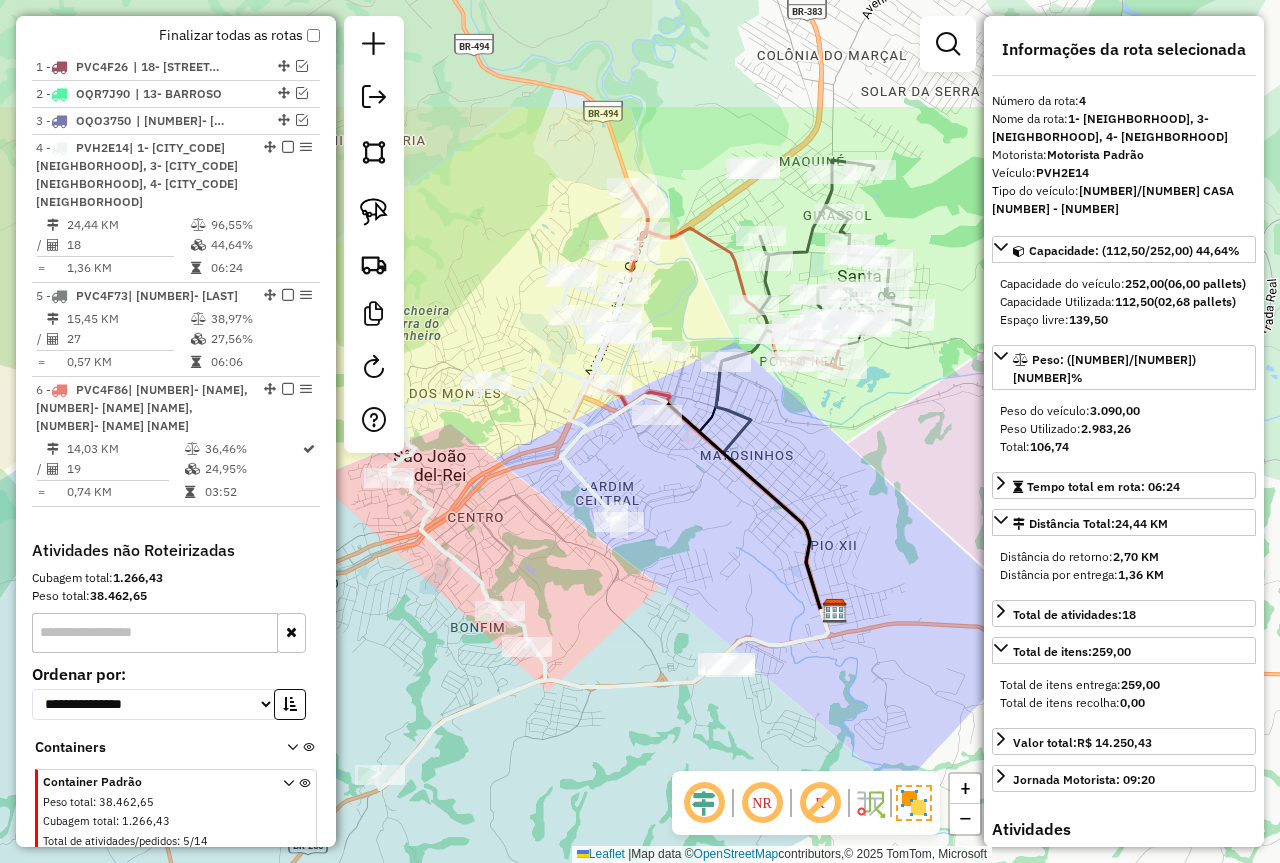 drag, startPoint x: 738, startPoint y: 577, endPoint x: 532, endPoint y: 771, distance: 282.96997 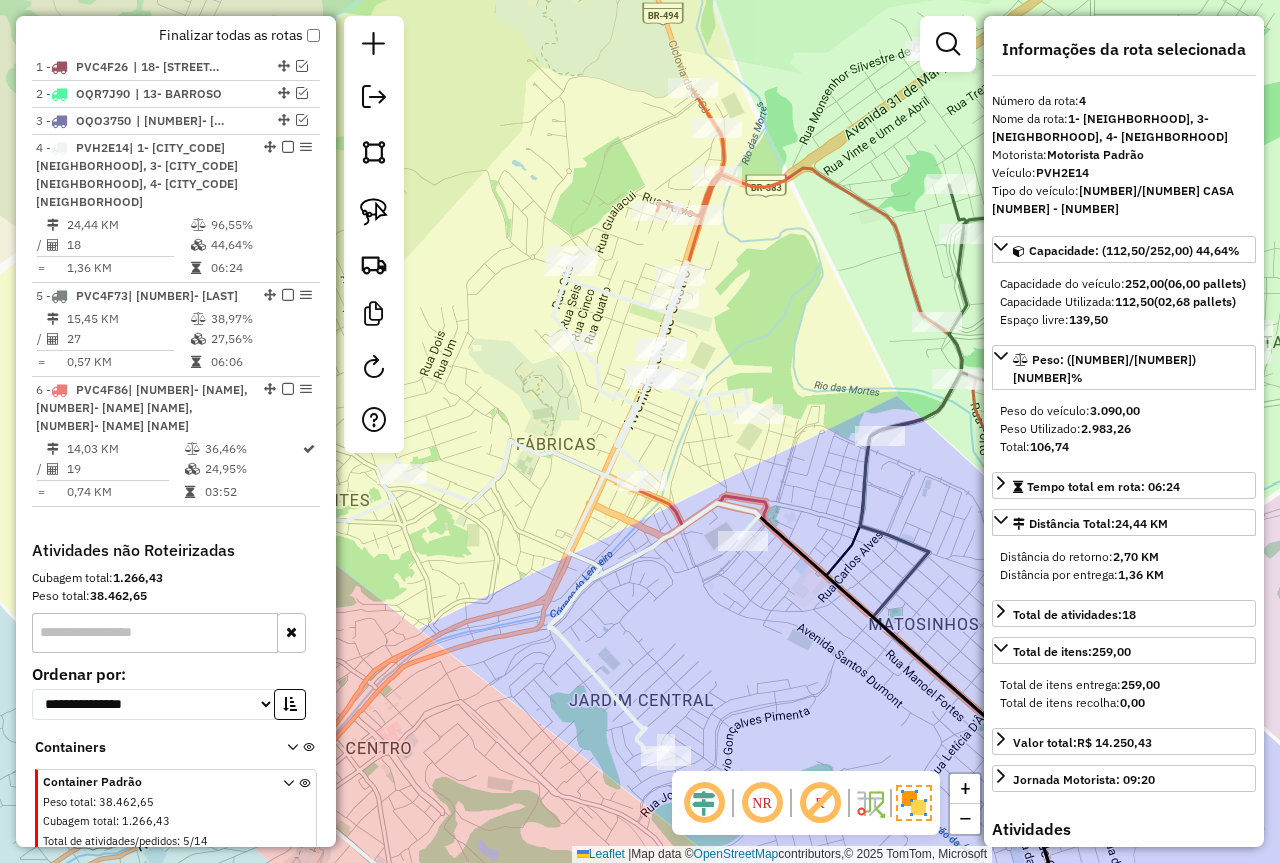 drag, startPoint x: 721, startPoint y: 310, endPoint x: 682, endPoint y: 238, distance: 81.88406 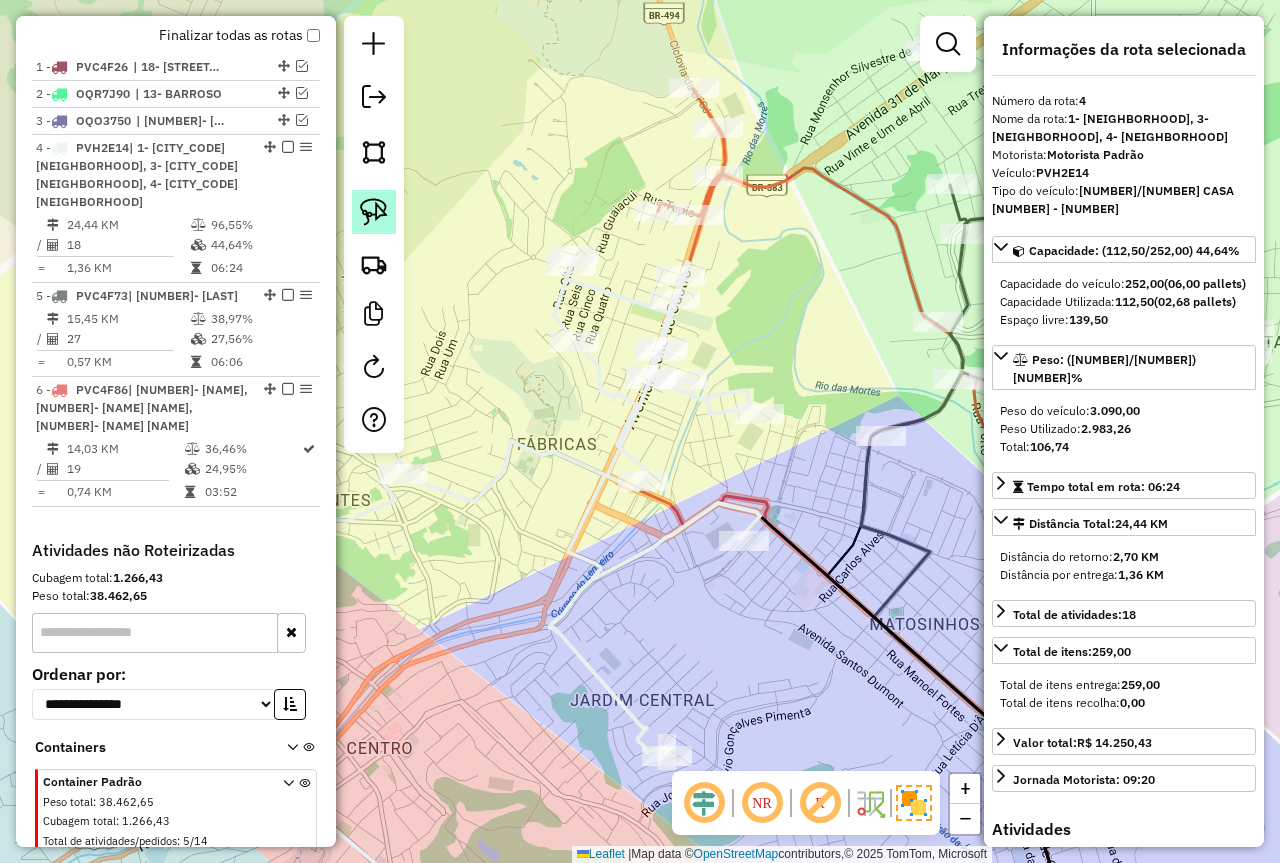 click 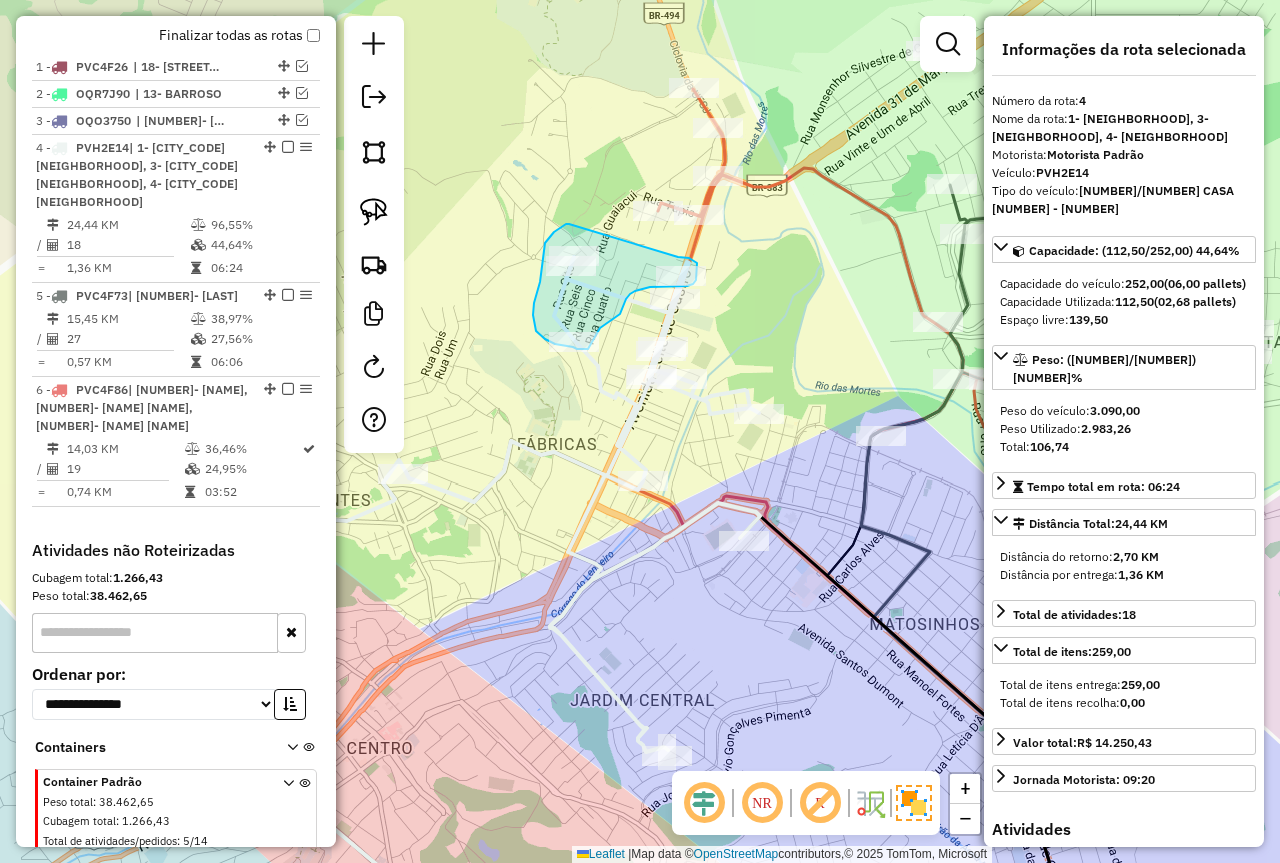 drag, startPoint x: 569, startPoint y: 224, endPoint x: 672, endPoint y: 257, distance: 108.157295 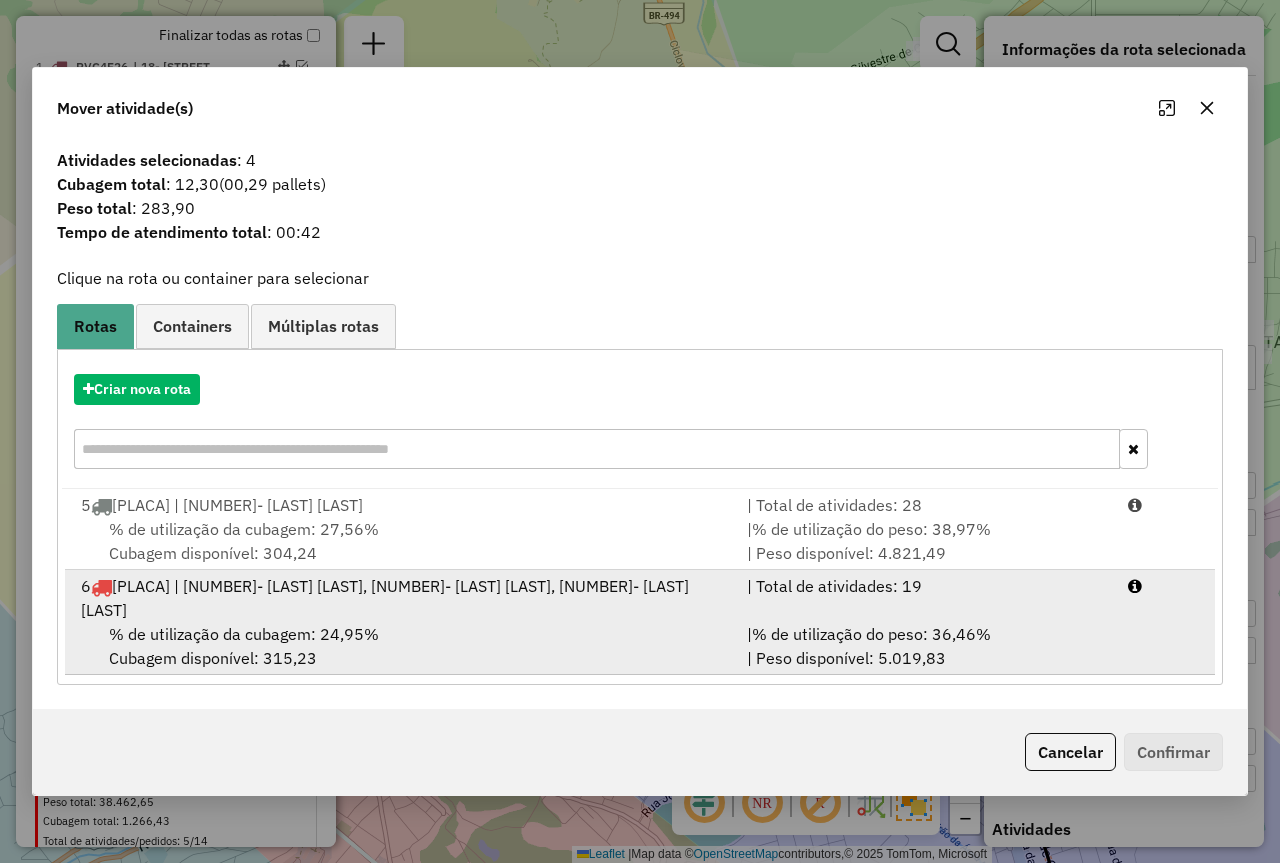 click on "[PLATE] | [NUMBER]- [NEIGHBORHOOD], [NUMBER]- [NEIGHBORHOOD], [NUMBER]- [NEIGHBORHOOD]" at bounding box center [402, 598] 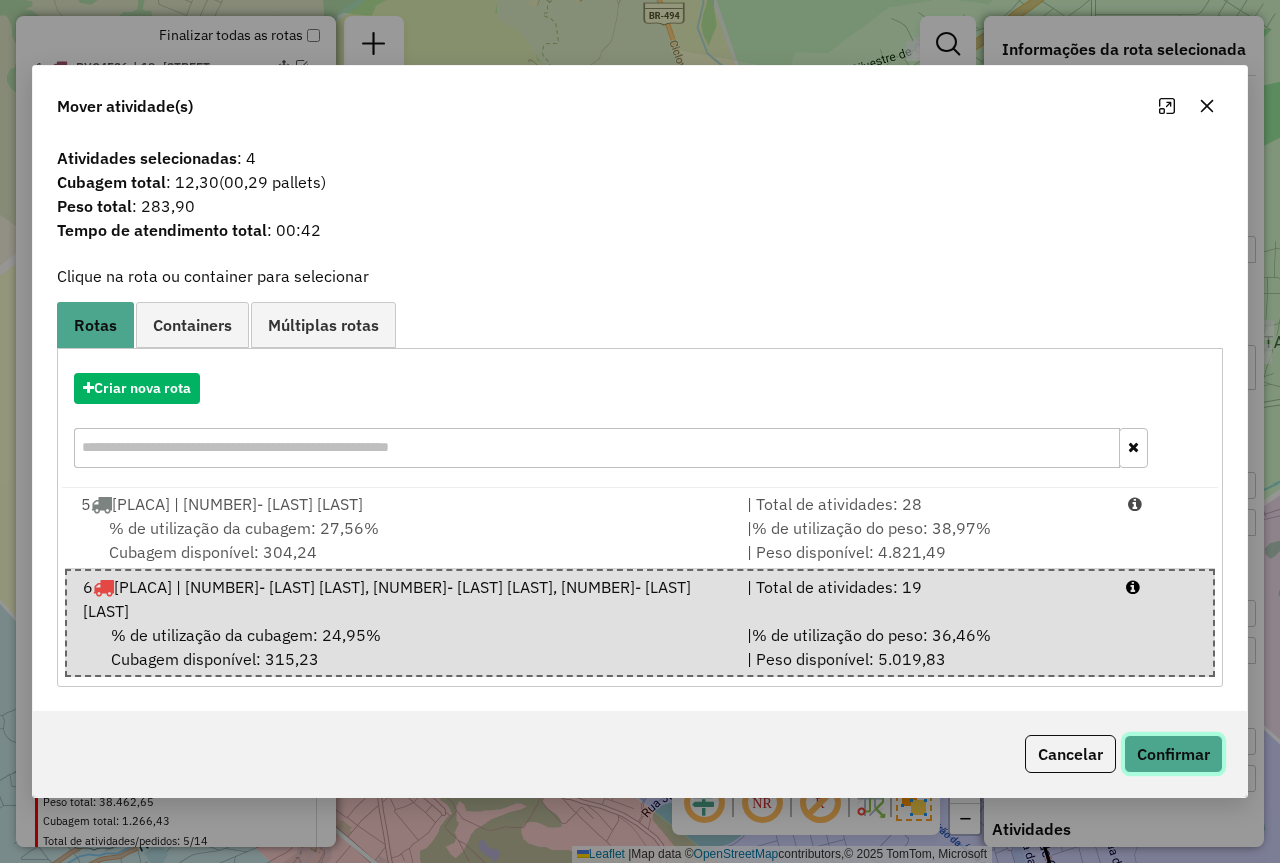 click on "Confirmar" 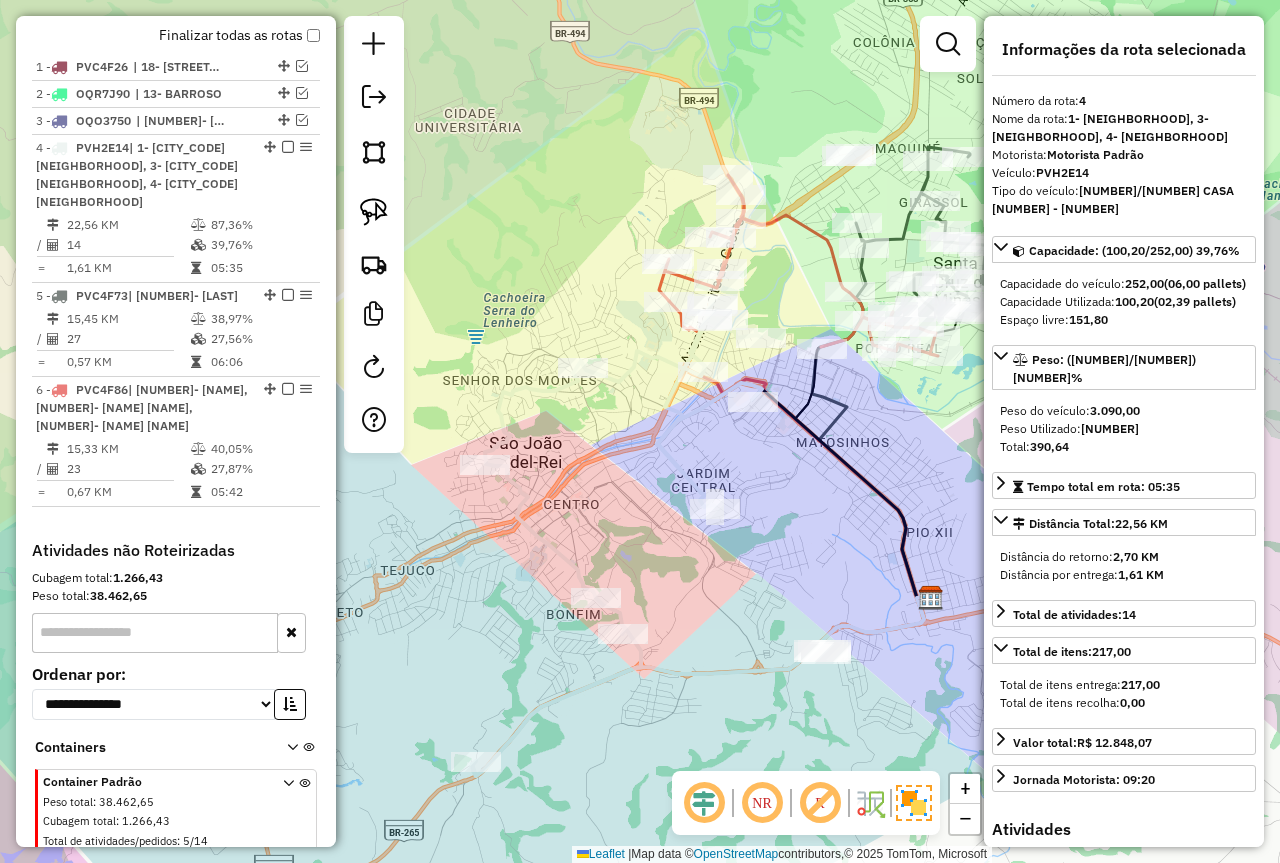 drag, startPoint x: 532, startPoint y: 524, endPoint x: 566, endPoint y: 497, distance: 43.416588 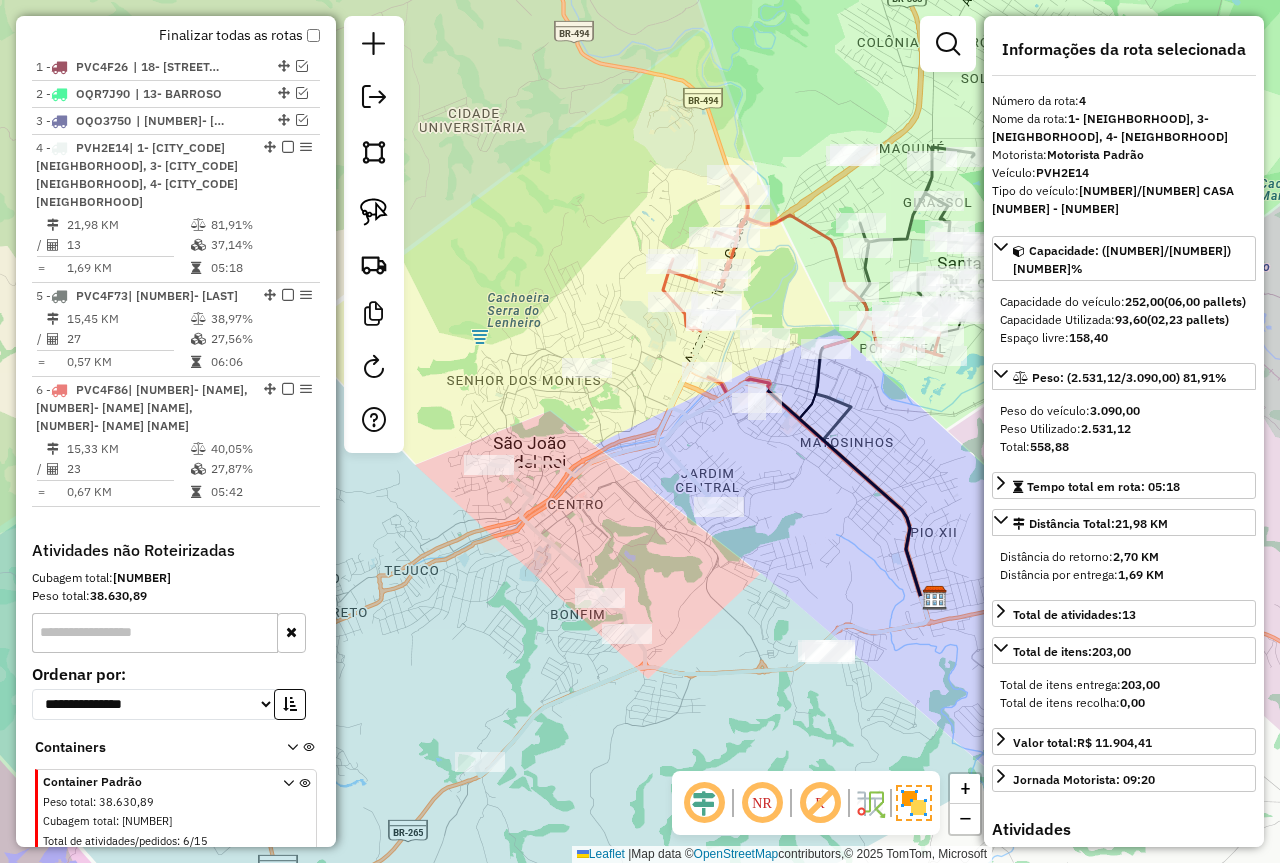 drag, startPoint x: 717, startPoint y: 495, endPoint x: 664, endPoint y: 432, distance: 82.32861 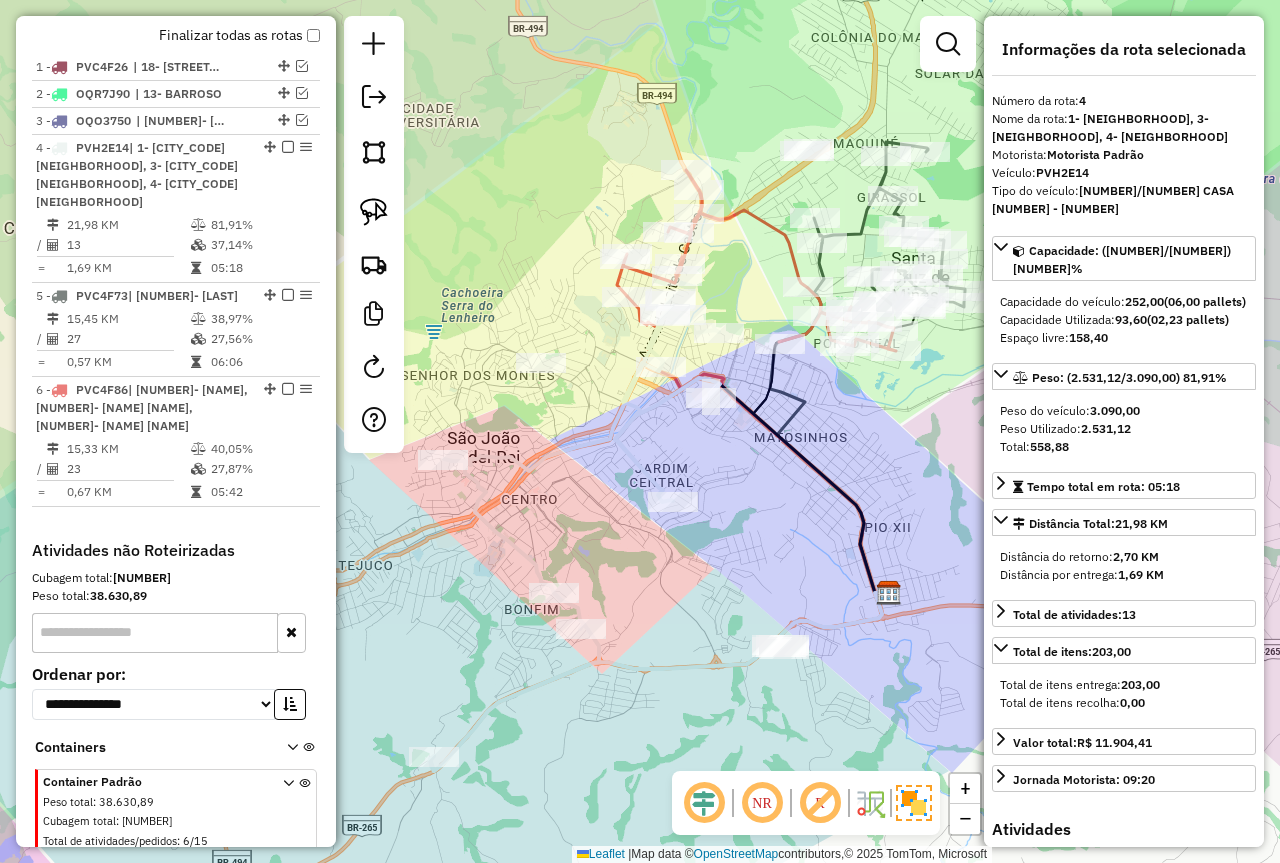 drag, startPoint x: 695, startPoint y: 434, endPoint x: 649, endPoint y: 429, distance: 46.270943 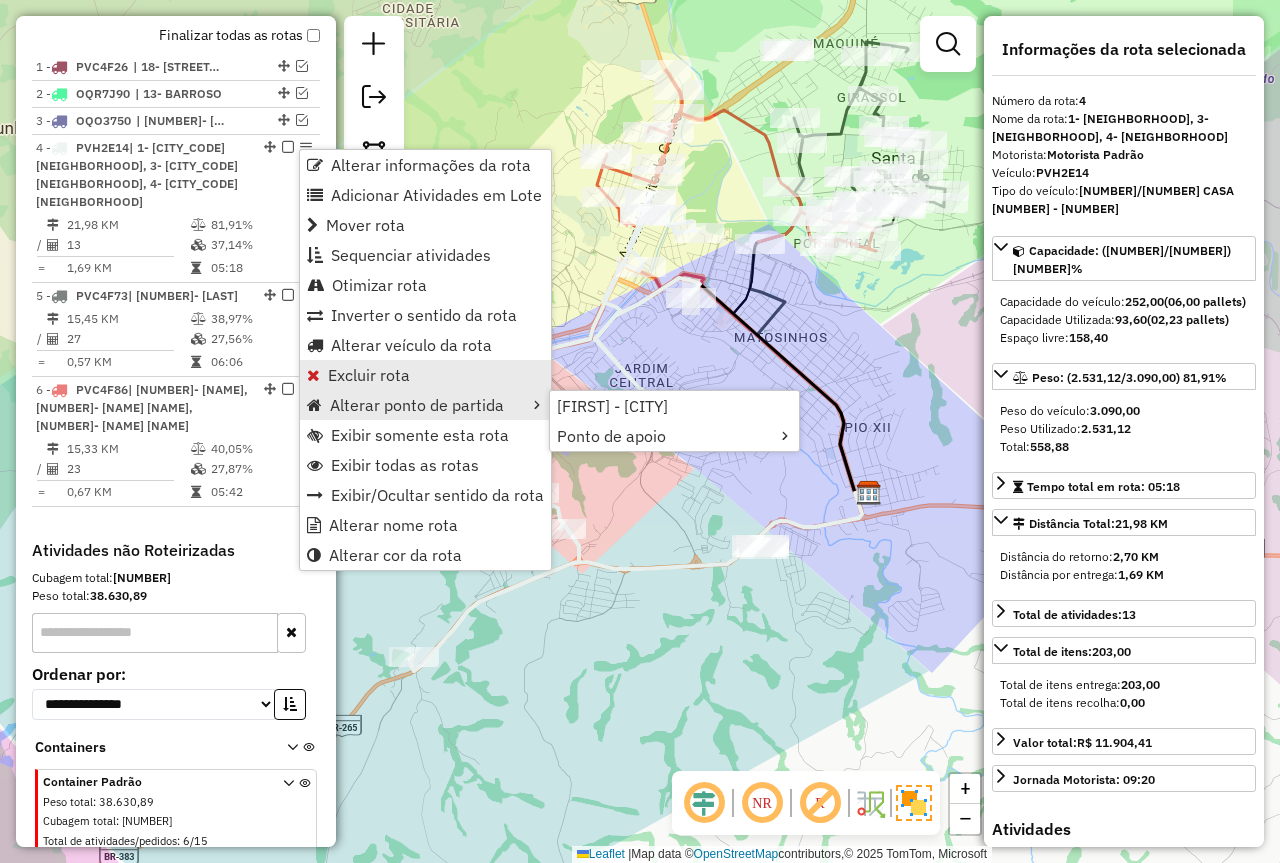 click on "Excluir rota" at bounding box center (425, 375) 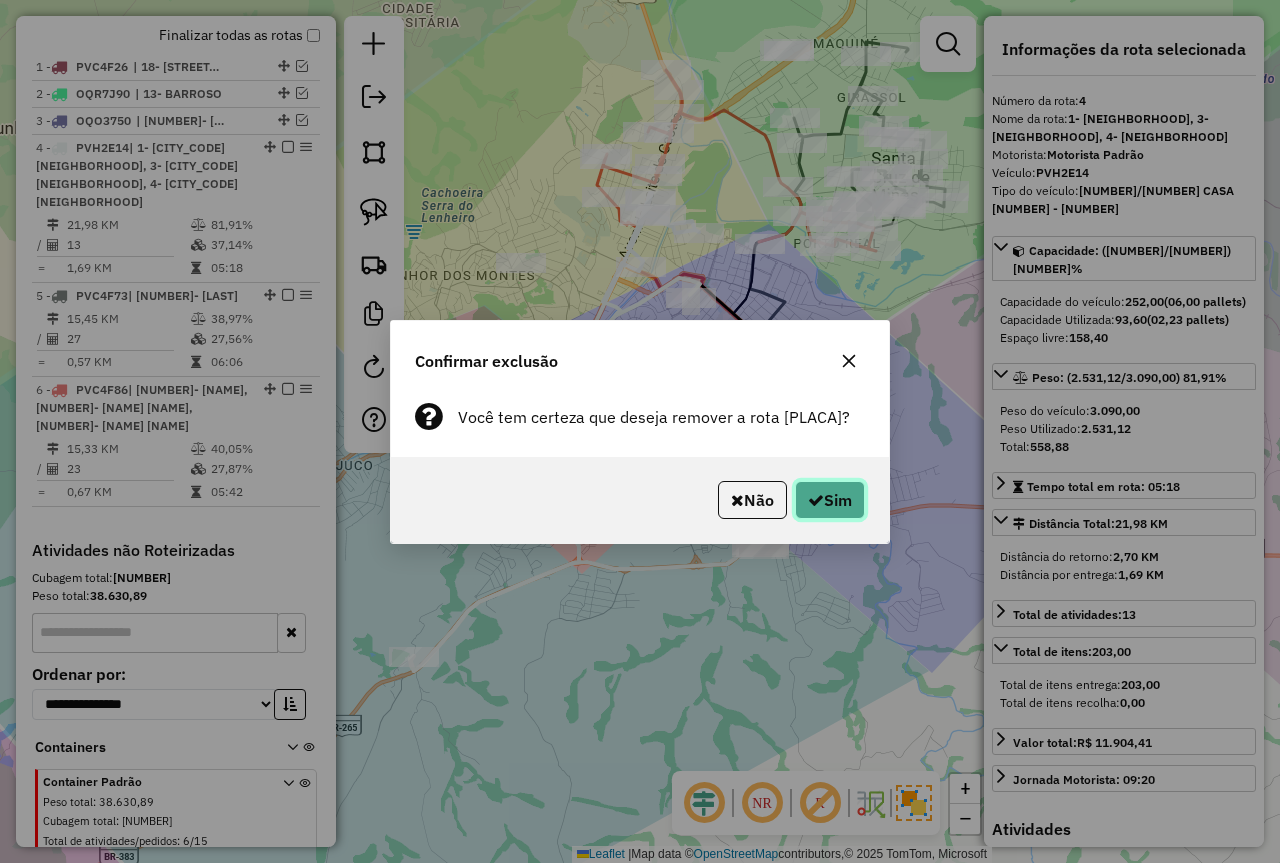 click on "Sim" 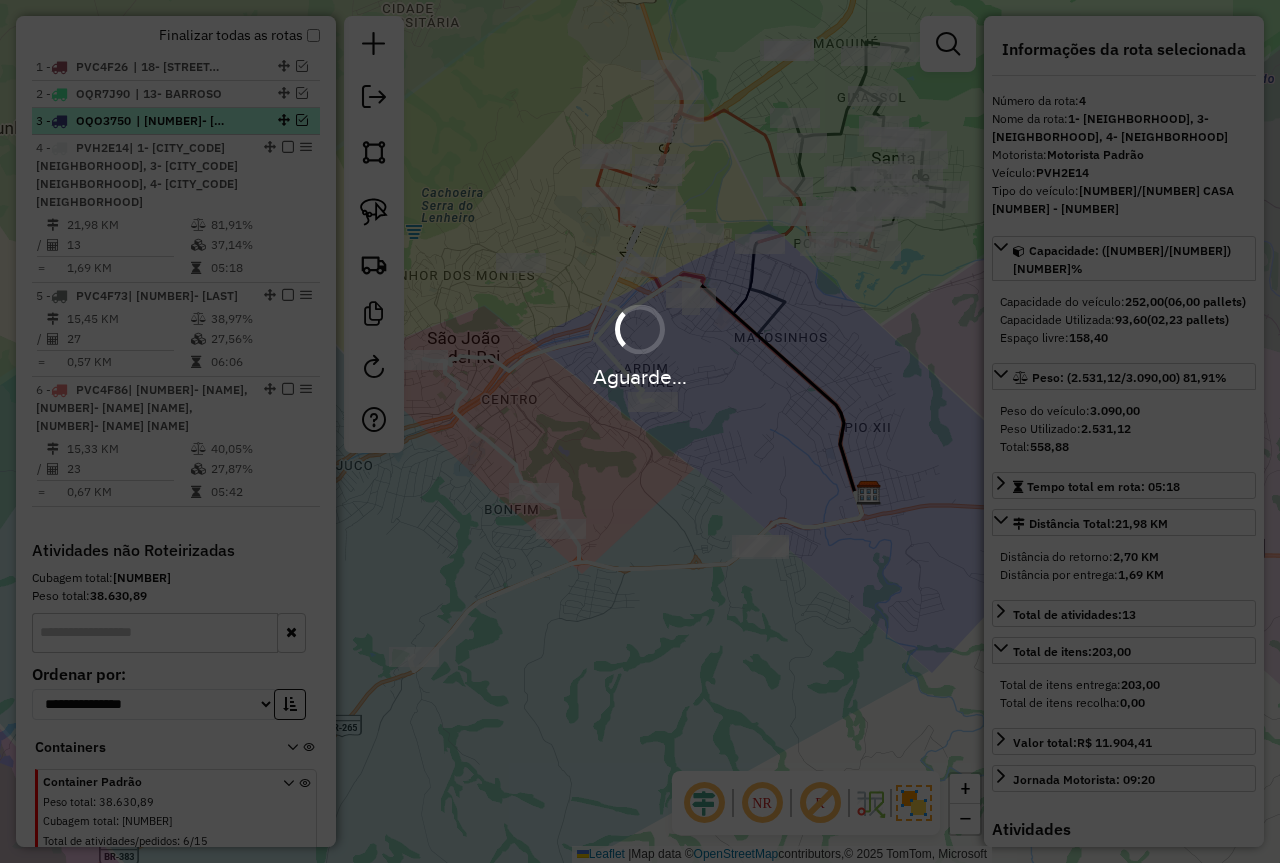 scroll, scrollTop: 624, scrollLeft: 0, axis: vertical 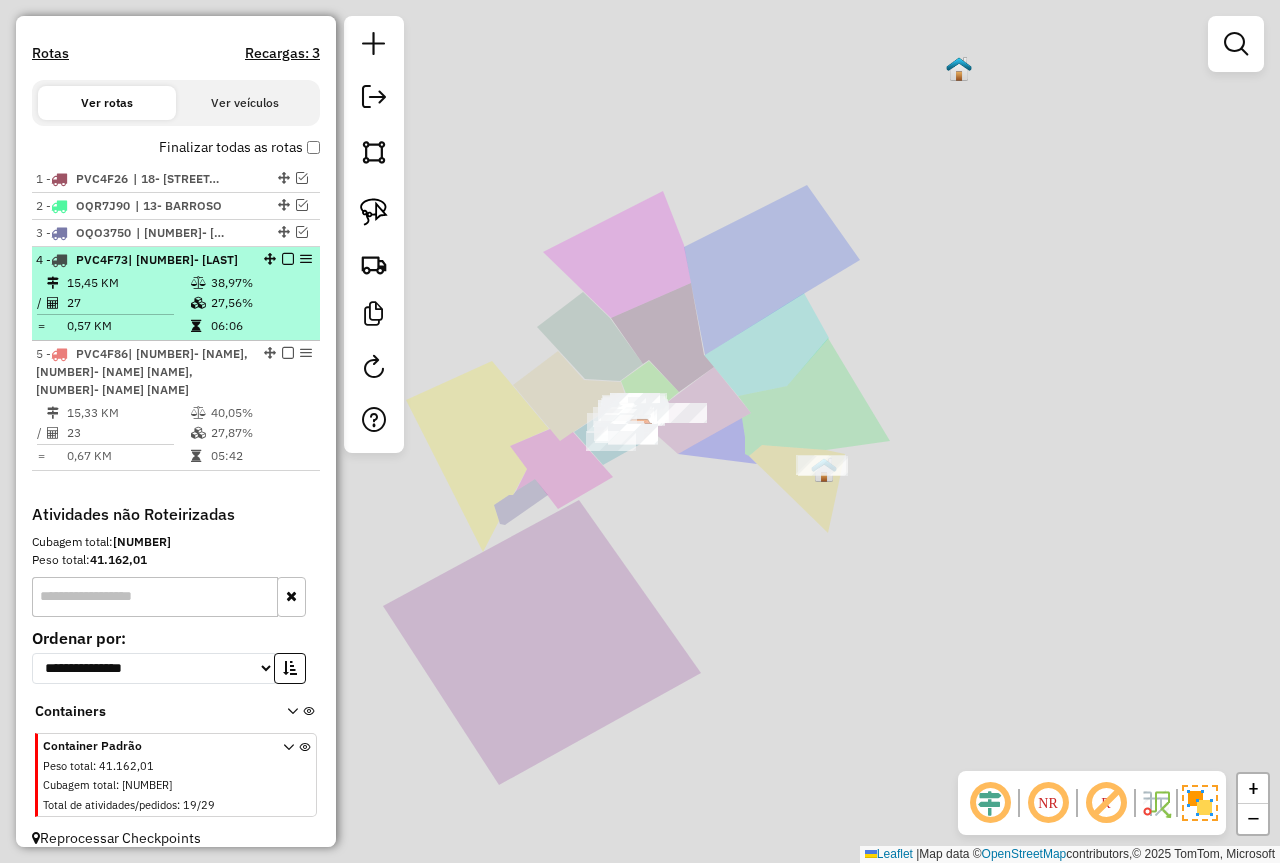 click on "38,97%" at bounding box center [260, 283] 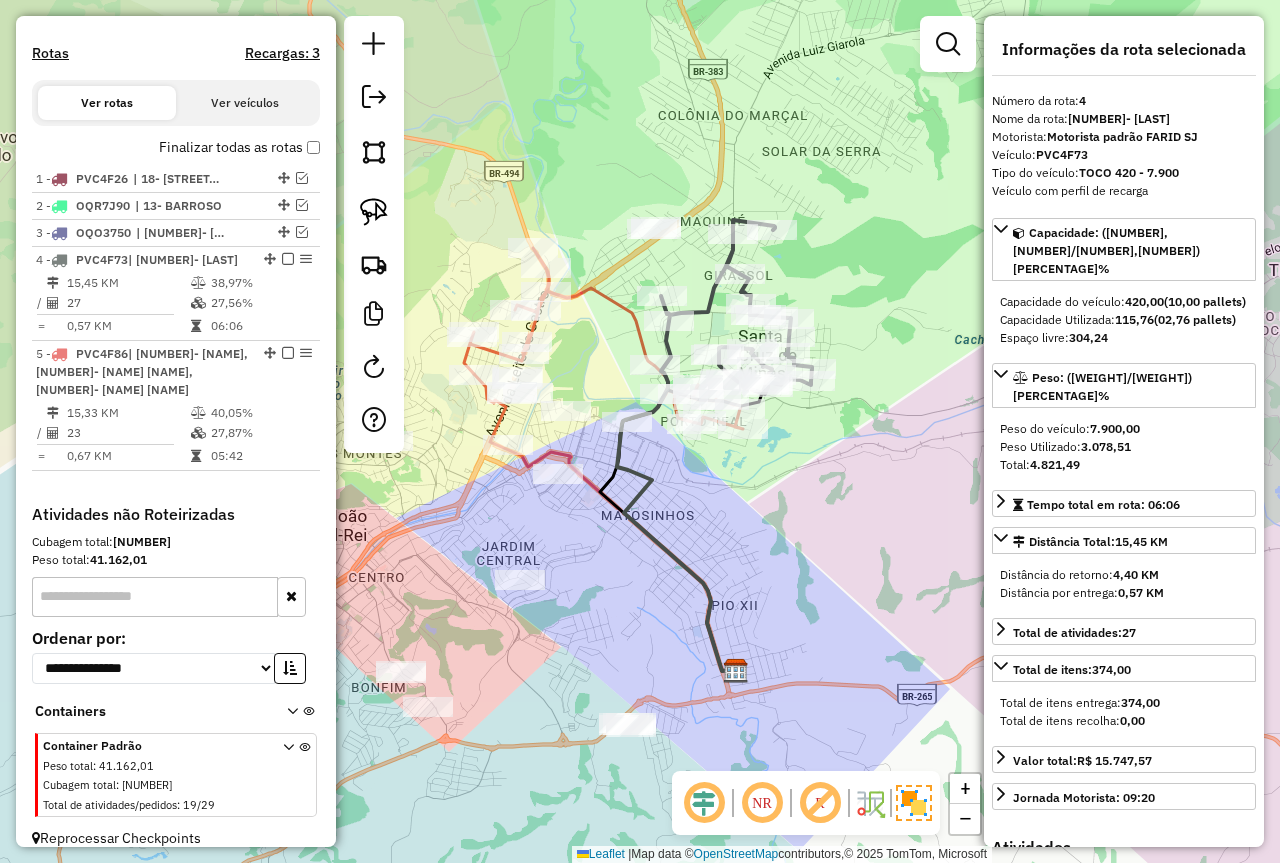 drag, startPoint x: 698, startPoint y: 450, endPoint x: 746, endPoint y: 456, distance: 48.373547 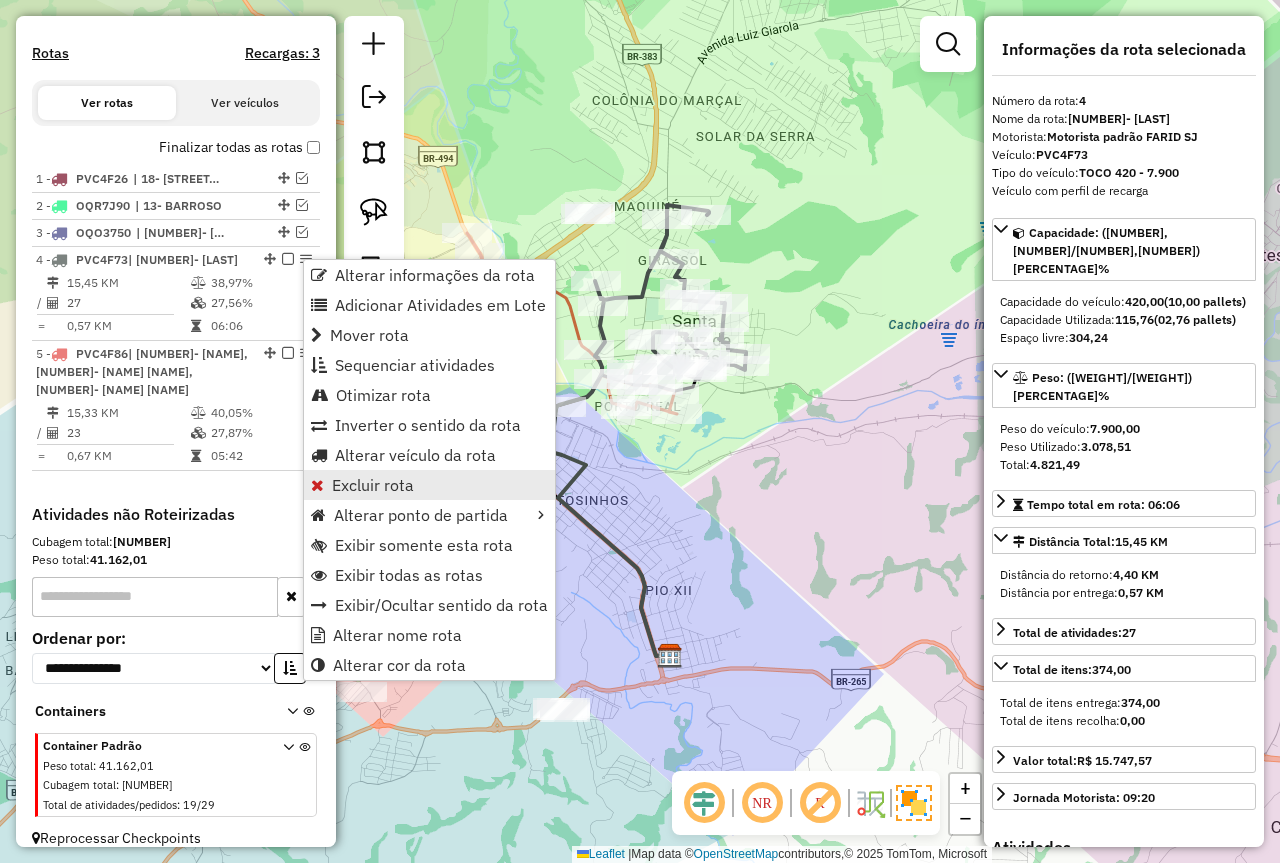 click on "Excluir rota" at bounding box center (429, 485) 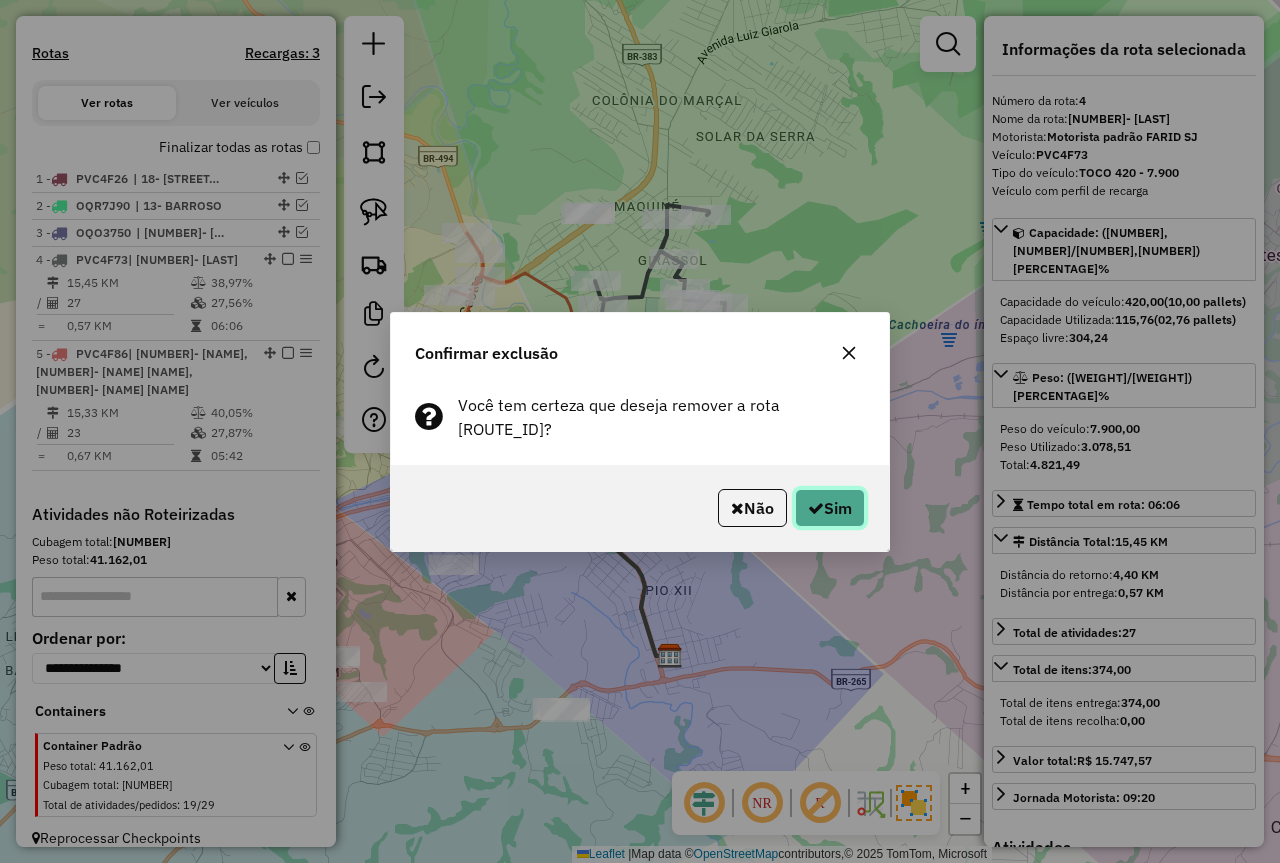 click 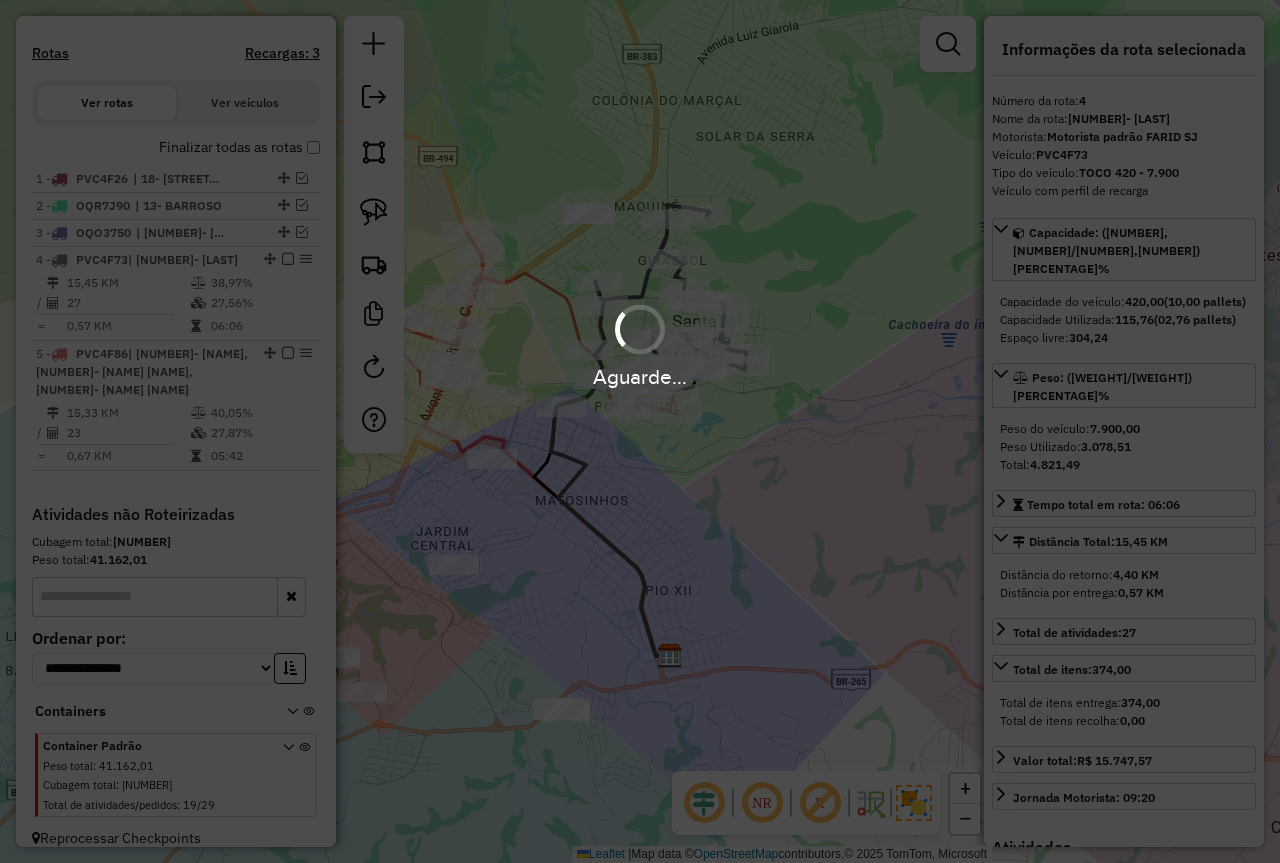 scroll, scrollTop: 530, scrollLeft: 0, axis: vertical 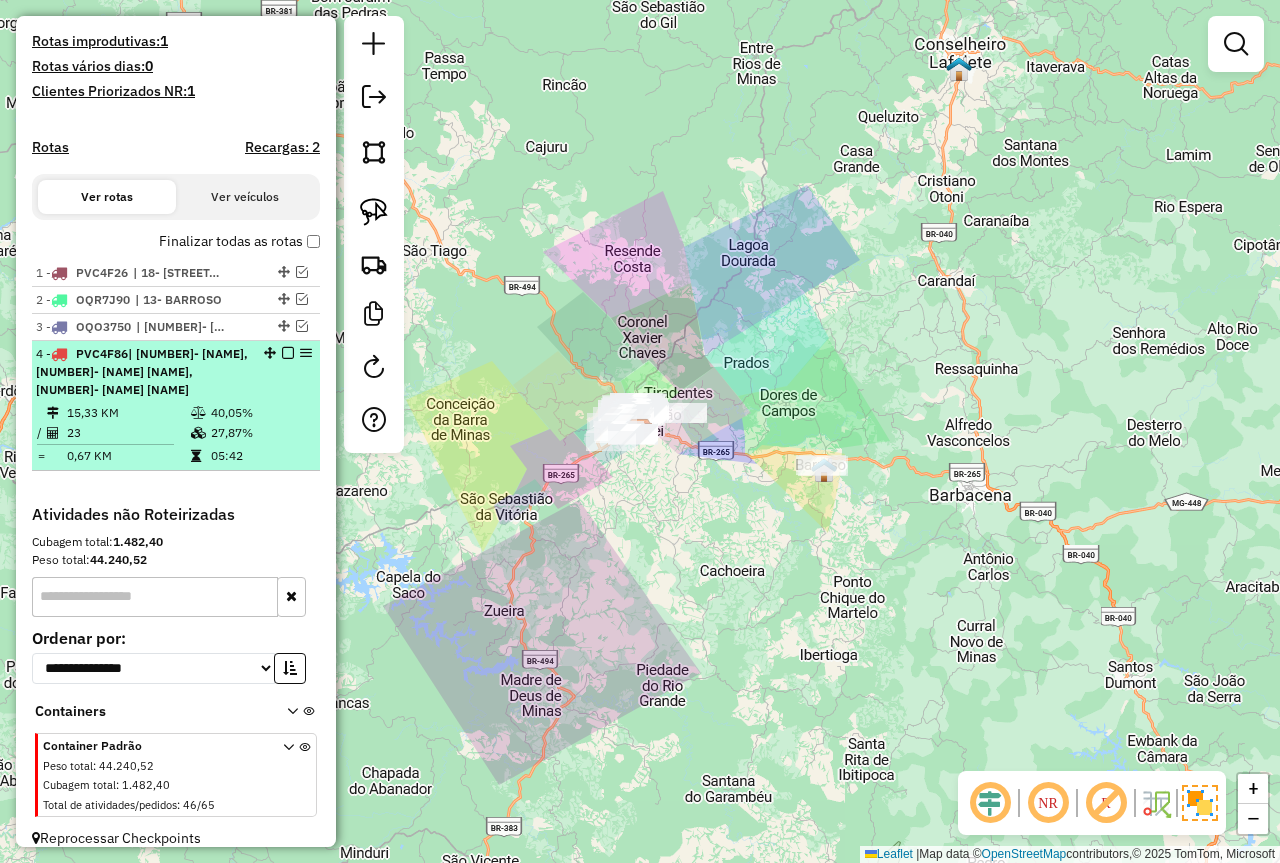 select on "**********" 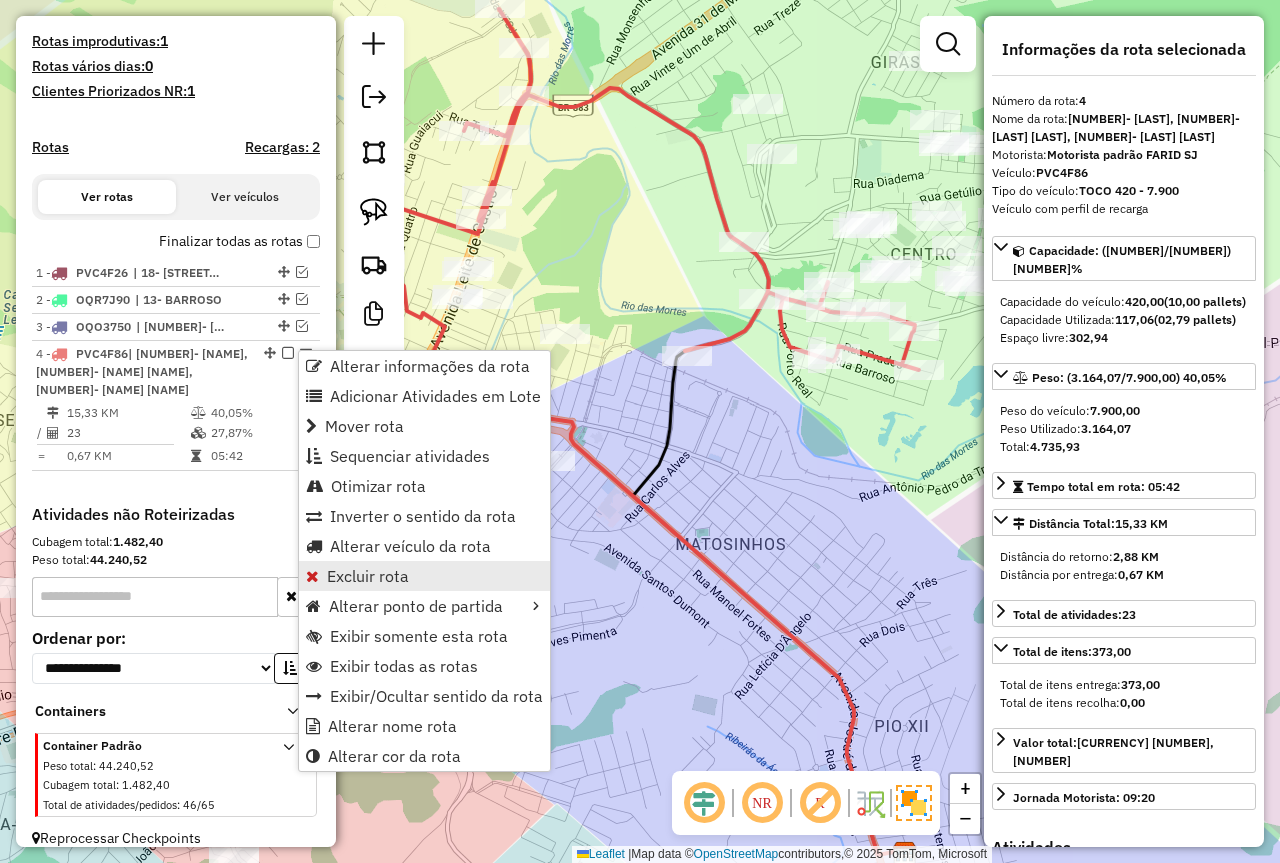 click on "Excluir rota" at bounding box center [368, 576] 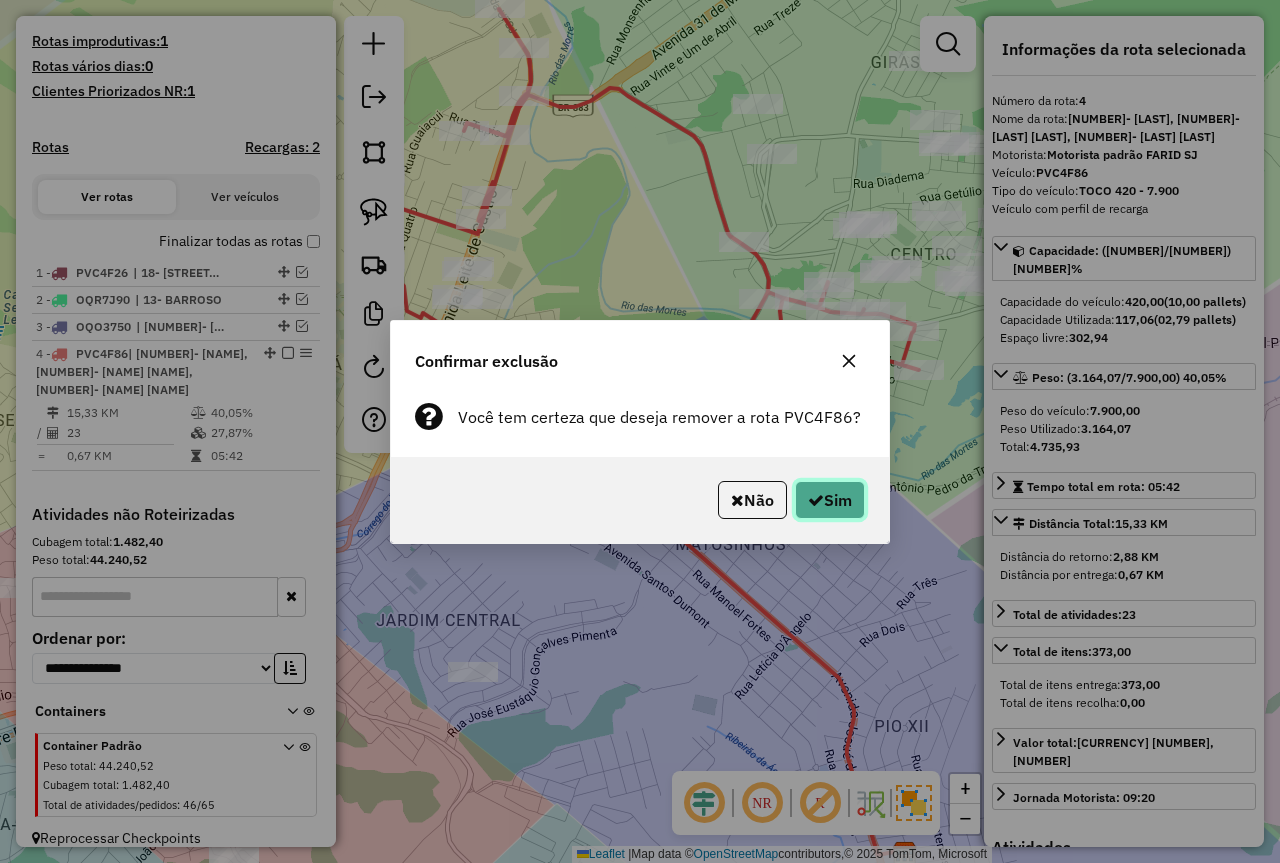 click on "Sim" 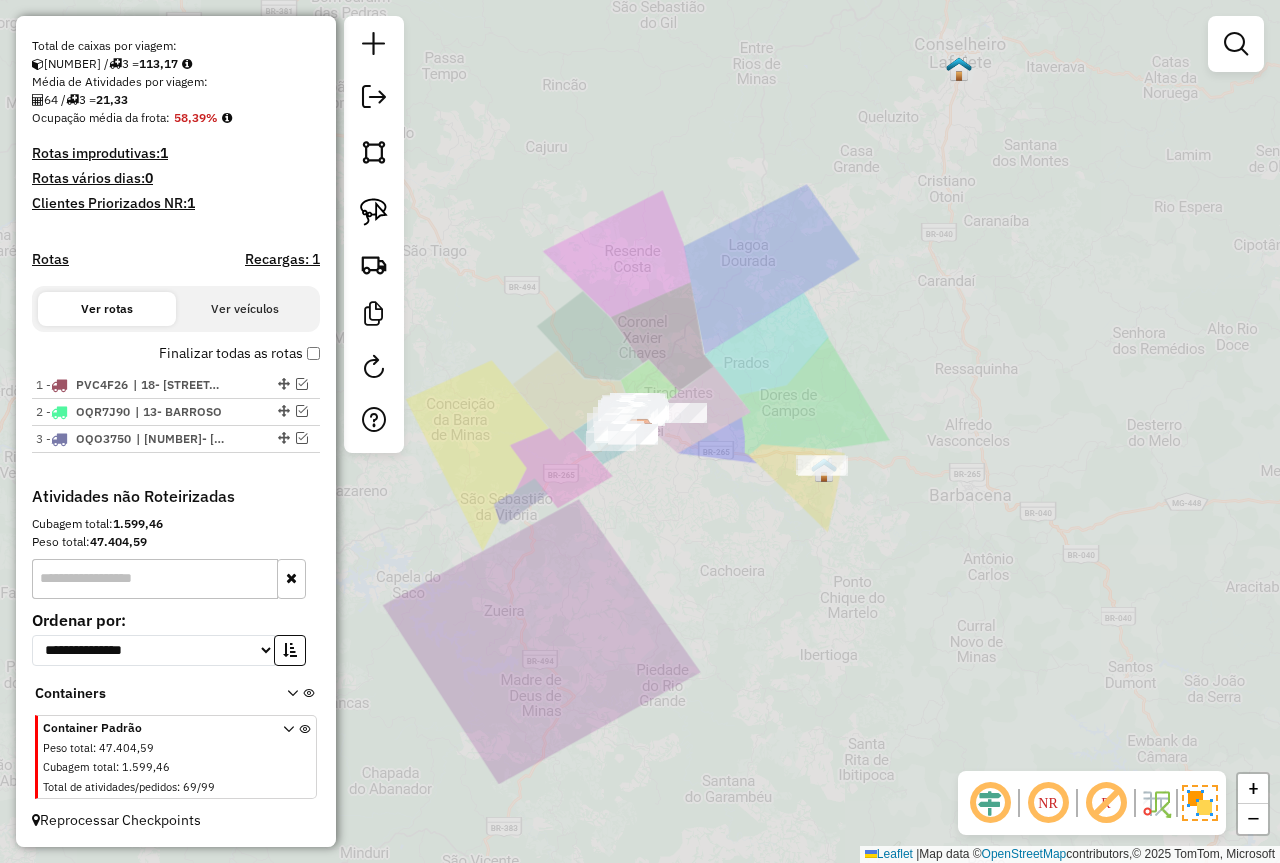 scroll, scrollTop: 418, scrollLeft: 0, axis: vertical 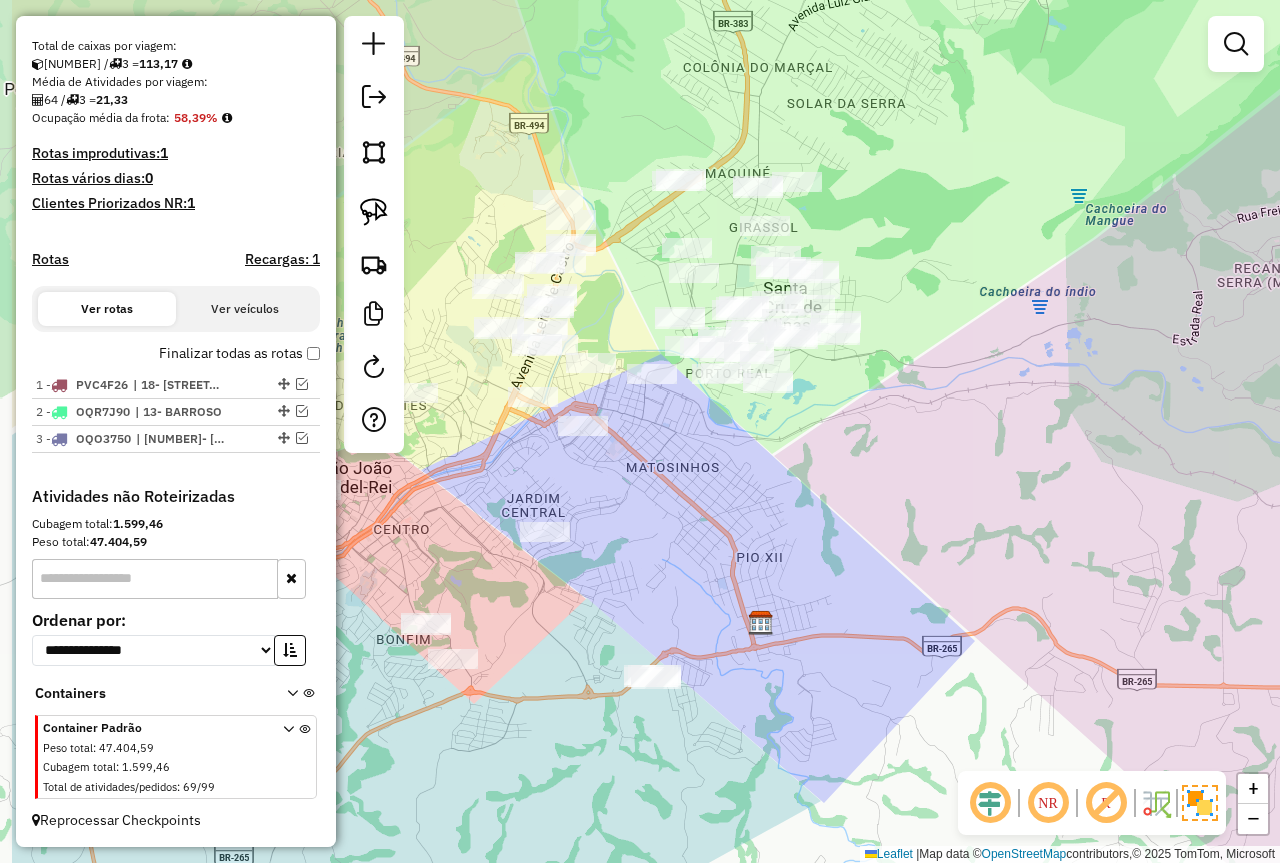 drag, startPoint x: 484, startPoint y: 217, endPoint x: 621, endPoint y: 237, distance: 138.45216 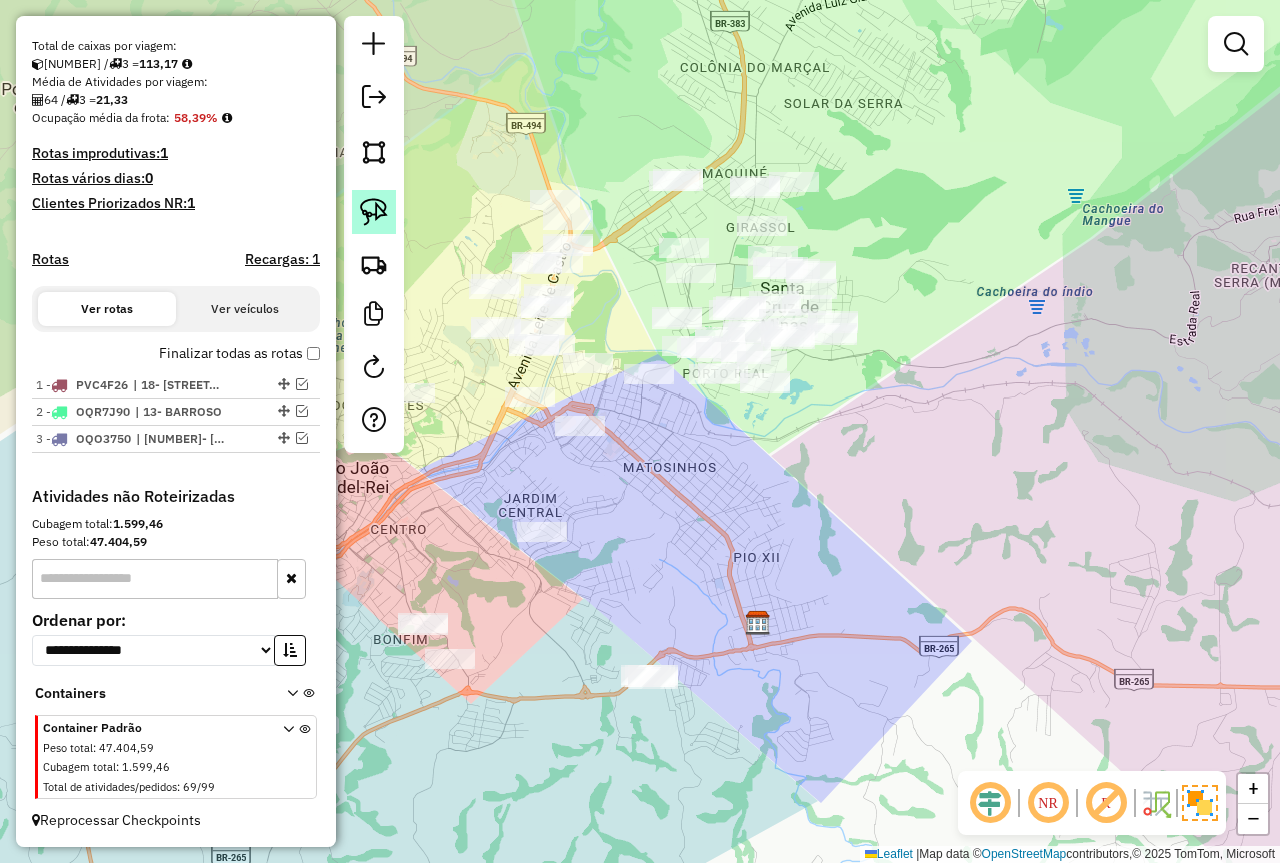 click 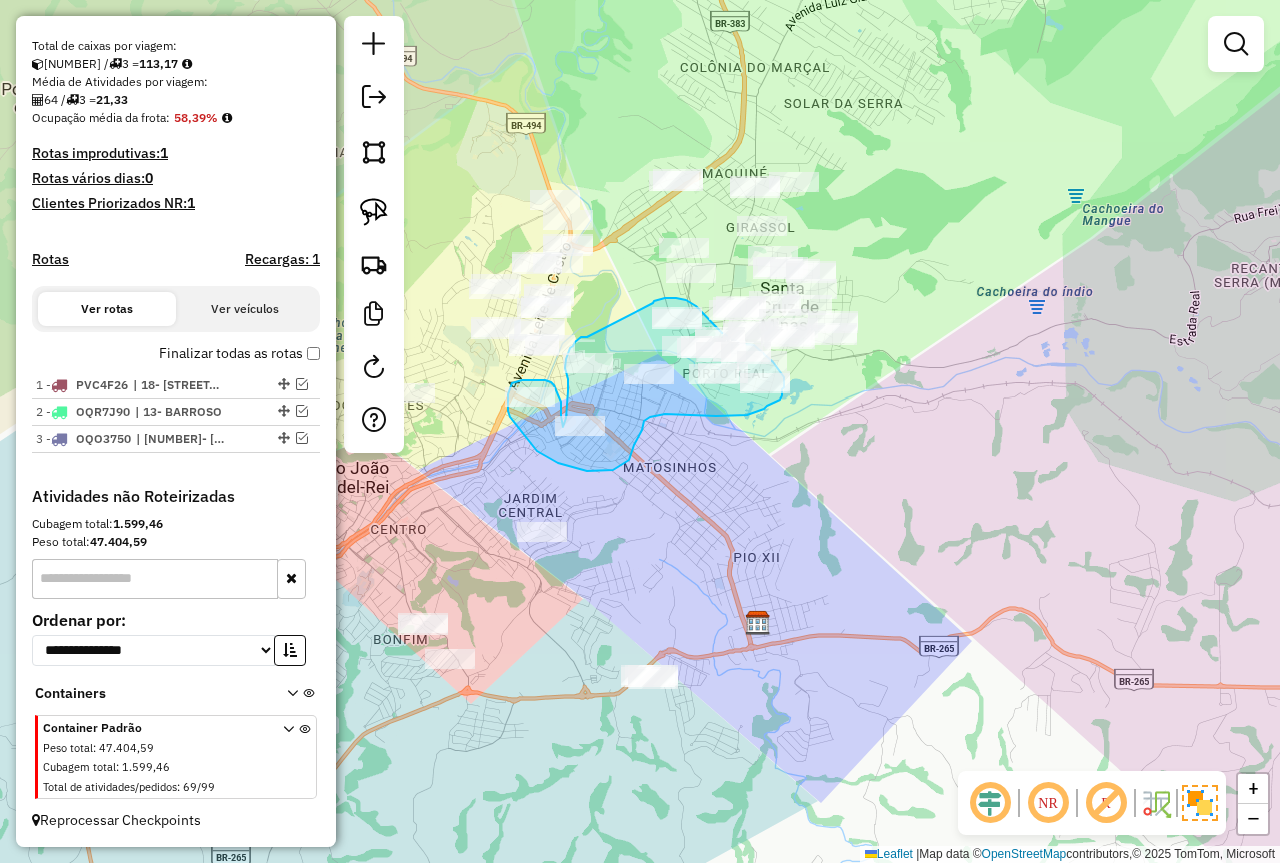 drag, startPoint x: 587, startPoint y: 337, endPoint x: 652, endPoint y: 305, distance: 72.44998 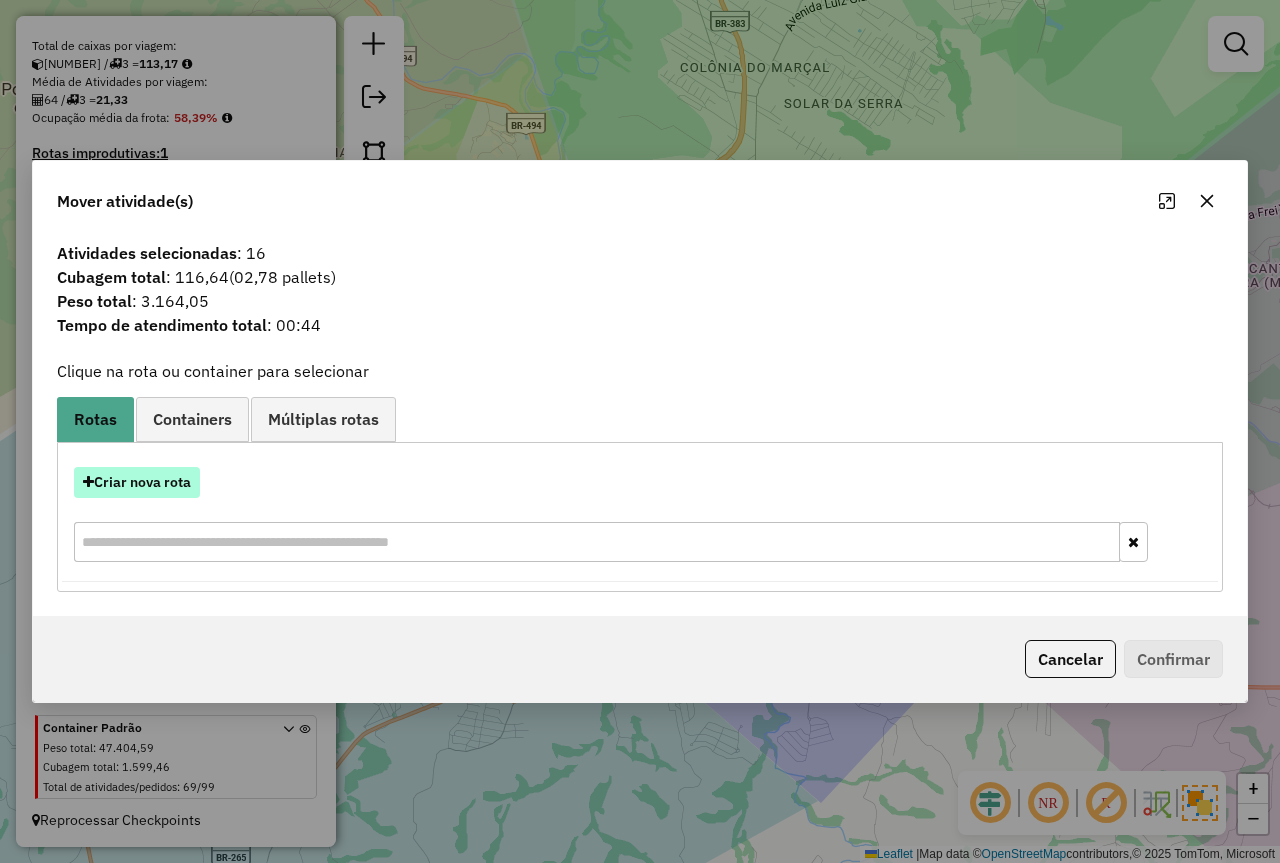 click on "Criar nova rota" at bounding box center (137, 482) 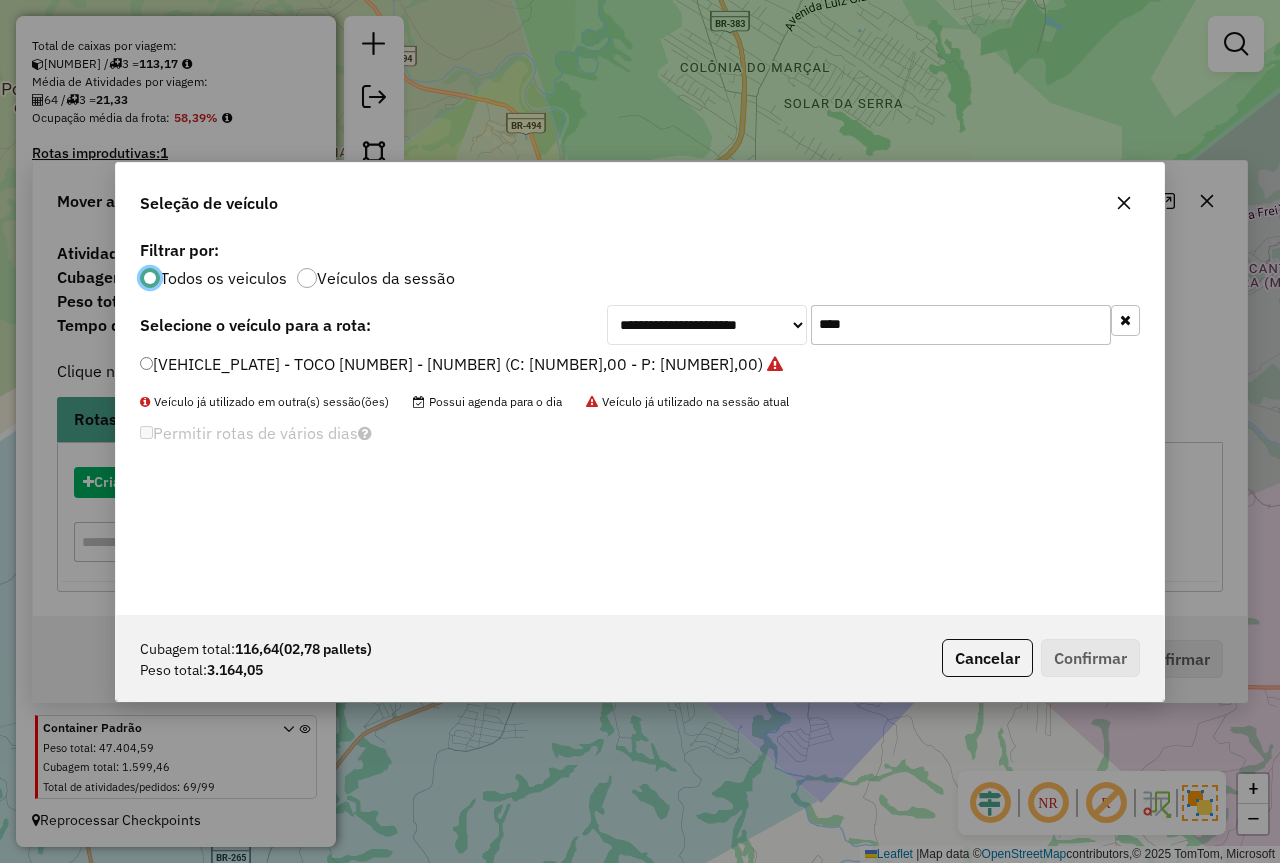 scroll, scrollTop: 11, scrollLeft: 6, axis: both 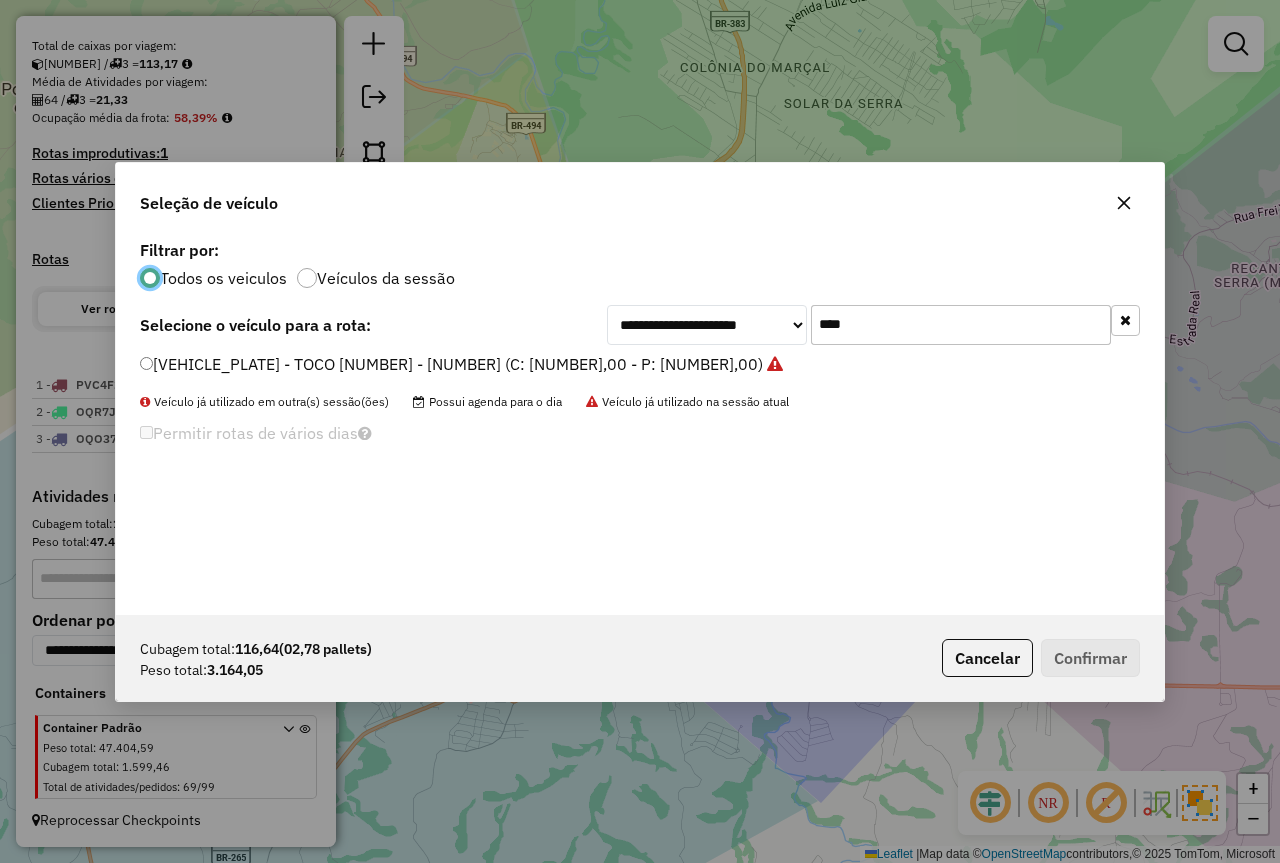 drag, startPoint x: 756, startPoint y: 312, endPoint x: 737, endPoint y: 312, distance: 19 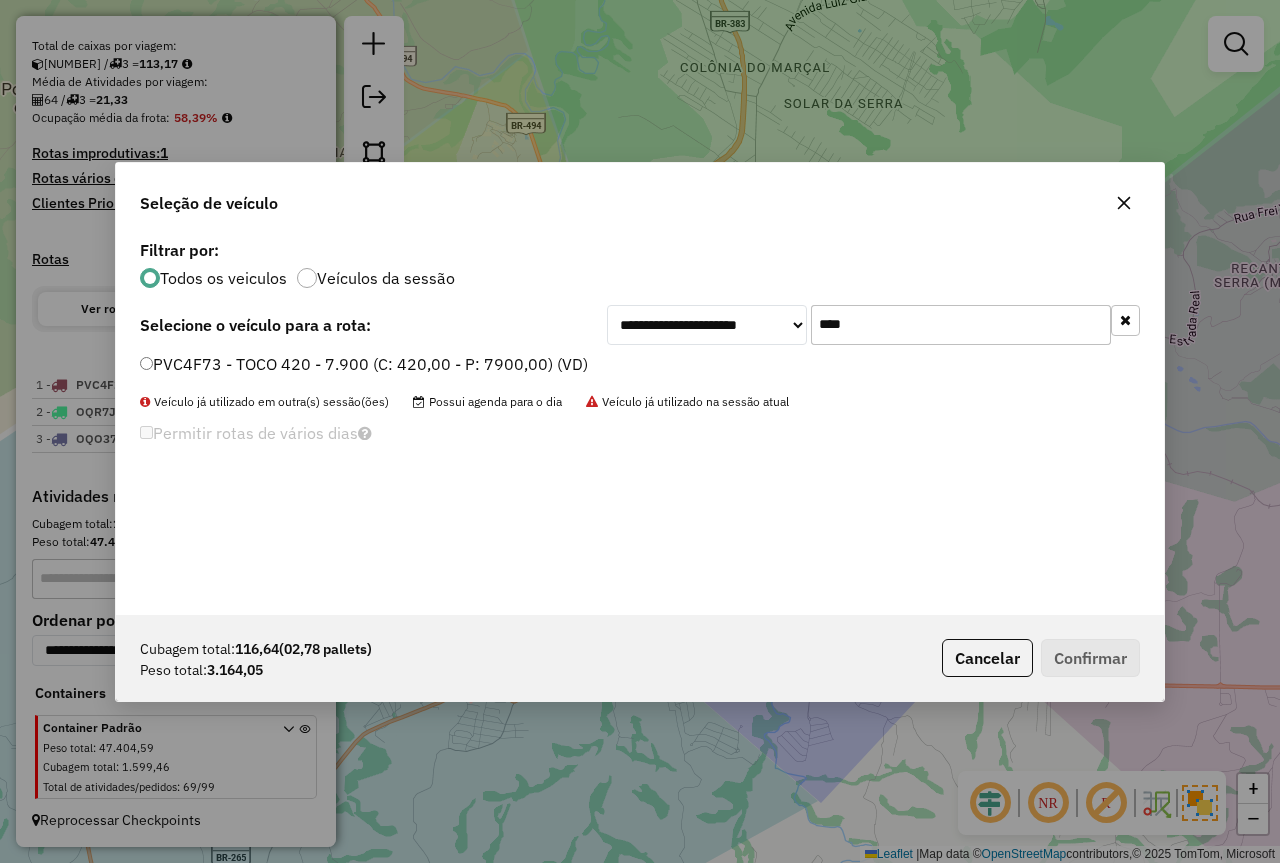 type on "****" 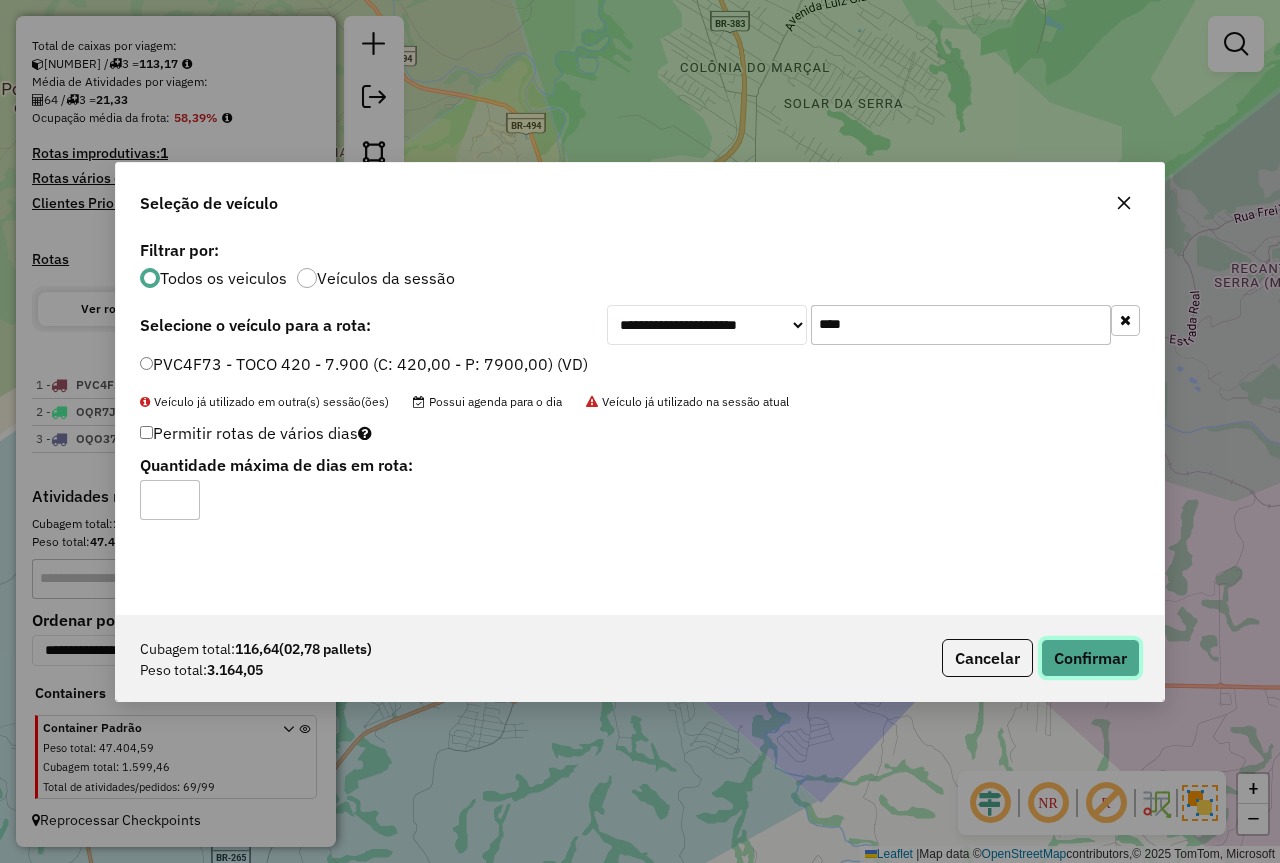 click on "Confirmar" 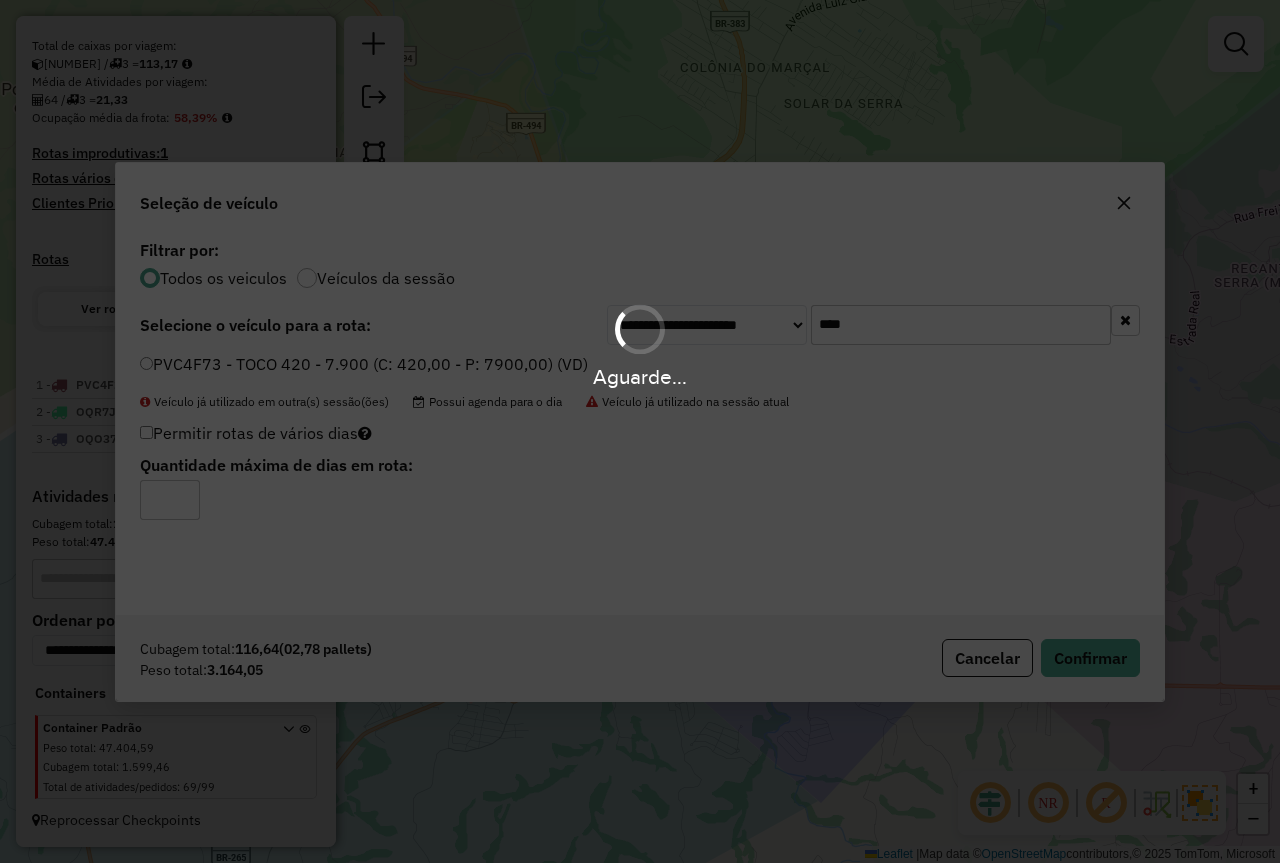 scroll, scrollTop: 530, scrollLeft: 0, axis: vertical 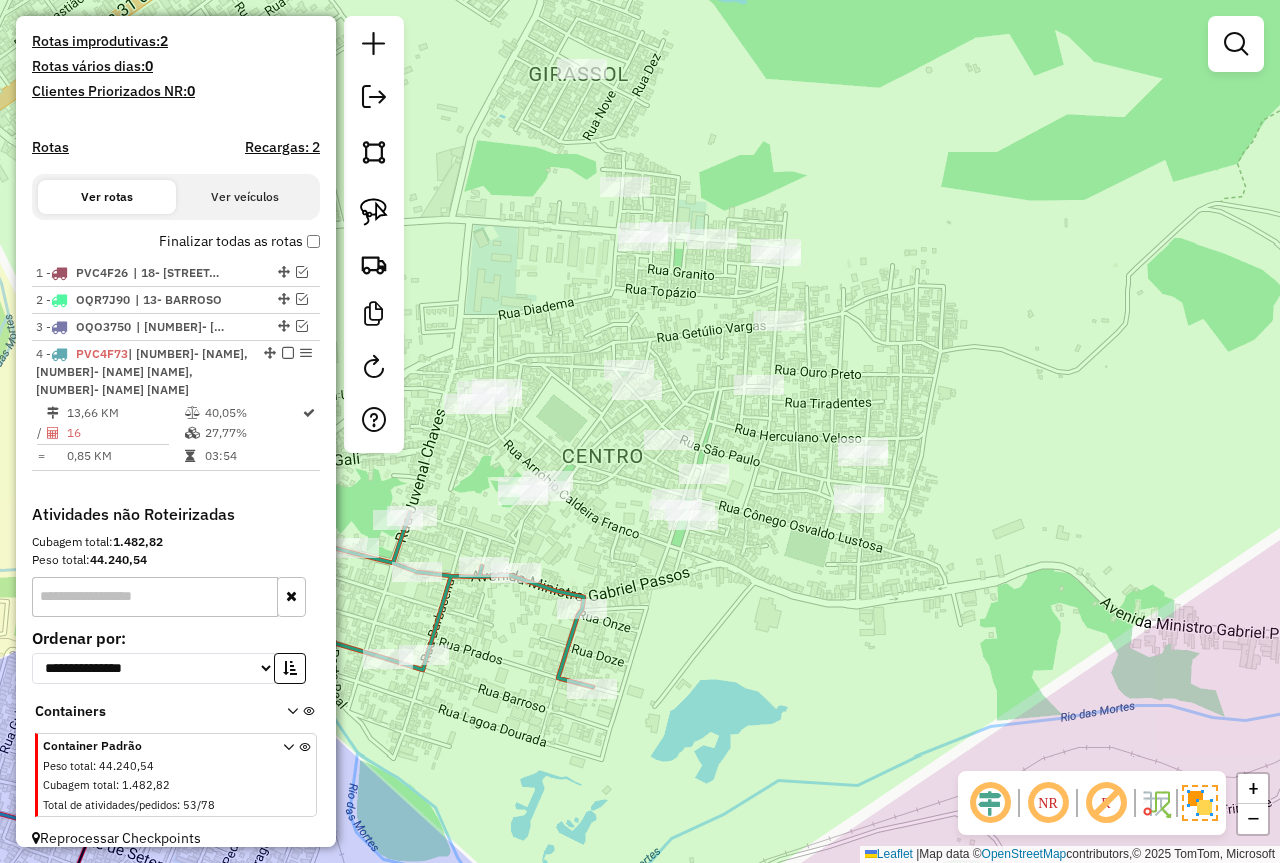 drag, startPoint x: 681, startPoint y: 377, endPoint x: 787, endPoint y: 290, distance: 137.13132 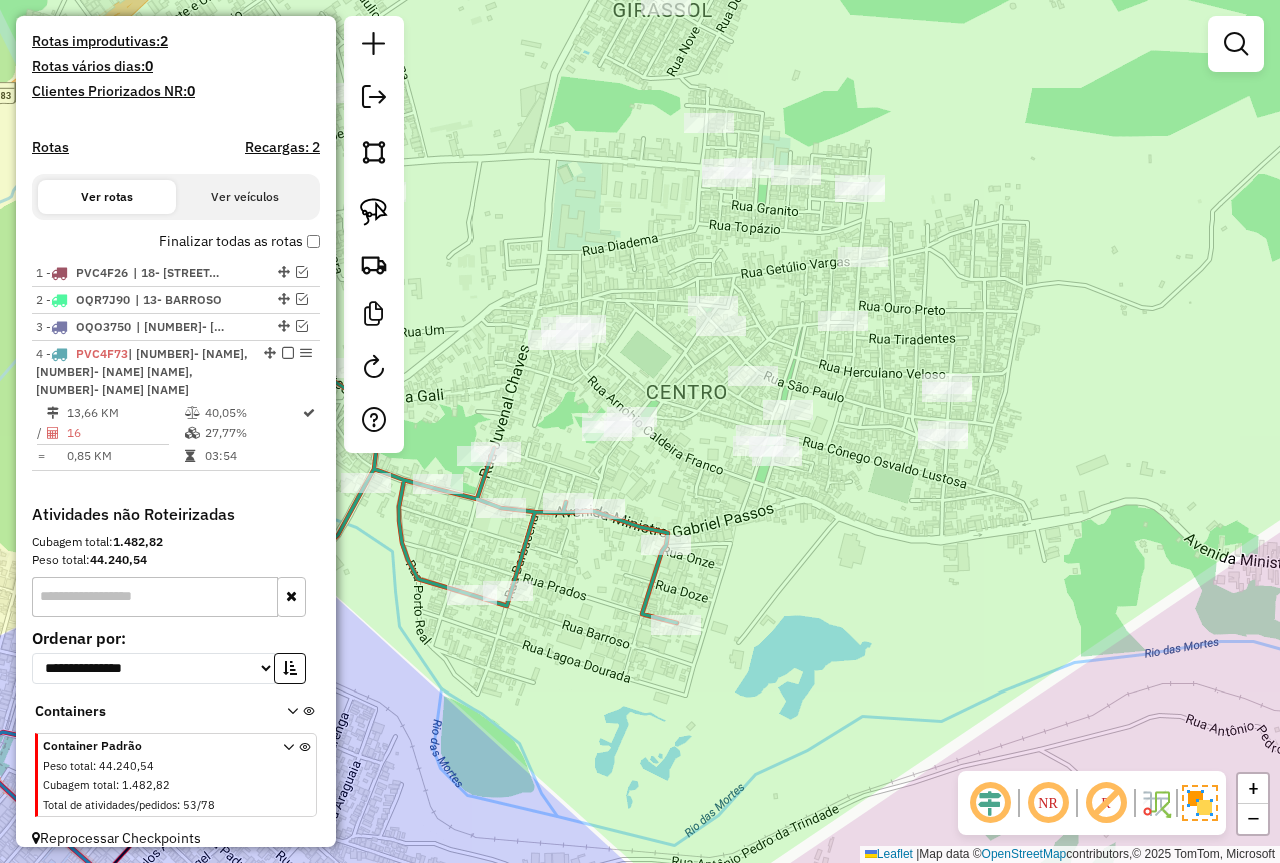 click 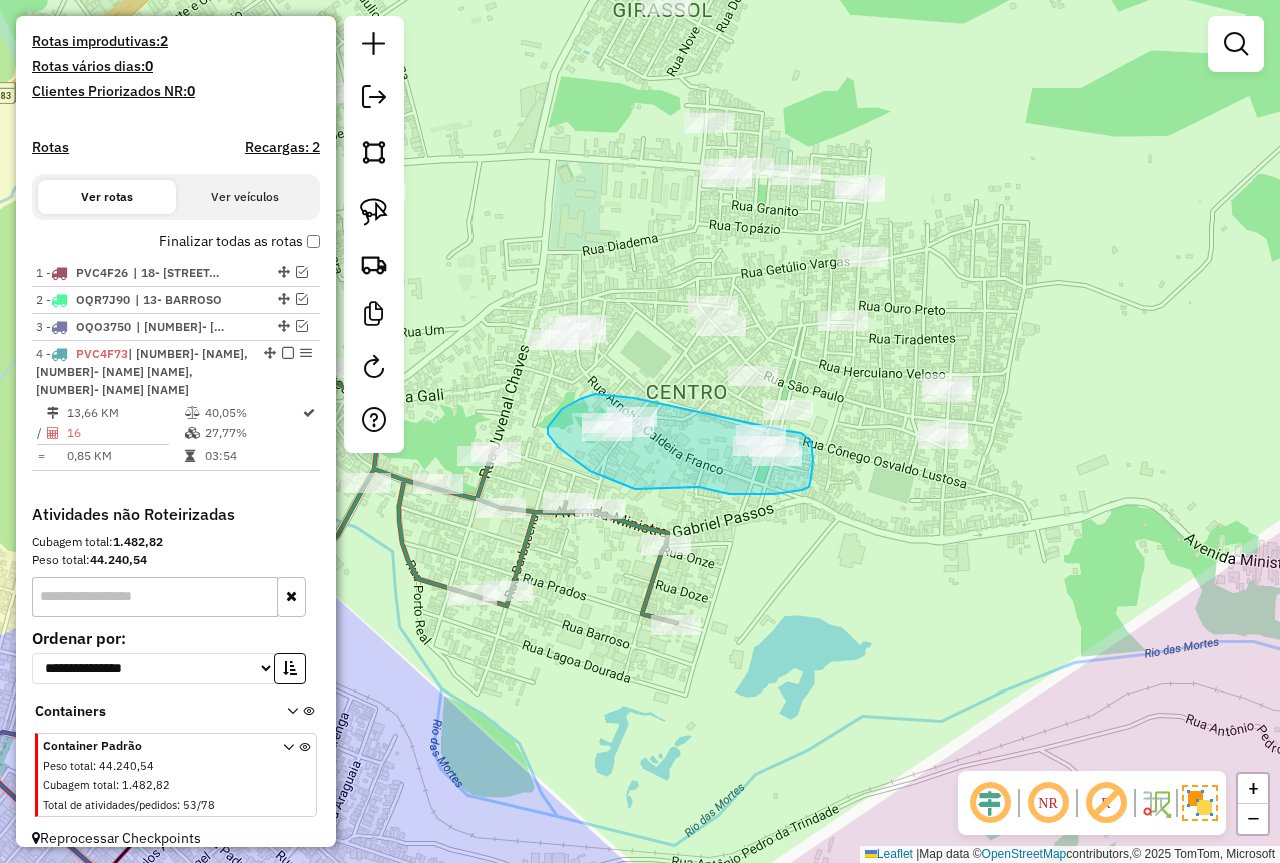 drag, startPoint x: 567, startPoint y: 406, endPoint x: 786, endPoint y: 430, distance: 220.31114 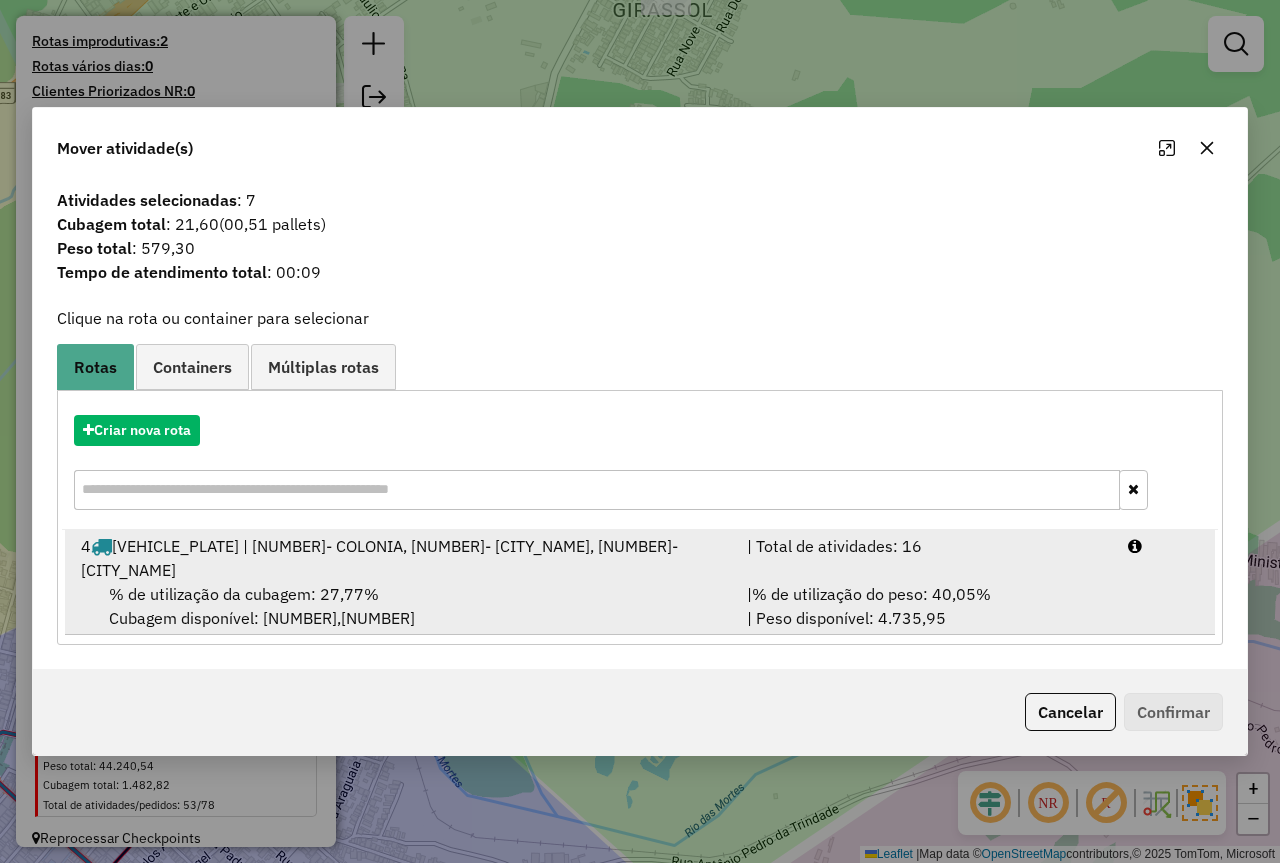 click on "|  % de utilização do peso: 40,05%  | Peso disponível: 4.735,95" at bounding box center [925, 606] 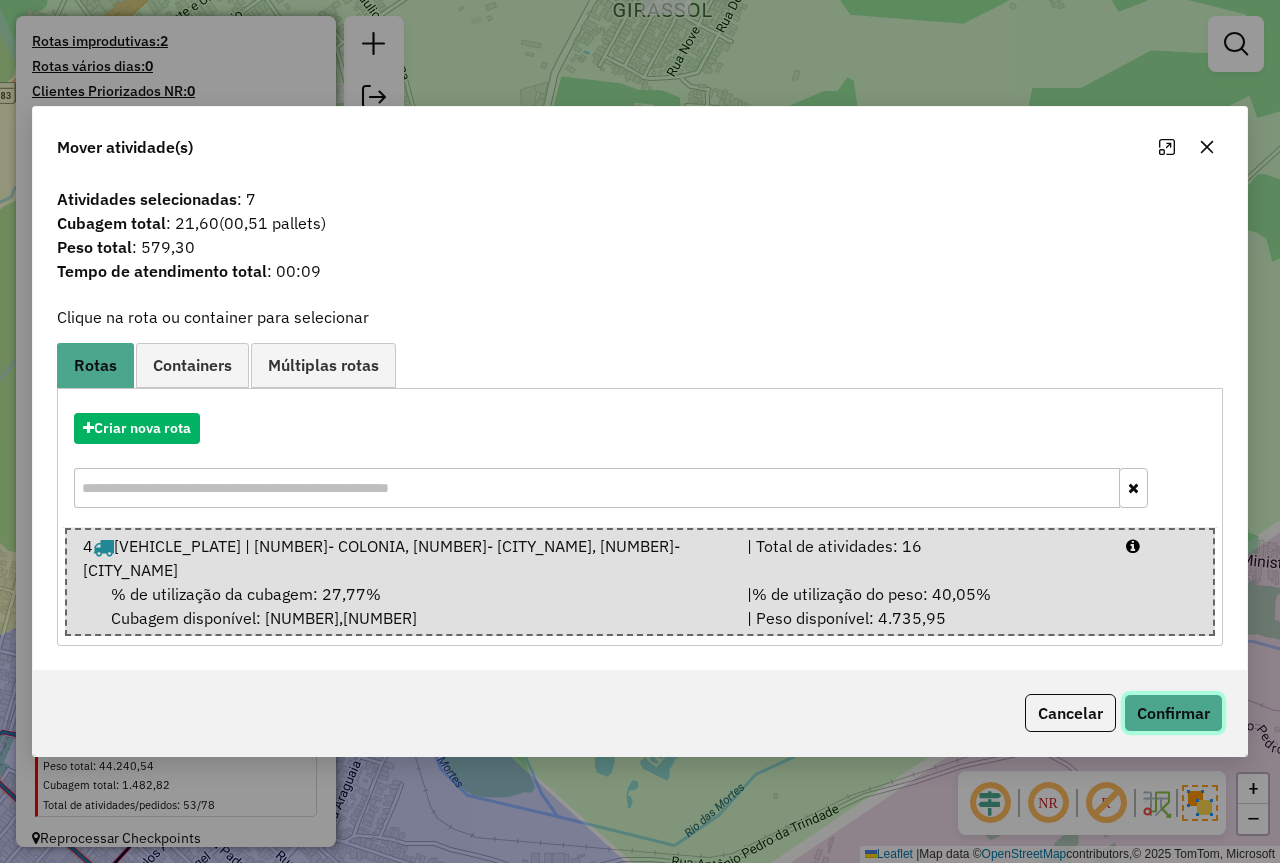 click on "Confirmar" 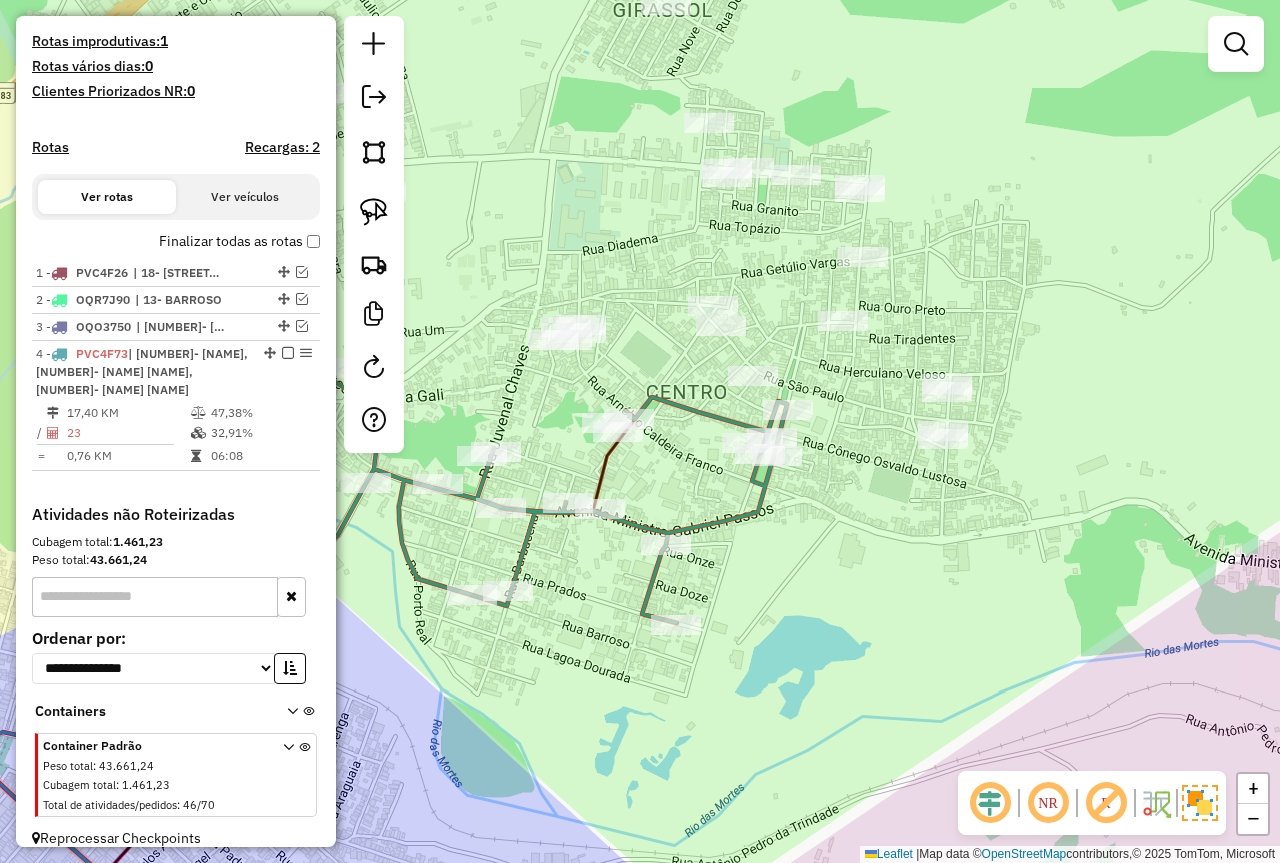 drag, startPoint x: 368, startPoint y: 195, endPoint x: 431, endPoint y: 225, distance: 69.77822 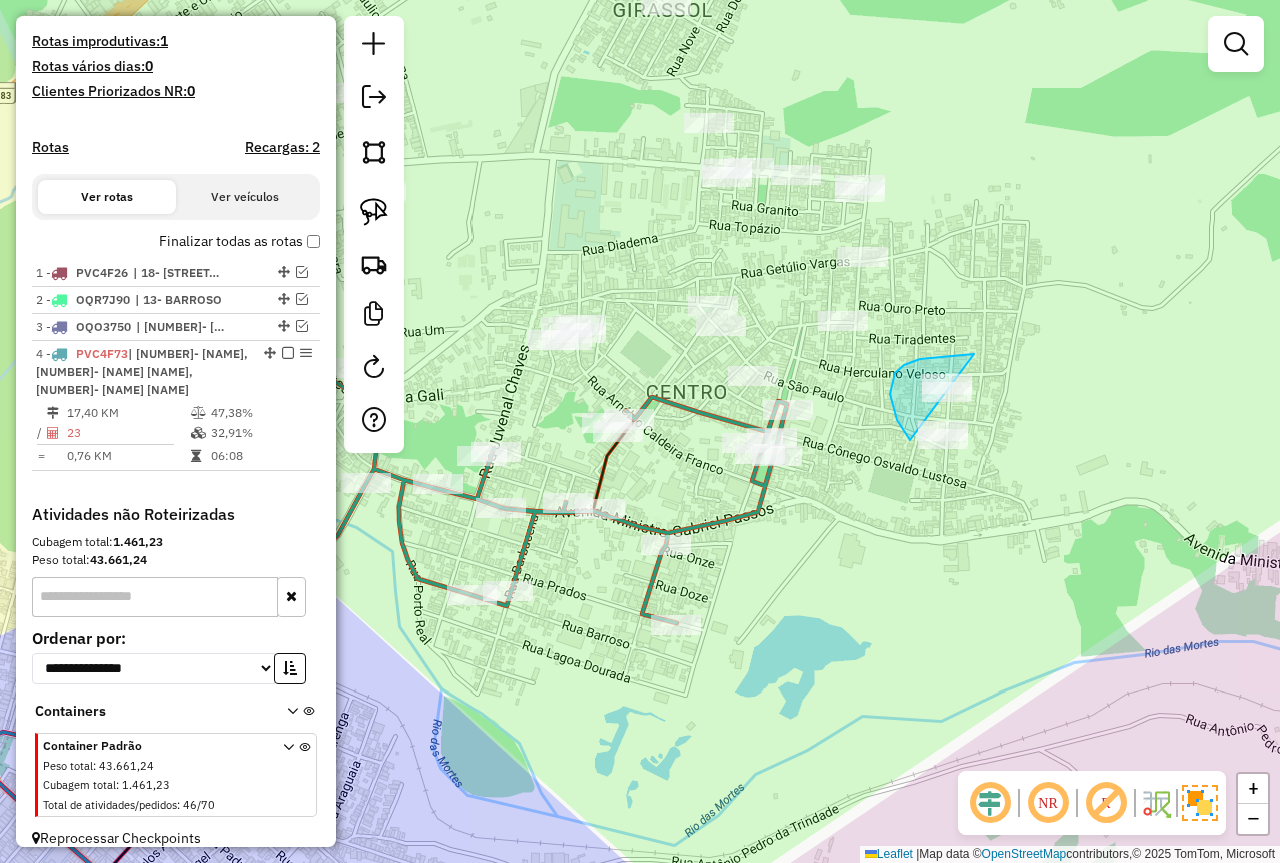 drag, startPoint x: 971, startPoint y: 355, endPoint x: 1037, endPoint y: 481, distance: 142.23924 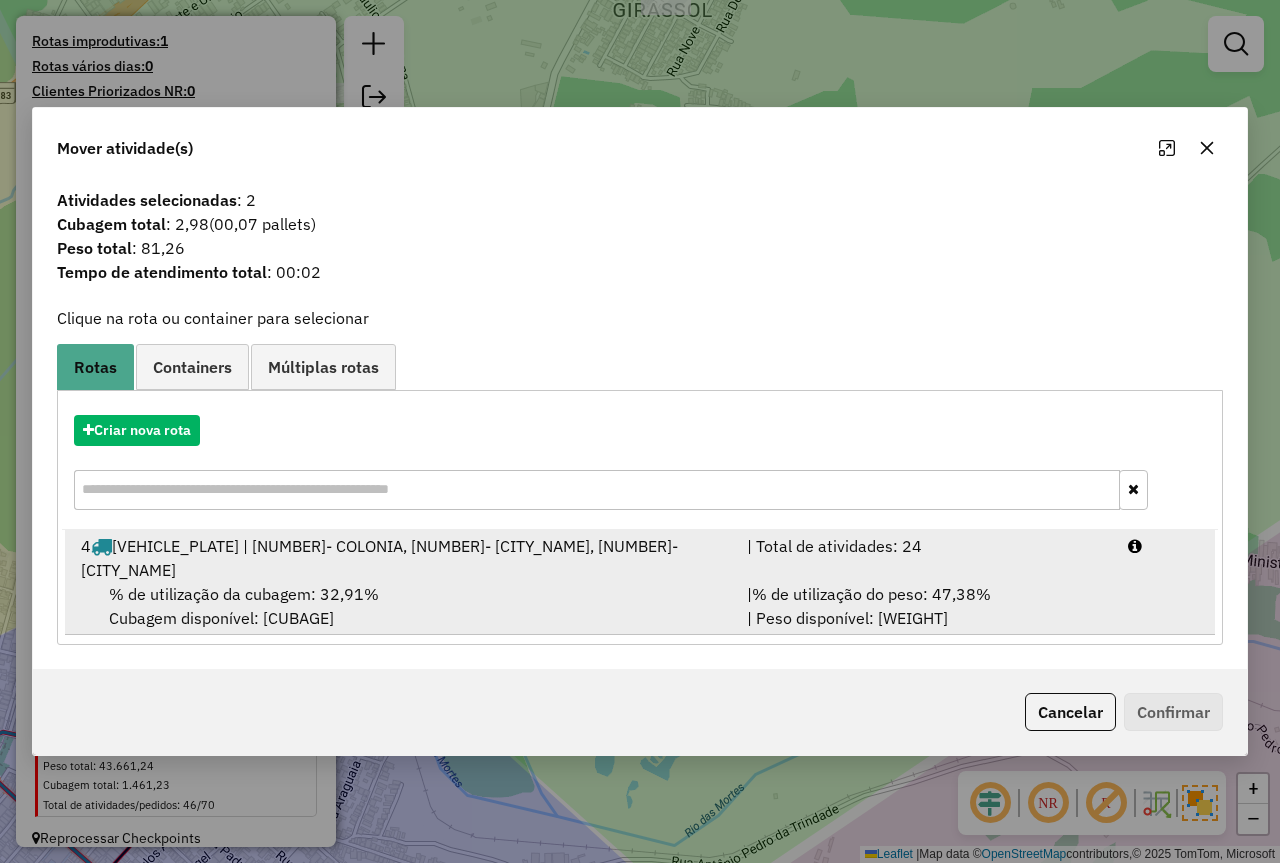 click on "|  % de utilização do peso: 47,38%  | Peso disponível: 4.156,65" at bounding box center [925, 606] 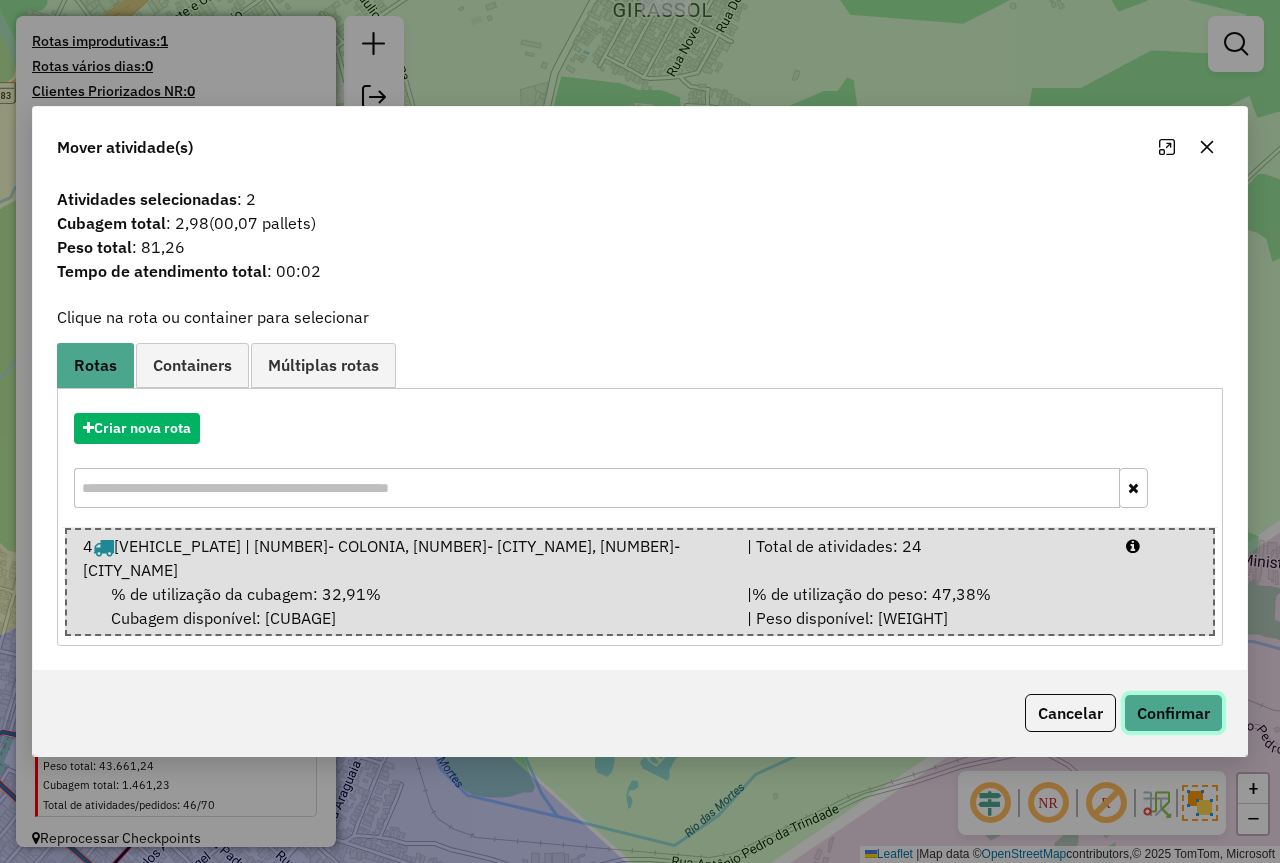 click on "Confirmar" 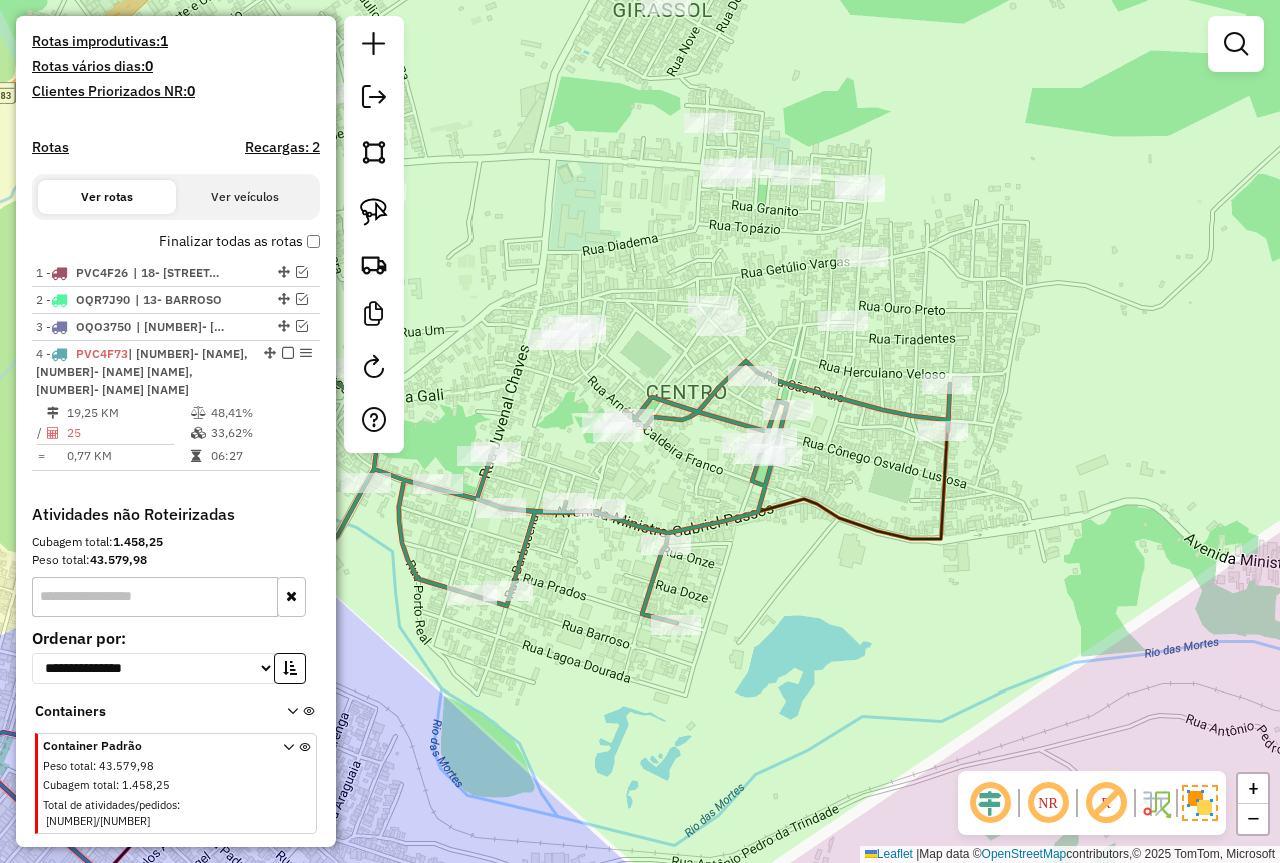 drag, startPoint x: 383, startPoint y: 207, endPoint x: 715, endPoint y: 336, distance: 356.18112 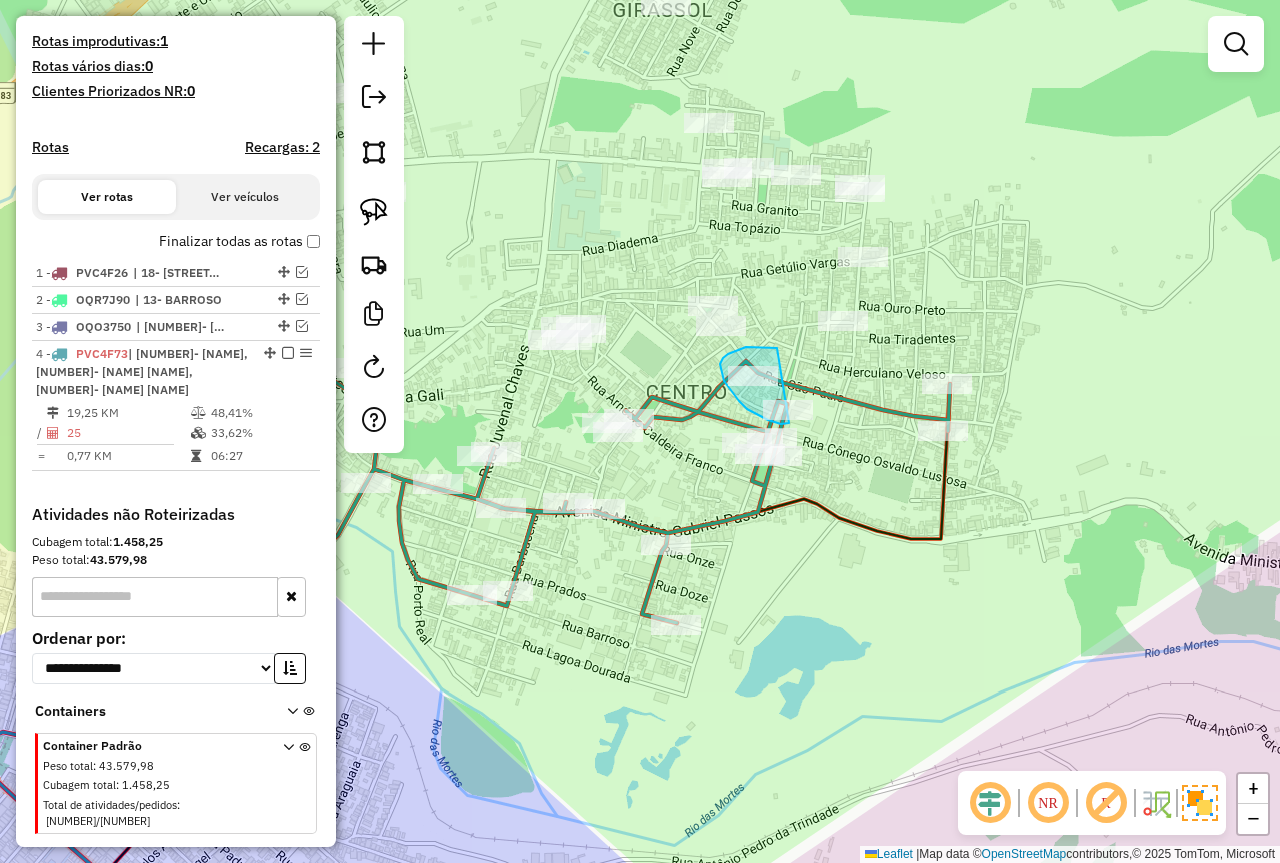 click on "Janela de atendimento Grade de atendimento Capacidade Transportadoras Veículos Cliente Pedidos  Rotas Selecione os dias de semana para filtrar as janelas de atendimento  Seg   Ter   Qua   Qui   Sex   Sáb   Dom  Informe o período da janela de atendimento: De: Até:  Filtrar exatamente a janela do cliente  Considerar janela de atendimento padrão  Selecione os dias de semana para filtrar as grades de atendimento  Seg   Ter   Qua   Qui   Sex   Sáb   Dom   Considerar clientes sem dia de atendimento cadastrado  Clientes fora do dia de atendimento selecionado Filtrar as atividades entre os valores definidos abaixo:  Peso mínimo:   Peso máximo:   Cubagem mínima:   Cubagem máxima:   De:   Até:  Filtrar as atividades entre o tempo de atendimento definido abaixo:  De:   Até:   Considerar capacidade total dos clientes não roteirizados Transportadora: Selecione um ou mais itens Tipo de veículo: Selecione um ou mais itens Veículo: Selecione um ou mais itens Motorista: Selecione um ou mais itens Nome: Rótulo:" 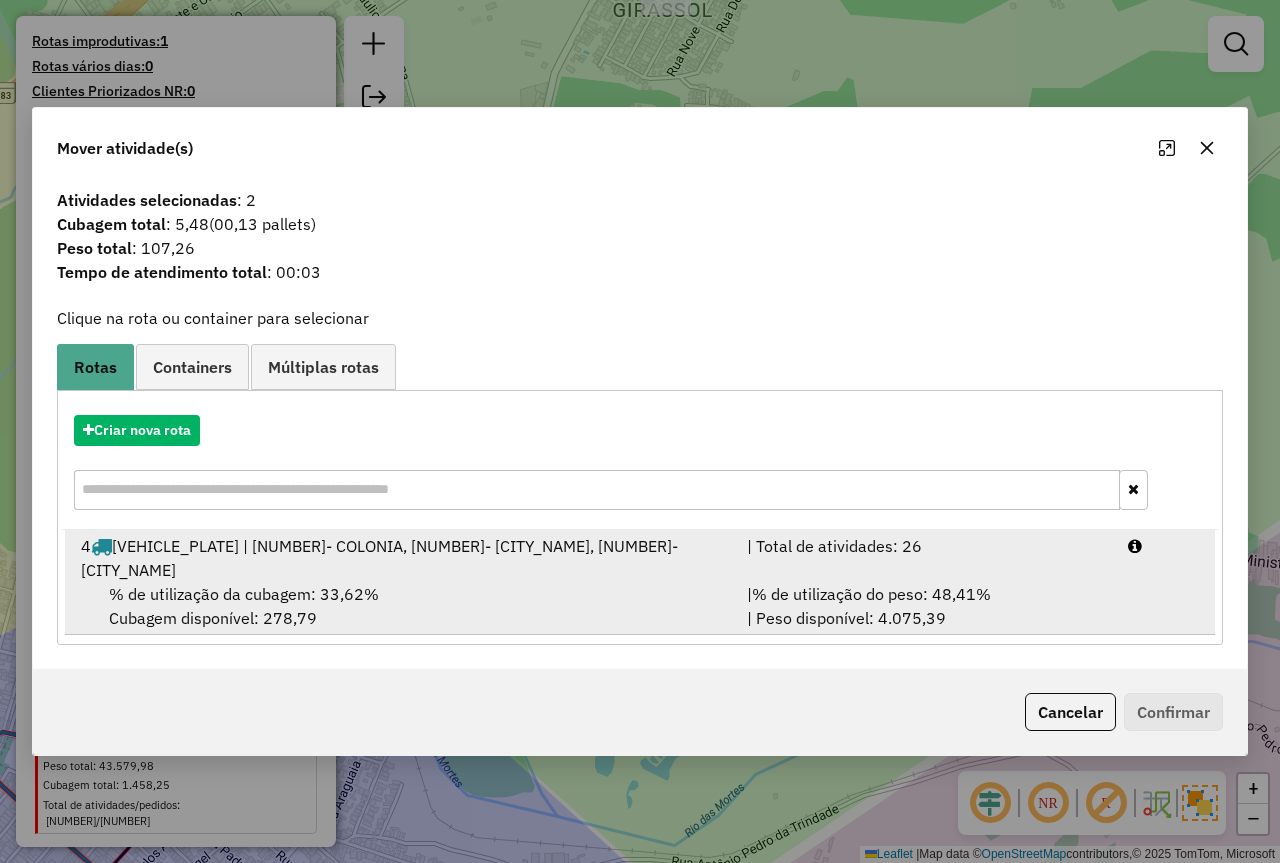 click on "| % de utilização do peso: 48,41%  | Peso disponível: 4.075,39" at bounding box center [925, 606] 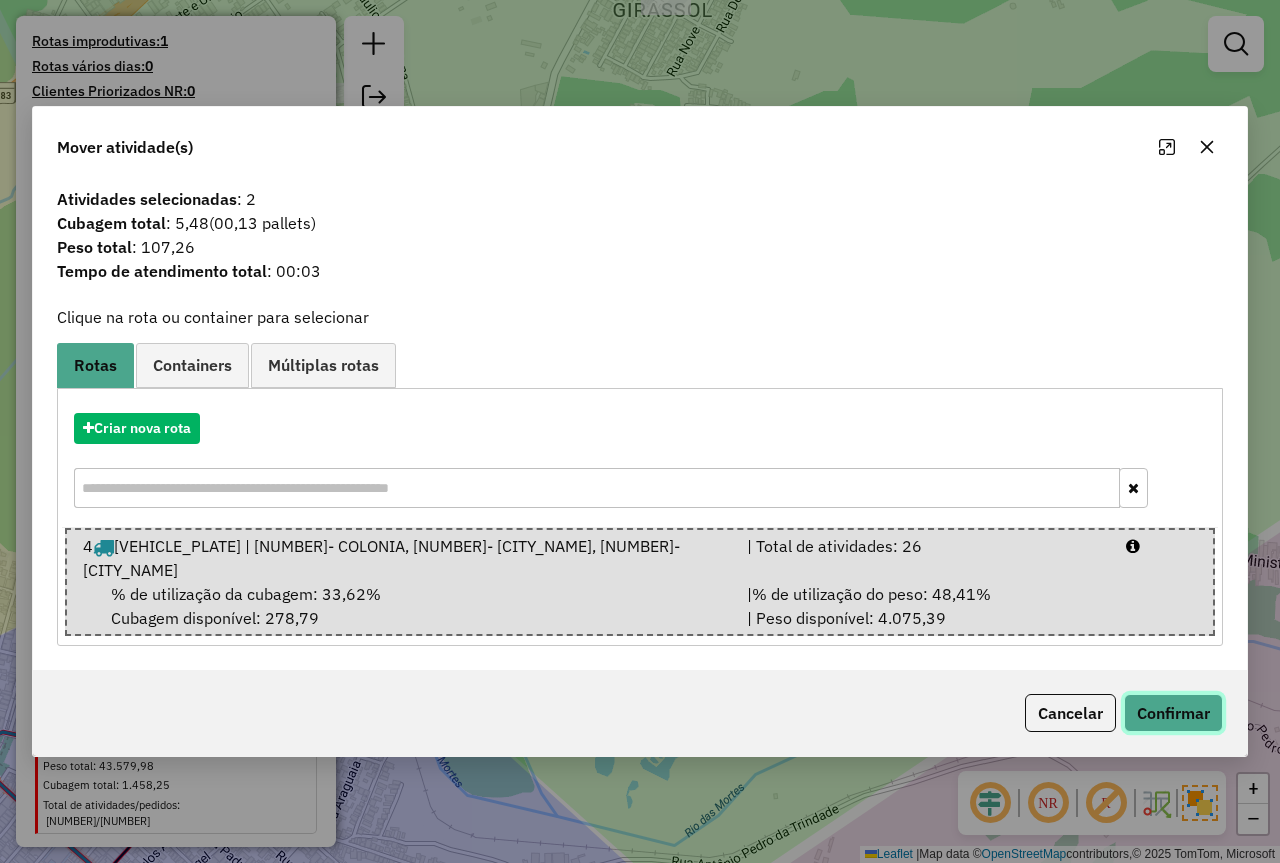 click on "Confirmar" 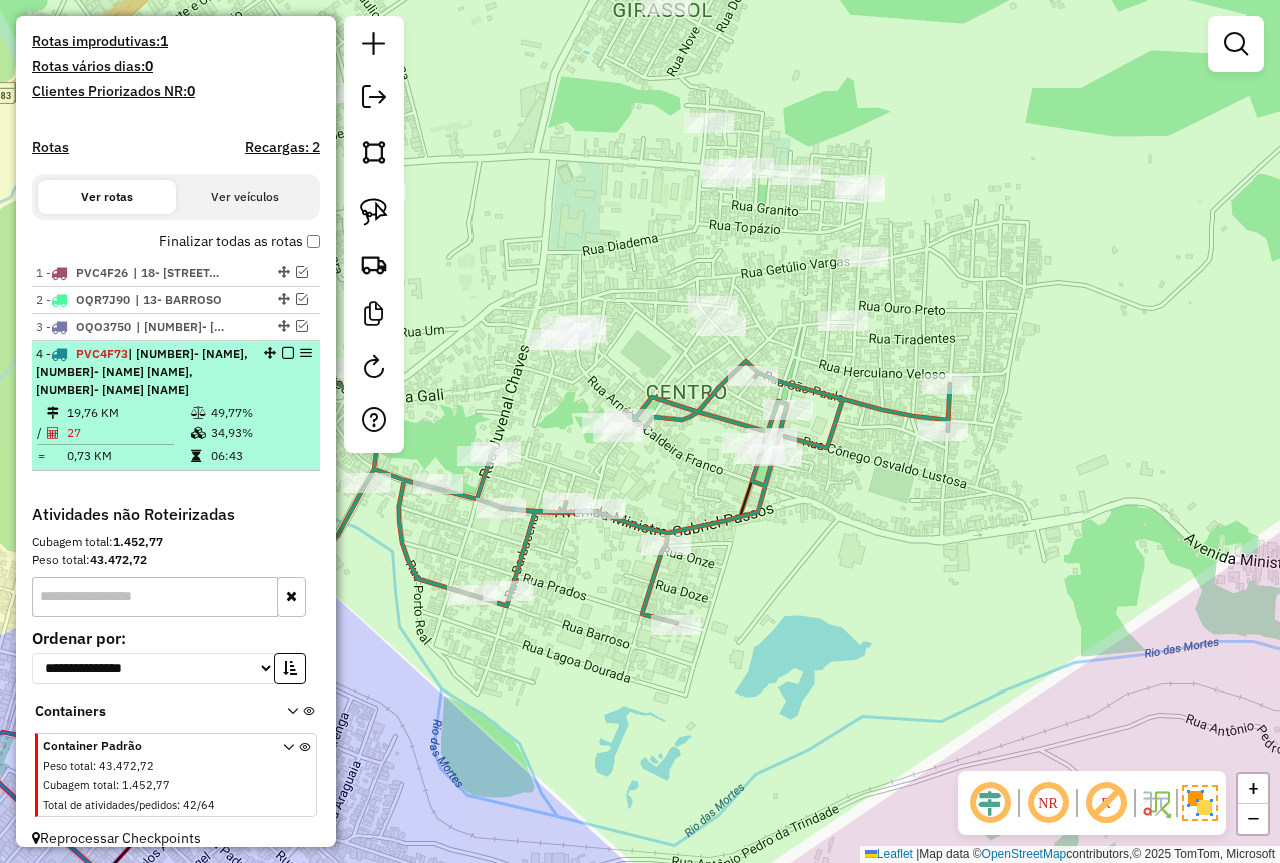 click on "49,77%" at bounding box center (260, 413) 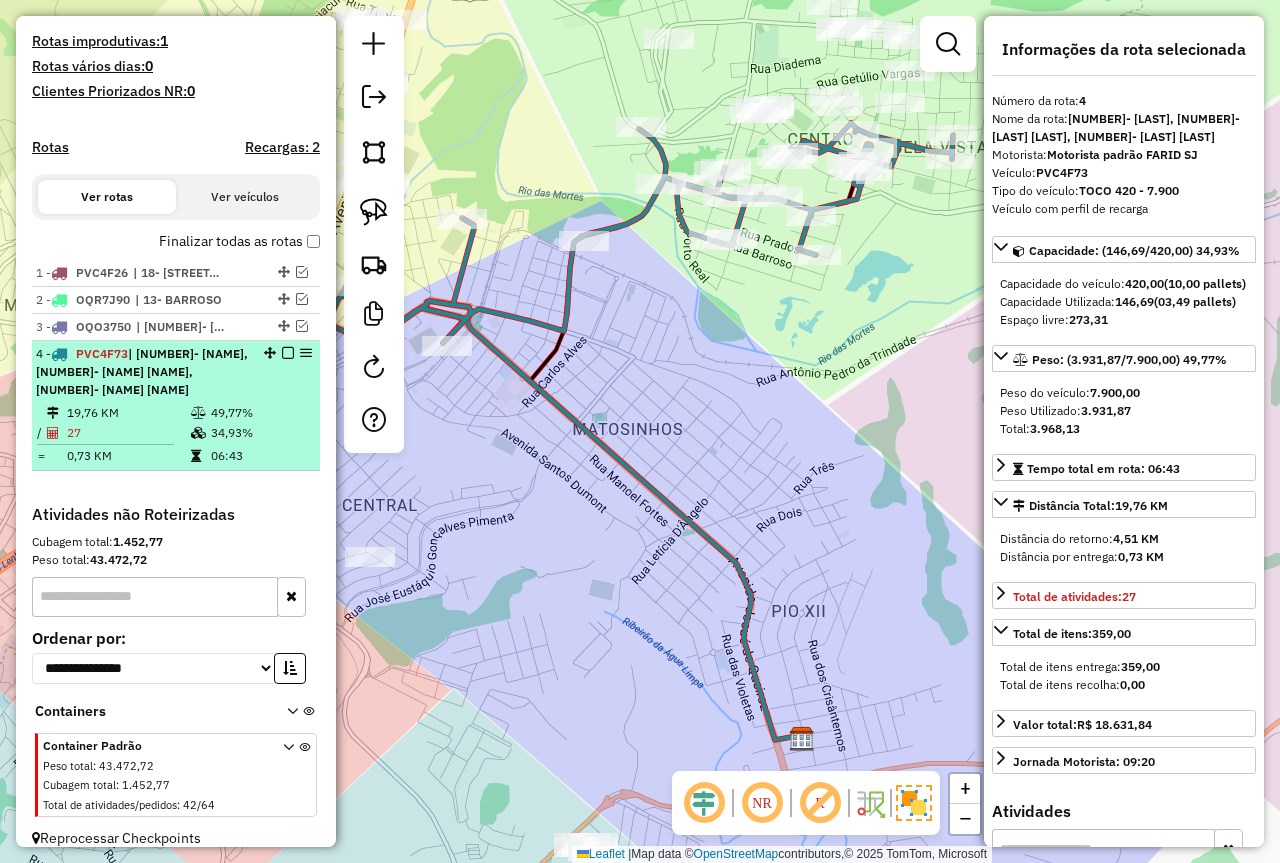 click at bounding box center (288, 353) 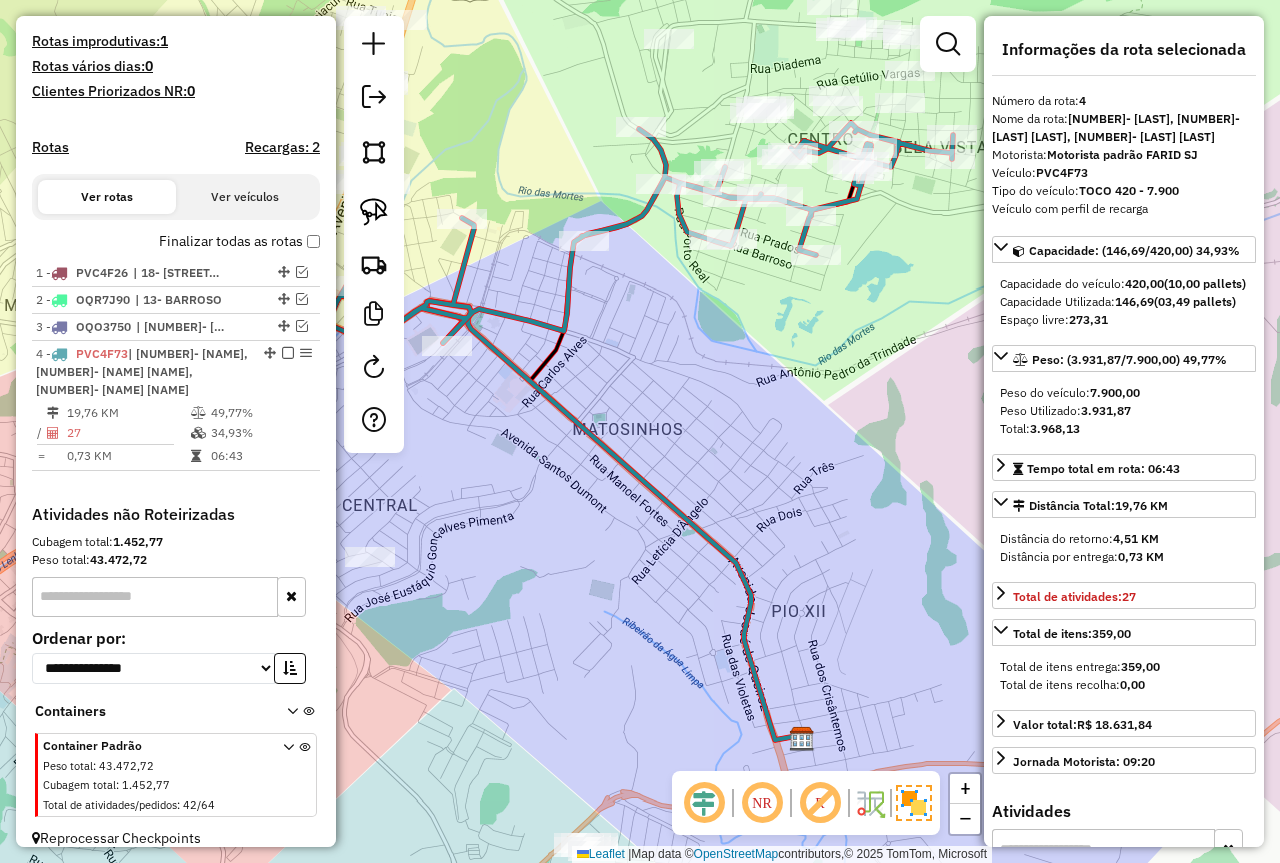 scroll, scrollTop: 445, scrollLeft: 0, axis: vertical 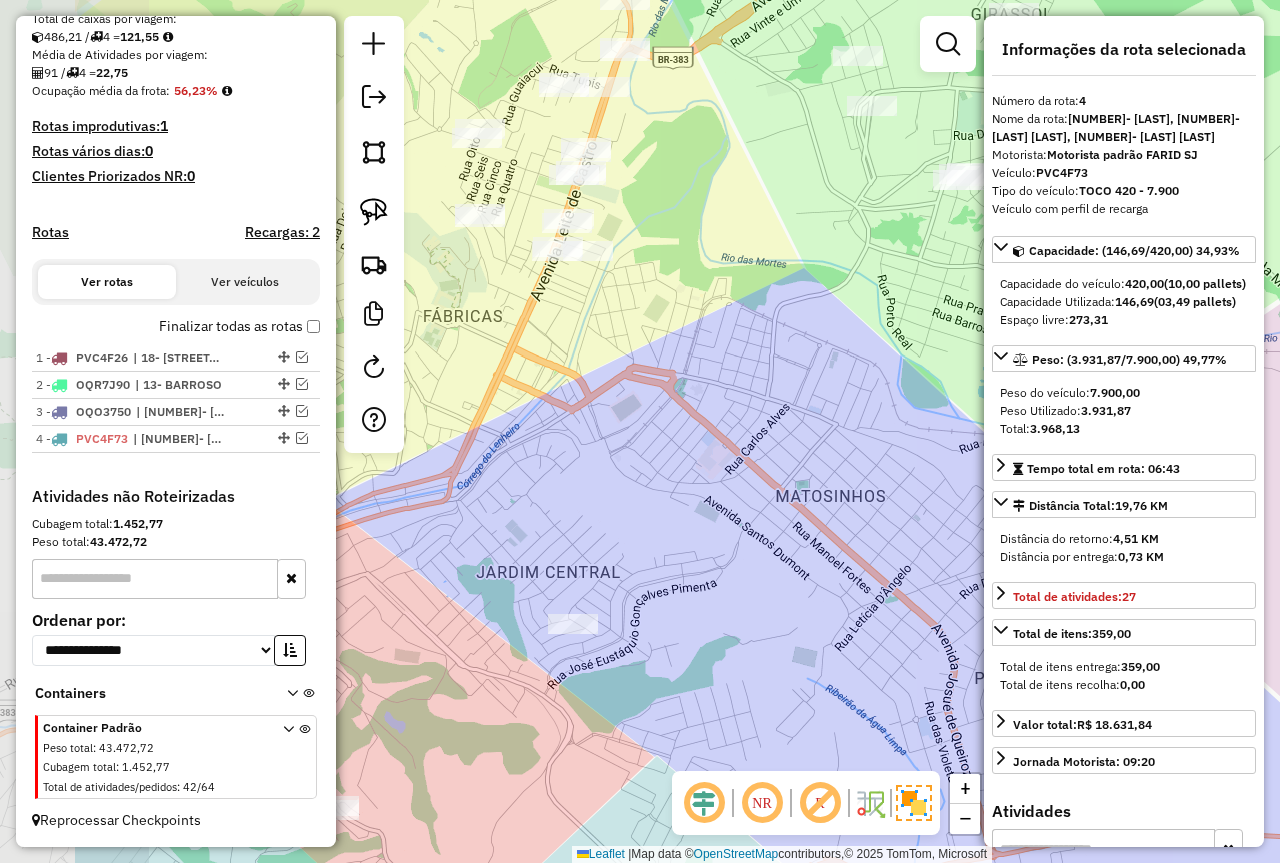 drag, startPoint x: 770, startPoint y: 405, endPoint x: 949, endPoint y: 476, distance: 192.56686 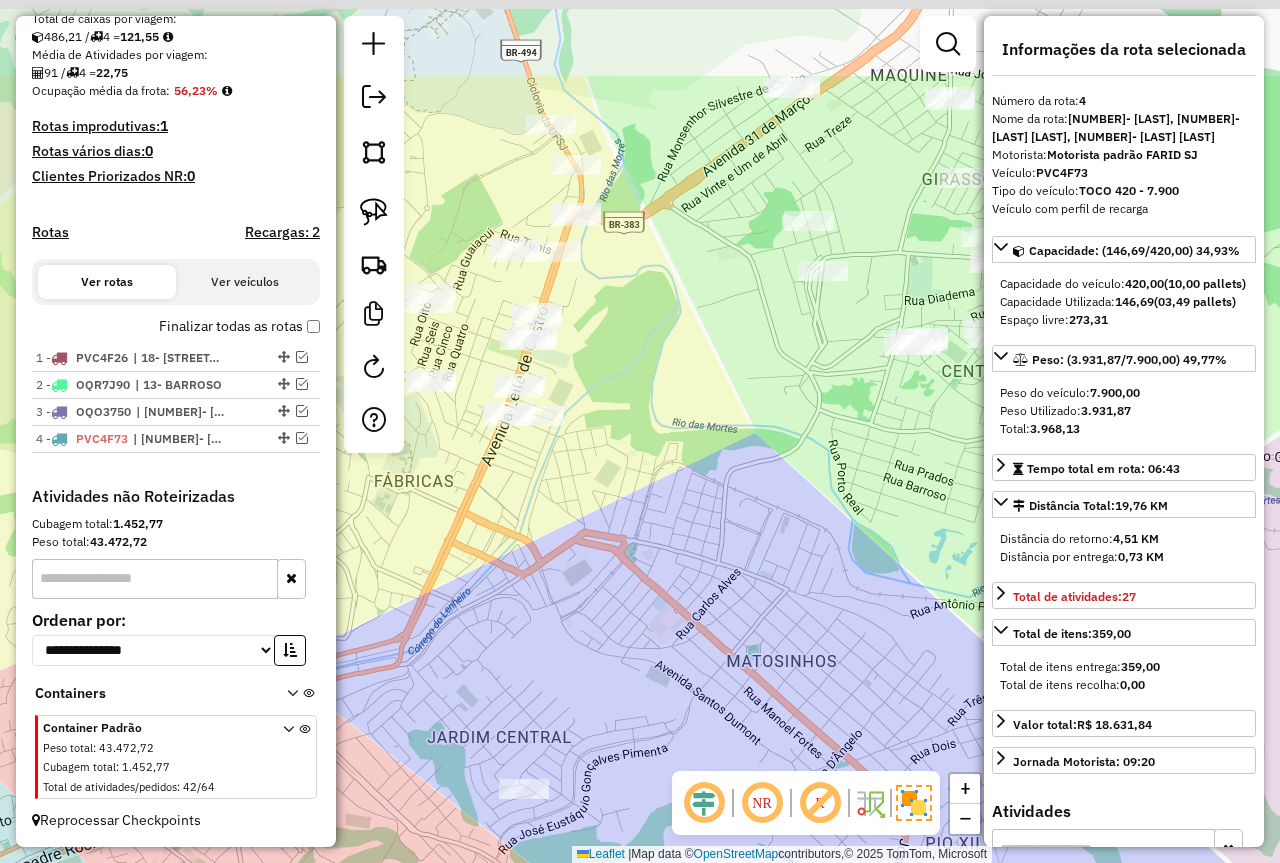 drag, startPoint x: 743, startPoint y: 257, endPoint x: 620, endPoint y: 493, distance: 266.12967 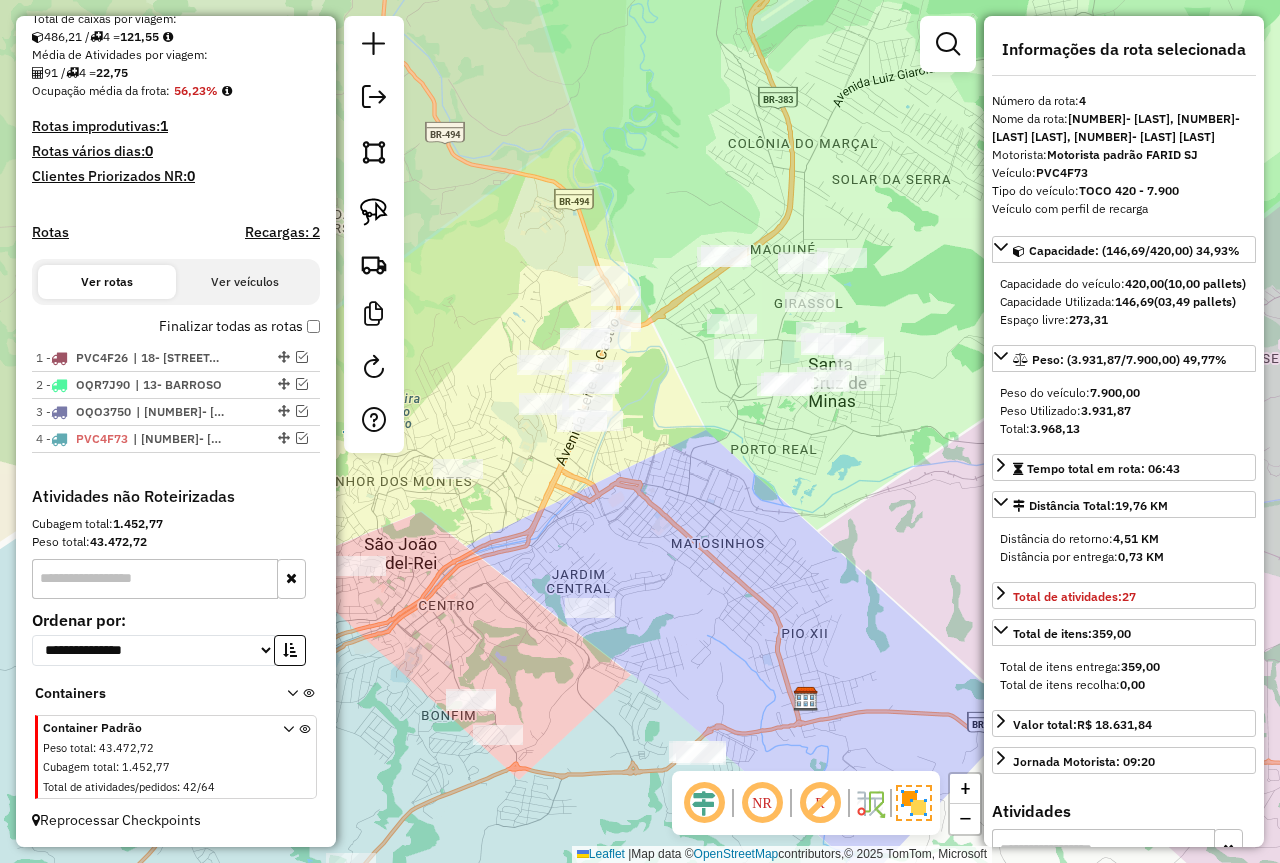 drag, startPoint x: 628, startPoint y: 514, endPoint x: 685, endPoint y: 452, distance: 84.21995 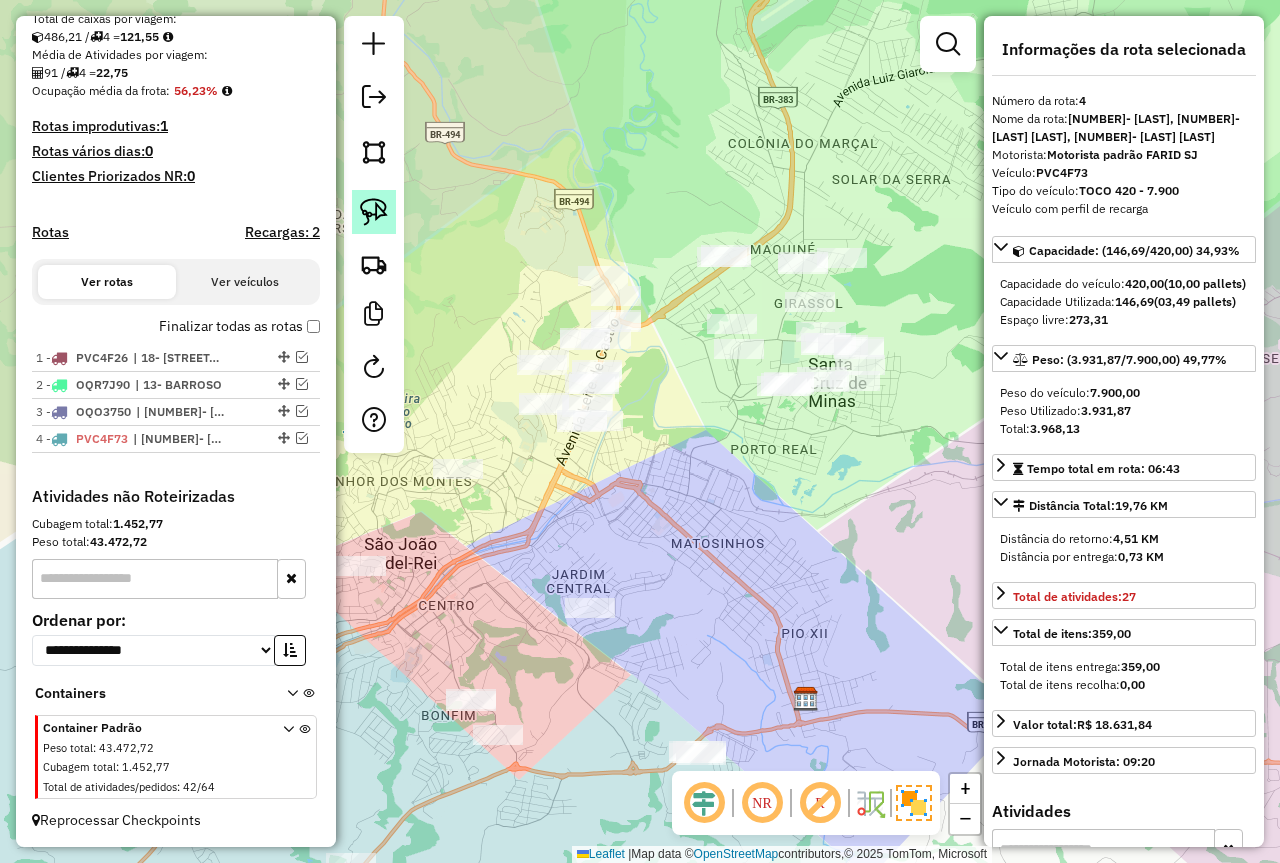 click 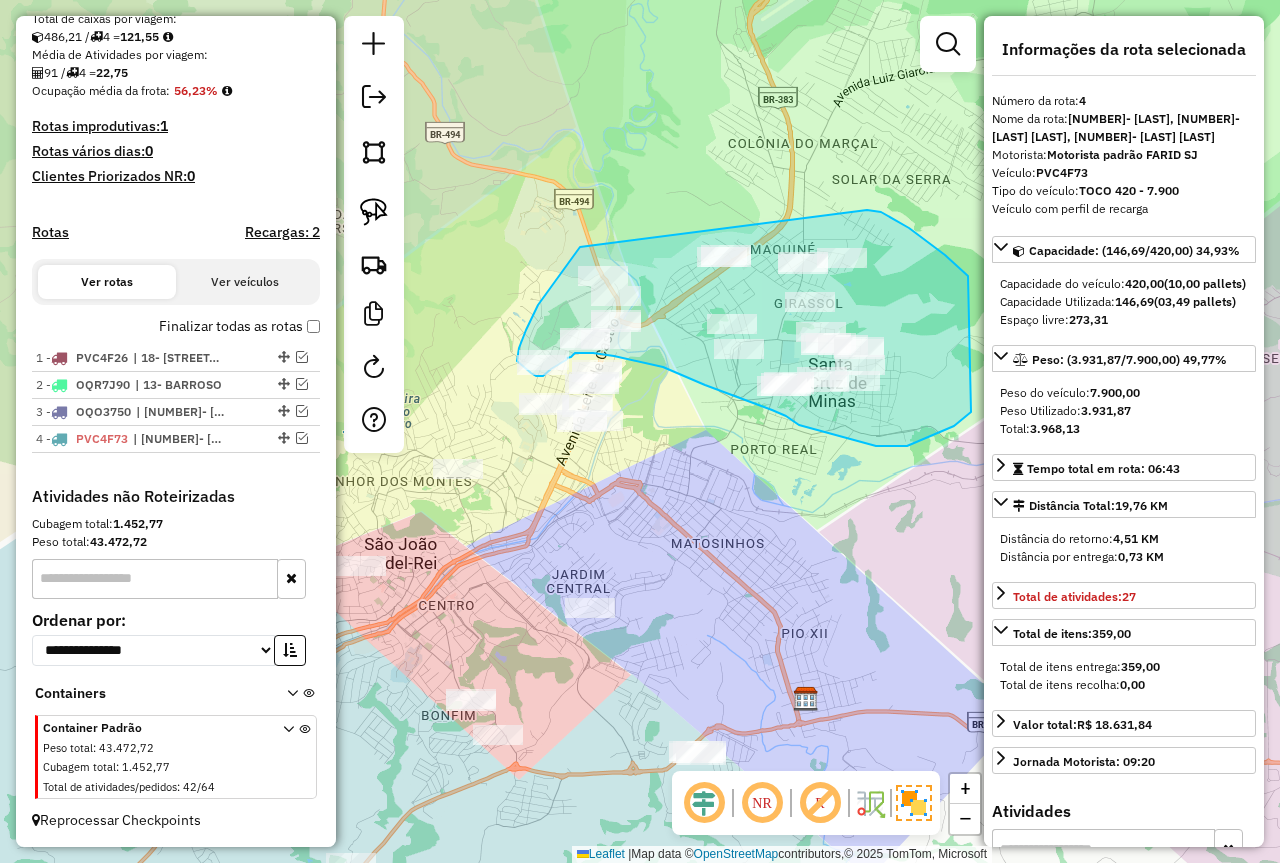 drag, startPoint x: 580, startPoint y: 247, endPoint x: 821, endPoint y: 235, distance: 241.29857 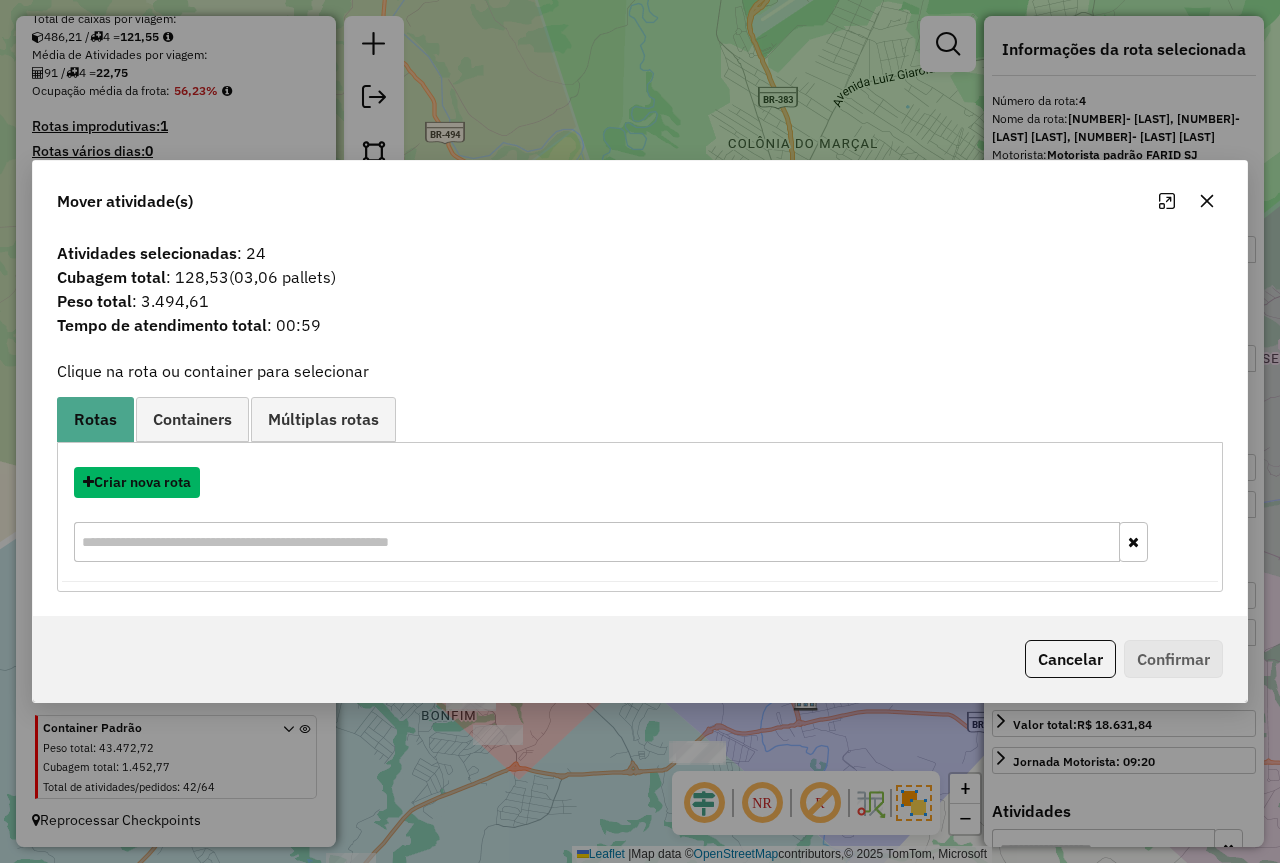 click on "Criar nova rota" at bounding box center (137, 482) 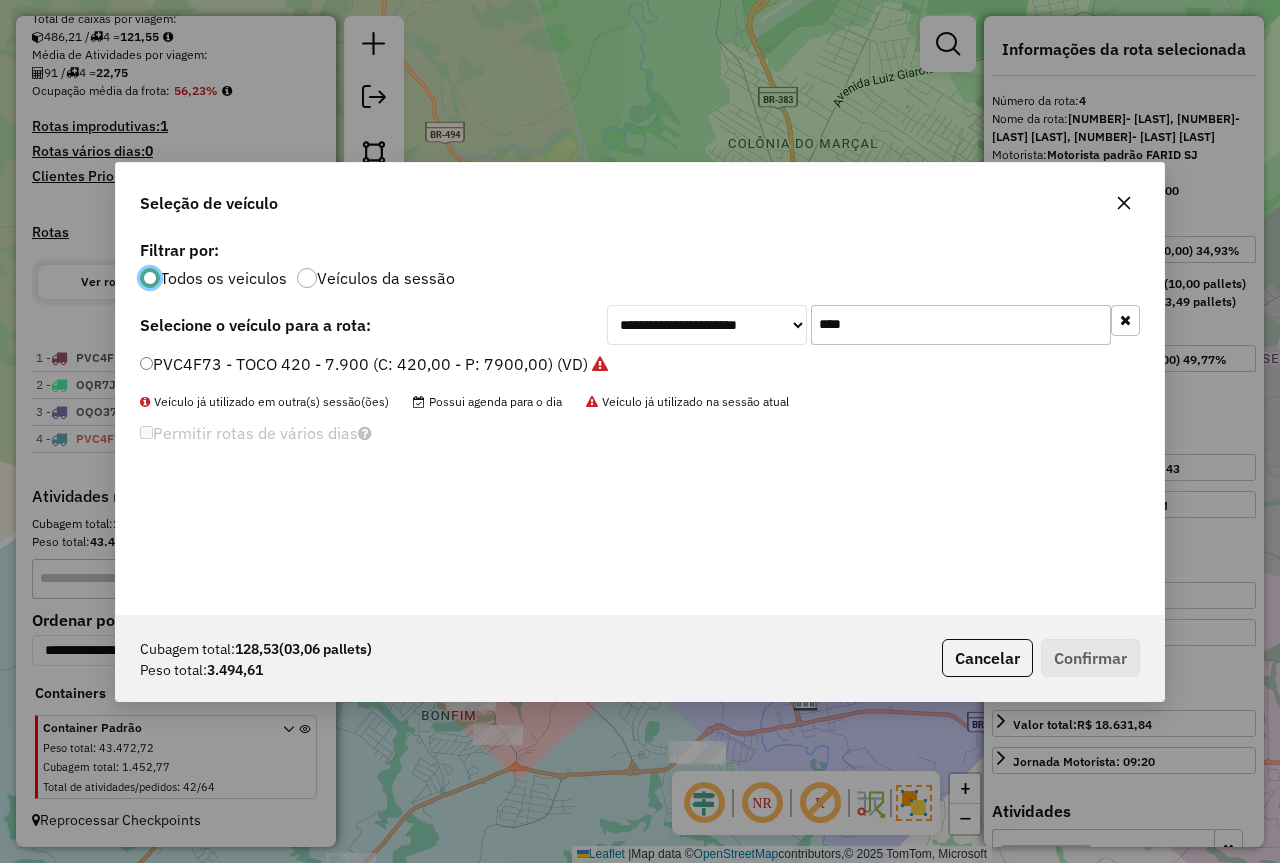 scroll, scrollTop: 11, scrollLeft: 6, axis: both 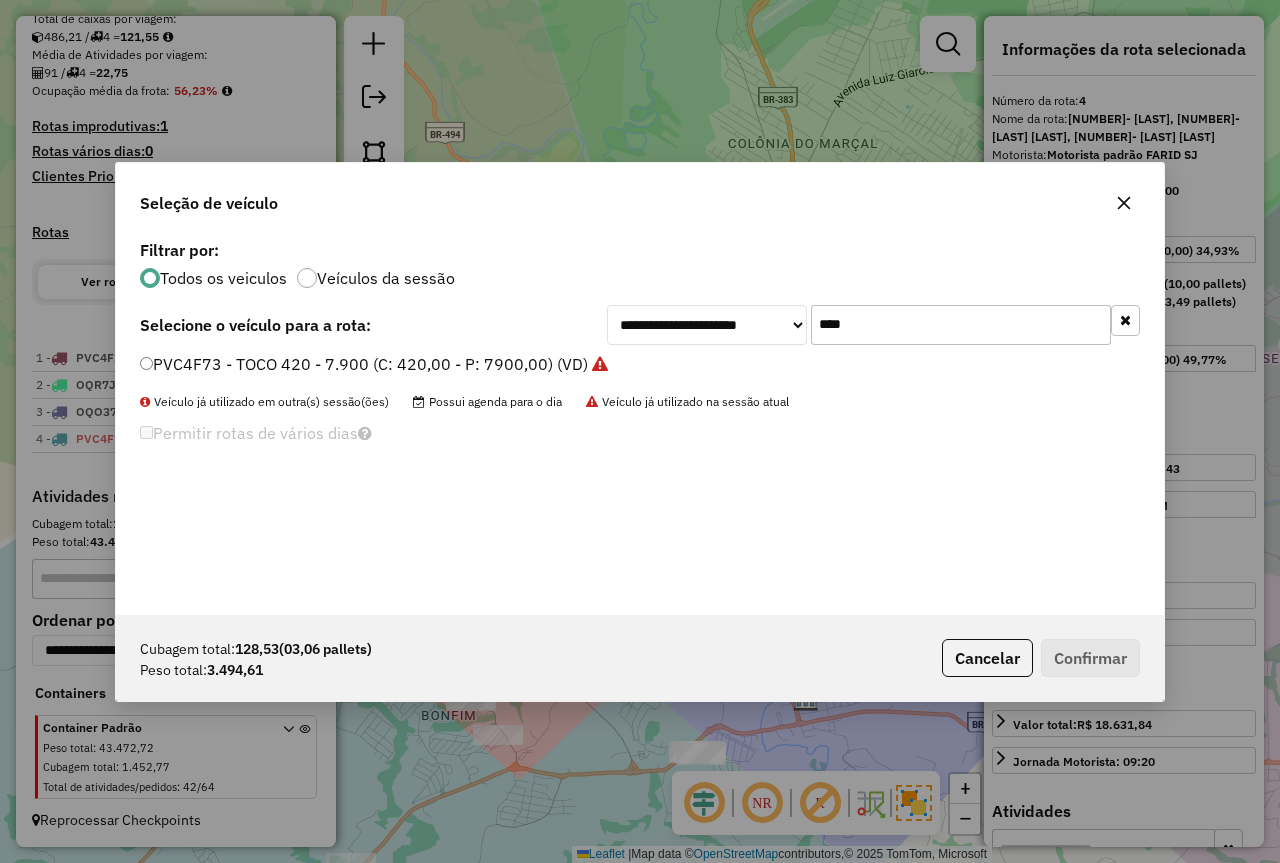 drag, startPoint x: 869, startPoint y: 325, endPoint x: 834, endPoint y: 324, distance: 35.014282 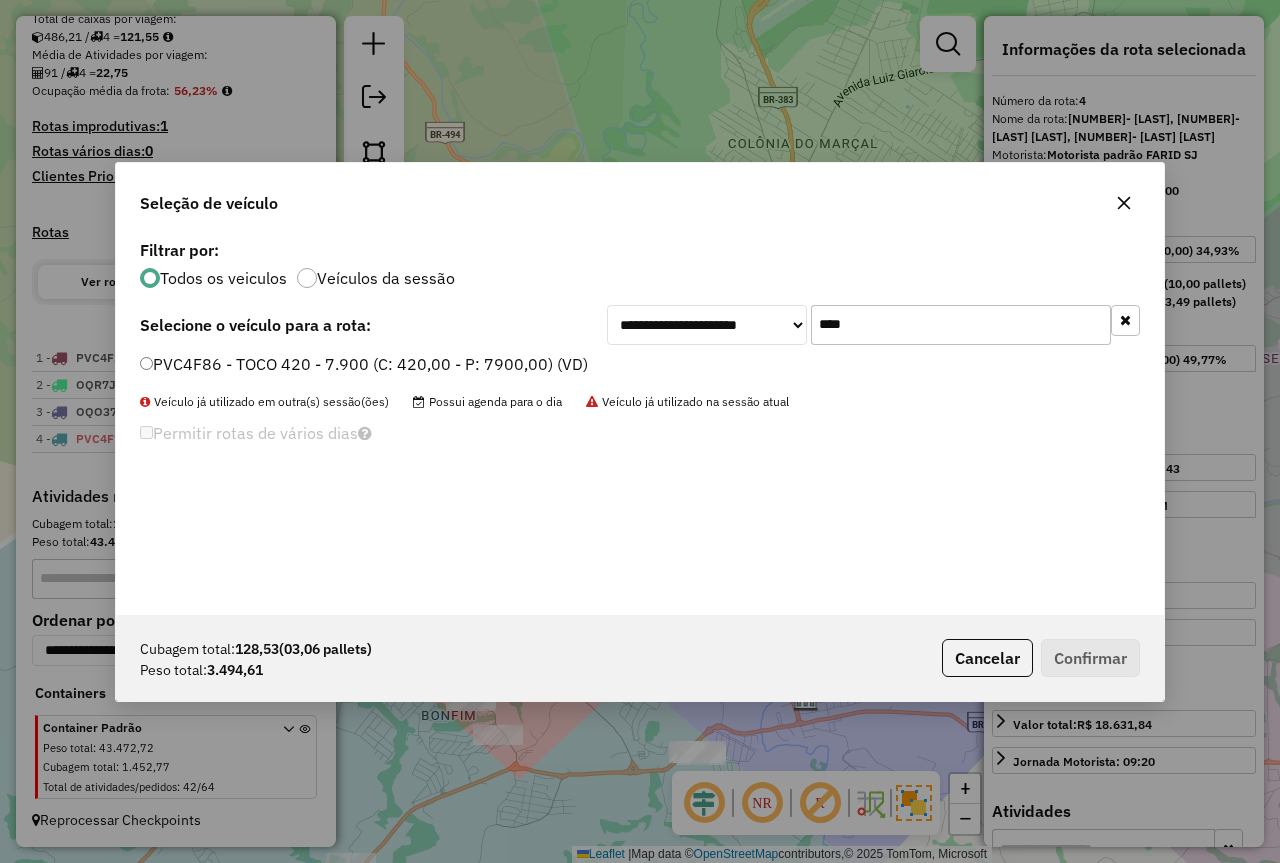 type on "****" 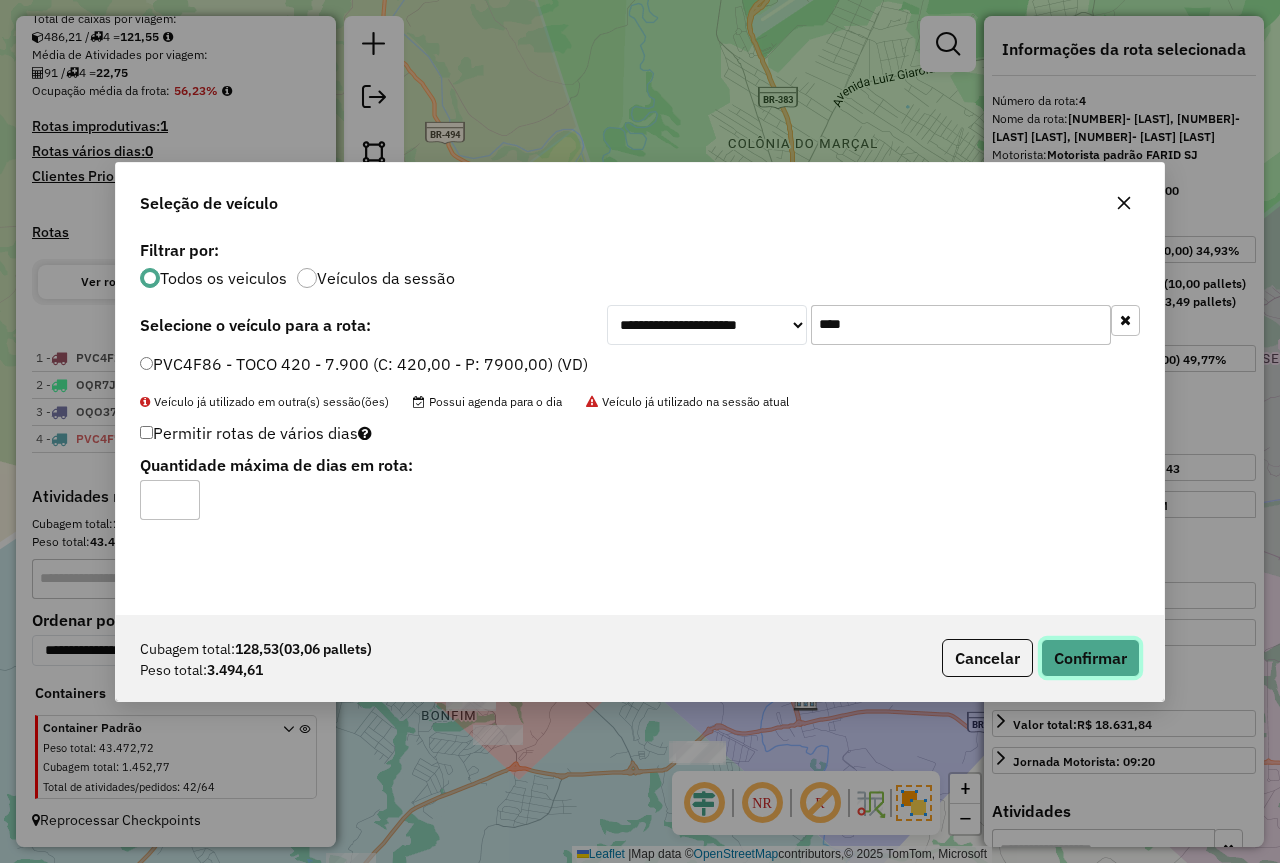 click on "Confirmar" 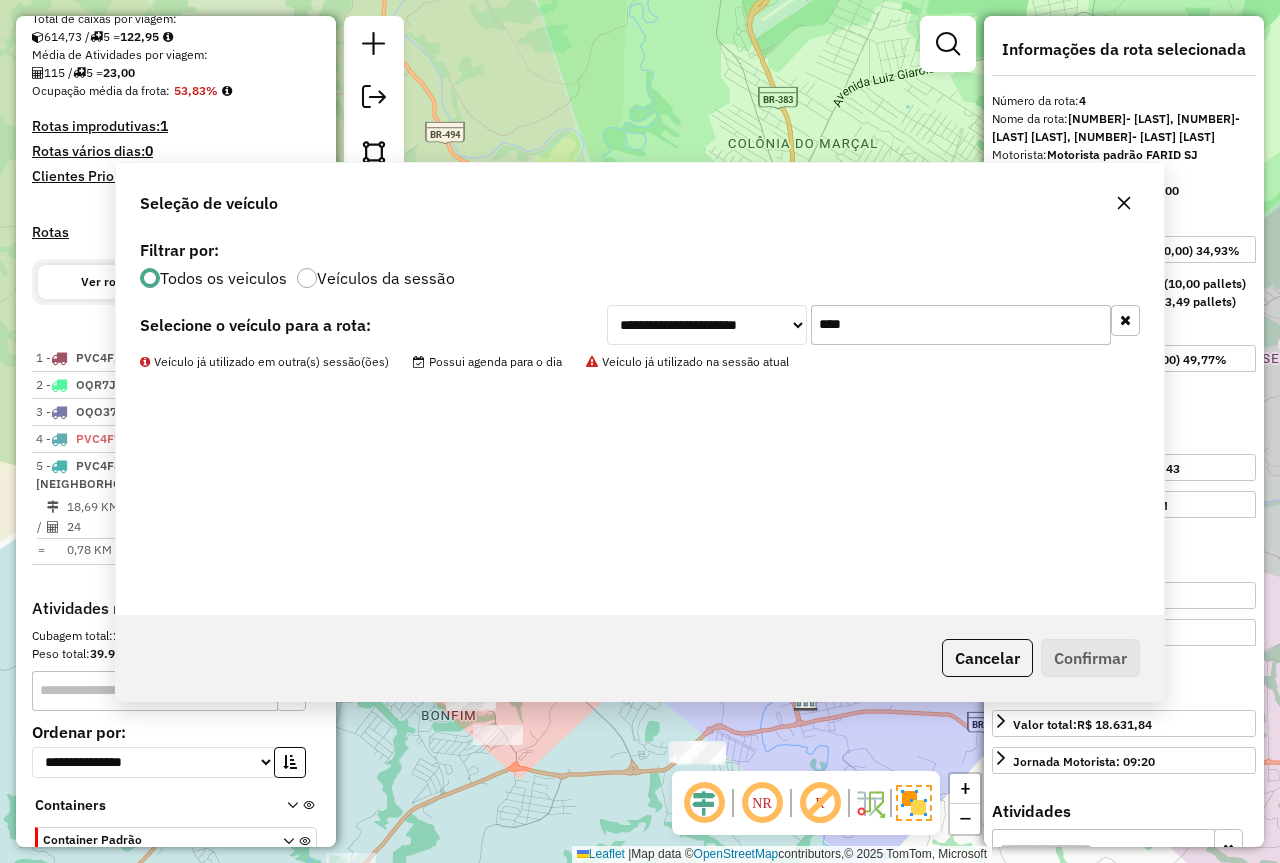 scroll, scrollTop: 557, scrollLeft: 0, axis: vertical 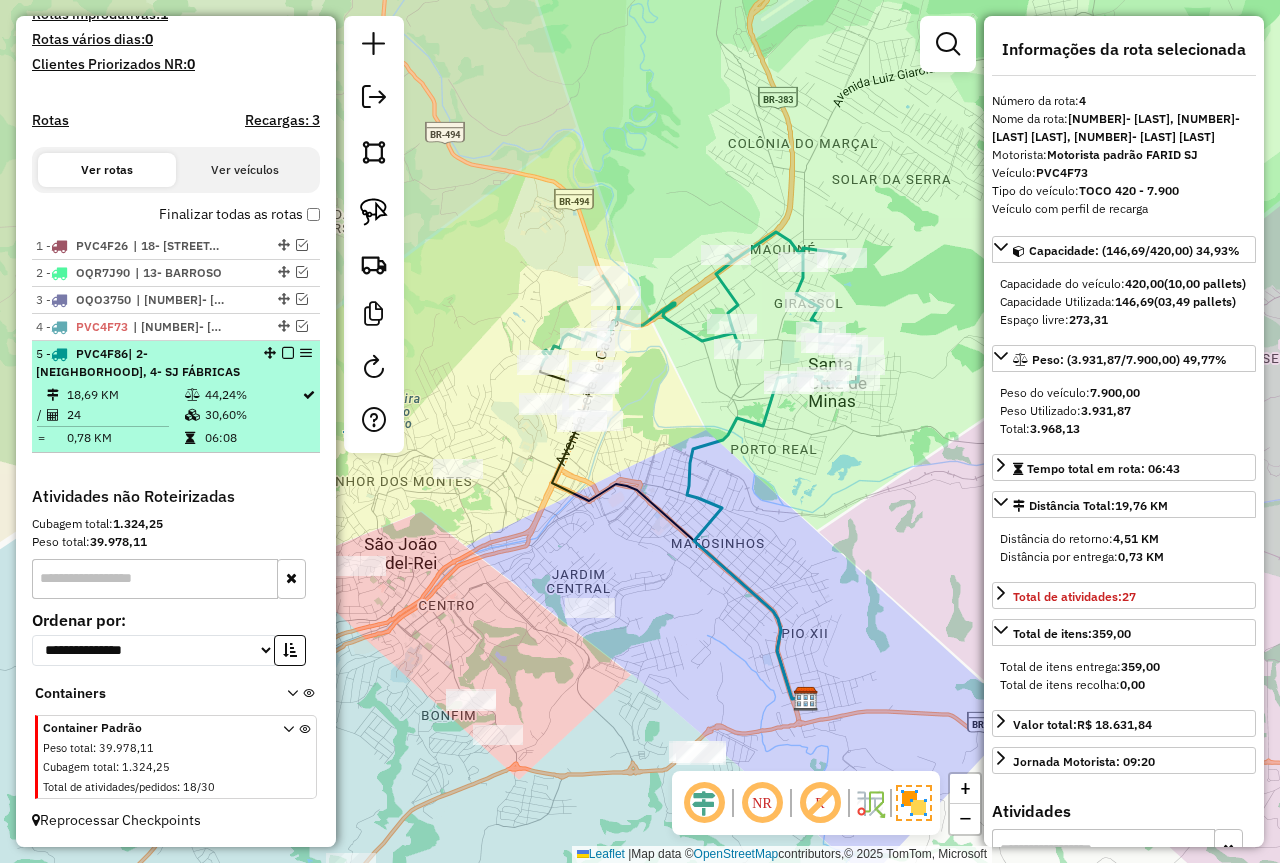 click at bounding box center [288, 353] 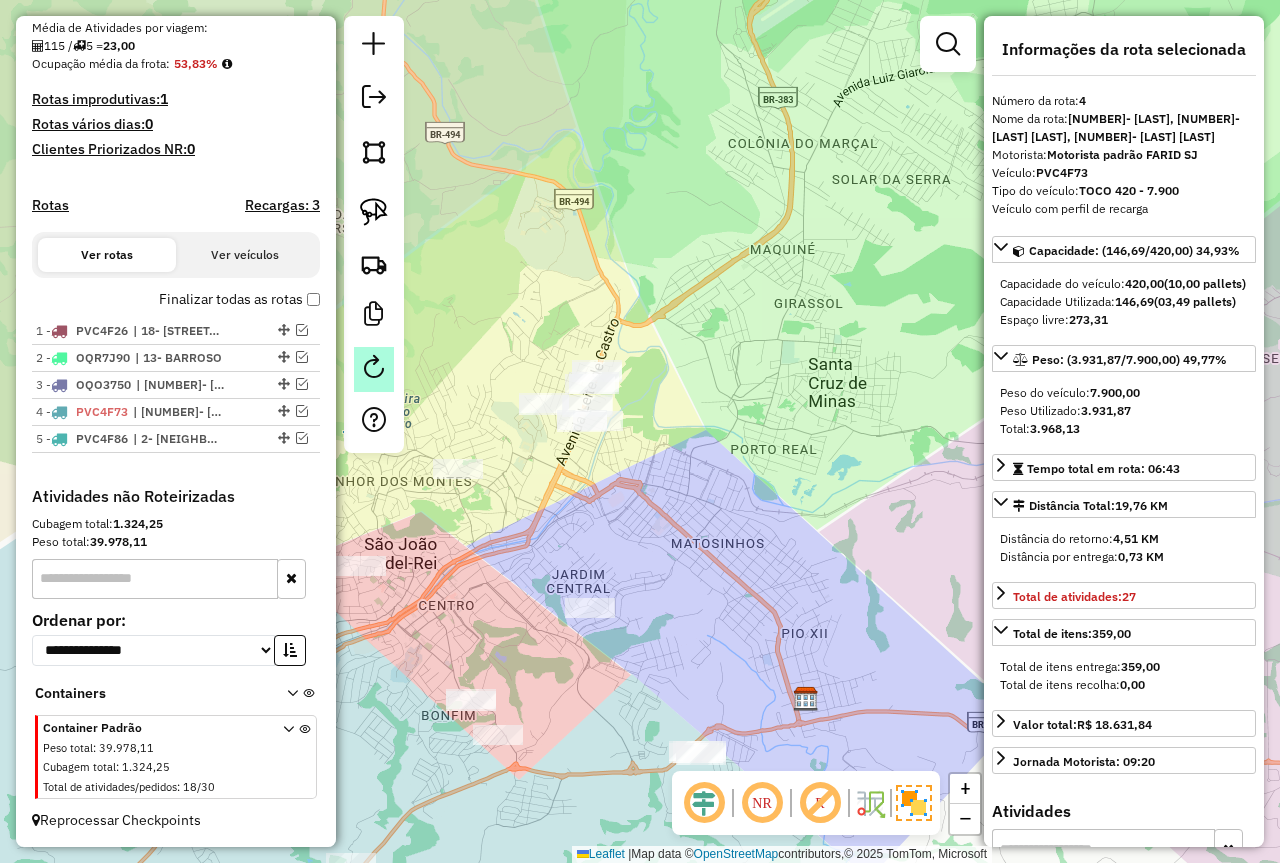 scroll, scrollTop: 472, scrollLeft: 0, axis: vertical 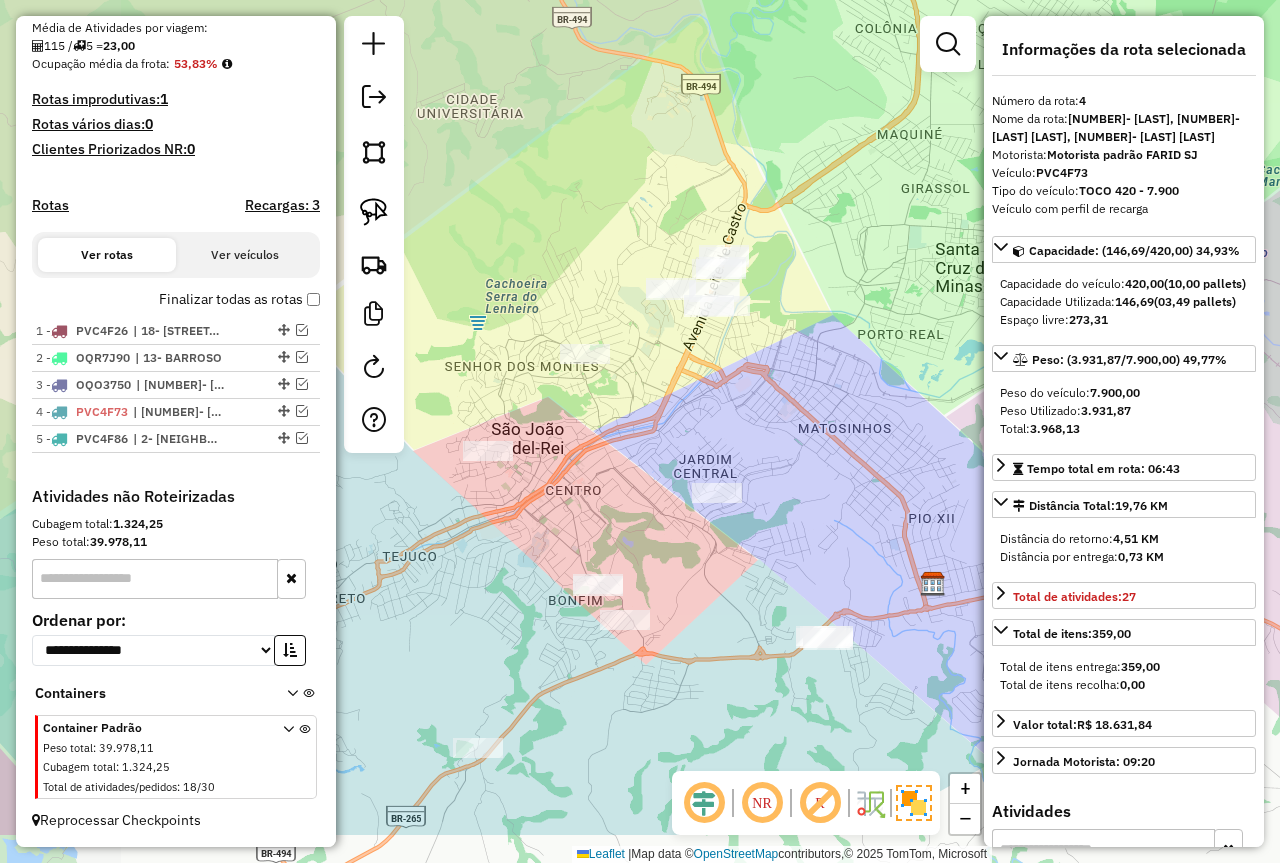 drag, startPoint x: 712, startPoint y: 466, endPoint x: 822, endPoint y: 362, distance: 151.38031 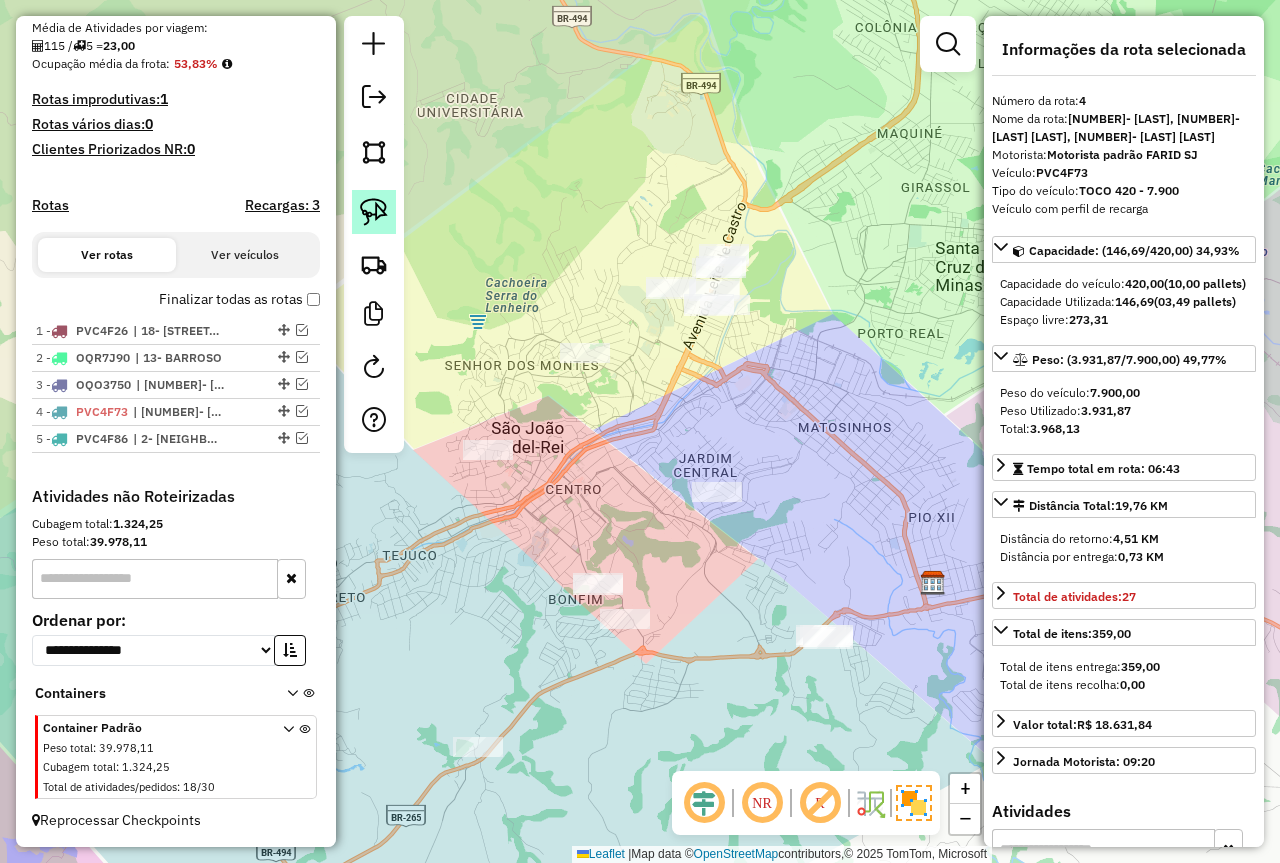 click 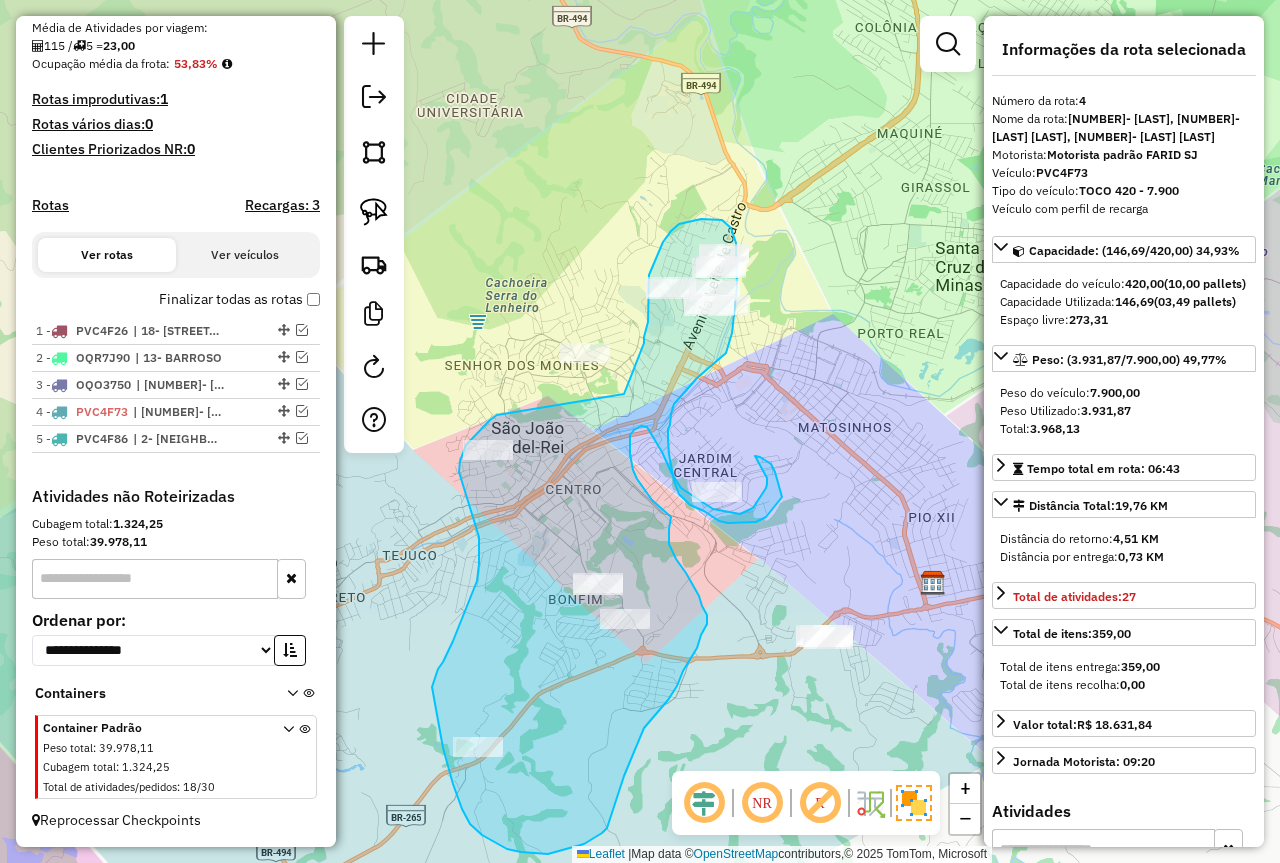 drag, startPoint x: 497, startPoint y: 415, endPoint x: 615, endPoint y: 406, distance: 118.34272 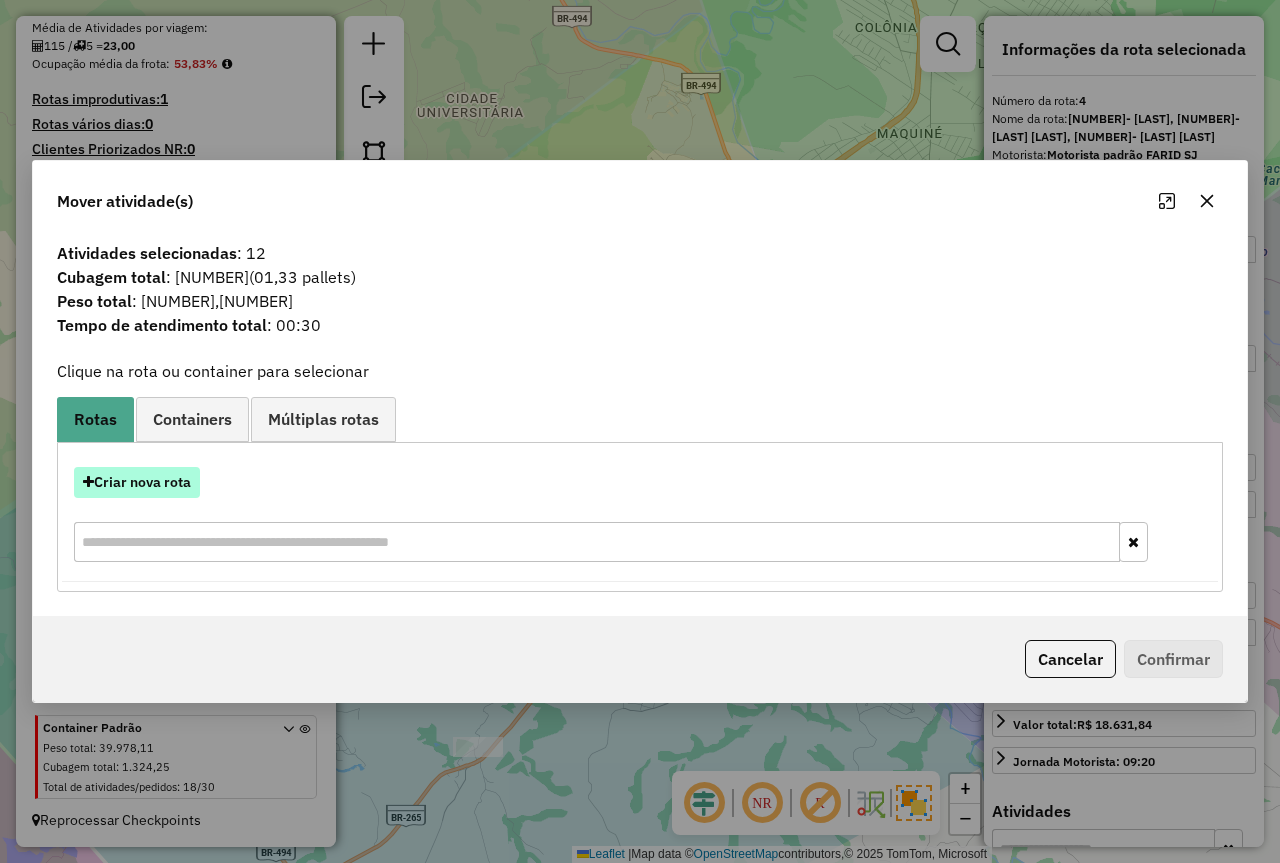 click on "Criar nova rota" at bounding box center [137, 482] 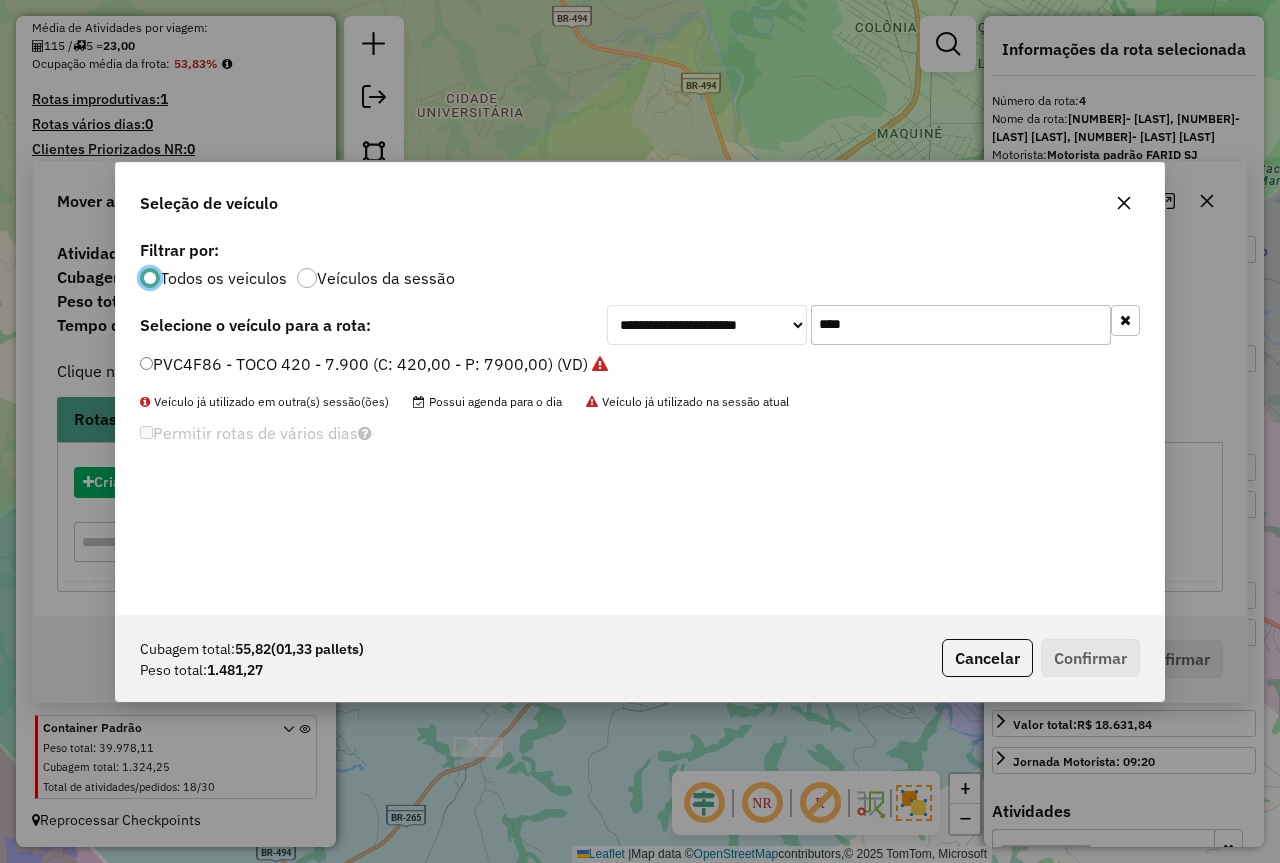 scroll, scrollTop: 11, scrollLeft: 6, axis: both 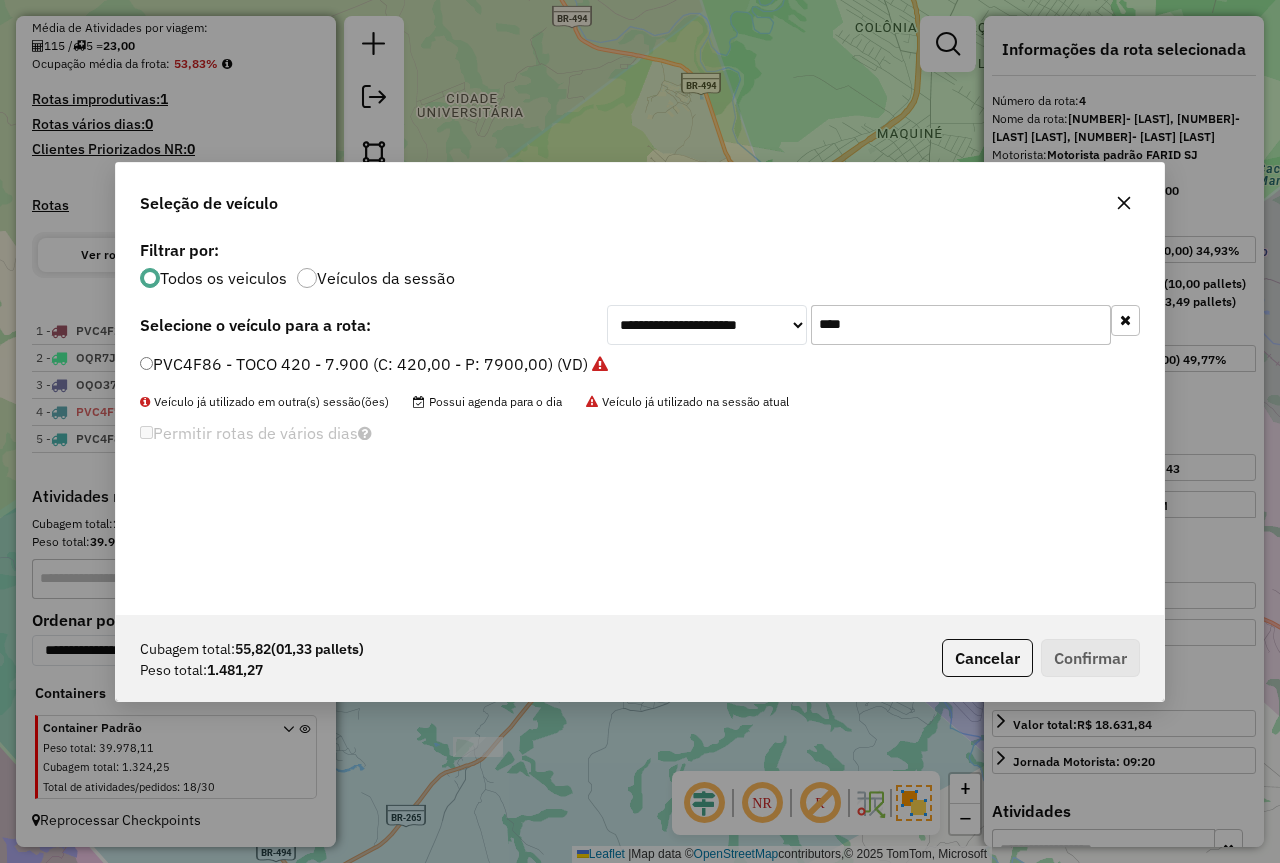 drag, startPoint x: 860, startPoint y: 323, endPoint x: 660, endPoint y: 338, distance: 200.5617 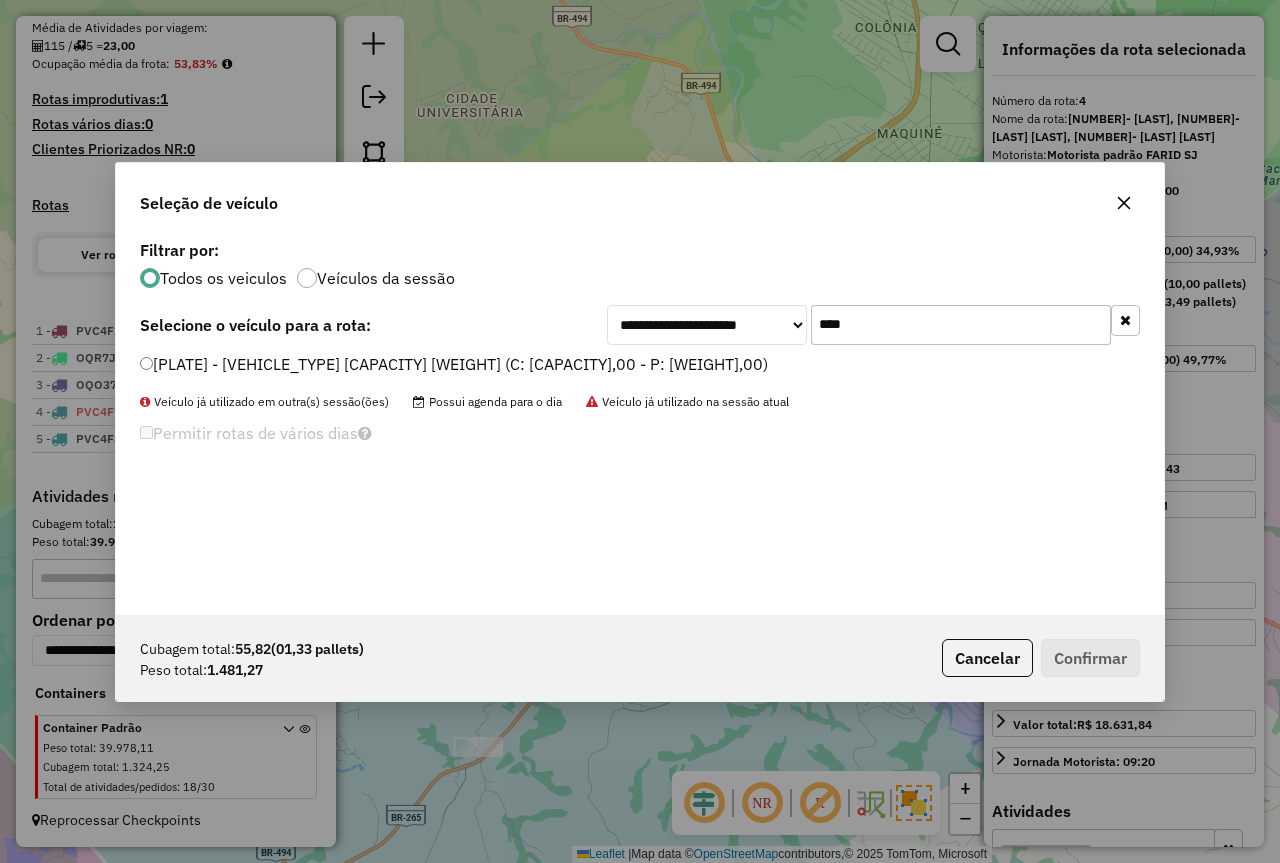 type on "****" 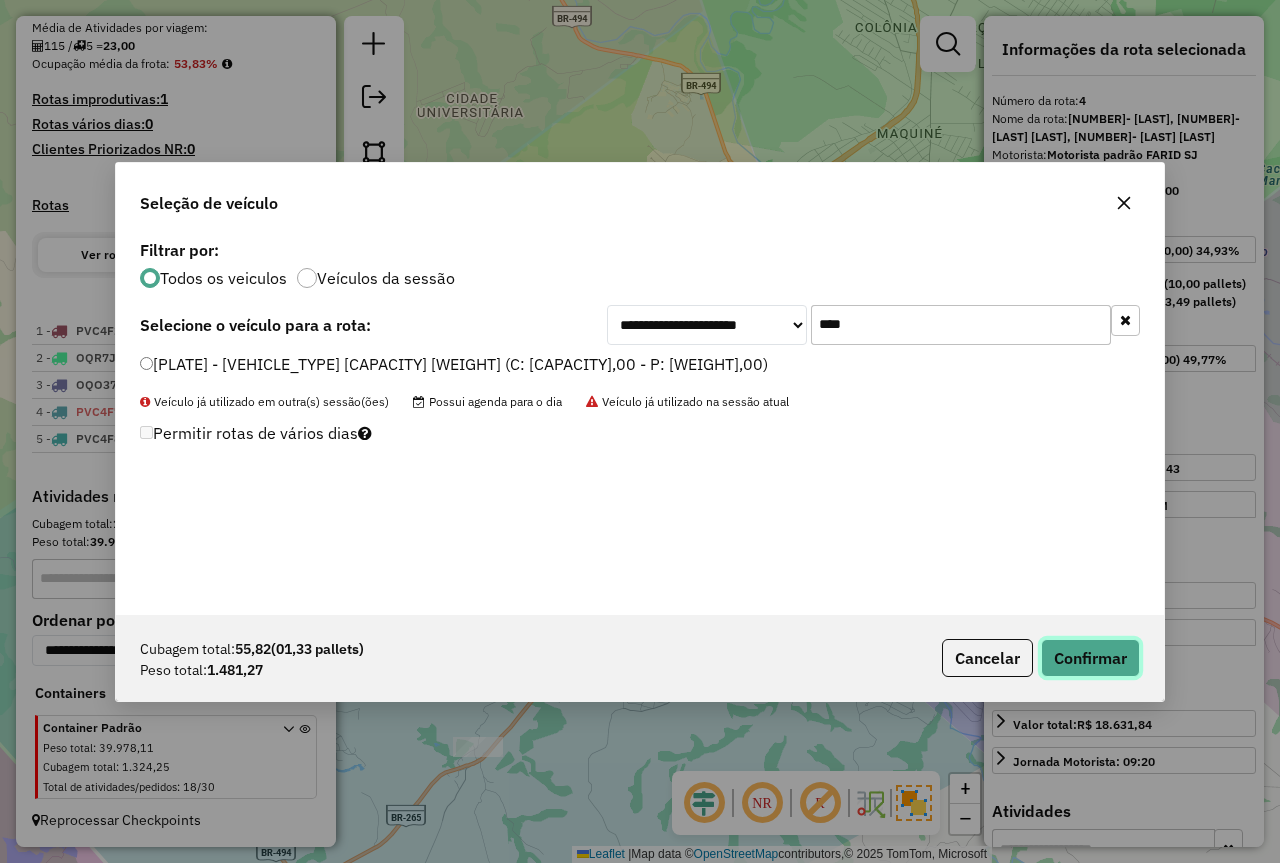 click on "Confirmar" 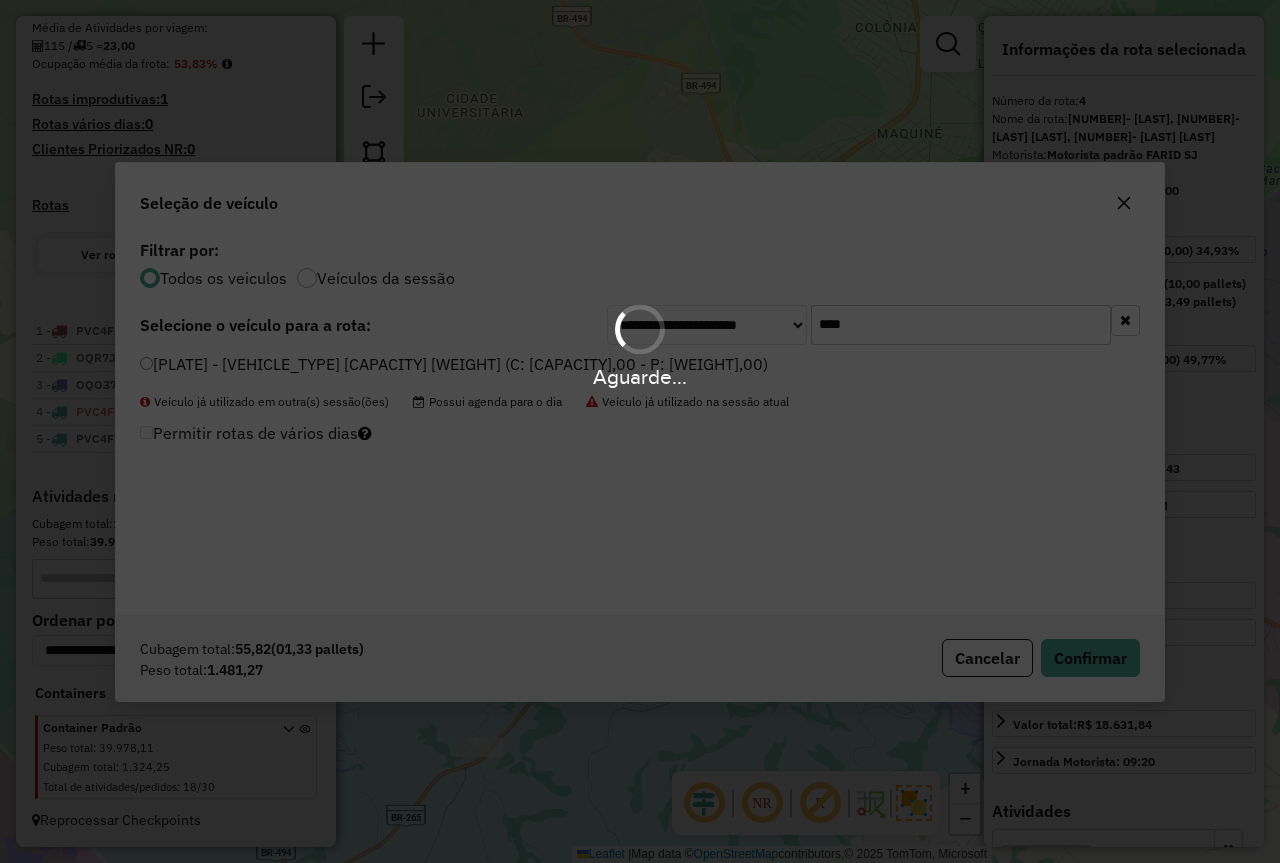 scroll, scrollTop: 584, scrollLeft: 0, axis: vertical 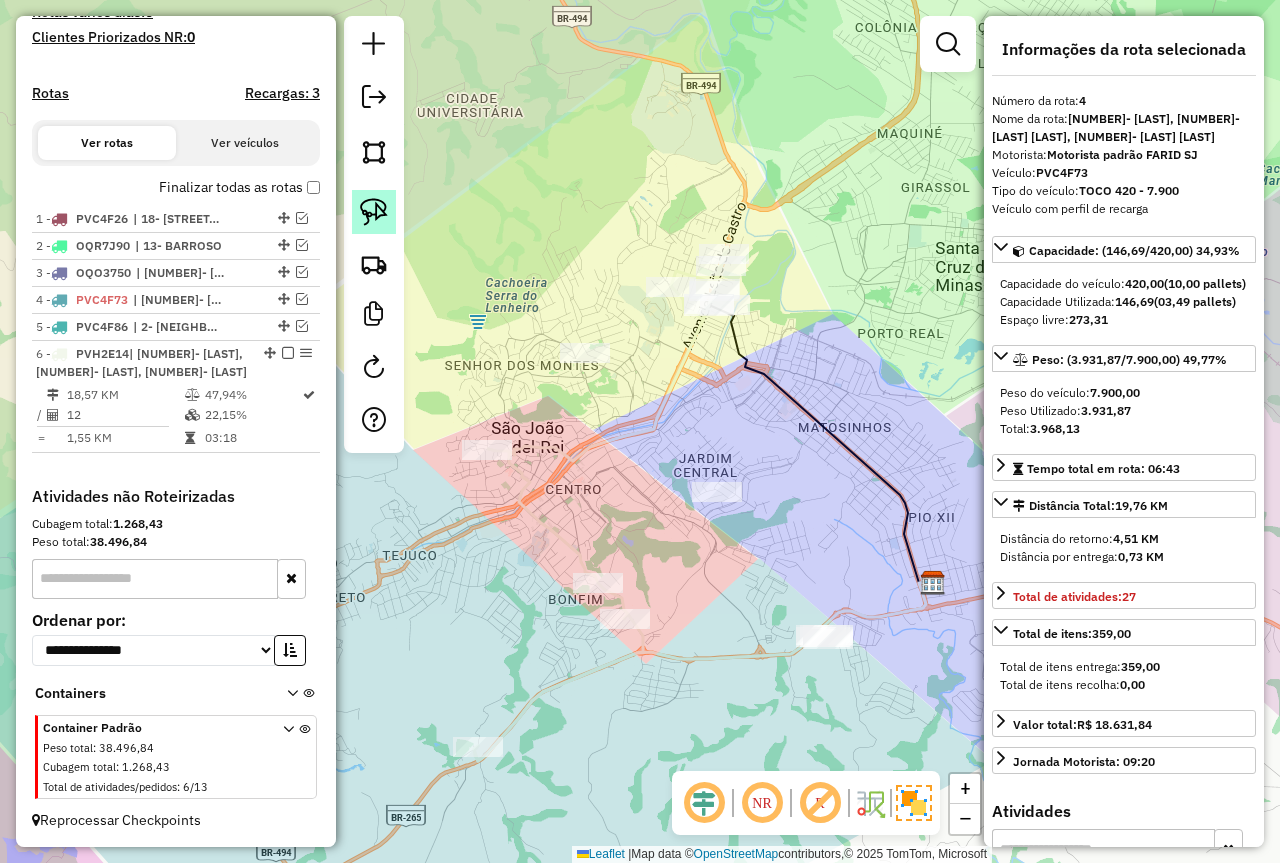 click 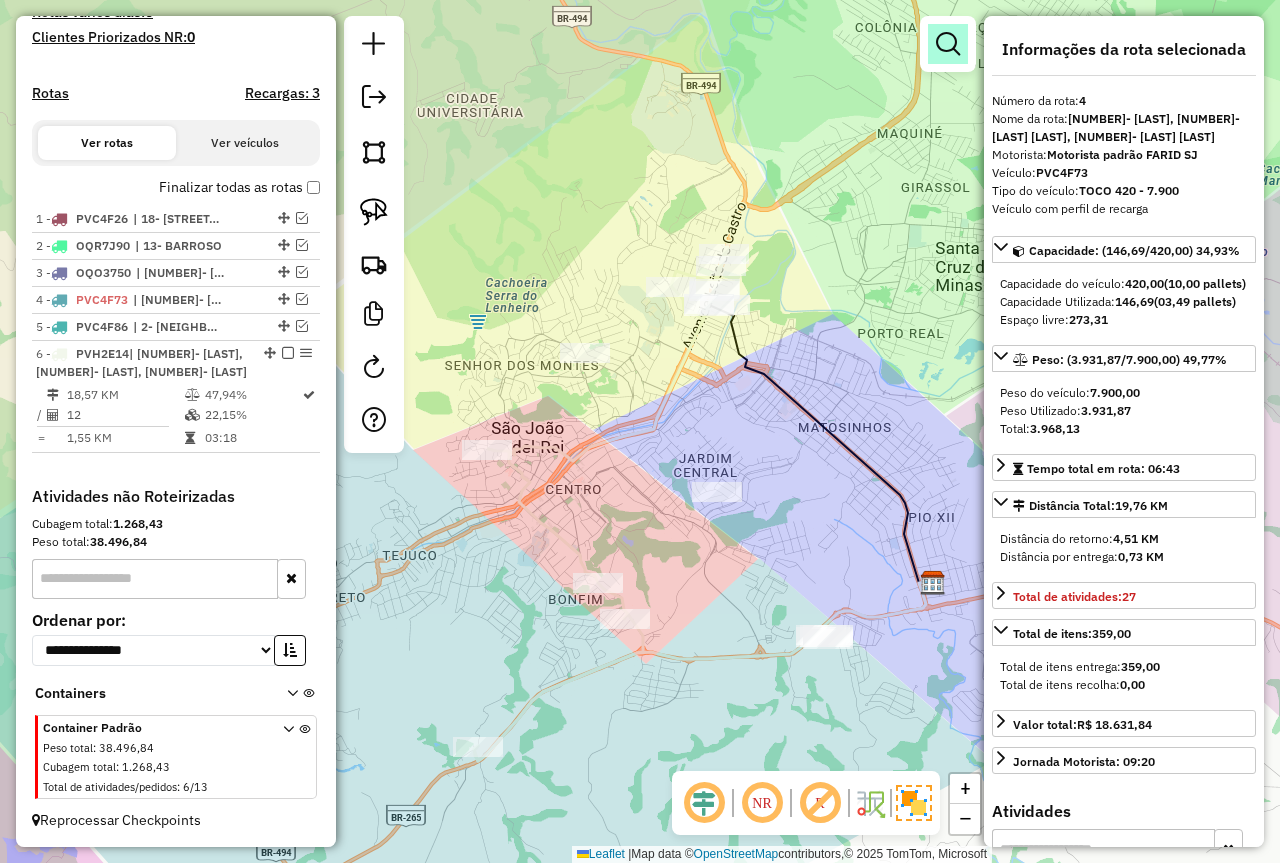 click at bounding box center (948, 44) 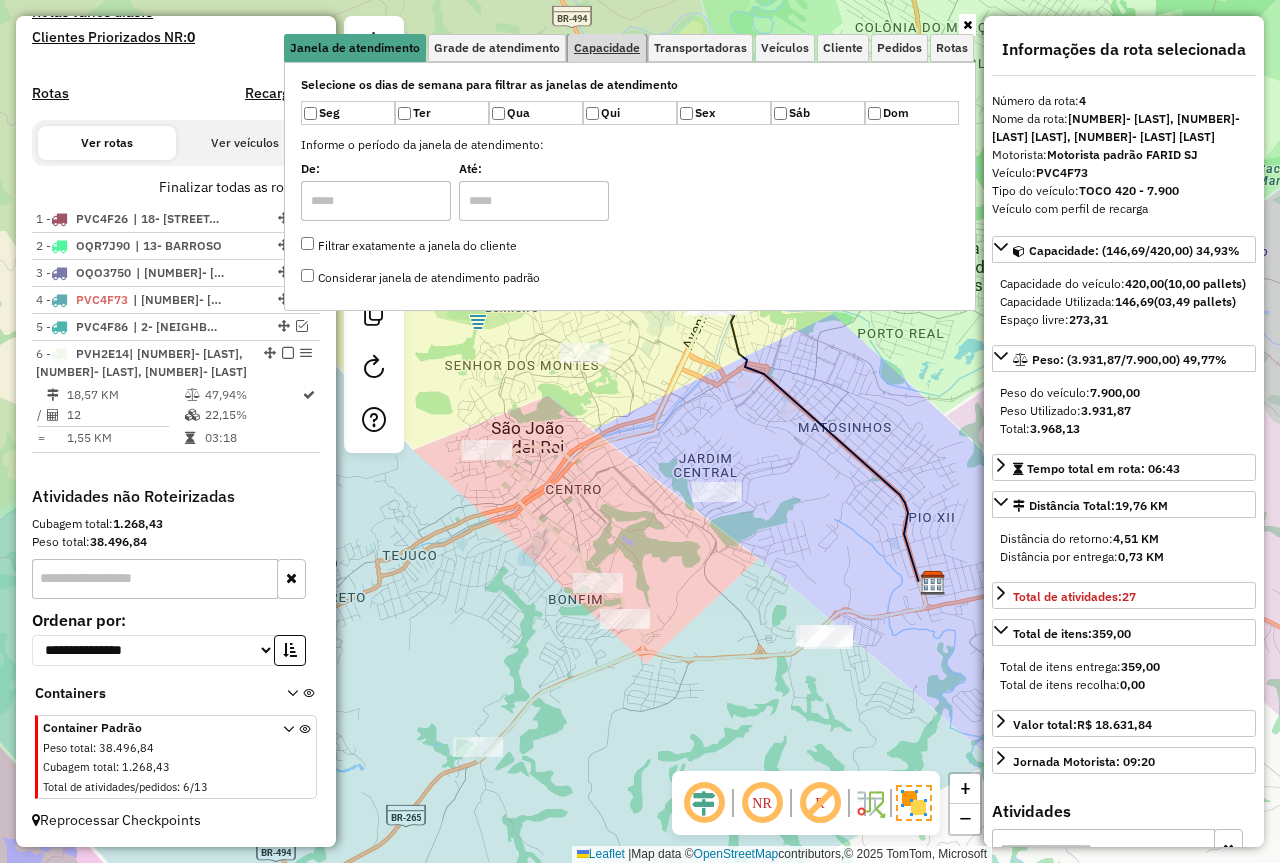 click on "Capacidade" at bounding box center [607, 48] 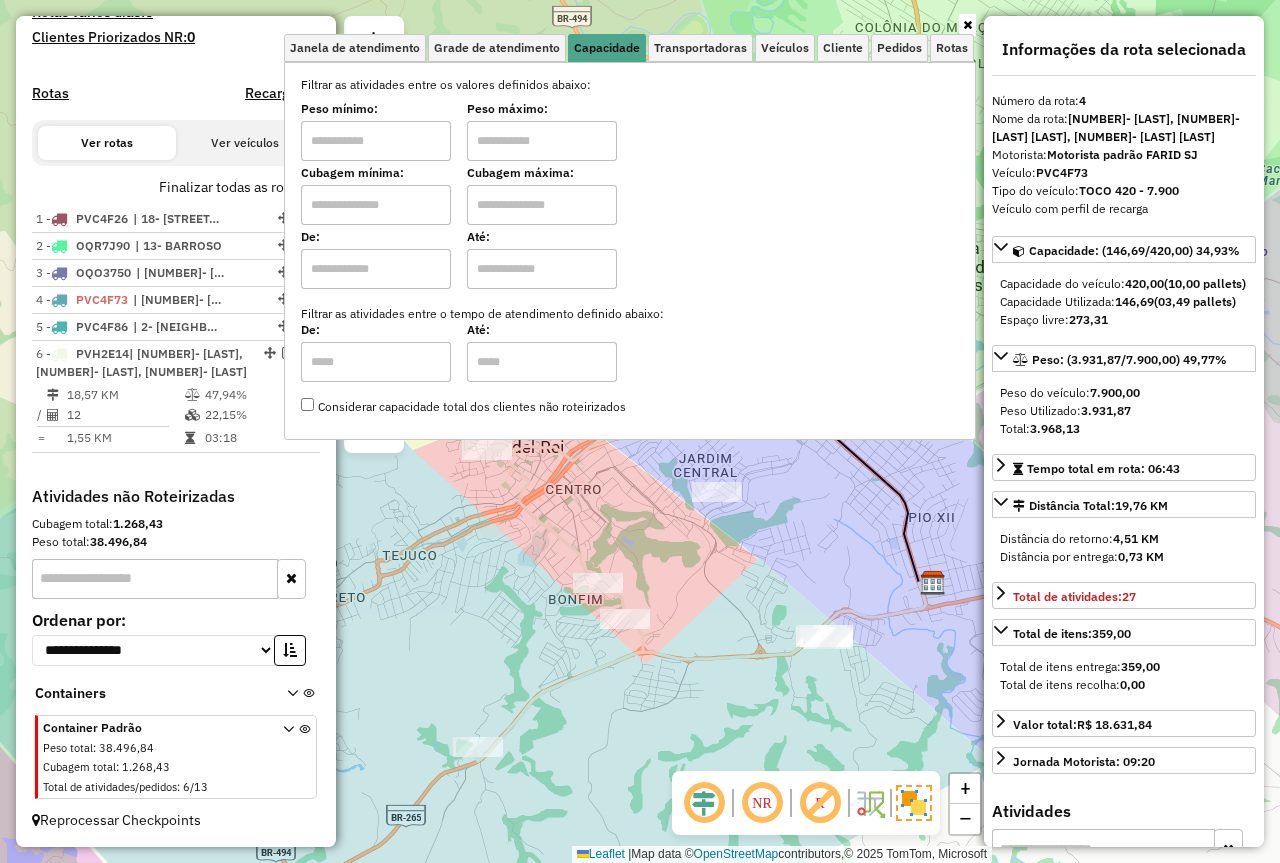 click on "Janela de atendimento Grade de atendimento Capacidade Transportadoras Veículos Cliente Pedidos  Rotas Selecione os dias de semana para filtrar as janelas de atendimento  Seg   Ter   Qua   Qui   Sex   Sáb   Dom  Informe o período da janela de atendimento: De: Até:  Filtrar exatamente a janela do cliente  Considerar janela de atendimento padrão  Selecione os dias de semana para filtrar as grades de atendimento  Seg   Ter   Qua   Qui   Sex   Sáb   Dom   Considerar clientes sem dia de atendimento cadastrado  Clientes fora do dia de atendimento selecionado Filtrar as atividades entre os valores definidos abaixo:  Peso mínimo:   Peso máximo:   Cubagem mínima:   Cubagem máxima:   De:   Até:  Filtrar as atividades entre o tempo de atendimento definido abaixo:  De:   Até:   Considerar capacidade total dos clientes não roteirizados Transportadora: Selecione um ou mais itens Tipo de veículo: Selecione um ou mais itens Veículo: Selecione um ou mais itens Motorista: Selecione um ou mais itens Nome: Rótulo:" 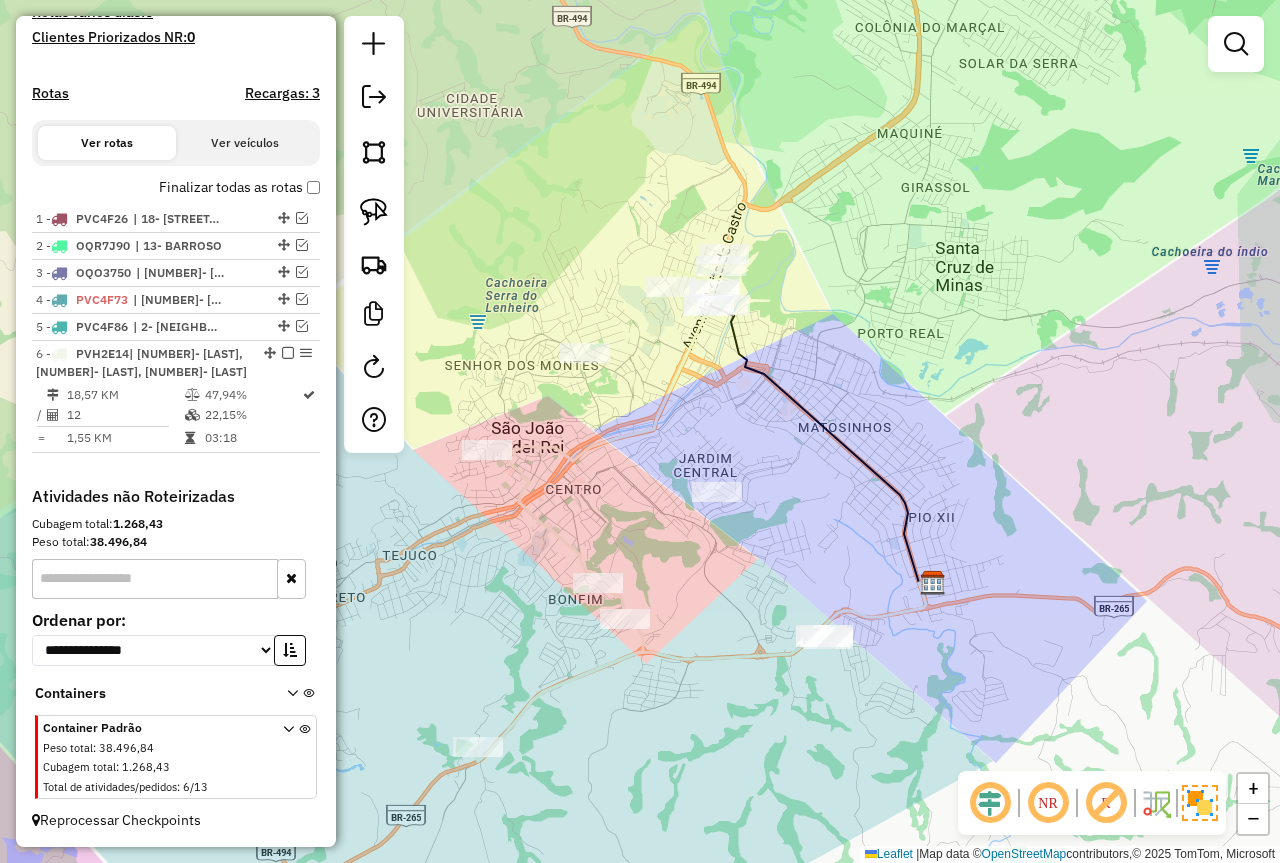 click 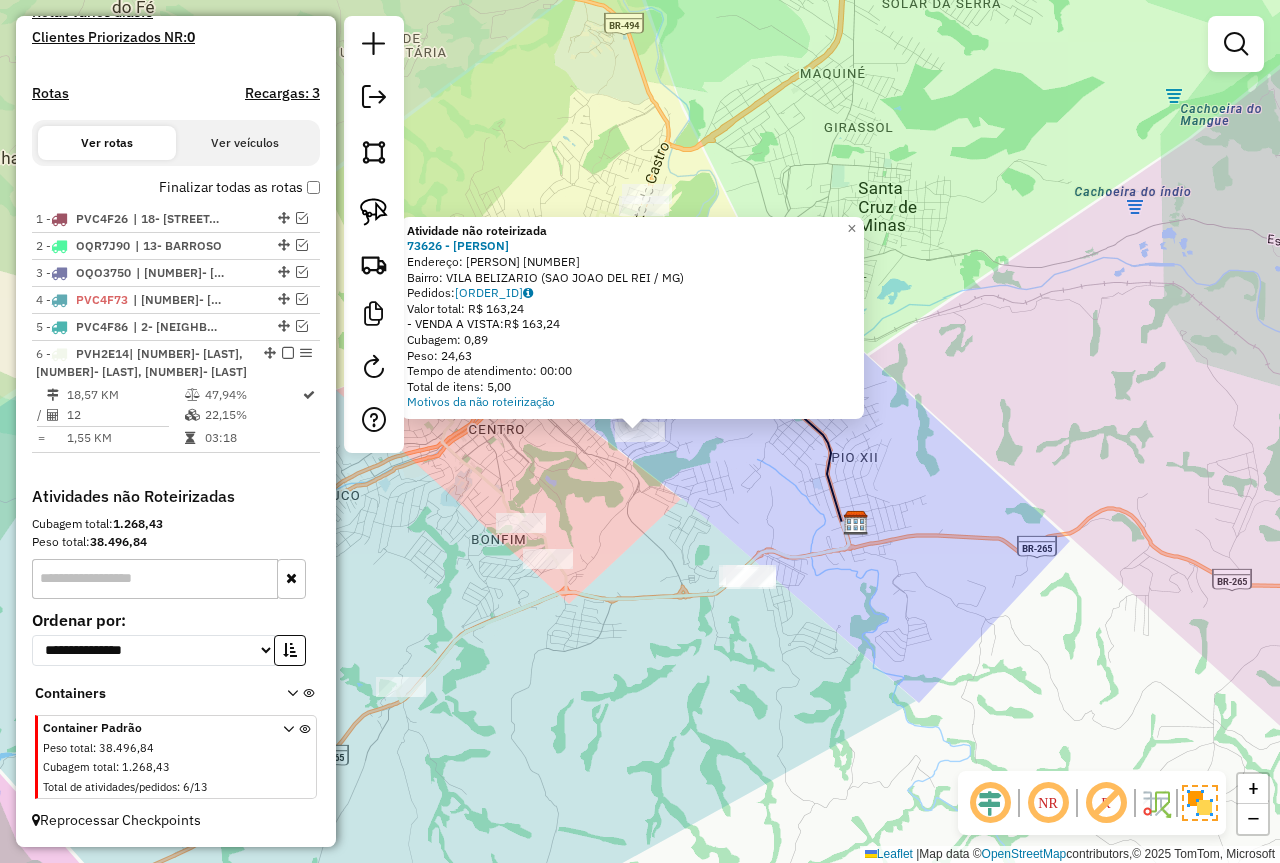 click on "Atividade não roteirizada [NUMBER] - [BUSINESS_NAME]  Endereço:  [STREET_NAME] [NUMBER]   Bairro: [NEIGHBORHOOD] ([CITY] / [STATE])   Pedidos:  [ORDER_NUMBER]   Valor total: [CURRENCY] [AMOUNT]   - VENDA A VISTA:  [CURRENCY] [AMOUNT]   Cubagem: [CUBAGE]   Peso: [WEIGHT]   Tempo de atendimento: [TIME]   Total de itens: [ITEMS]  Motivos da não roteirização × Janela de atendimento Grade de atendimento Capacidade Transportadoras Veículos Cliente Pedidos  Rotas Selecione os dias de semana para filtrar as janelas de atendimento  Seg   Ter   Qua   Qui   Sex   Sáb   Dom  Informe o período da janela de atendimento: De: Até:  Filtrar exatamente a janela do cliente  Considerar janela de atendimento padrão  Selecione os dias de semana para filtrar as grades de atendimento  Seg   Ter   Qua   Qui   Sex   Sáb   Dom   Considerar clientes sem dia de atendimento cadastrado  Clientes fora do dia de atendimento selecionado Filtrar as atividades entre os valores definidos abaixo:  Peso mínimo:   Peso máximo:   Cubagem mínima:   De:   Até:" 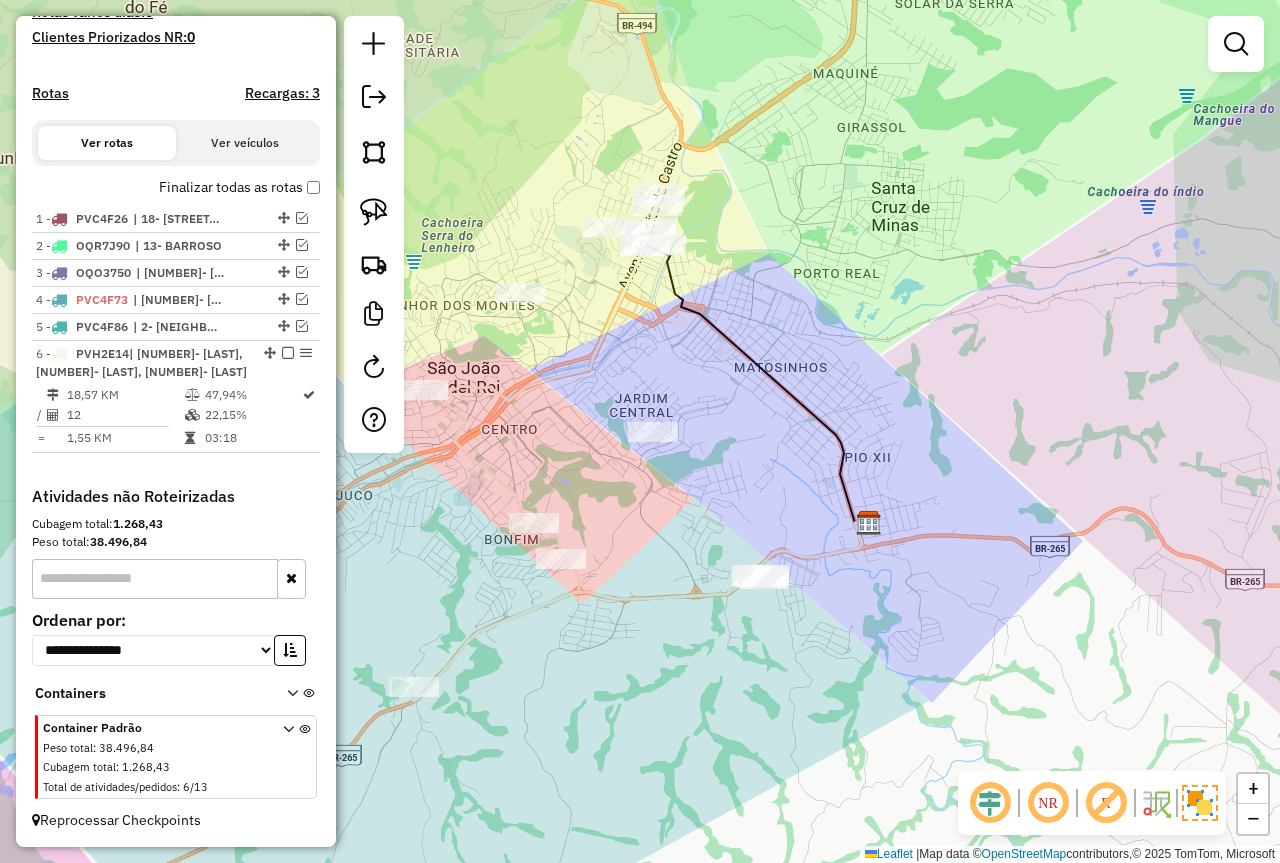 drag, startPoint x: 741, startPoint y: 366, endPoint x: 827, endPoint y: 388, distance: 88.76936 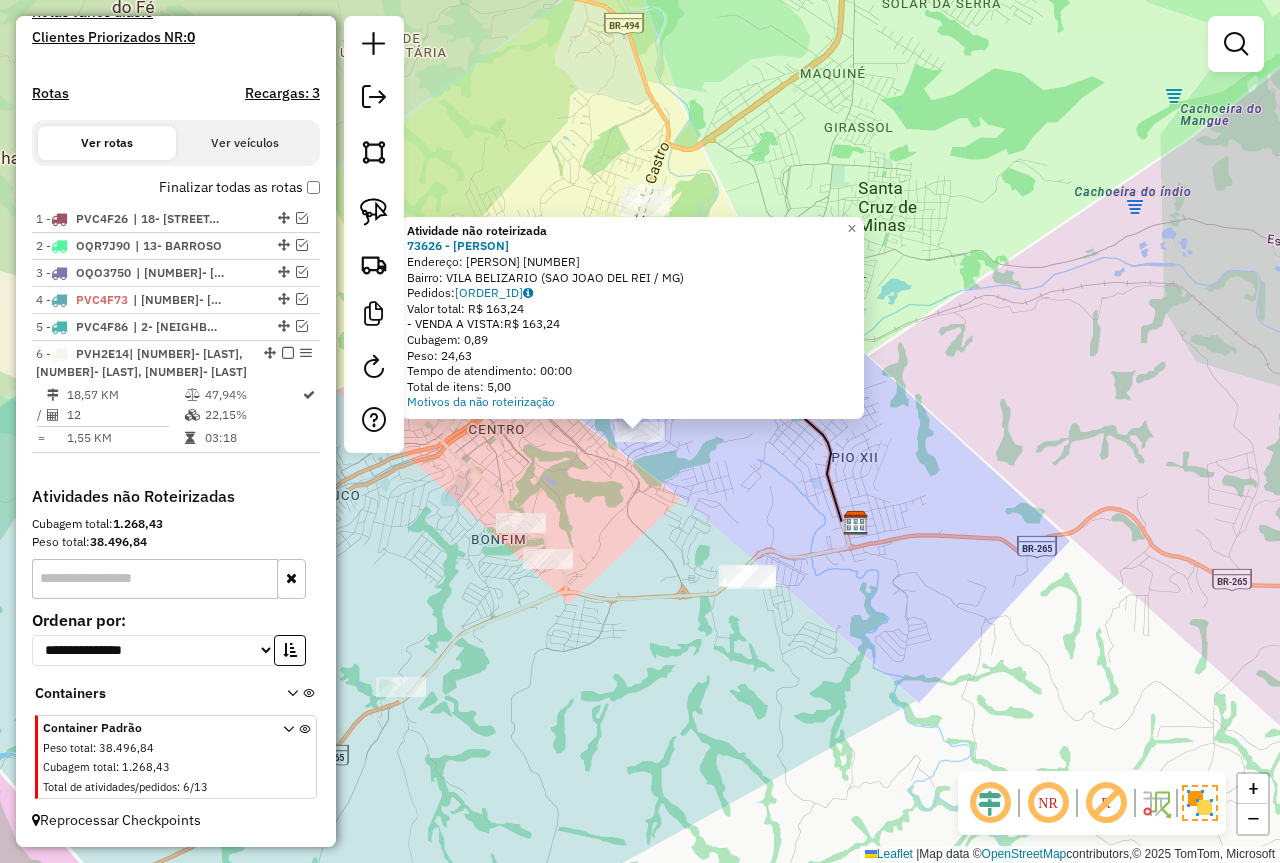 click on "Atividade não roteirizada [NUMBER] - [BUSINESS_NAME]  Endereço:  [STREET_NAME] [NUMBER]   Bairro: [NEIGHBORHOOD] ([CITY] / [STATE])   Pedidos:  [ORDER_NUMBER]   Valor total: [CURRENCY] [AMOUNT]   - VENDA A VISTA:  [CURRENCY] [AMOUNT]   Cubagem: [CUBAGE]   Peso: [WEIGHT]   Tempo de atendimento: [TIME]   Total de itens: [ITEMS]  Motivos da não roteirização × Janela de atendimento Grade de atendimento Capacidade Transportadoras Veículos Cliente Pedidos  Rotas Selecione os dias de semana para filtrar as janelas de atendimento  Seg   Ter   Qua   Qui   Sex   Sáb   Dom  Informe o período da janela de atendimento: De: Até:  Filtrar exatamente a janela do cliente  Considerar janela de atendimento padrão  Selecione os dias de semana para filtrar as grades de atendimento  Seg   Ter   Qua   Qui   Sex   Sáb   Dom   Considerar clientes sem dia de atendimento cadastrado  Clientes fora do dia de atendimento selecionado Filtrar as atividades entre os valores definidos abaixo:  Peso mínimo:   Peso máximo:   Cubagem mínima:   De:   Até:" 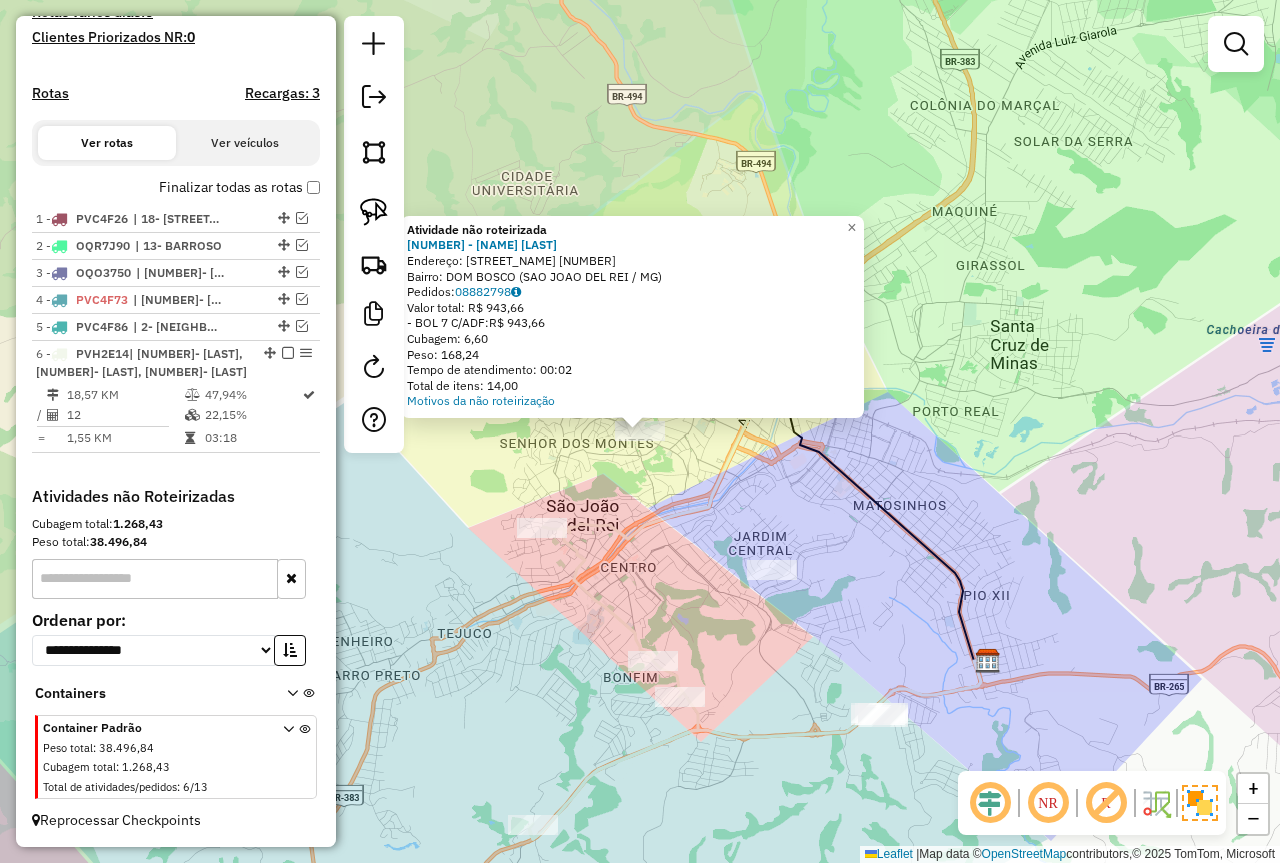 click 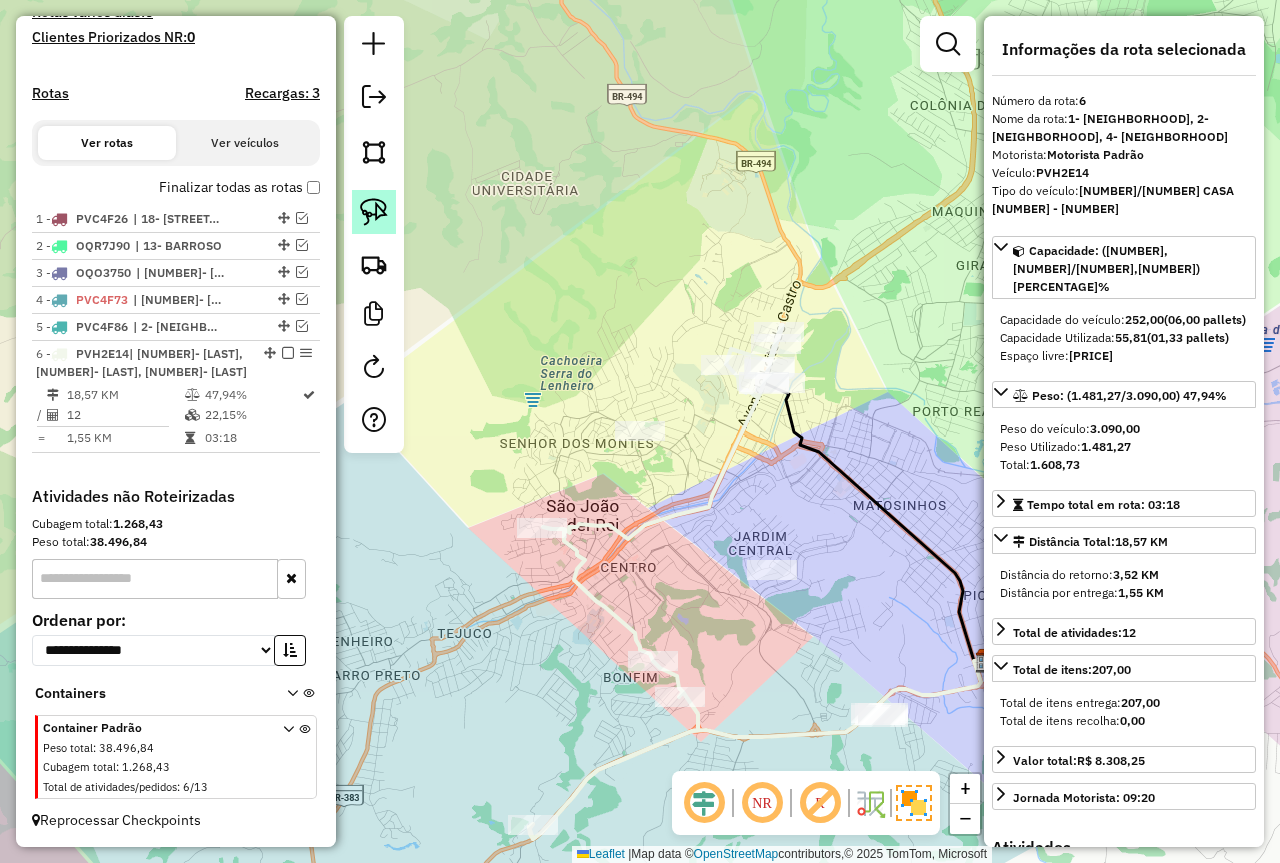 drag, startPoint x: 360, startPoint y: 213, endPoint x: 369, endPoint y: 220, distance: 11.401754 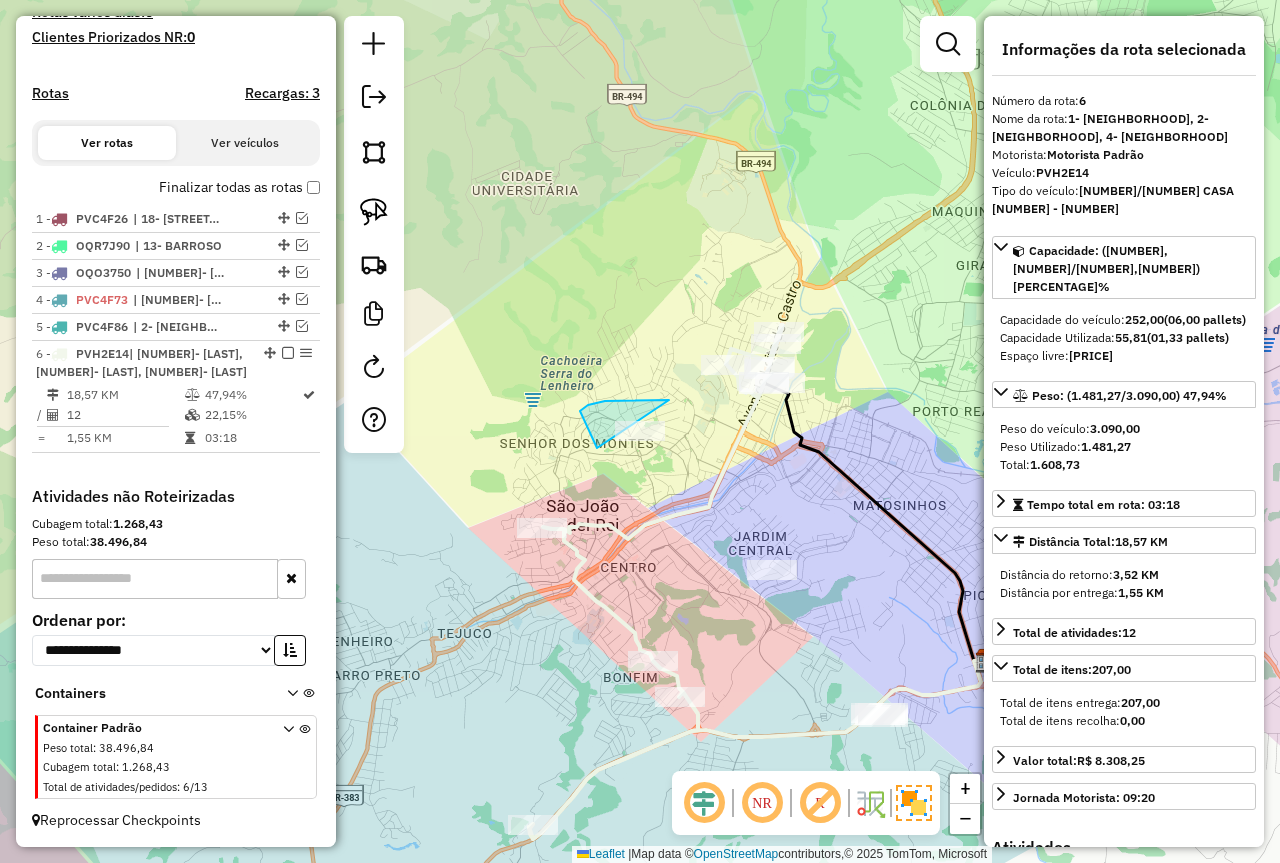 drag, startPoint x: 664, startPoint y: 401, endPoint x: 687, endPoint y: 465, distance: 68.007355 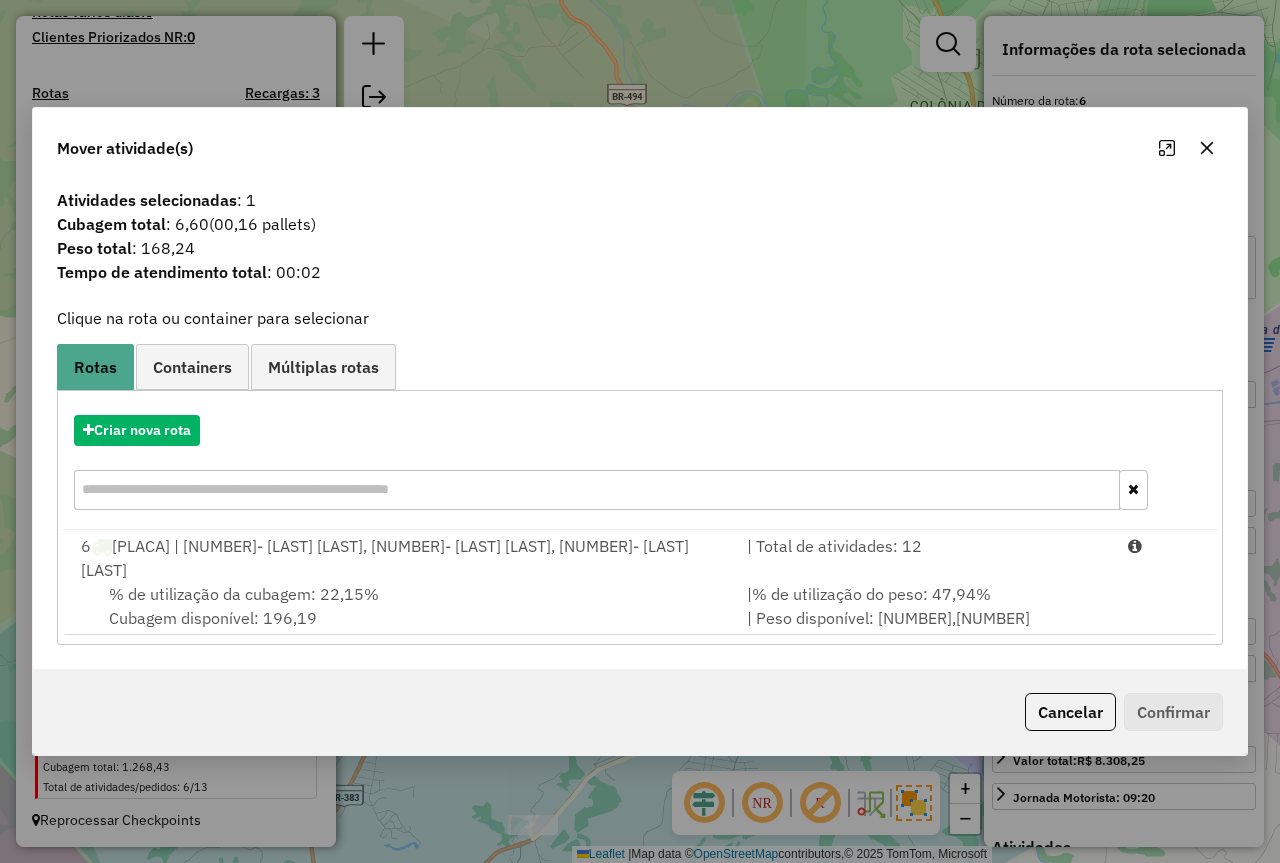 drag, startPoint x: 1088, startPoint y: 580, endPoint x: 1181, endPoint y: 672, distance: 130.81667 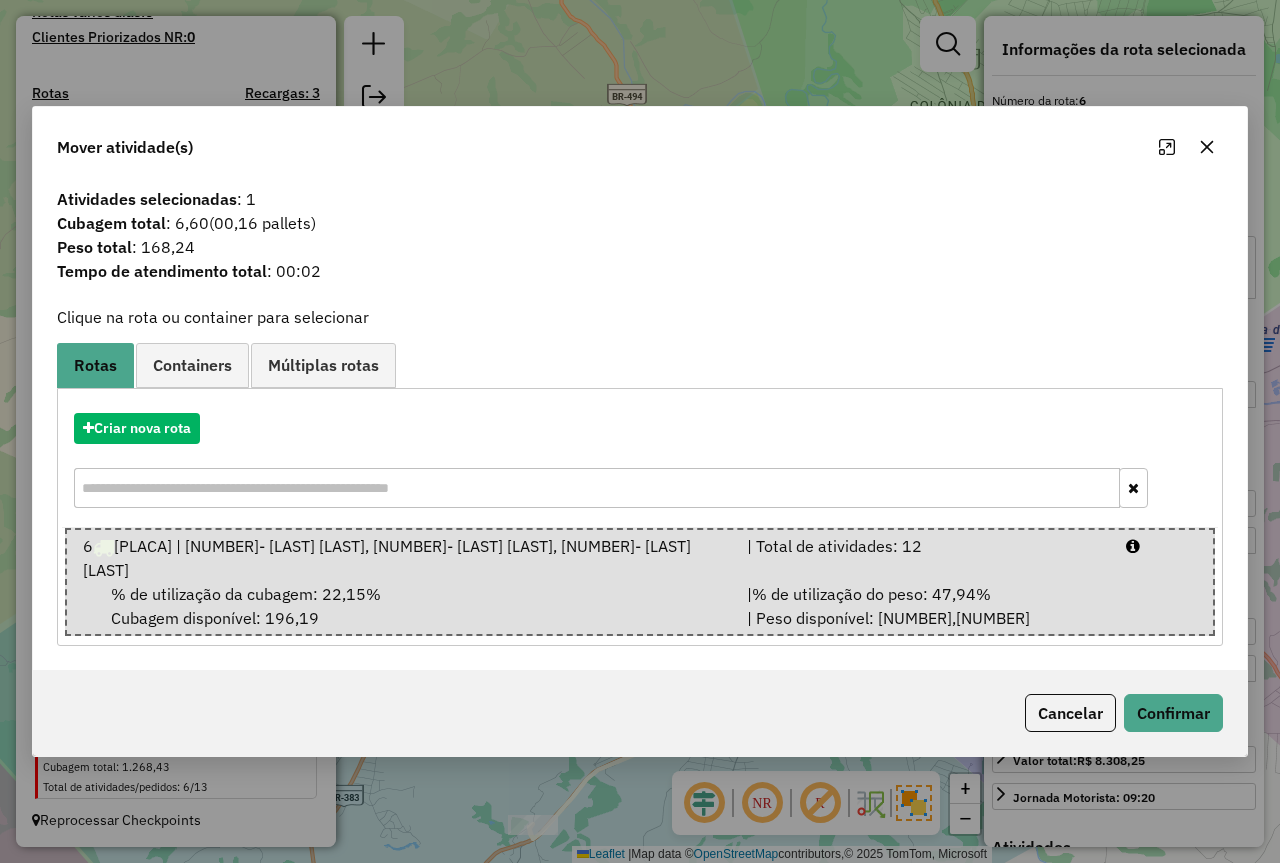 click on "Cancelar   Confirmar" 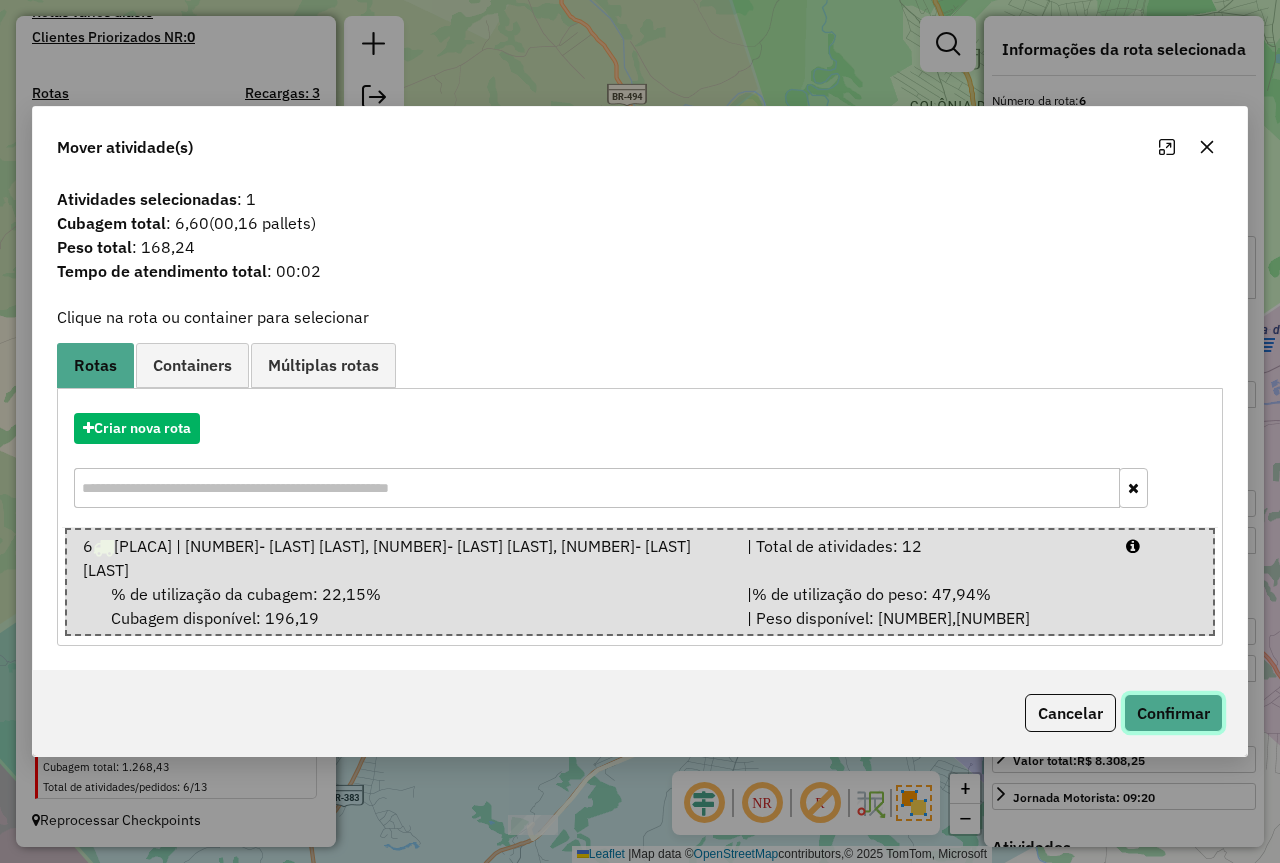 click on "Confirmar" 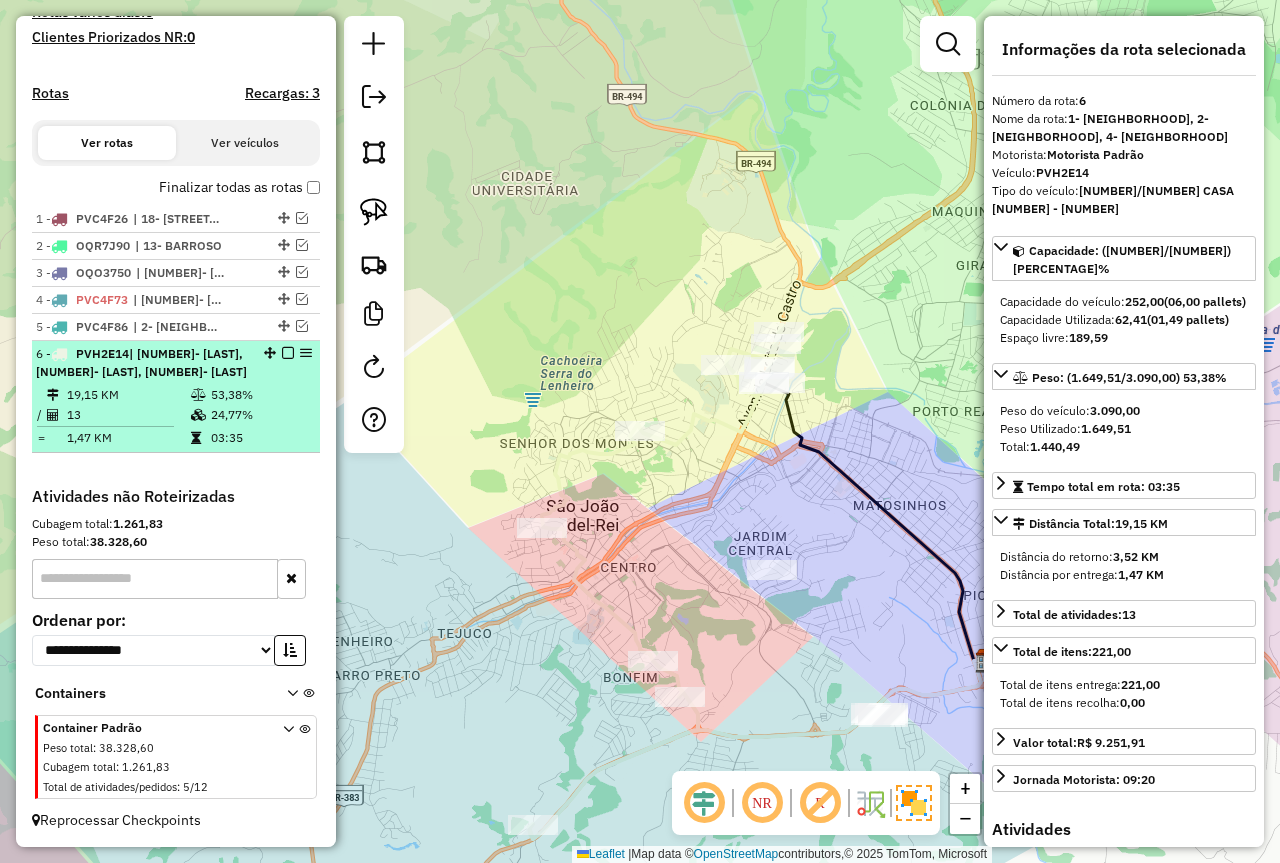 click at bounding box center (288, 353) 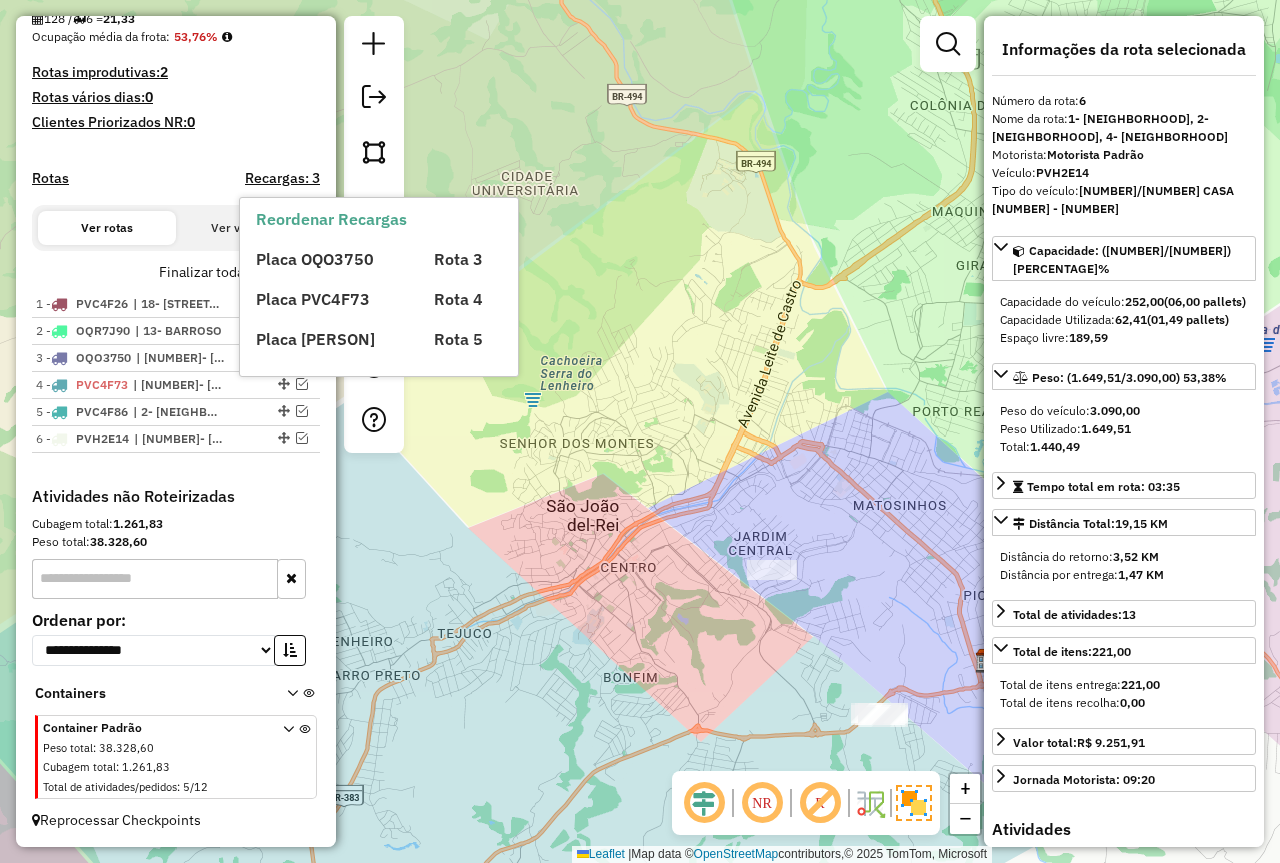 scroll, scrollTop: 199, scrollLeft: 0, axis: vertical 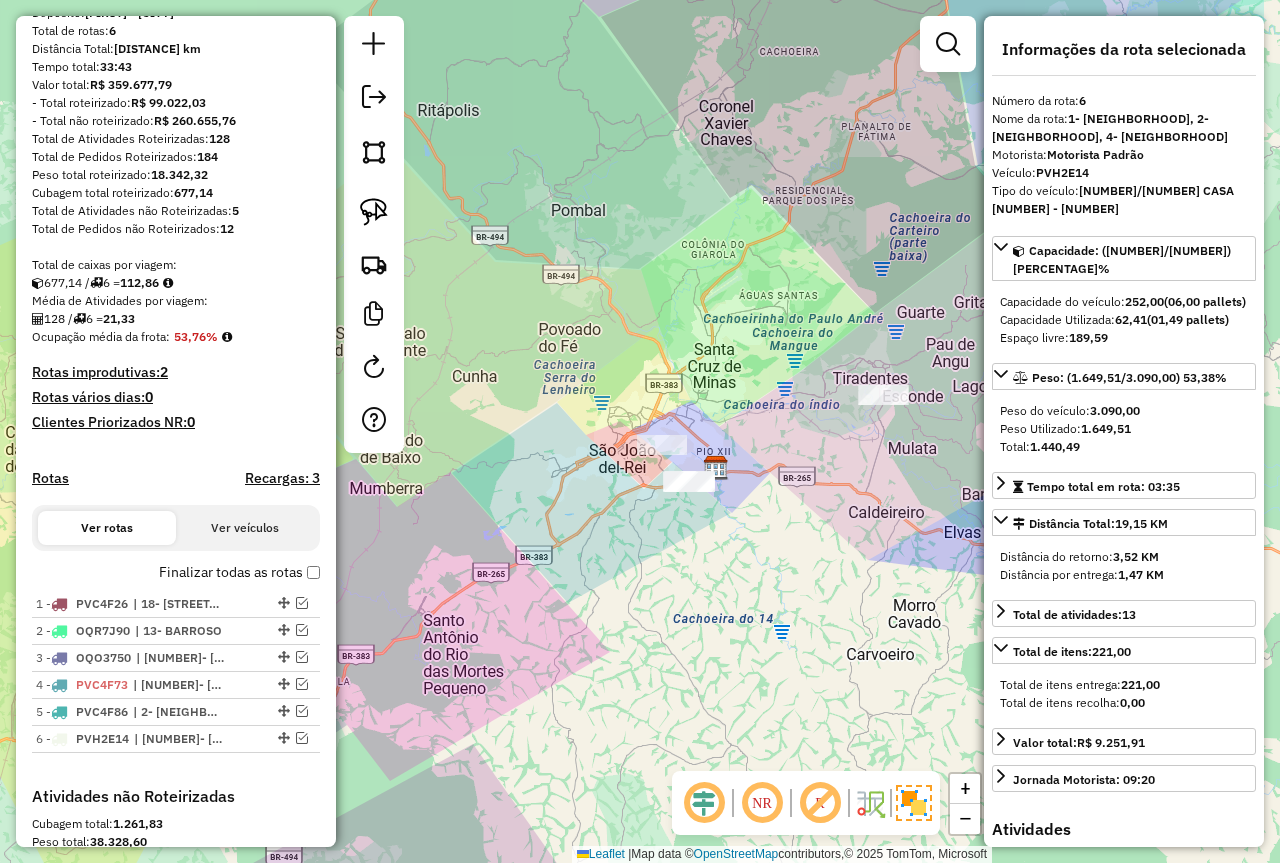 drag, startPoint x: 851, startPoint y: 360, endPoint x: 516, endPoint y: 399, distance: 337.2625 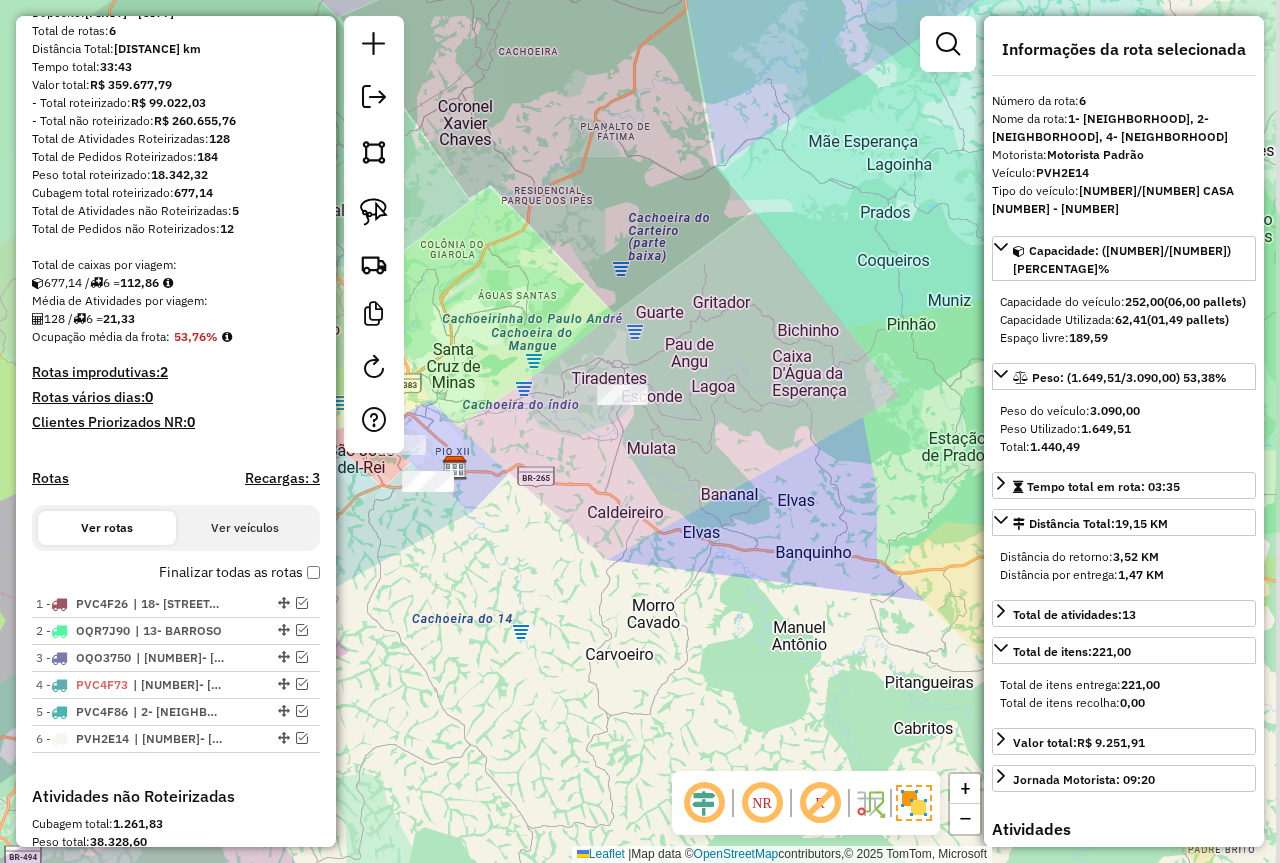 drag, startPoint x: 621, startPoint y: 338, endPoint x: 525, endPoint y: 313, distance: 99.20181 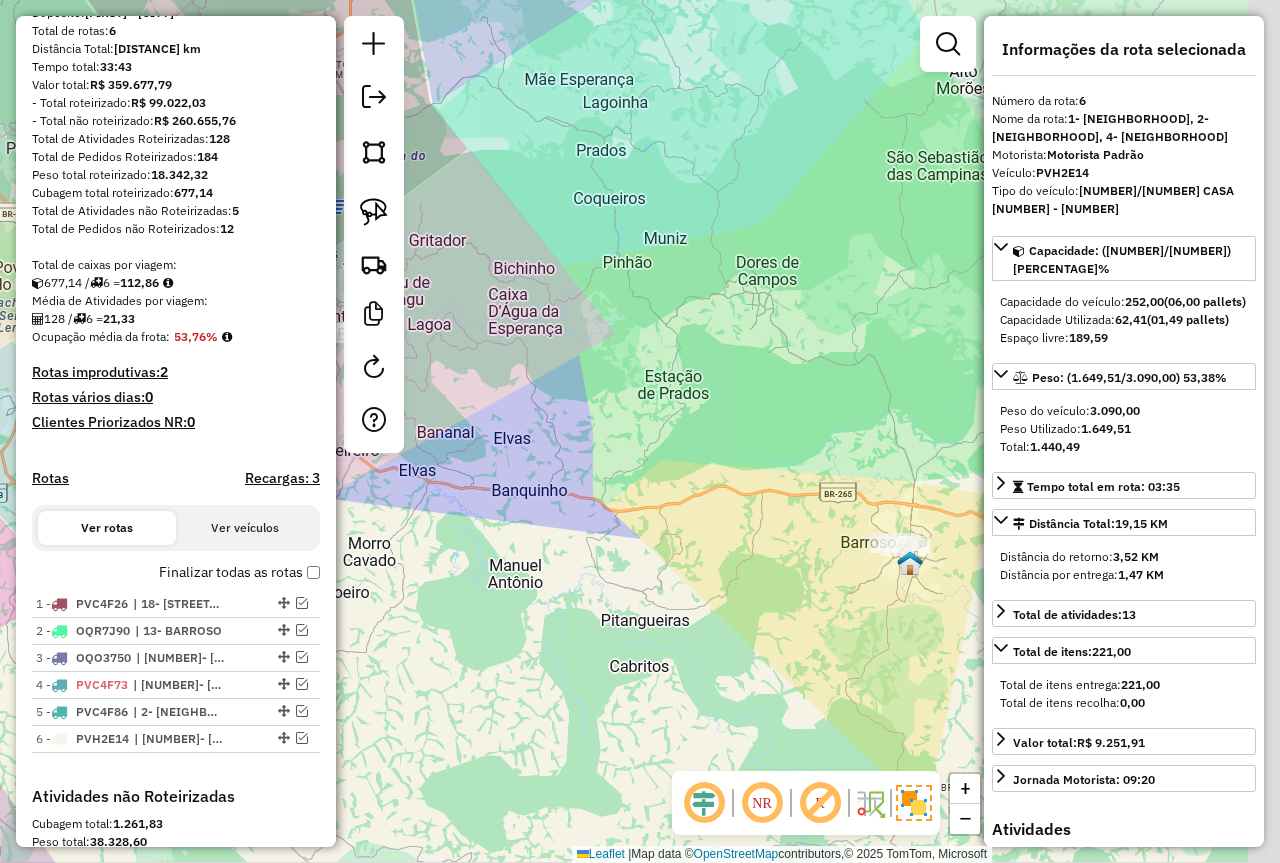 drag, startPoint x: 739, startPoint y: 344, endPoint x: 610, endPoint y: 332, distance: 129.55693 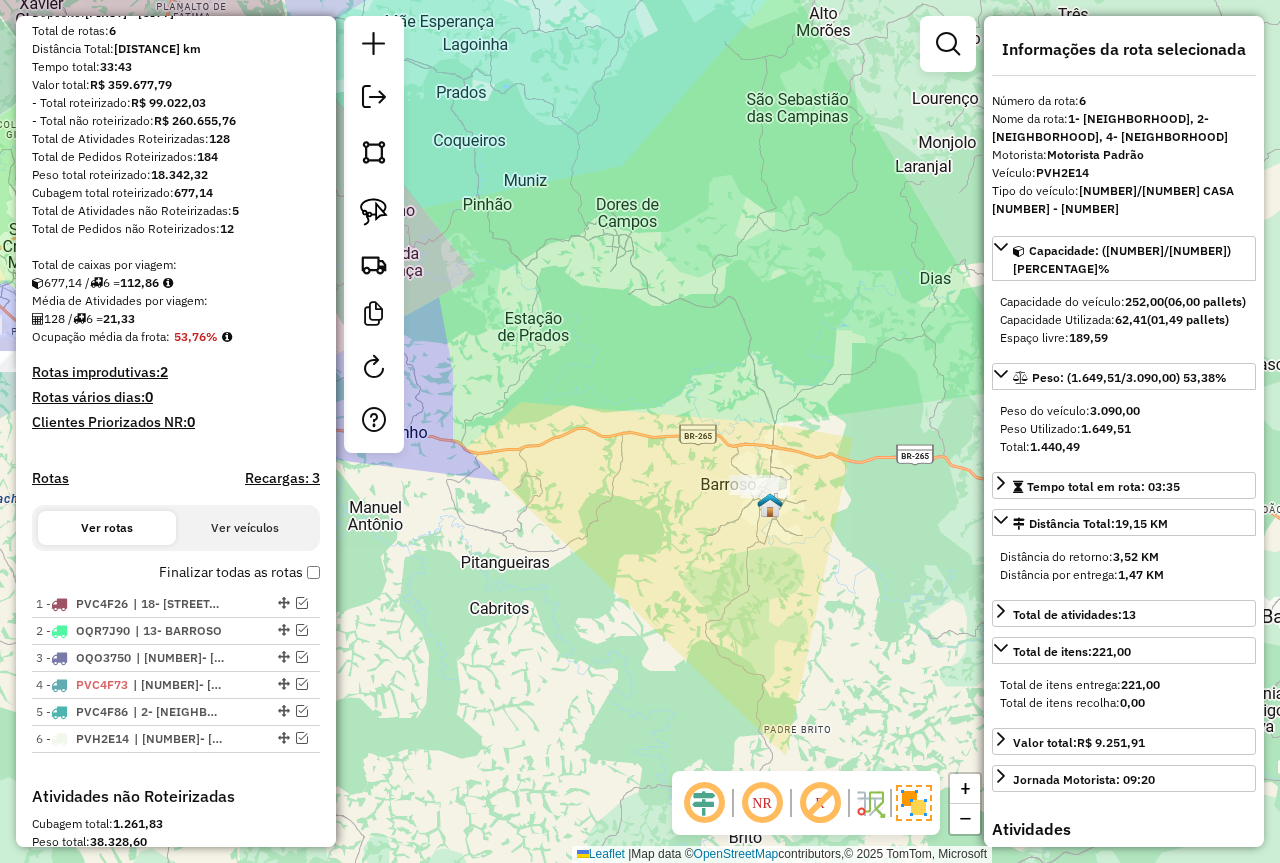 click on "Janela de atendimento Grade de atendimento Capacidade Transportadoras Veículos Cliente Pedidos  Rotas Selecione os dias de semana para filtrar as janelas de atendimento  Seg   Ter   Qua   Qui   Sex   Sáb   Dom  Informe o período da janela de atendimento: De: Até:  Filtrar exatamente a janela do cliente  Considerar janela de atendimento padrão  Selecione os dias de semana para filtrar as grades de atendimento  Seg   Ter   Qua   Qui   Sex   Sáb   Dom   Considerar clientes sem dia de atendimento cadastrado  Clientes fora do dia de atendimento selecionado Filtrar as atividades entre os valores definidos abaixo:  Peso mínimo:   Peso máximo:   Cubagem mínima:   Cubagem máxima:   De:   Até:  Filtrar as atividades entre o tempo de atendimento definido abaixo:  De:   Até:   Considerar capacidade total dos clientes não roteirizados Transportadora: Selecione um ou mais itens Tipo de veículo: Selecione um ou mais itens Veículo: Selecione um ou mais itens Motorista: Selecione um ou mais itens Nome: Rótulo:" 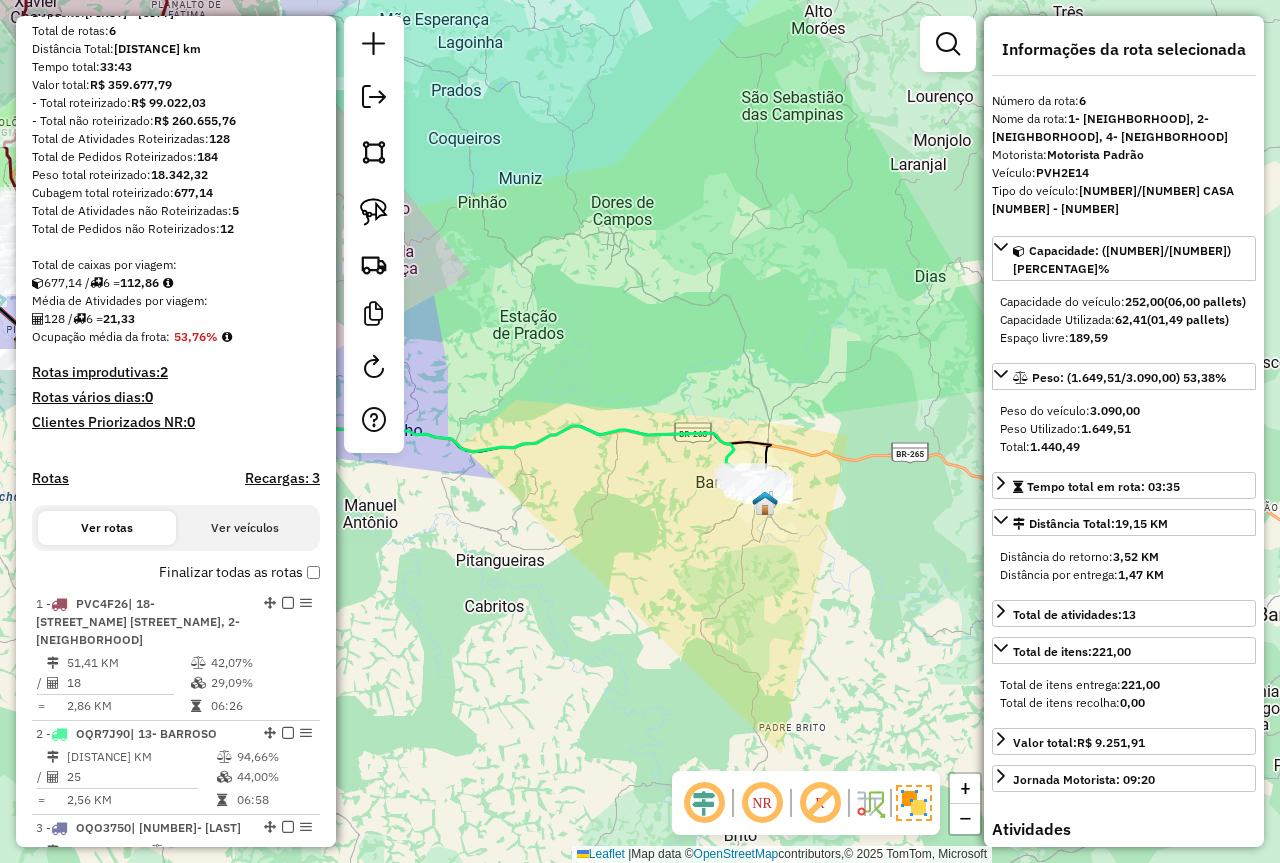 click on "Janela de atendimento Grade de atendimento Capacidade Transportadoras Veículos Cliente Pedidos  Rotas Selecione os dias de semana para filtrar as janelas de atendimento  Seg   Ter   Qua   Qui   Sex   Sáb   Dom  Informe o período da janela de atendimento: De: Até:  Filtrar exatamente a janela do cliente  Considerar janela de atendimento padrão  Selecione os dias de semana para filtrar as grades de atendimento  Seg   Ter   Qua   Qui   Sex   Sáb   Dom   Considerar clientes sem dia de atendimento cadastrado  Clientes fora do dia de atendimento selecionado Filtrar as atividades entre os valores definidos abaixo:  Peso mínimo:   Peso máximo:   Cubagem mínima:   Cubagem máxima:   De:   Até:  Filtrar as atividades entre o tempo de atendimento definido abaixo:  De:   Até:   Considerar capacidade total dos clientes não roteirizados Transportadora: Selecione um ou mais itens Tipo de veículo: Selecione um ou mais itens Veículo: Selecione um ou mais itens Motorista: Selecione um ou mais itens Nome: Rótulo:" 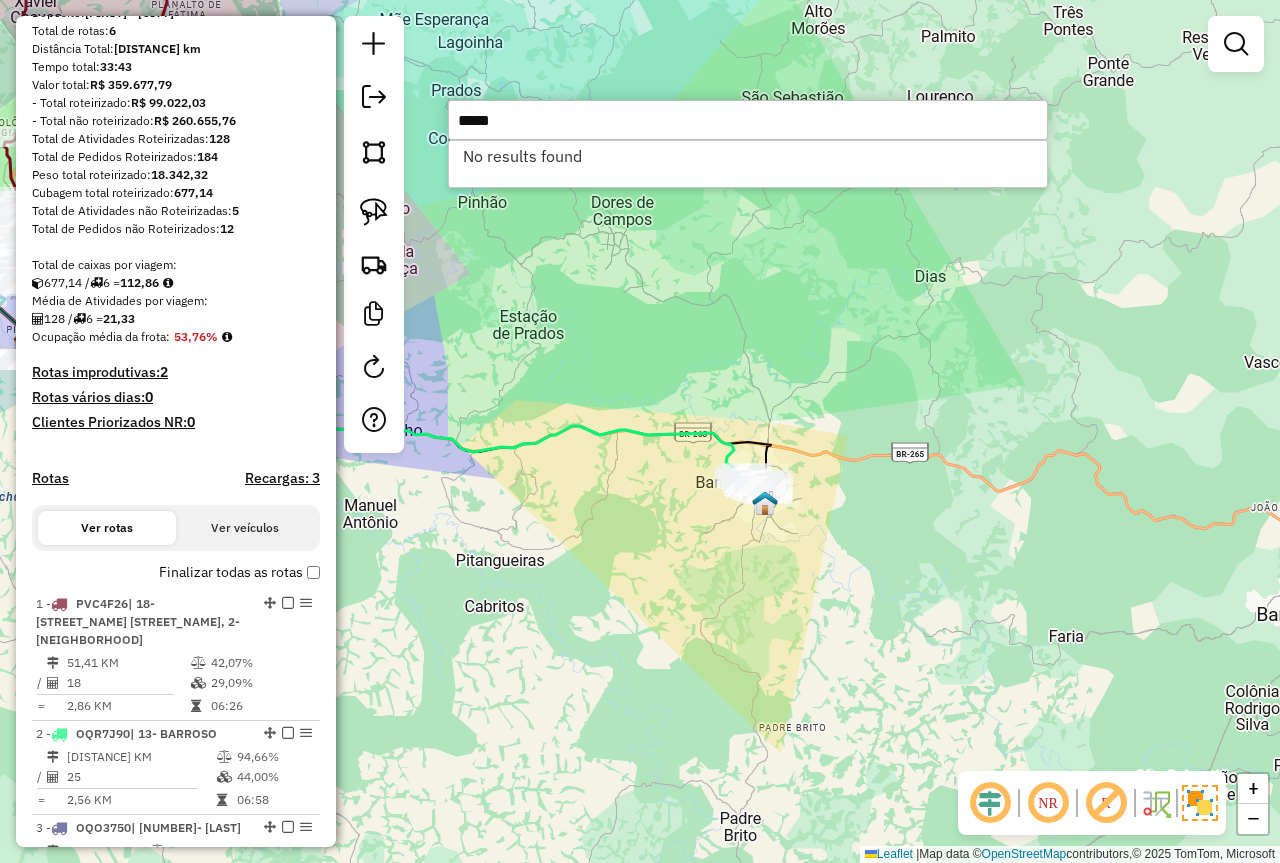 drag, startPoint x: 507, startPoint y: 103, endPoint x: 432, endPoint y: 118, distance: 76.48529 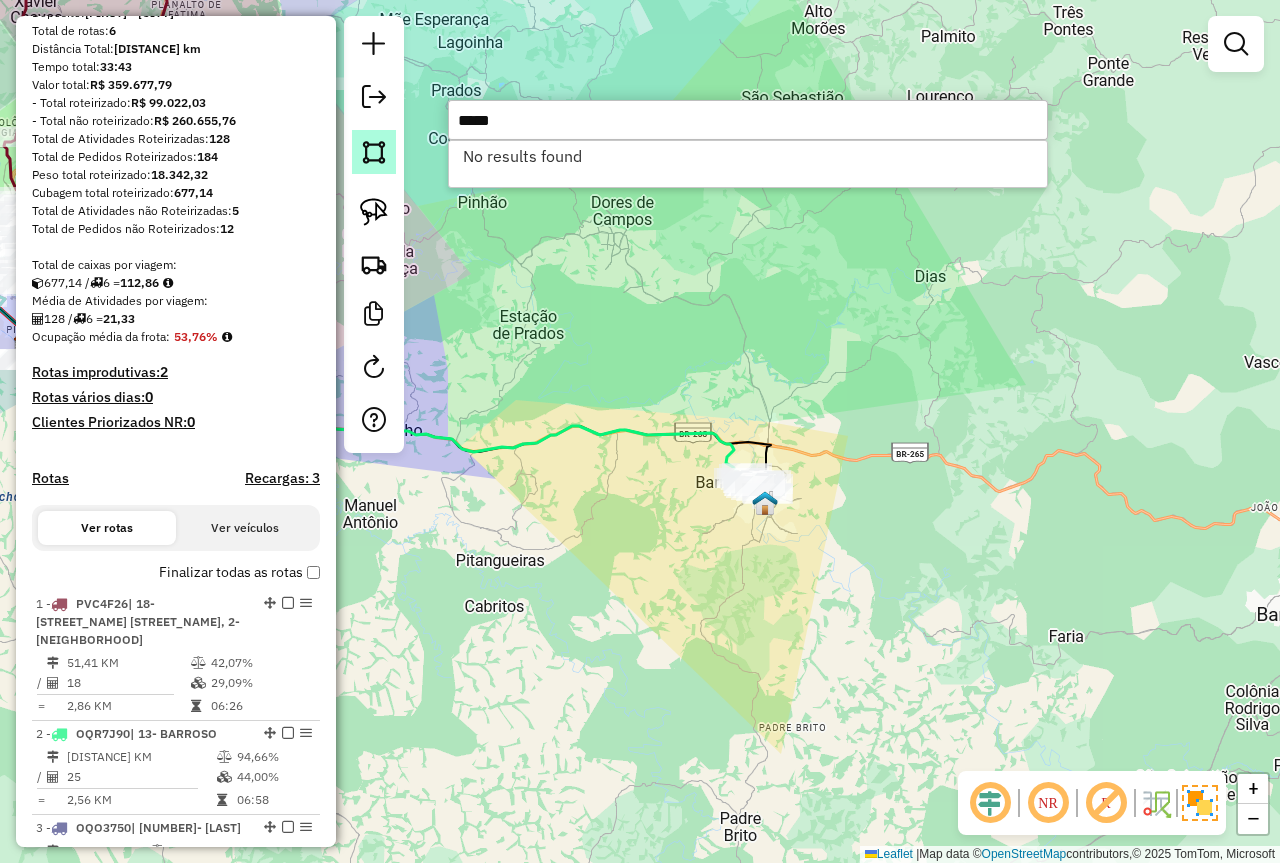 click on "Informações da Sessão [NUMBER] - [DATE] Criação: [DATE] [TIME] Depósito: [FIRST] - [CITY] Total de rotas: [NUMBER] Distância Total: [NUMBER] km Tempo total: [TIME] Valor total: R$ [NUMBER] - Total roteirizado: R$ [NUMBER] - Total não roteirizado: R$ [NUMBER] Total de Atividades Roteirizadas: [NUMBER] Total de Pedidos Roteirizados: [NUMBER] Peso total roteirizado: [NUMBER] Cubagem total roteirizado: [NUMBER] Total de Atividades não Roteirizadas: [NUMBER] Total de Pedidos não Roteirizados: [NUMBER] Total de caixas por viagem: [NUMBER] / [NUMBER] = [NUMBER] Média de Atividades por viagem: [NUMBER] / [NUMBER] = [NUMBER] Ocupação média da frota: [NUMBER]% Rotas improdutivas: [NUMBER] Rotas vários dias: [NUMBER] Clientes Priorizados NR: [NUMBER] Rotas Recargas: [NUMBER] Ver rotas Ver veículos Finalizar todas as rotas [NUMBER] - [VEHICLE_PLATE] [NUMBER]- [LAST], [NUMBER]- [LAST] [NUMBER] KM [NUMBER]% / [NUMBER] [NUMBER]% = [NUMBER] KM [TIME] [NUMBER] - [VEHICLE_PLATE] [NUMBER]- [LAST] [NUMBER] KM [NUMBER]% / [NUMBER] [NUMBER]% =" 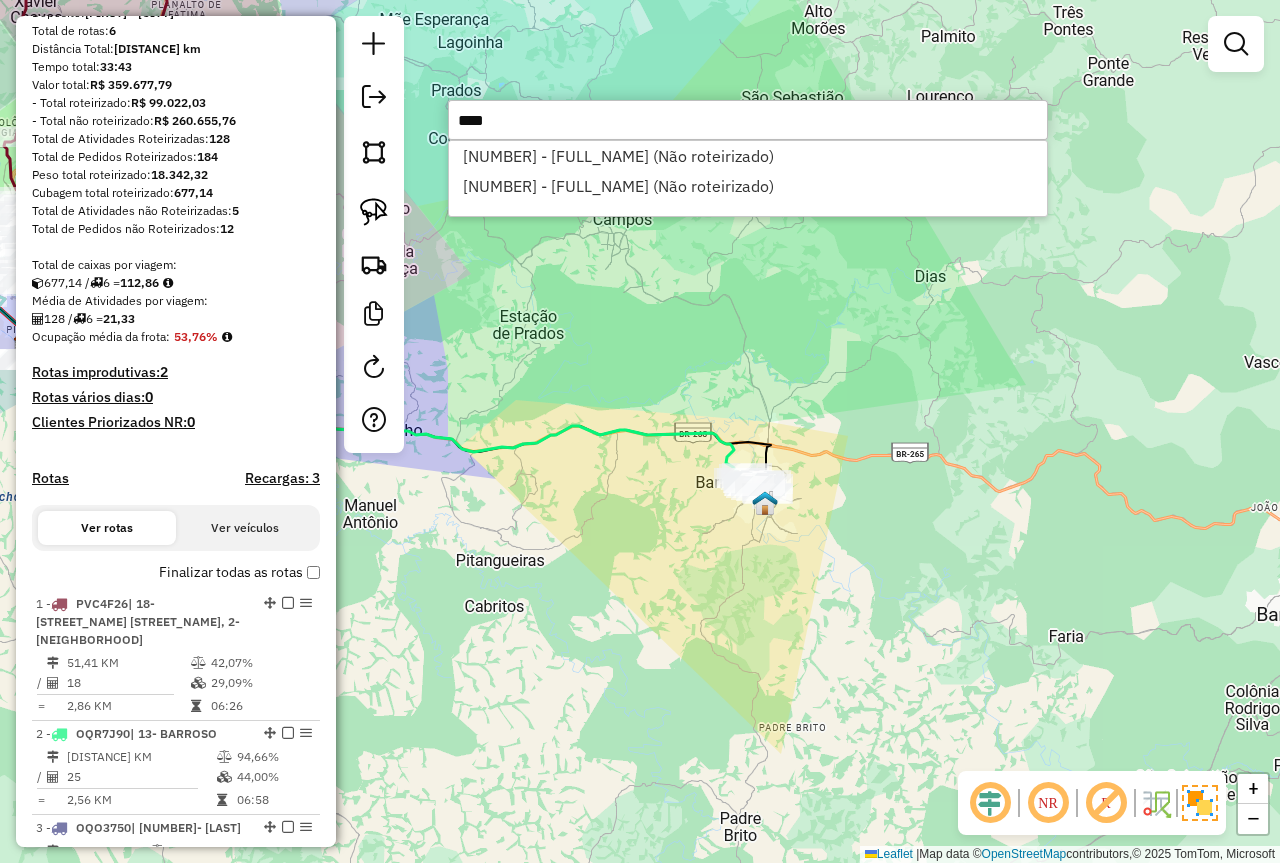 drag, startPoint x: 542, startPoint y: 120, endPoint x: 345, endPoint y: 134, distance: 197.49684 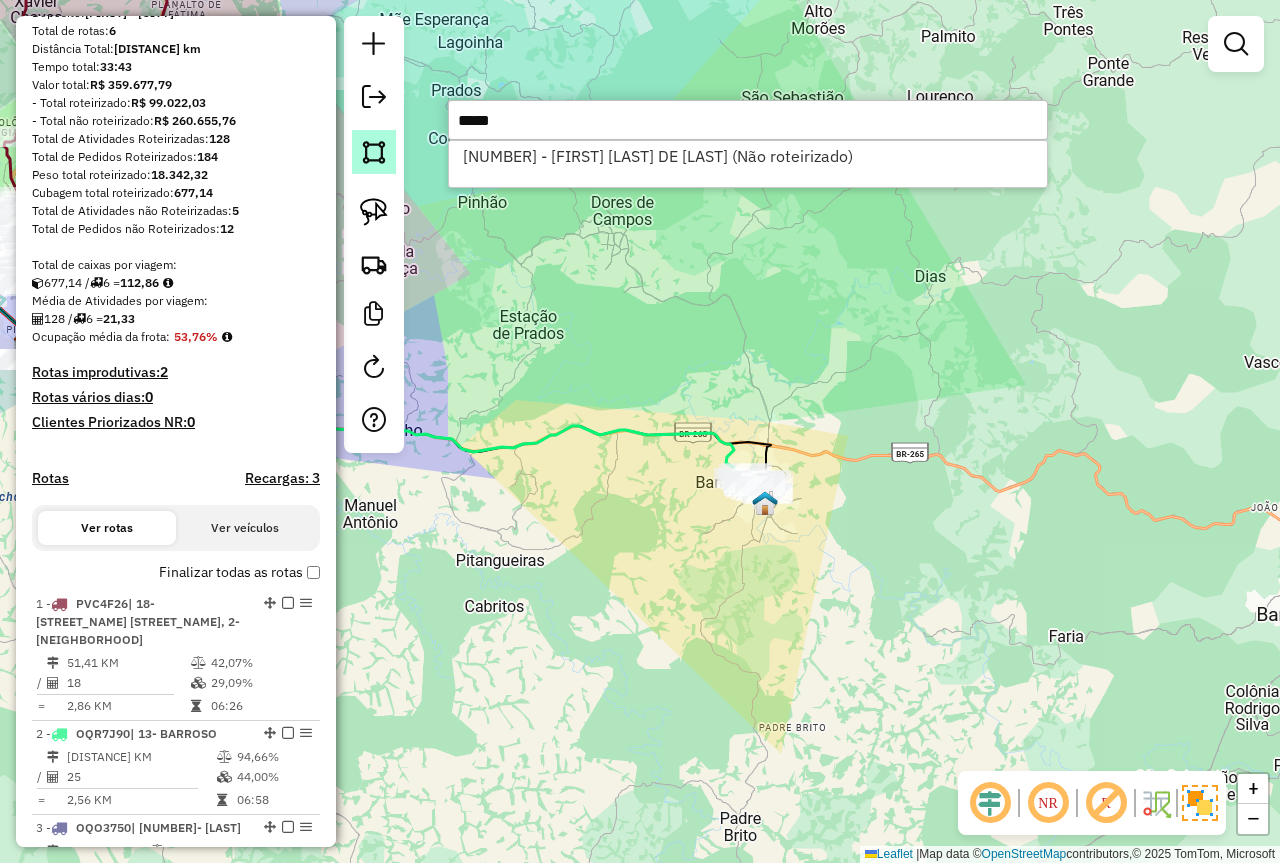 drag, startPoint x: 485, startPoint y: 116, endPoint x: 375, endPoint y: 147, distance: 114.28473 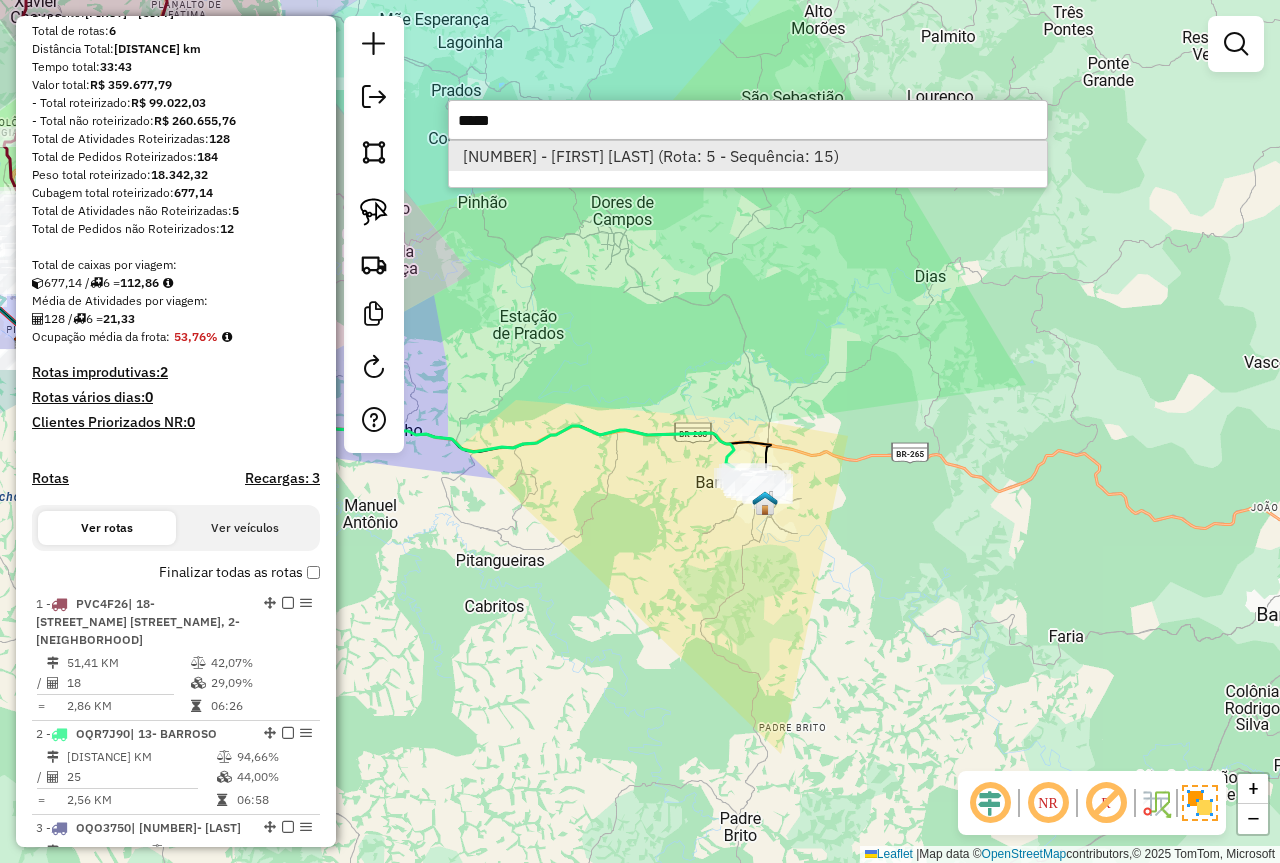 type on "*****" 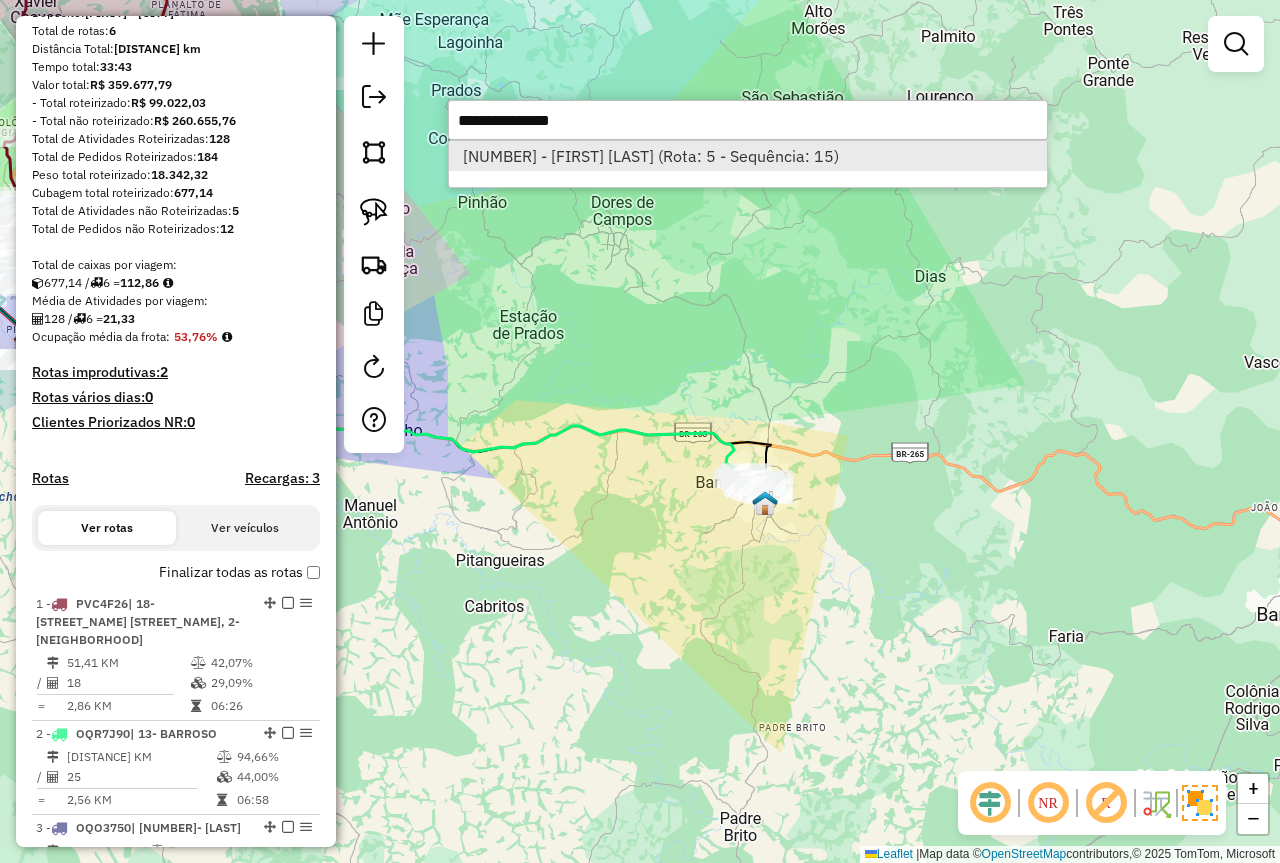 select on "**********" 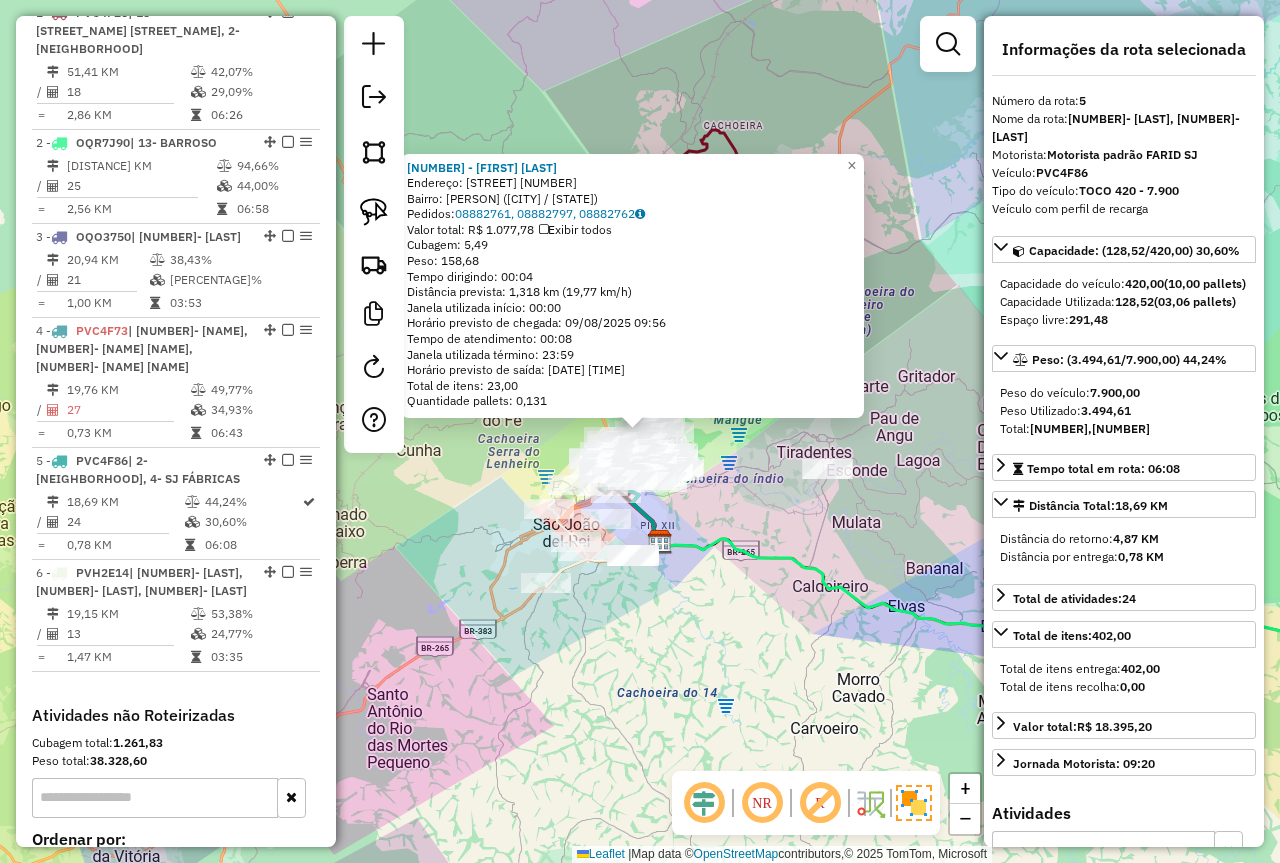 scroll, scrollTop: 973, scrollLeft: 0, axis: vertical 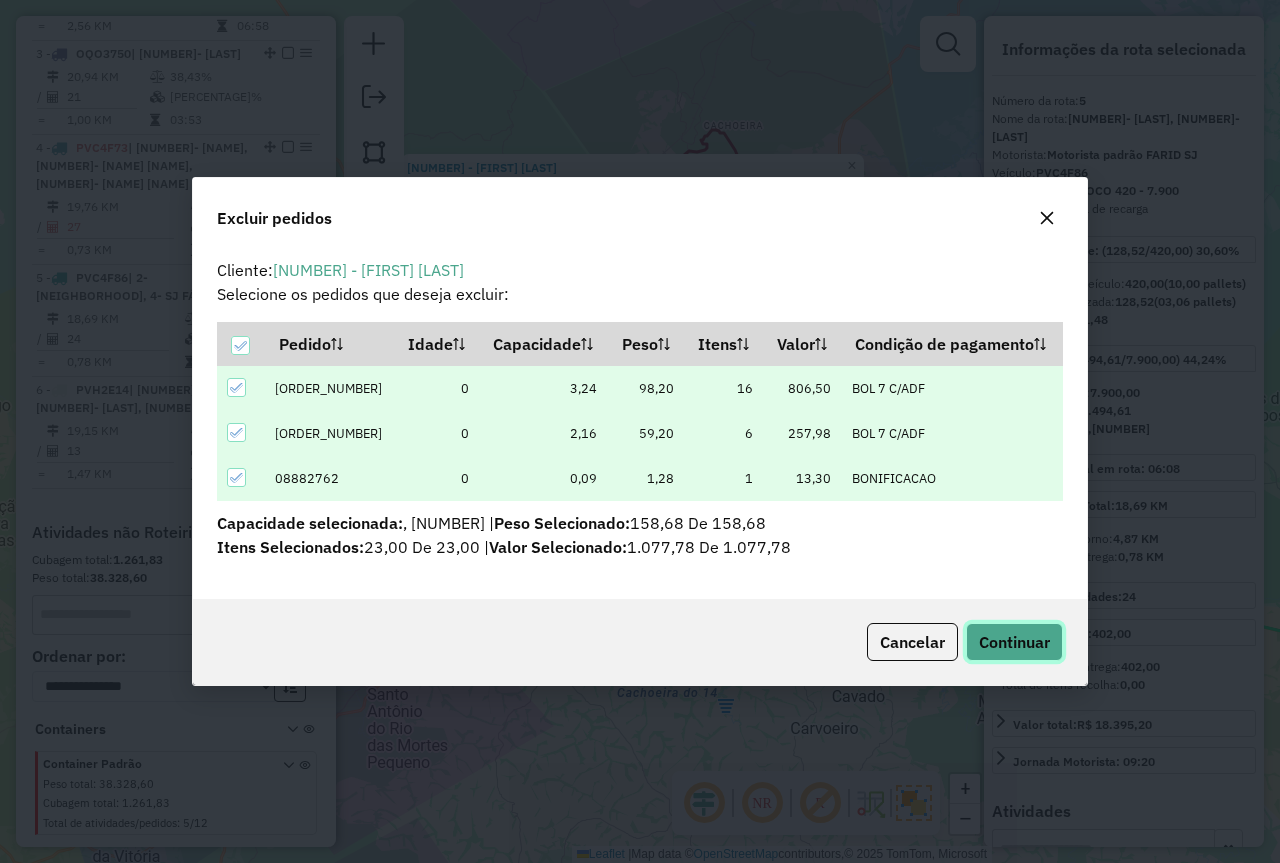 click on "Continuar" 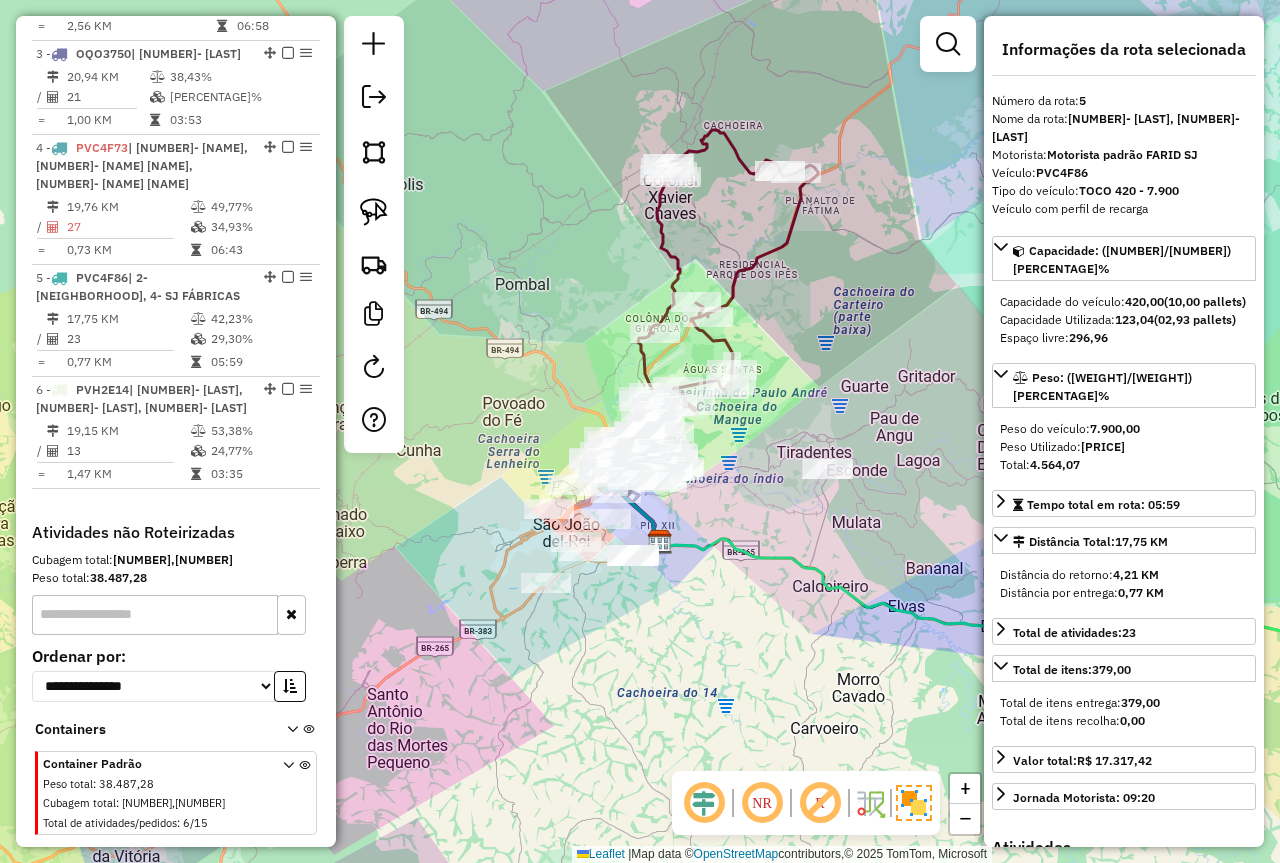 click on "Janela de atendimento Grade de atendimento Capacidade Transportadoras Veículos Cliente Pedidos  Rotas Selecione os dias de semana para filtrar as janelas de atendimento  Seg   Ter   Qua   Qui   Sex   Sáb   Dom  Informe o período da janela de atendimento: De: Até:  Filtrar exatamente a janela do cliente  Considerar janela de atendimento padrão  Selecione os dias de semana para filtrar as grades de atendimento  Seg   Ter   Qua   Qui   Sex   Sáb   Dom   Considerar clientes sem dia de atendimento cadastrado  Clientes fora do dia de atendimento selecionado Filtrar as atividades entre os valores definidos abaixo:  Peso mínimo:   Peso máximo:   Cubagem mínima:   Cubagem máxima:   De:   Até:  Filtrar as atividades entre o tempo de atendimento definido abaixo:  De:   Até:   Considerar capacidade total dos clientes não roteirizados Transportadora: Selecione um ou mais itens Tipo de veículo: Selecione um ou mais itens Veículo: Selecione um ou mais itens Motorista: Selecione um ou mais itens Nome: Rótulo:" 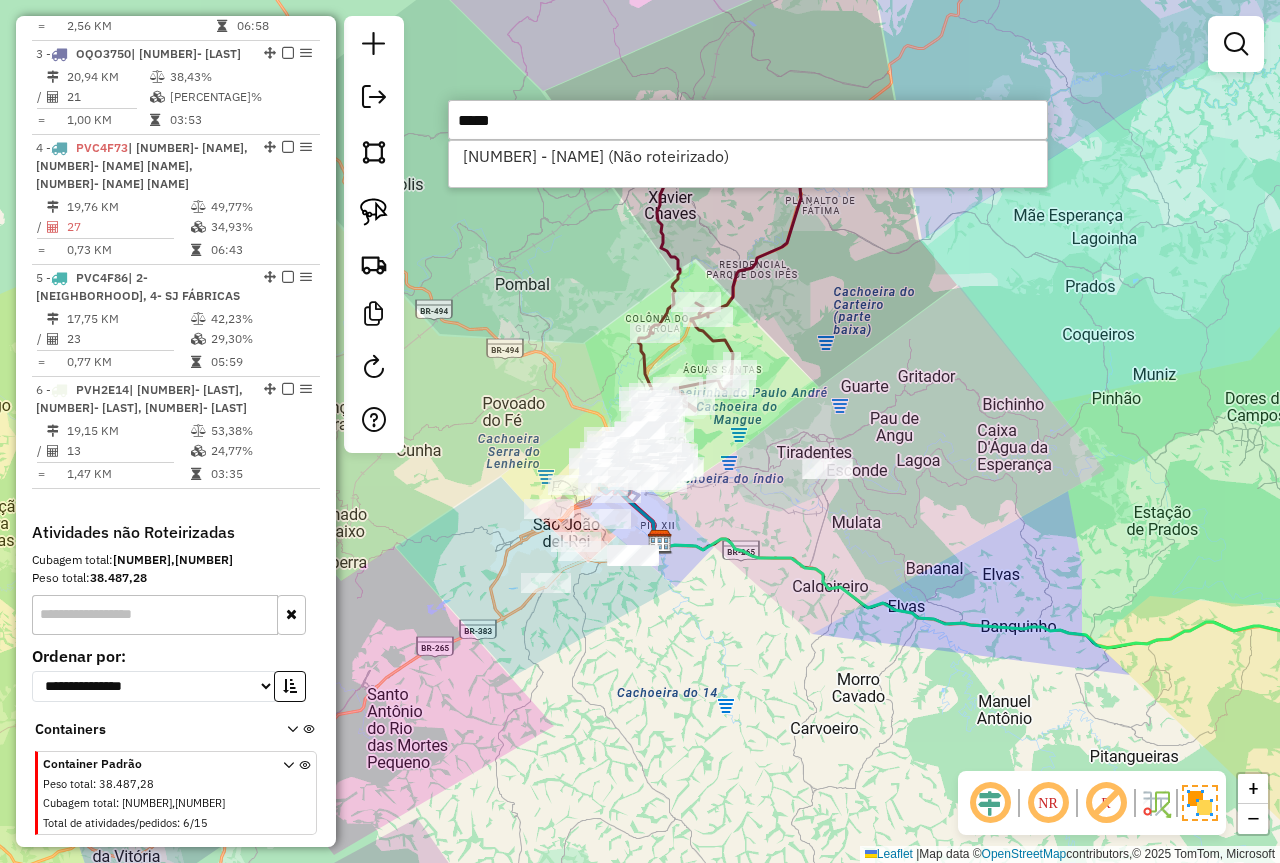drag, startPoint x: 542, startPoint y: 116, endPoint x: 404, endPoint y: 121, distance: 138.09055 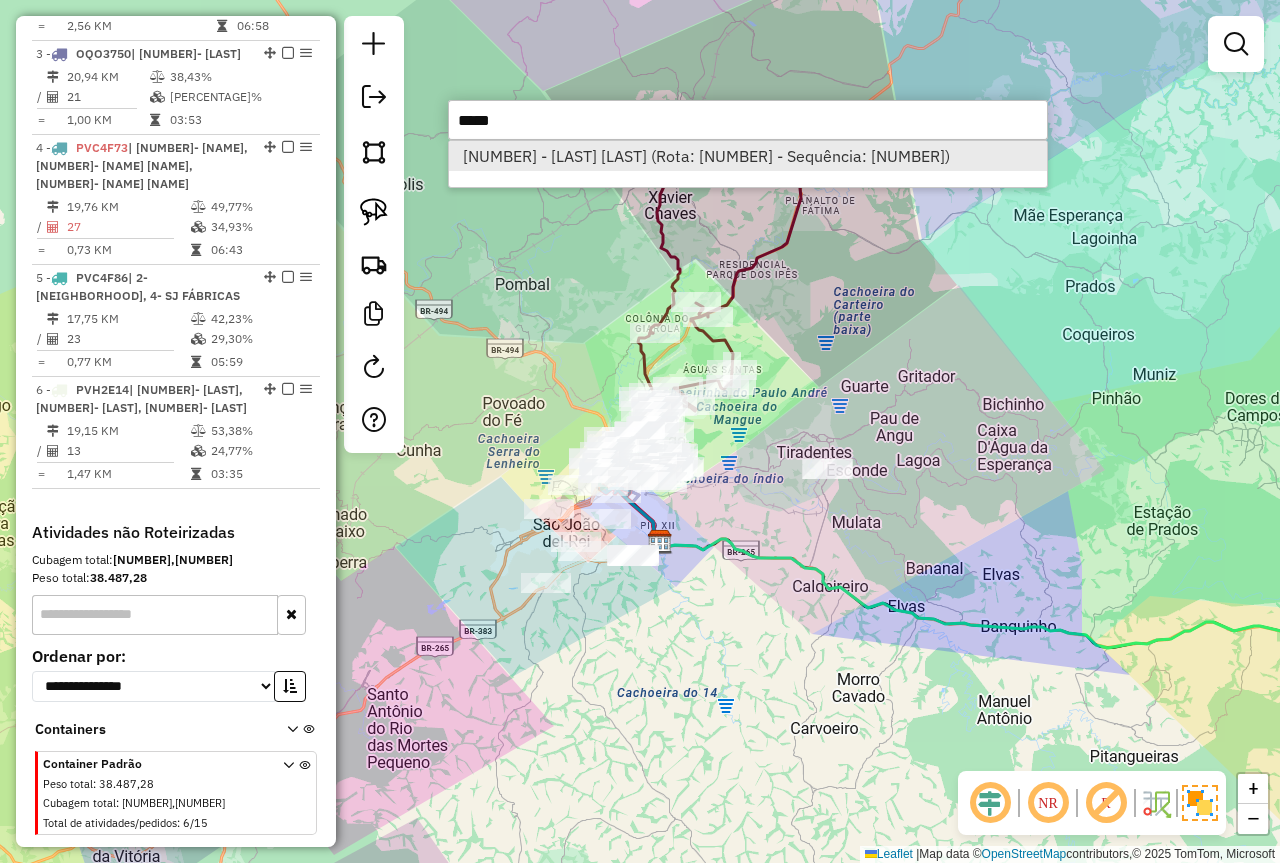 type on "*****" 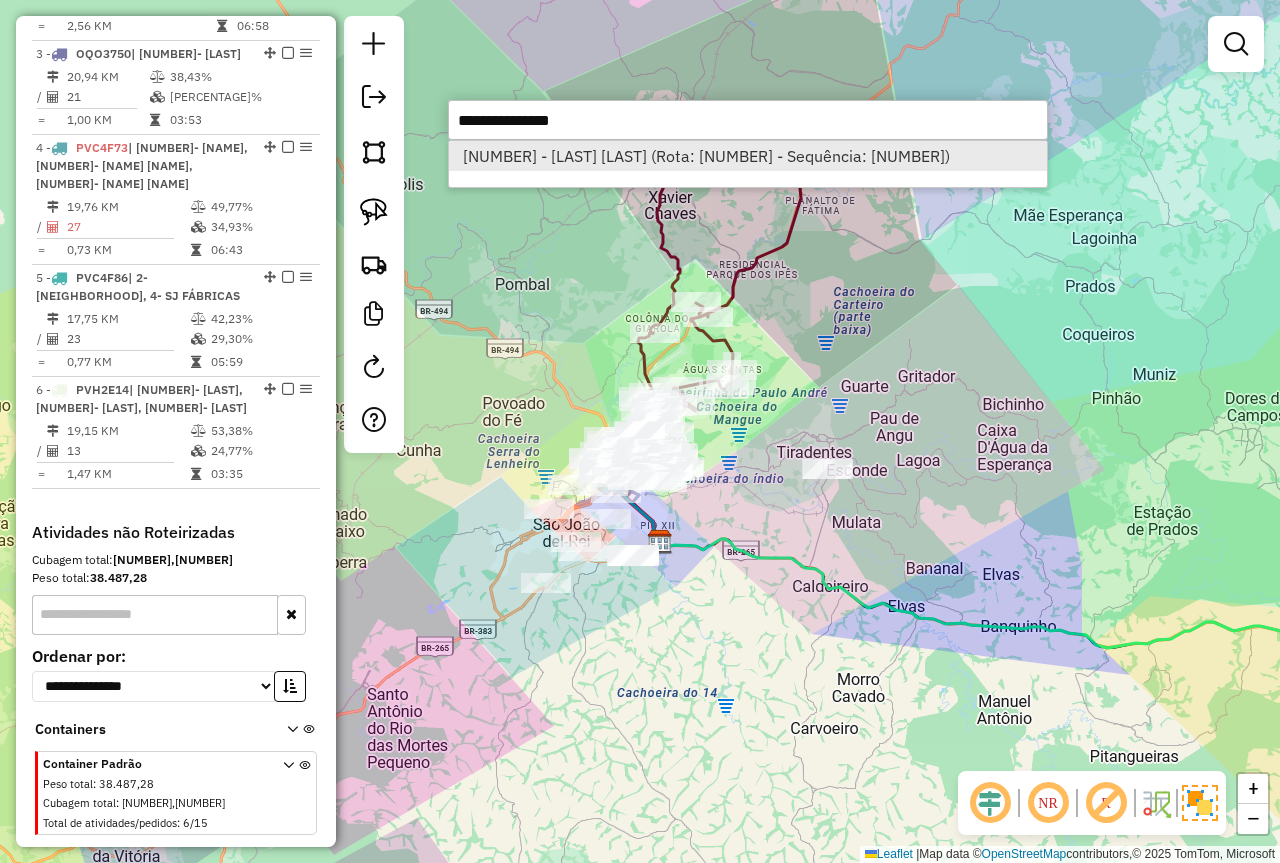 select on "**********" 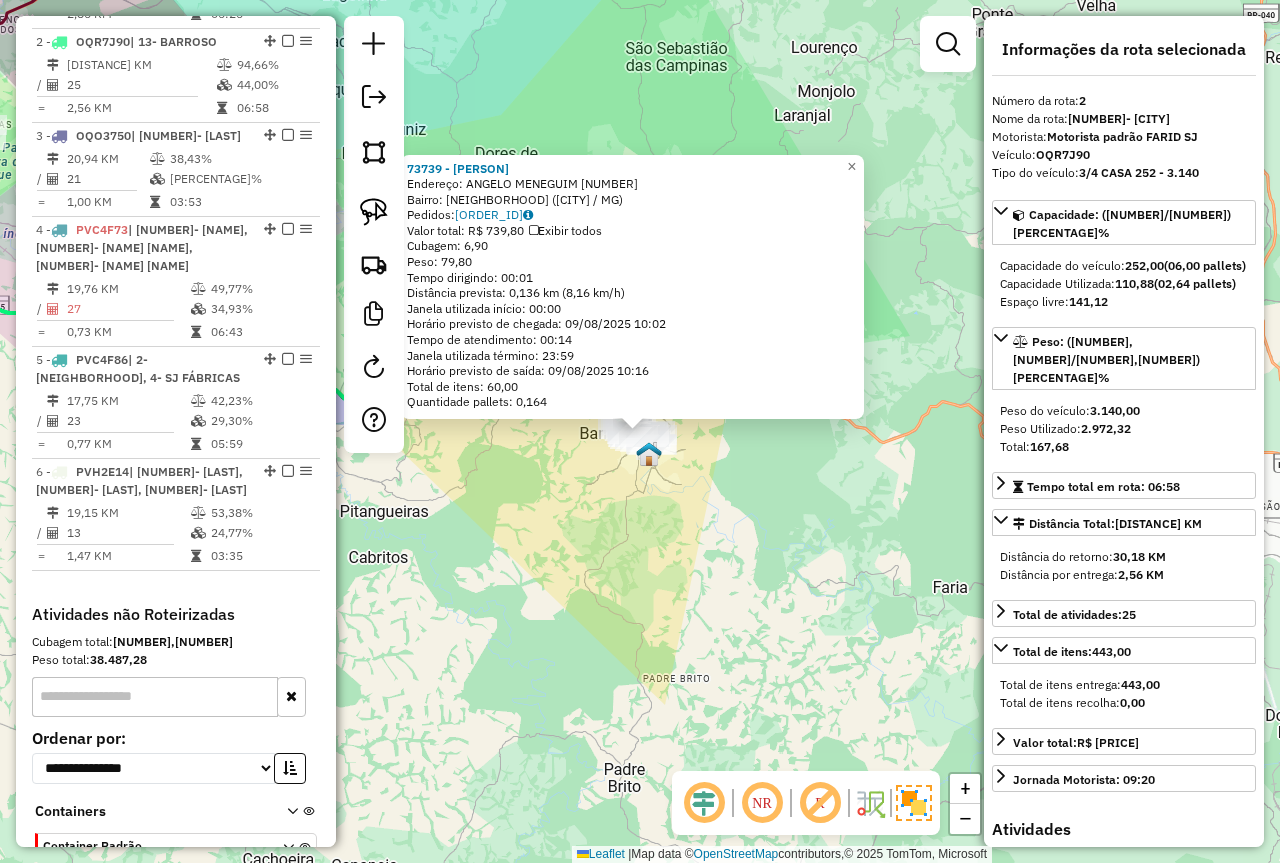 scroll, scrollTop: 886, scrollLeft: 0, axis: vertical 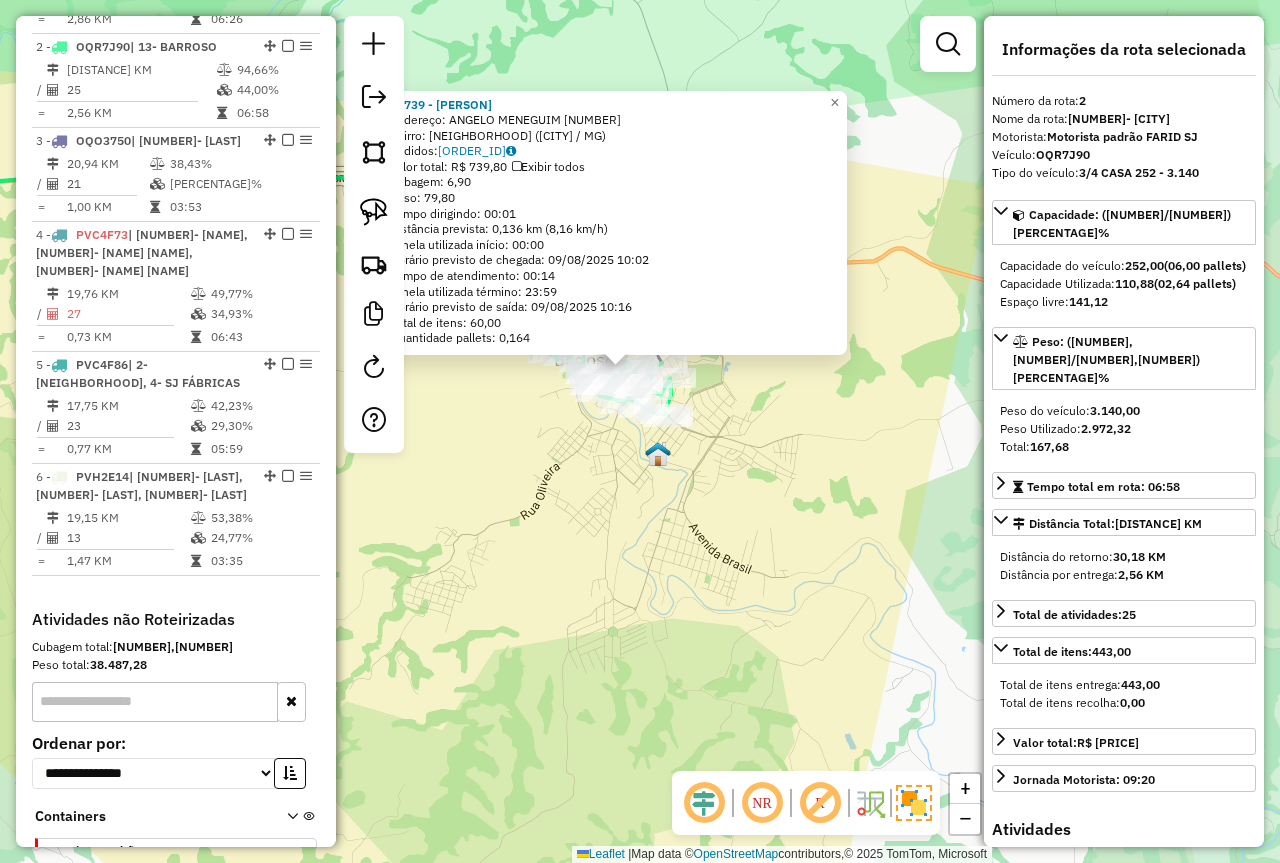 click on "73739 - [FIRST] [LAST]  Endereço:  [STREET_NAME] [NUMBER]   Bairro: [NEIGHBORHOOD] ([CITY_NAME] / MG)   Pedidos:  08882809   Valor total: R$ 739,80   Exibir todos   Cubagem: 6,90  Peso: 79,80  Tempo dirigindo: 00:01   Distância prevista: 0,136 km (8,16 km/h)   Janela utilizada início: 00:00   Horário previsto de chegada: 09/08/2025 10:02   Tempo de atendimento: 00:14   Janela utilizada término: 23:59   Horário previsto de saída: 09/08/2025 10:16   Total de itens: 60,00   Quantidade pallets: 0,164  × Janela de atendimento Grade de atendimento Capacidade Transportadoras Veículos Cliente Pedidos  Rotas Selecione os dias de semana para filtrar as janelas de atendimento  Seg   Ter   Qua   Qui   Sex   Sáb   Dom  Informe o período da janela de atendimento: De: Até:  Filtrar exatamente a janela do cliente  Considerar janela de atendimento padrão  Selecione os dias de semana para filtrar as grades de atendimento  Seg   Ter   Qua   Qui   Sex   Sáb   Dom   Considerar clientes sem dia de atendimento cadastrado  De:  De:" 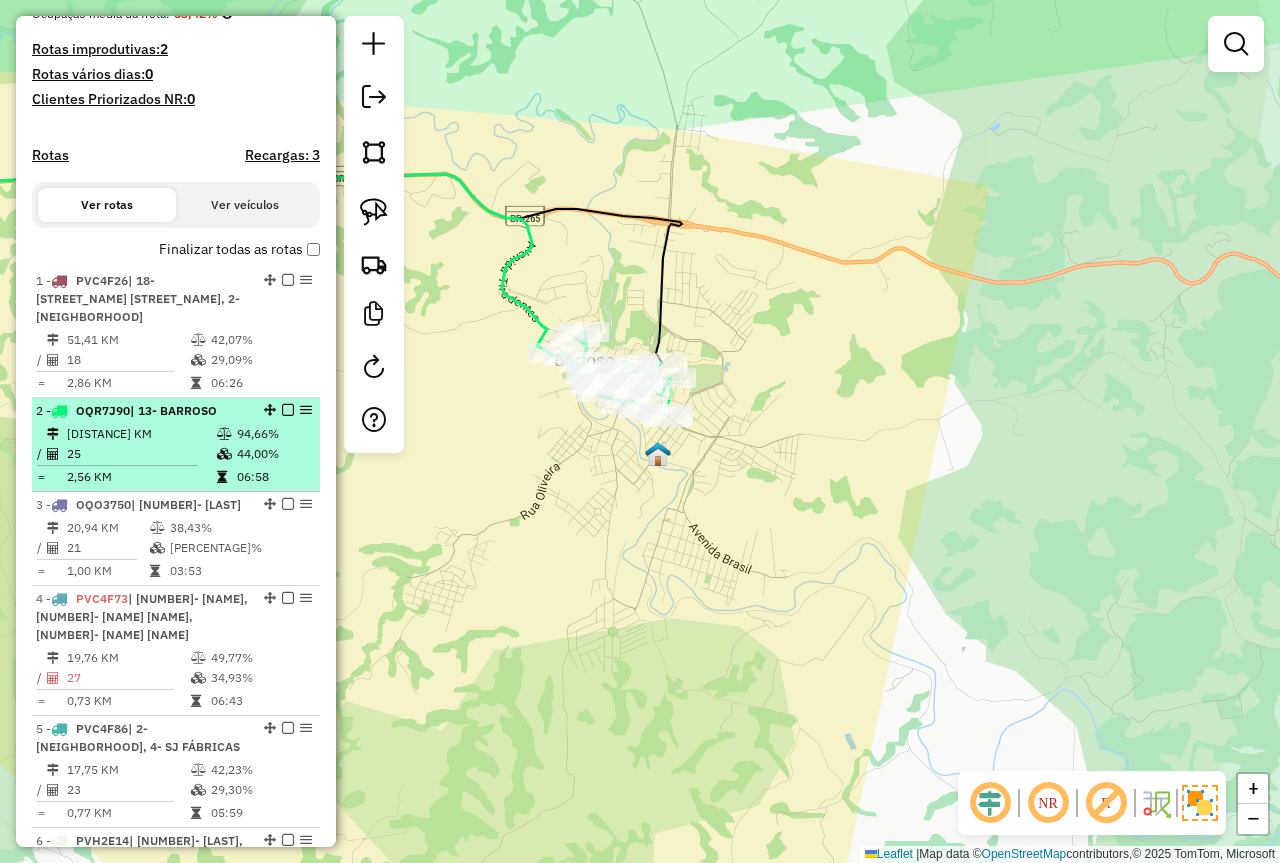 scroll, scrollTop: 386, scrollLeft: 0, axis: vertical 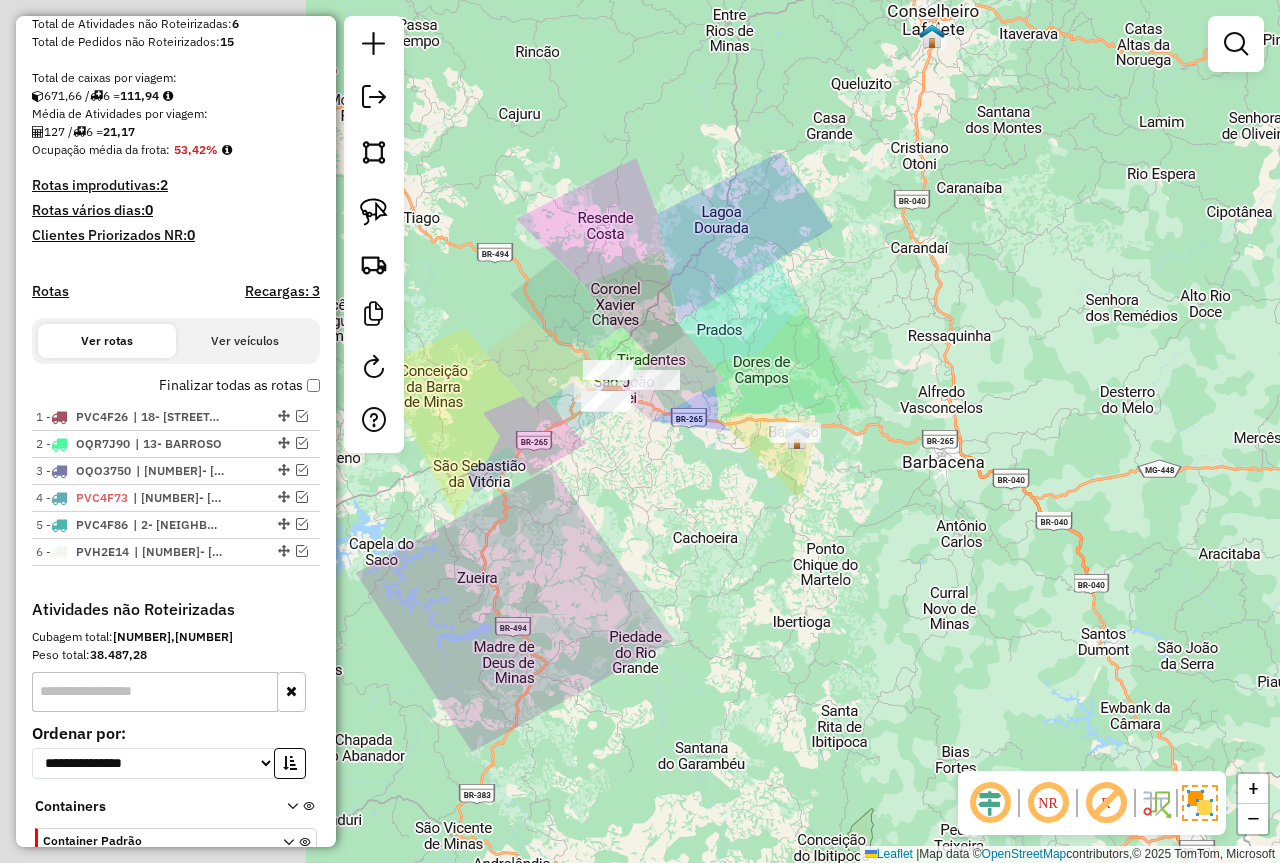 drag, startPoint x: 849, startPoint y: 583, endPoint x: 917, endPoint y: 582, distance: 68.007355 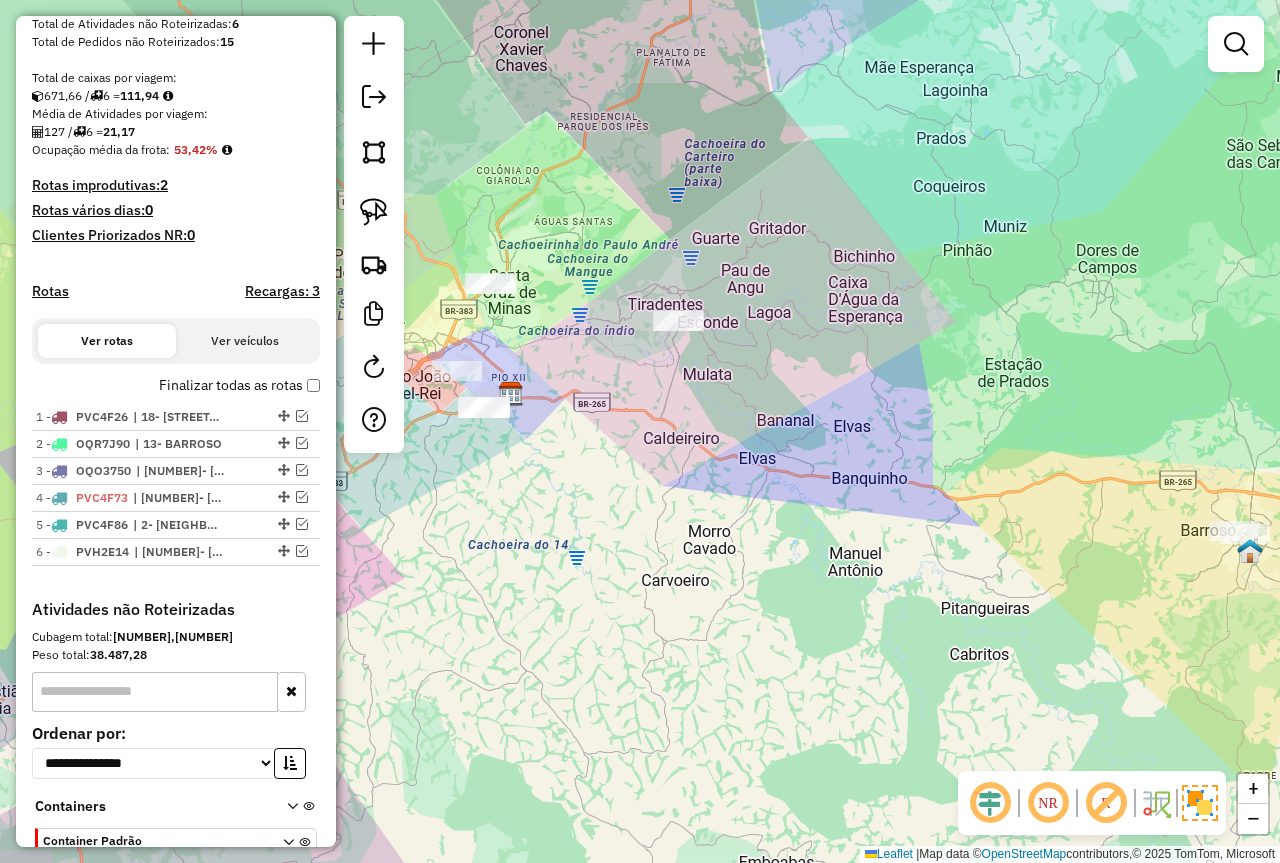 drag, startPoint x: 477, startPoint y: 256, endPoint x: 567, endPoint y: 262, distance: 90.199776 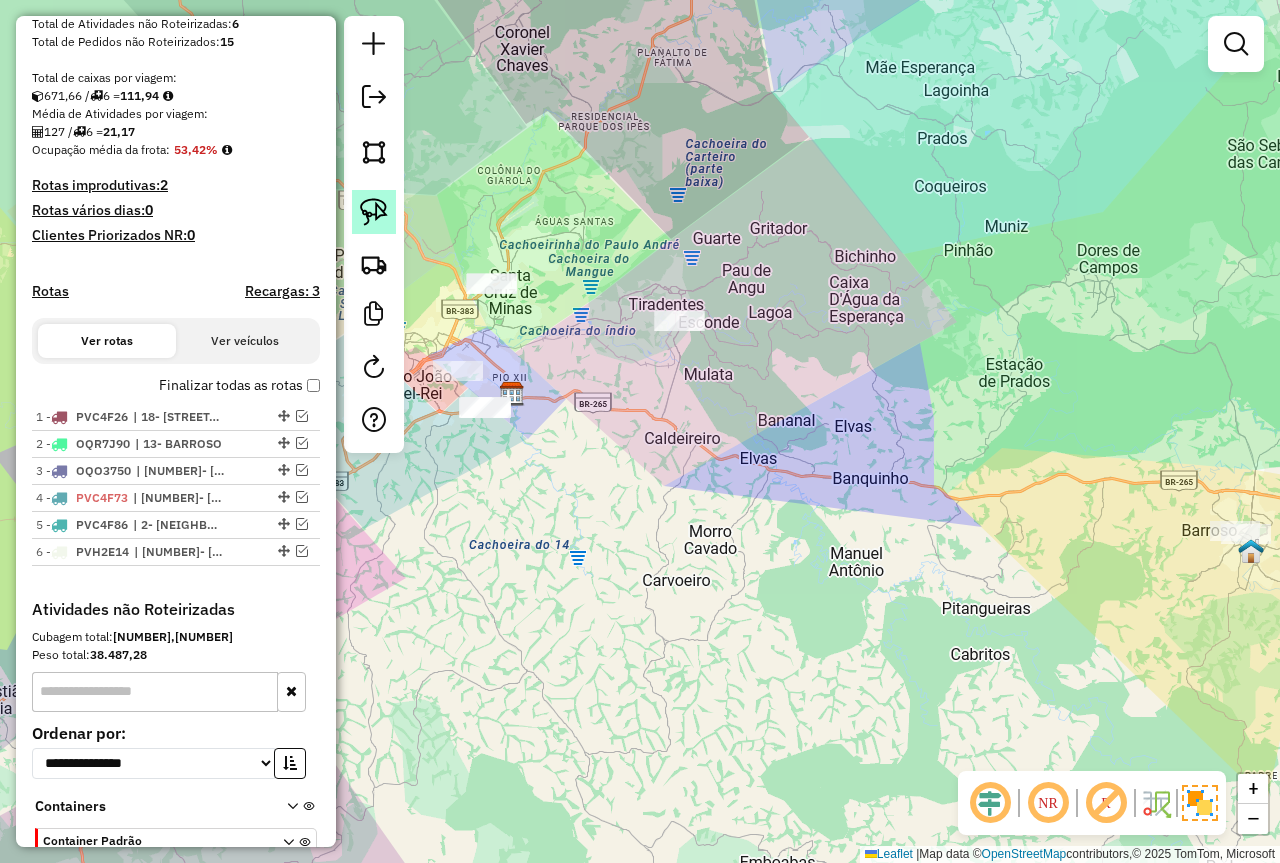 click 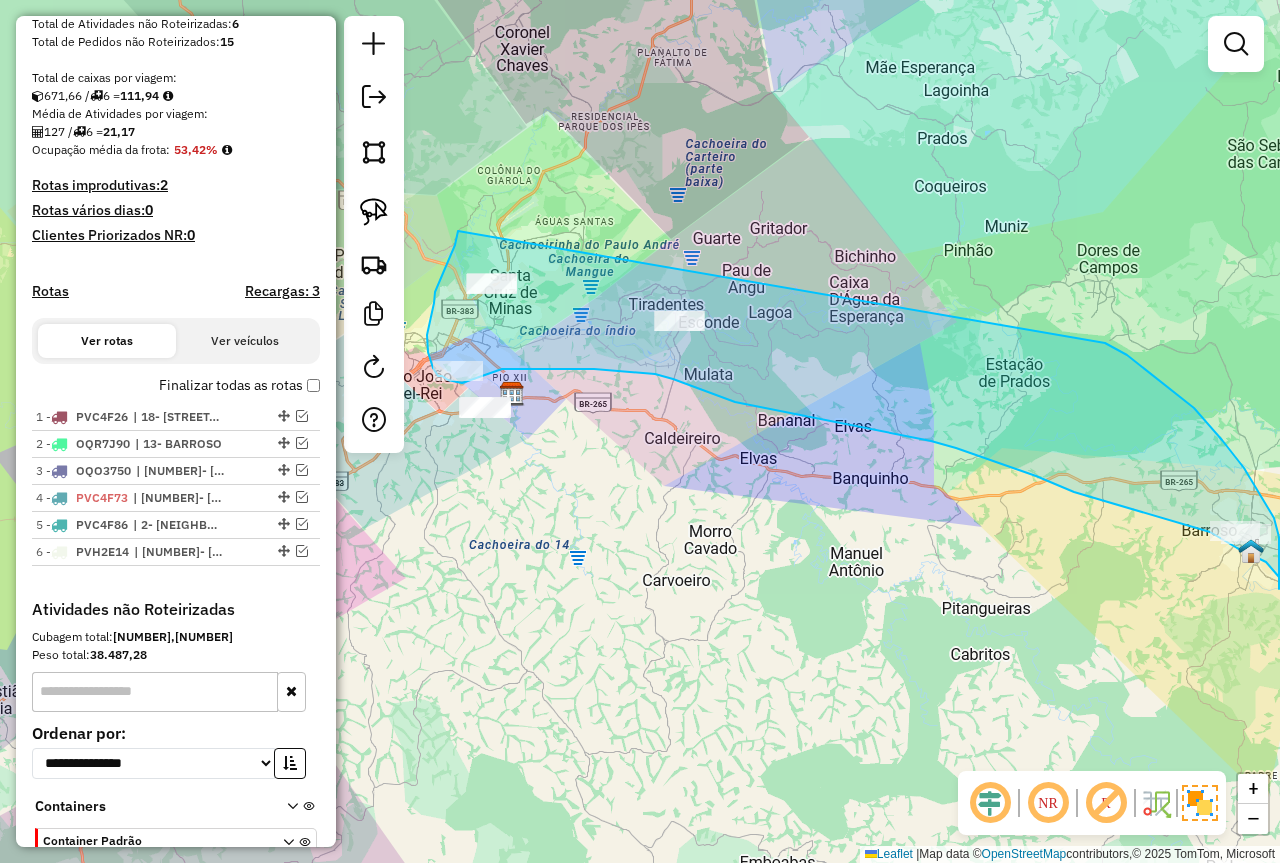 drag, startPoint x: 458, startPoint y: 231, endPoint x: 940, endPoint y: 270, distance: 483.57523 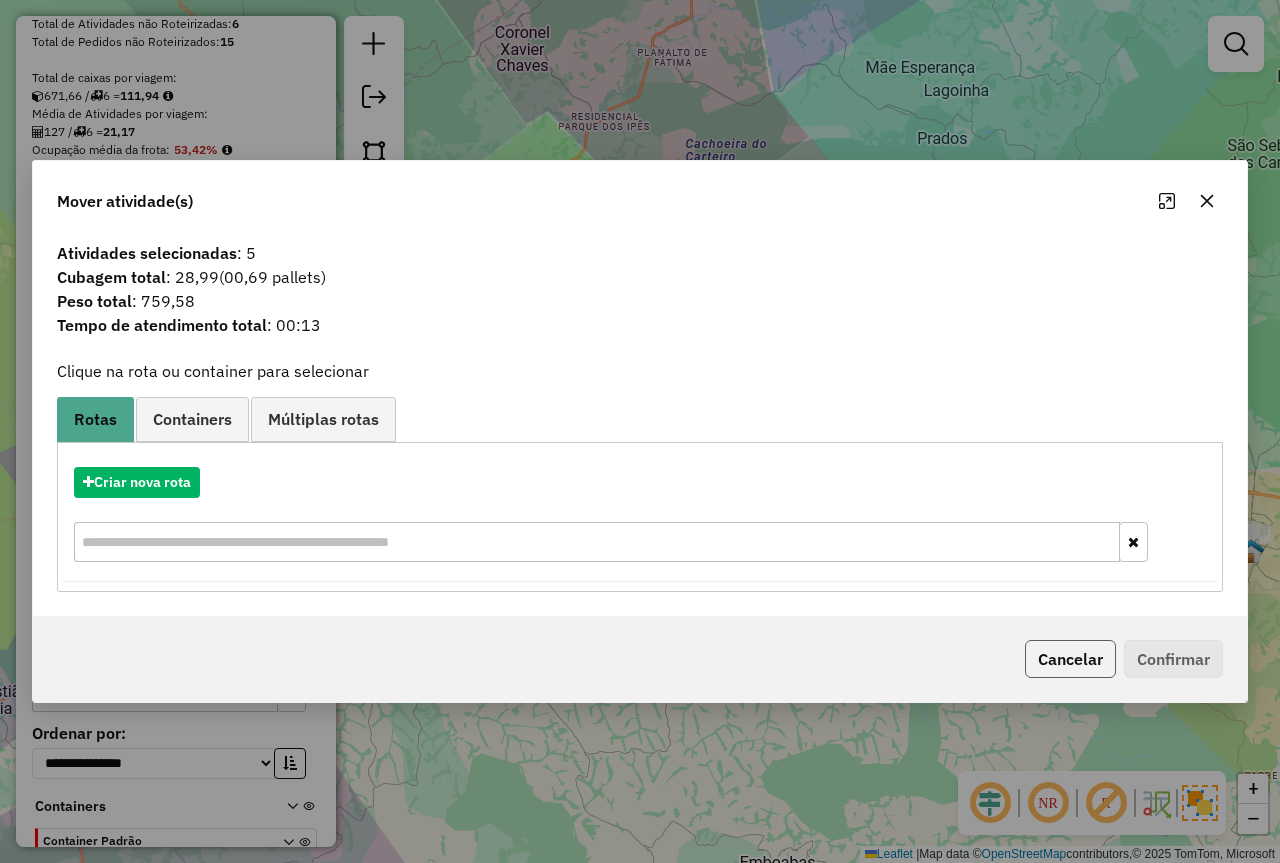 click on "Cancelar" 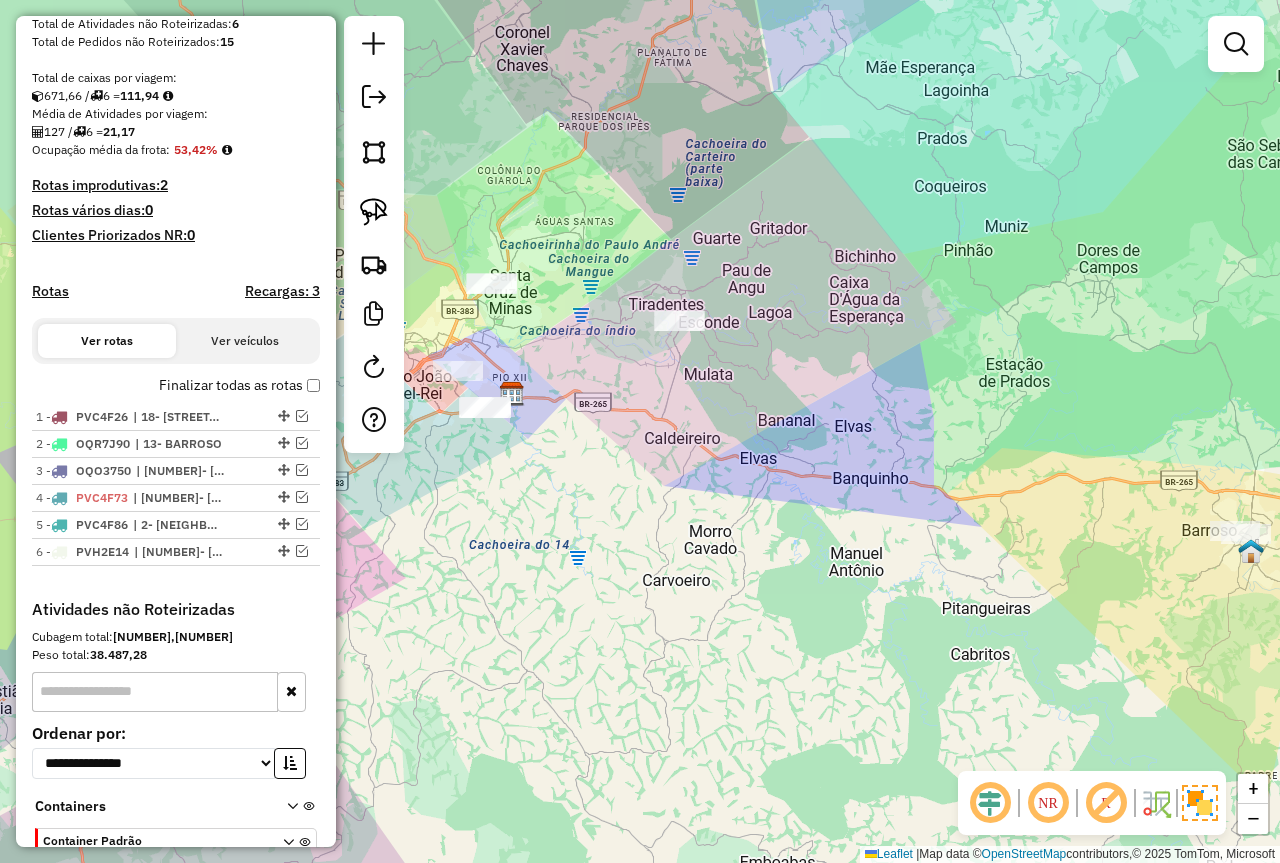 click 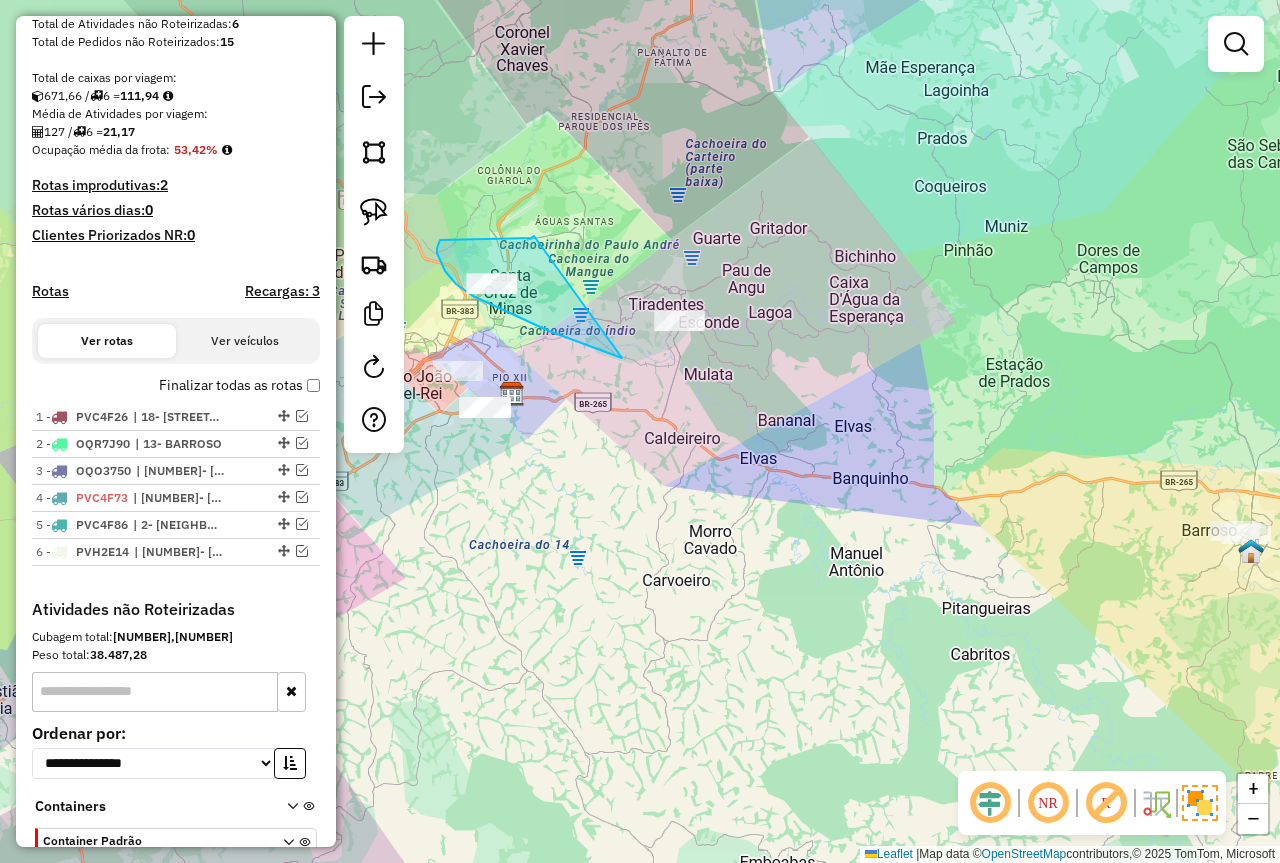 drag, startPoint x: 534, startPoint y: 236, endPoint x: 800, endPoint y: 294, distance: 272.24988 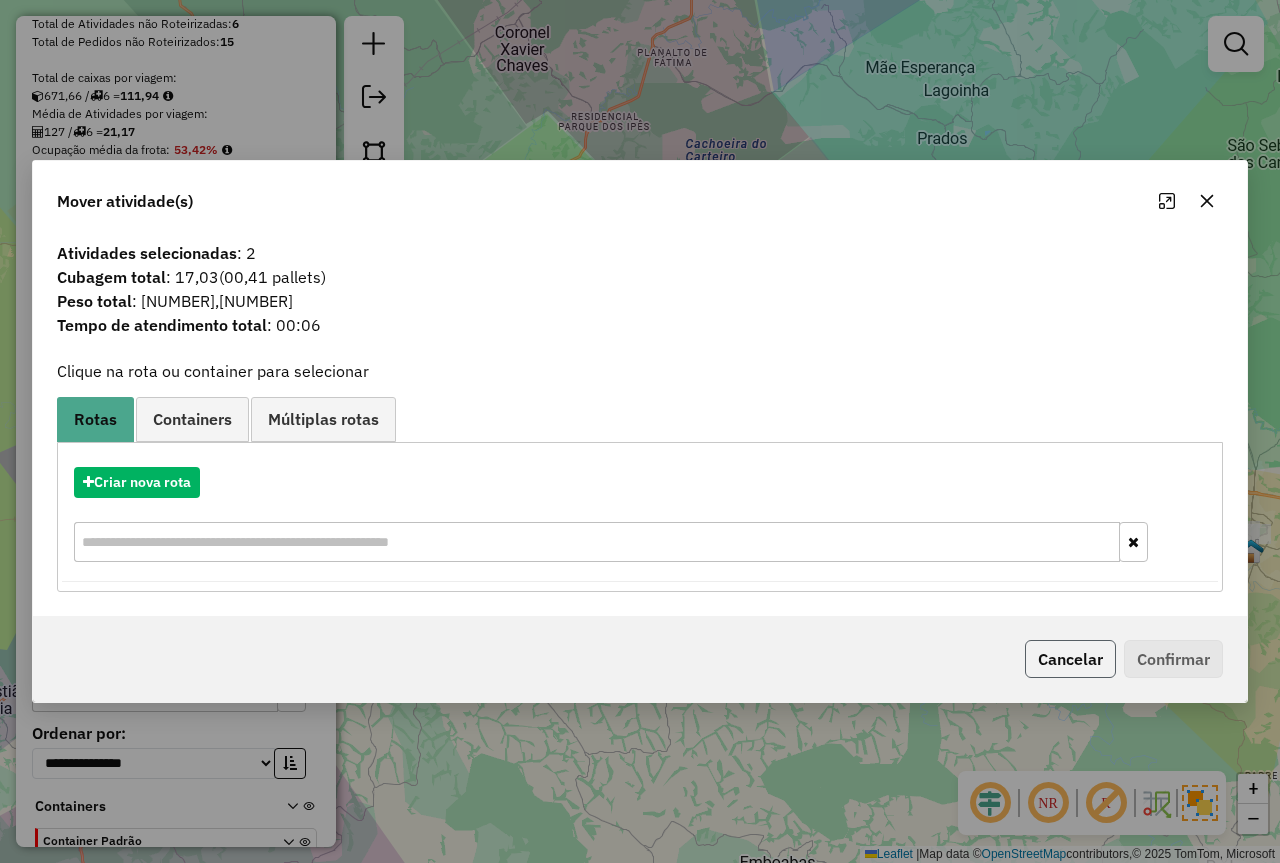 click on "Cancelar" 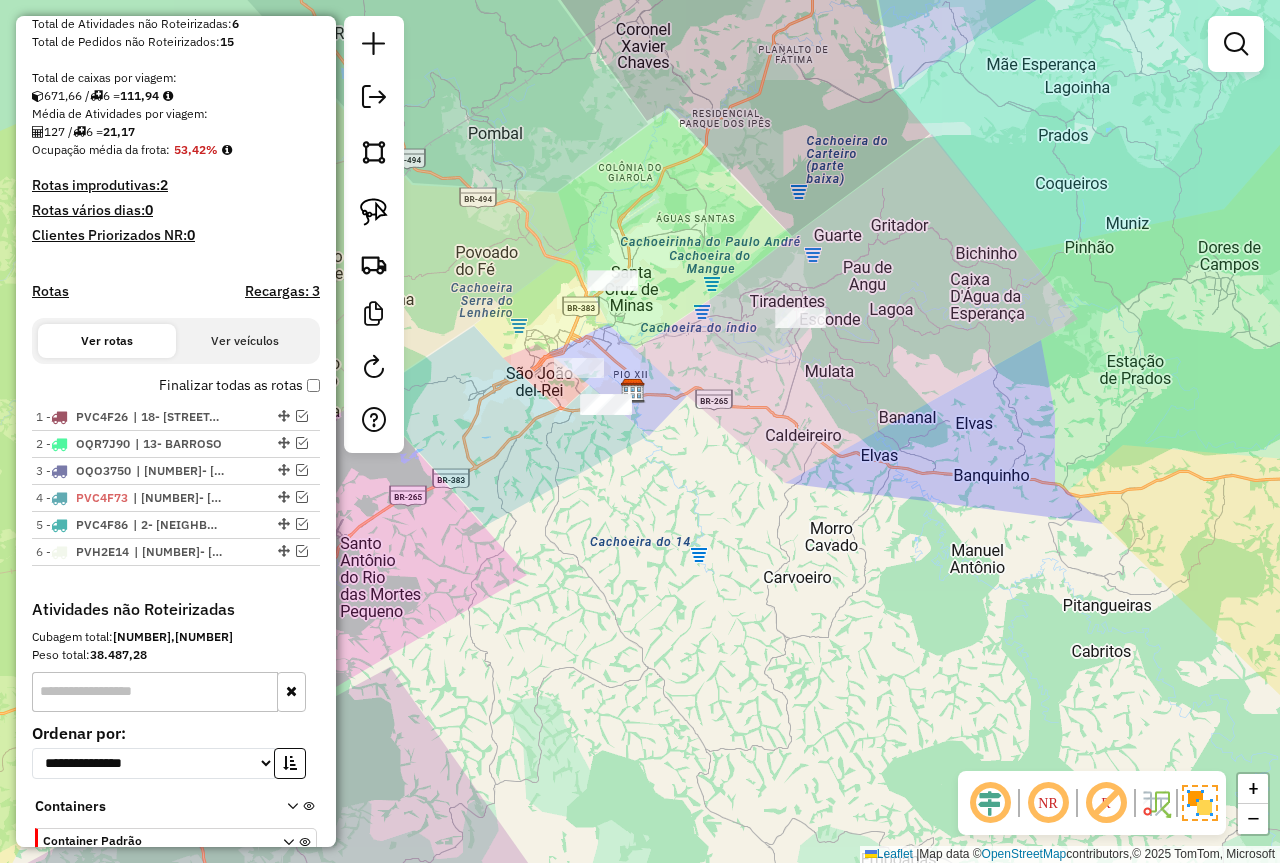 drag, startPoint x: 663, startPoint y: 397, endPoint x: 820, endPoint y: 405, distance: 157.20369 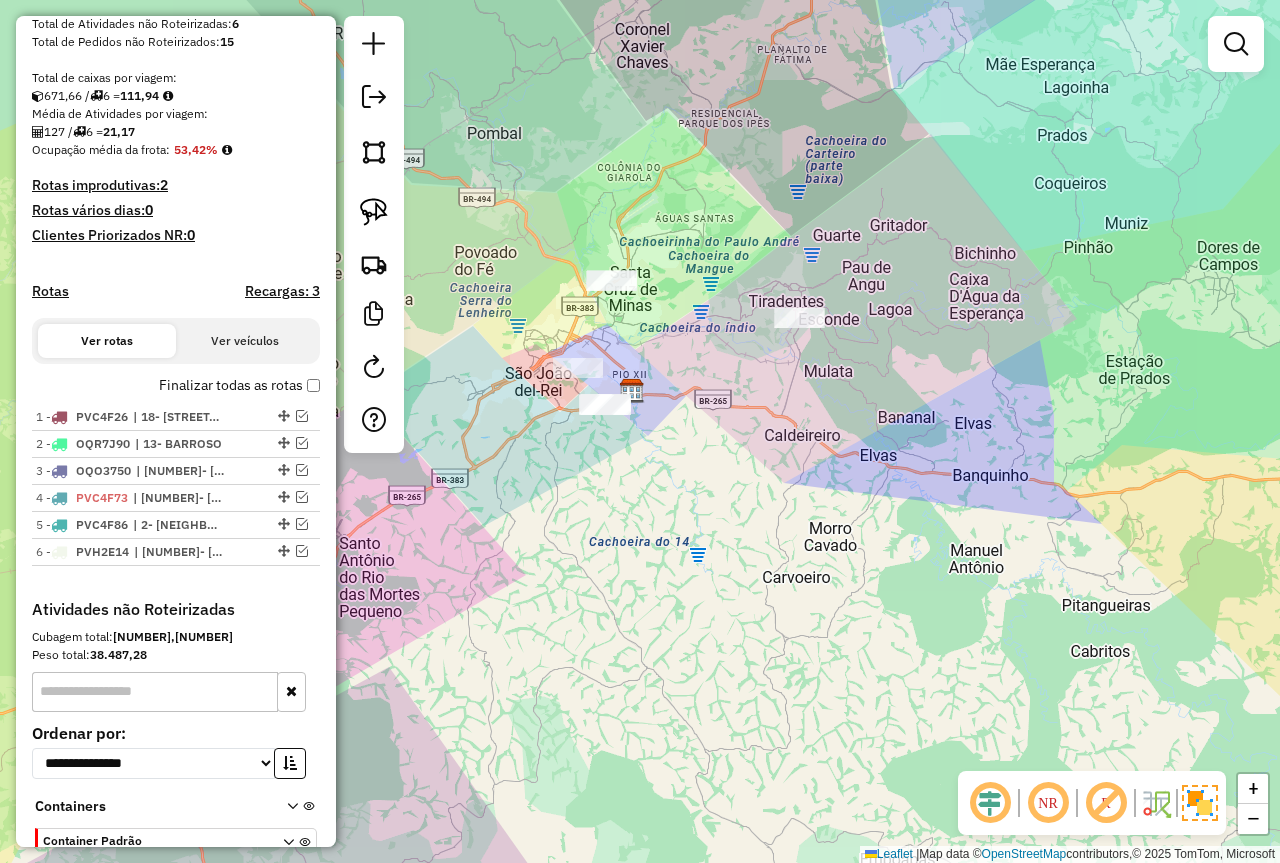 click on "Finalizar todas as rotas" at bounding box center (239, 385) 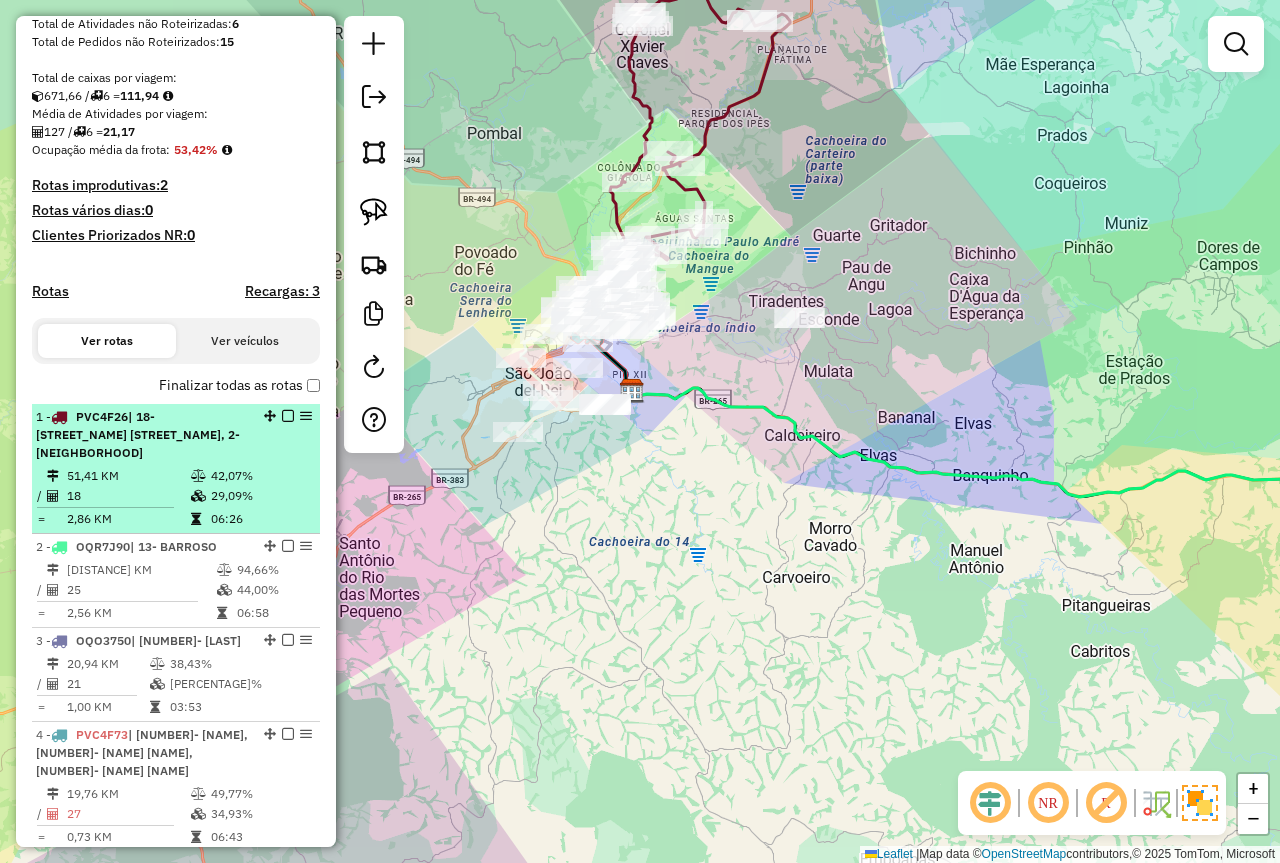 click on "42,07%" at bounding box center [260, 476] 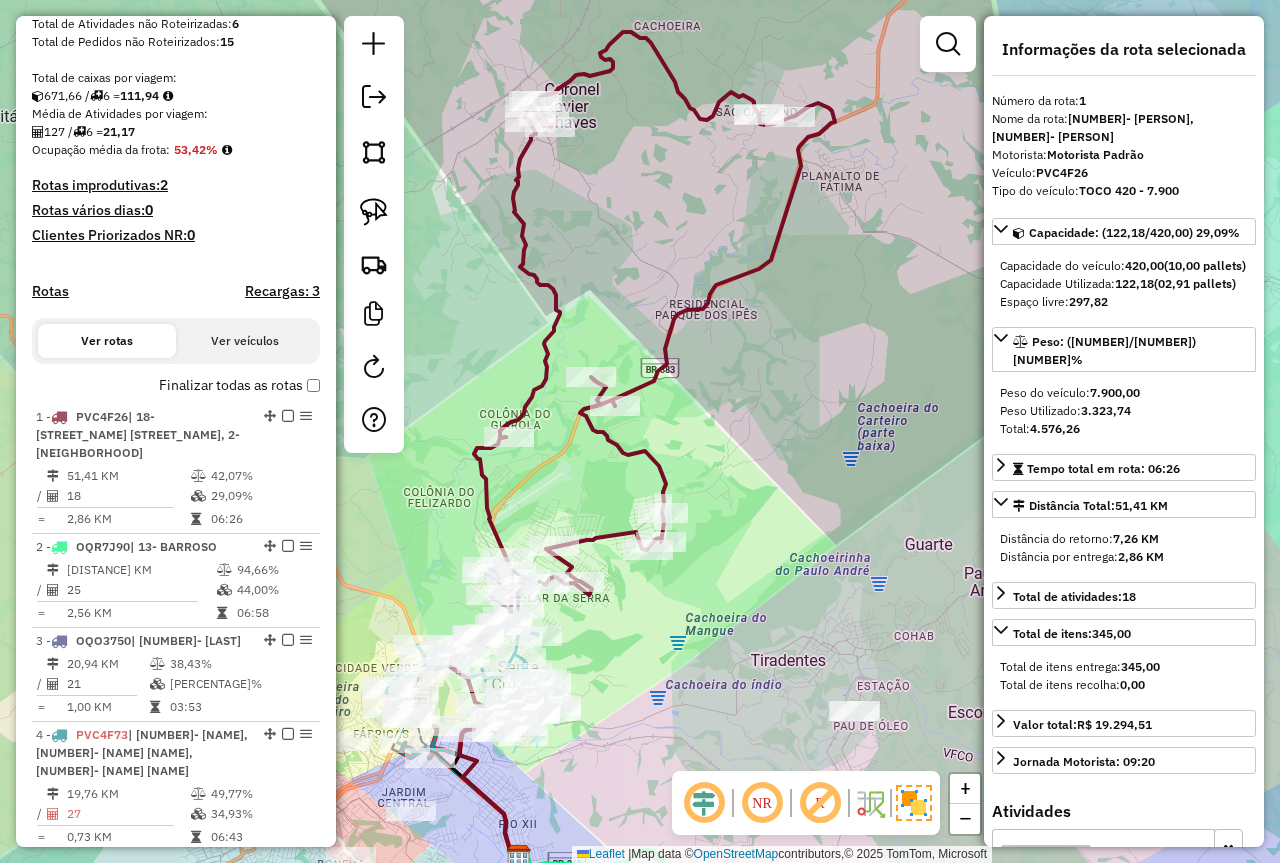 drag, startPoint x: 700, startPoint y: 403, endPoint x: 701, endPoint y: 416, distance: 13.038404 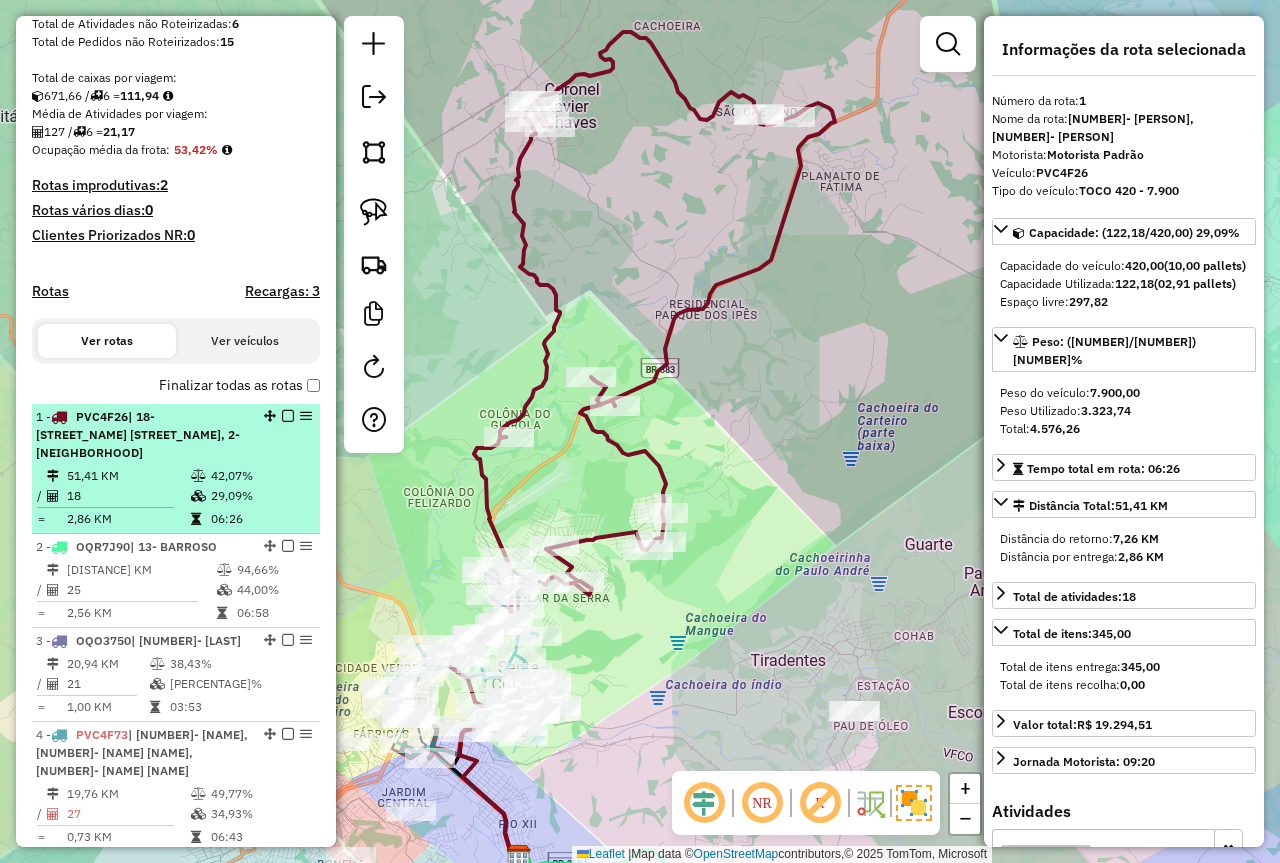 drag, startPoint x: 139, startPoint y: 458, endPoint x: 160, endPoint y: 466, distance: 22.472204 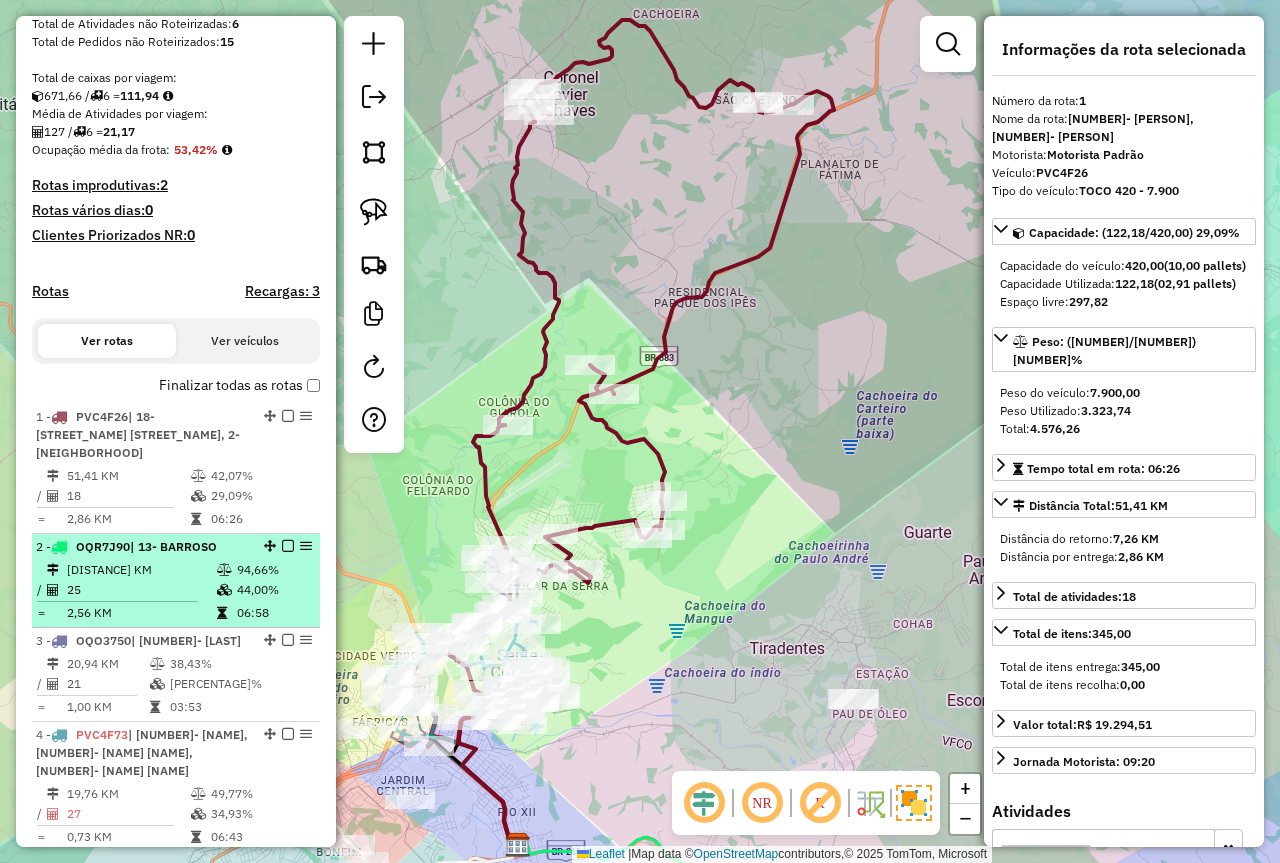 click on "94,66%" at bounding box center (274, 570) 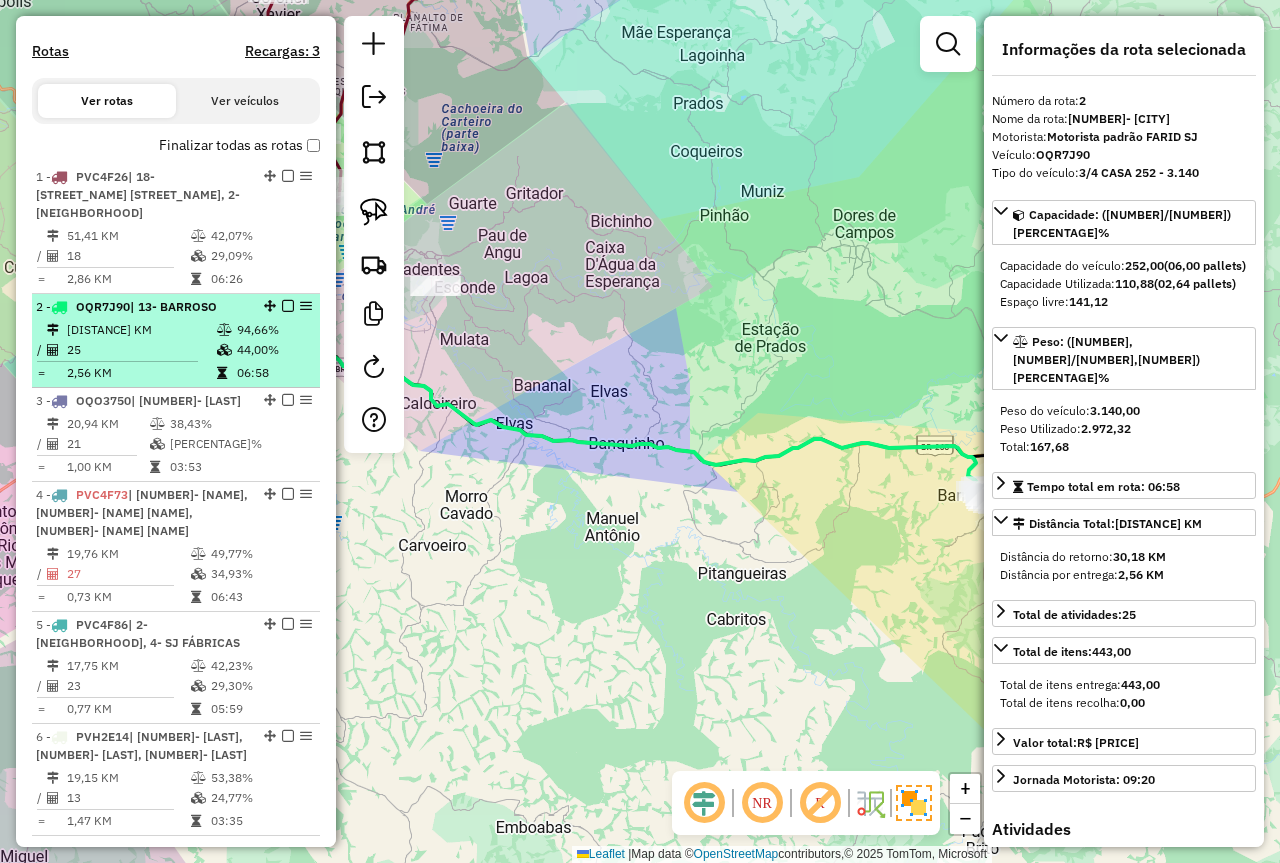 scroll, scrollTop: 786, scrollLeft: 0, axis: vertical 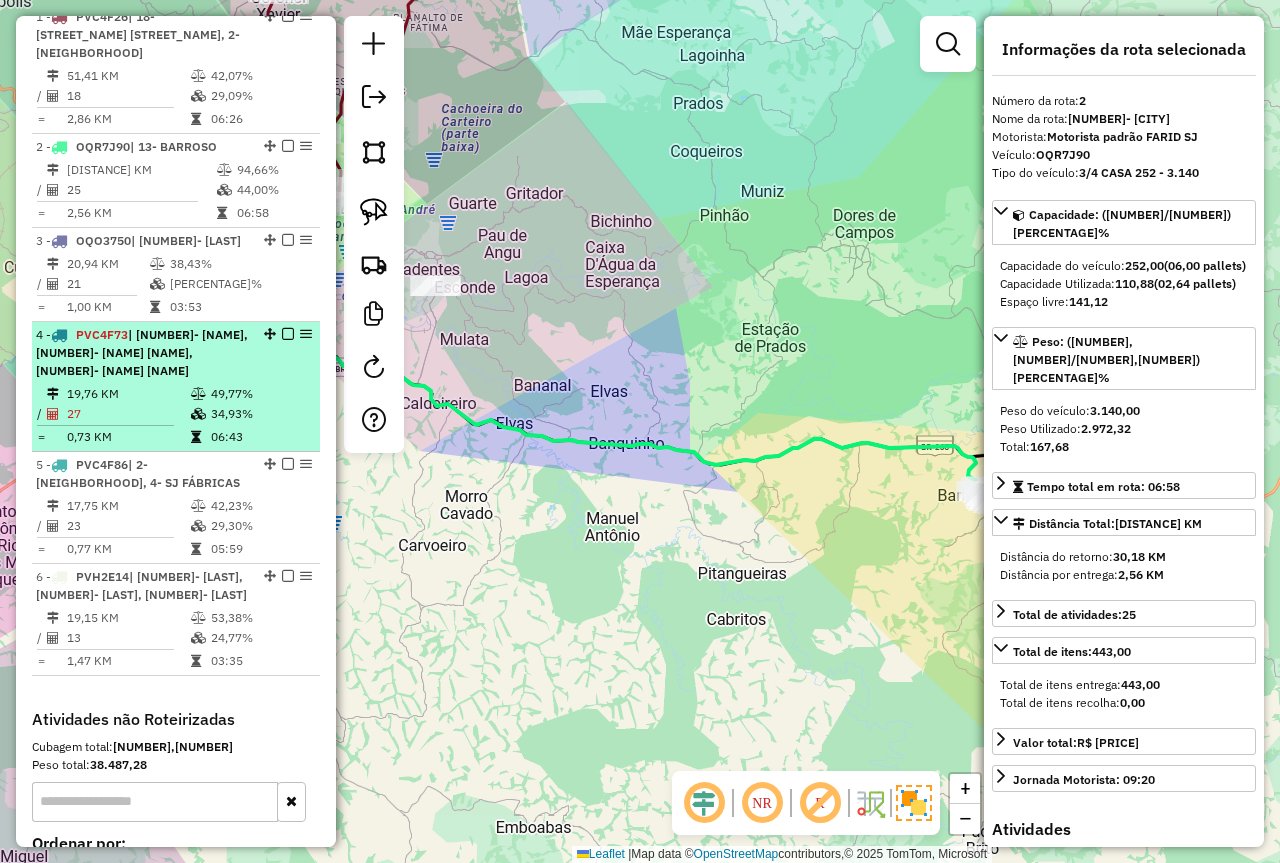 click on "19,76 KM" at bounding box center [128, 394] 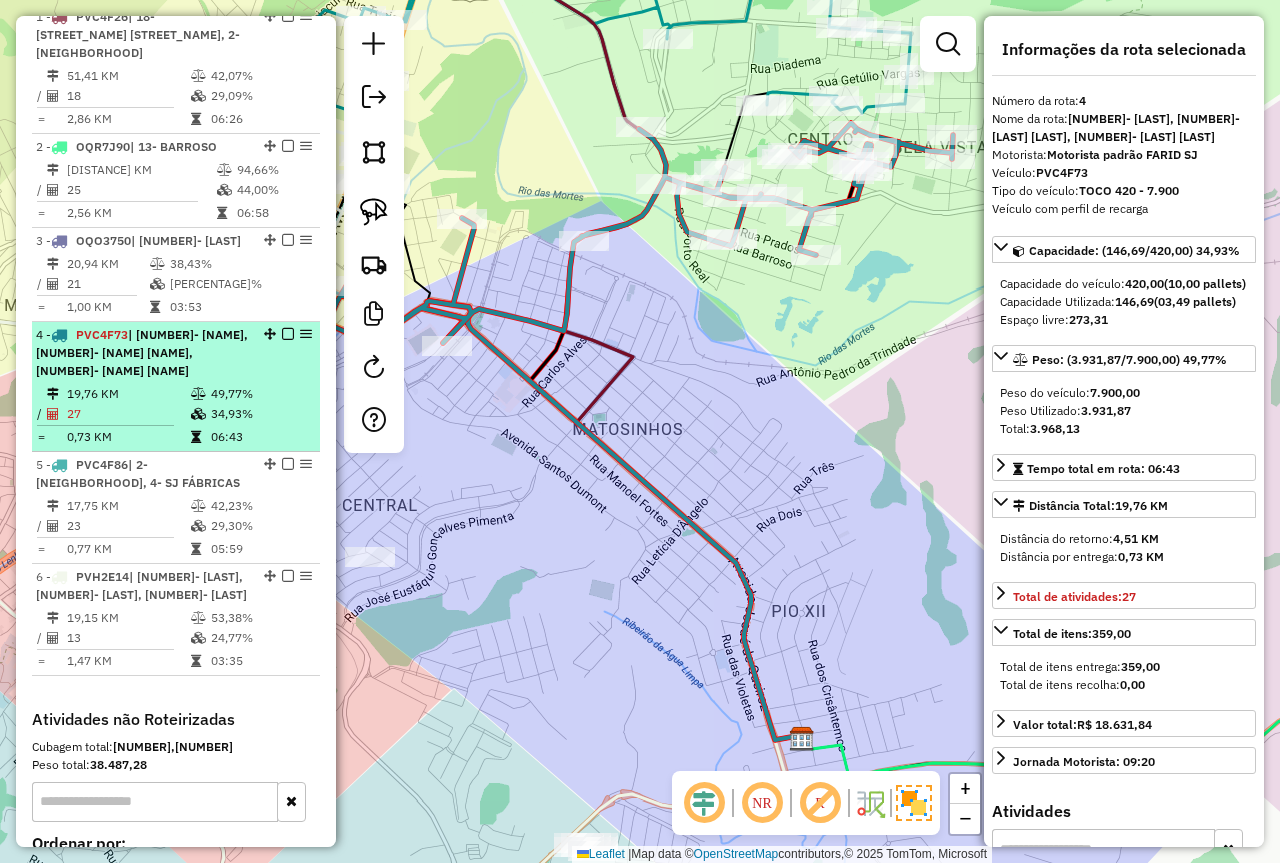 scroll, scrollTop: 686, scrollLeft: 0, axis: vertical 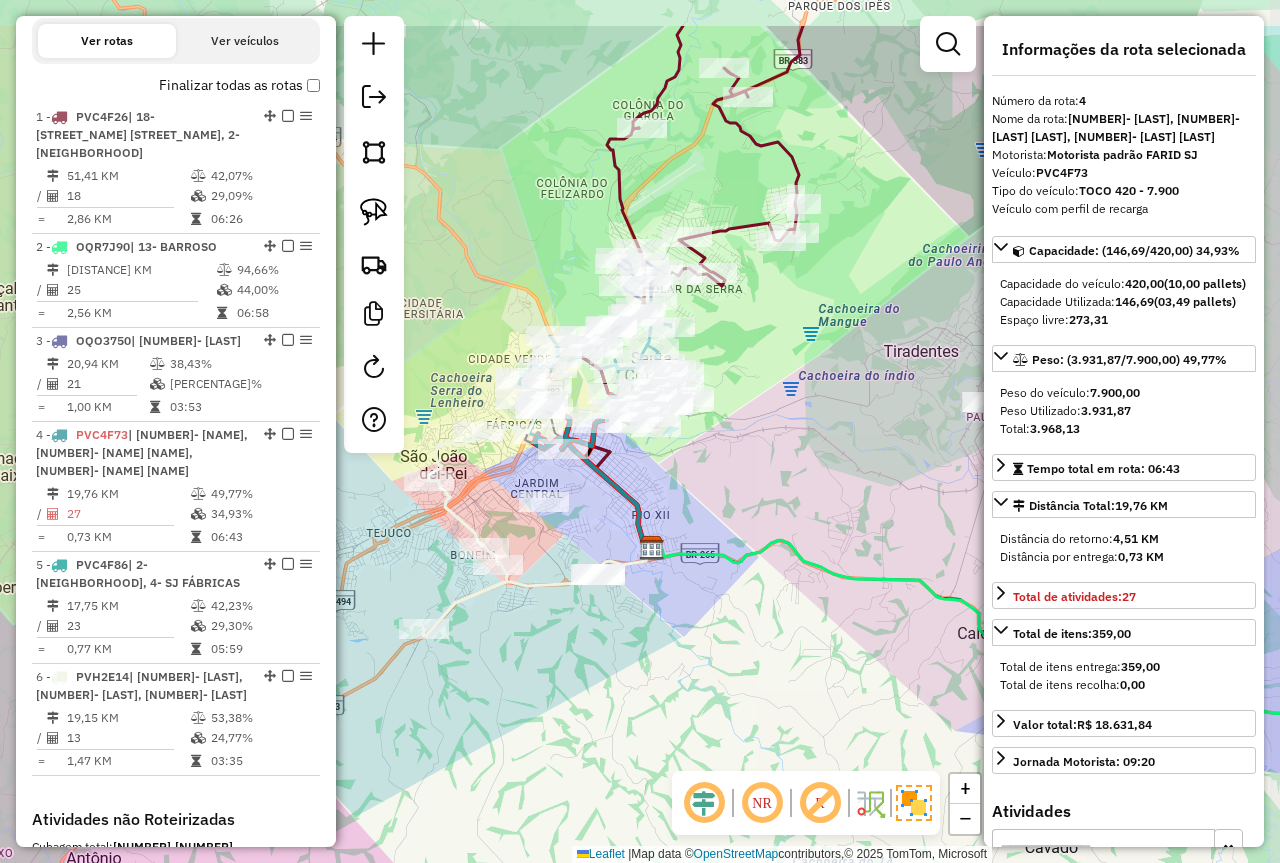 drag, startPoint x: 801, startPoint y: 419, endPoint x: 785, endPoint y: 466, distance: 49.648766 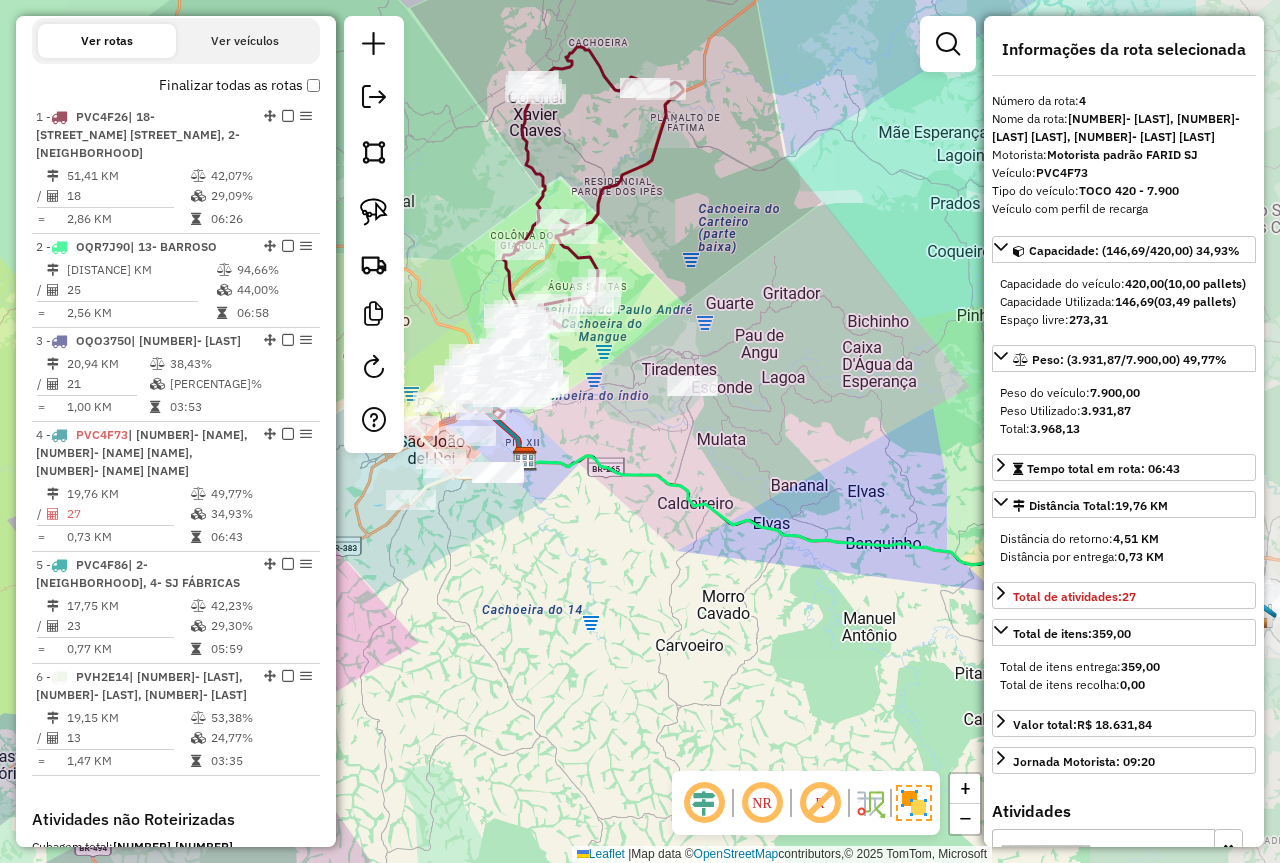 drag, startPoint x: 836, startPoint y: 463, endPoint x: 751, endPoint y: 452, distance: 85.70881 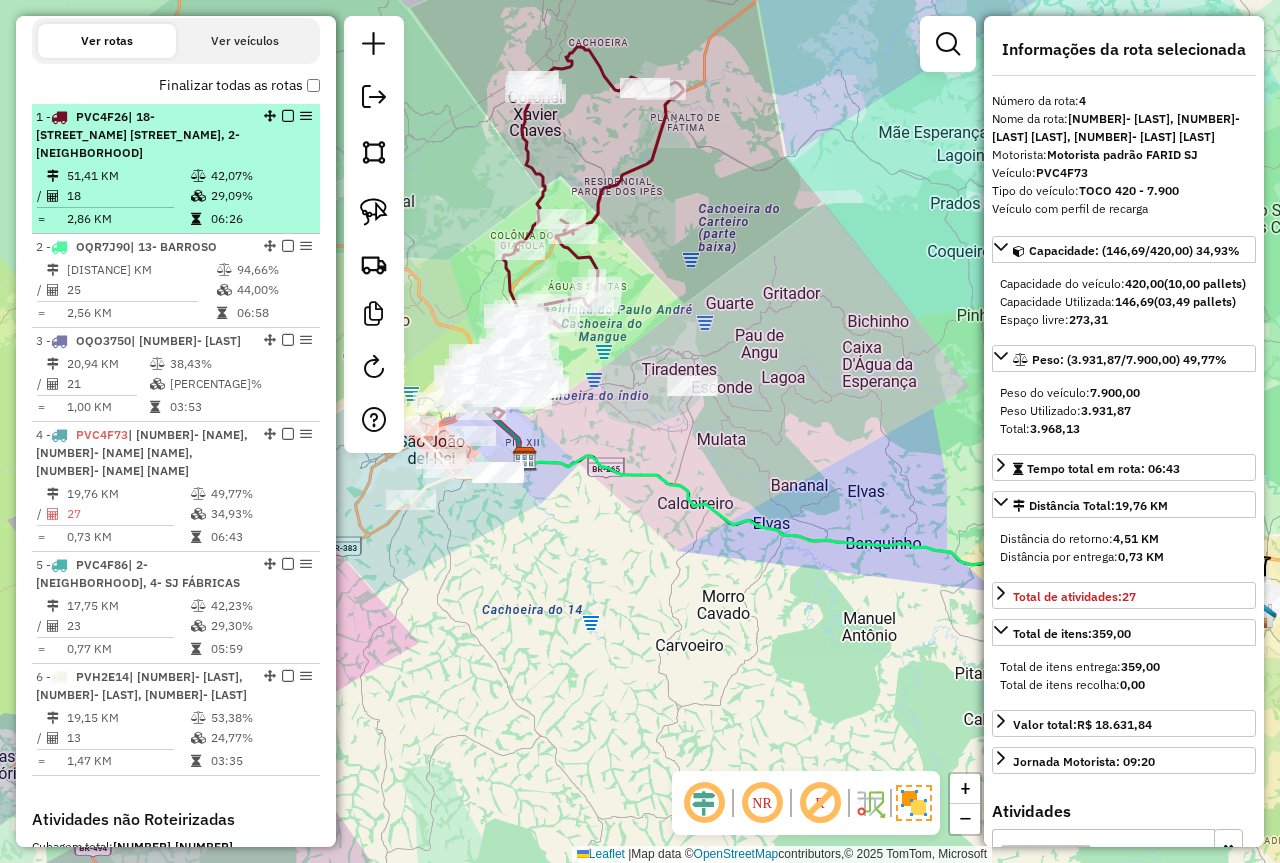 click on "/  [NUMBER]   [PERCENTAGE]%" at bounding box center [176, 196] 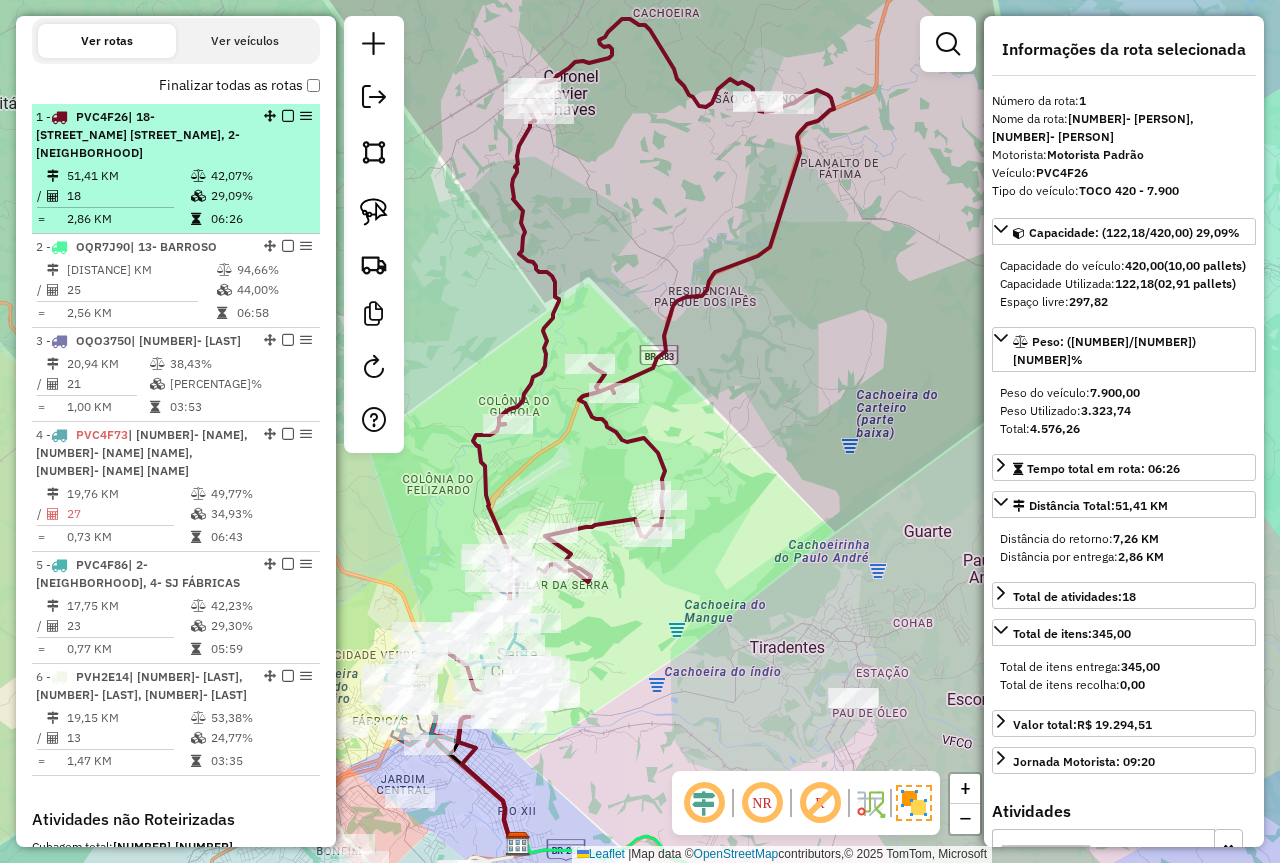 click on "18" at bounding box center [128, 196] 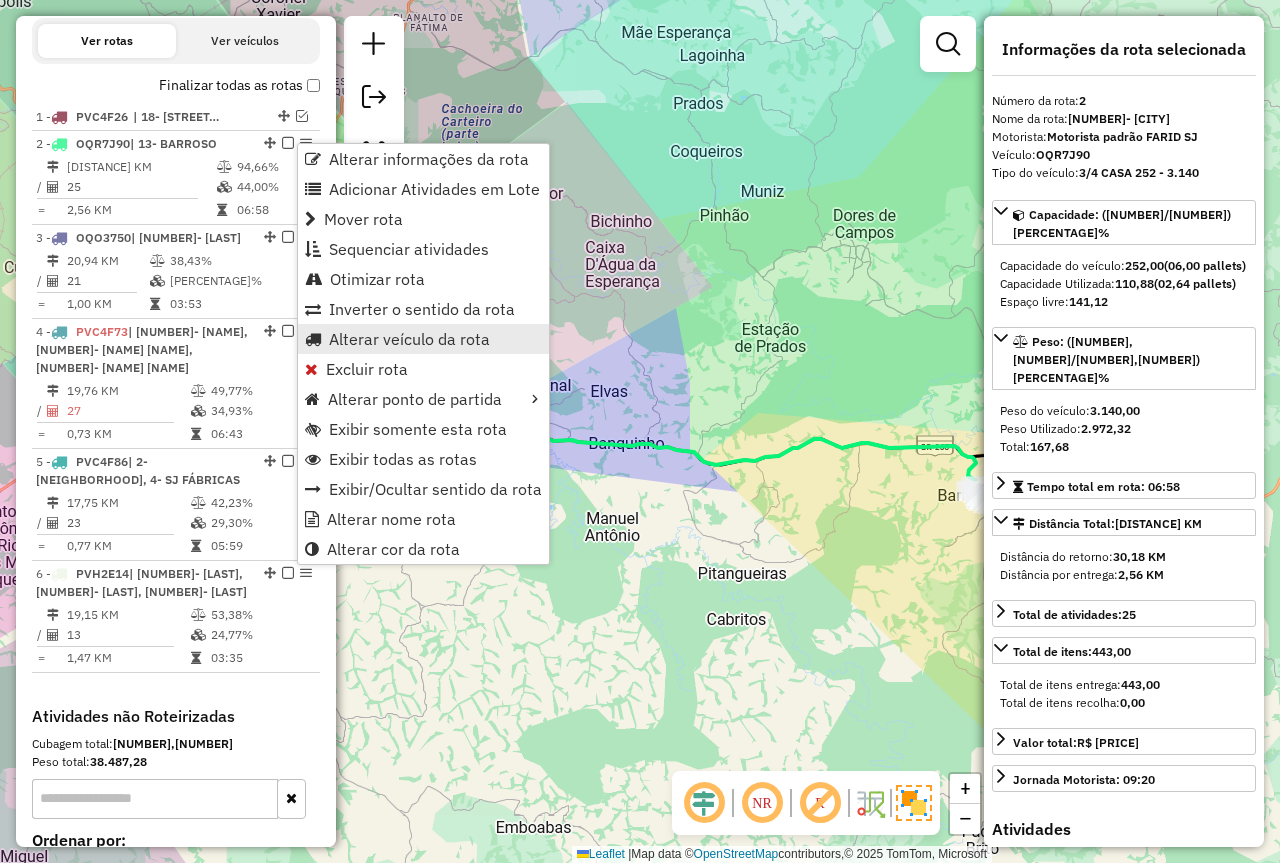 click on "Alterar veículo da rota" at bounding box center (409, 339) 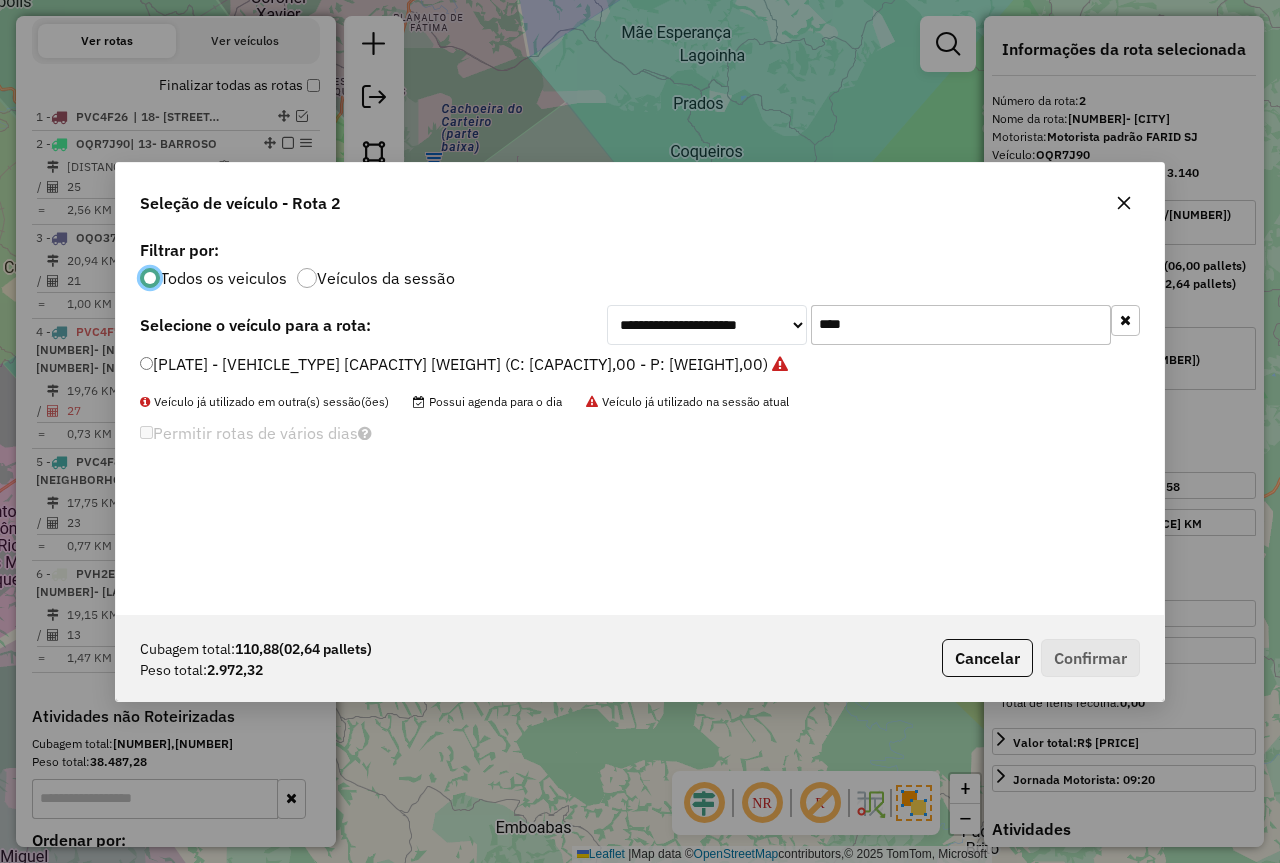 scroll, scrollTop: 11, scrollLeft: 6, axis: both 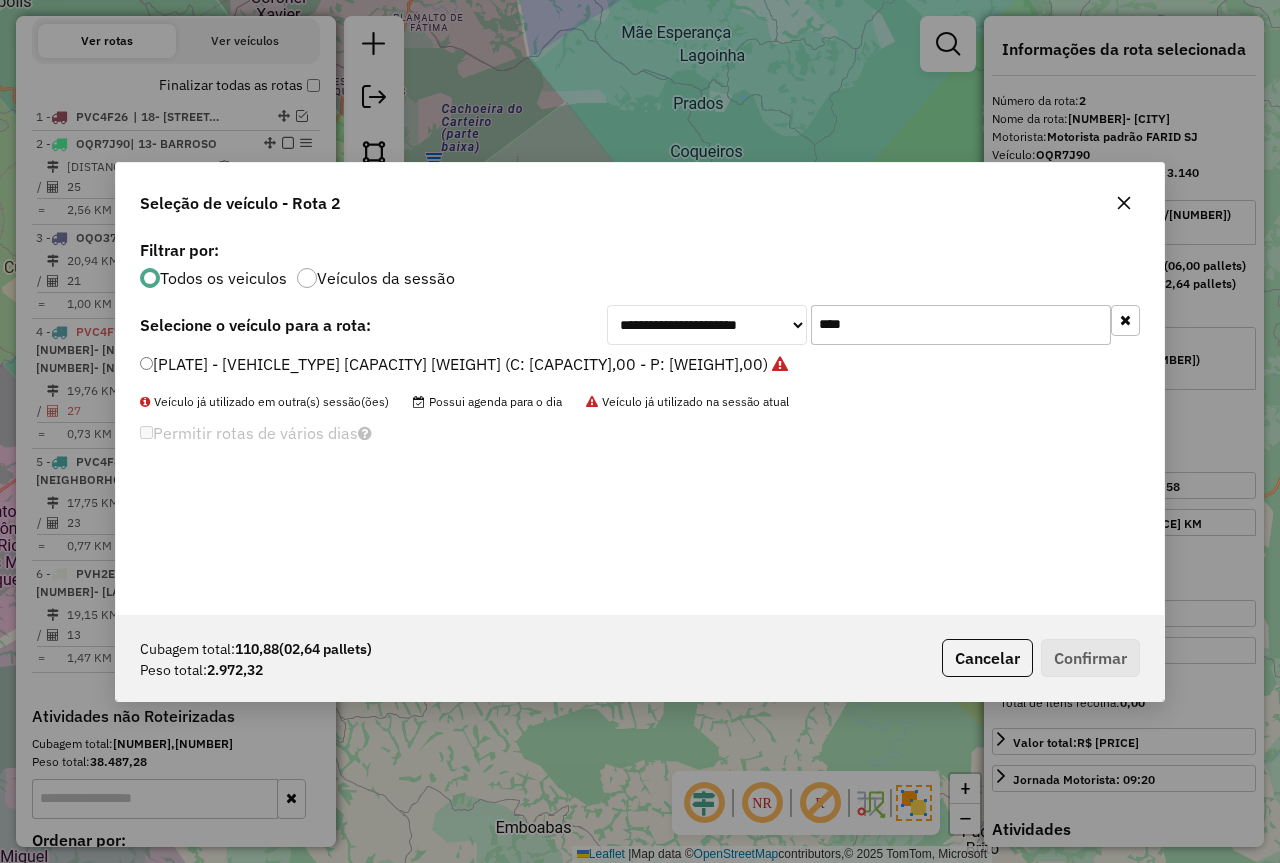 drag, startPoint x: 879, startPoint y: 322, endPoint x: 702, endPoint y: 346, distance: 178.6197 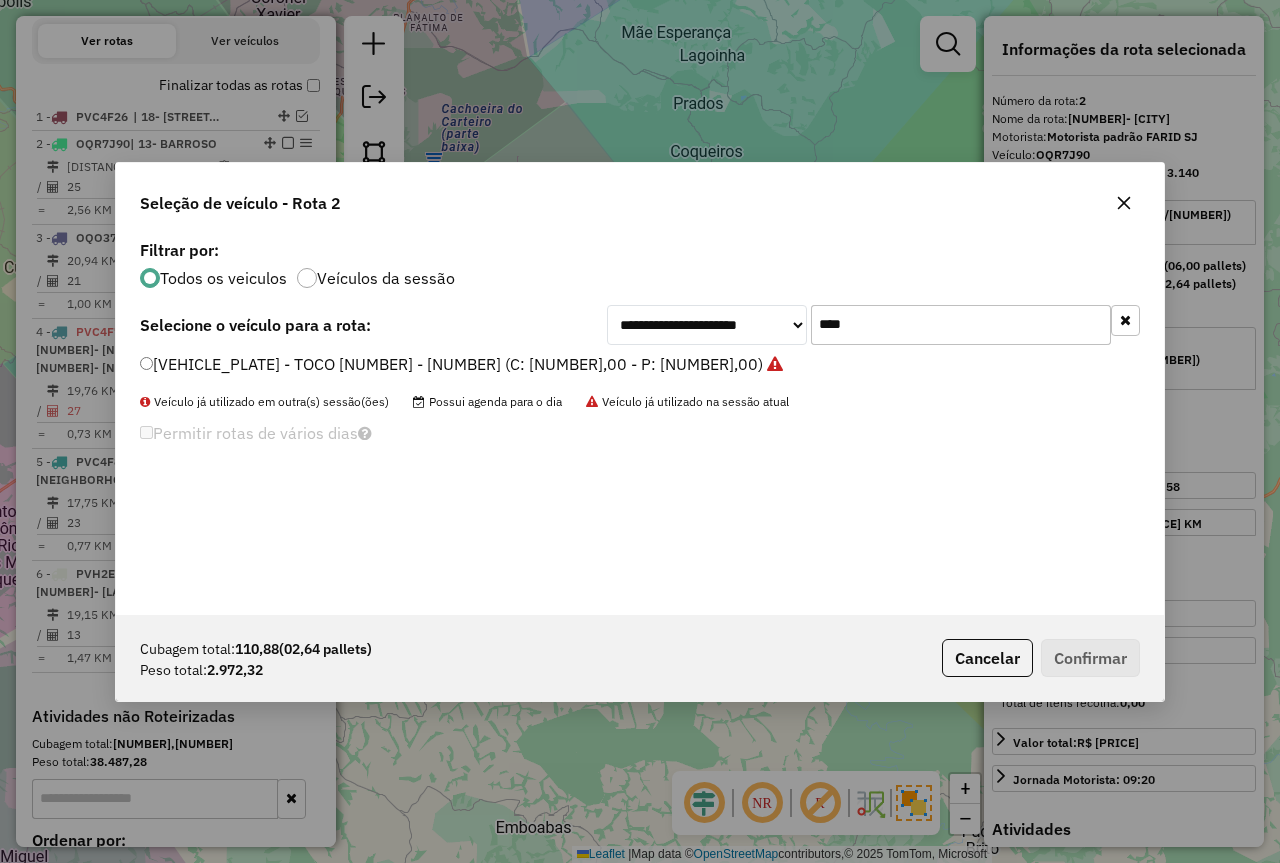 type on "****" 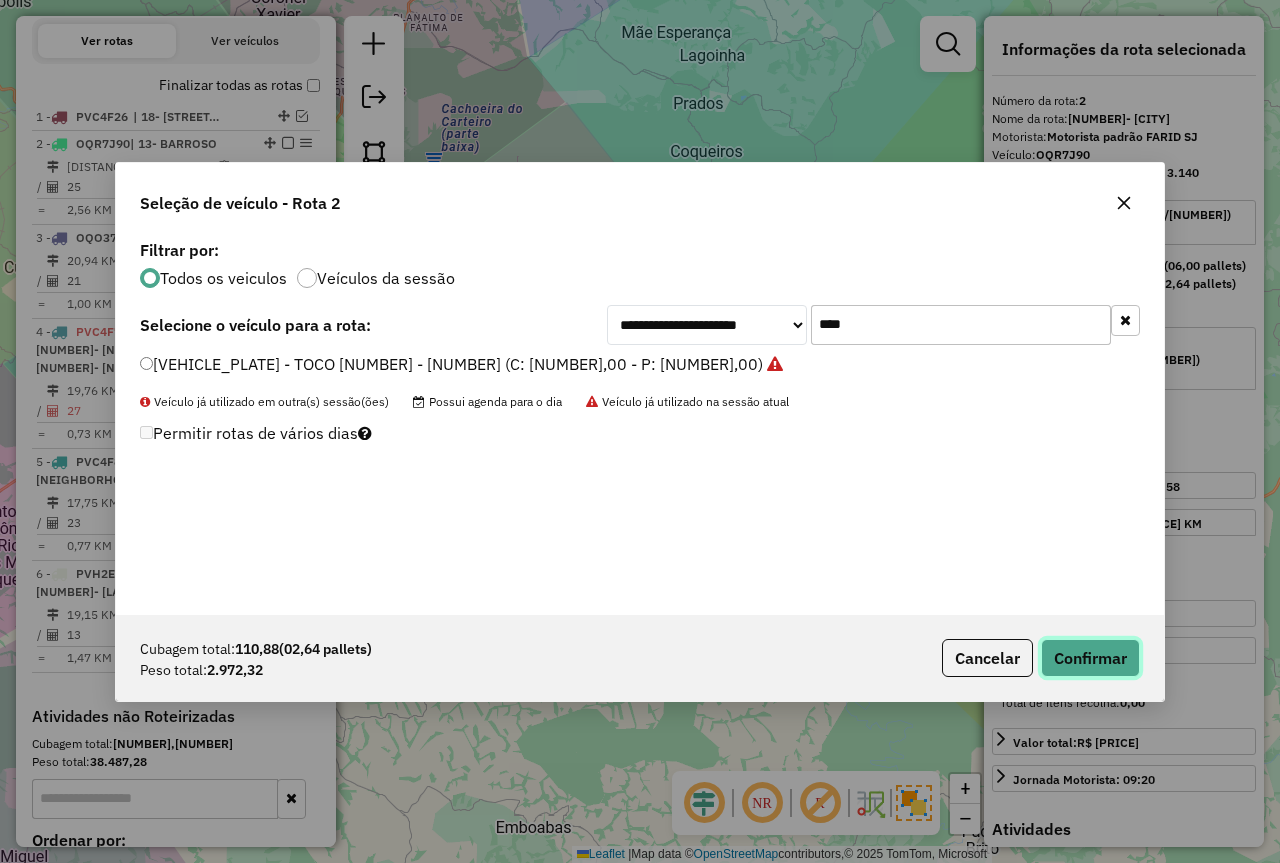 click on "Confirmar" 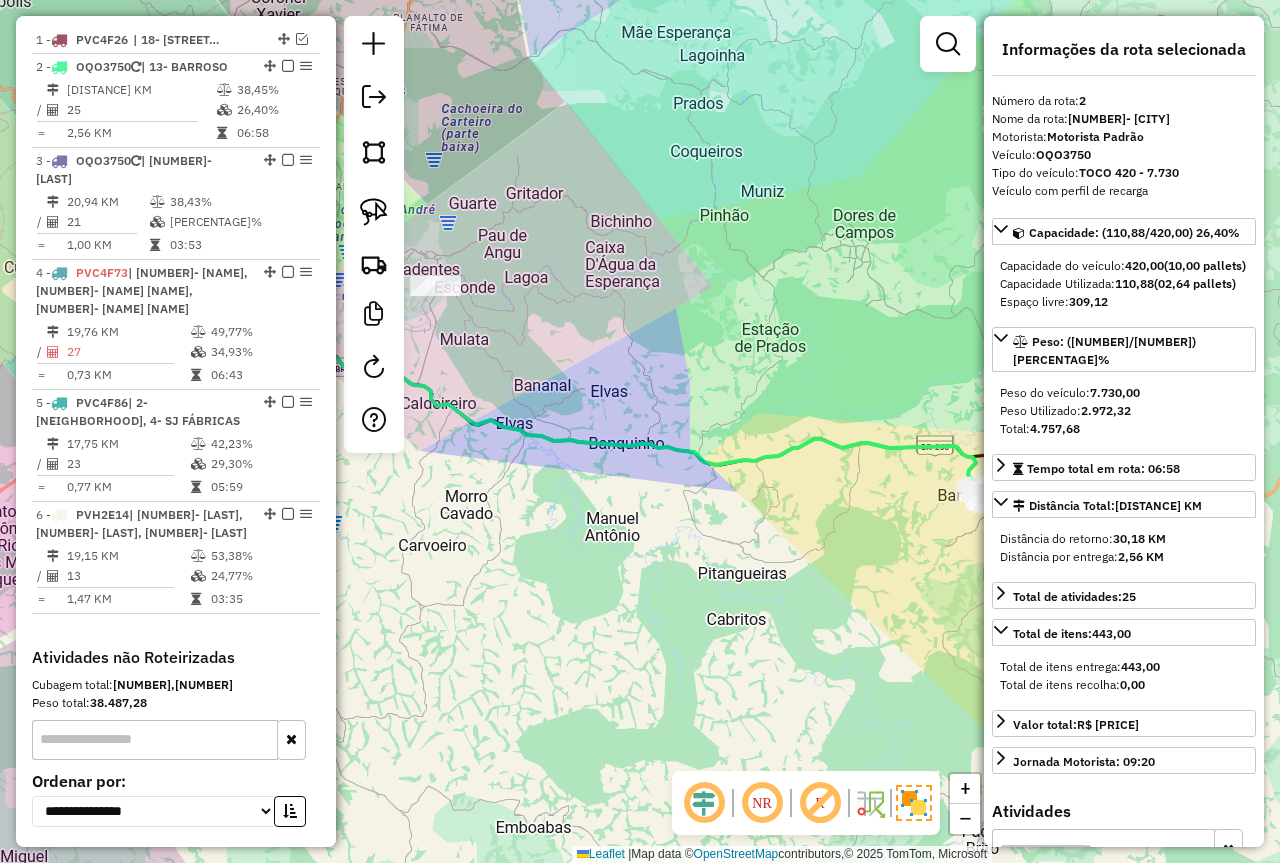 scroll, scrollTop: 801, scrollLeft: 0, axis: vertical 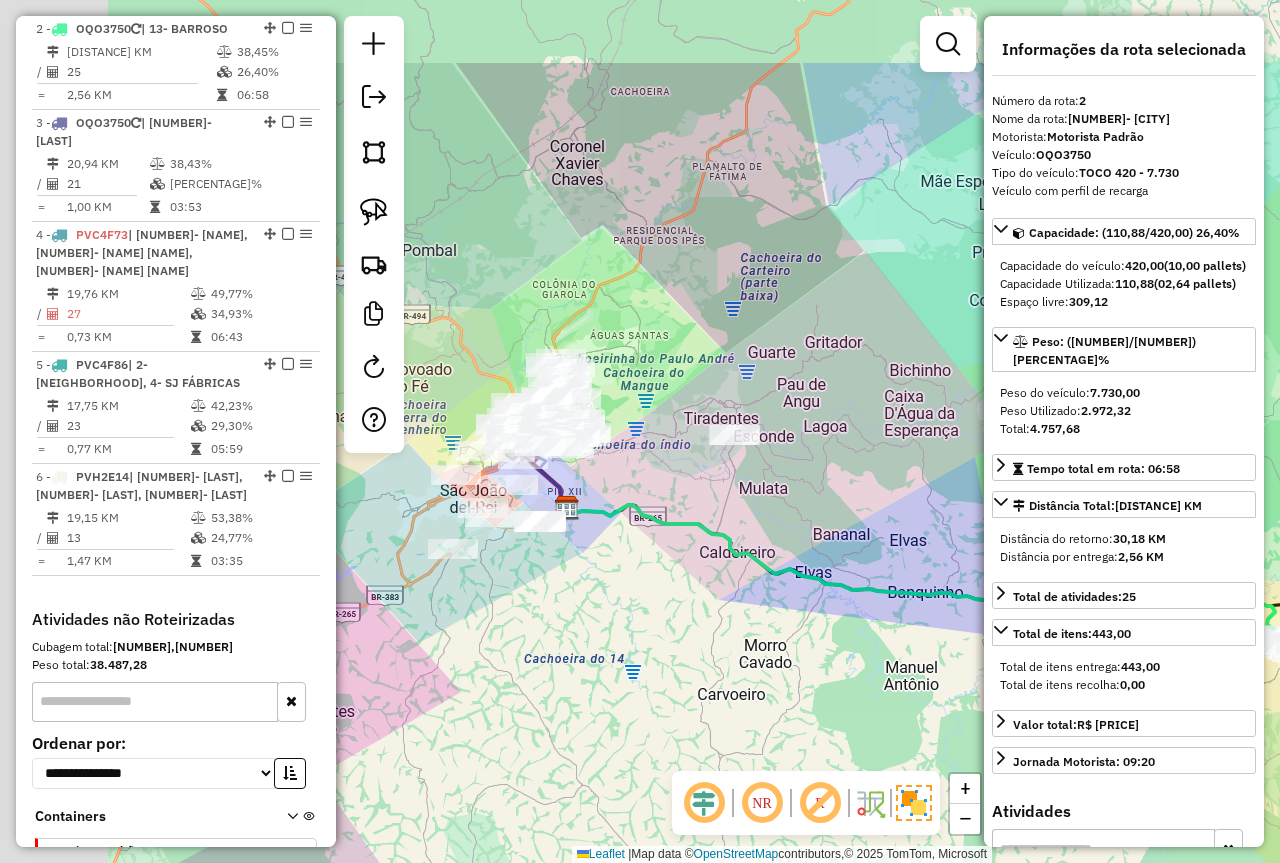 drag, startPoint x: 940, startPoint y: 325, endPoint x: 1010, endPoint y: 361, distance: 78.714676 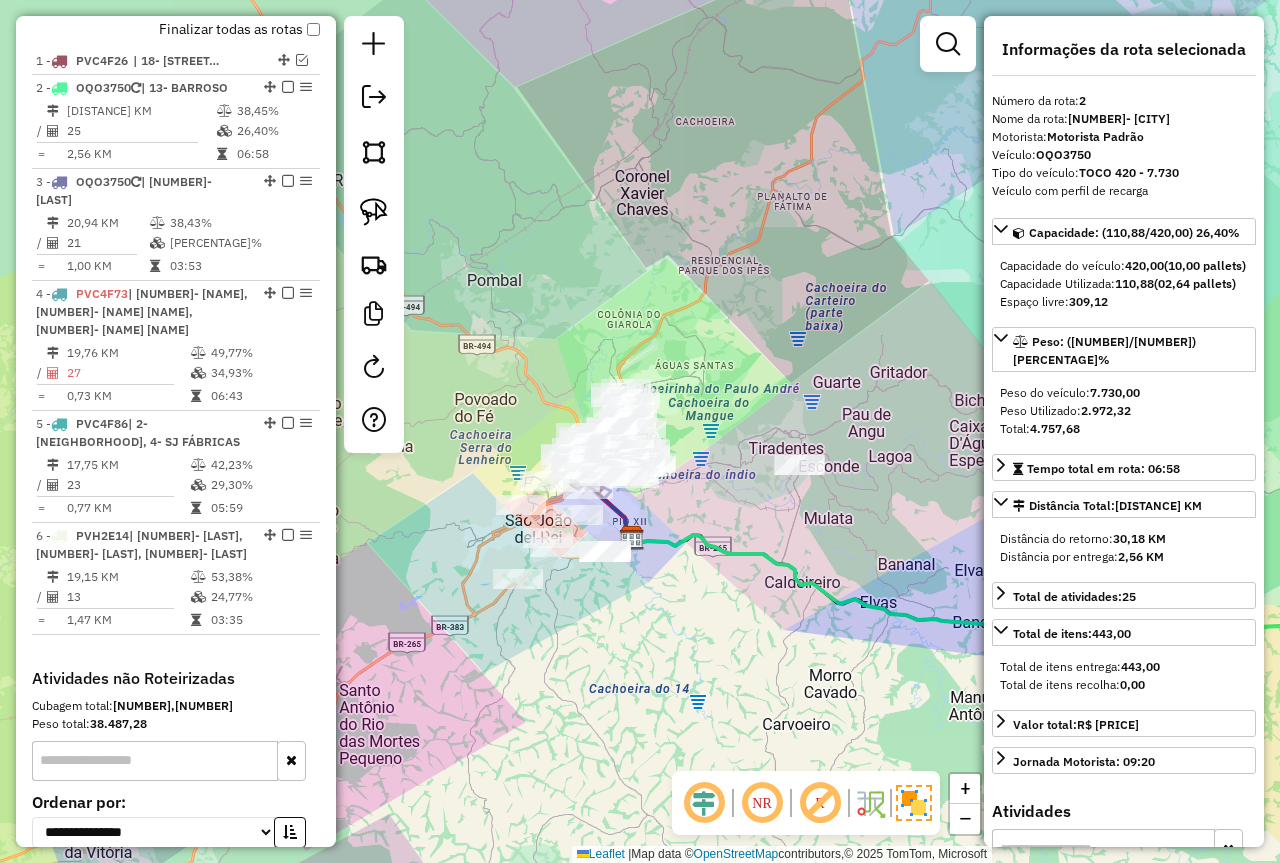 scroll, scrollTop: 601, scrollLeft: 0, axis: vertical 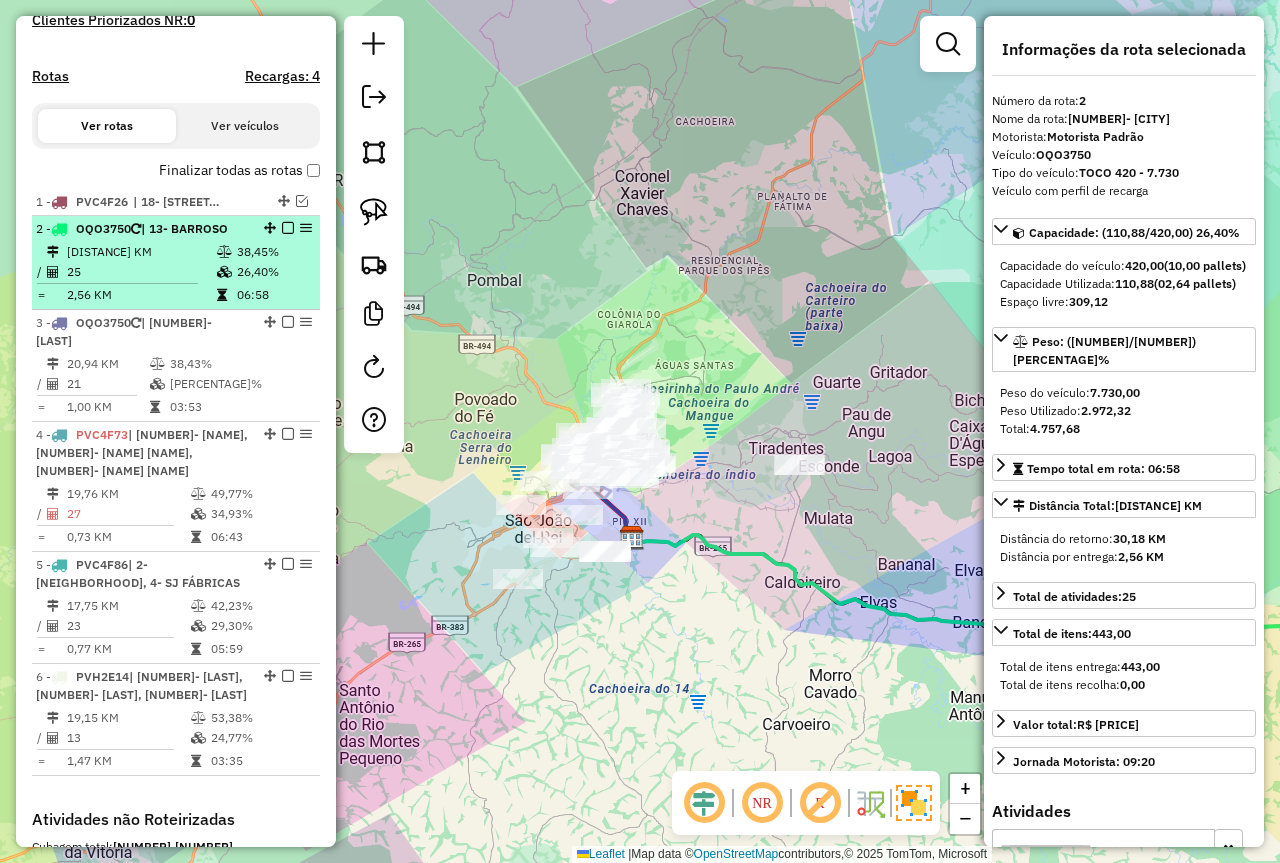 click on "38,45%" at bounding box center [274, 252] 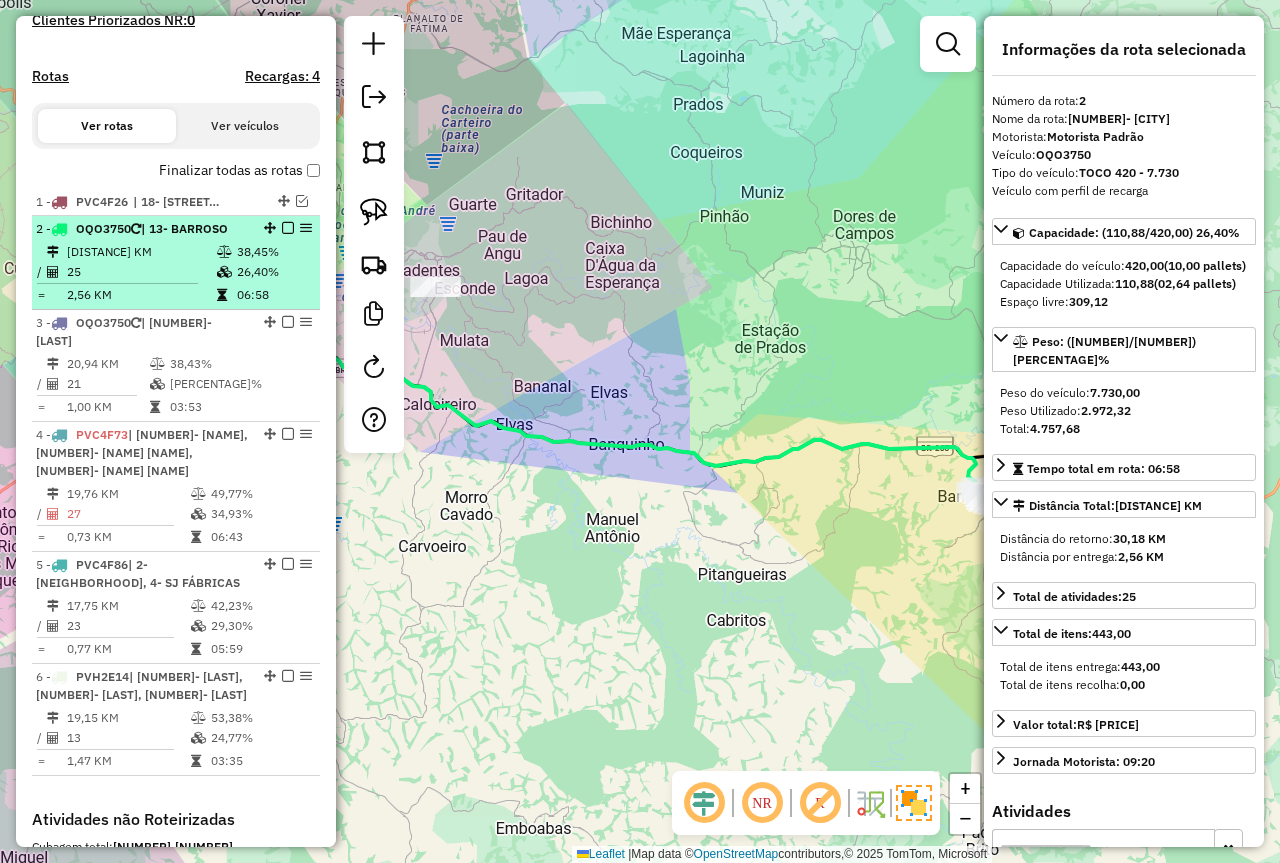 click at bounding box center (288, 228) 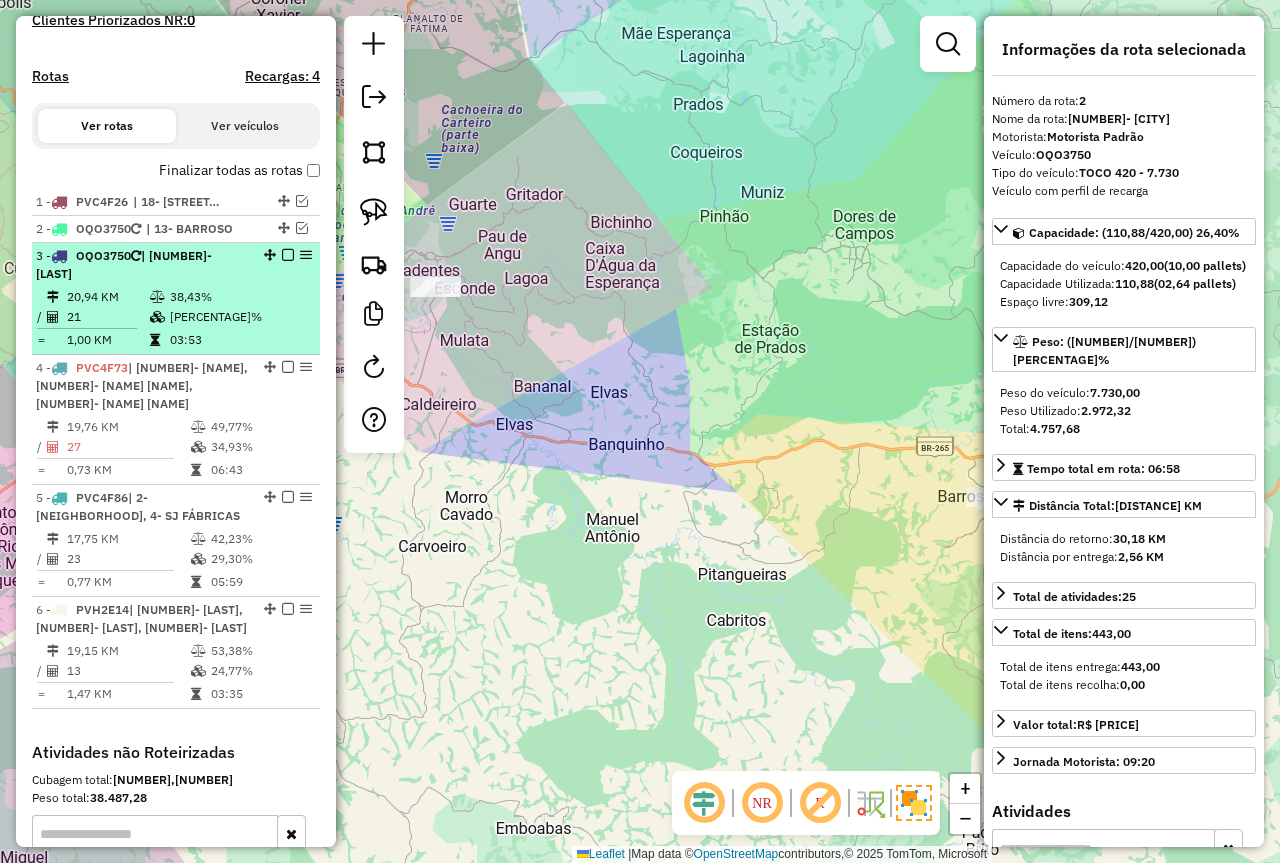 click on "38,43%" at bounding box center (241, 297) 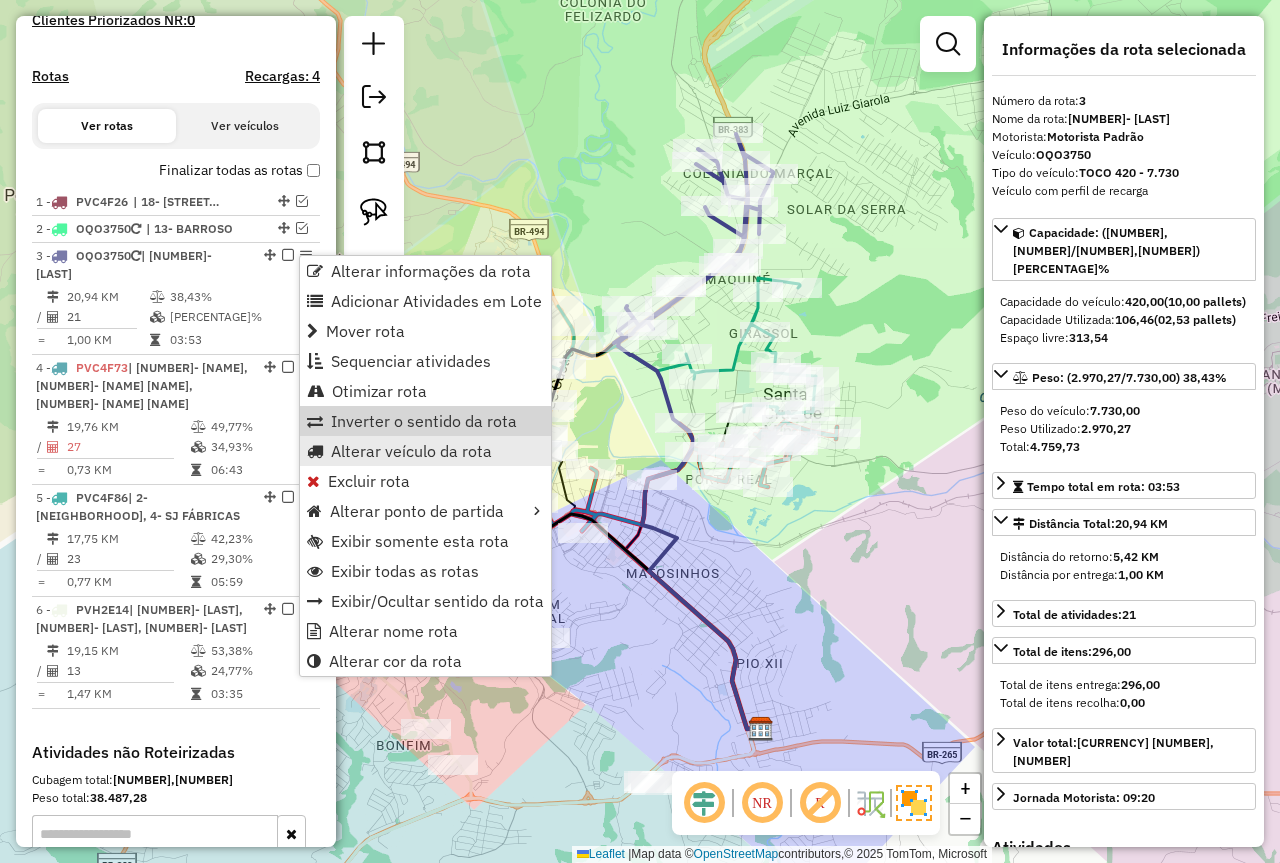click on "Alterar veículo da rota" at bounding box center [425, 451] 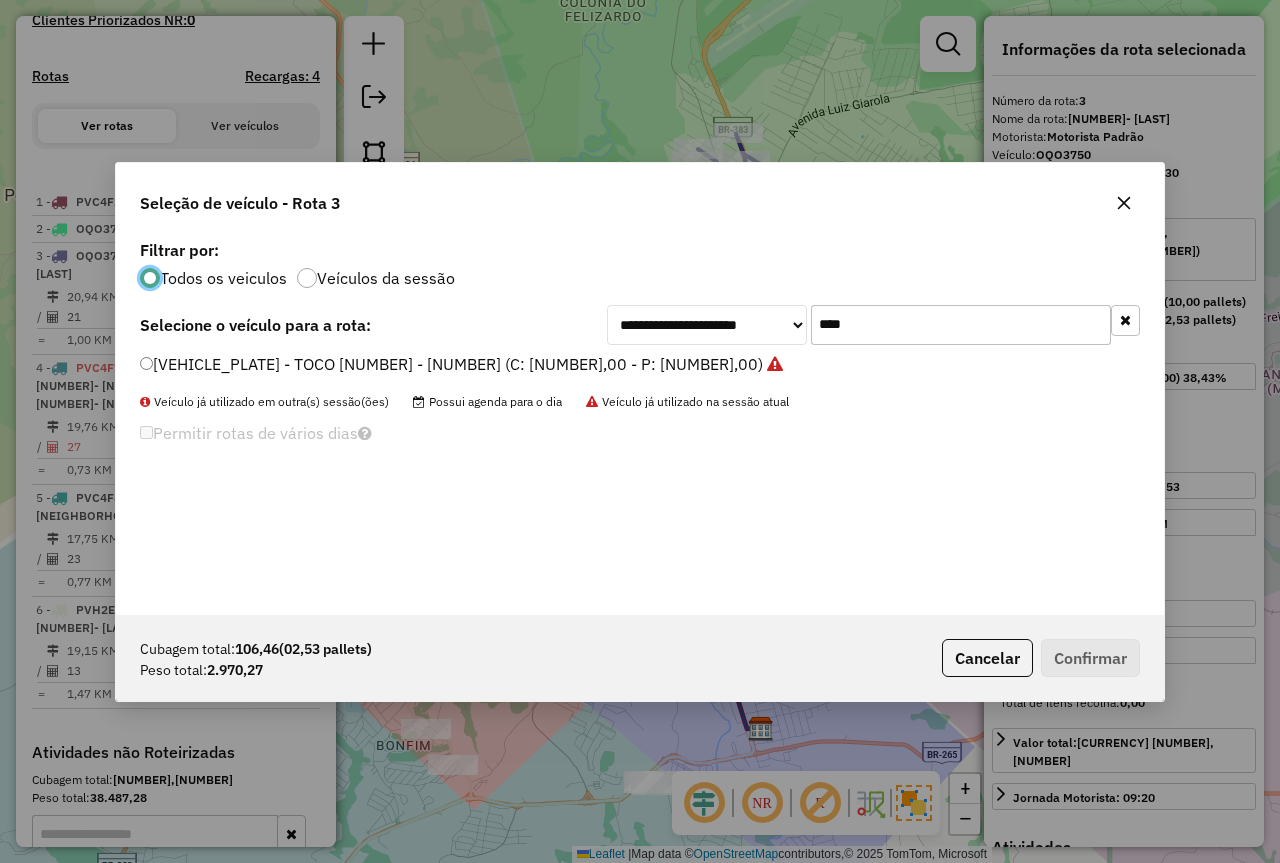 scroll, scrollTop: 11, scrollLeft: 6, axis: both 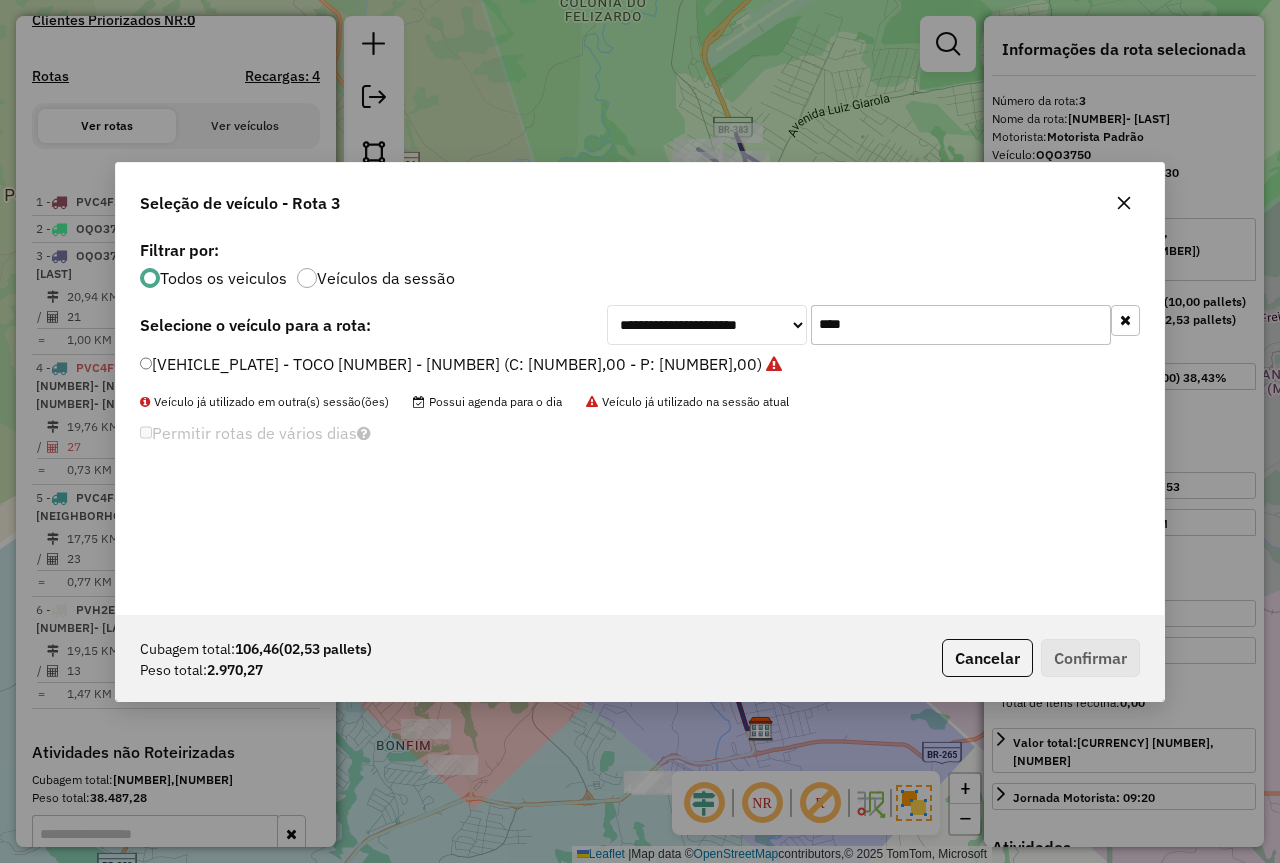 drag, startPoint x: 872, startPoint y: 323, endPoint x: 721, endPoint y: 323, distance: 151 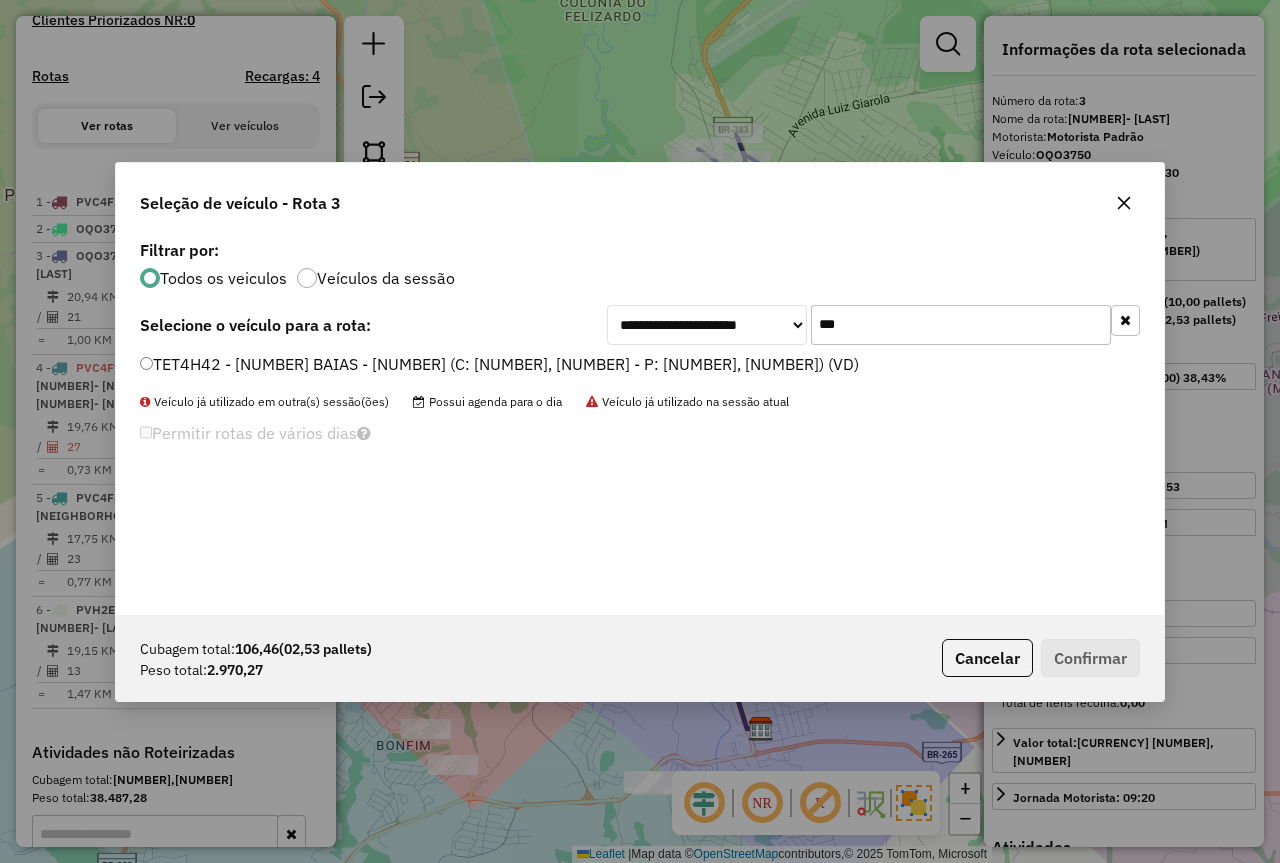 type on "***" 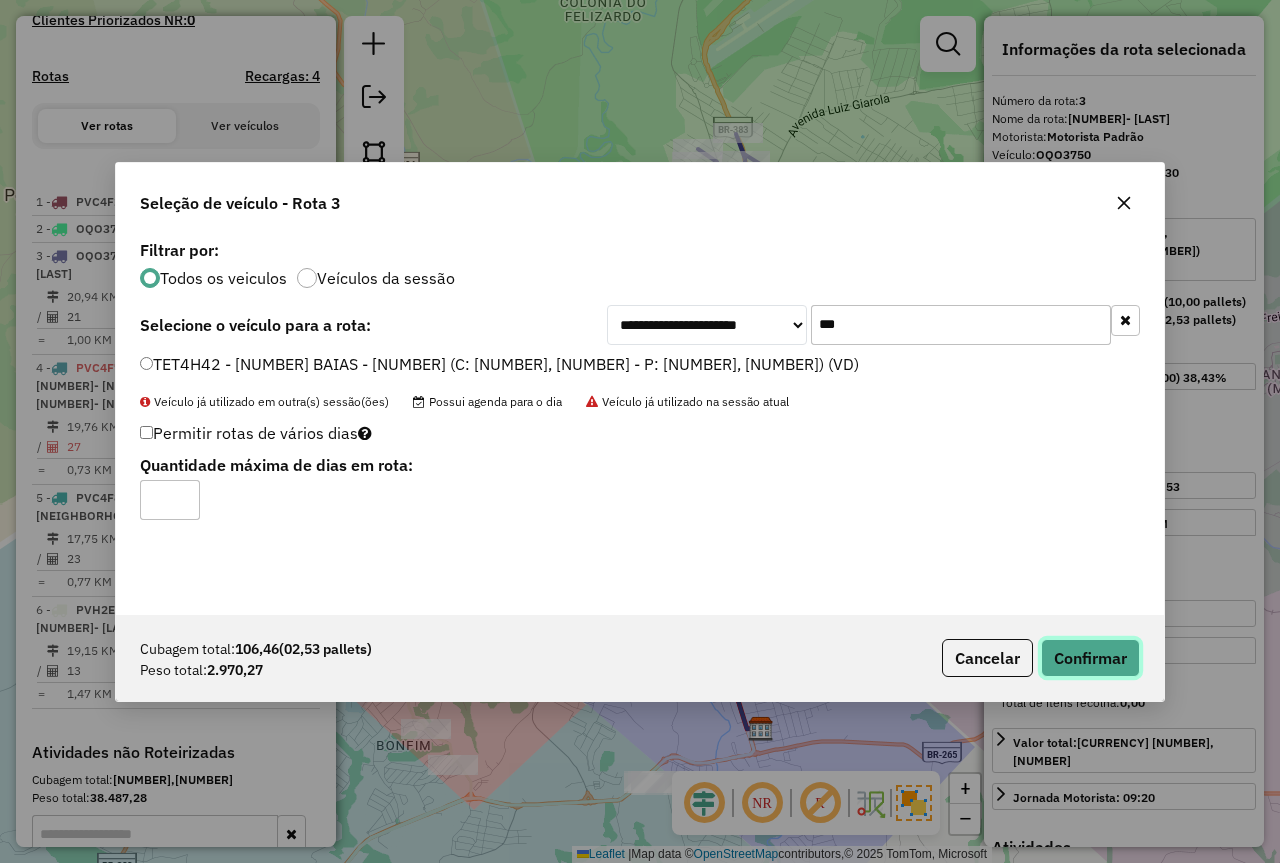 click on "Confirmar" 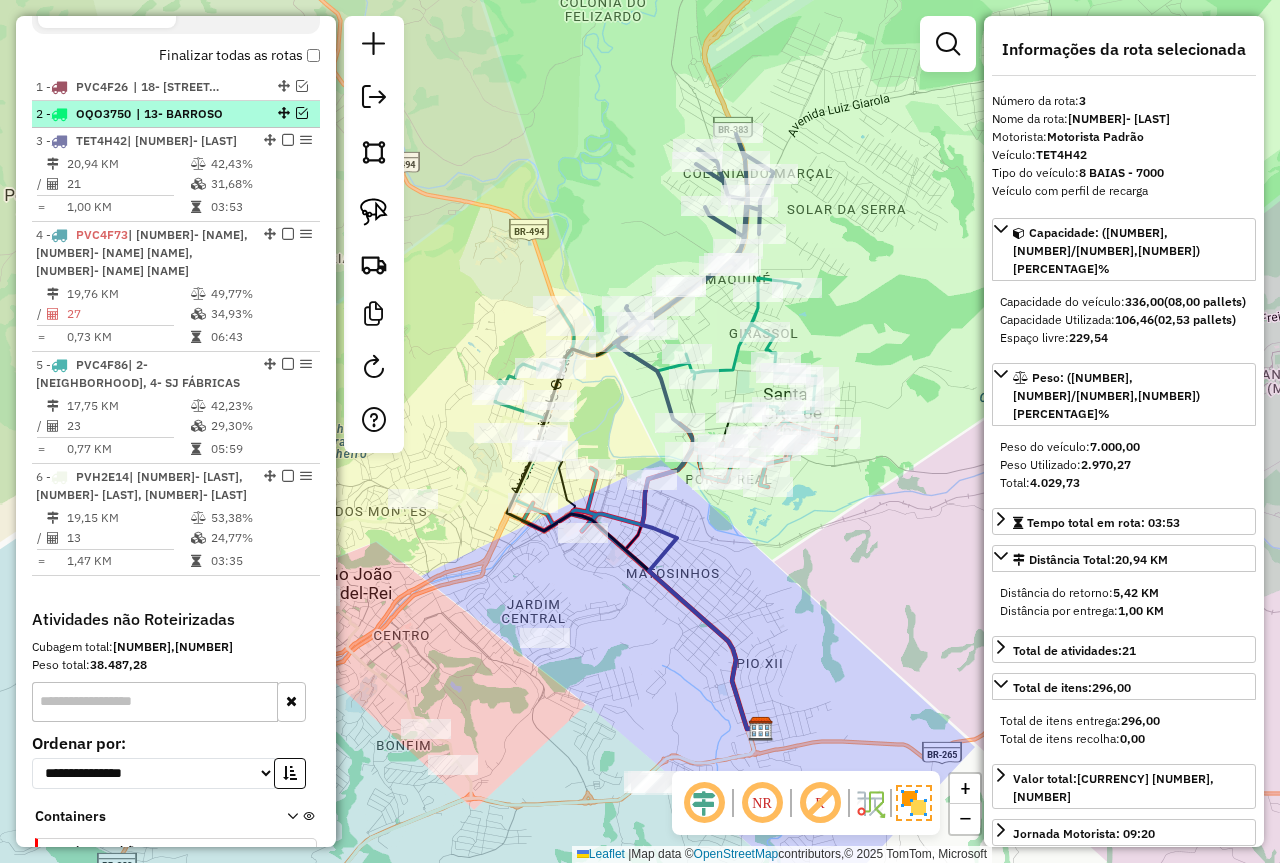 scroll, scrollTop: 621, scrollLeft: 0, axis: vertical 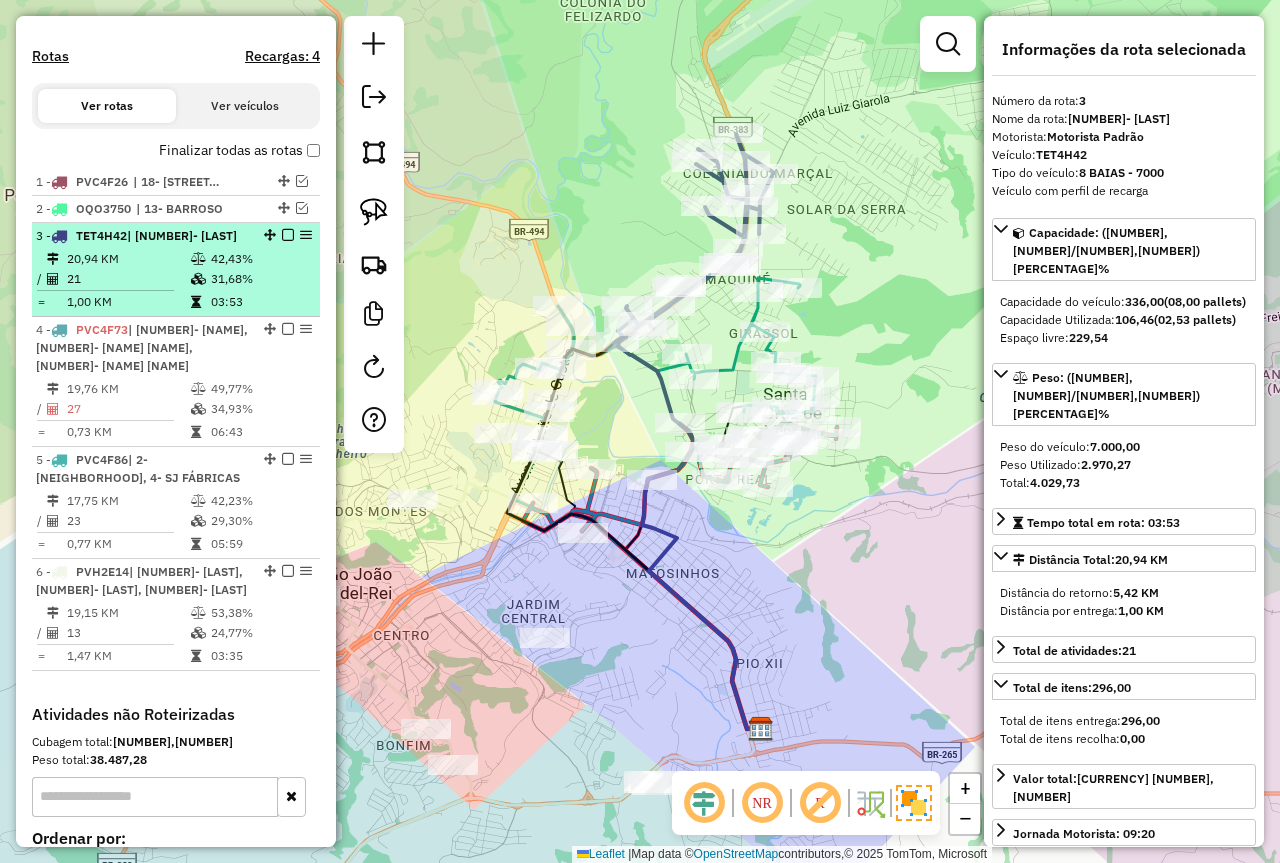 click on "42,43%" at bounding box center [260, 259] 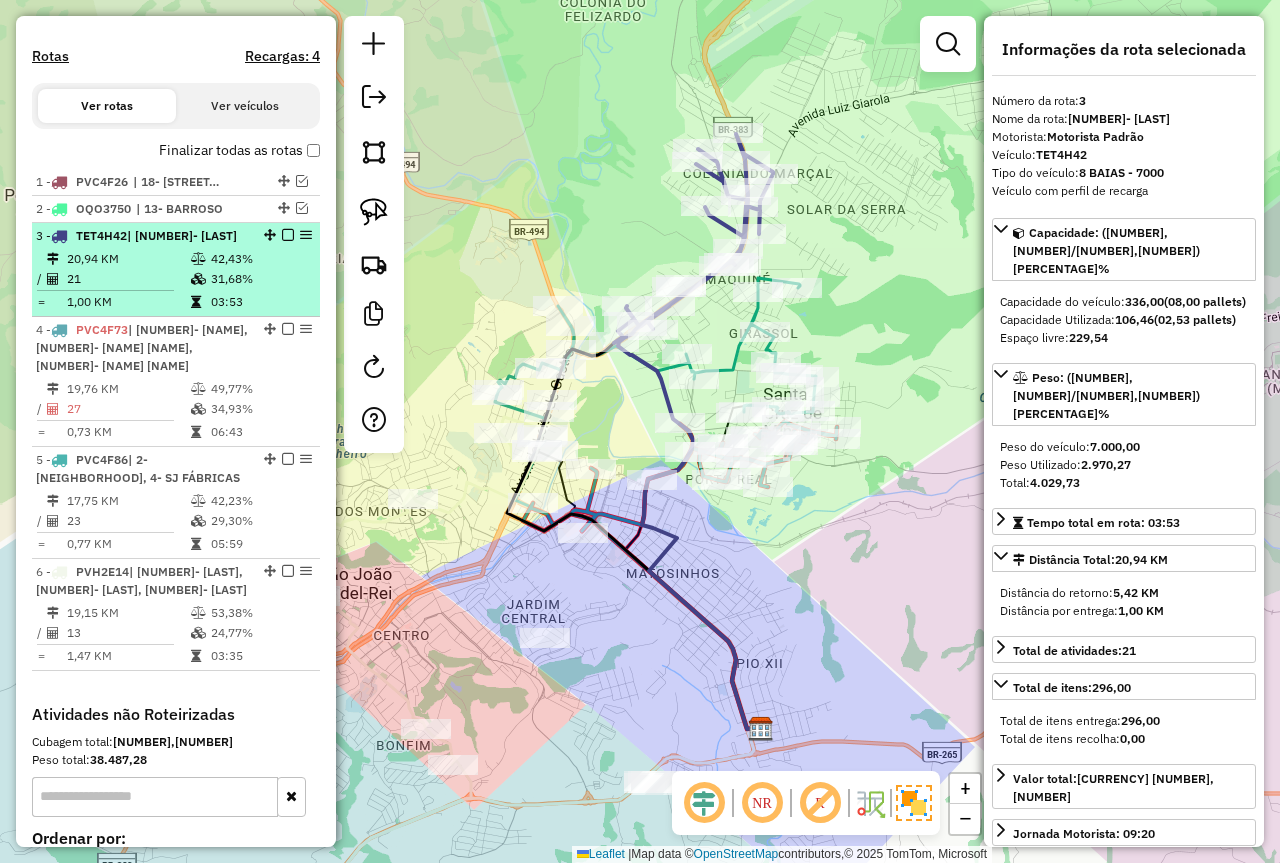 click at bounding box center (288, 235) 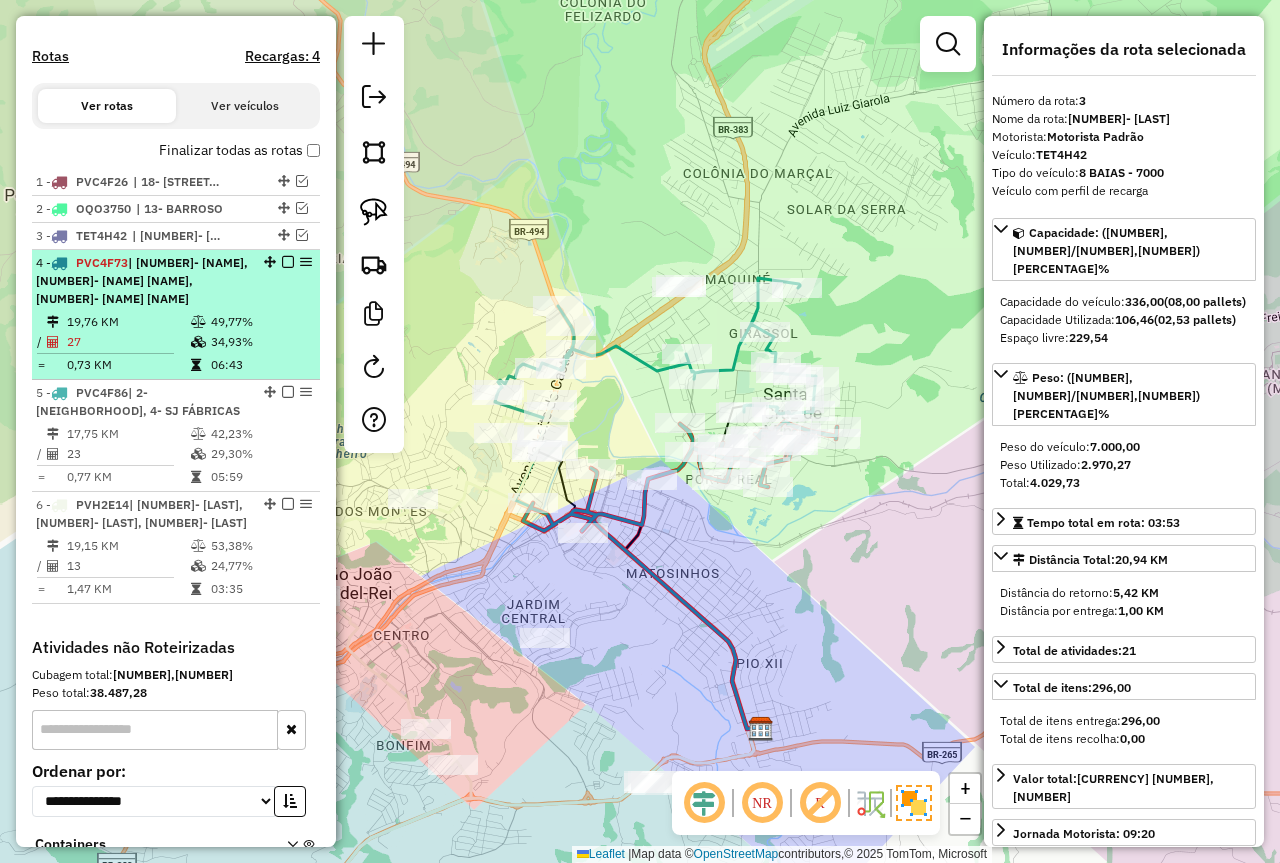 click on "34,93%" at bounding box center (260, 342) 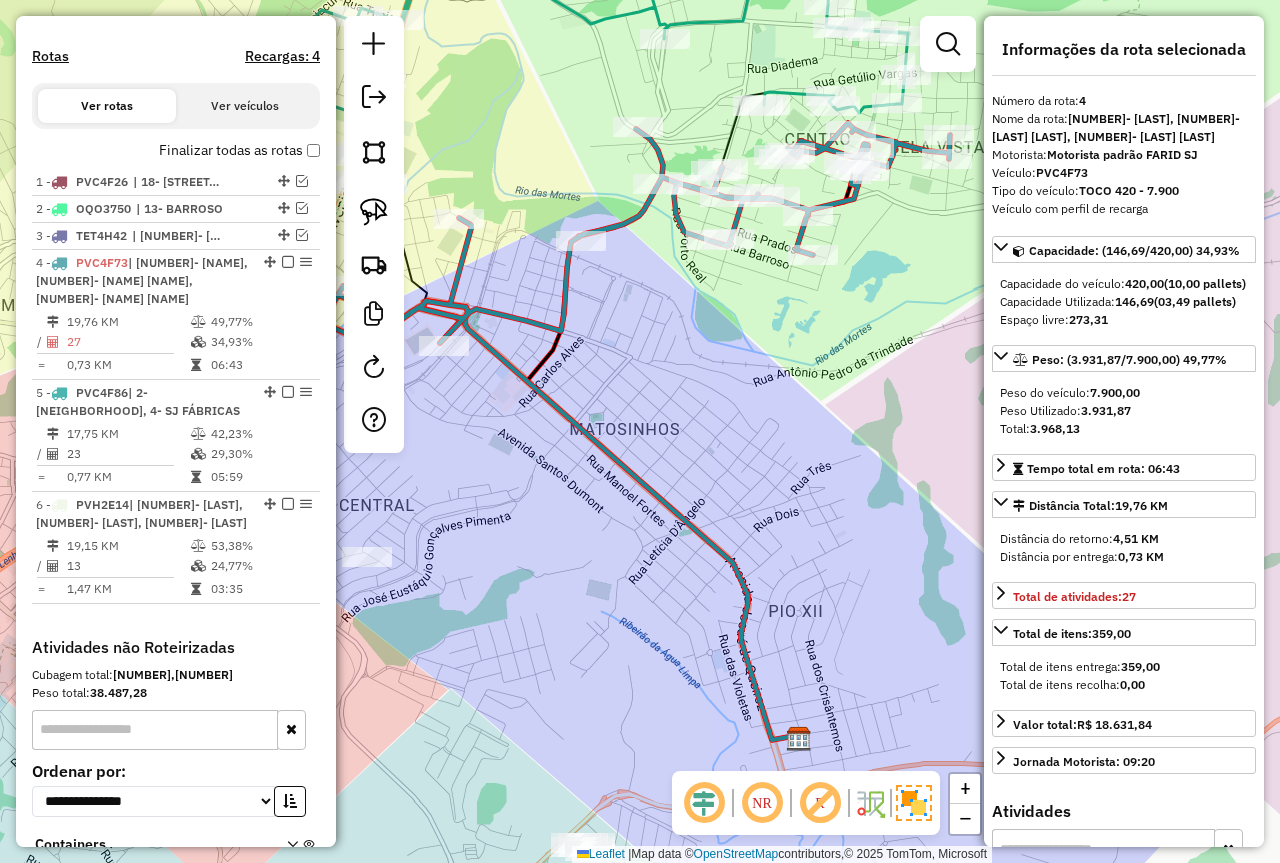 drag, startPoint x: 803, startPoint y: 394, endPoint x: 710, endPoint y: 412, distance: 94.72592 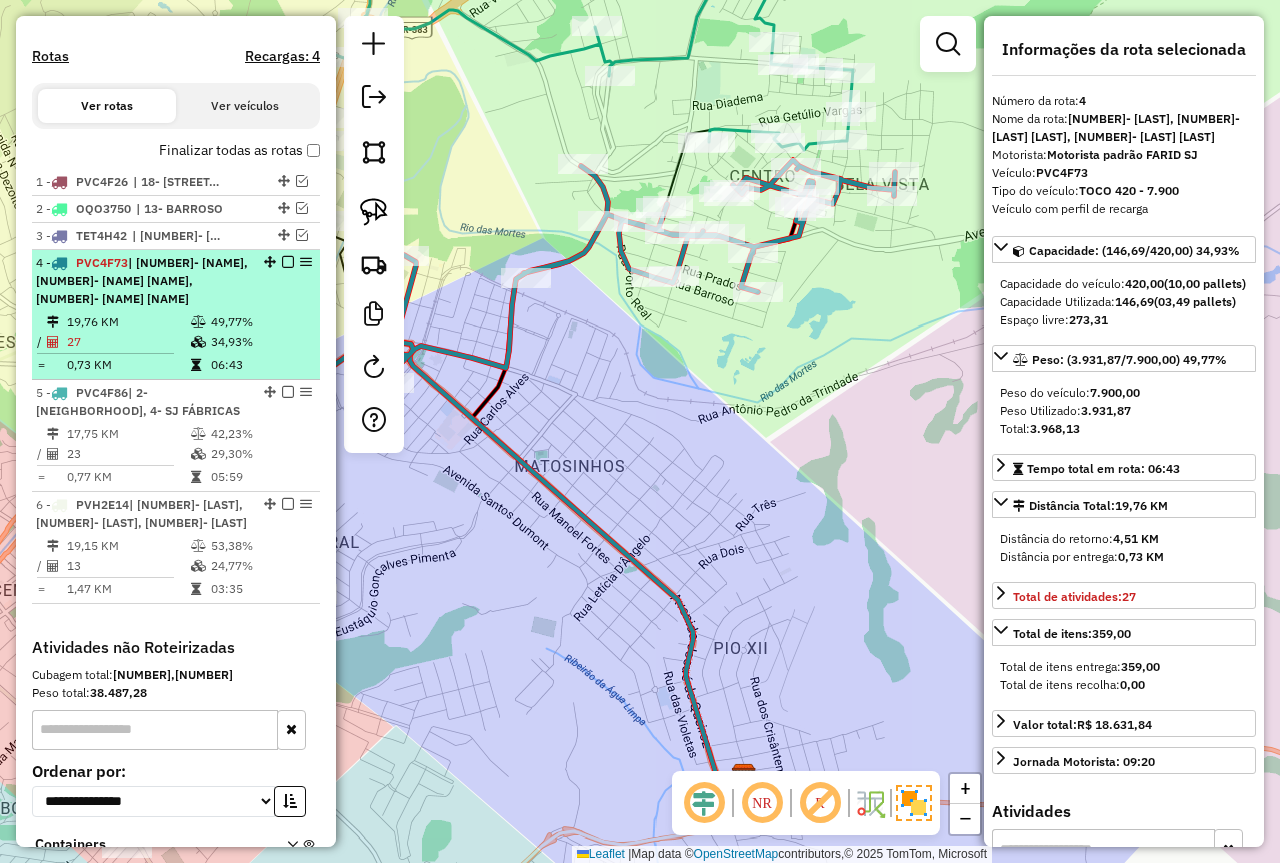 click at bounding box center [288, 262] 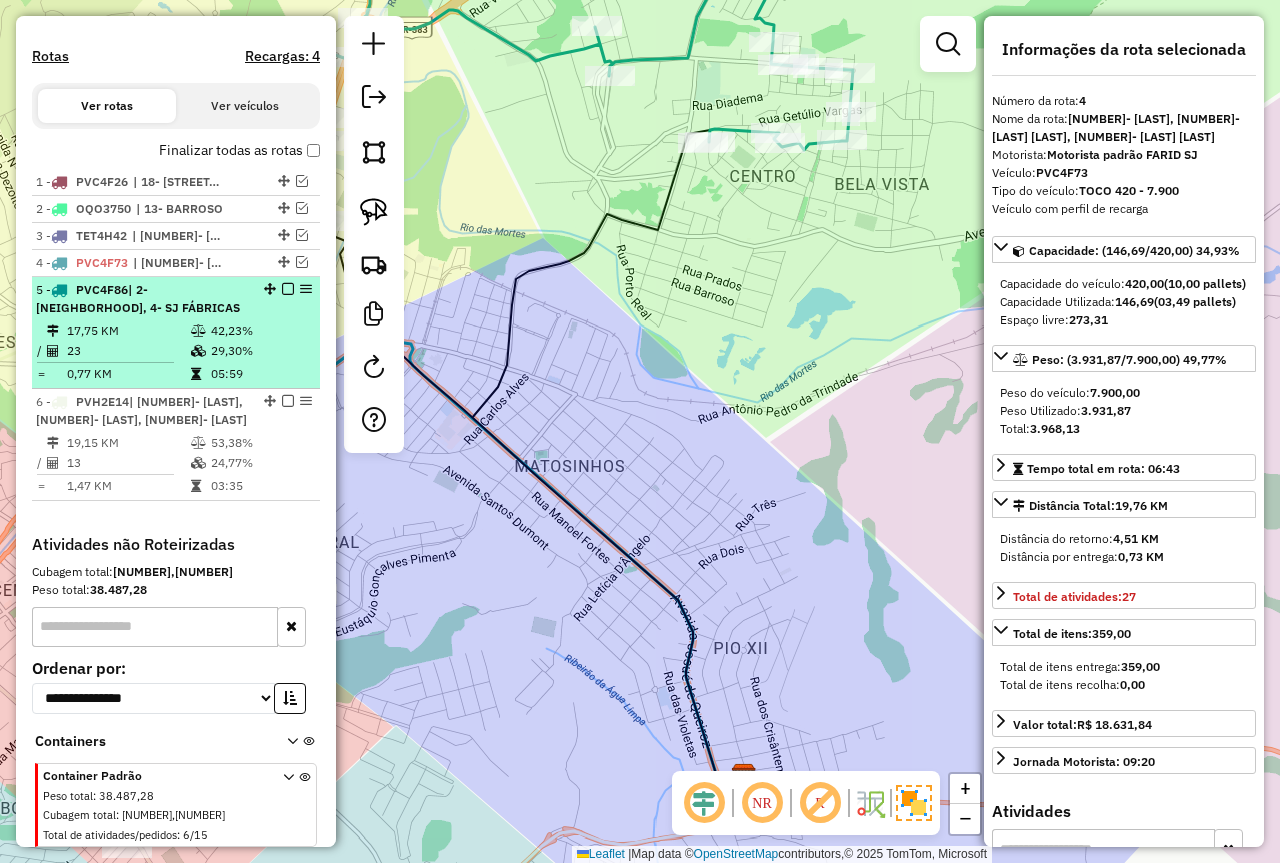 click on "29,30%" at bounding box center [260, 351] 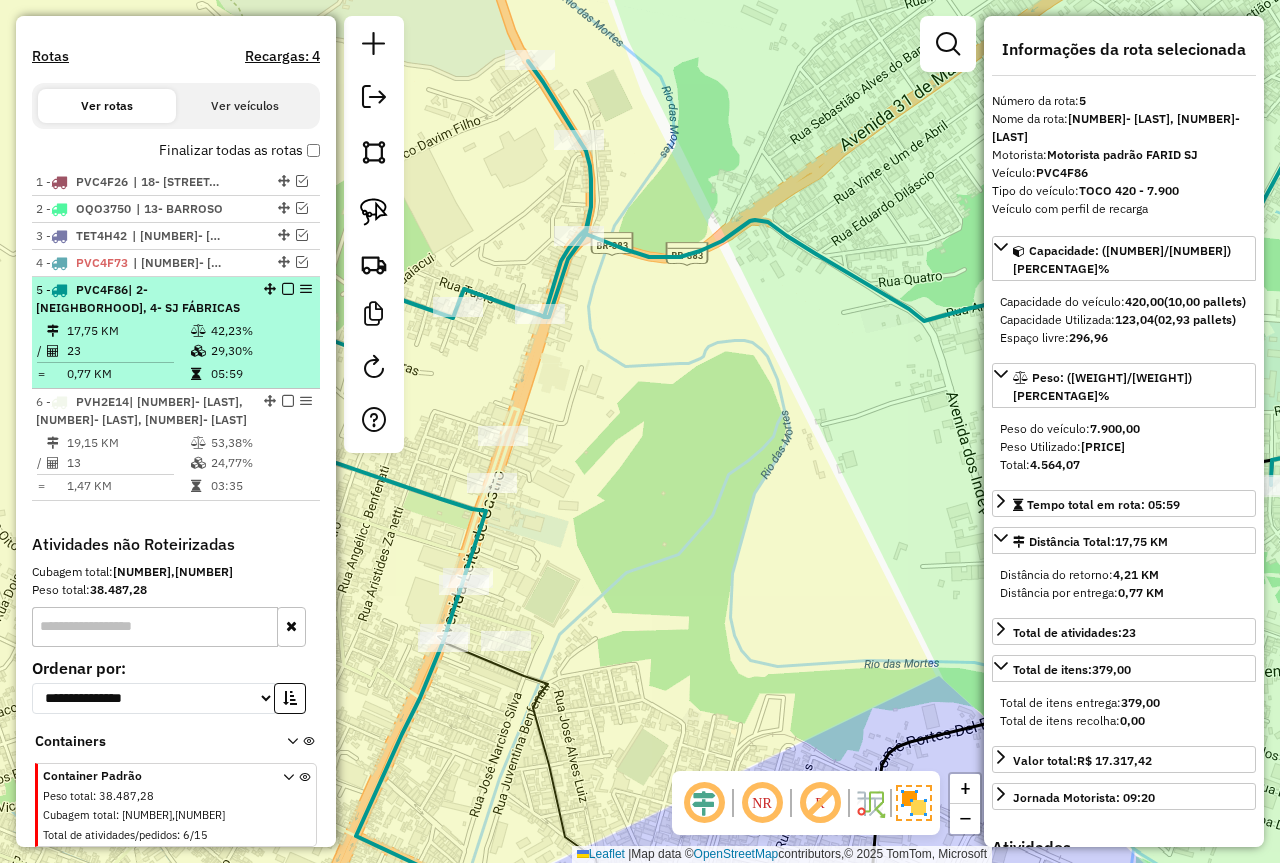 click at bounding box center (288, 289) 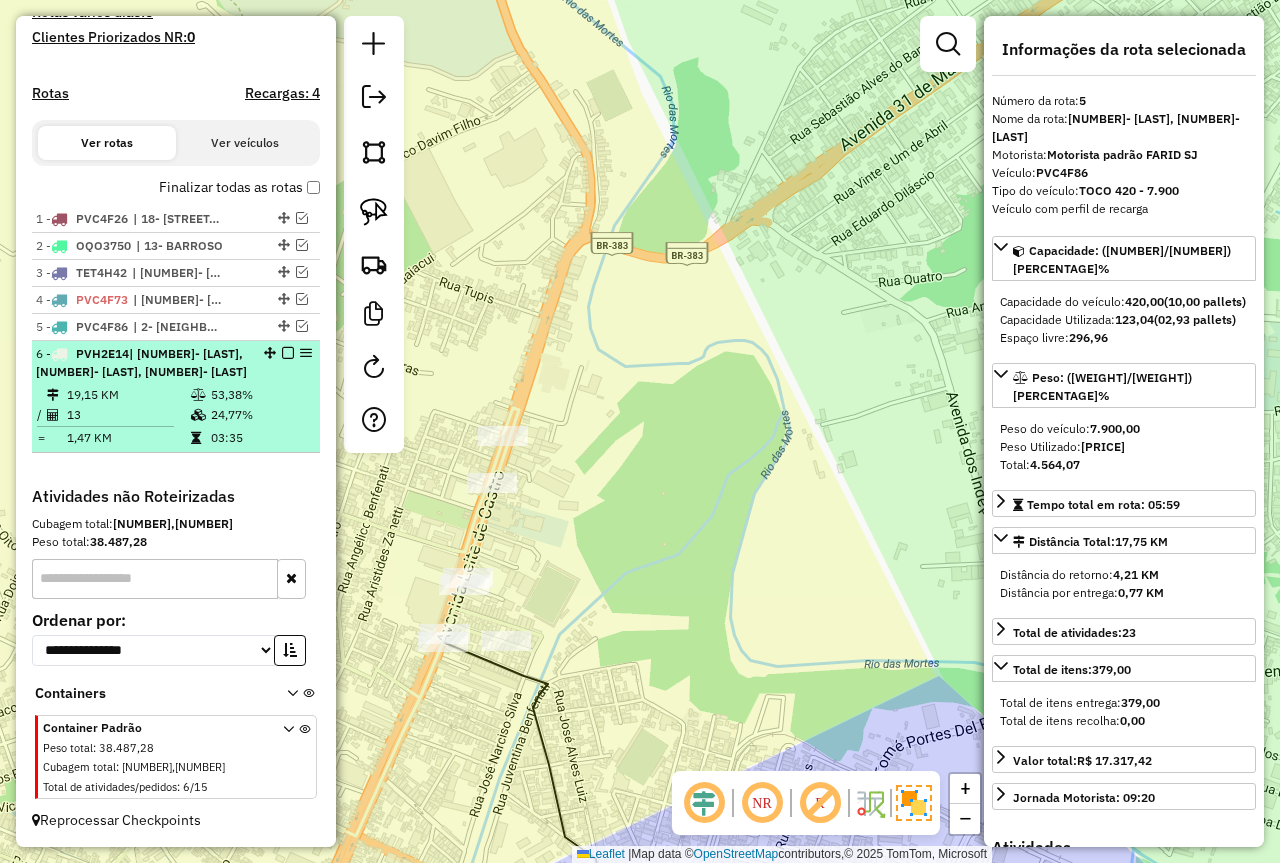 scroll, scrollTop: 584, scrollLeft: 0, axis: vertical 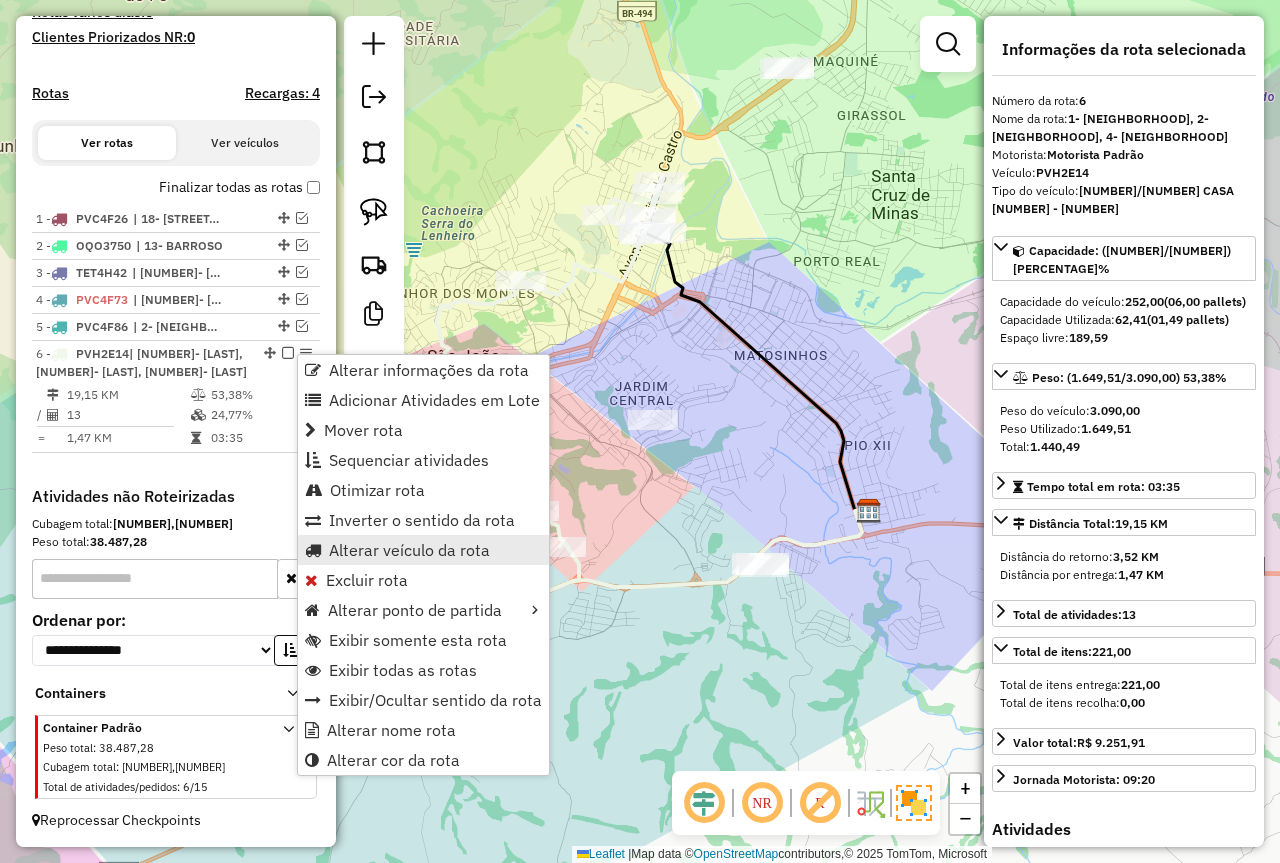 click on "Alterar veículo da rota" at bounding box center [423, 550] 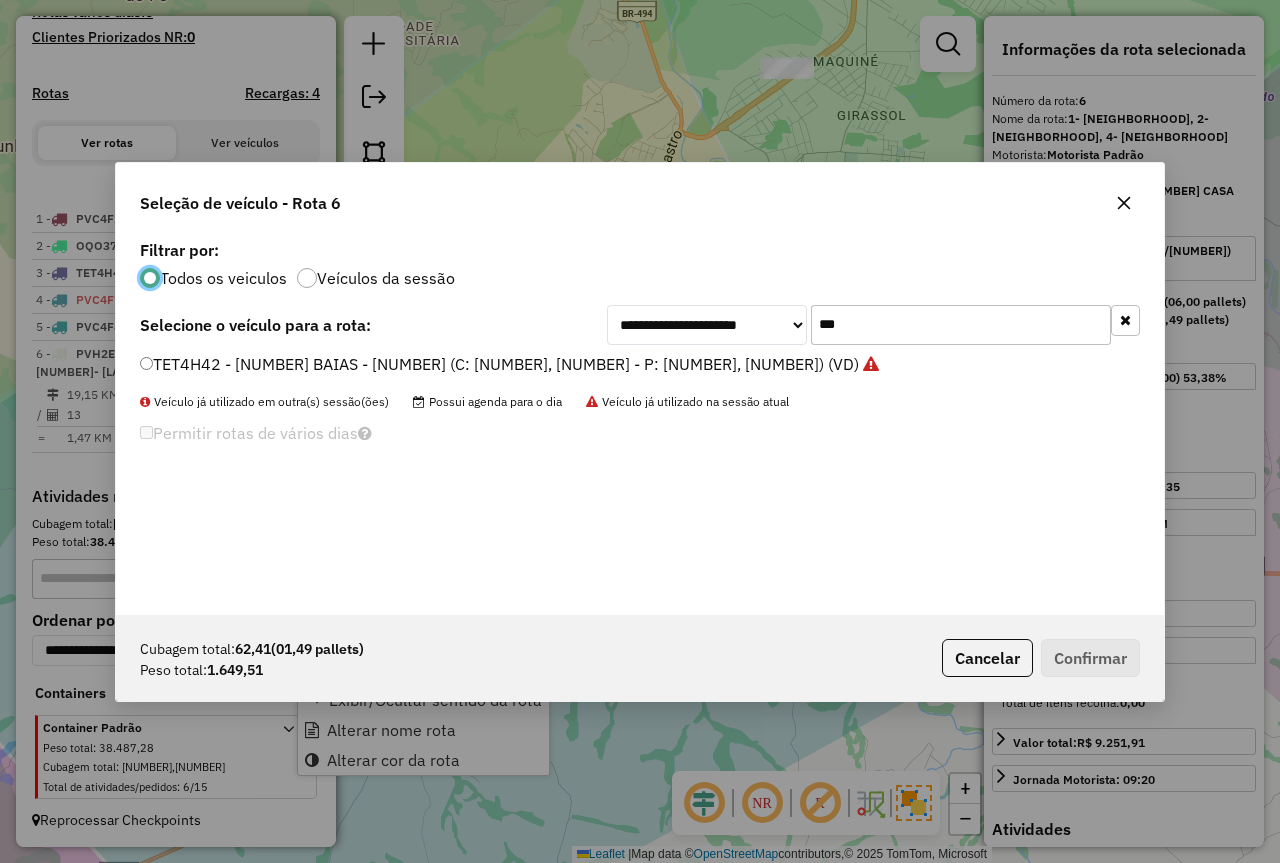 scroll, scrollTop: 11, scrollLeft: 6, axis: both 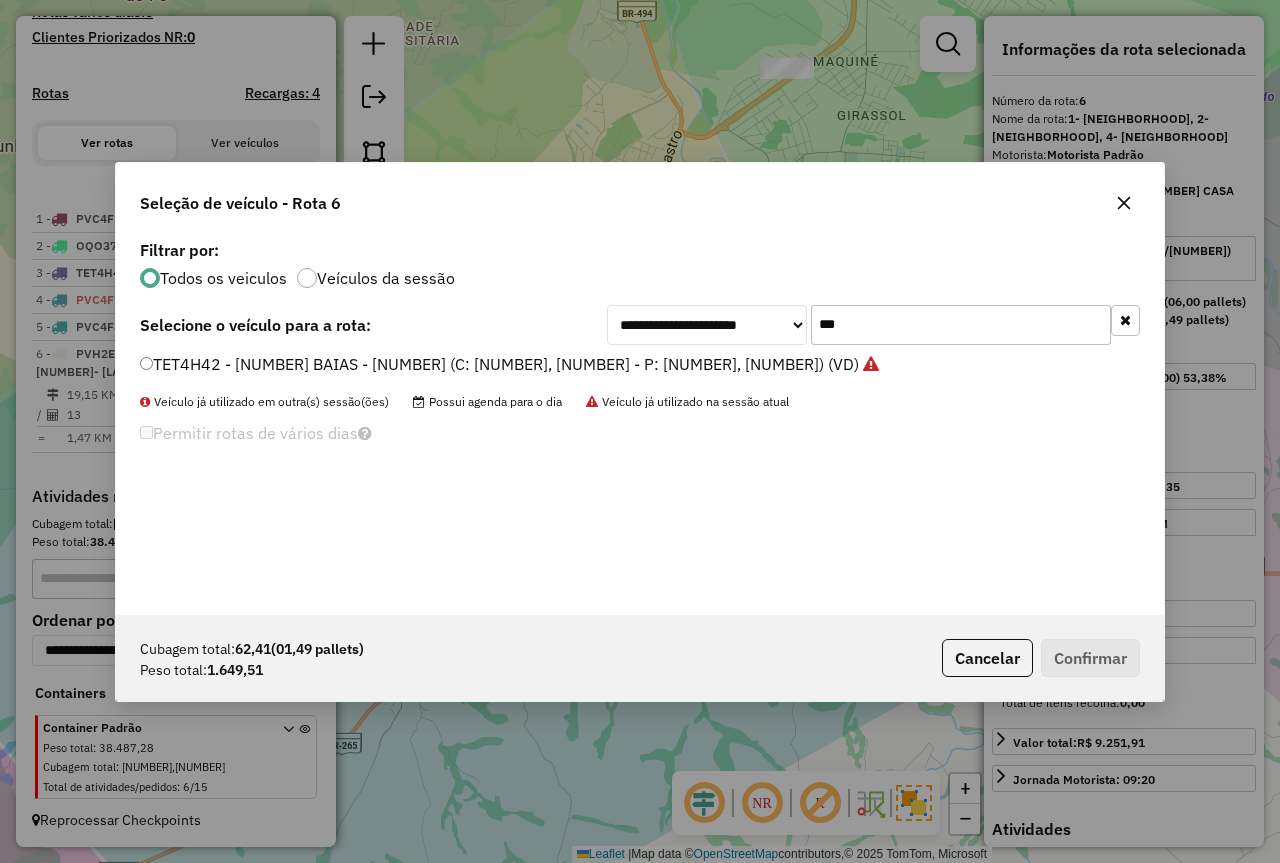 drag, startPoint x: 856, startPoint y: 319, endPoint x: 748, endPoint y: 331, distance: 108.66462 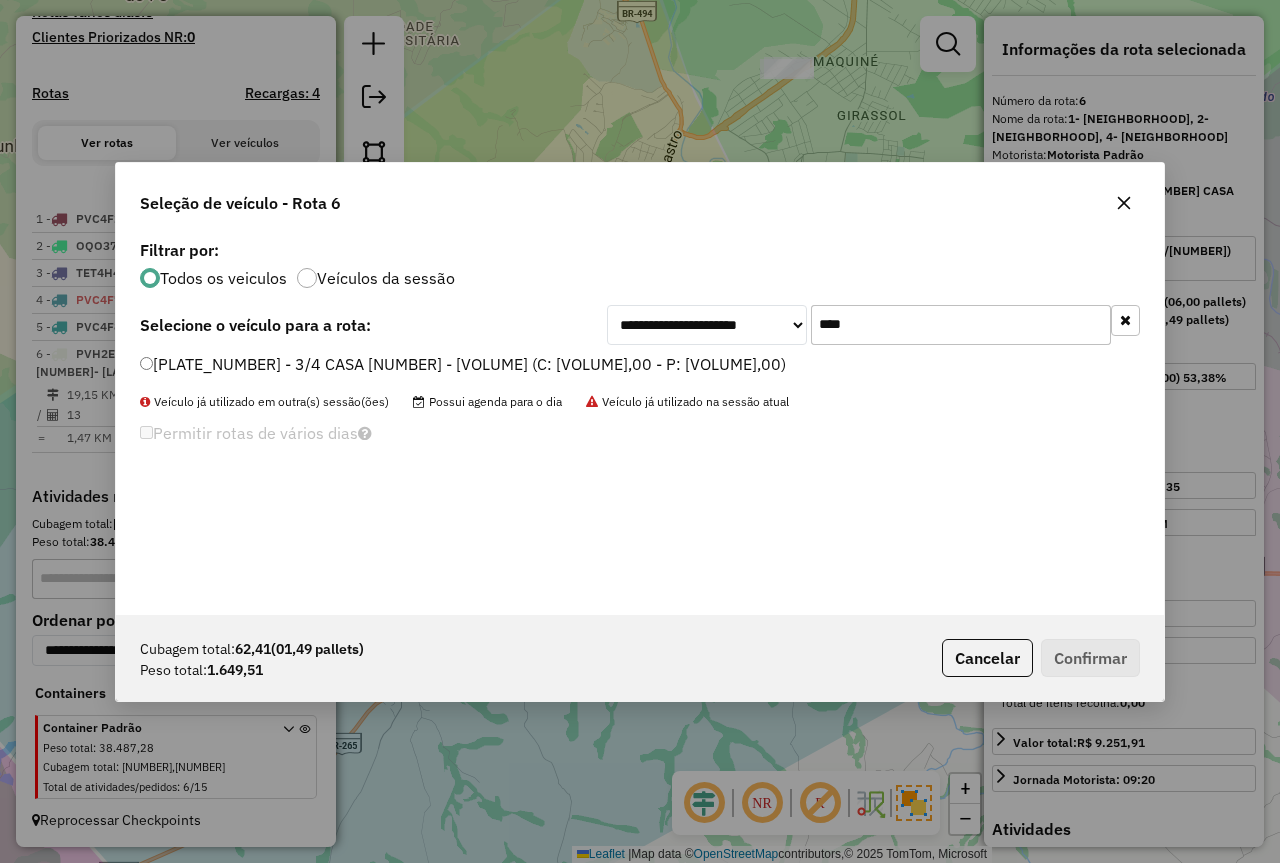 type on "****" 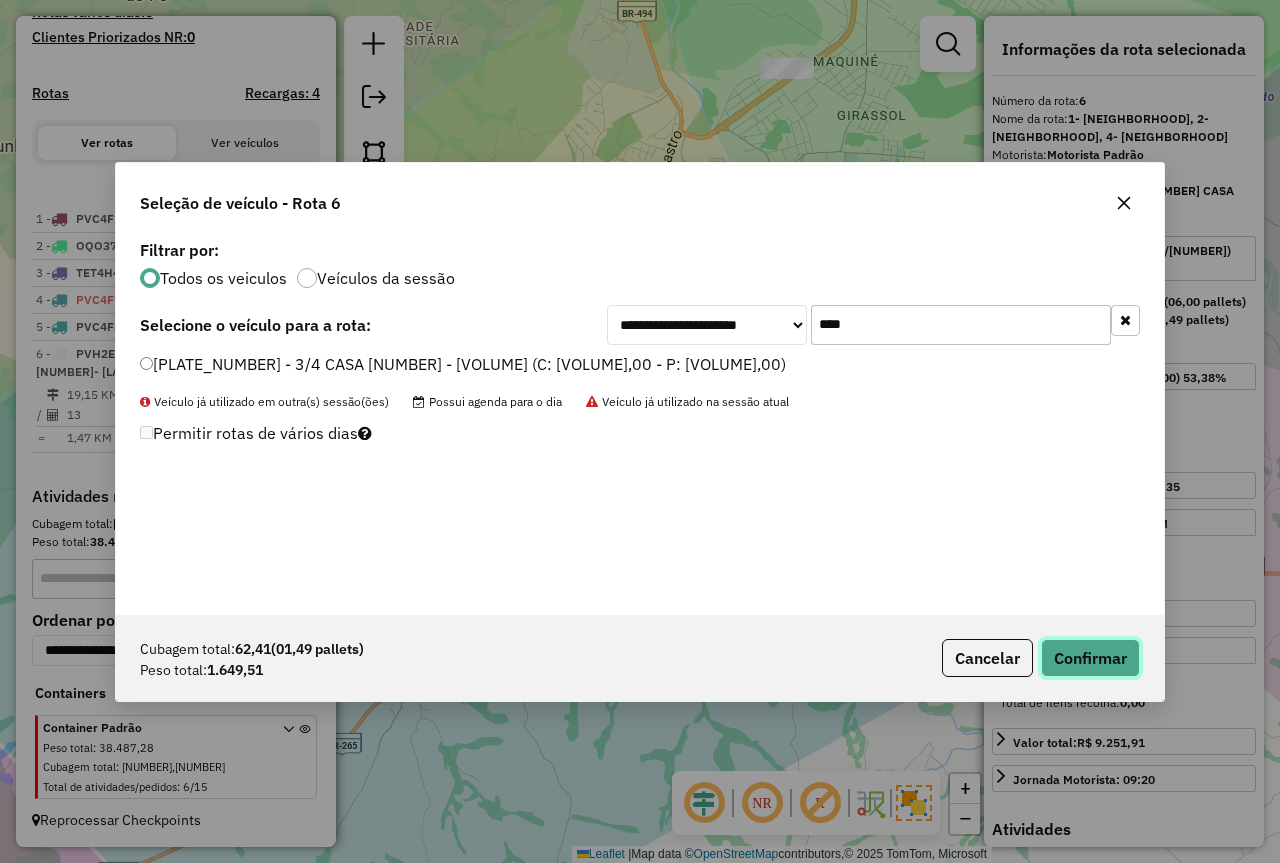 click on "Confirmar" 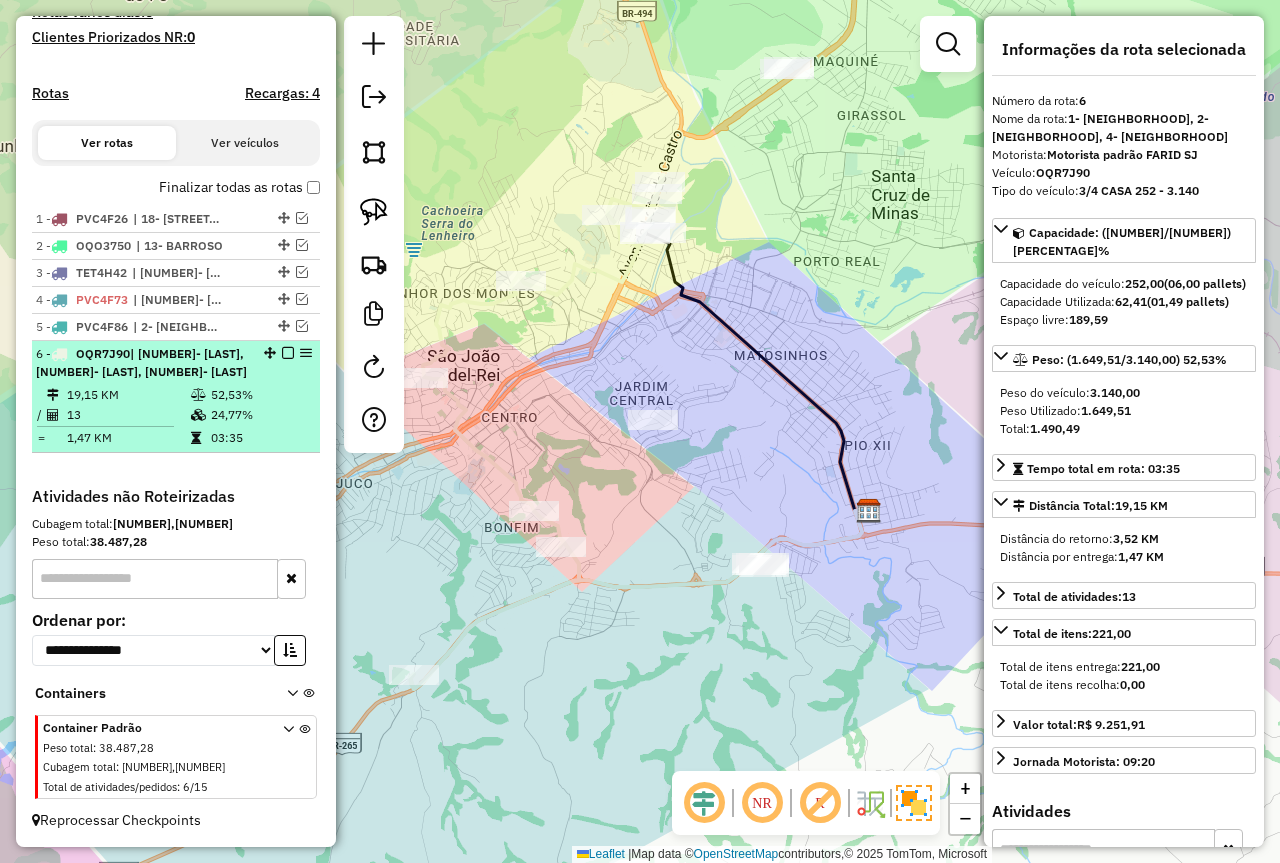 click at bounding box center [200, 395] 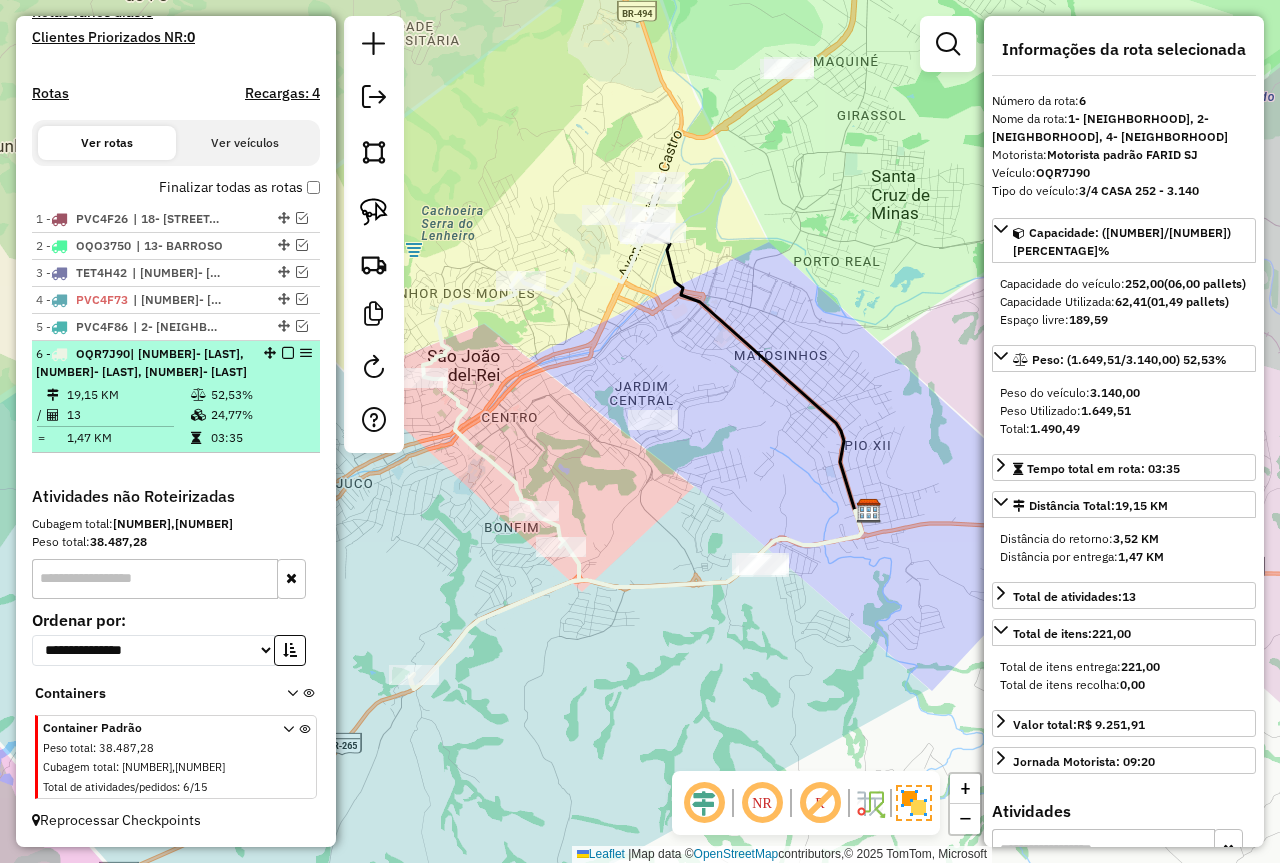 click at bounding box center [288, 353] 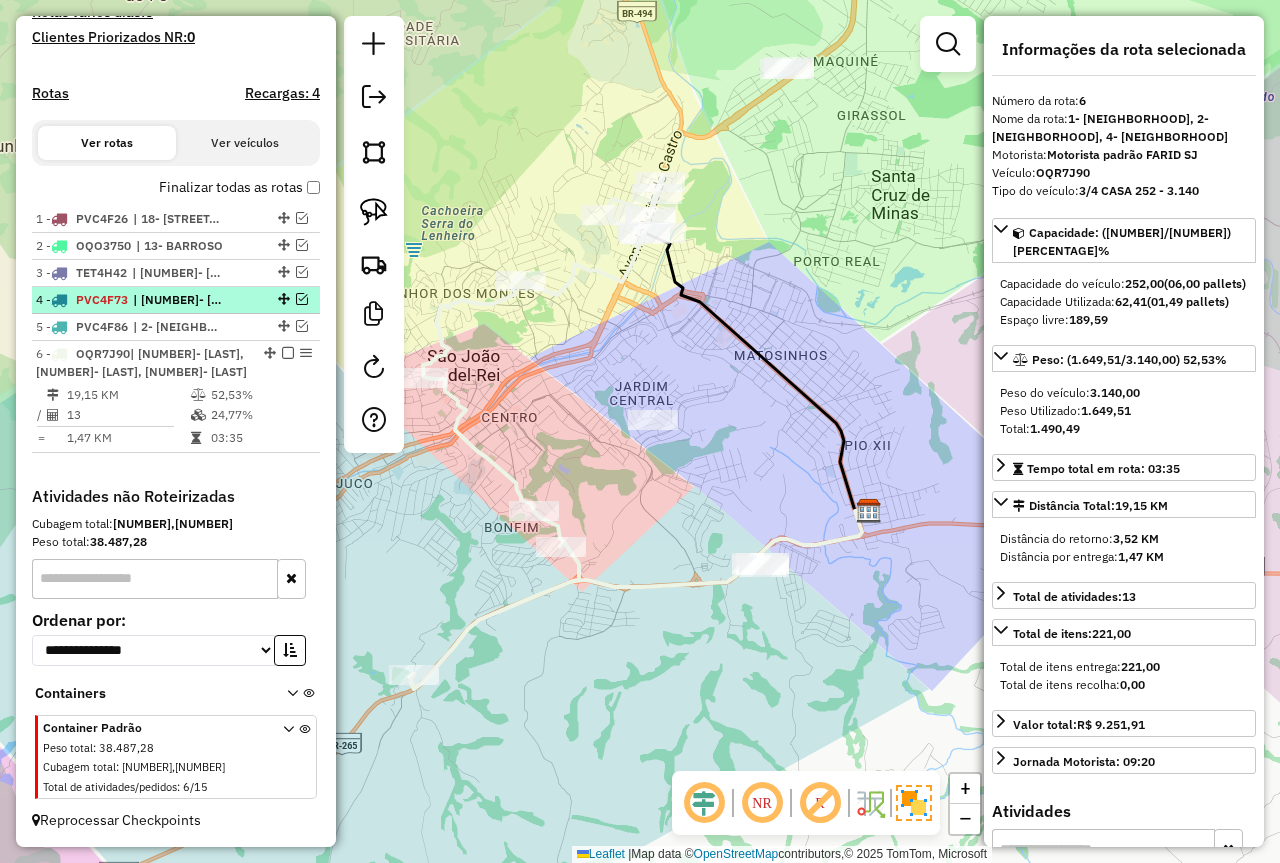 scroll, scrollTop: 499, scrollLeft: 0, axis: vertical 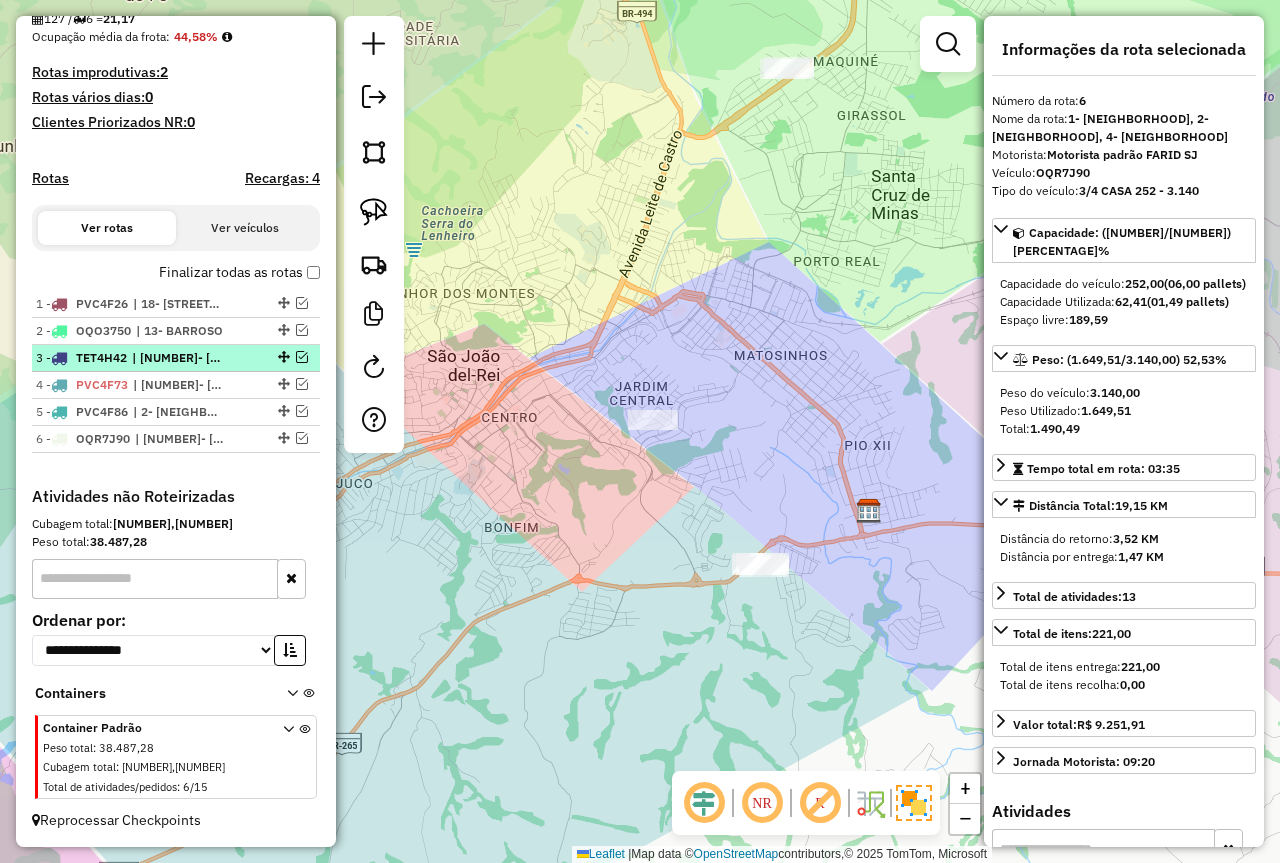 click at bounding box center [302, 357] 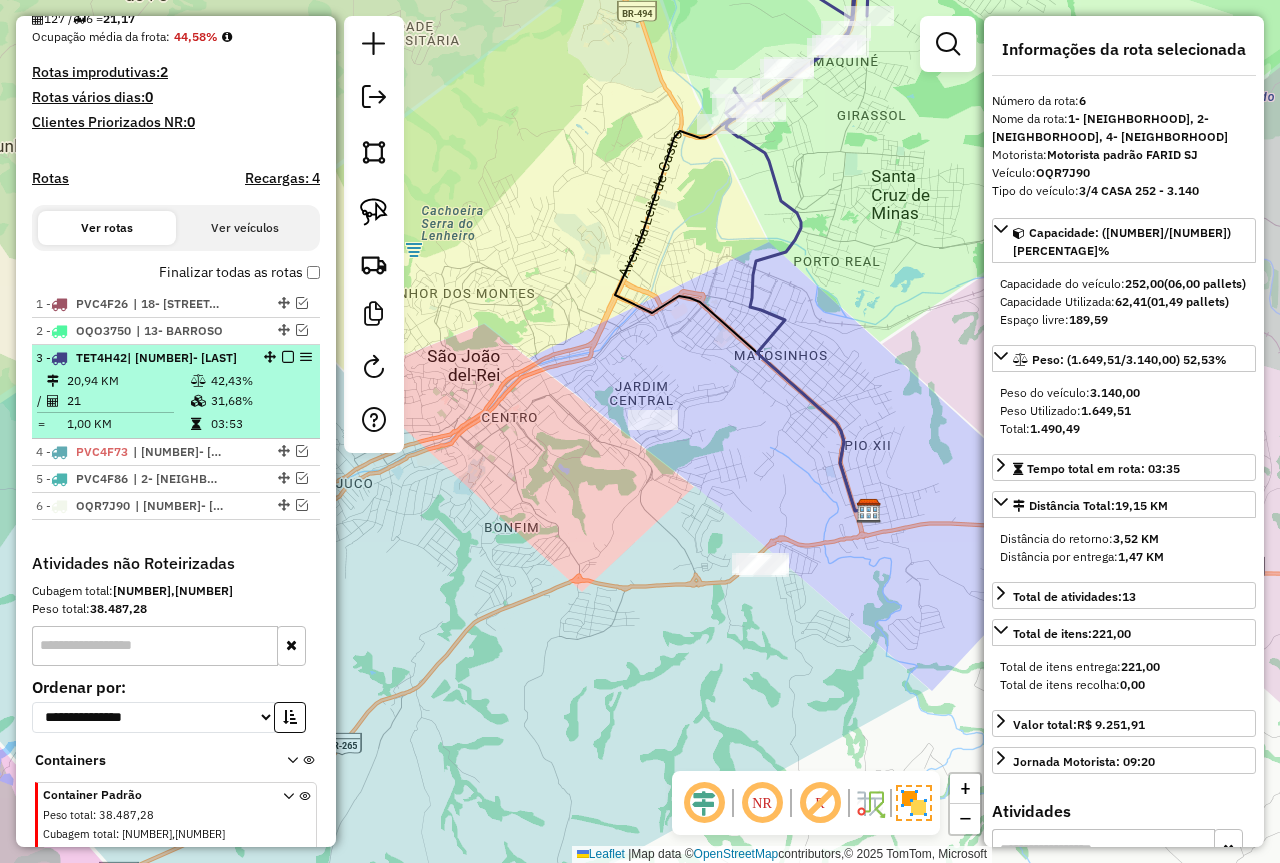 scroll, scrollTop: 566, scrollLeft: 0, axis: vertical 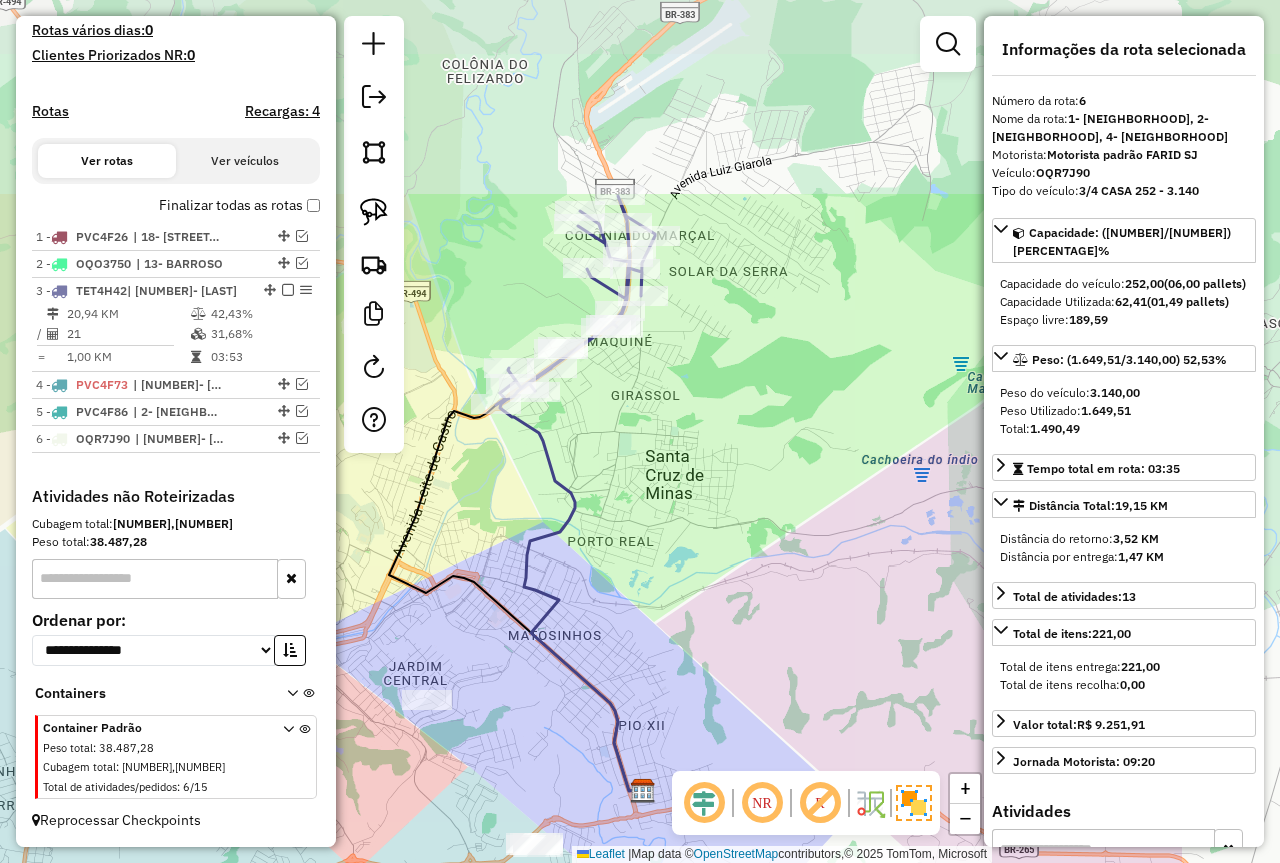 drag, startPoint x: 938, startPoint y: 248, endPoint x: 712, endPoint y: 528, distance: 359.82773 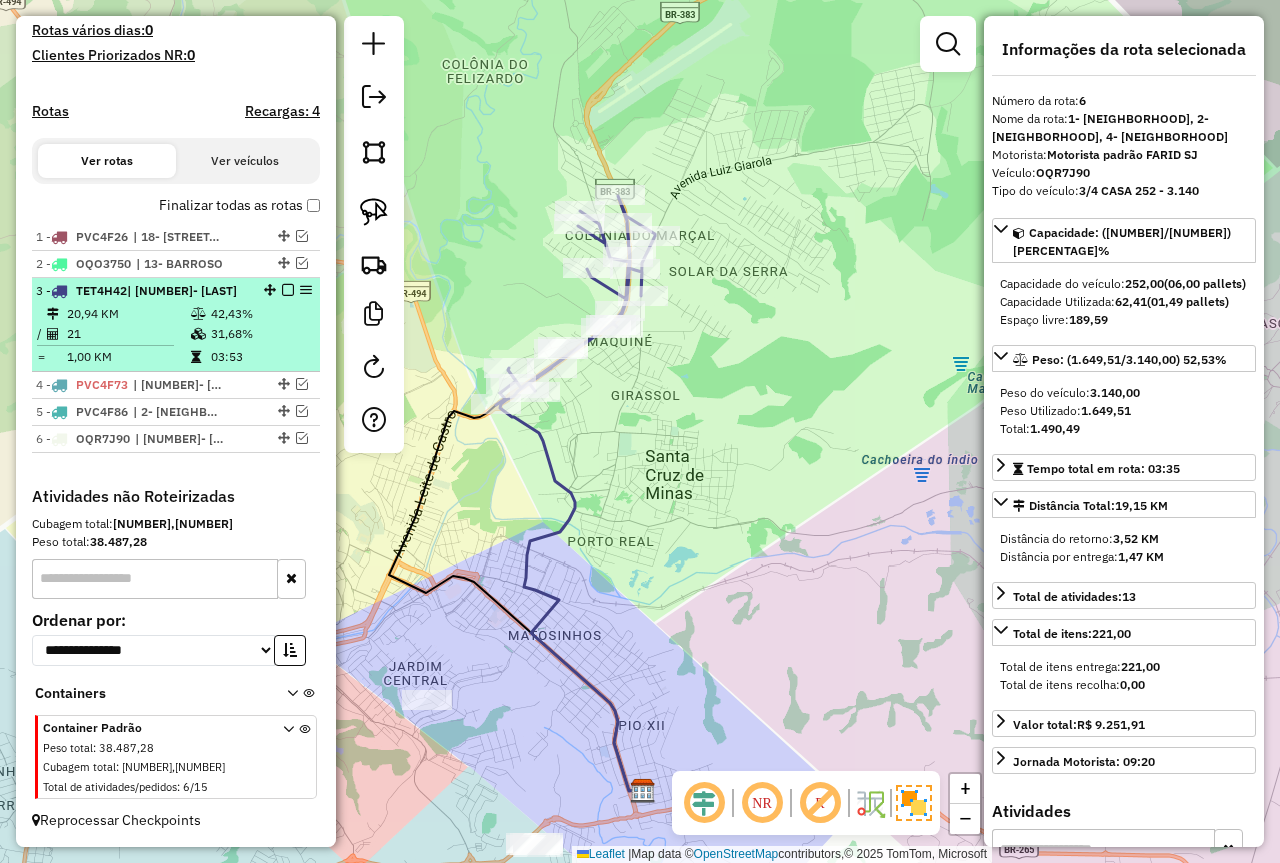 click at bounding box center (288, 290) 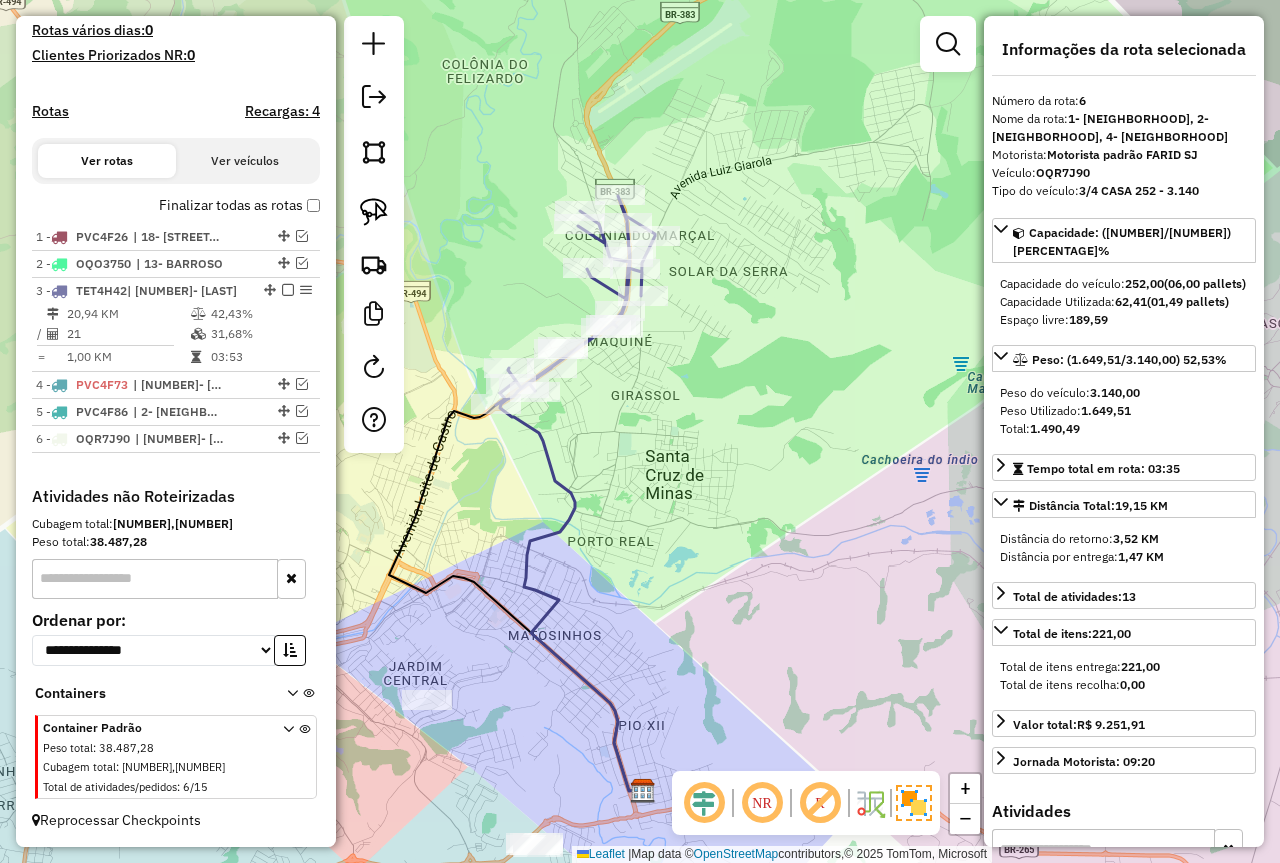 scroll, scrollTop: 499, scrollLeft: 0, axis: vertical 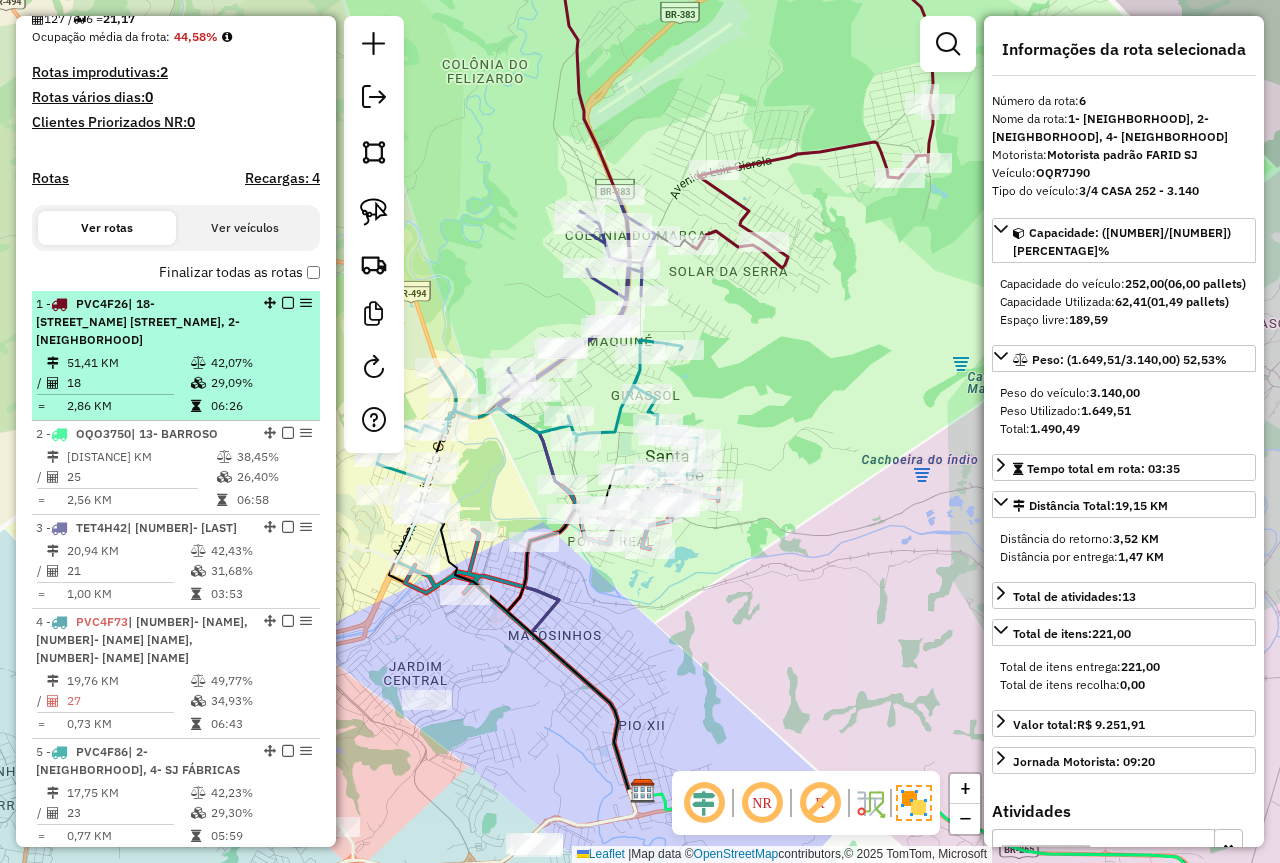 click on "[NUMBER] - [PLACA] | [NUMBER]- [LAST] [LAST], [NUMBER]- [LAST] [LAST]" at bounding box center (142, 322) 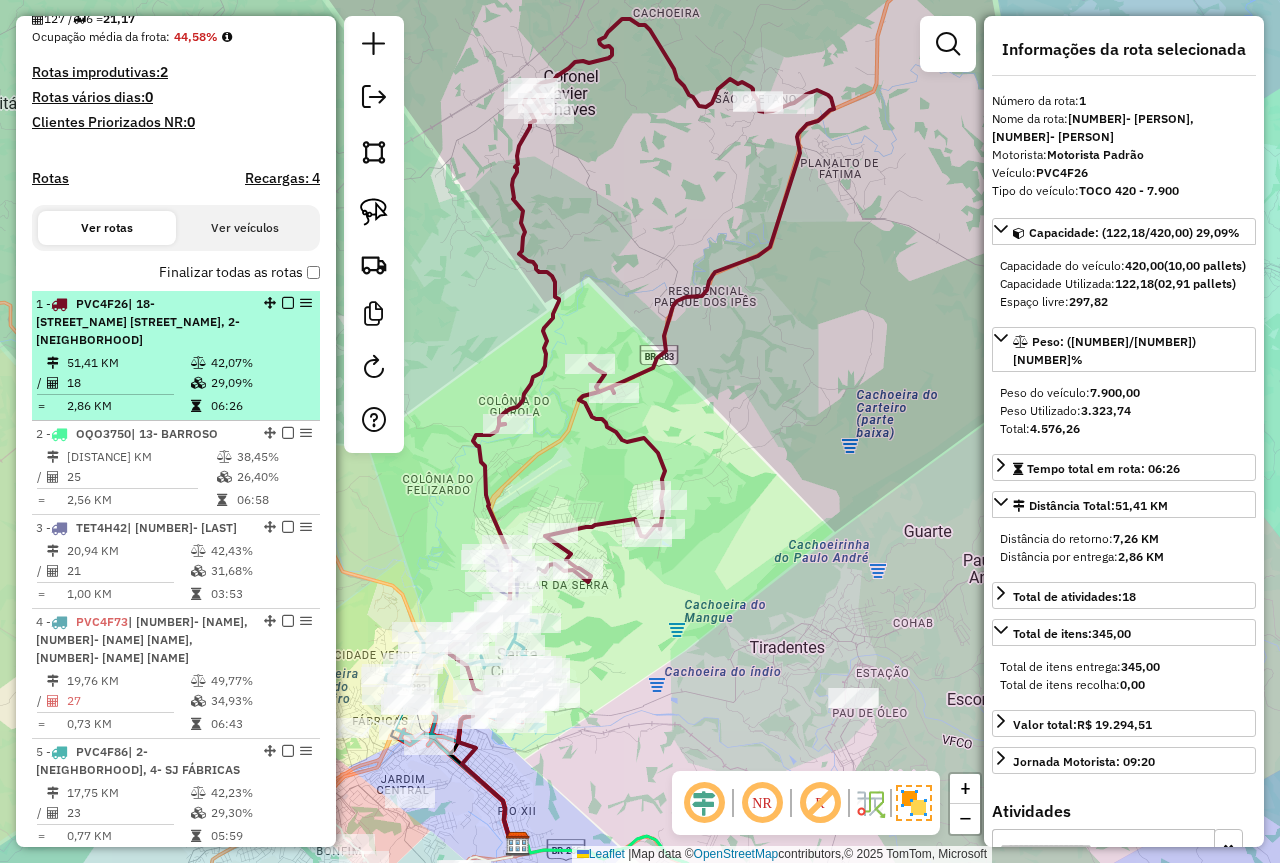 click at bounding box center [288, 303] 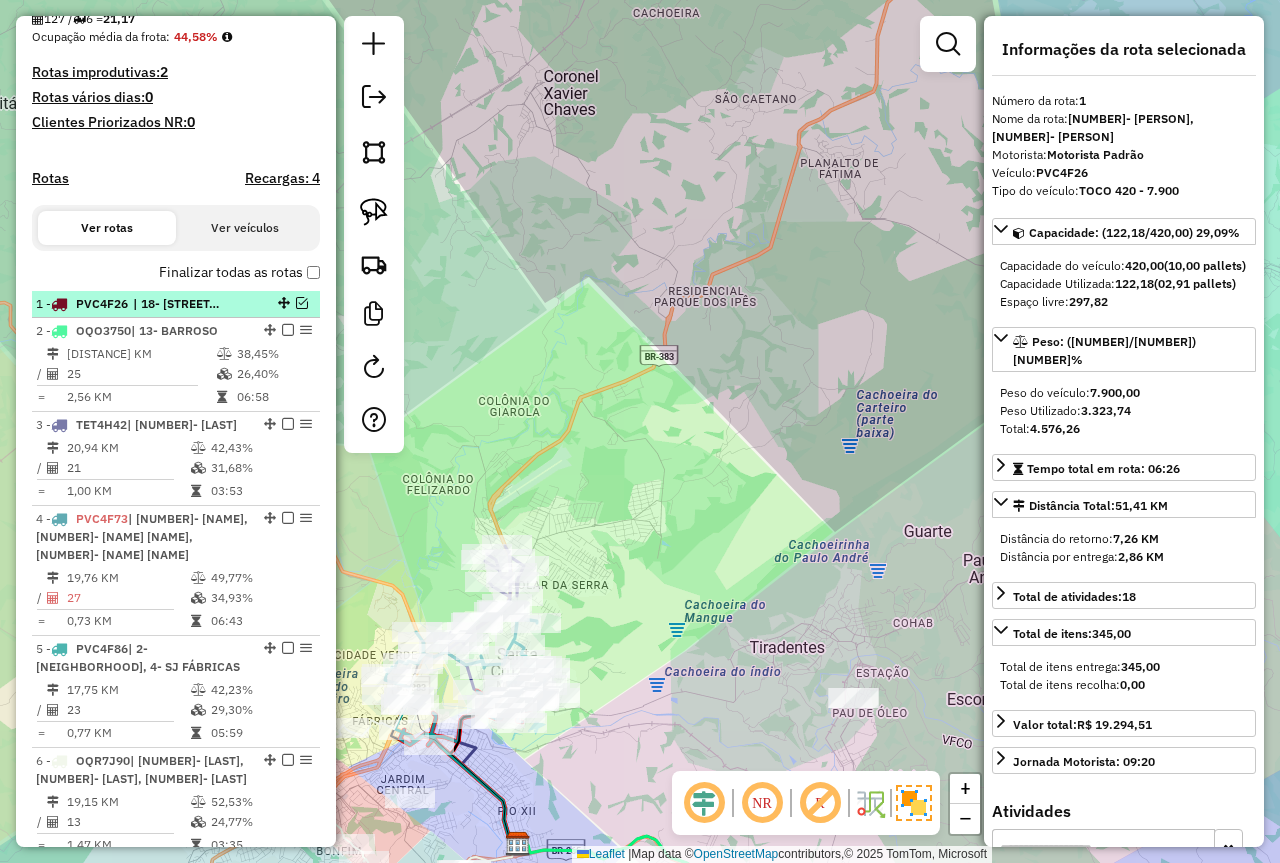 click at bounding box center (302, 303) 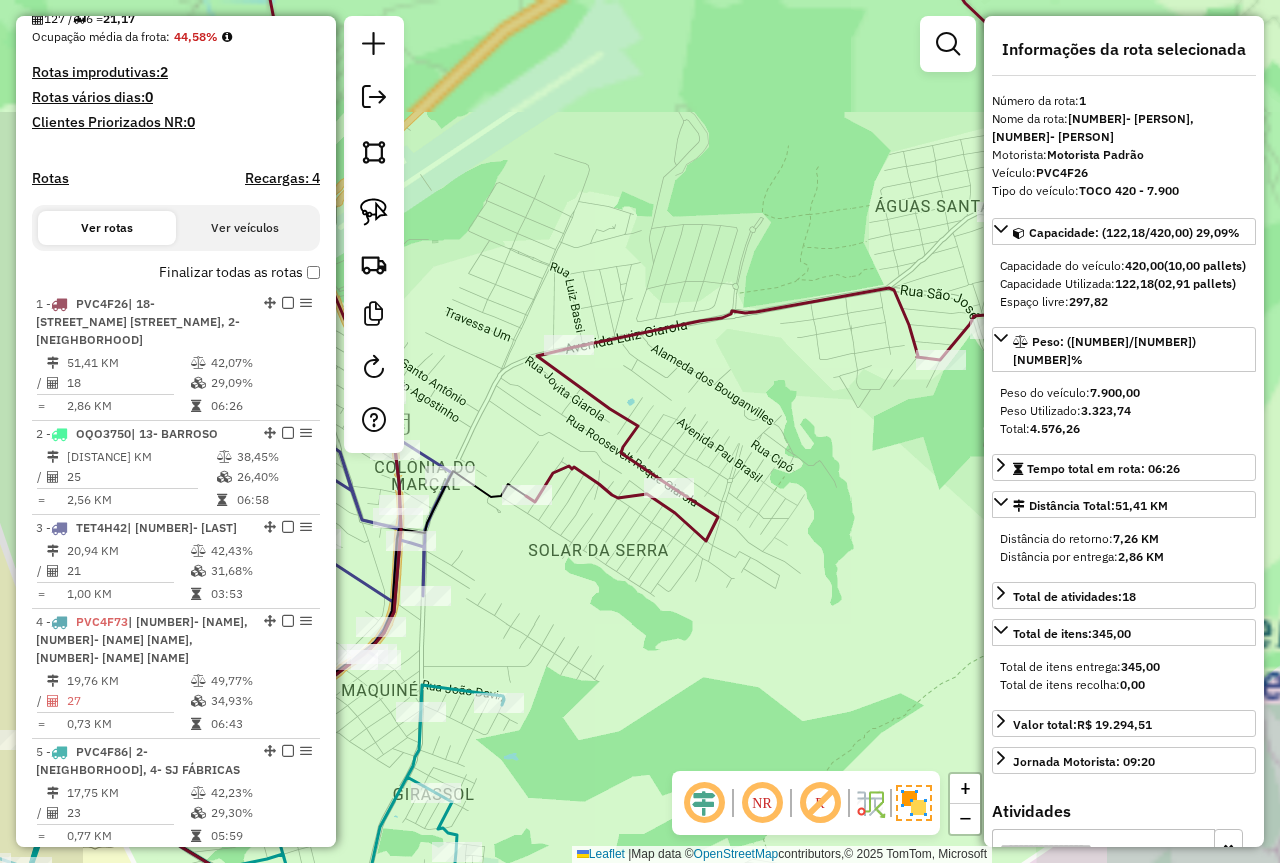 drag, startPoint x: 620, startPoint y: 446, endPoint x: 638, endPoint y: 427, distance: 26.172504 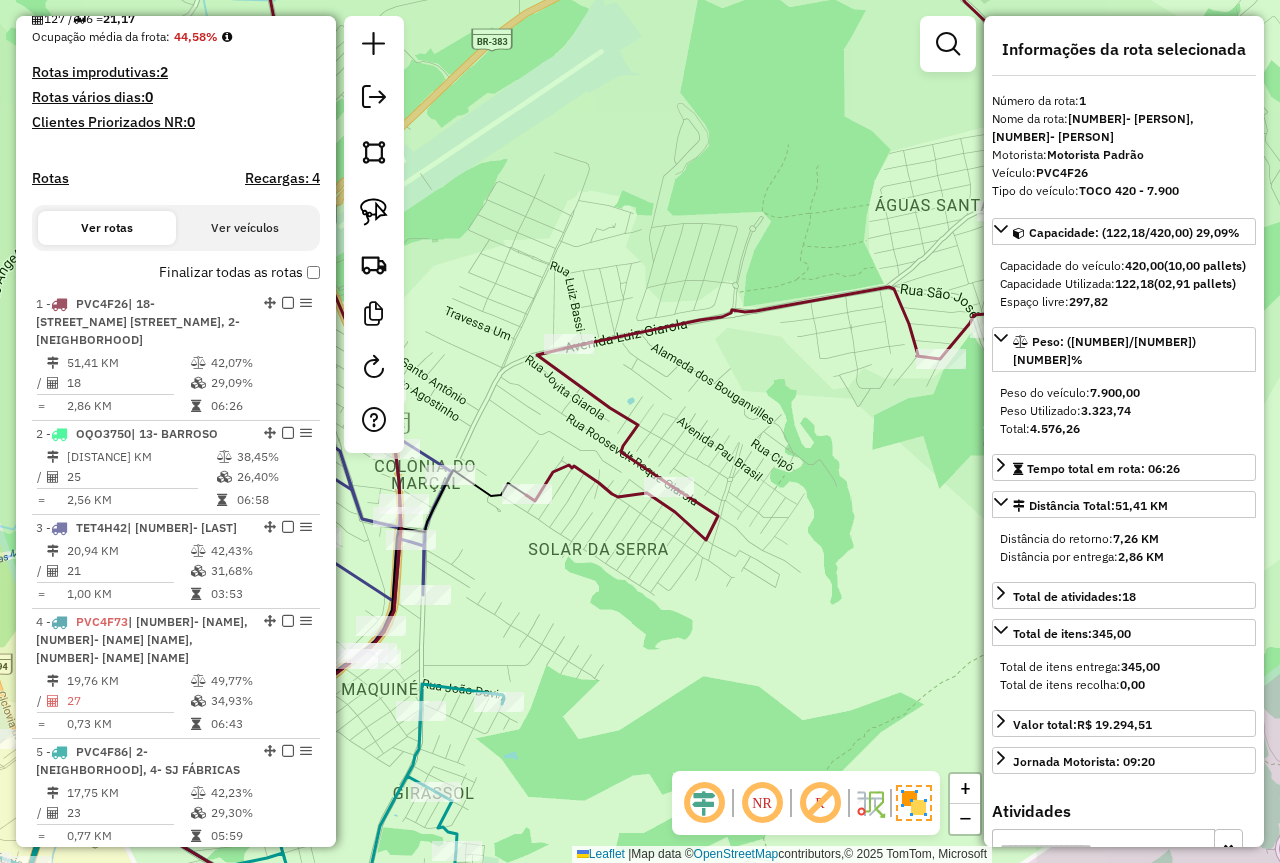click 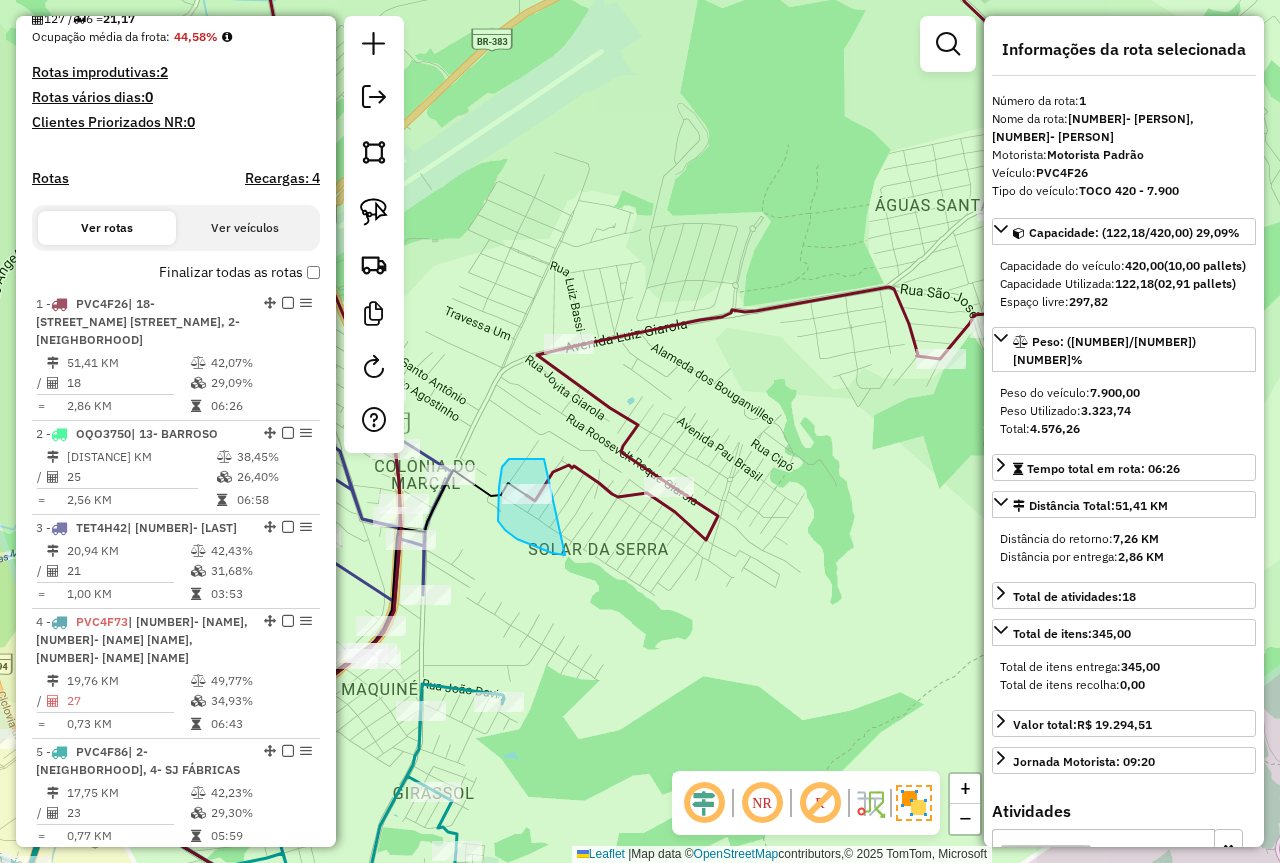 drag, startPoint x: 544, startPoint y: 459, endPoint x: 600, endPoint y: 554, distance: 110.276924 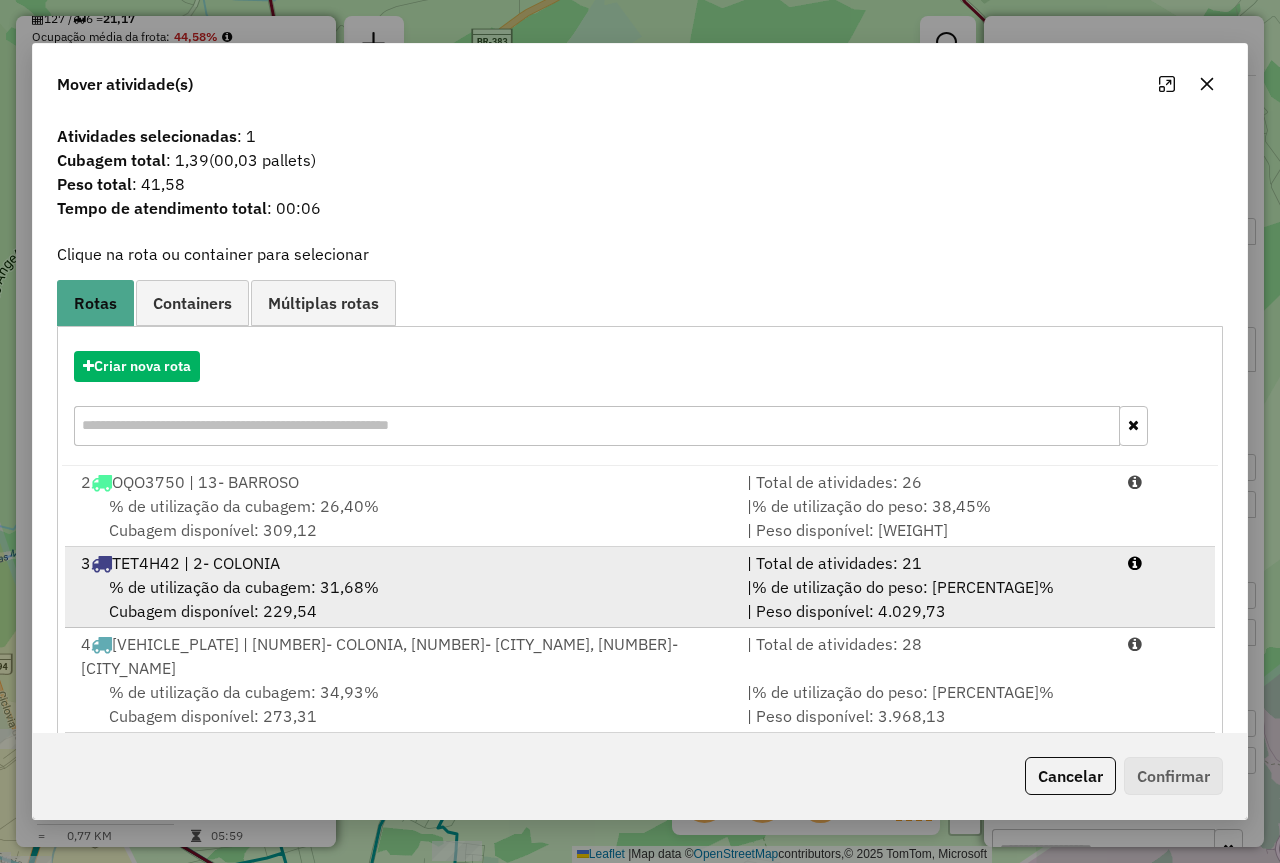 click on "% de utilização do peso: [PERCENTAGE]%" at bounding box center (903, 587) 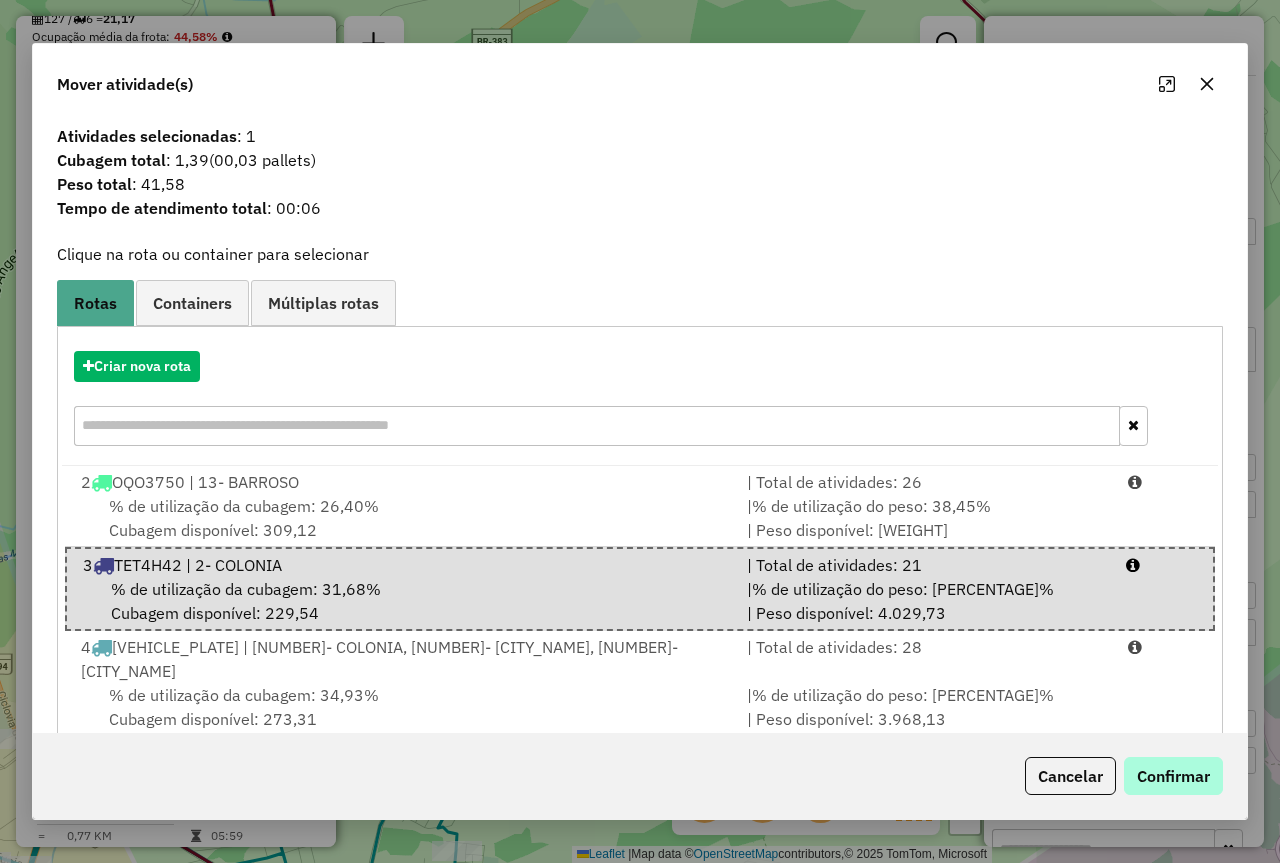 drag, startPoint x: 1157, startPoint y: 757, endPoint x: 1166, endPoint y: 762, distance: 10.29563 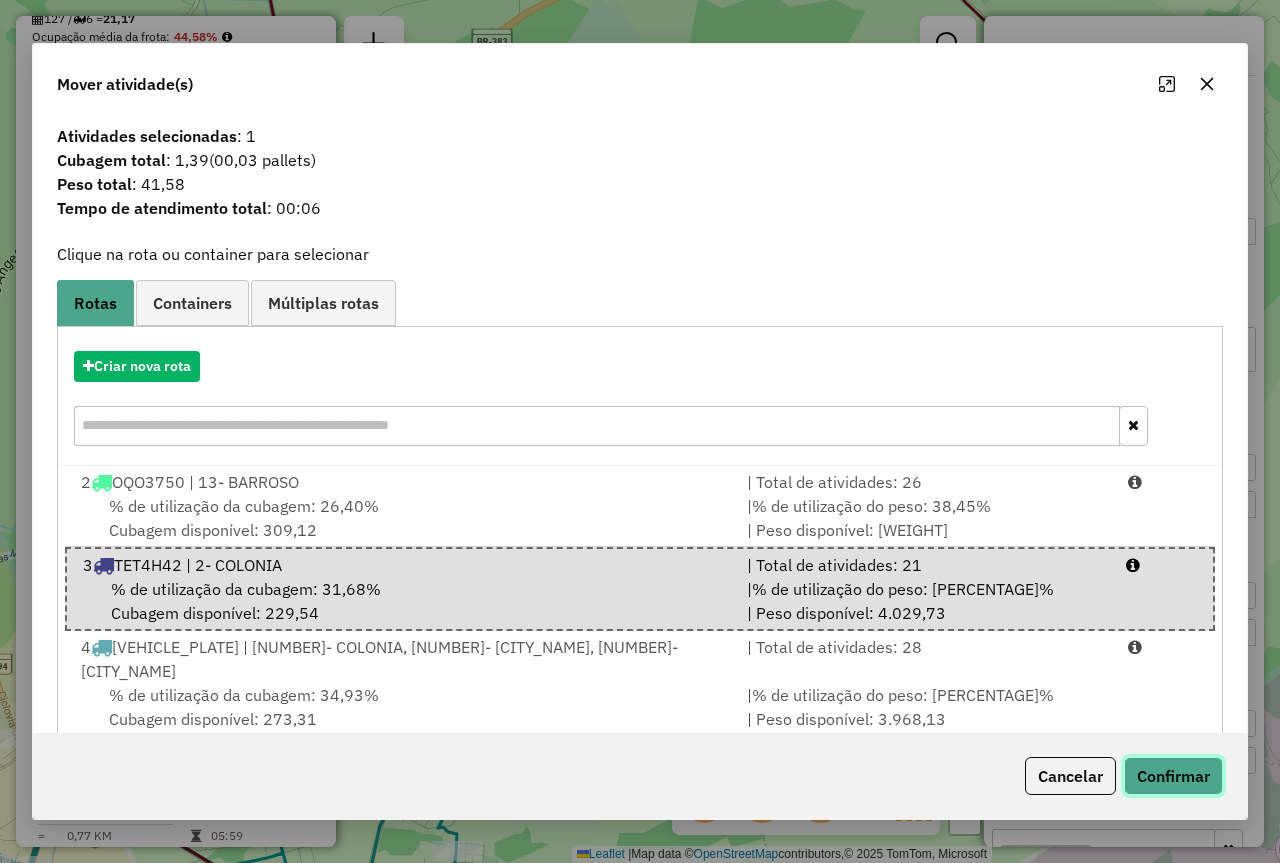 click on "Confirmar" 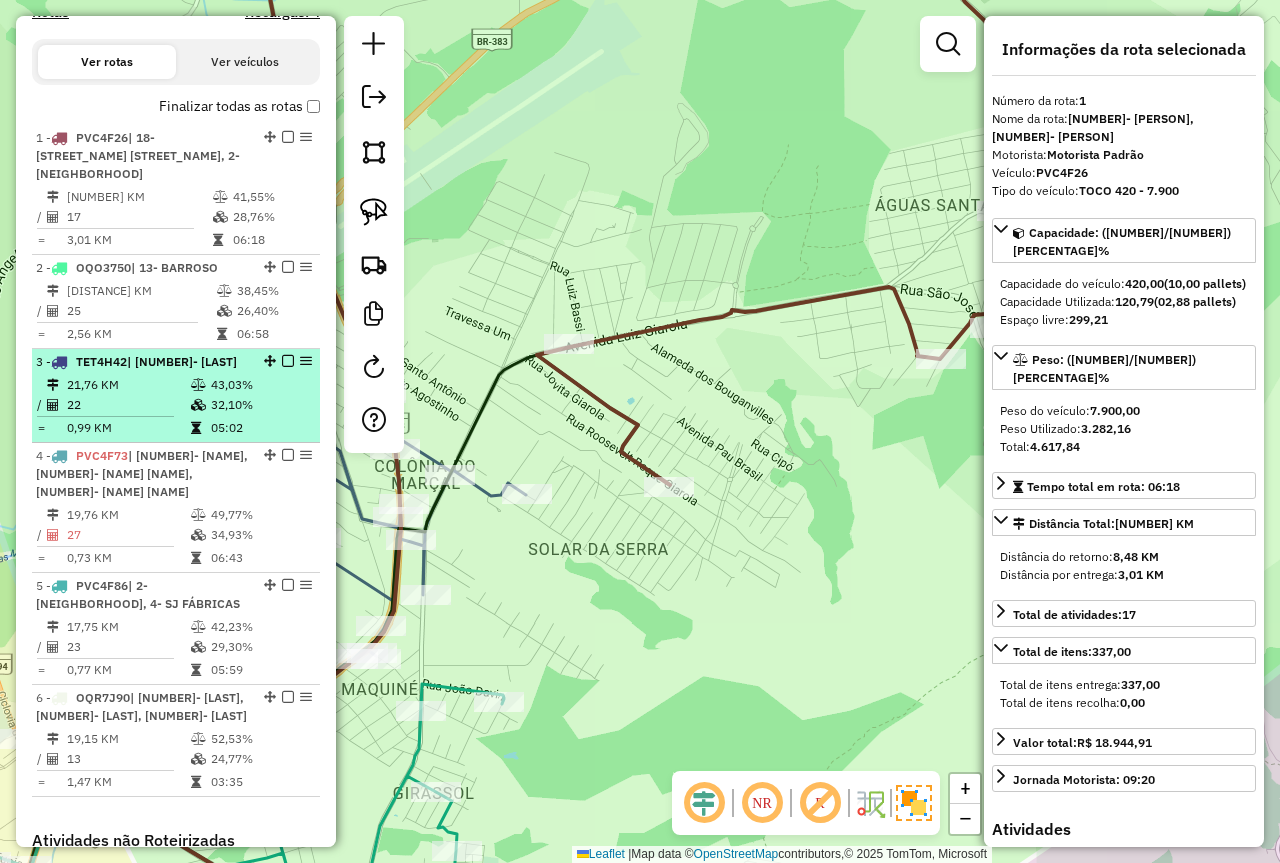 scroll, scrollTop: 574, scrollLeft: 0, axis: vertical 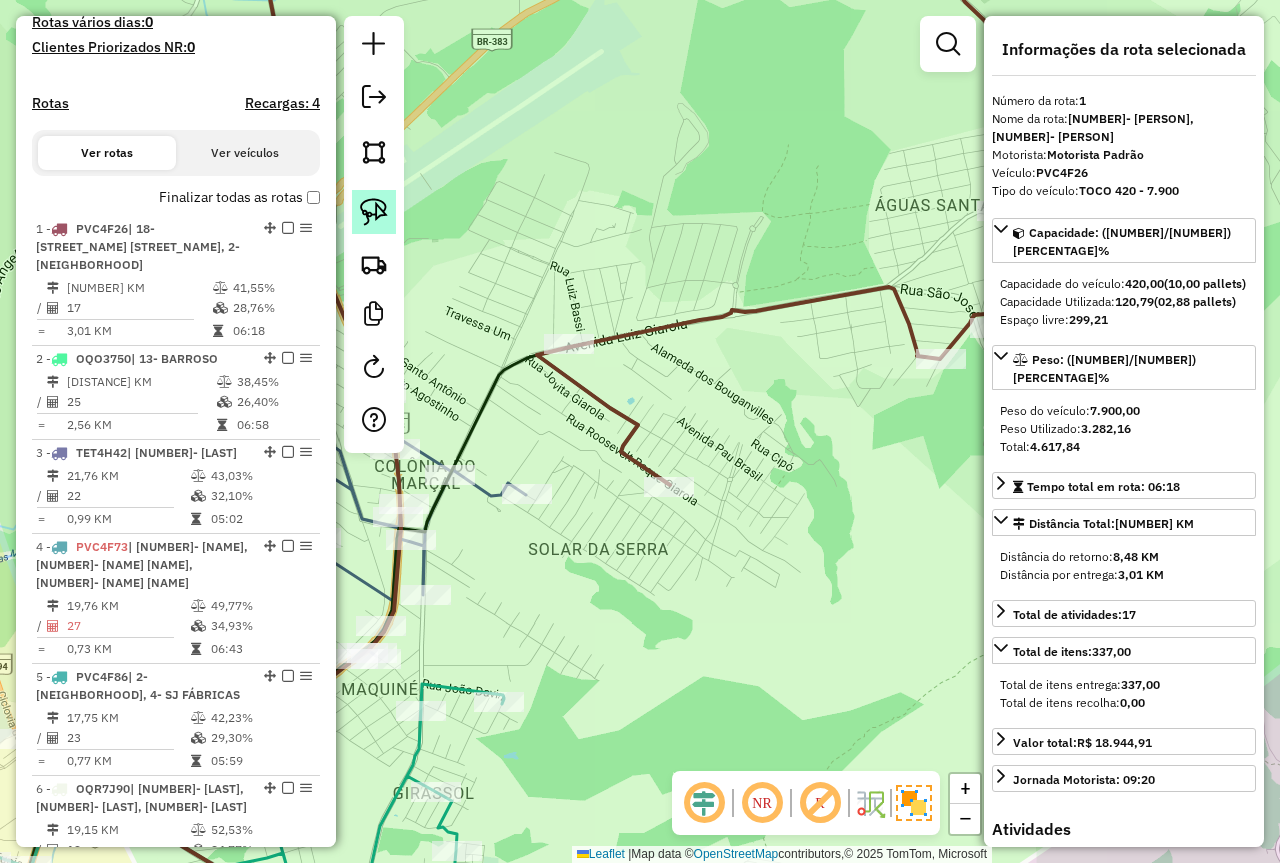 click 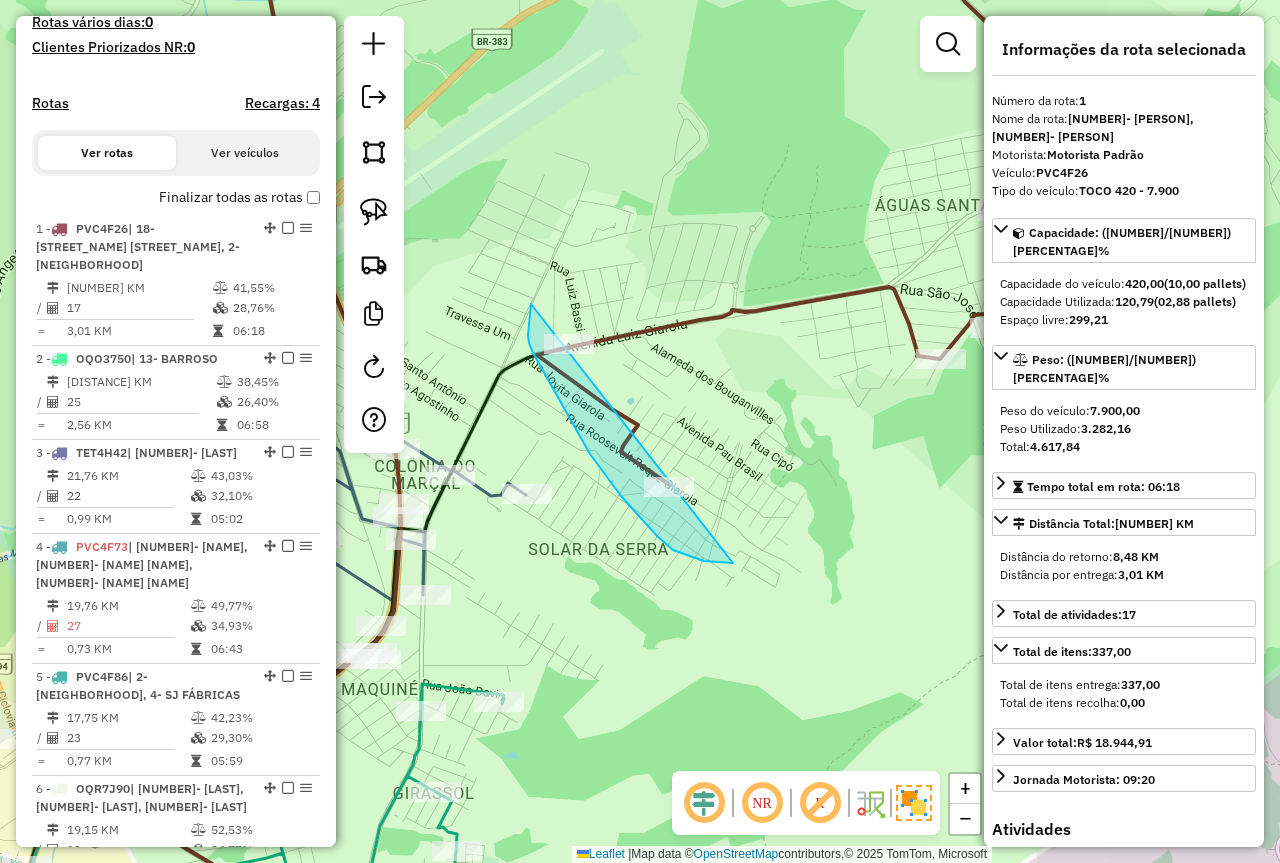drag, startPoint x: 531, startPoint y: 304, endPoint x: 763, endPoint y: 490, distance: 297.355 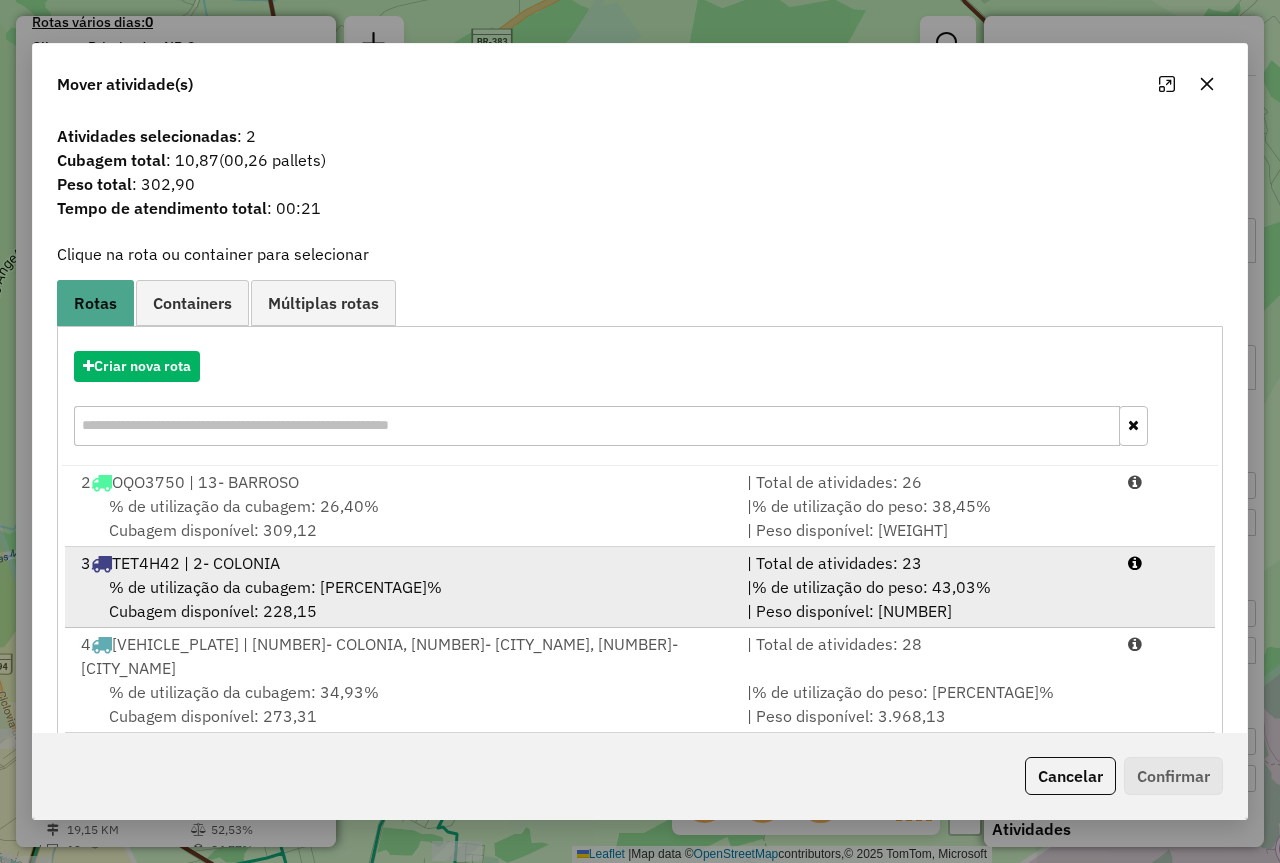 click on "| % de utilização do peso: [NUMBER]% | Peso disponível: [NUMBER]" at bounding box center [925, 599] 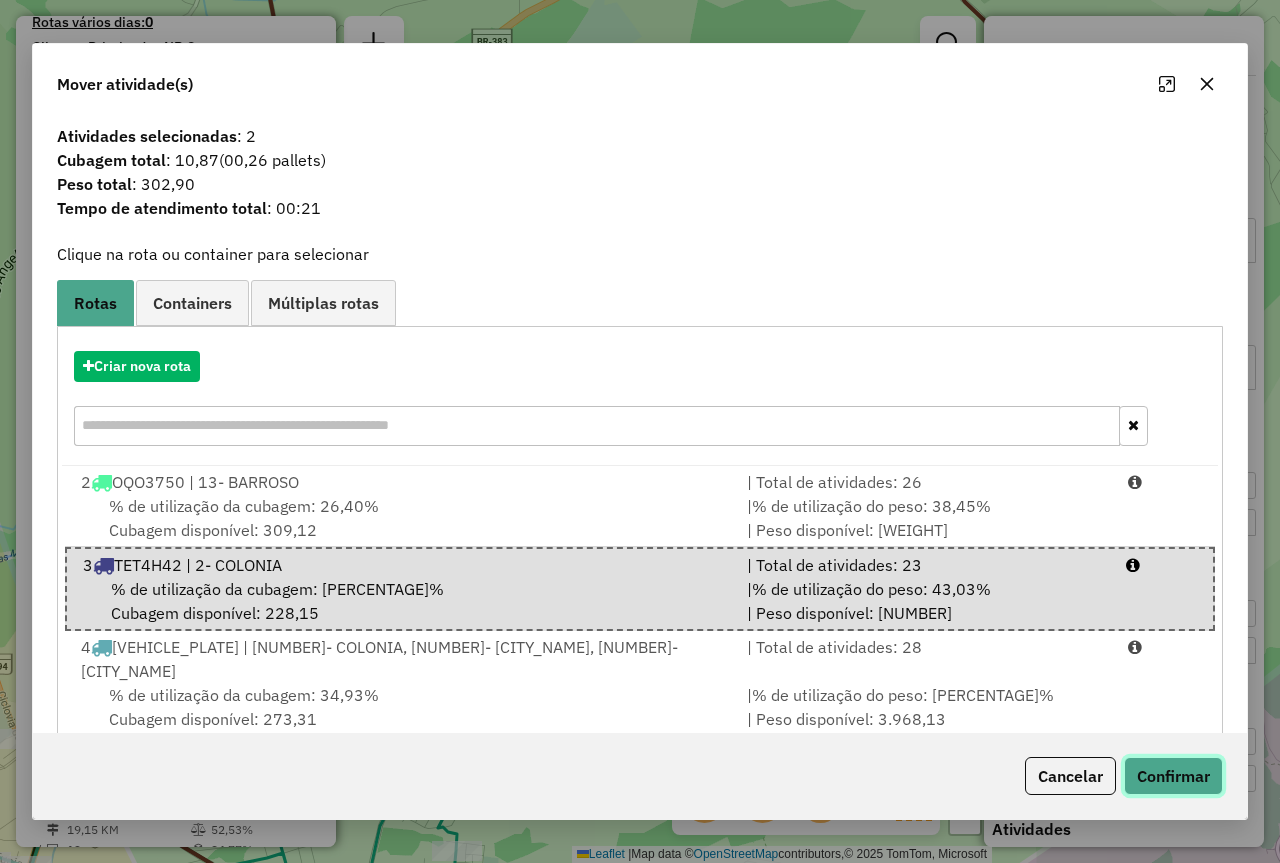click on "Confirmar" 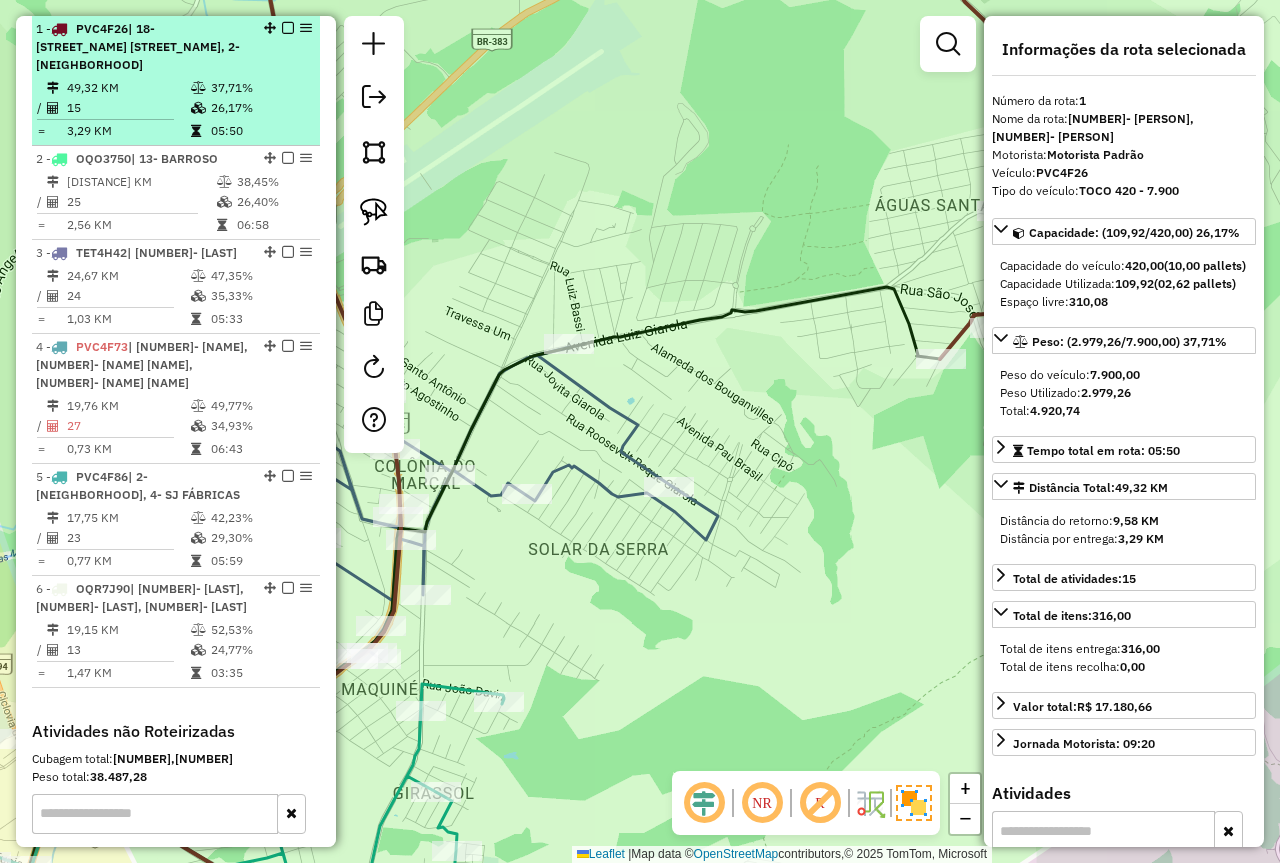 scroll, scrollTop: 474, scrollLeft: 0, axis: vertical 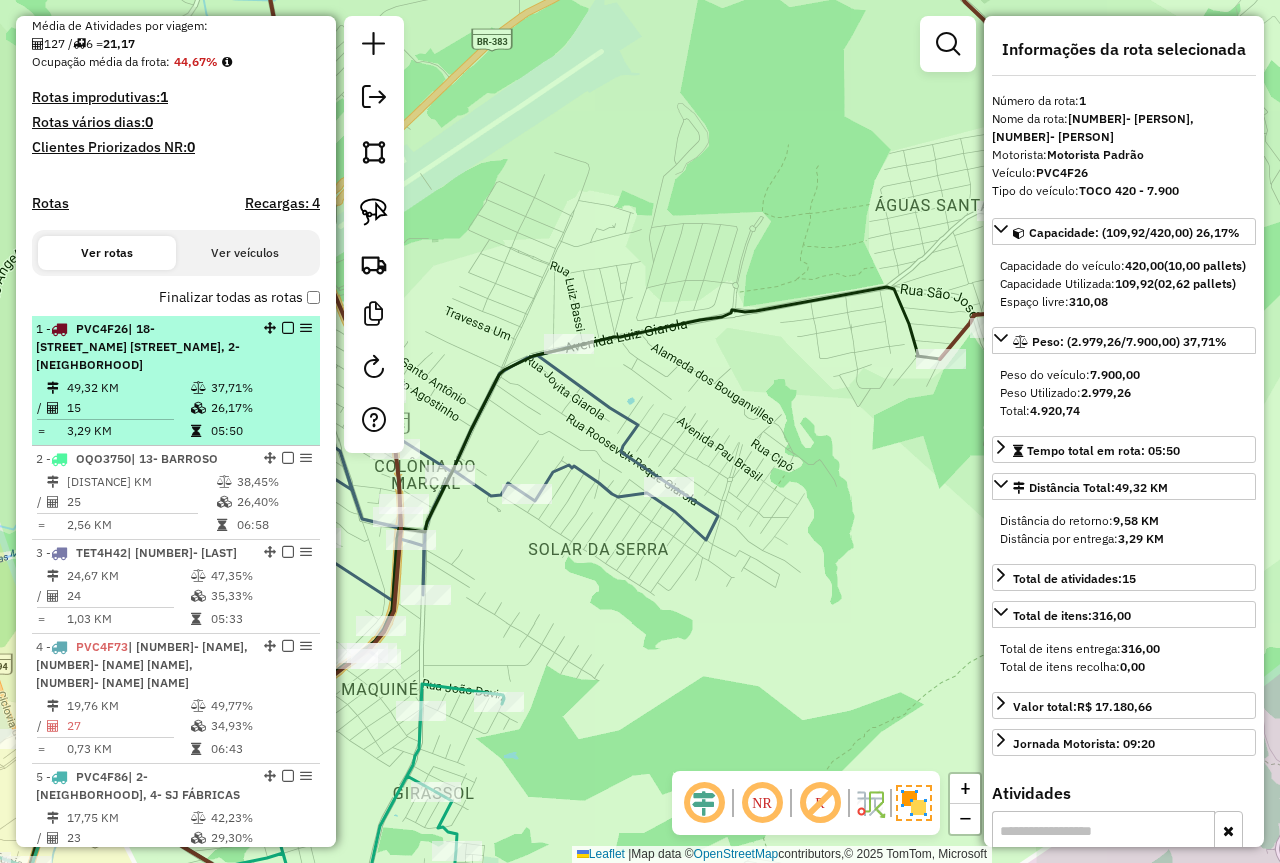 click on "37,71%" at bounding box center [260, 388] 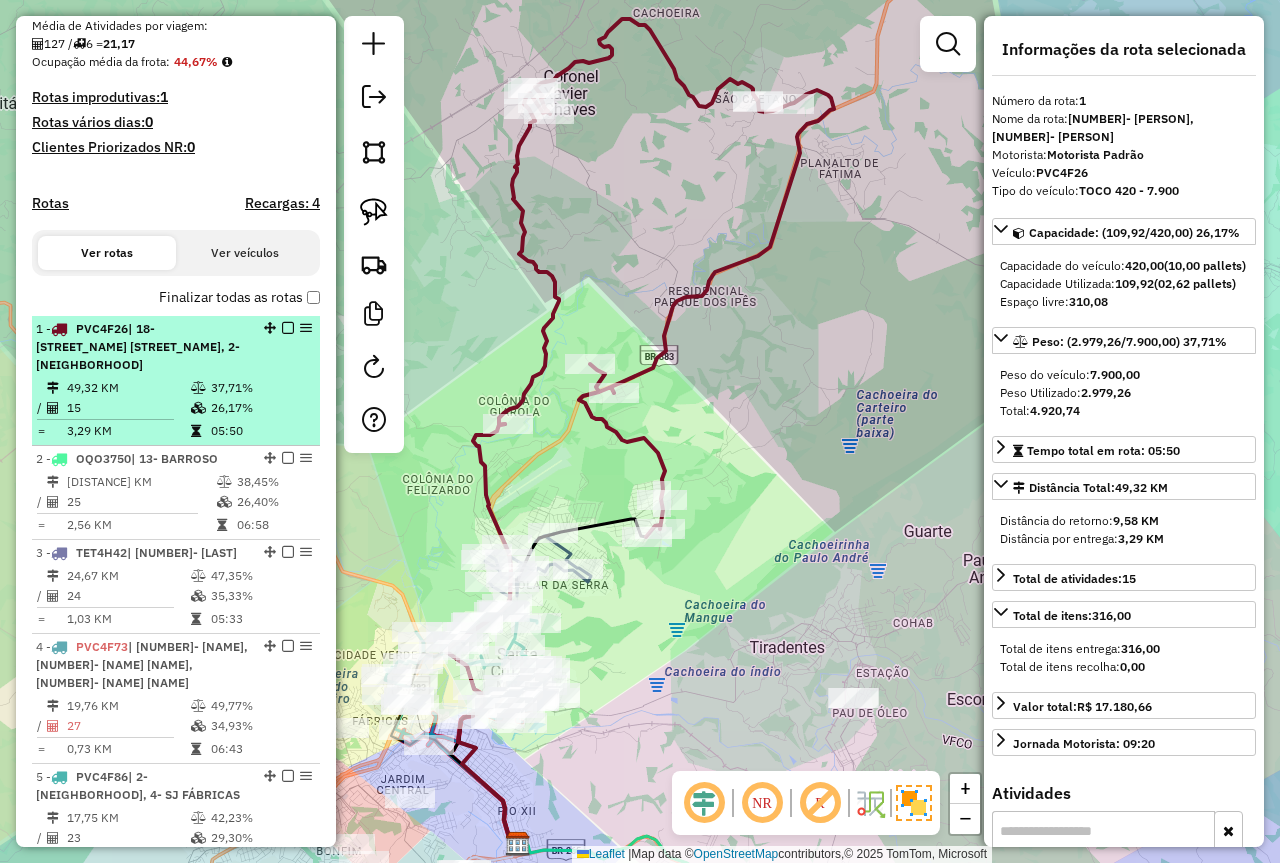 click at bounding box center [288, 328] 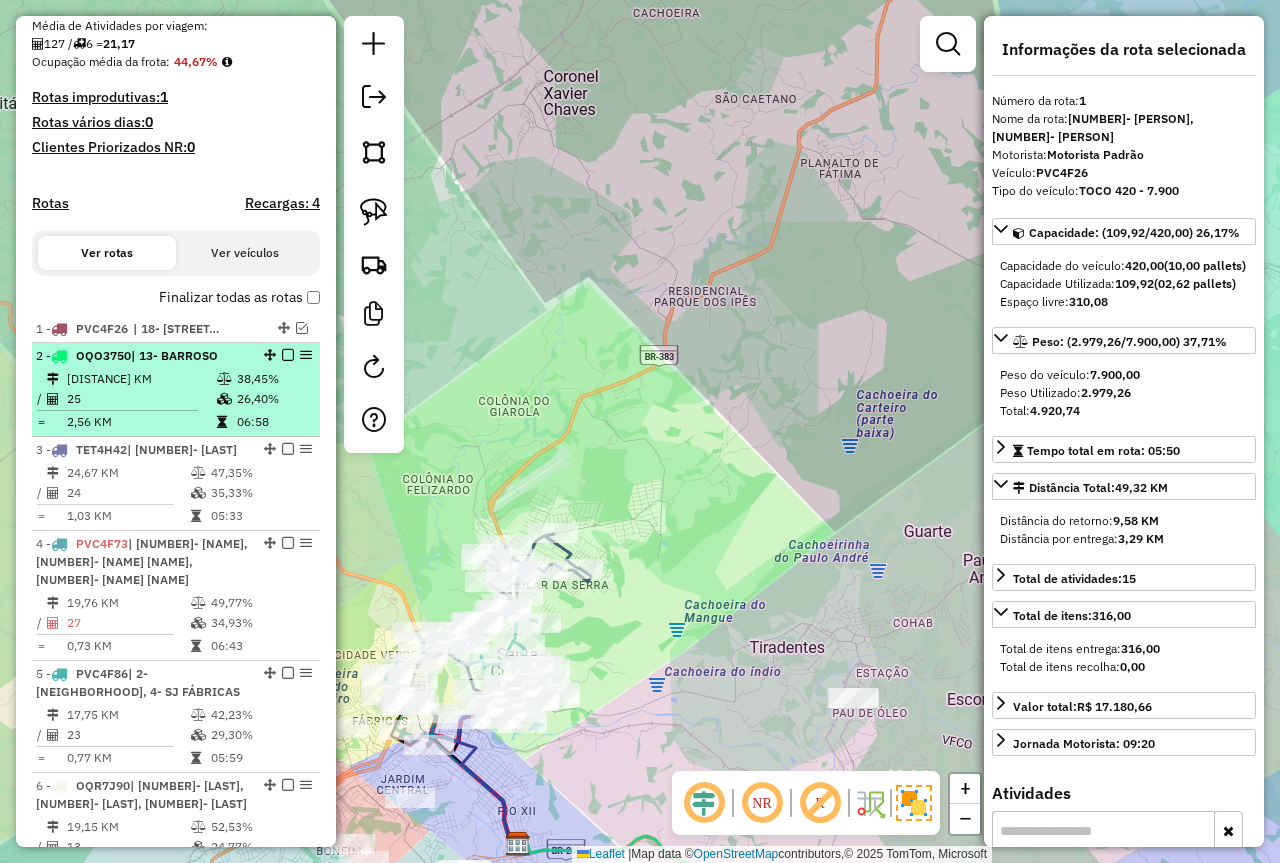 click on "38,45%" at bounding box center [274, 379] 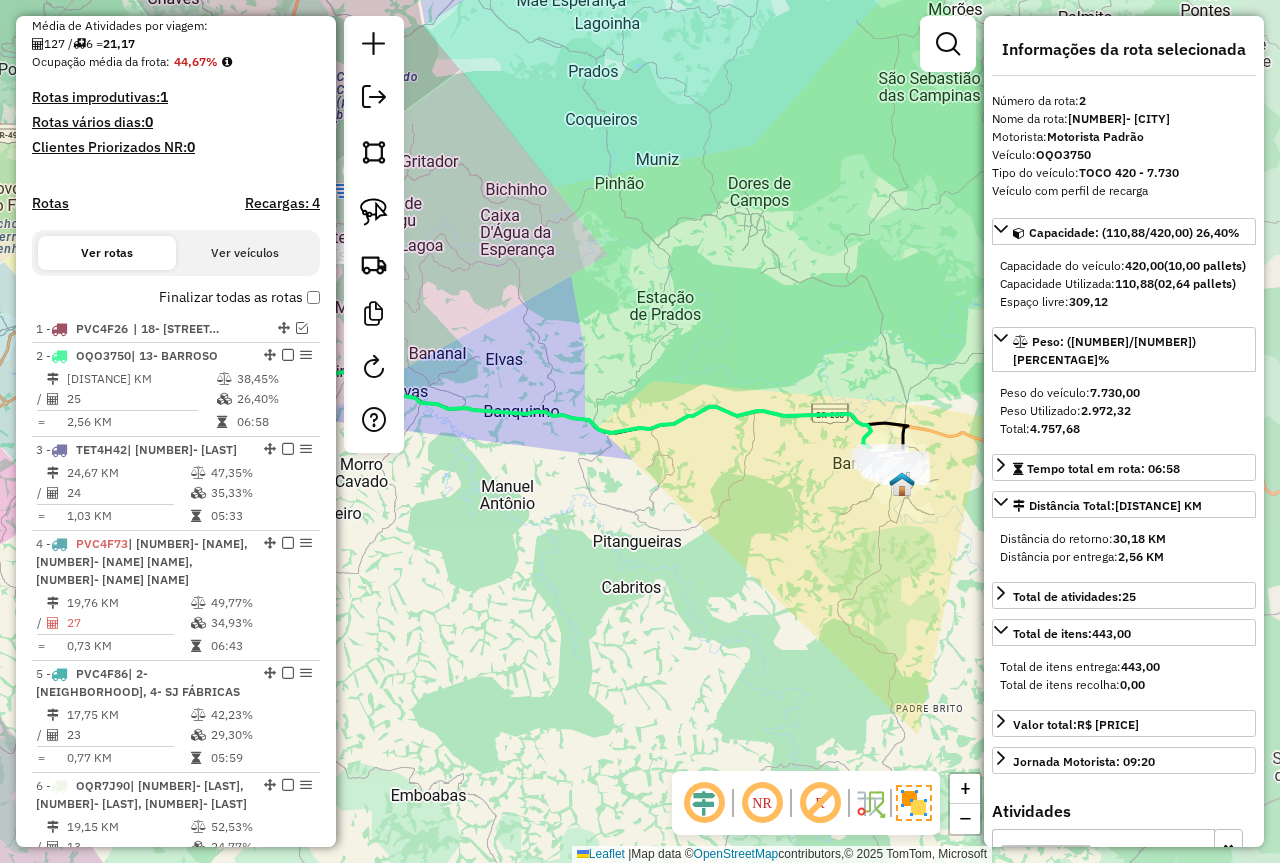 drag, startPoint x: 509, startPoint y: 347, endPoint x: 682, endPoint y: 333, distance: 173.56555 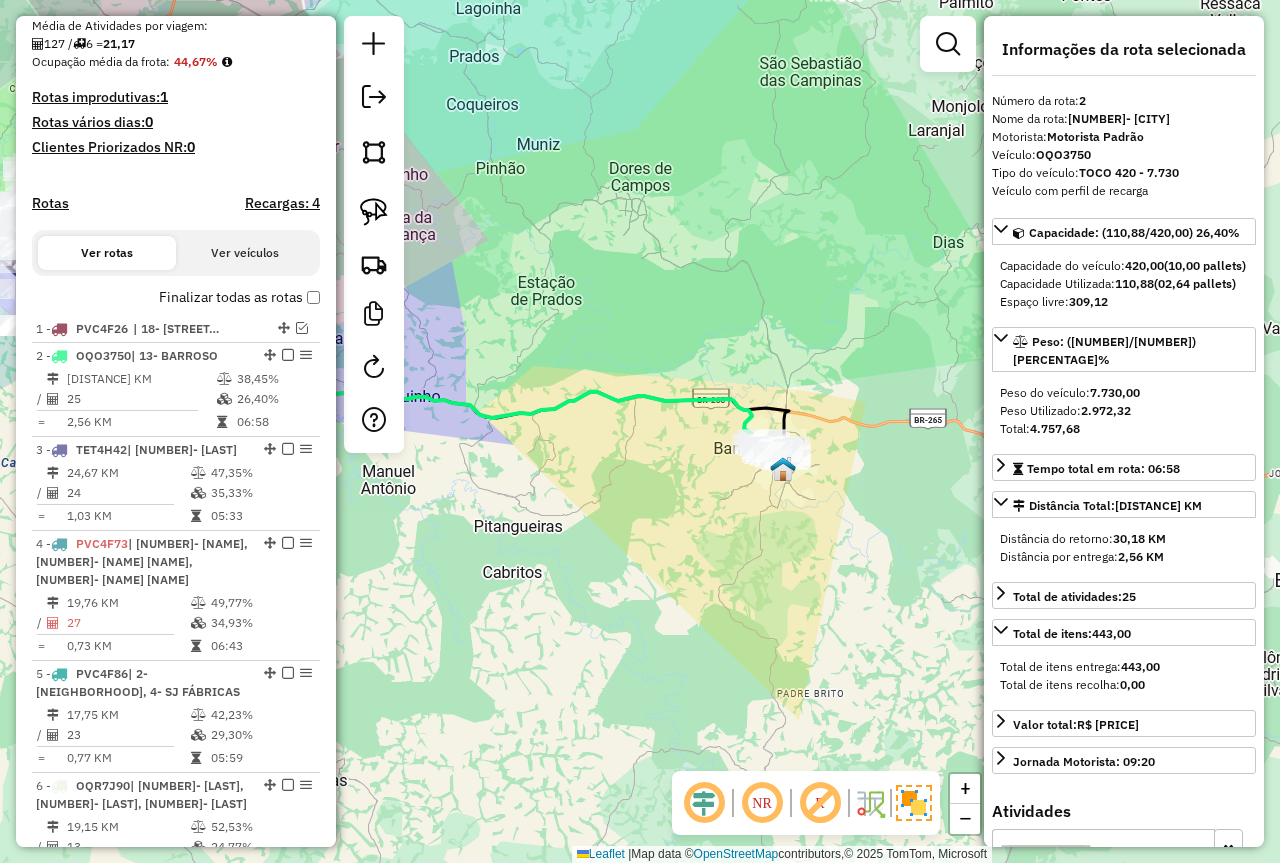 drag, startPoint x: 673, startPoint y: 322, endPoint x: 590, endPoint y: 312, distance: 83.60024 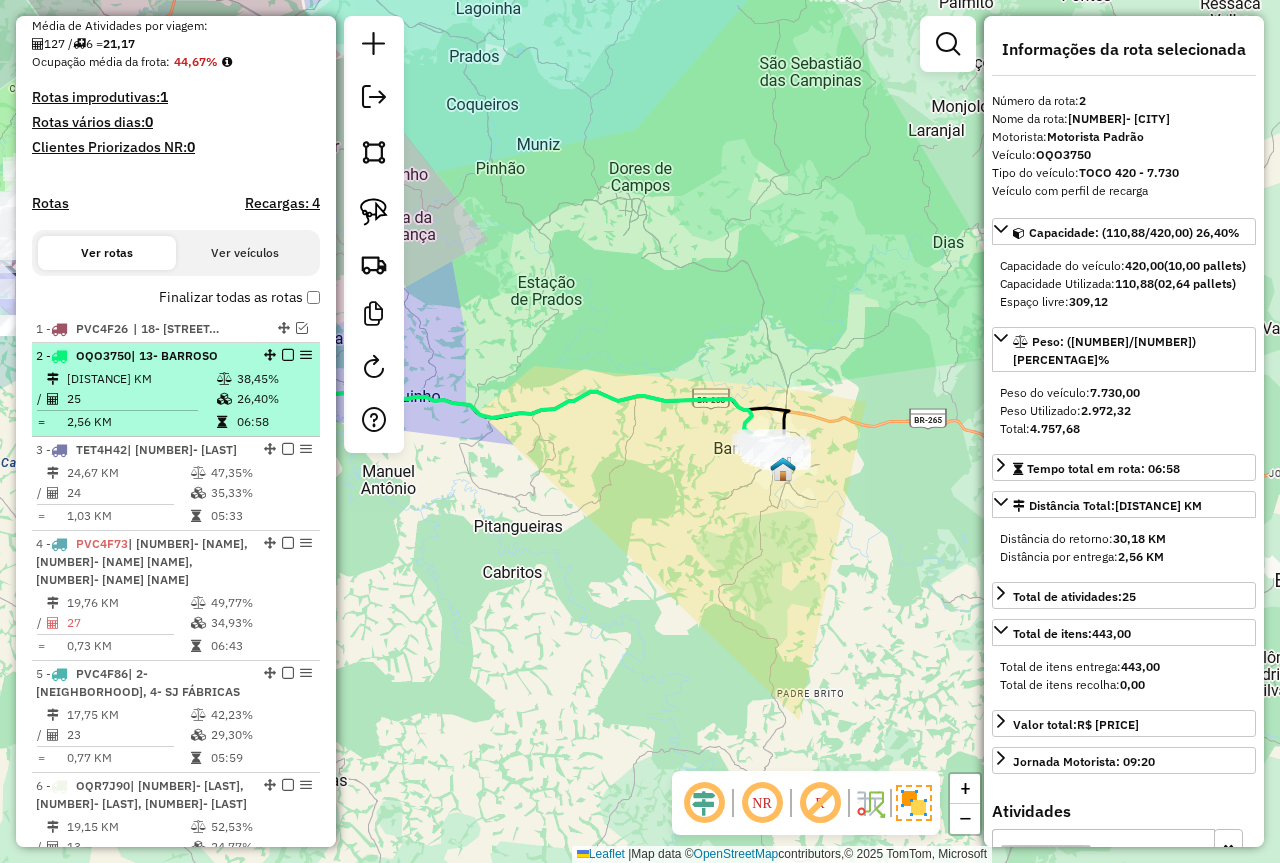 click at bounding box center (288, 355) 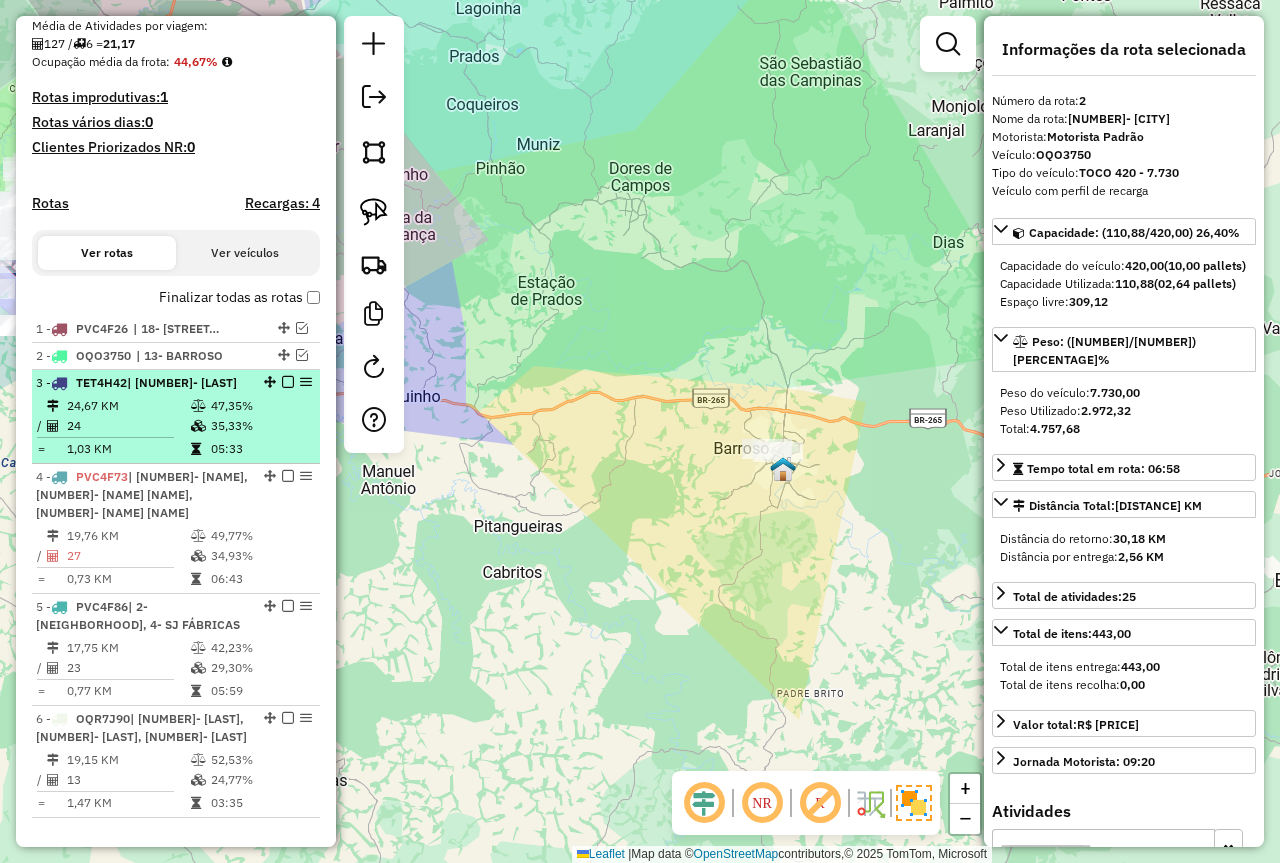 click at bounding box center [198, 406] 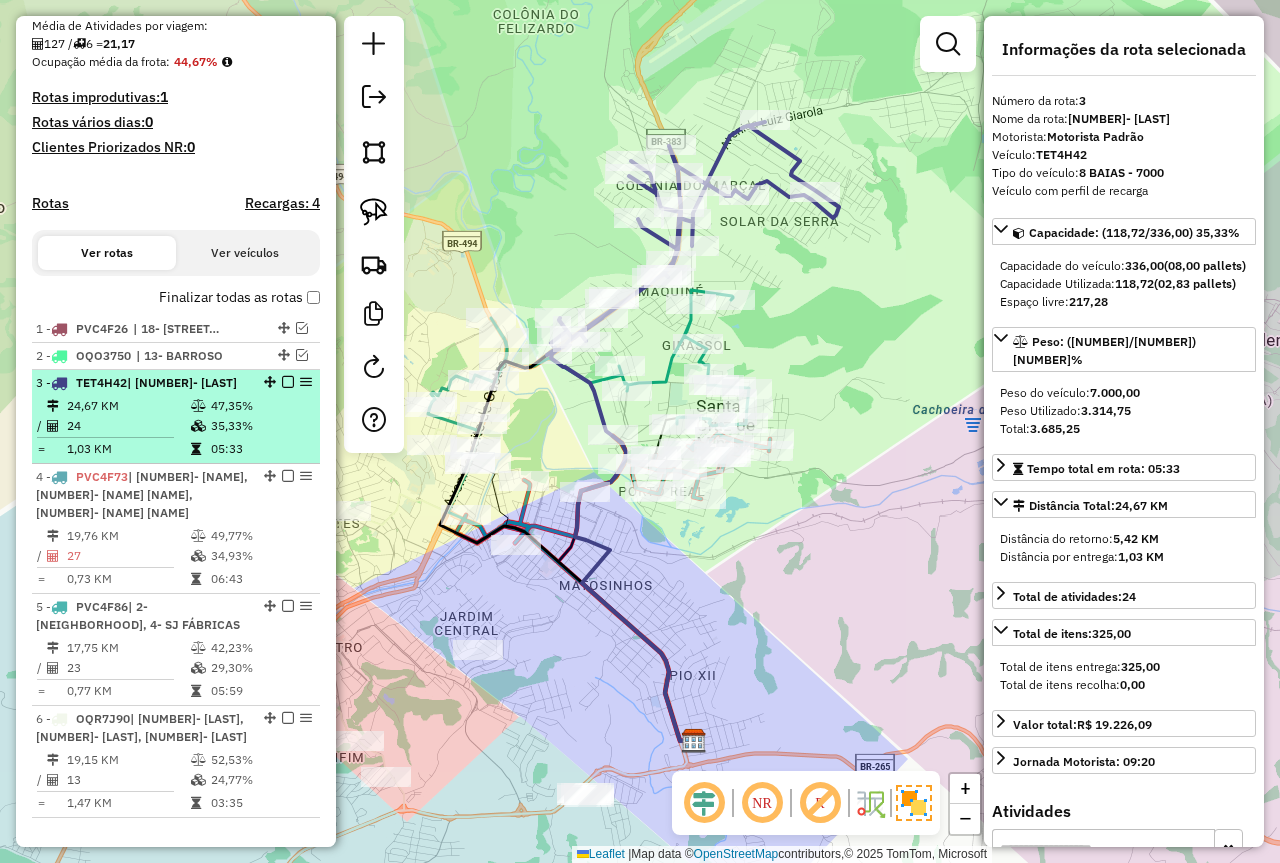 click at bounding box center (288, 382) 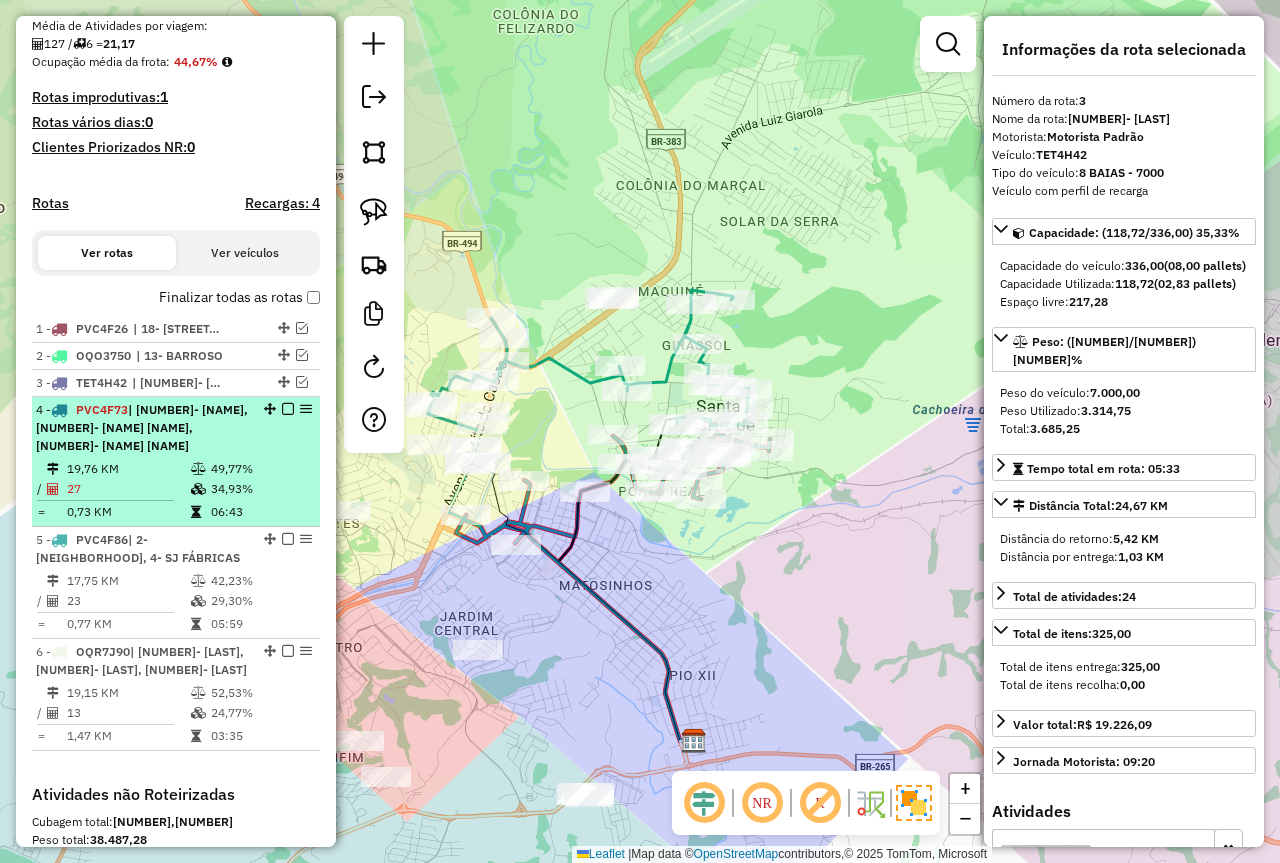click on "19,76 KM" at bounding box center [128, 469] 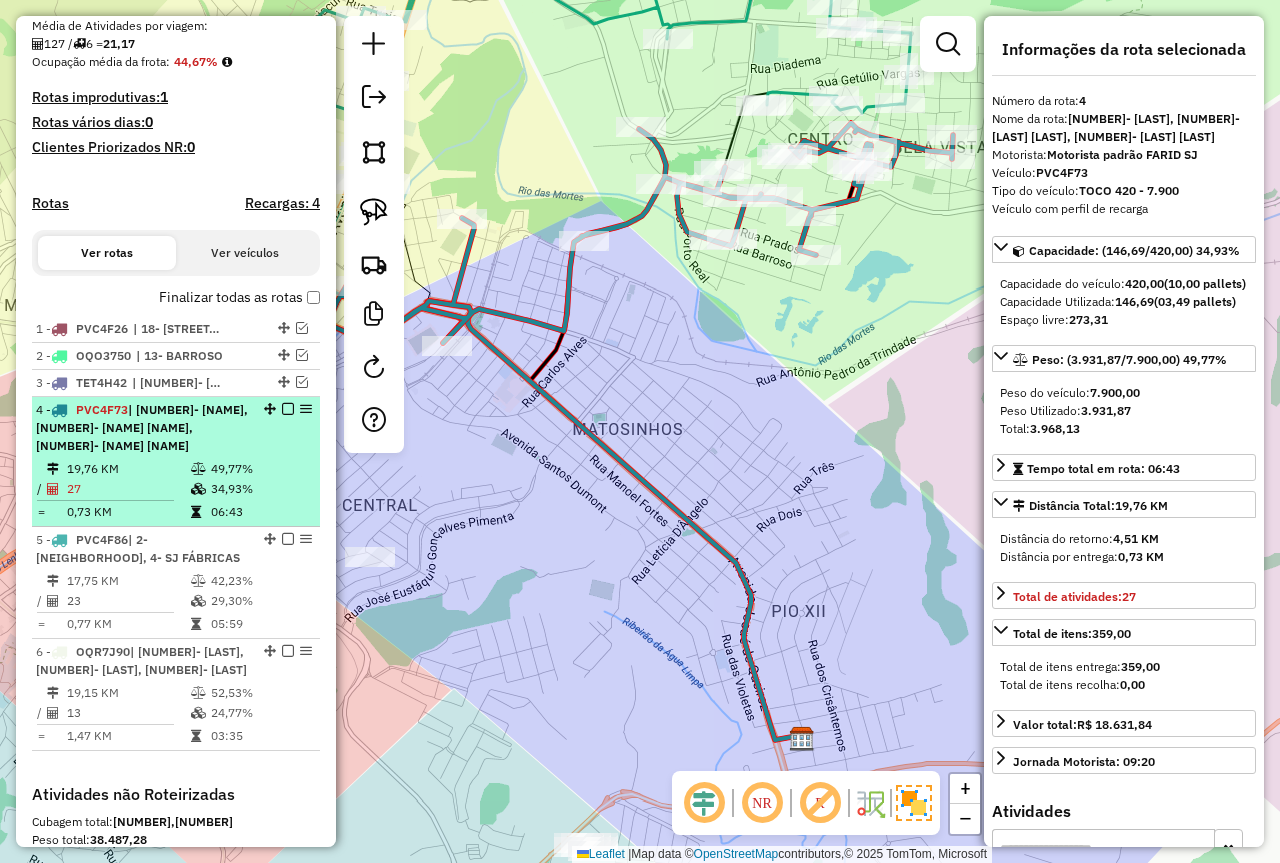 click at bounding box center (288, 409) 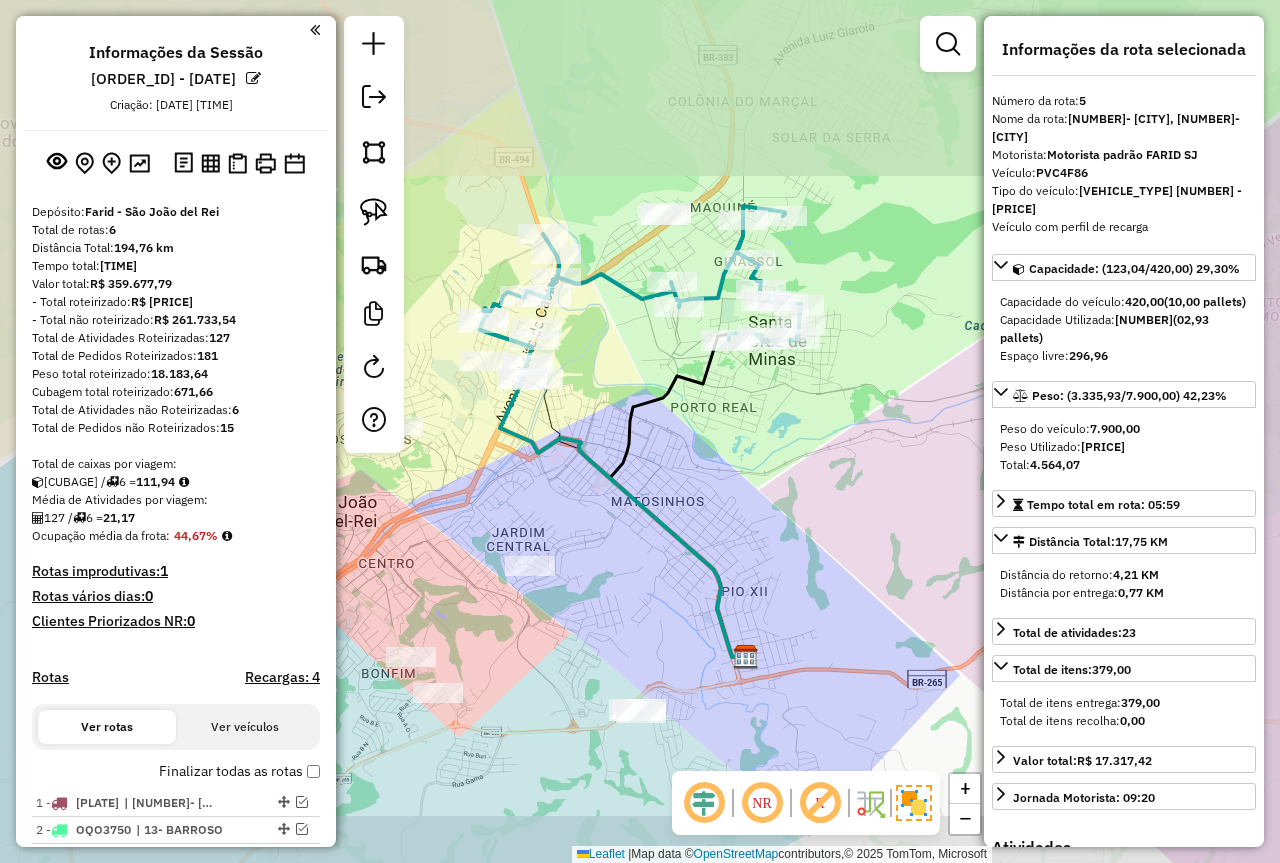 select on "**********" 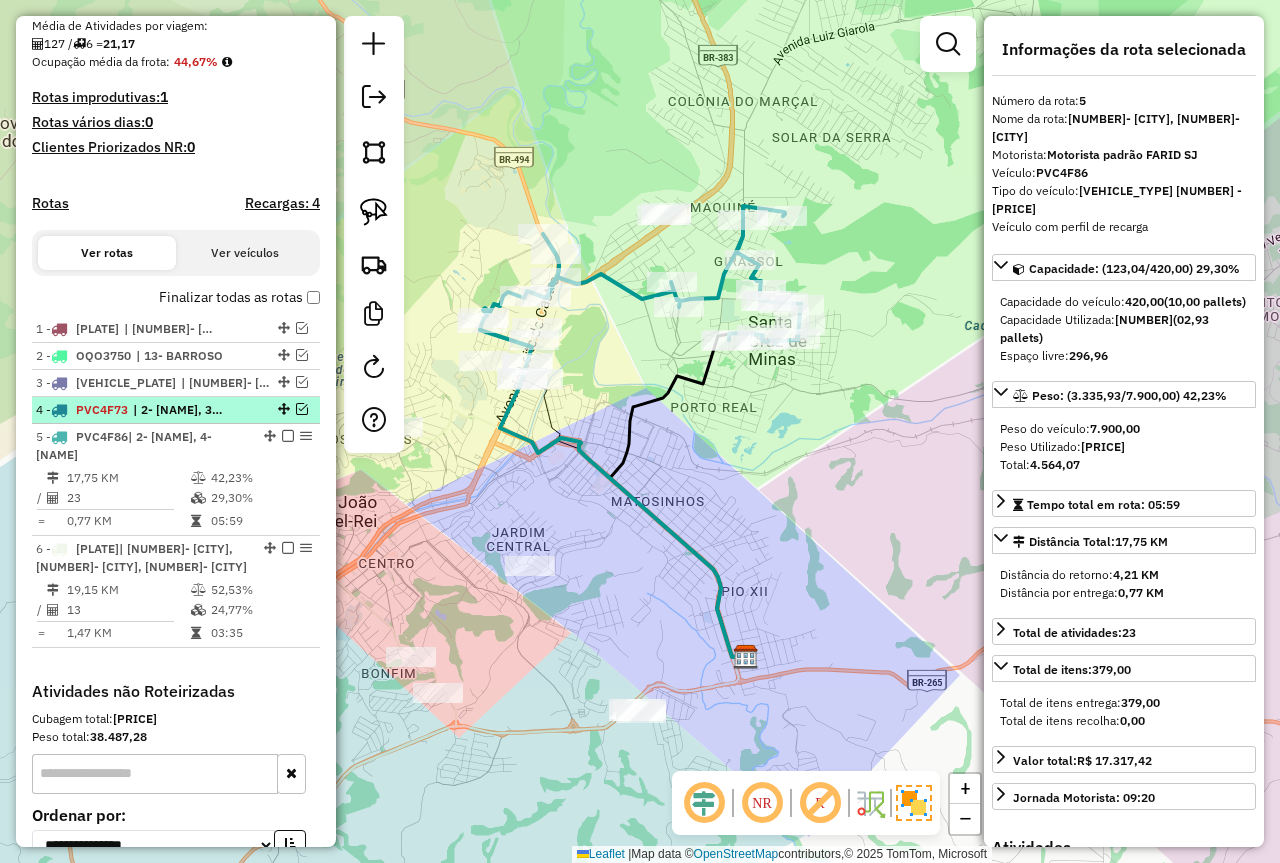 click at bounding box center (302, 409) 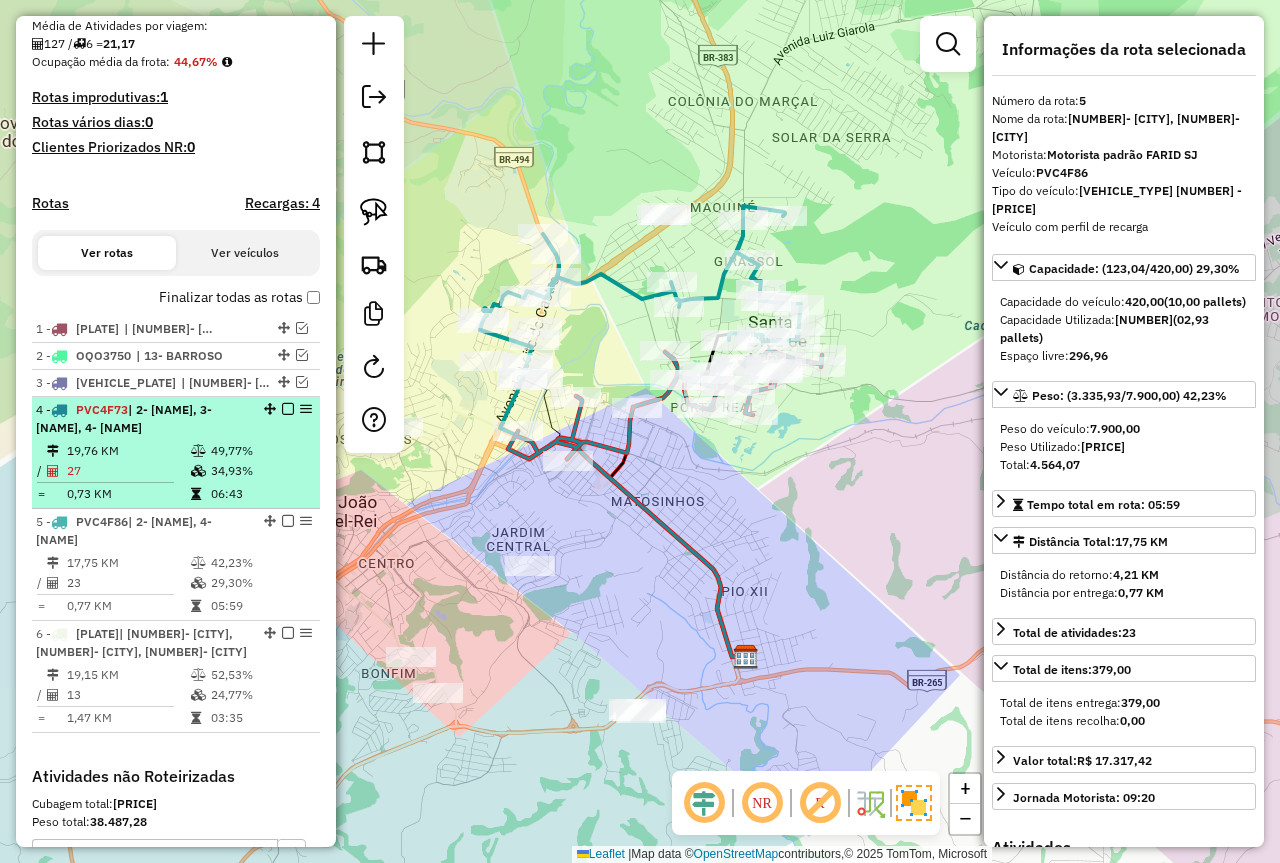 click on "49,77%" at bounding box center (260, 451) 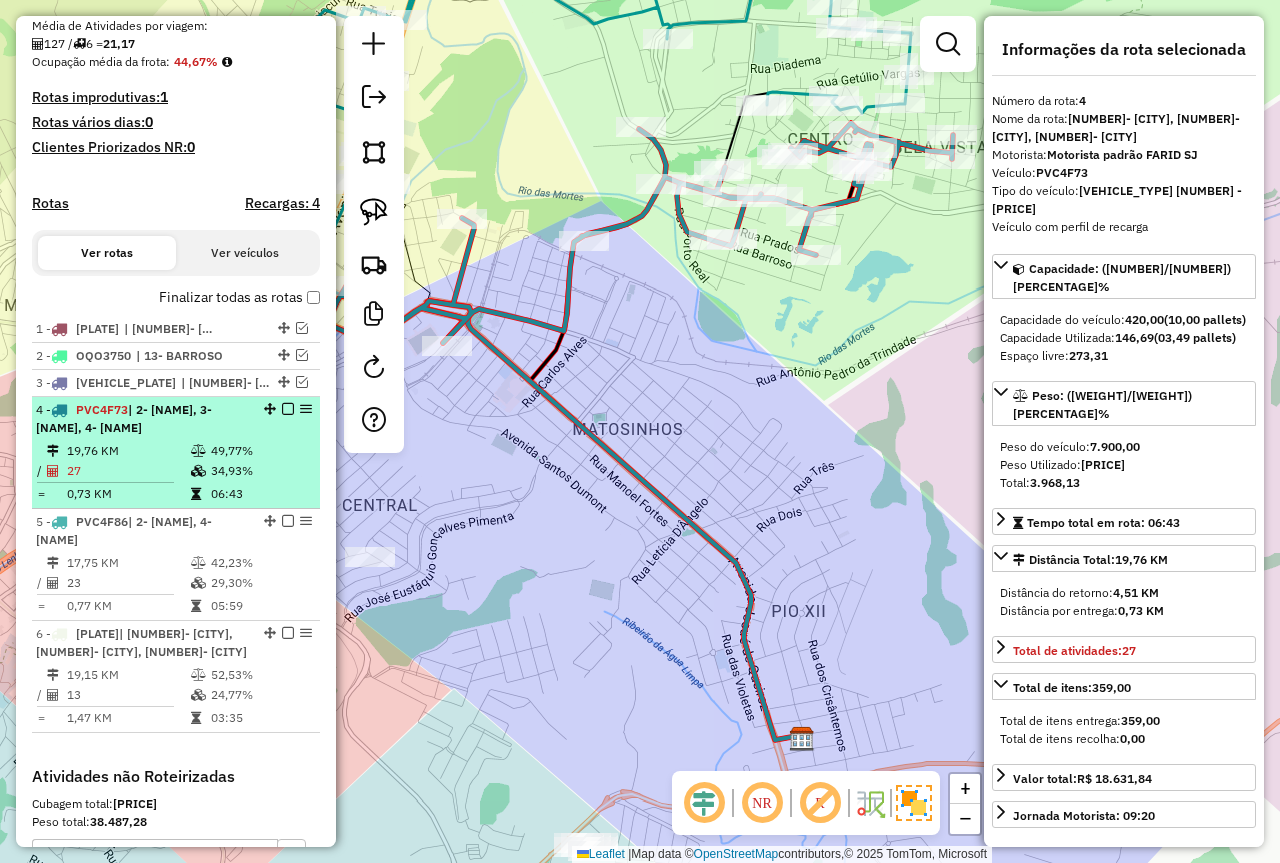 click at bounding box center [288, 409] 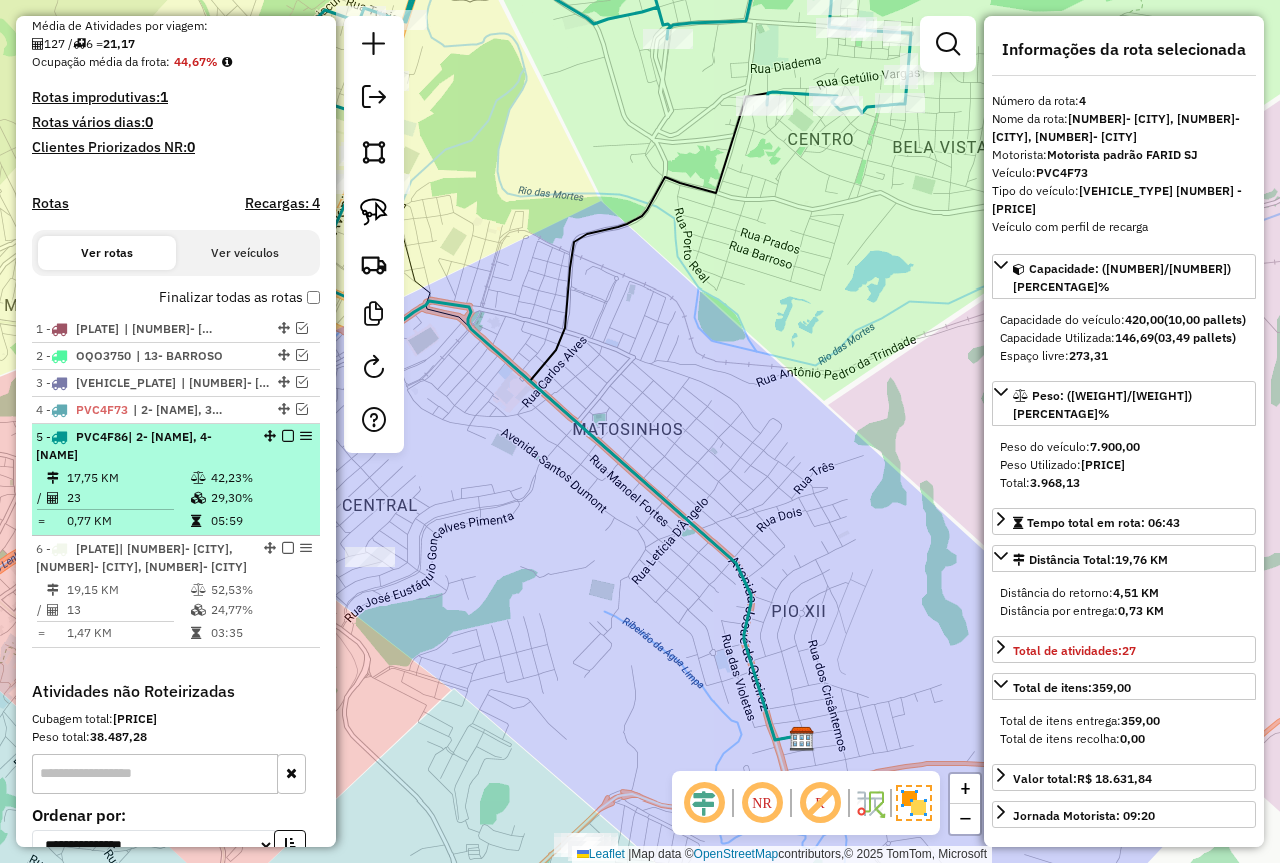 click on "5 -       PVC4F86   | 2- COLONIA, 4- SJ FÁBRICAS" at bounding box center (142, 446) 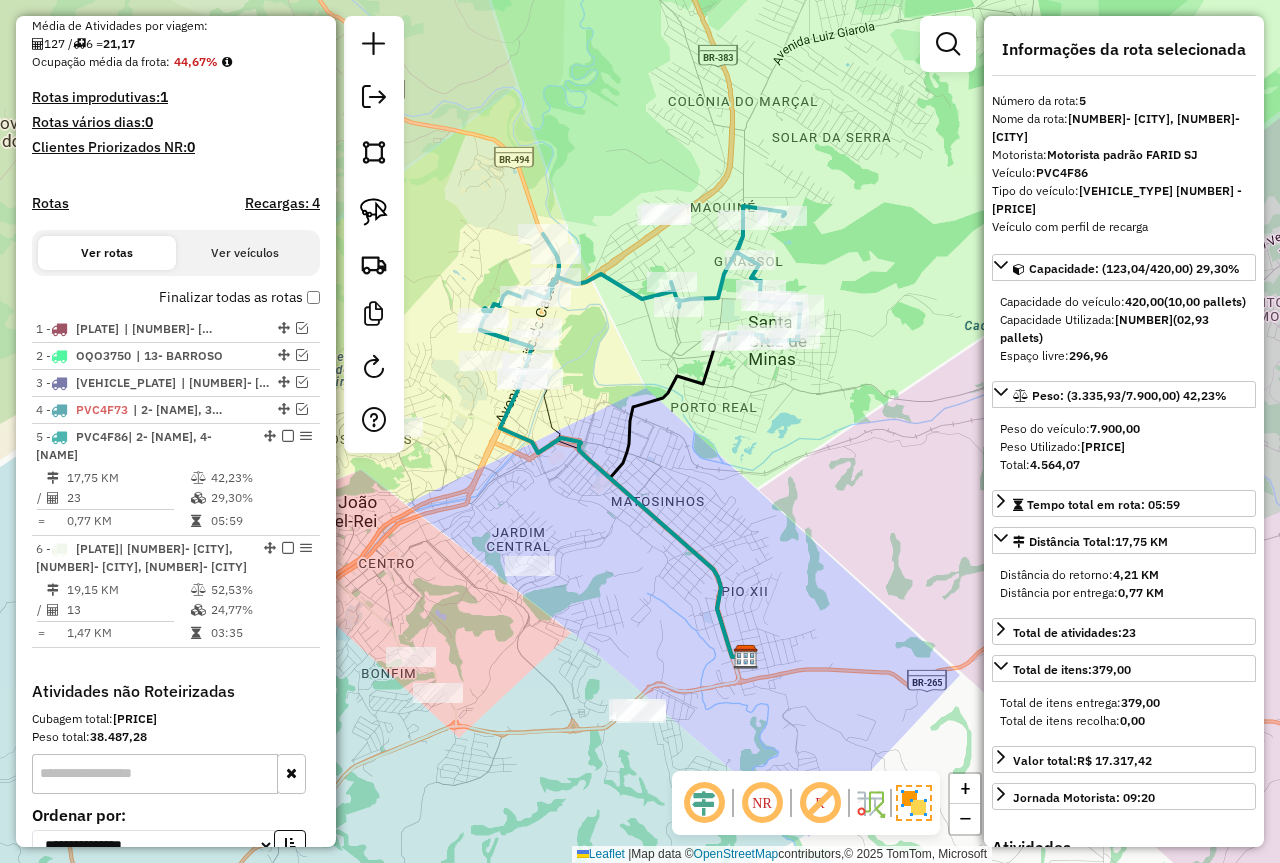 drag, startPoint x: 389, startPoint y: 209, endPoint x: 414, endPoint y: 236, distance: 36.796738 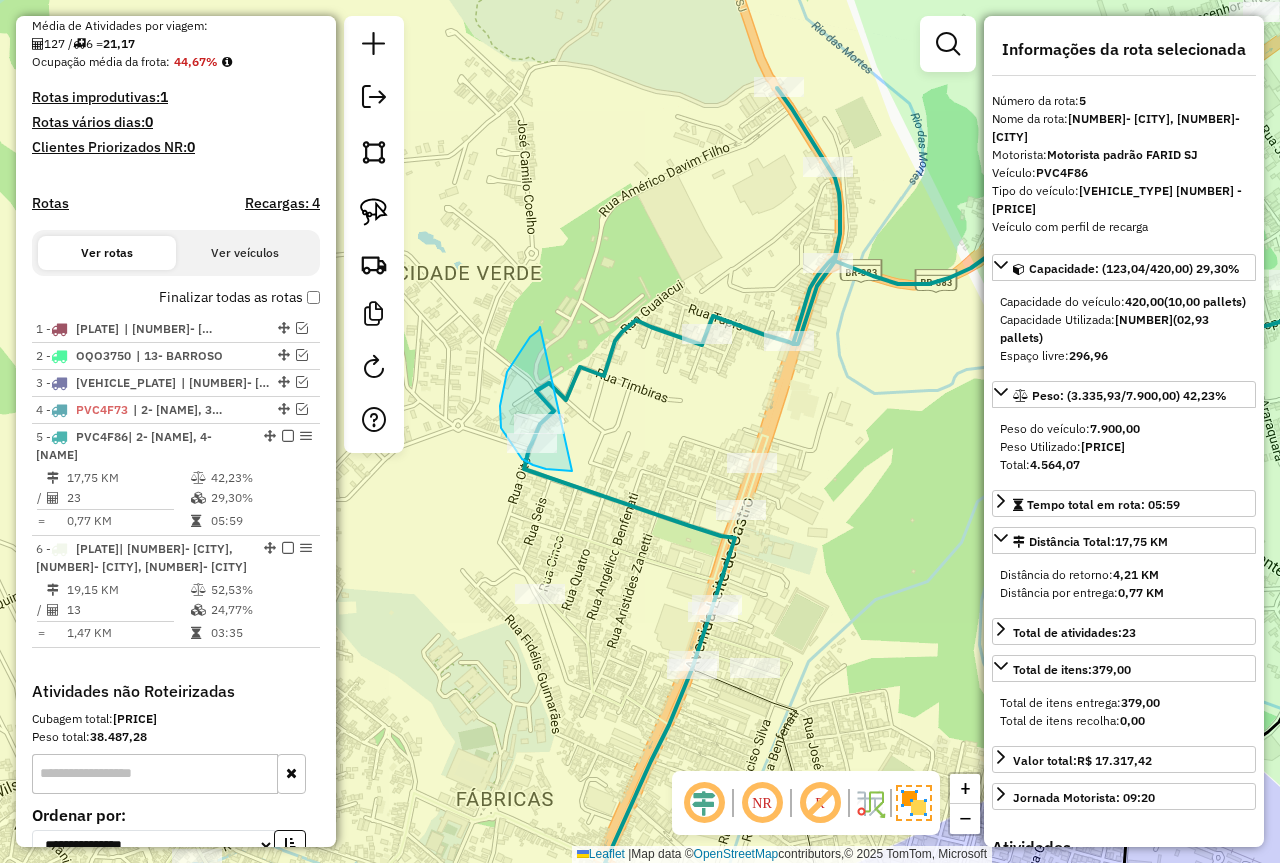 drag, startPoint x: 539, startPoint y: 330, endPoint x: 596, endPoint y: 475, distance: 155.80116 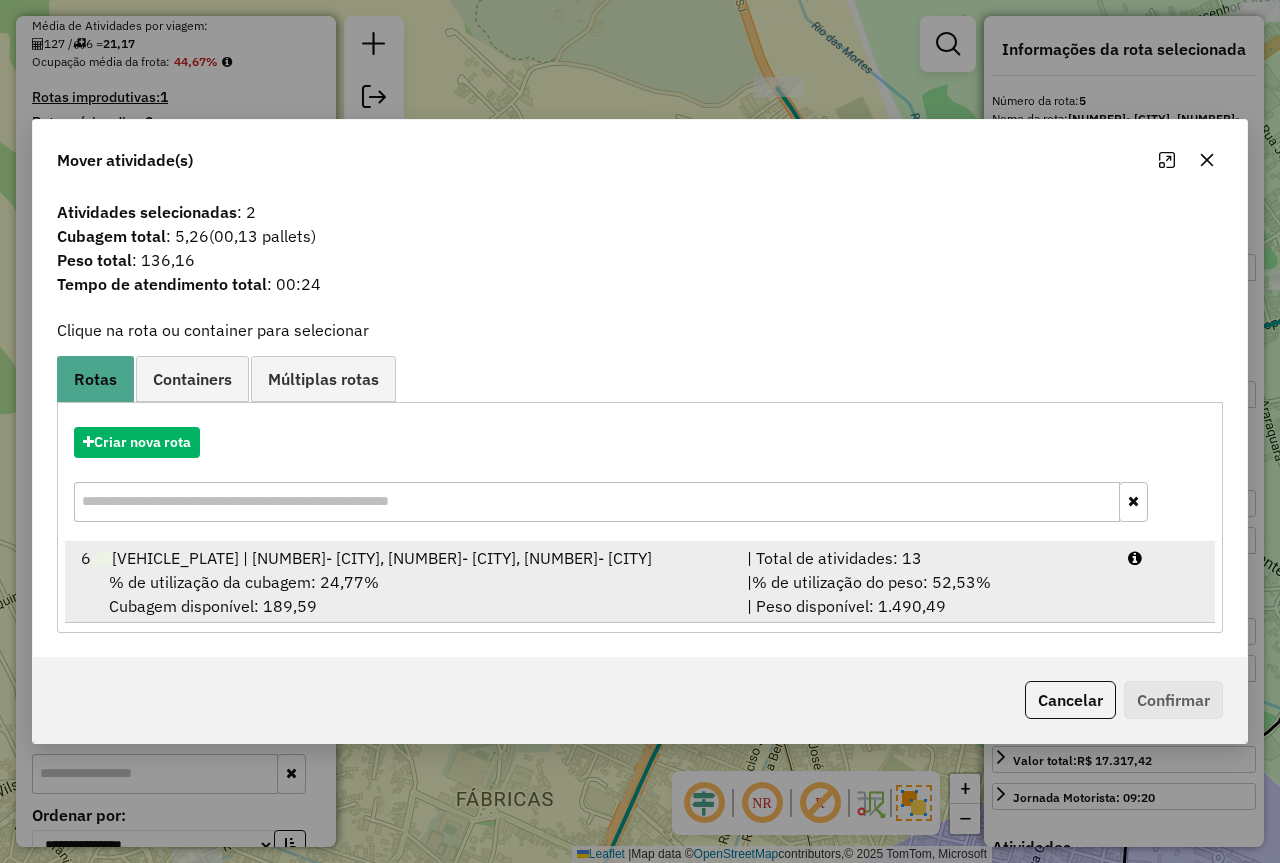 click on "|  % de utilização do peso: 52,53%  | Peso disponível: 1.490,49" at bounding box center (925, 594) 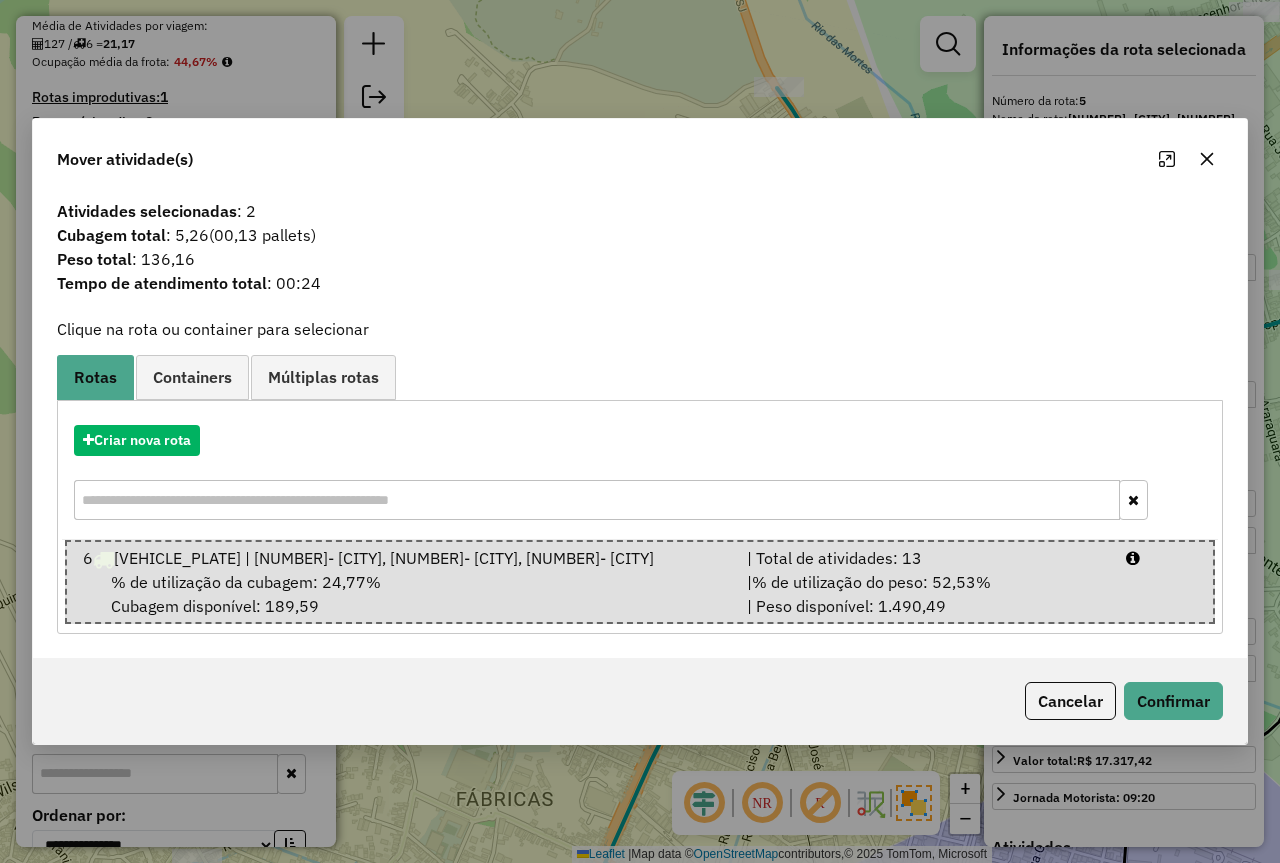 click on "Cancelar   Confirmar" 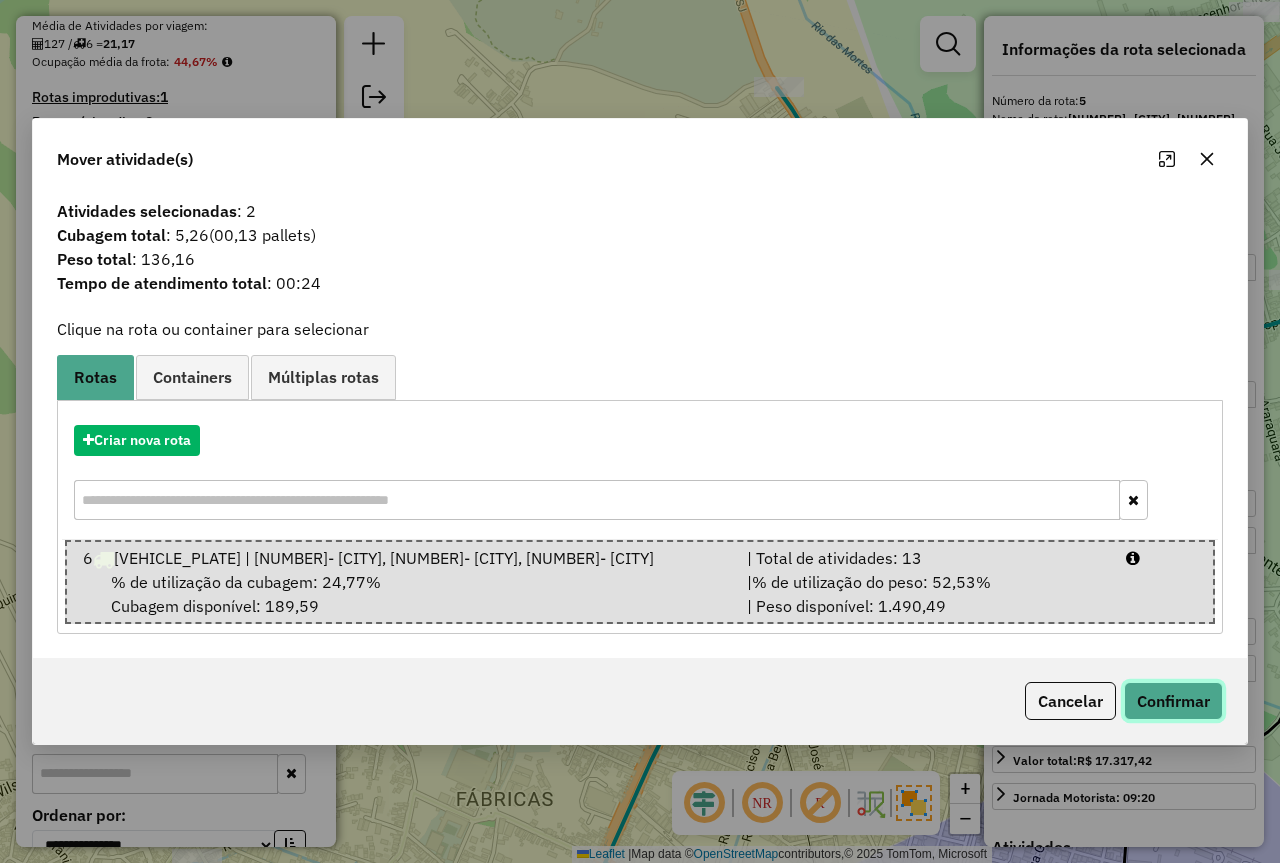 click on "Confirmar" 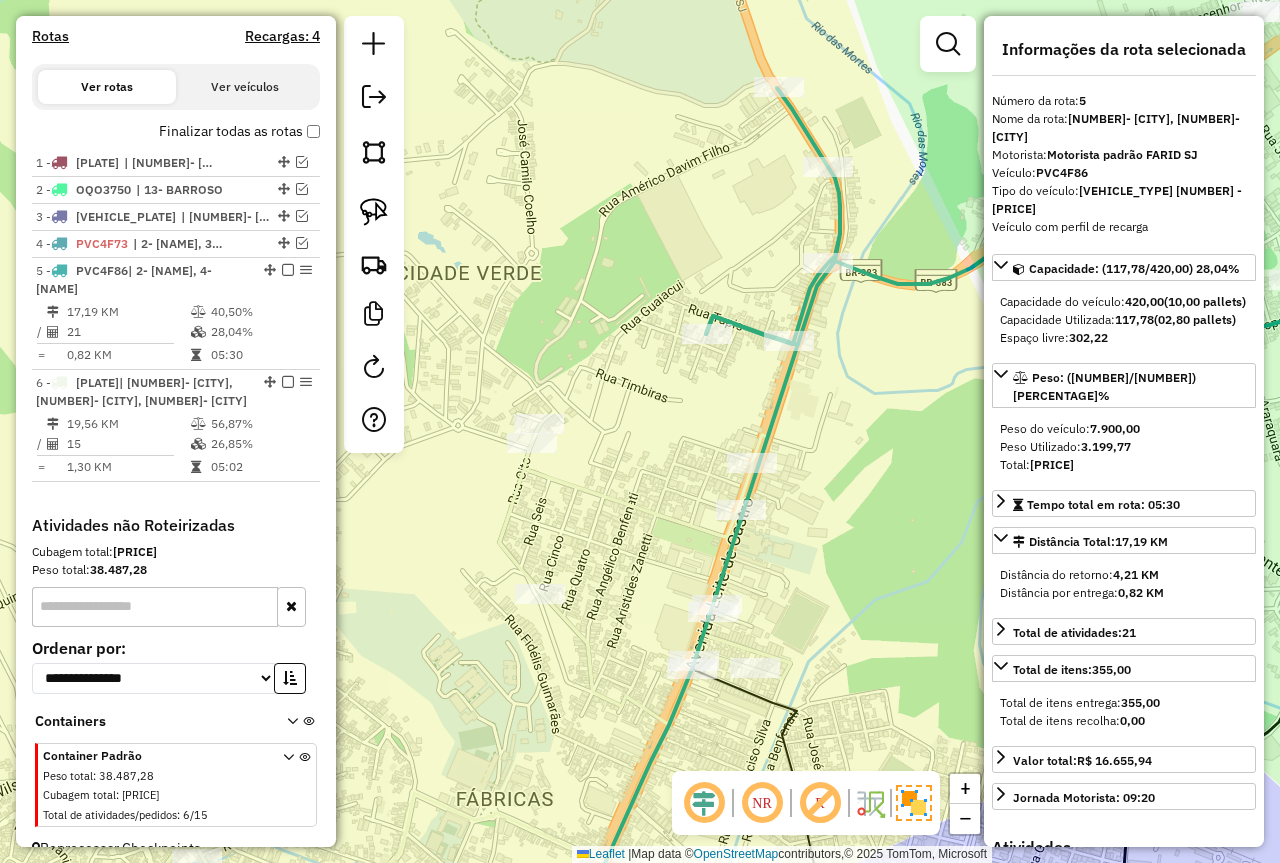 scroll, scrollTop: 644, scrollLeft: 0, axis: vertical 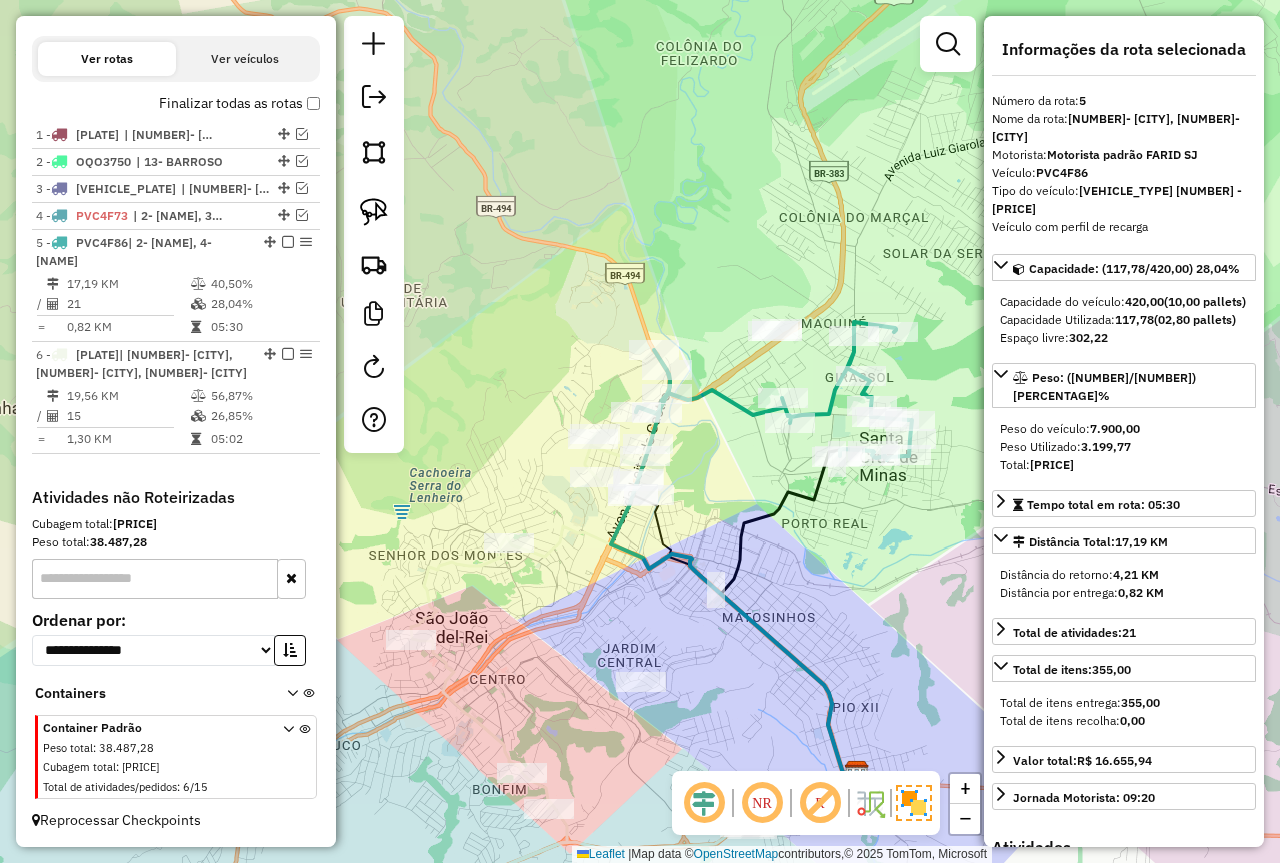 drag, startPoint x: 755, startPoint y: 470, endPoint x: 694, endPoint y: 439, distance: 68.42514 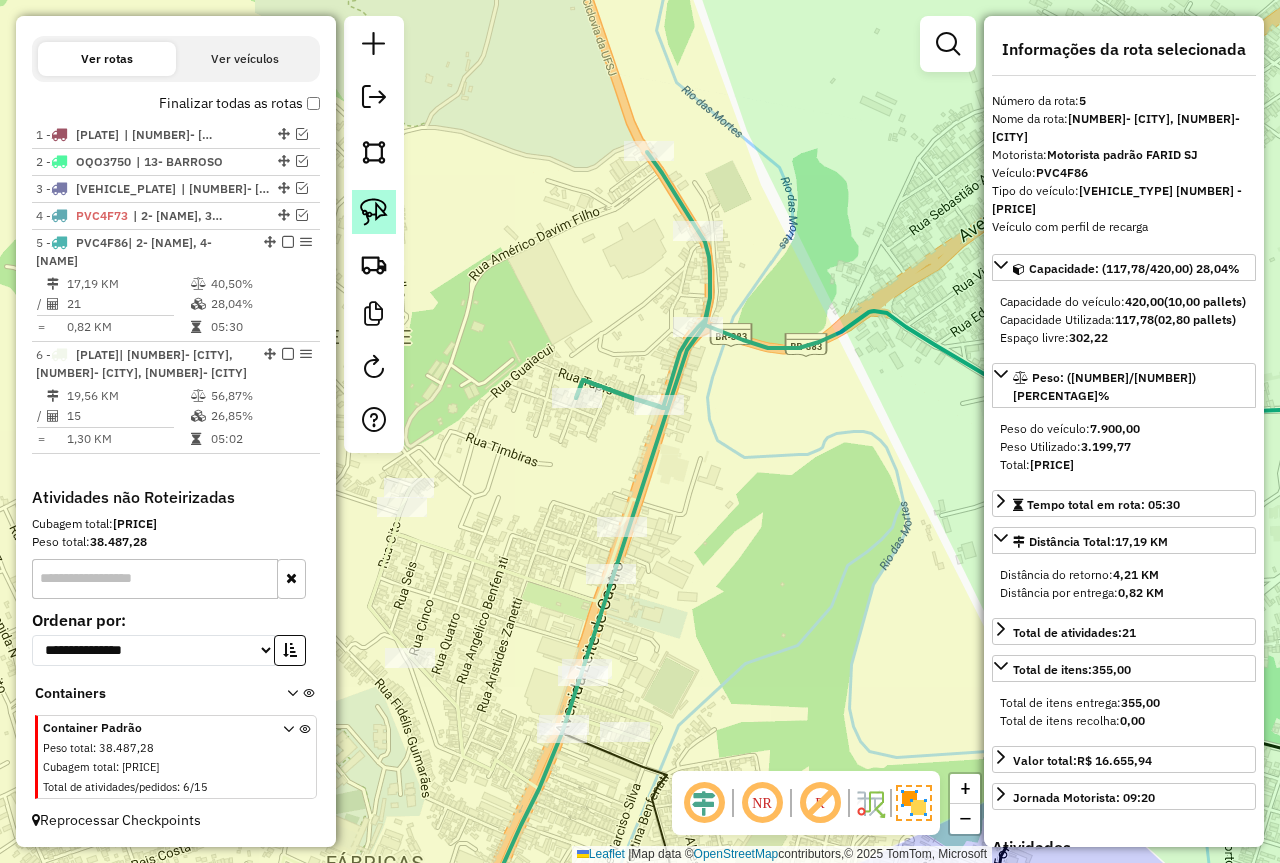 click 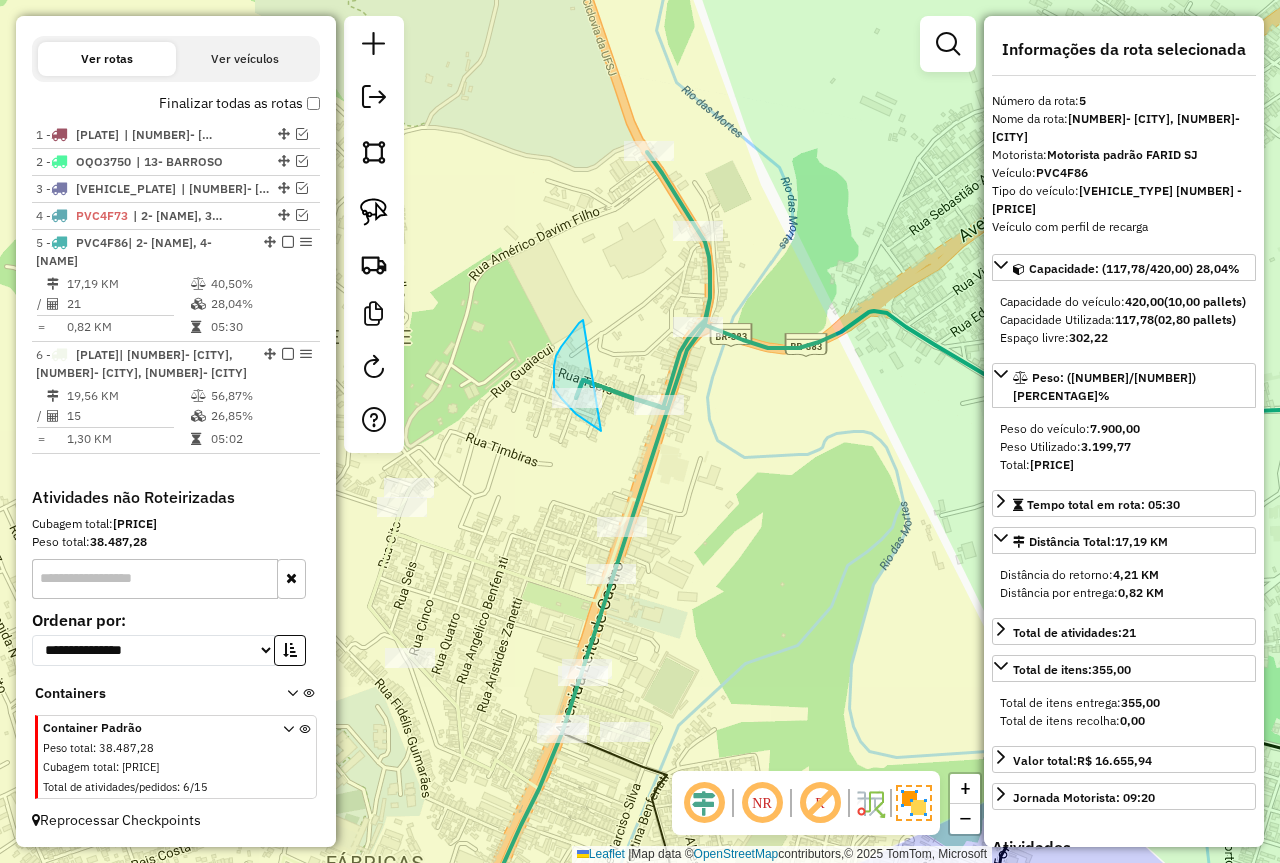drag, startPoint x: 583, startPoint y: 320, endPoint x: 601, endPoint y: 431, distance: 112.44999 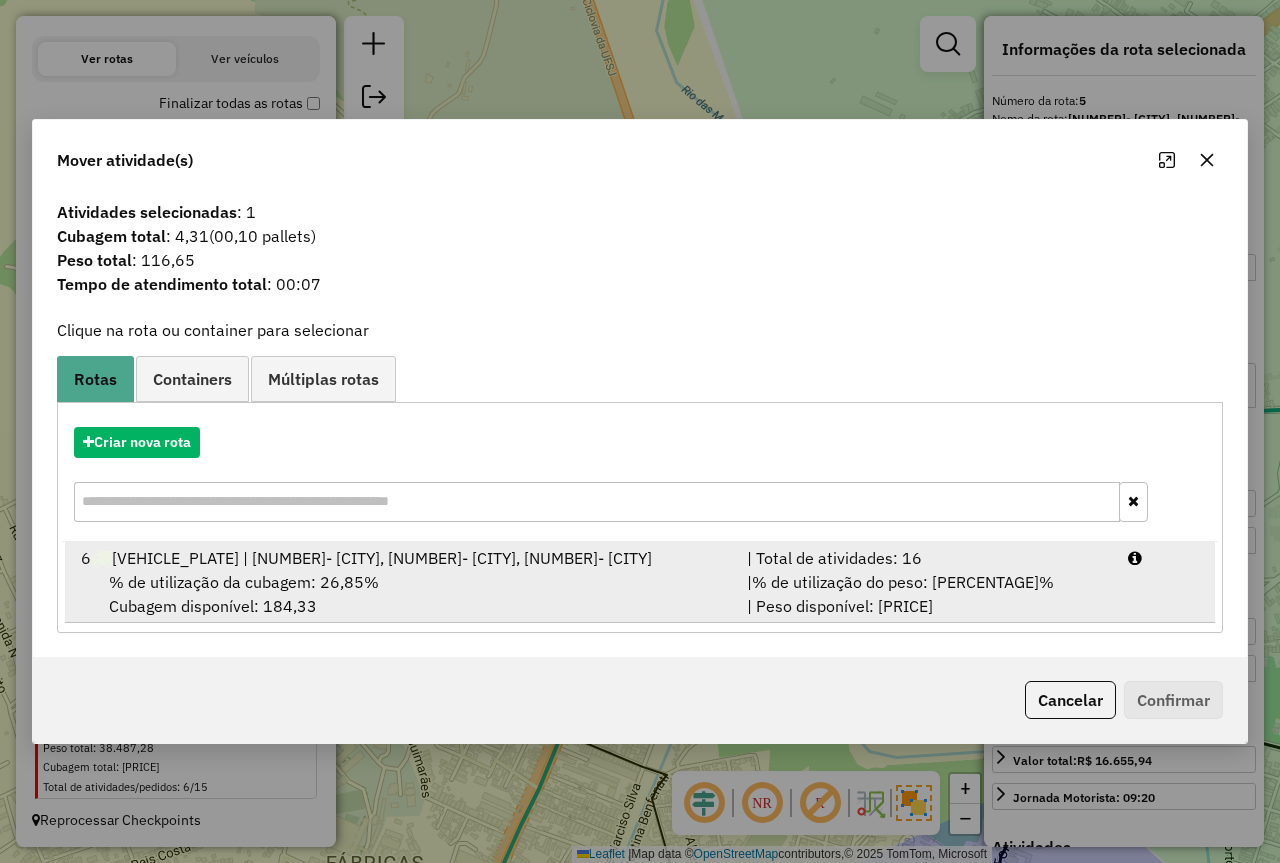 click on "|  % de utilização do peso: 56,87%  | Peso disponível: 1.354,33" at bounding box center [925, 594] 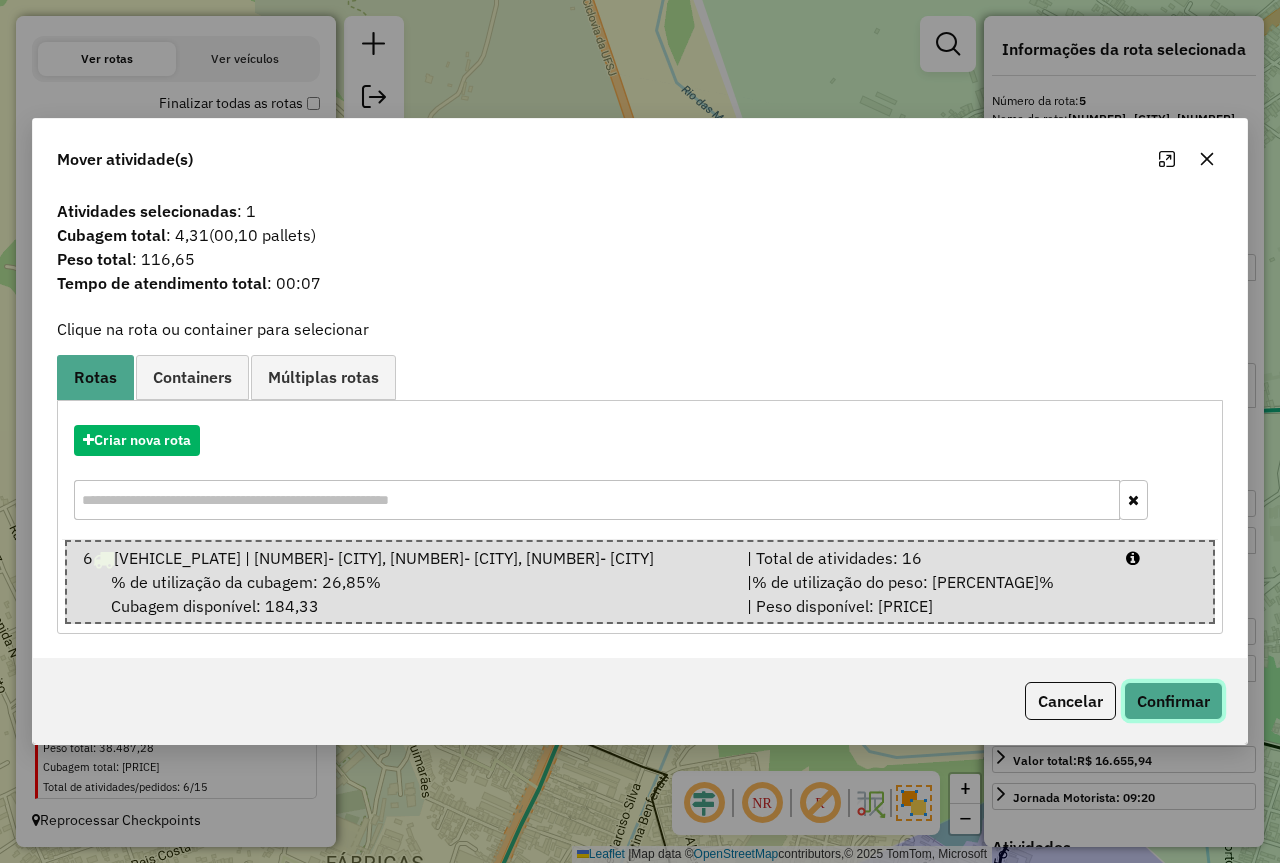 click on "Confirmar" 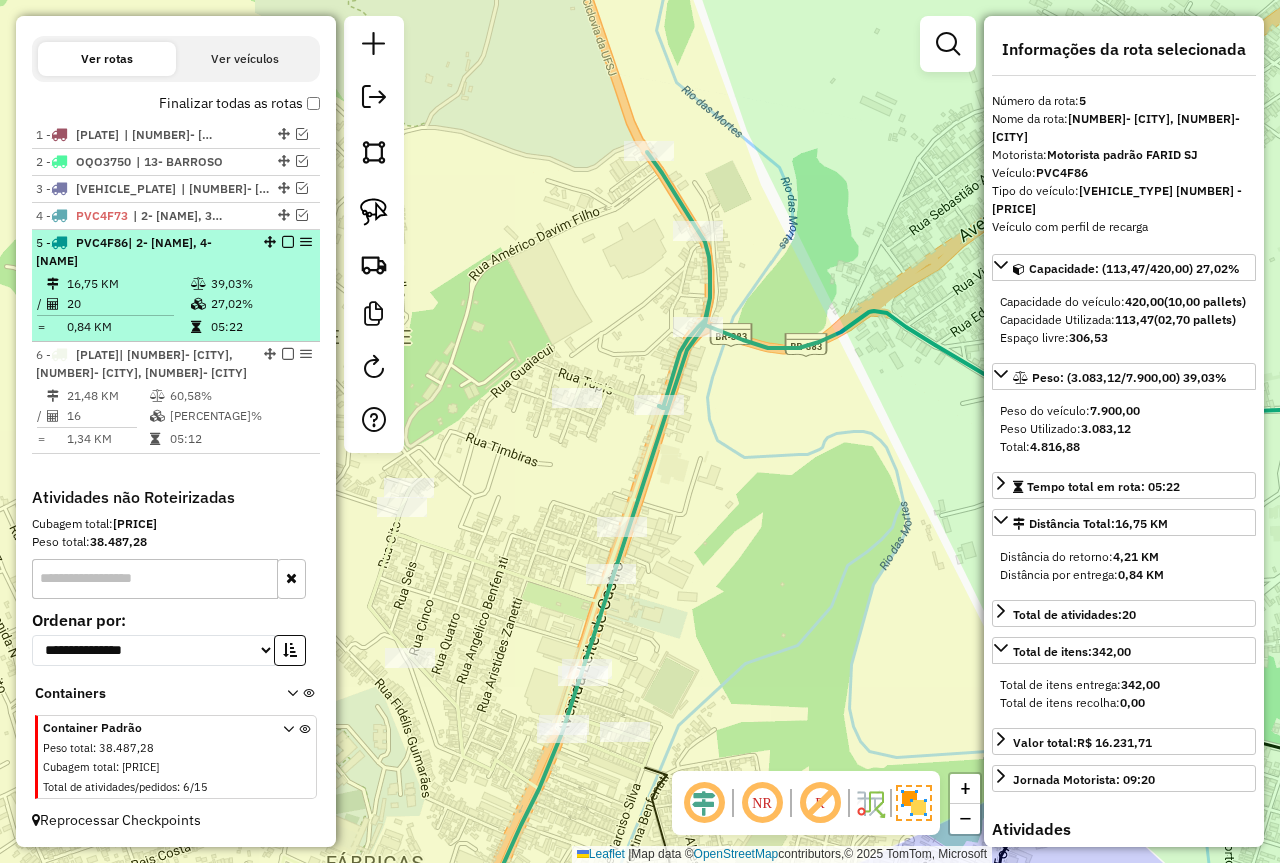 click at bounding box center [288, 242] 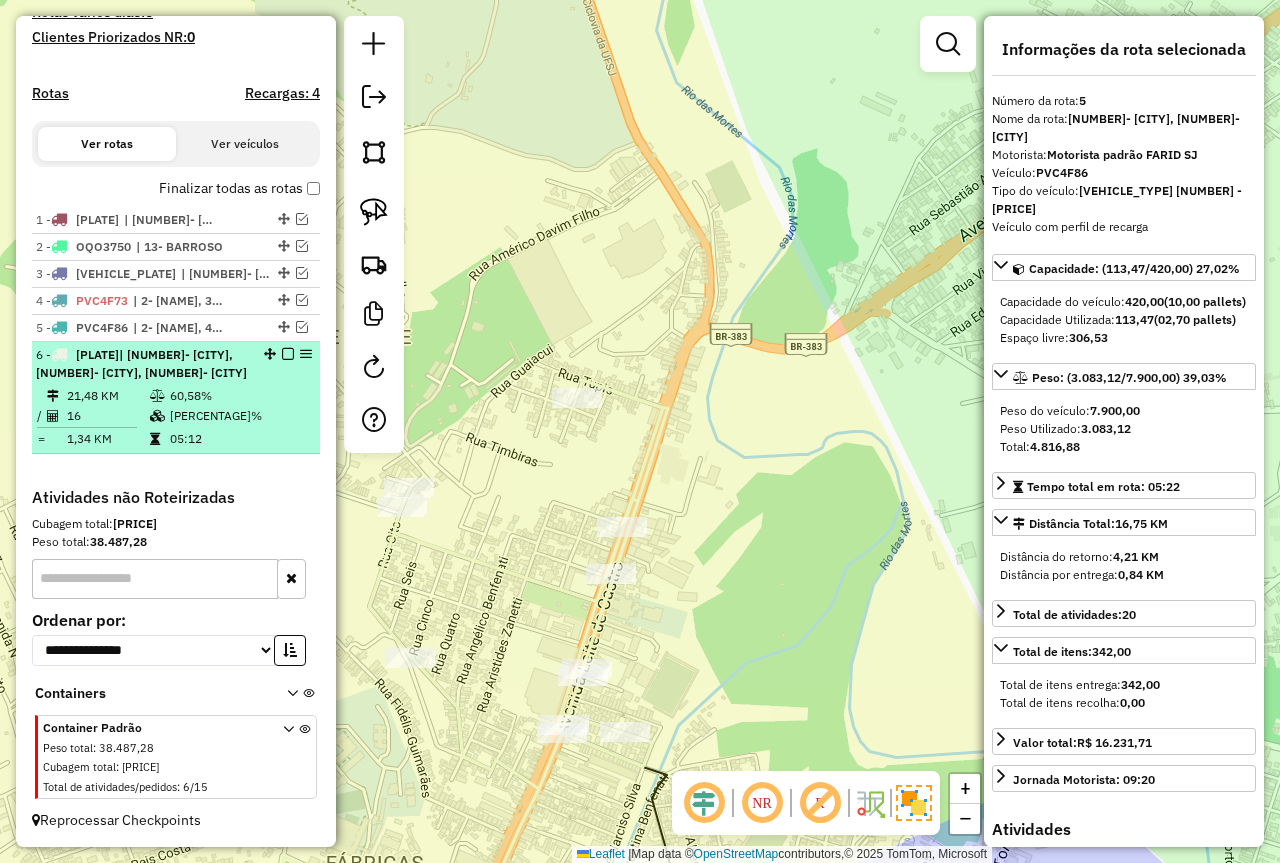 click at bounding box center [288, 354] 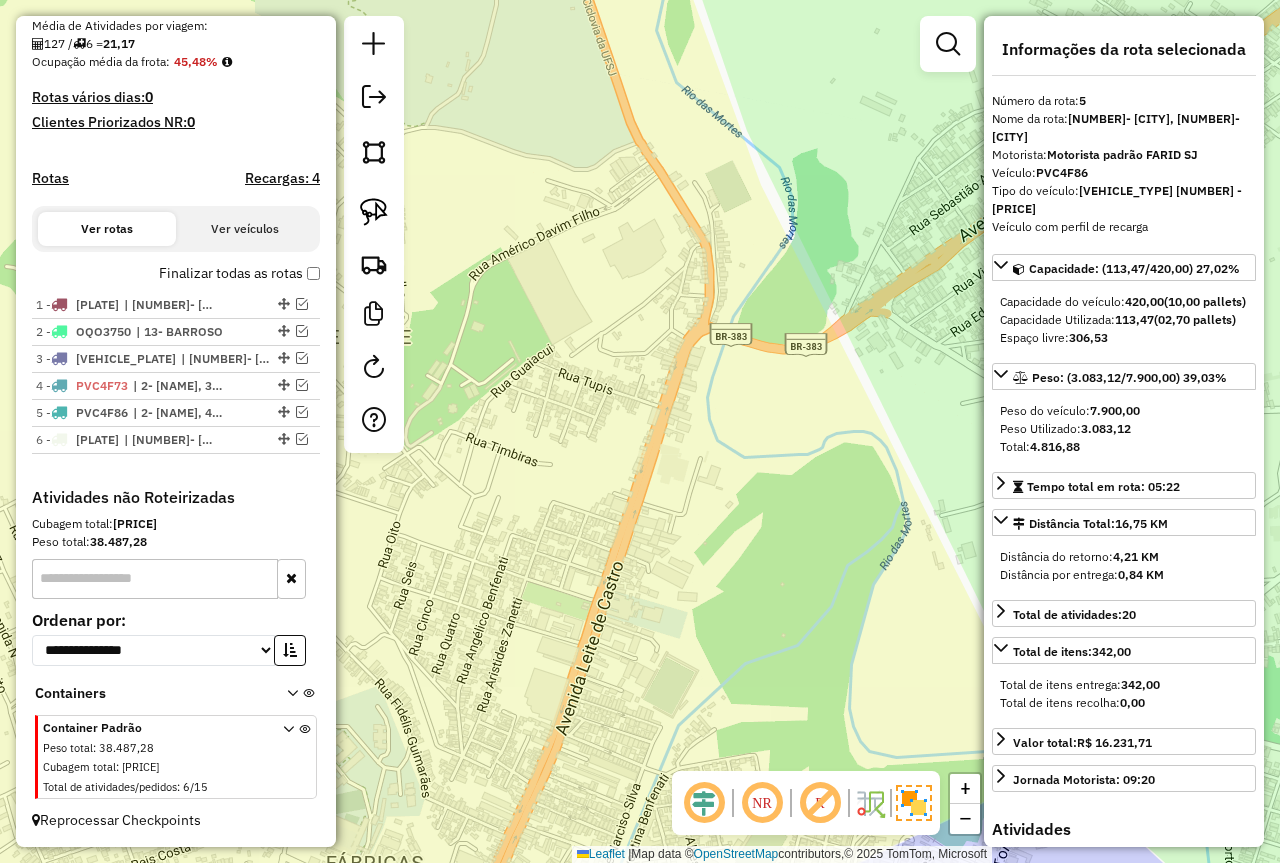 scroll, scrollTop: 474, scrollLeft: 0, axis: vertical 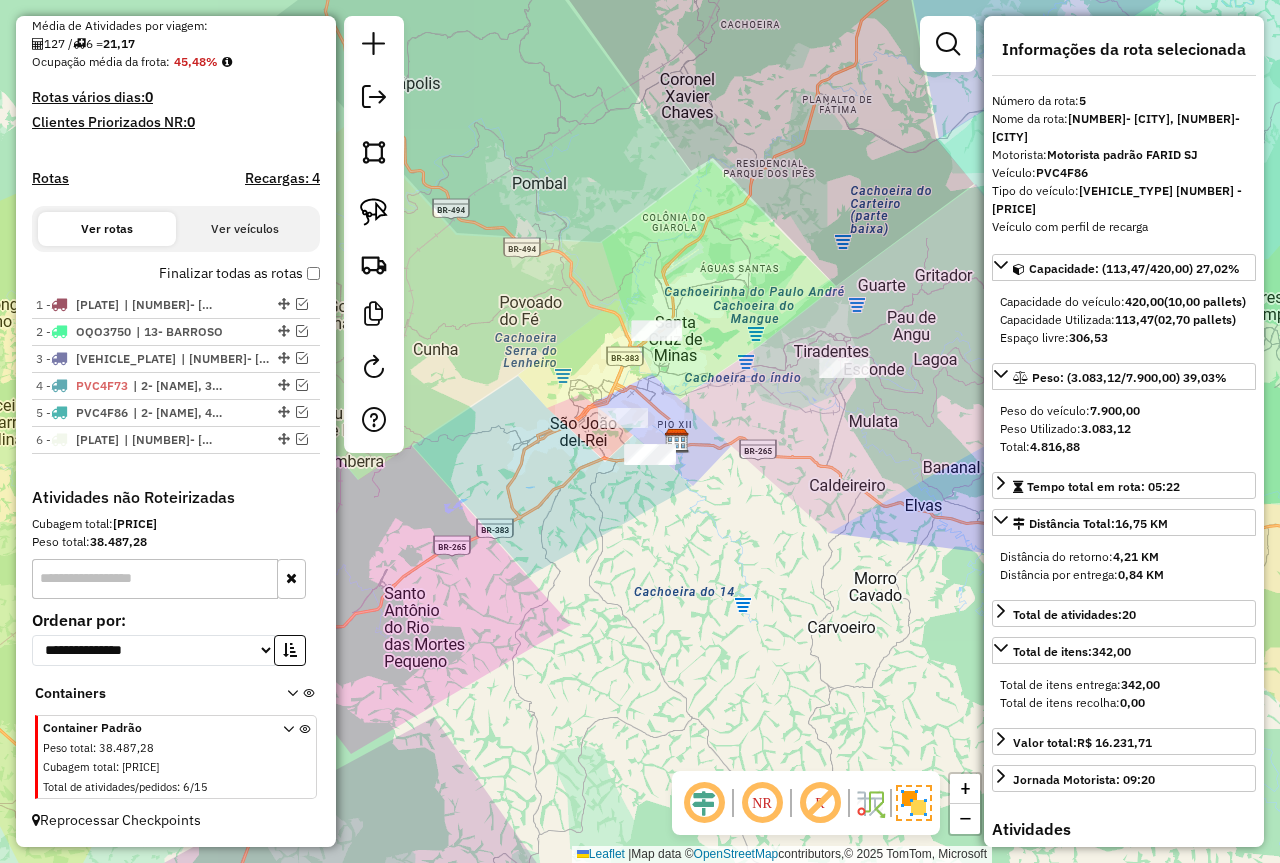 drag, startPoint x: 723, startPoint y: 379, endPoint x: 656, endPoint y: 387, distance: 67.47592 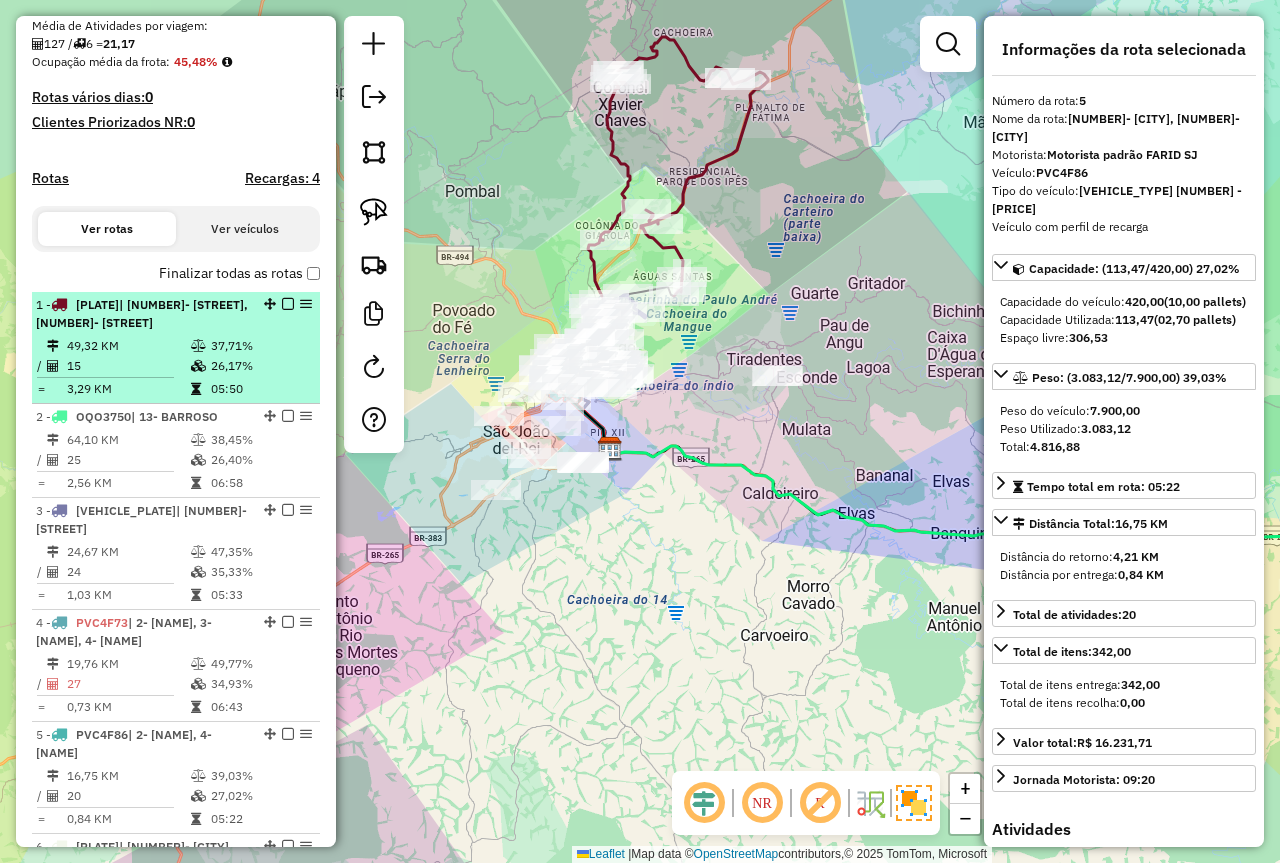 click at bounding box center (288, 304) 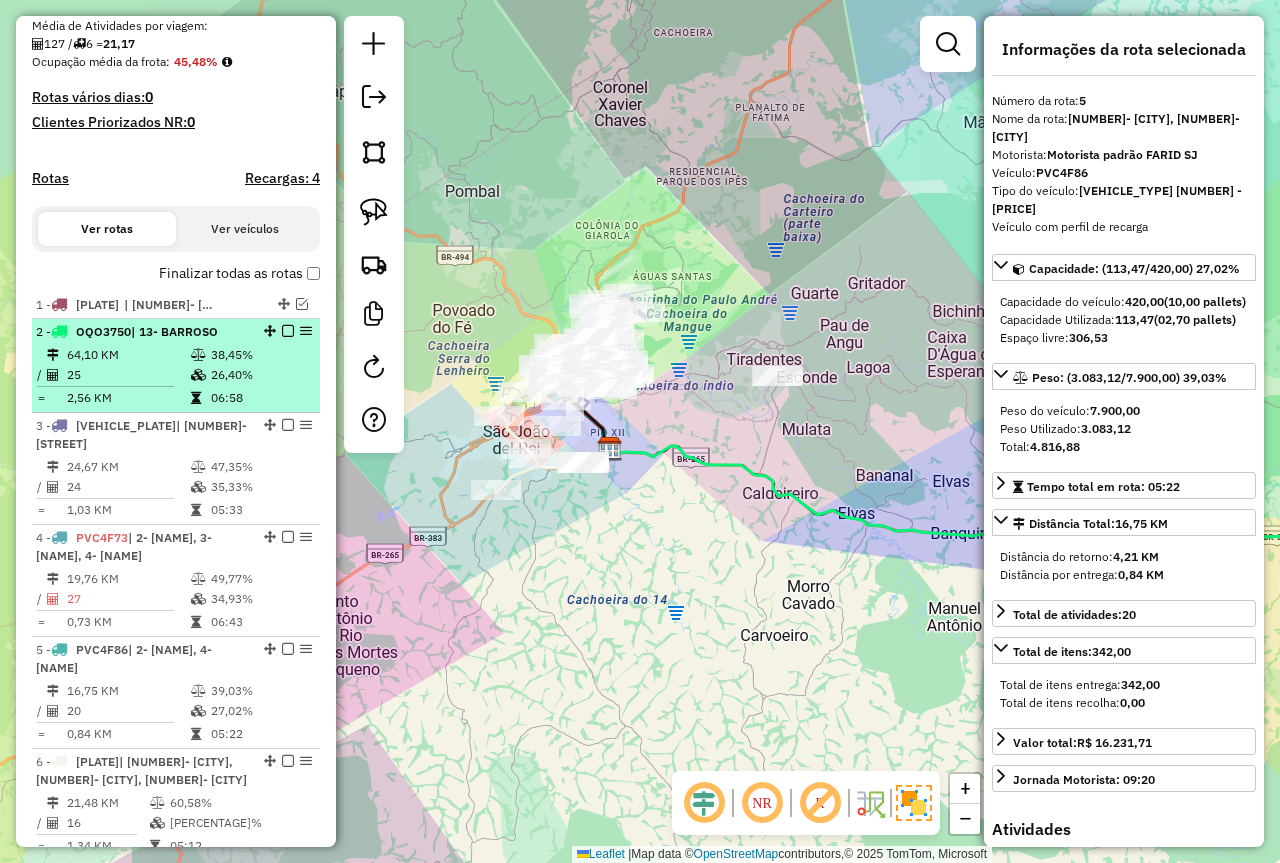 click at bounding box center [200, 375] 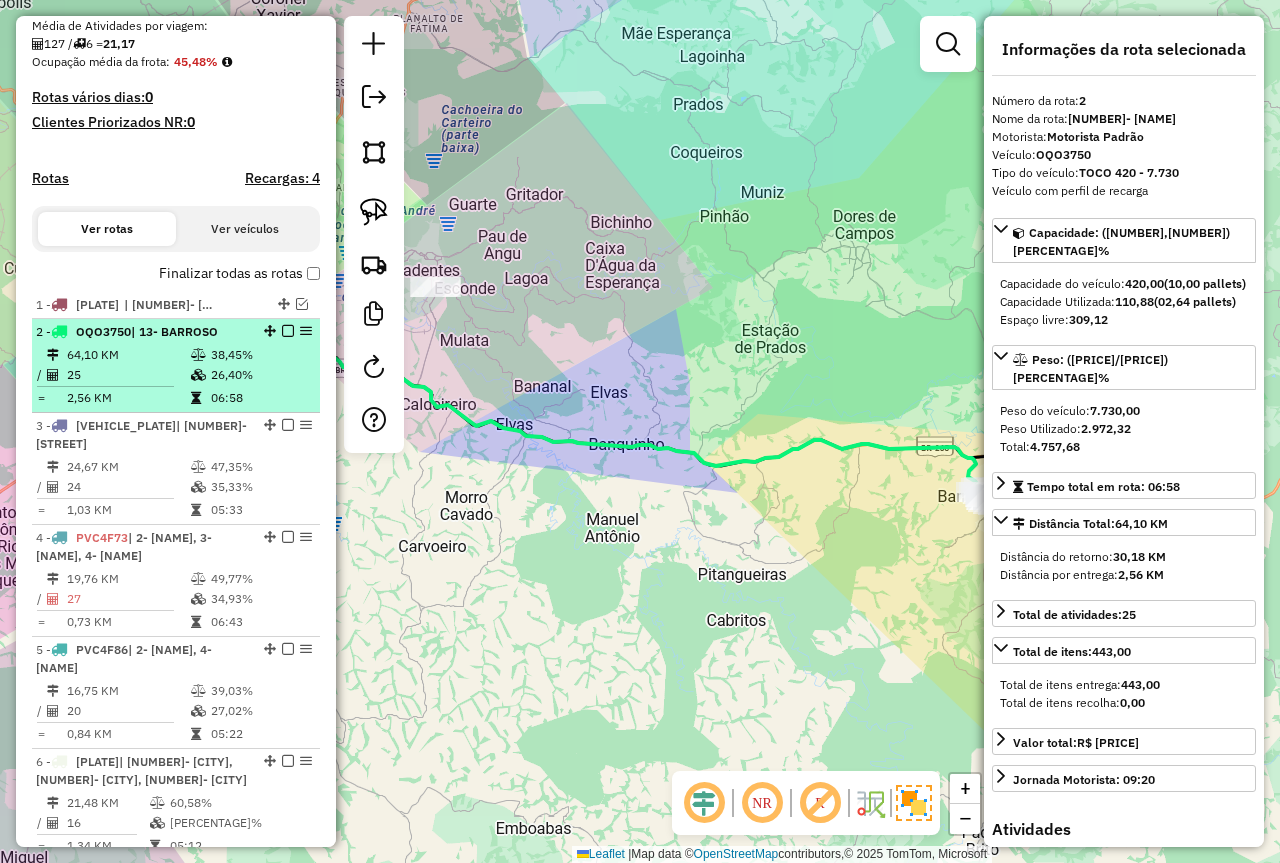 click at bounding box center (288, 331) 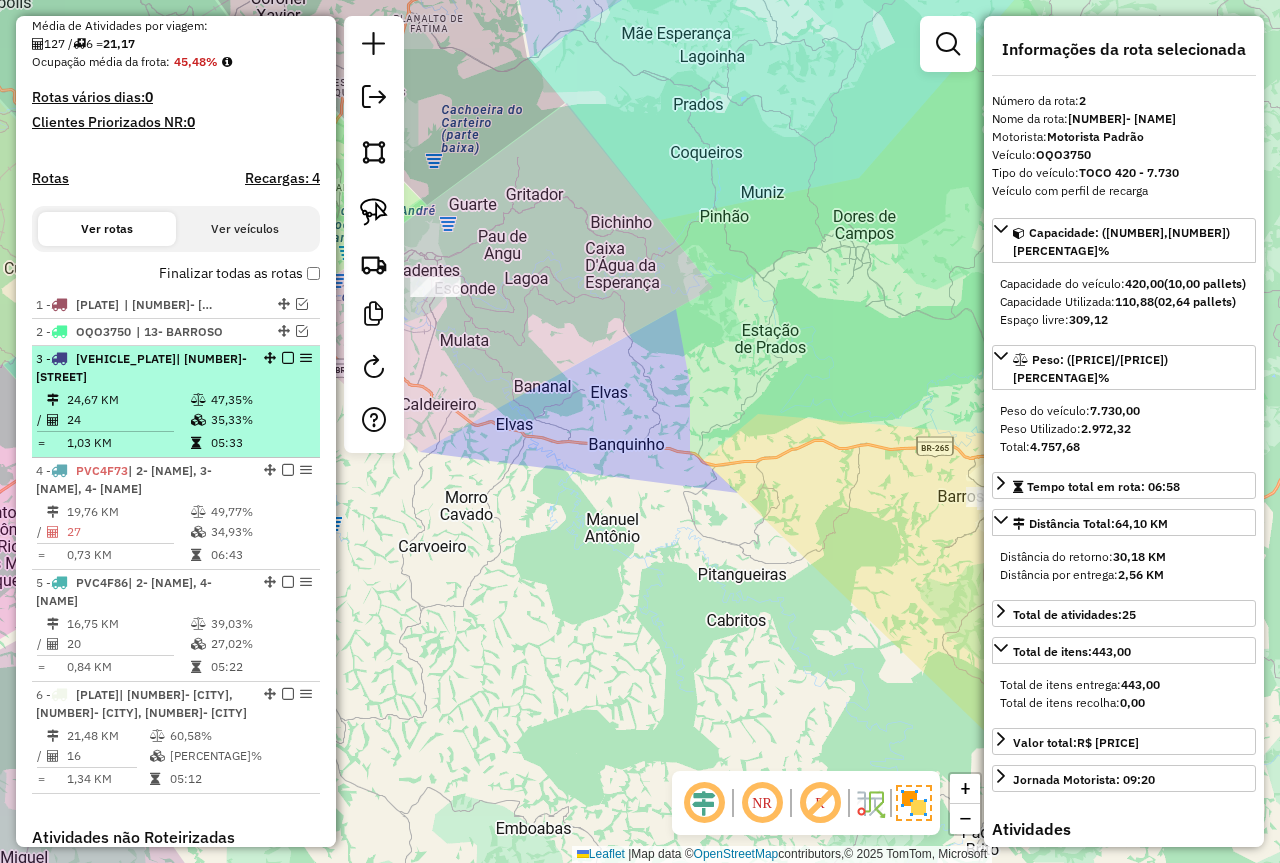 click on "24" at bounding box center (128, 420) 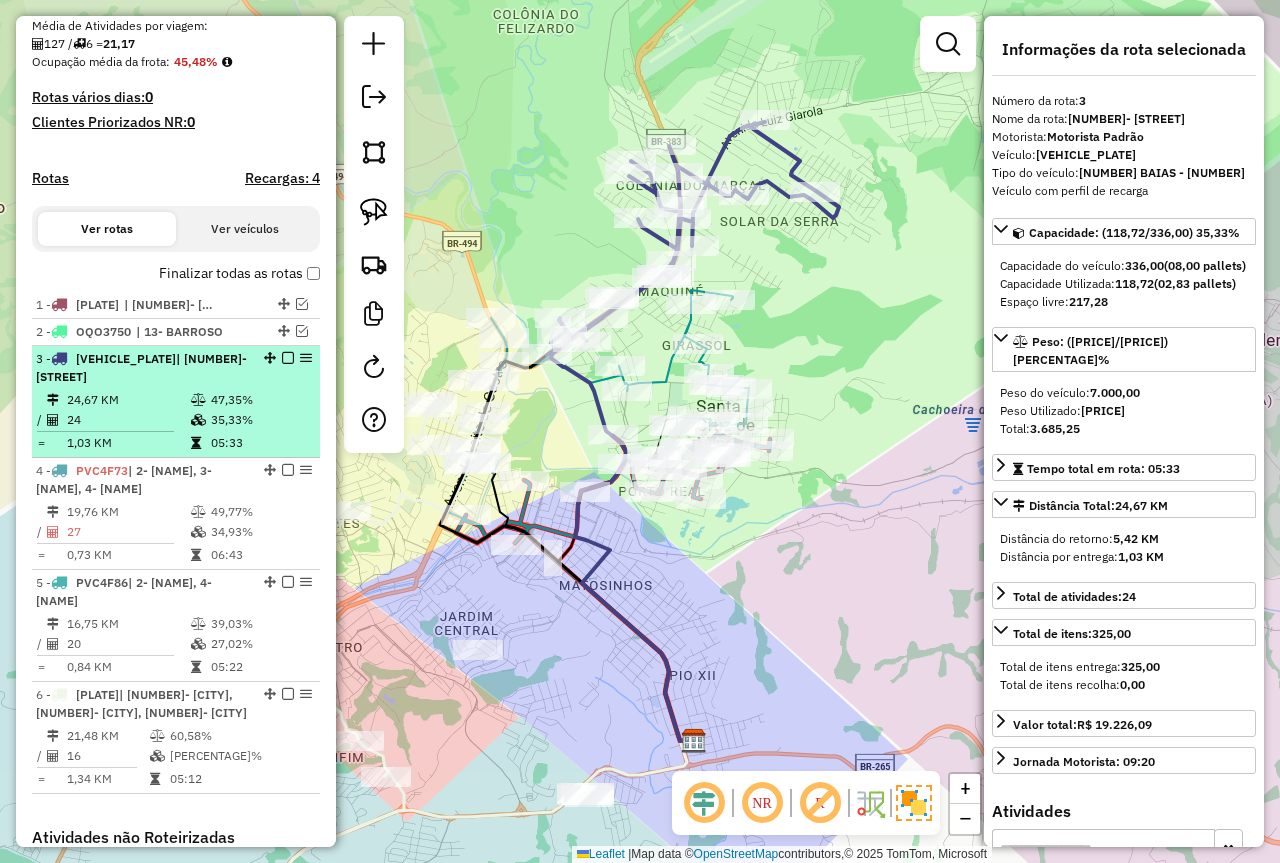 click at bounding box center (282, 358) 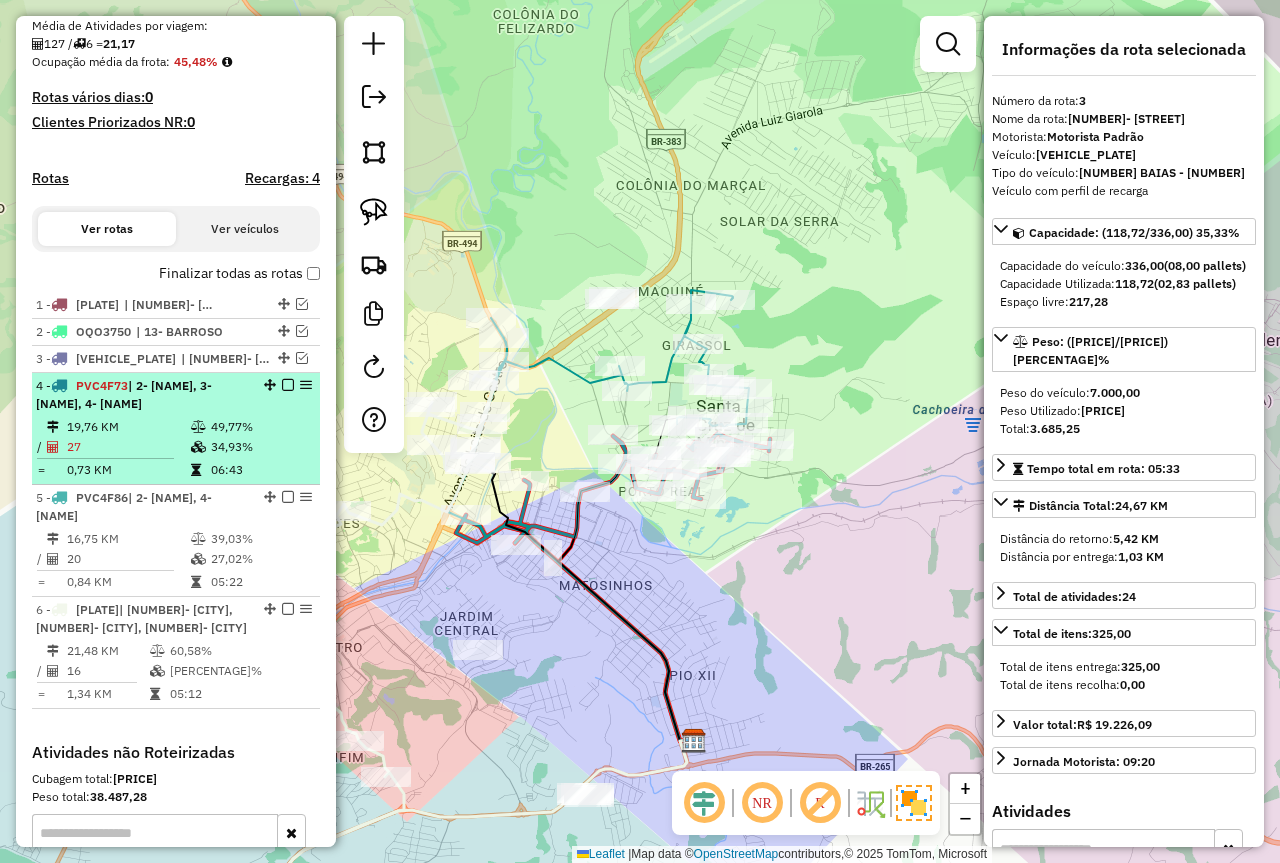 drag, startPoint x: 153, startPoint y: 407, endPoint x: 197, endPoint y: 412, distance: 44.28318 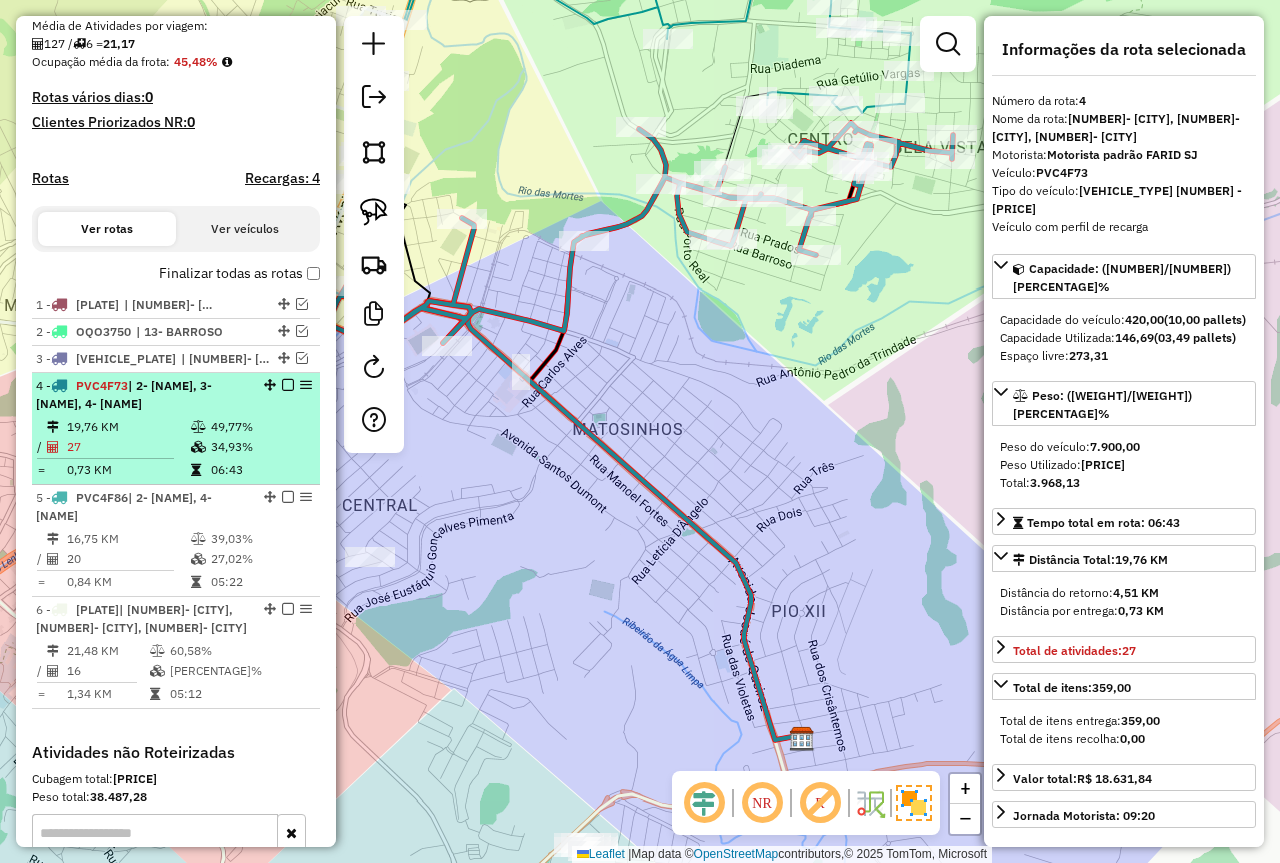 click at bounding box center (288, 385) 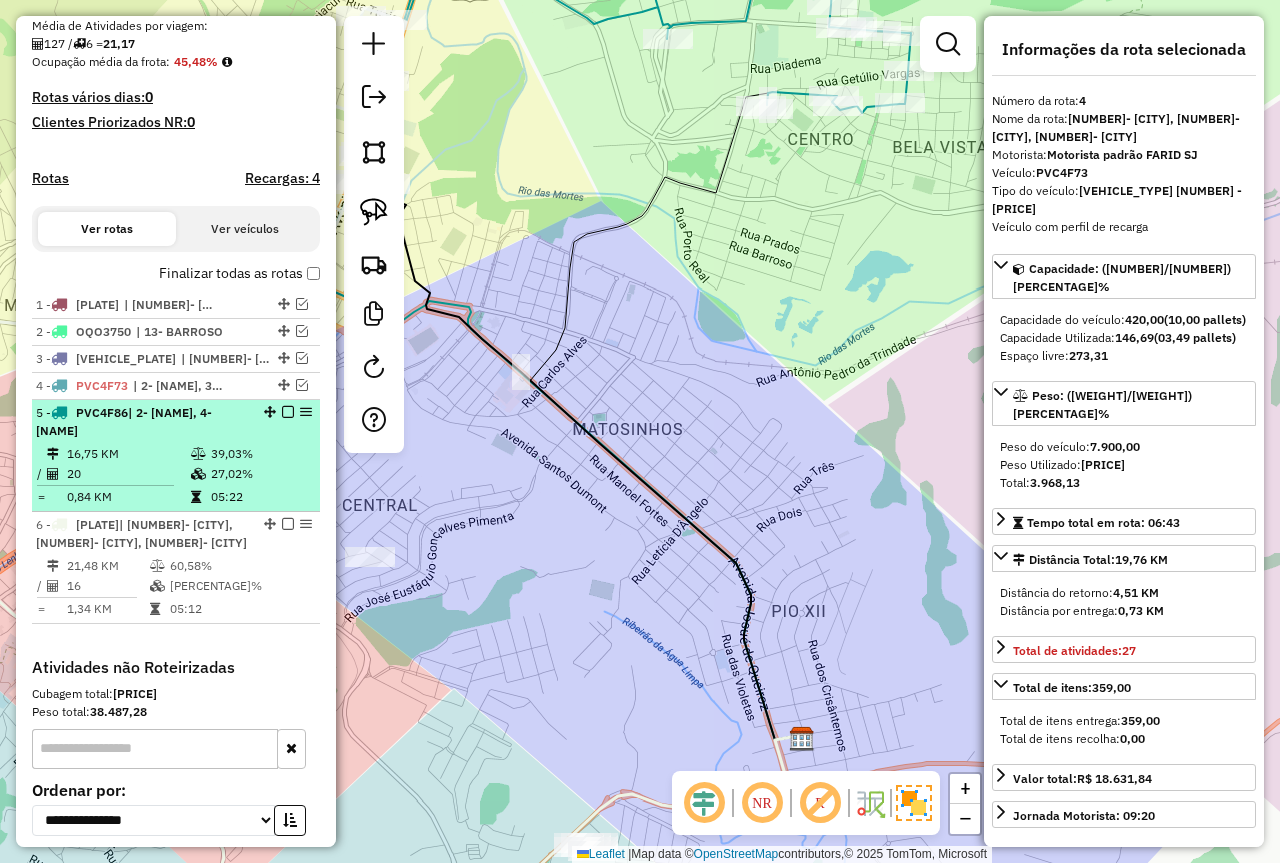 click on "5 -       PVC4F86   | 2- COLONIA, 4- SJ FÁBRICAS" at bounding box center [142, 422] 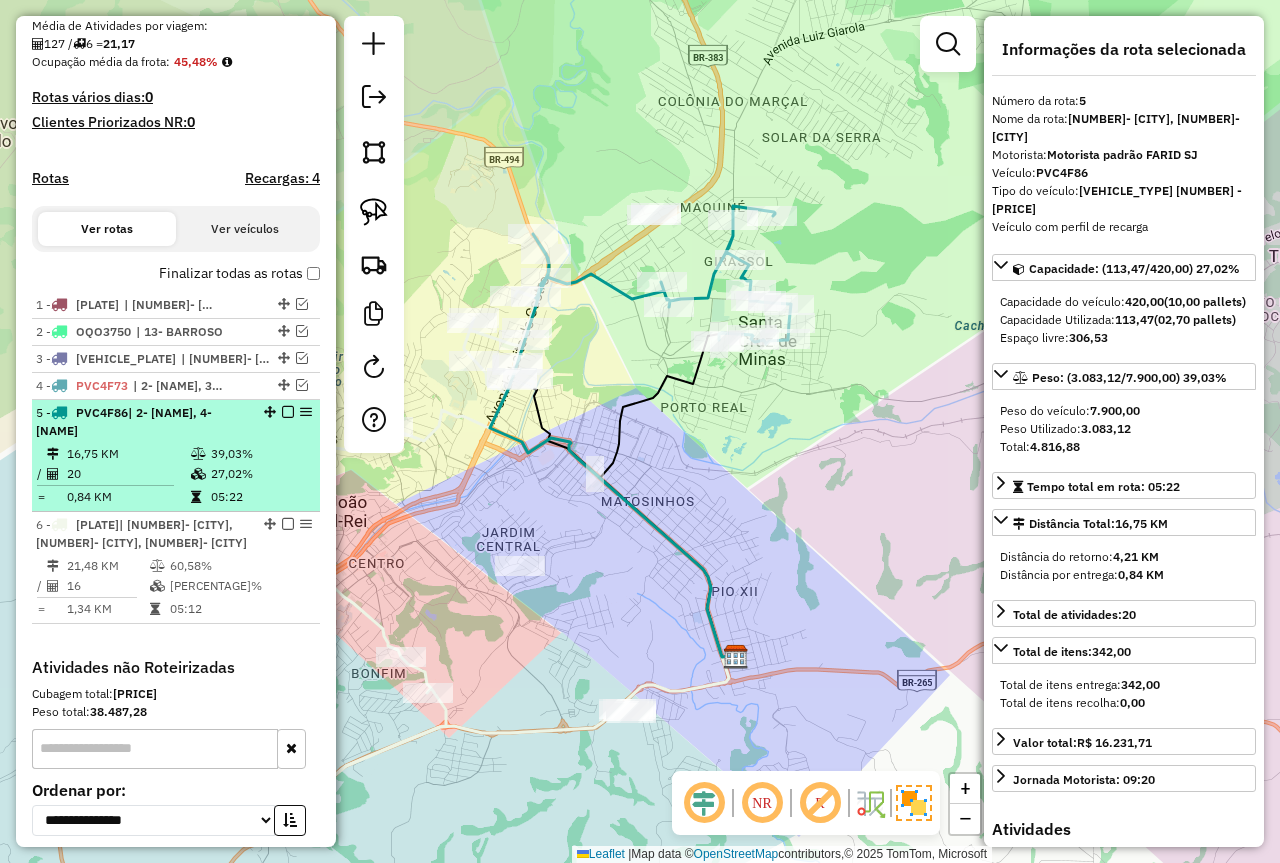 click at bounding box center [288, 412] 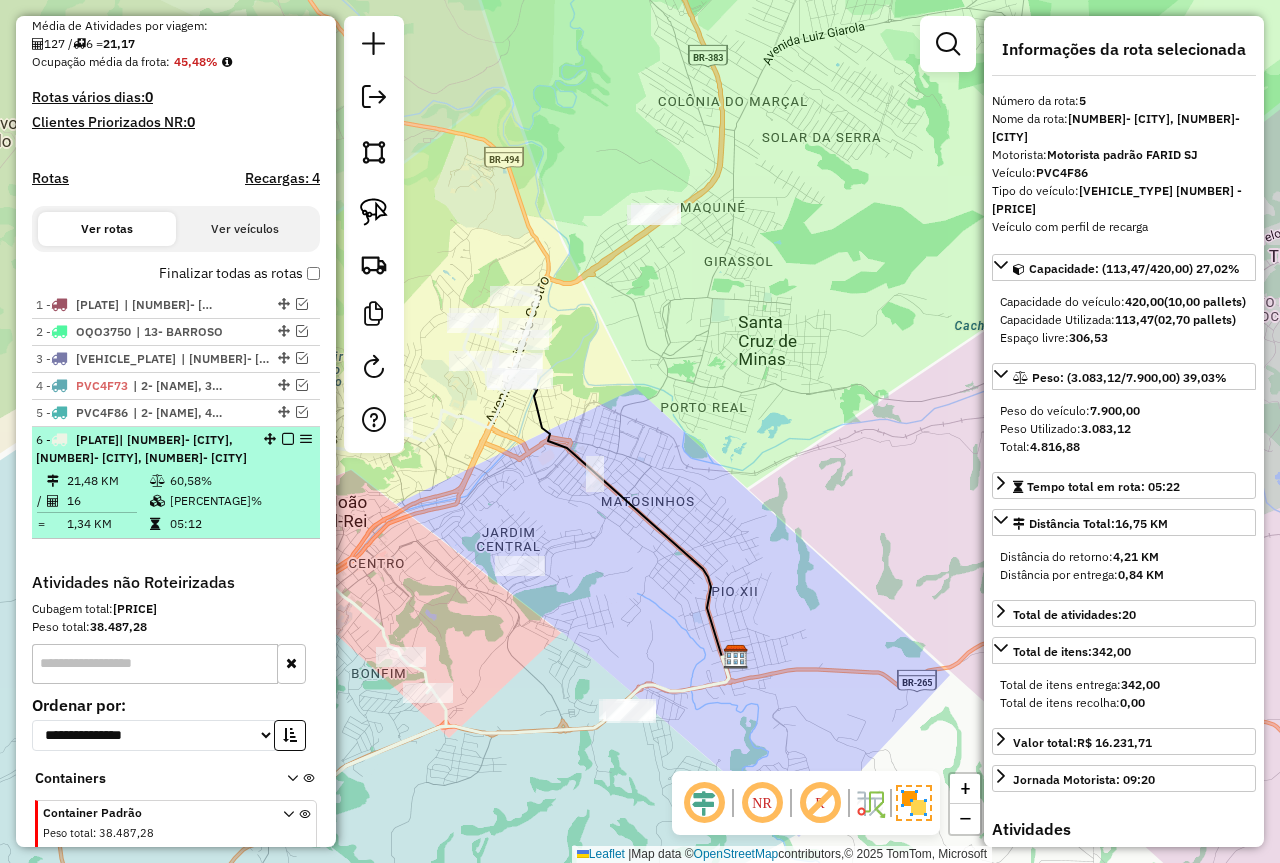 click on "16" at bounding box center (107, 501) 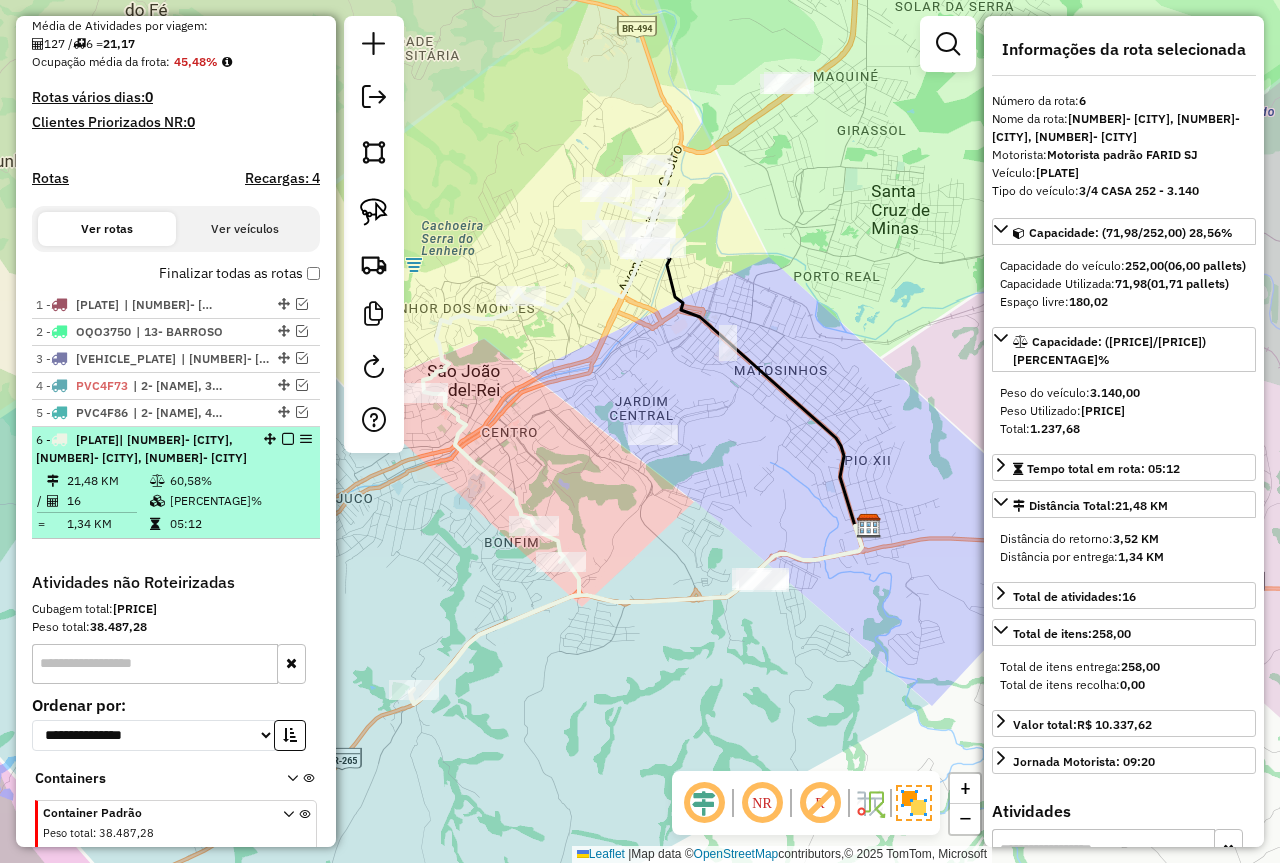 click at bounding box center (288, 439) 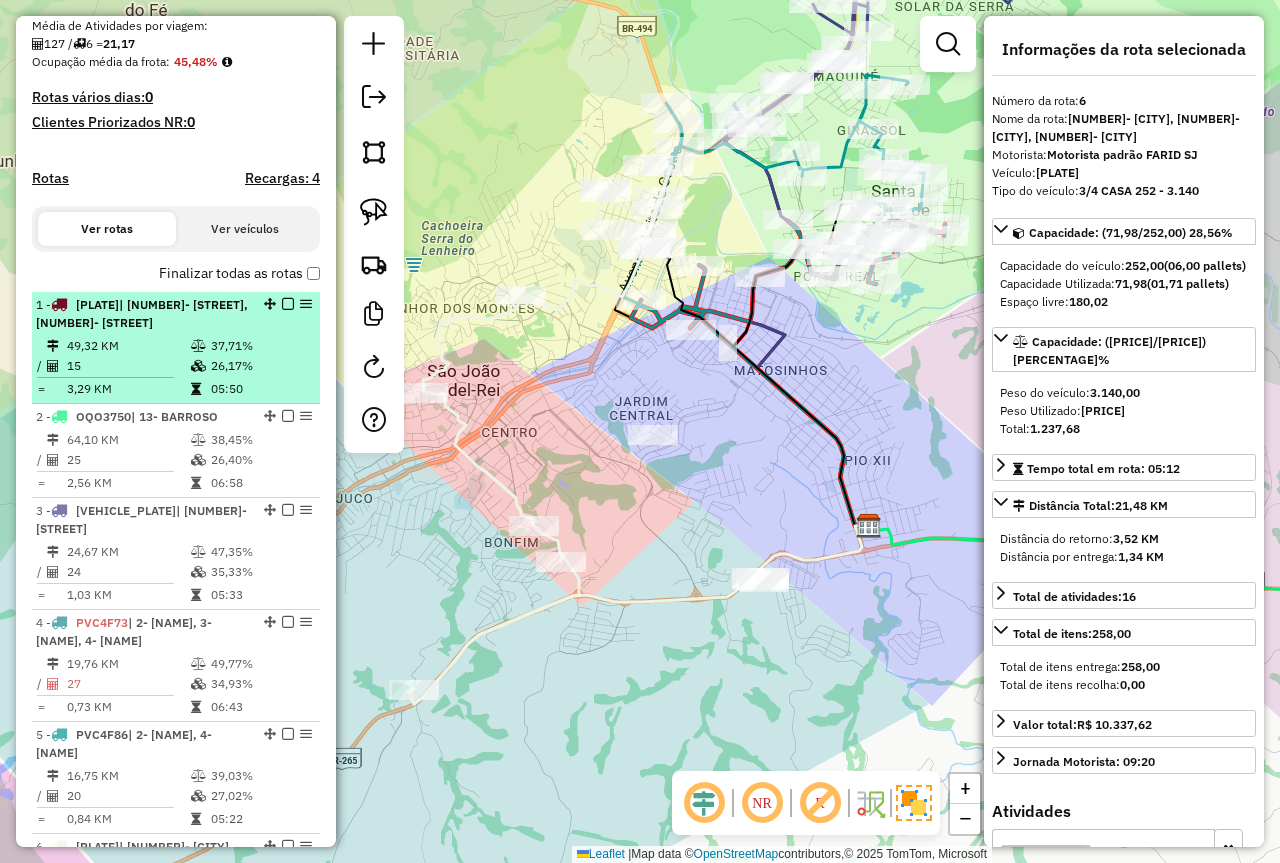 drag, startPoint x: 219, startPoint y: 339, endPoint x: 244, endPoint y: 342, distance: 25.179358 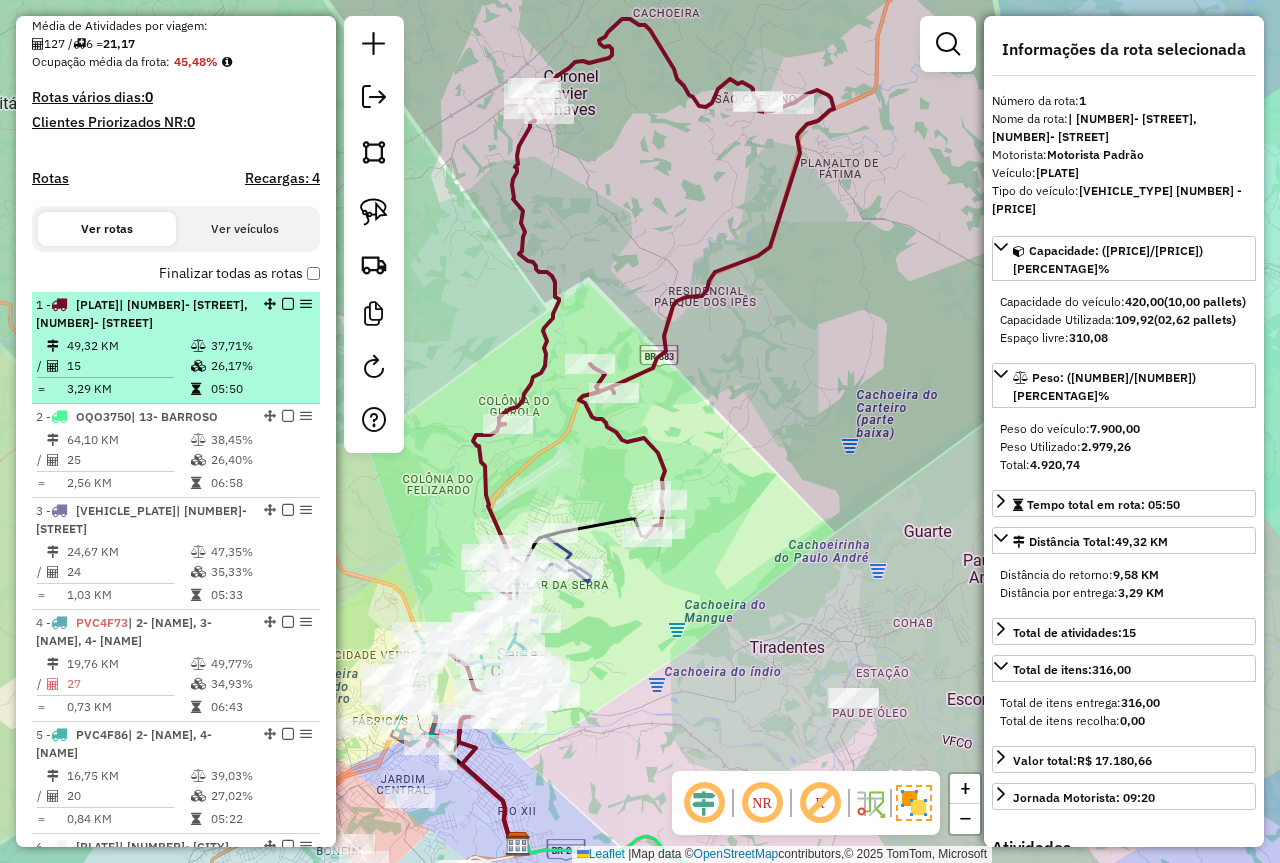 click on "37,71%" at bounding box center (260, 346) 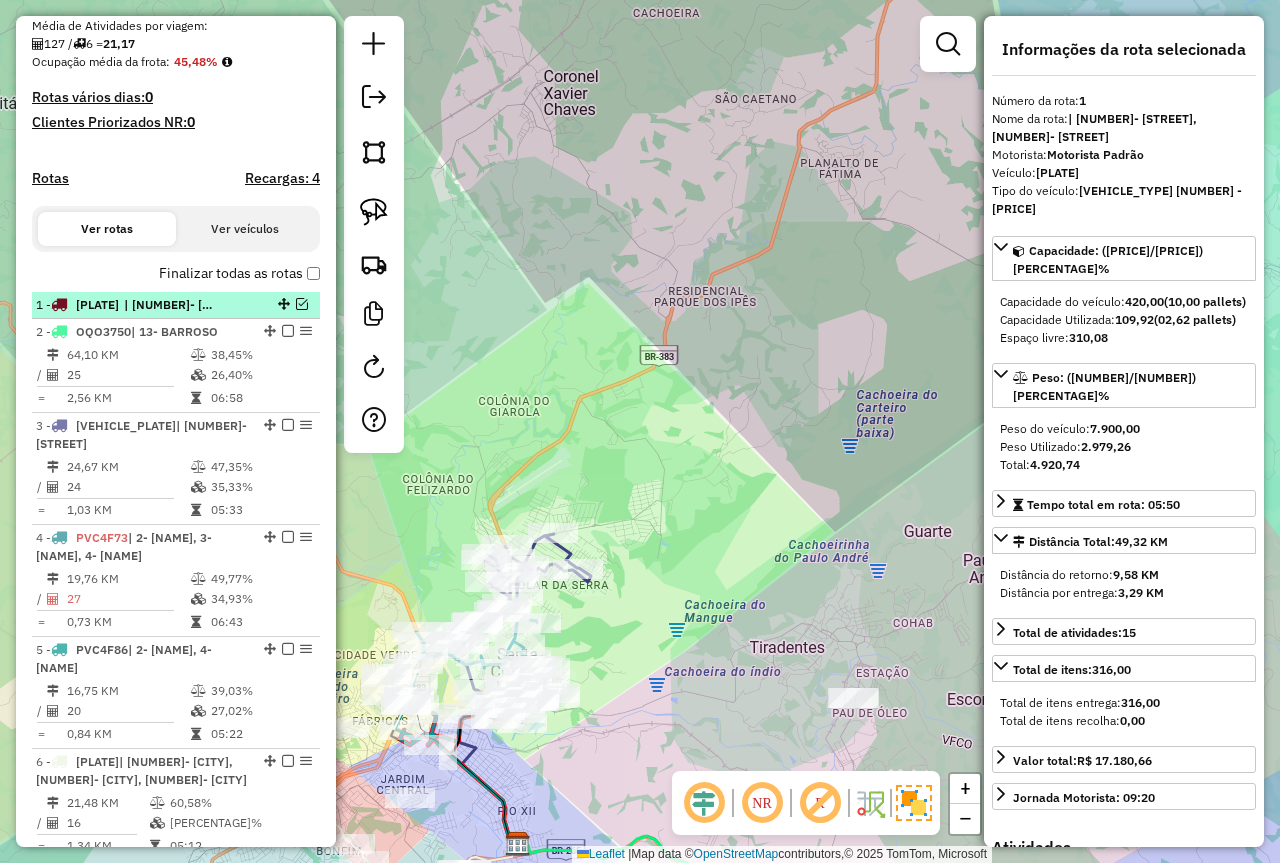 click at bounding box center [302, 304] 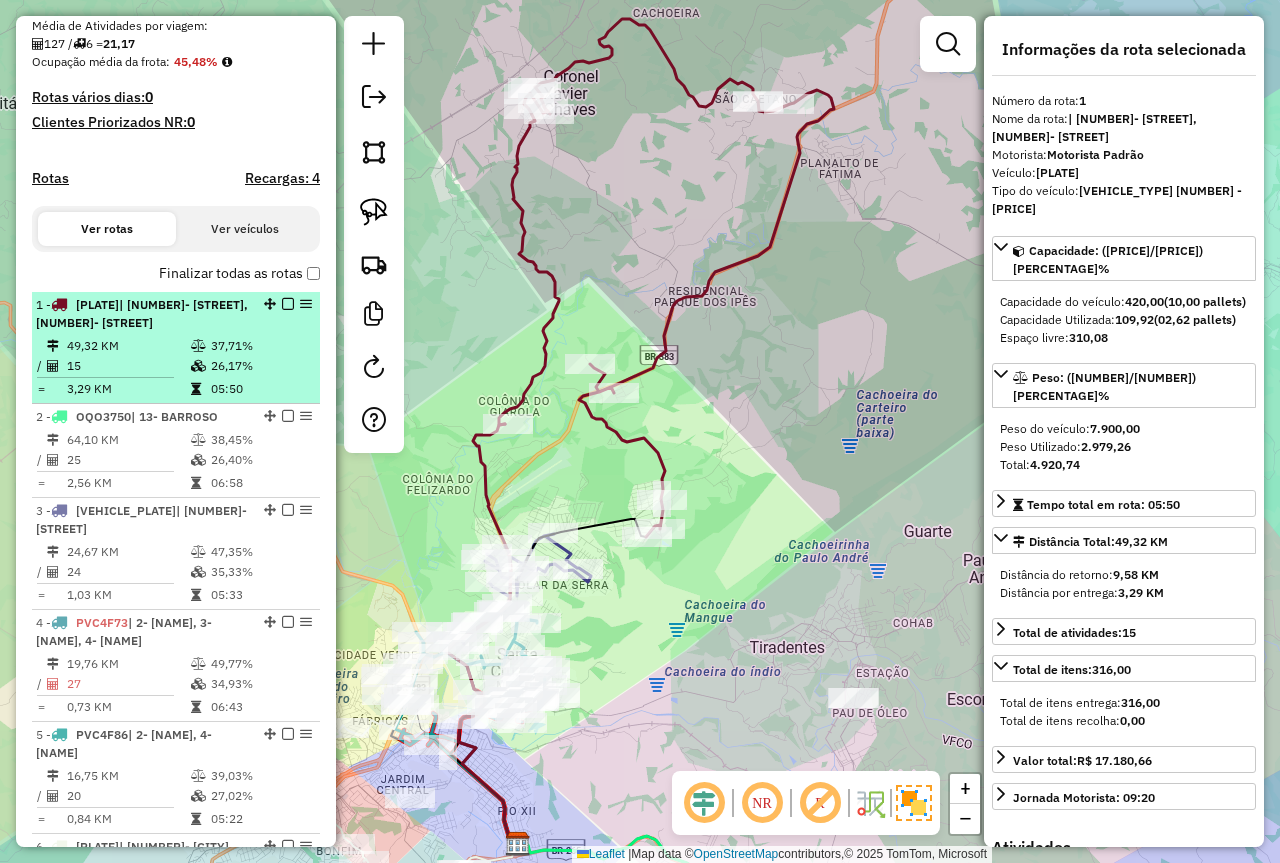 drag, startPoint x: 259, startPoint y: 326, endPoint x: 274, endPoint y: 323, distance: 15.297058 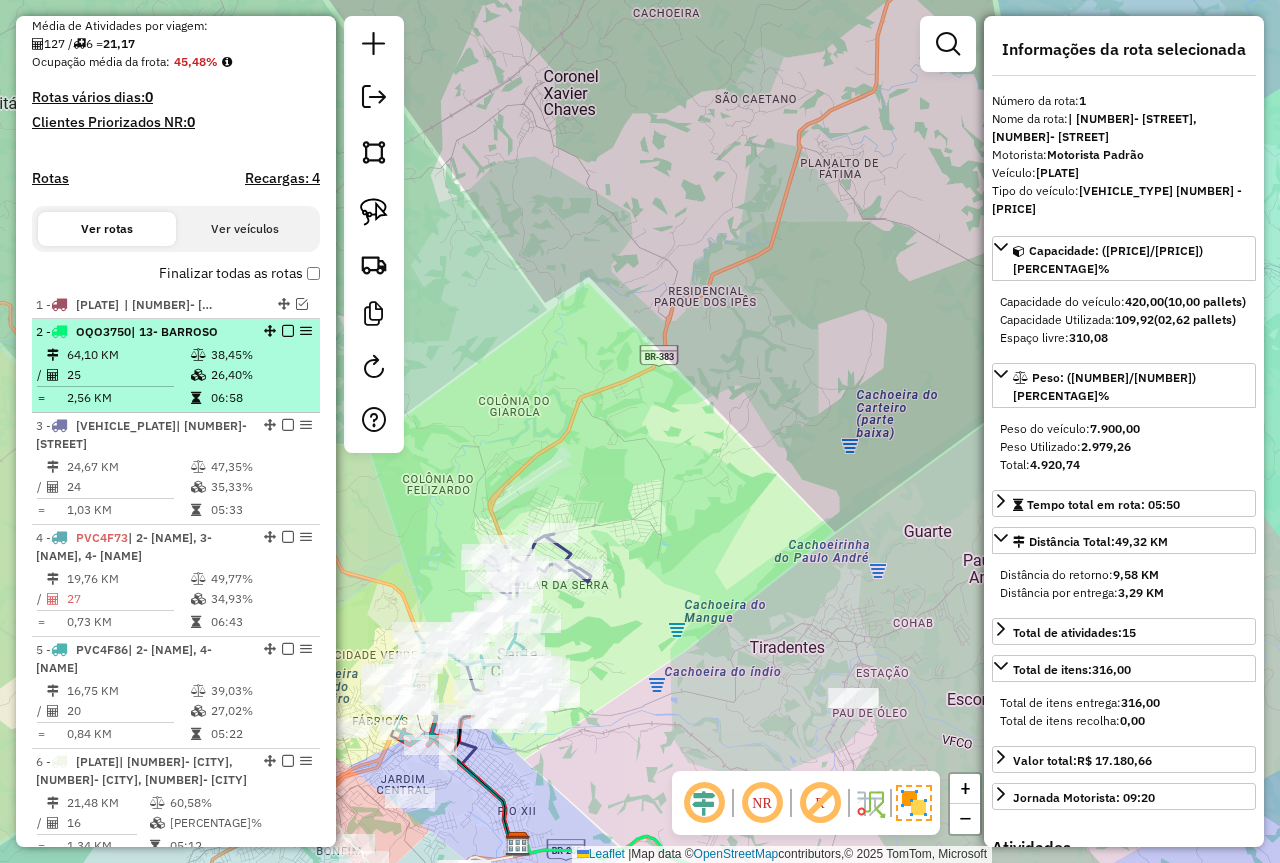 click on "26,40%" at bounding box center (260, 375) 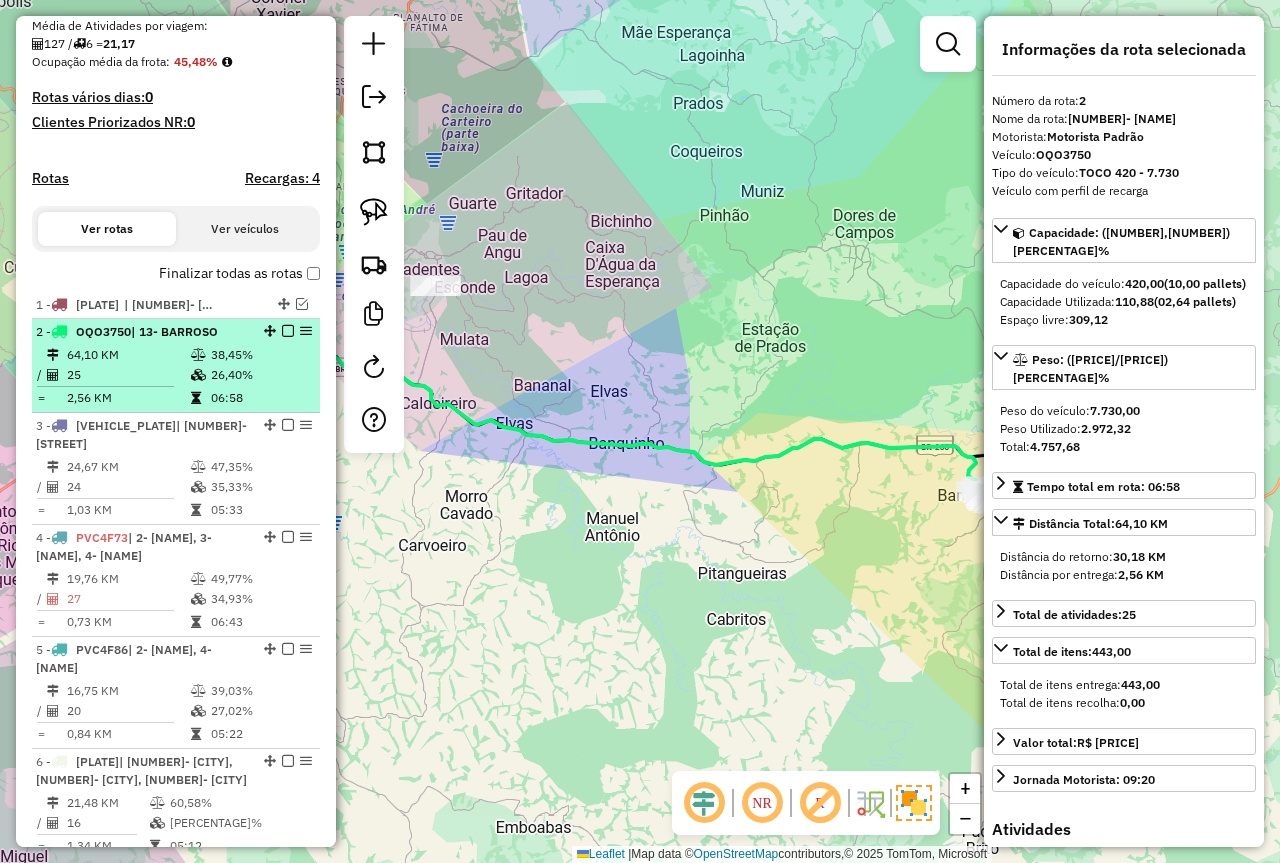 click at bounding box center (288, 331) 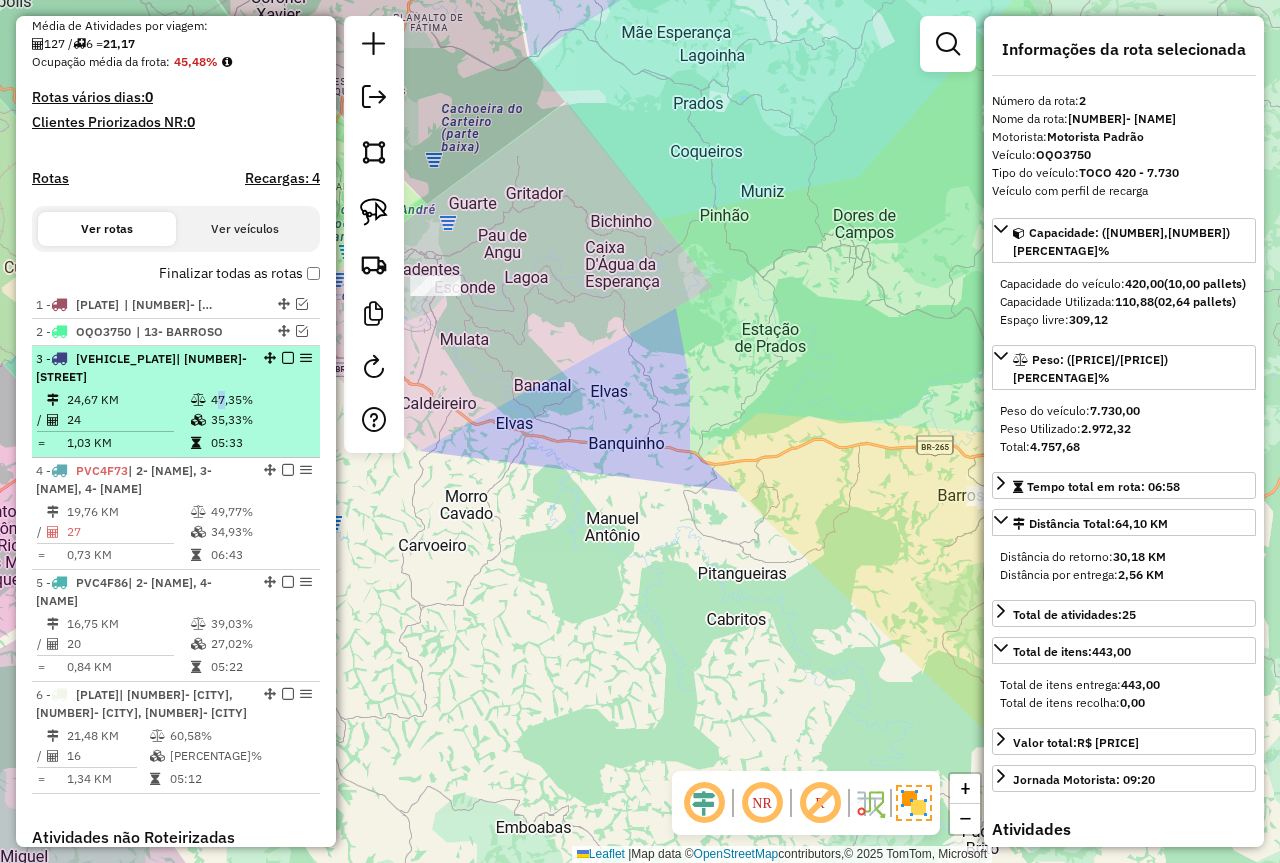 click on "47,35%" at bounding box center (260, 400) 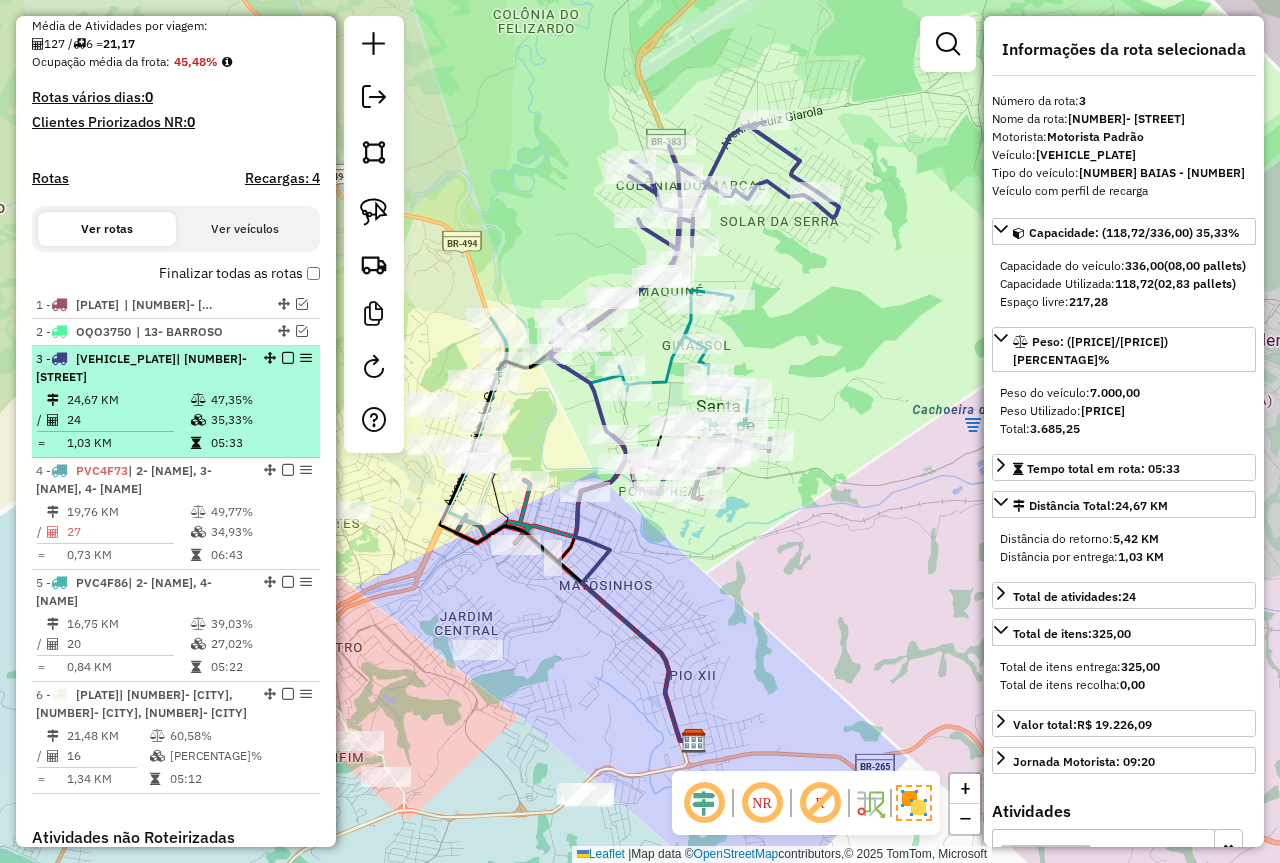 click at bounding box center [288, 358] 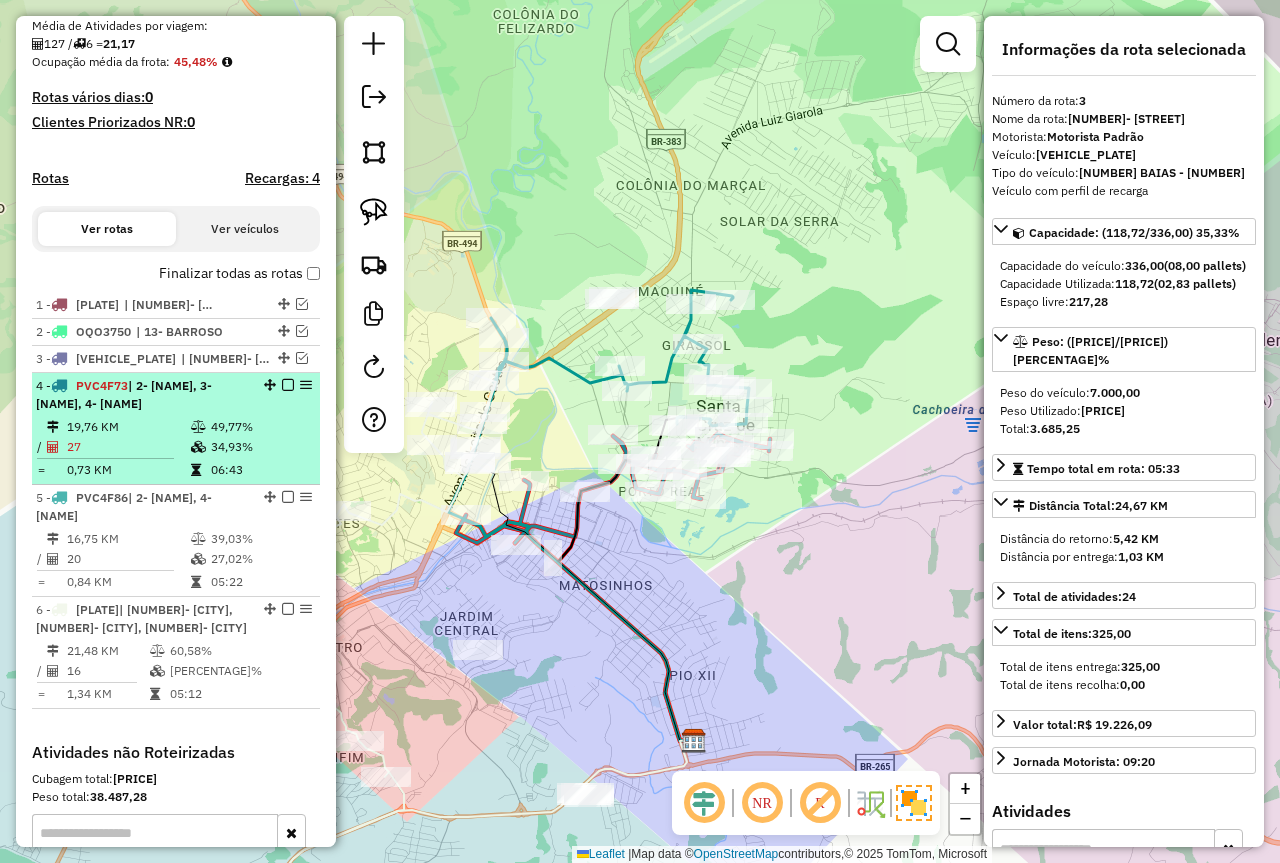 click on "49,77%" at bounding box center [260, 427] 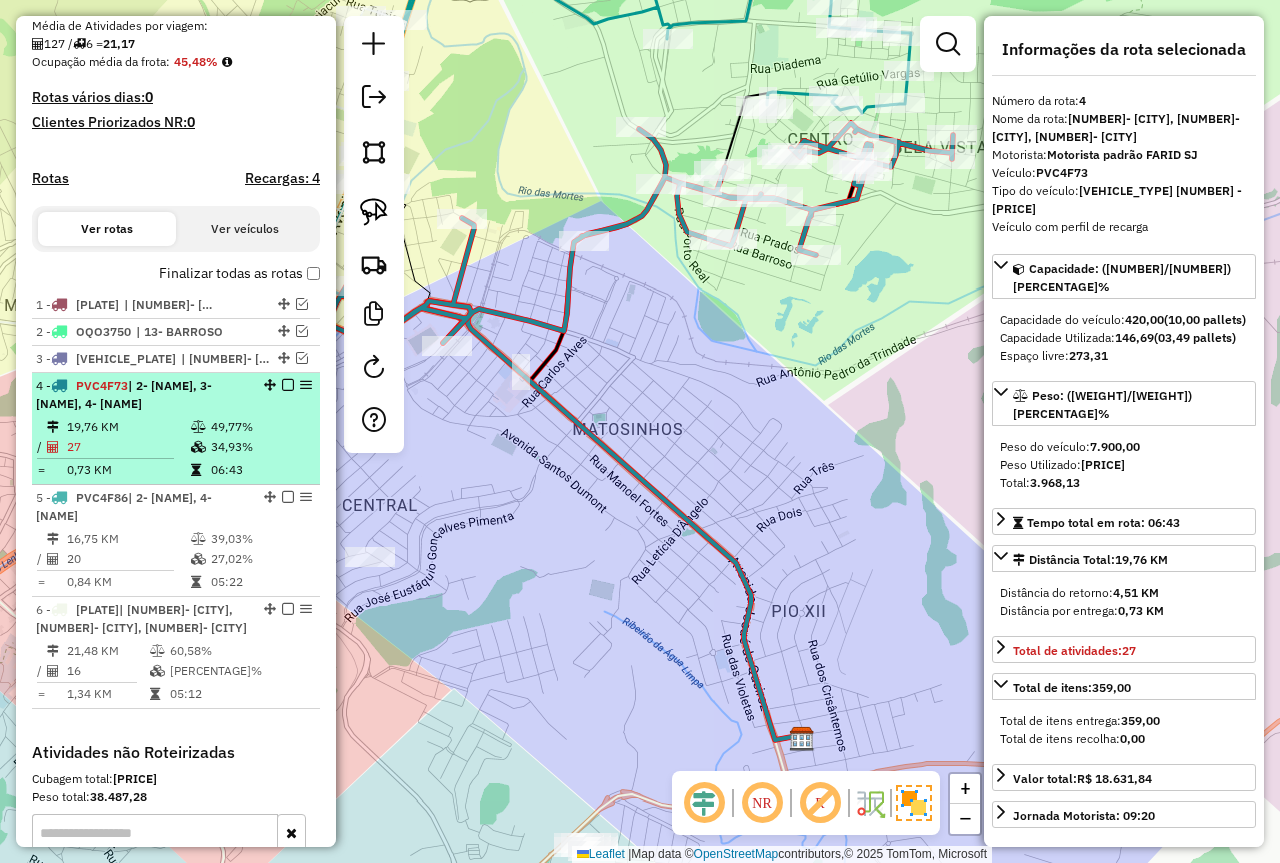 click at bounding box center [288, 385] 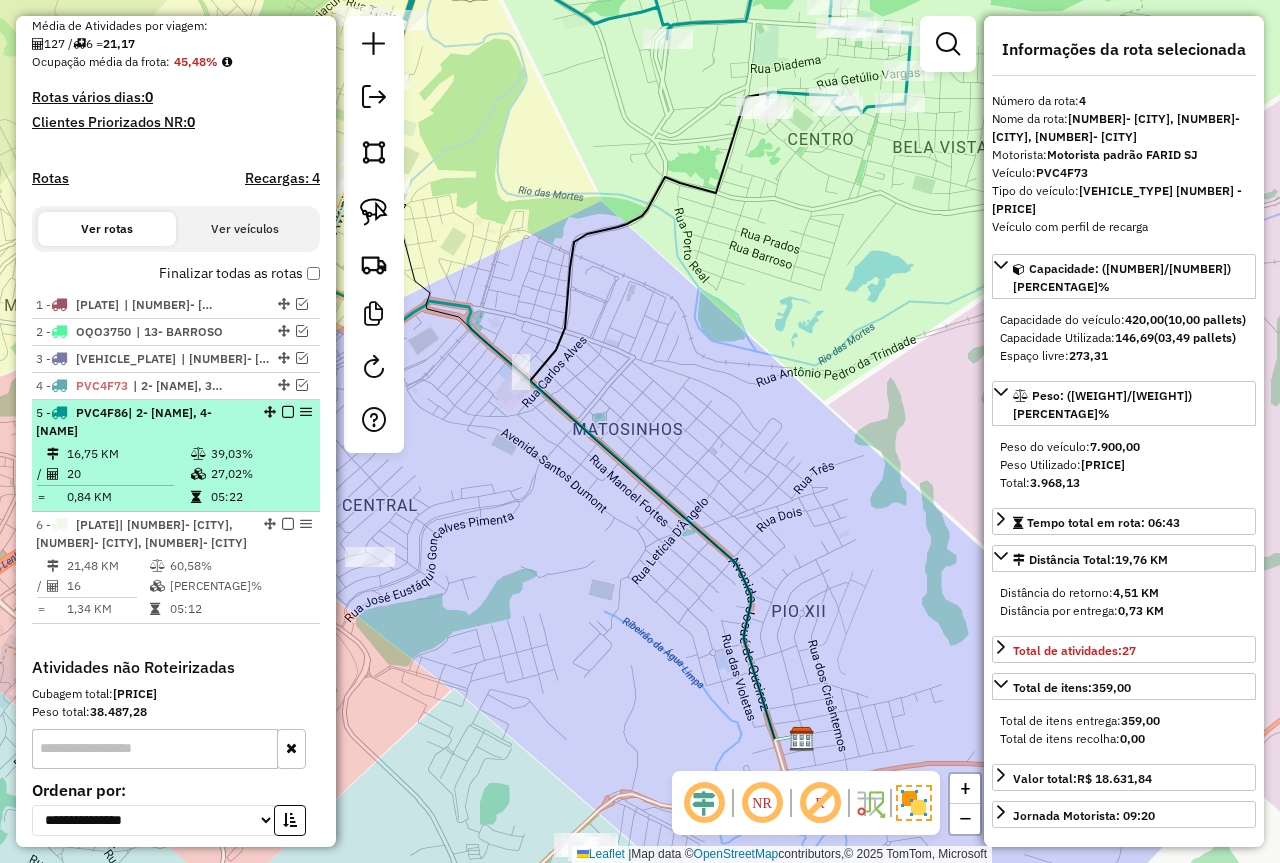 drag, startPoint x: 152, startPoint y: 474, endPoint x: 214, endPoint y: 471, distance: 62.072536 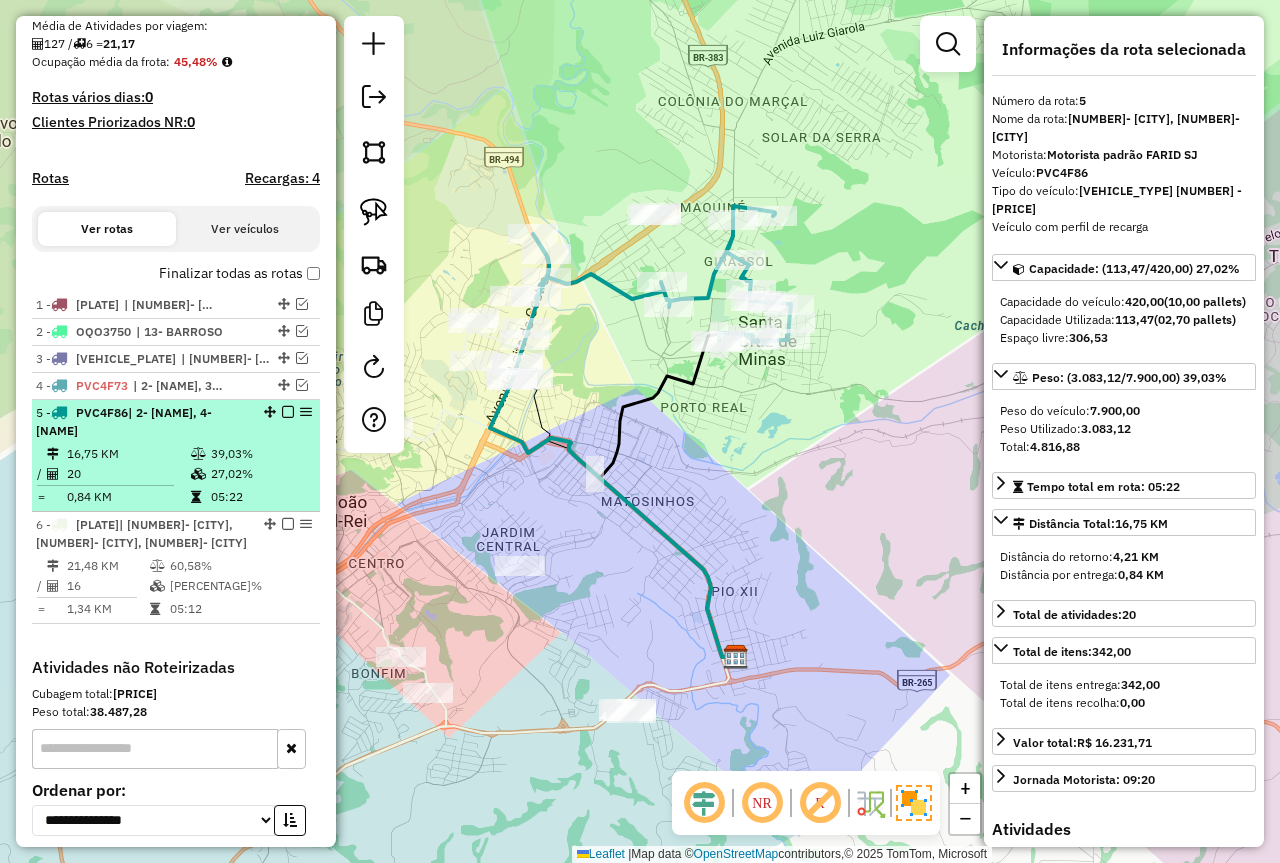 click at bounding box center [288, 412] 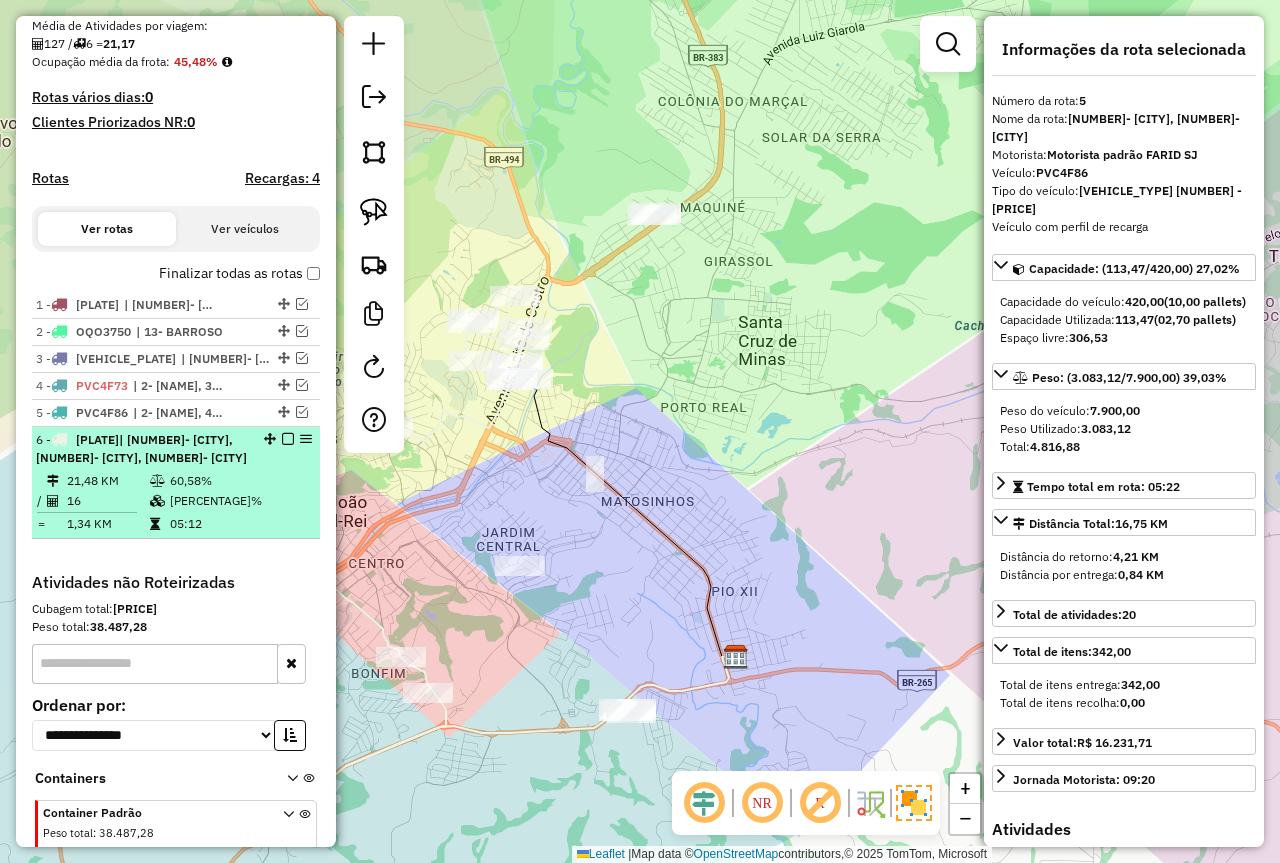 drag, startPoint x: 176, startPoint y: 507, endPoint x: 220, endPoint y: 487, distance: 48.332184 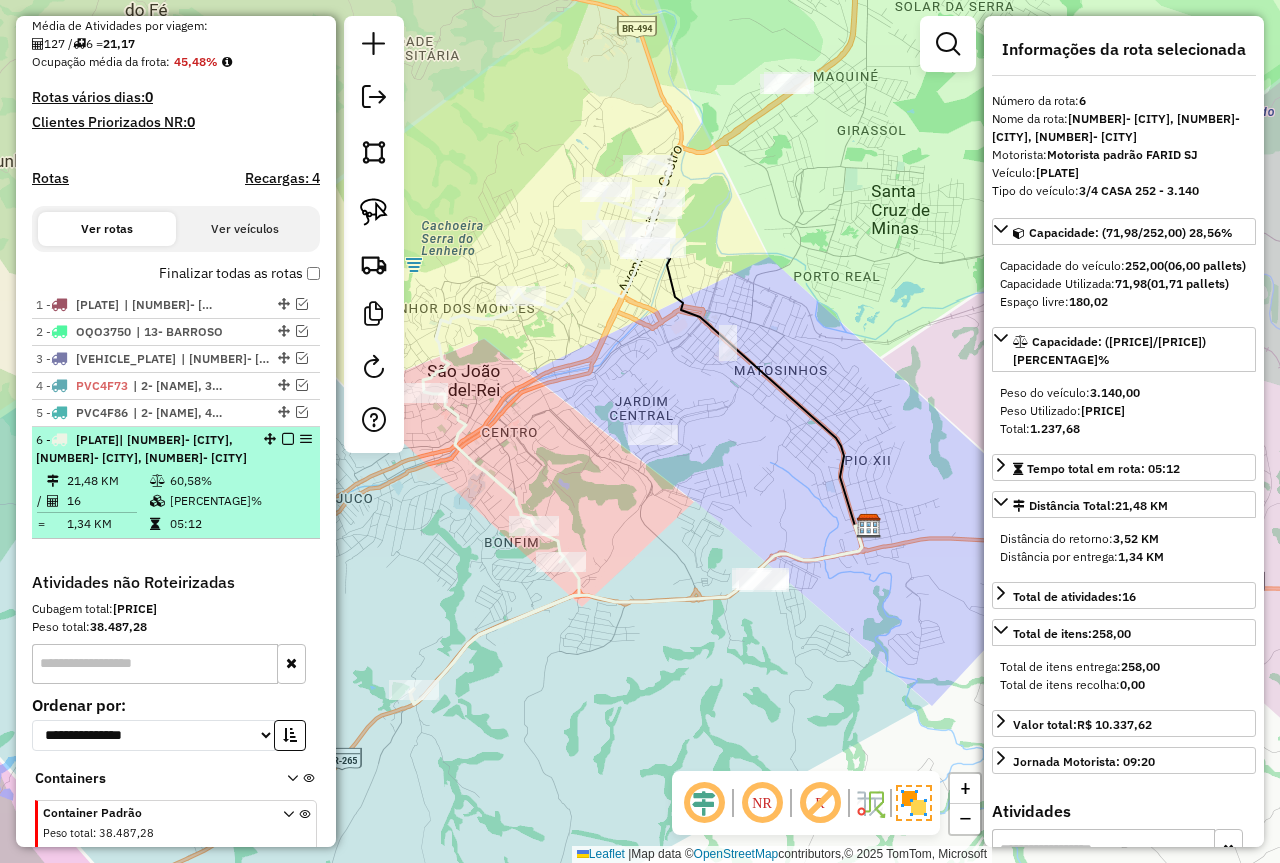 click at bounding box center [288, 439] 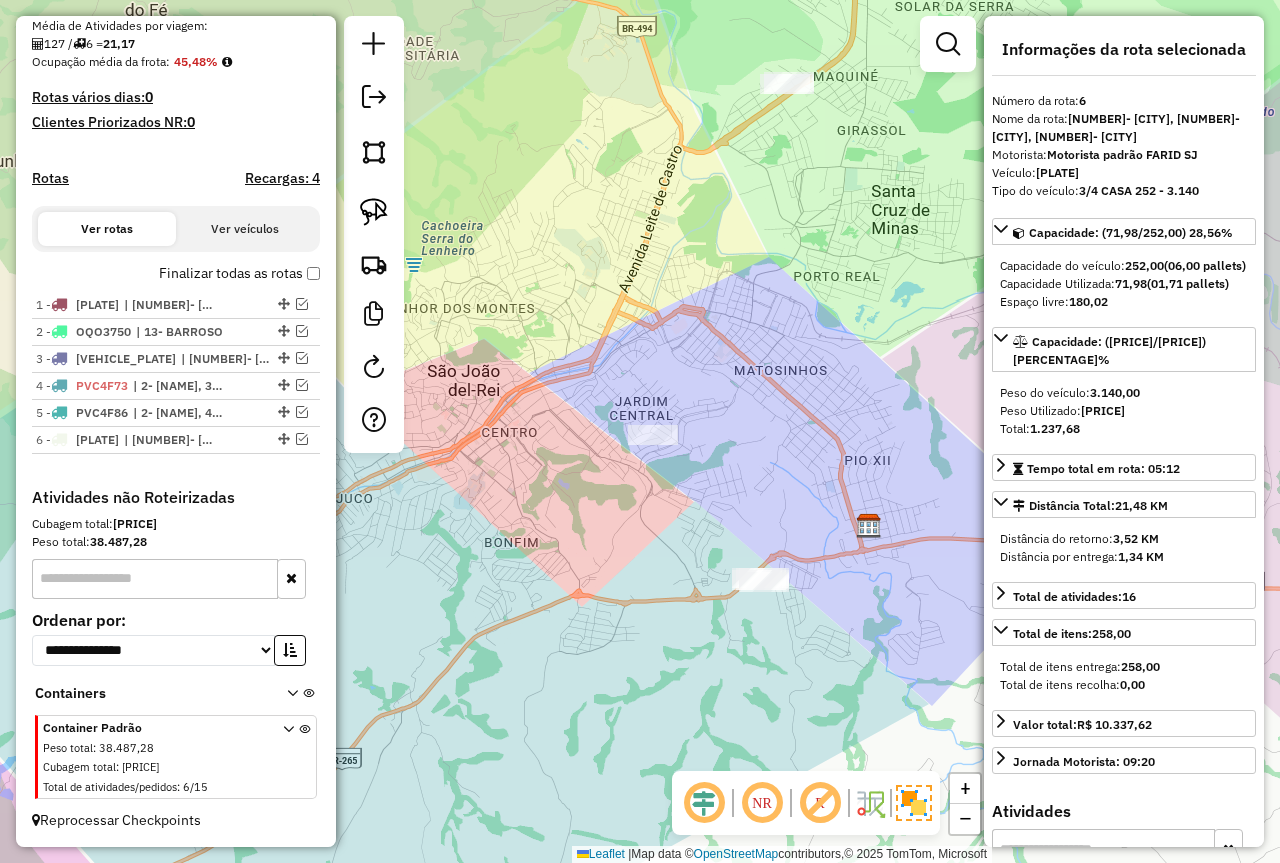 click on "Depósito:  Farid - São João del Rei  Total de rotas:  6  Distância Total:  196,09 km  Tempo total:  35:38  Valor total:  R$ 359.677,79  - Total roteirizado:  R$ 97.944,25  - Total não roteirizado:  R$ 261.733,54  Total de Atividades Roteirizadas:  127  Total de Pedidos Roteirizados:  181  Peso total roteirizado:  18.183,64  Cubagem total roteirizado:  671,66  Total de Atividades não Roteirizadas:  6  Total de Pedidos não Roteirizados:  15 Total de caixas por viagem:  671,66 /   6 =  111,94 Média de Atividades por viagem:  127 /   6 =  21,17 Ocupação média da frota:  45,48%   Rotas vários dias:  0  Clientes Priorizados NR:  0 Rotas  Recargas: 4   Ver rotas   Ver veículos  Finalizar todas as rotas   1 -       PVC4F26   | 18- CORONEL XAVIER CHAVES, 2- COLONIA   2 -       OQO3750   | 13- BARROSO   3 -       TET4H42   | 2- COLONIA   4 -       PVC4F73   | 2- COLONIA, 3- SJ MATOZINHOS, 4- SJ FÁBRICAS   5 -       PVC4F86   | 2- COLONIA, 4- SJ FÁBRICAS   6 -       OQR7J90" at bounding box center [176, 108] 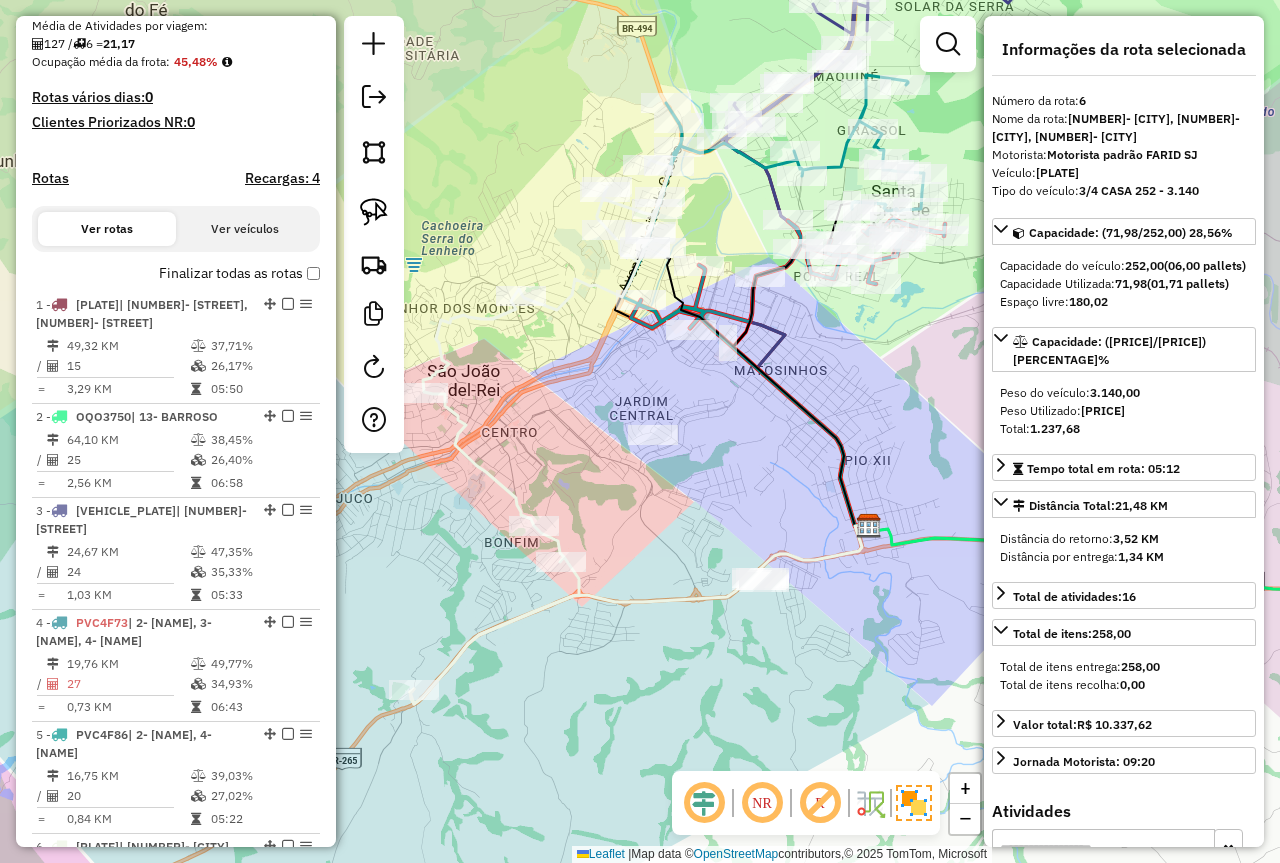 click on "Janela de atendimento Grade de atendimento Capacidade Transportadoras Veículos Cliente Pedidos  Rotas Selecione os dias de semana para filtrar as janelas de atendimento  Seg   Ter   Qua   Qui   Sex   Sáb   Dom  Informe o período da janela de atendimento: De: Até:  Filtrar exatamente a janela do cliente  Considerar janela de atendimento padrão  Selecione os dias de semana para filtrar as grades de atendimento  Seg   Ter   Qua   Qui   Sex   Sáb   Dom   Considerar clientes sem dia de atendimento cadastrado  Clientes fora do dia de atendimento selecionado Filtrar as atividades entre os valores definidos abaixo:  Peso mínimo:   Peso máximo:   Cubagem mínima:   Cubagem máxima:   De:   Até:  Filtrar as atividades entre o tempo de atendimento definido abaixo:  De:   Até:   Considerar capacidade total dos clientes não roteirizados Transportadora: Selecione um ou mais itens Tipo de veículo: Selecione um ou mais itens Veículo: Selecione um ou mais itens Motorista: Selecione um ou mais itens Nome: Rótulo:" 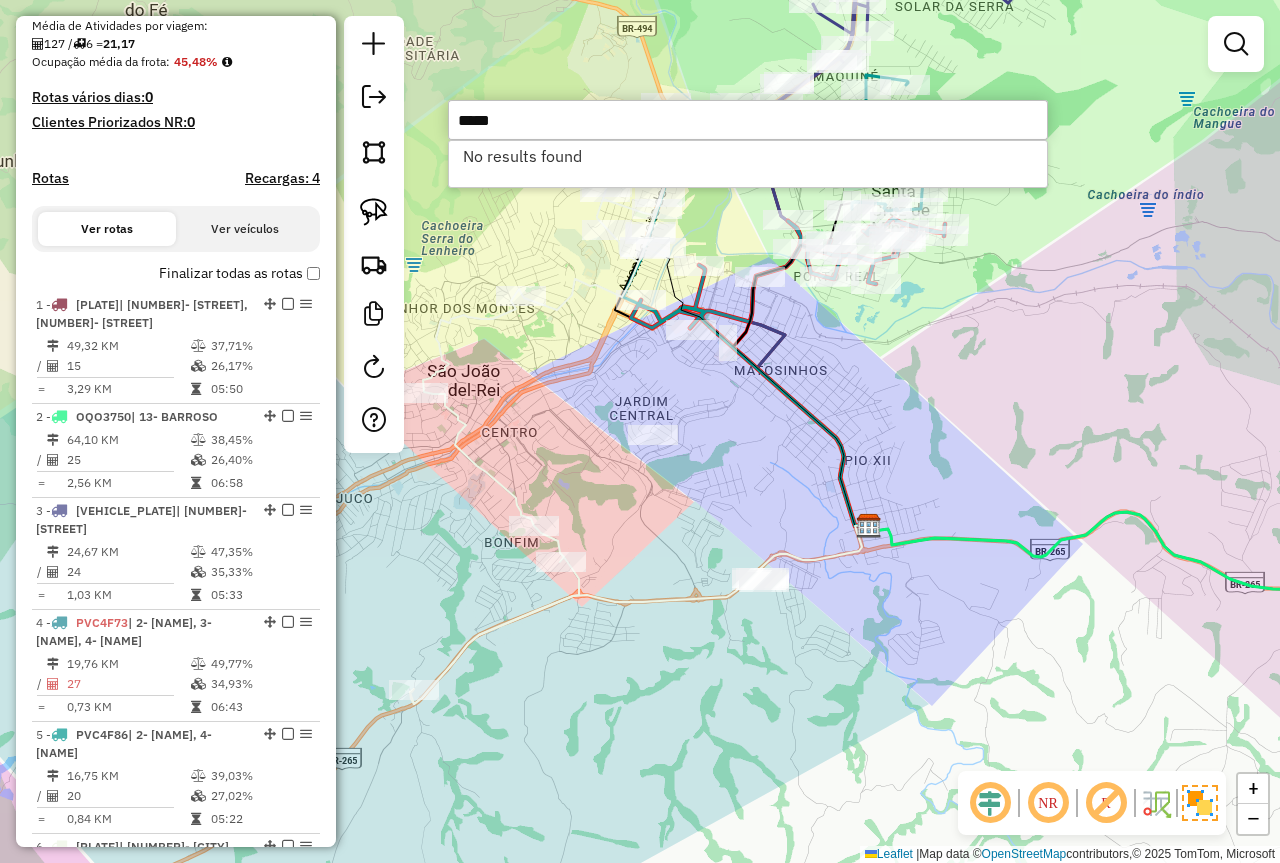 type on "*****" 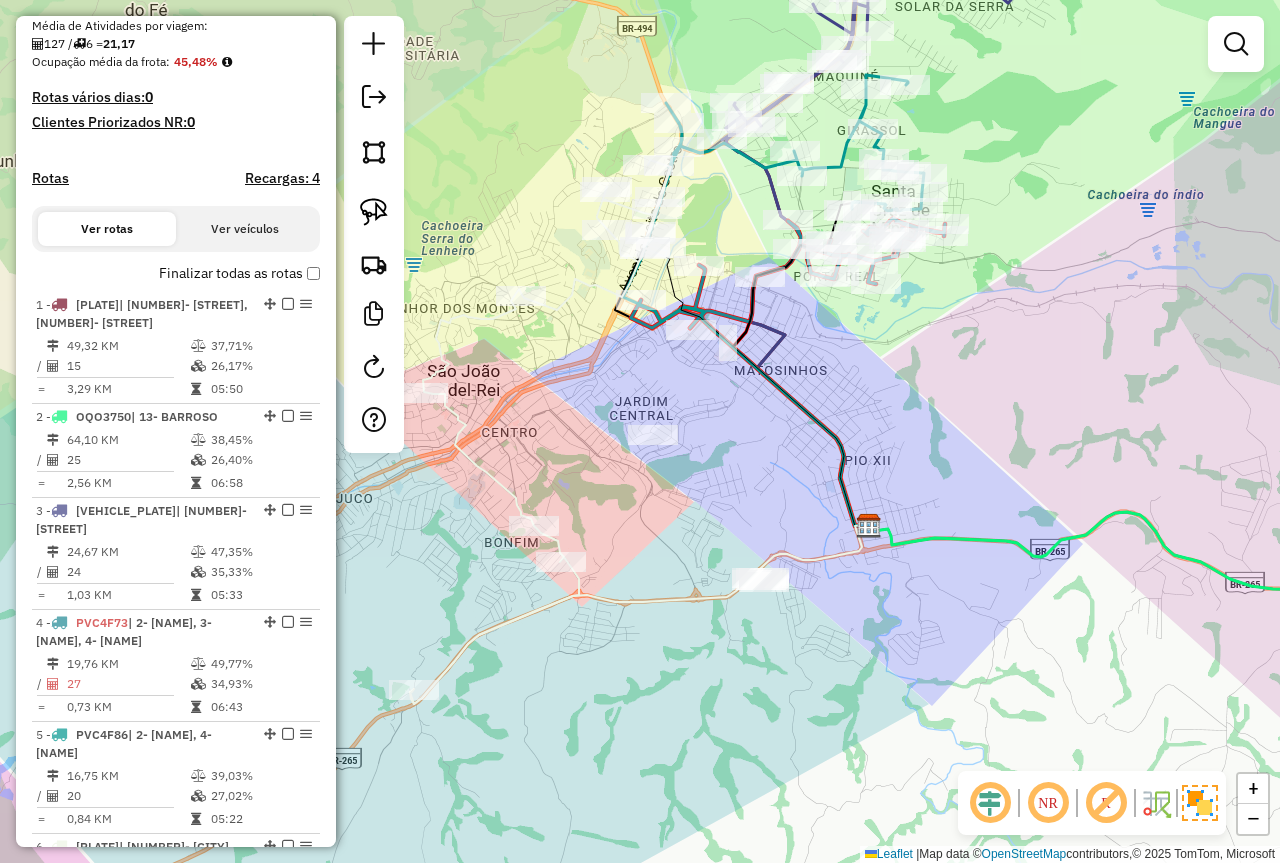 click on "Janela de atendimento Grade de atendimento Capacidade Transportadoras Veículos Cliente Pedidos  Rotas Selecione os dias de semana para filtrar as janelas de atendimento  Seg   Ter   Qua   Qui   Sex   Sáb   Dom  Informe o período da janela de atendimento: De: Até:  Filtrar exatamente a janela do cliente  Considerar janela de atendimento padrão  Selecione os dias de semana para filtrar as grades de atendimento  Seg   Ter   Qua   Qui   Sex   Sáb   Dom   Considerar clientes sem dia de atendimento cadastrado  Clientes fora do dia de atendimento selecionado Filtrar as atividades entre os valores definidos abaixo:  Peso mínimo:   Peso máximo:   Cubagem mínima:   Cubagem máxima:   De:   Até:  Filtrar as atividades entre o tempo de atendimento definido abaixo:  De:   Até:   Considerar capacidade total dos clientes não roteirizados Transportadora: Selecione um ou mais itens Tipo de veículo: Selecione um ou mais itens Veículo: Selecione um ou mais itens Motorista: Selecione um ou mais itens Nome: Rótulo:" 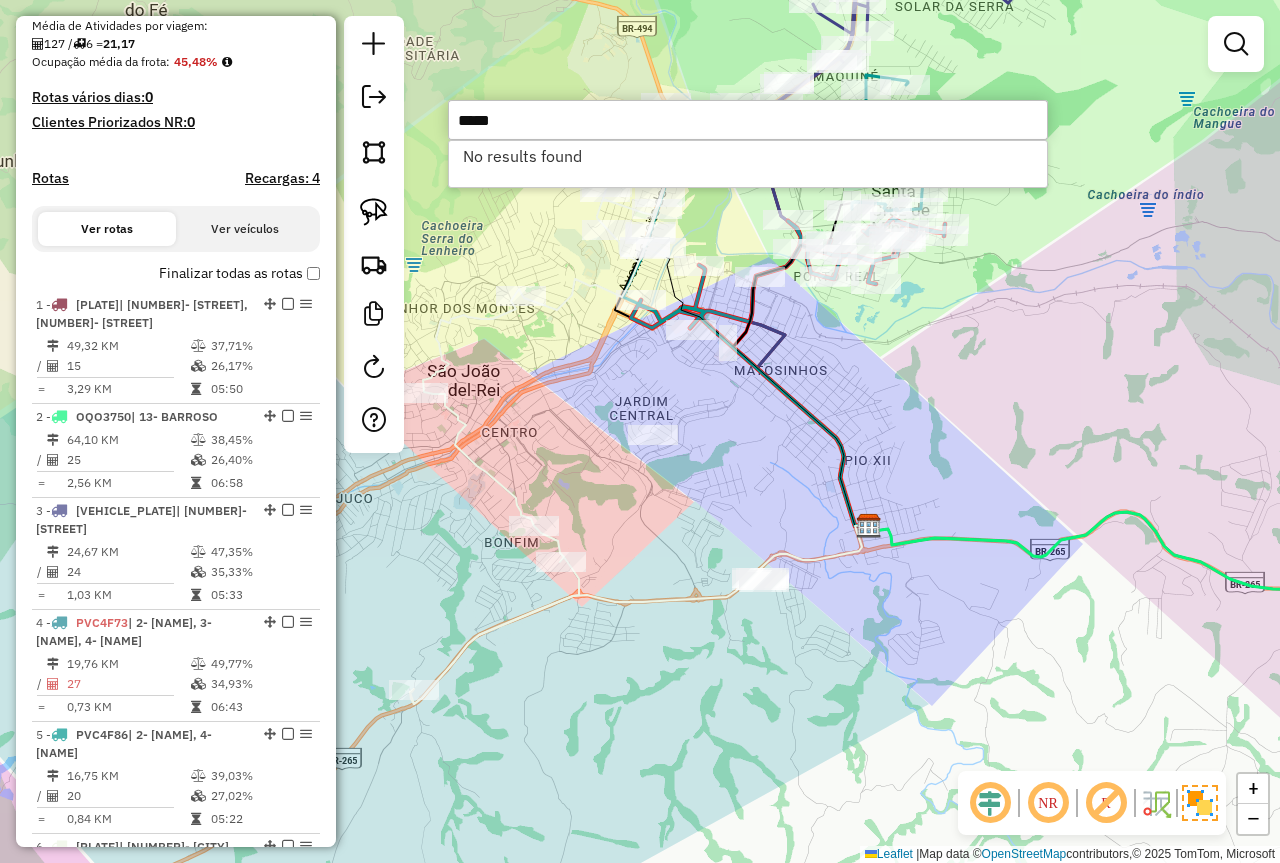 type on "*****" 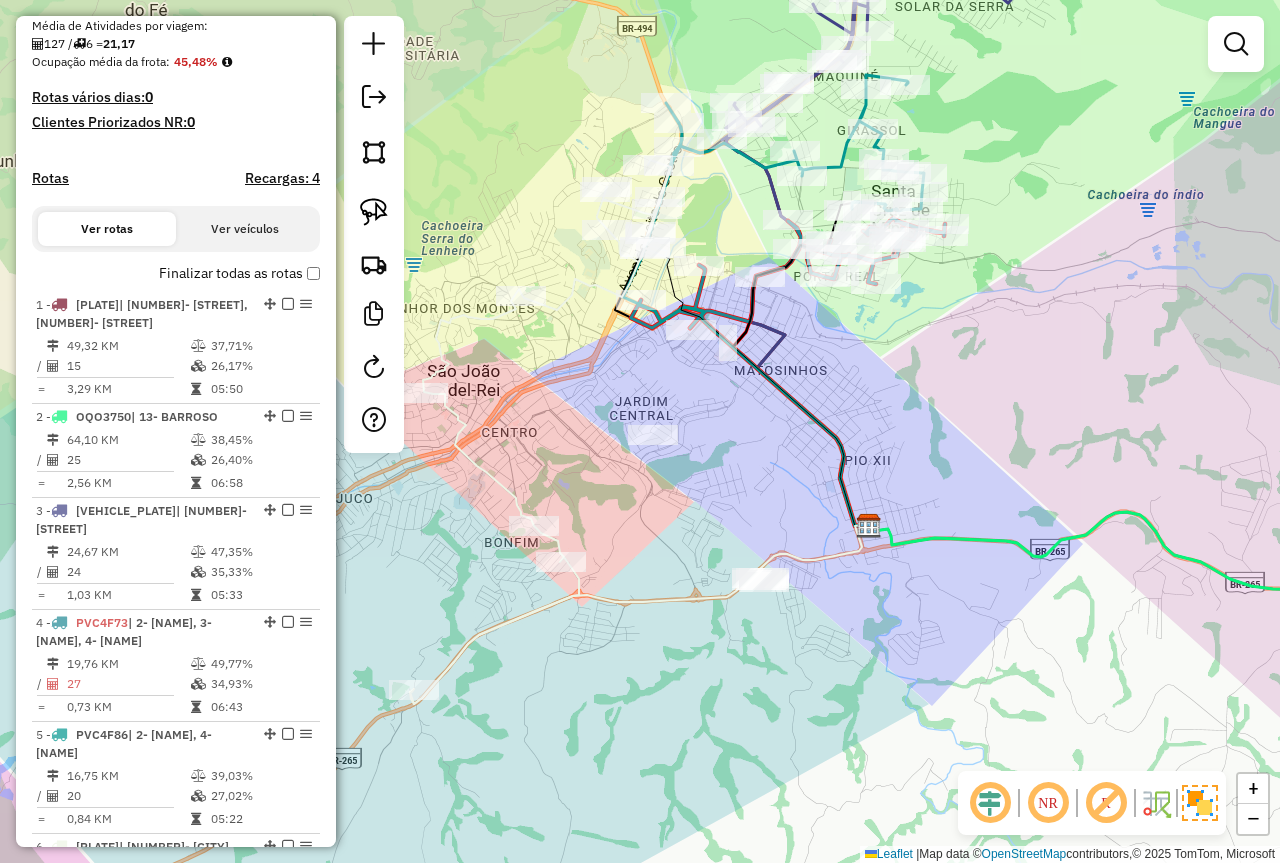 click on "Janela de atendimento Grade de atendimento Capacidade Transportadoras Veículos Cliente Pedidos  Rotas Selecione os dias de semana para filtrar as janelas de atendimento  Seg   Ter   Qua   Qui   Sex   Sáb   Dom  Informe o período da janela de atendimento: De: Até:  Filtrar exatamente a janela do cliente  Considerar janela de atendimento padrão  Selecione os dias de semana para filtrar as grades de atendimento  Seg   Ter   Qua   Qui   Sex   Sáb   Dom   Considerar clientes sem dia de atendimento cadastrado  Clientes fora do dia de atendimento selecionado Filtrar as atividades entre os valores definidos abaixo:  Peso mínimo:   Peso máximo:   Cubagem mínima:   Cubagem máxima:   De:   Até:  Filtrar as atividades entre o tempo de atendimento definido abaixo:  De:   Até:   Considerar capacidade total dos clientes não roteirizados Transportadora: Selecione um ou mais itens Tipo de veículo: Selecione um ou mais itens Veículo: Selecione um ou mais itens Motorista: Selecione um ou mais itens Nome: Rótulo:" 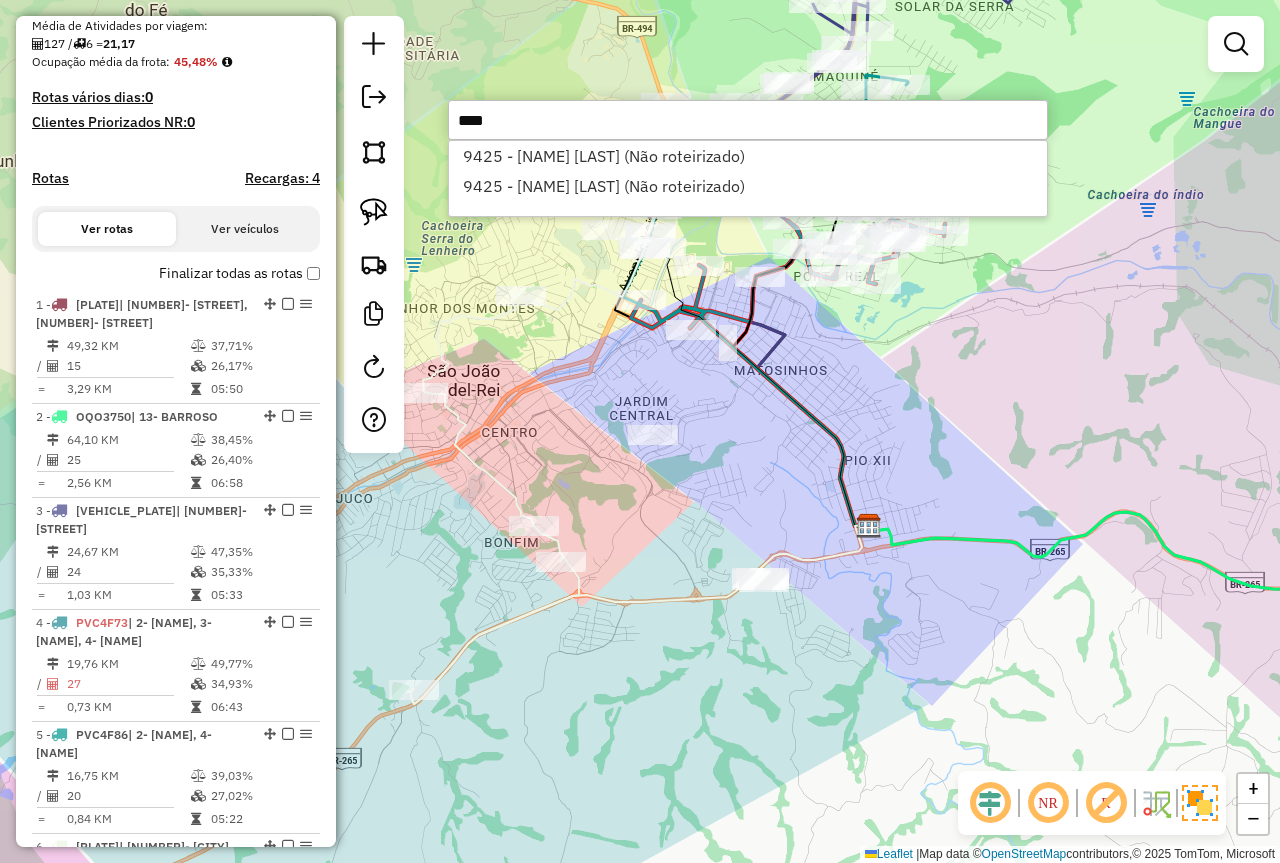 type on "****" 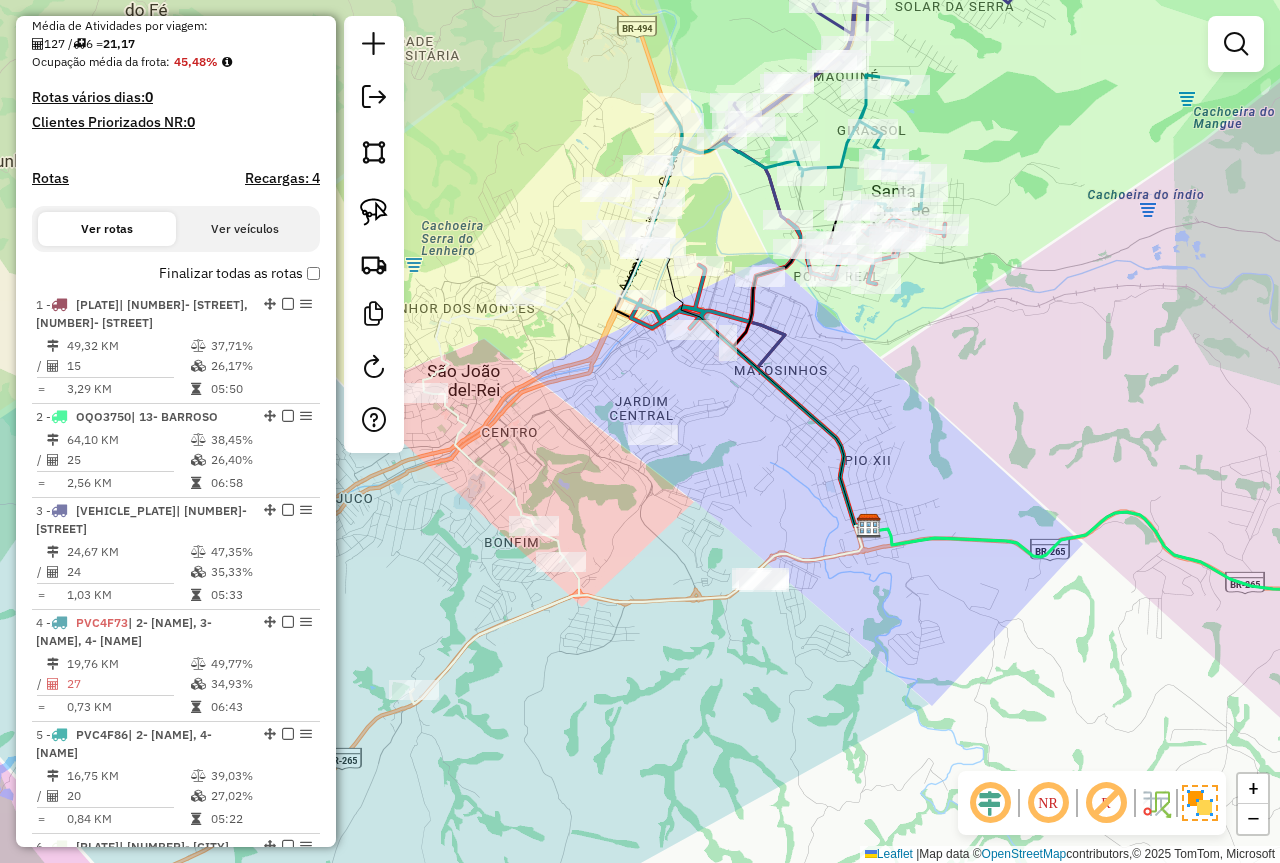 click on "Janela de atendimento Grade de atendimento Capacidade Transportadoras Veículos Cliente Pedidos  Rotas Selecione os dias de semana para filtrar as janelas de atendimento  Seg   Ter   Qua   Qui   Sex   Sáb   Dom  Informe o período da janela de atendimento: De: Até:  Filtrar exatamente a janela do cliente  Considerar janela de atendimento padrão  Selecione os dias de semana para filtrar as grades de atendimento  Seg   Ter   Qua   Qui   Sex   Sáb   Dom   Considerar clientes sem dia de atendimento cadastrado  Clientes fora do dia de atendimento selecionado Filtrar as atividades entre os valores definidos abaixo:  Peso mínimo:   Peso máximo:   Cubagem mínima:   Cubagem máxima:   De:   Até:  Filtrar as atividades entre o tempo de atendimento definido abaixo:  De:   Até:   Considerar capacidade total dos clientes não roteirizados Transportadora: Selecione um ou mais itens Tipo de veículo: Selecione um ou mais itens Veículo: Selecione um ou mais itens Motorista: Selecione um ou mais itens Nome: Rótulo:" 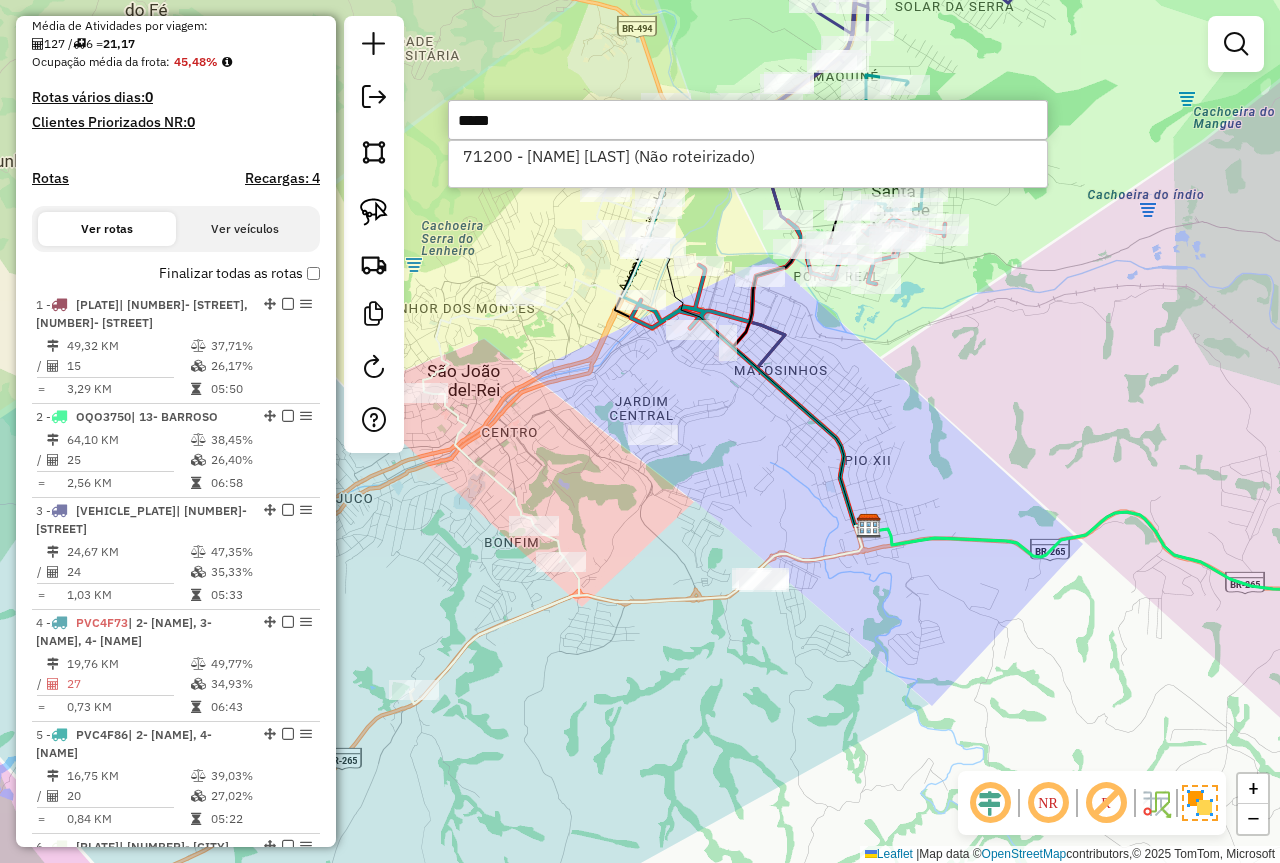 type on "*****" 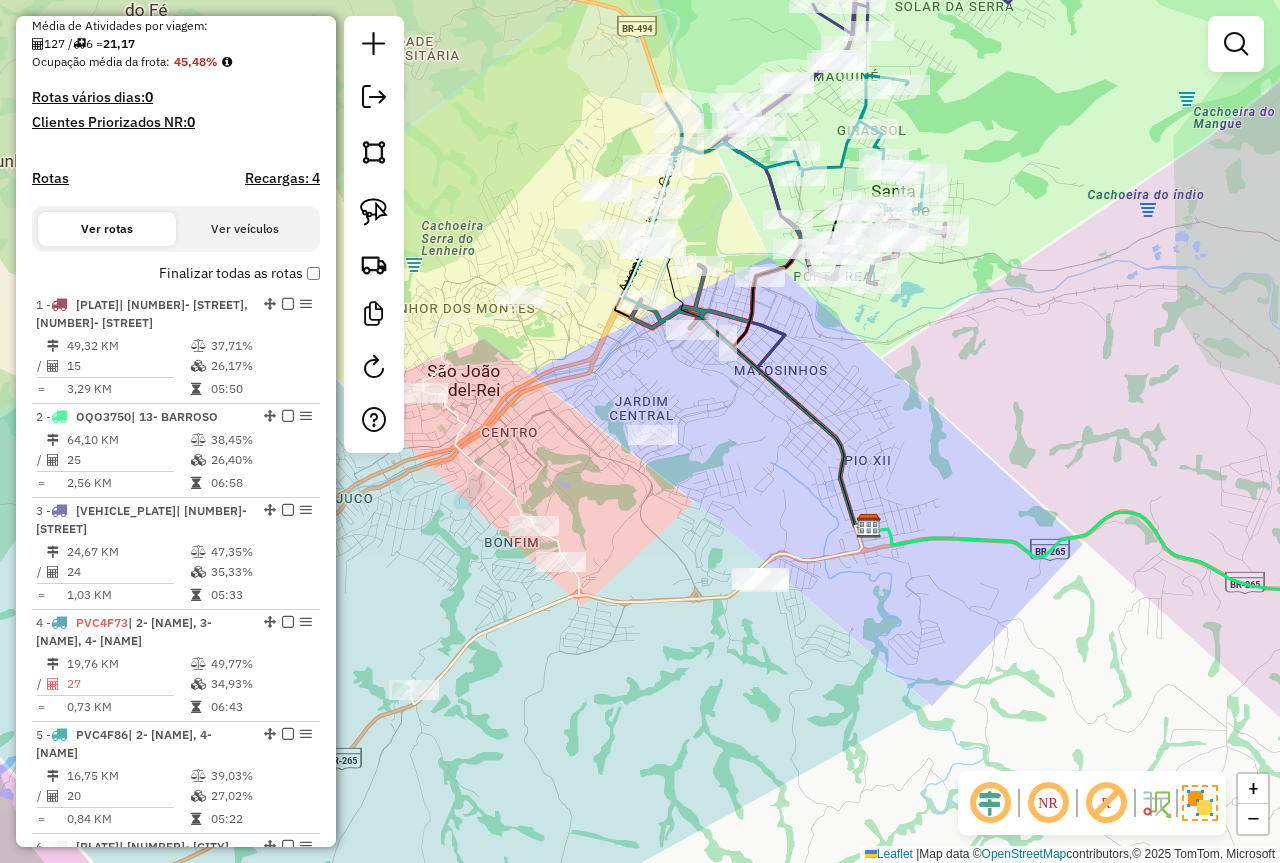click on "Janela de atendimento Grade de atendimento Capacidade Transportadoras Veículos Cliente Pedidos  Rotas Selecione os dias de semana para filtrar as janelas de atendimento  Seg   Ter   Qua   Qui   Sex   Sáb   Dom  Informe o período da janela de atendimento: De: Até:  Filtrar exatamente a janela do cliente  Considerar janela de atendimento padrão  Selecione os dias de semana para filtrar as grades de atendimento  Seg   Ter   Qua   Qui   Sex   Sáb   Dom   Considerar clientes sem dia de atendimento cadastrado  Clientes fora do dia de atendimento selecionado Filtrar as atividades entre os valores definidos abaixo:  Peso mínimo:   Peso máximo:   Cubagem mínima:   Cubagem máxima:   De:   Até:  Filtrar as atividades entre o tempo de atendimento definido abaixo:  De:   Até:   Considerar capacidade total dos clientes não roteirizados Transportadora: Selecione um ou mais itens Tipo de veículo: Selecione um ou mais itens Veículo: Selecione um ou mais itens Motorista: Selecione um ou mais itens Nome: Rótulo:" 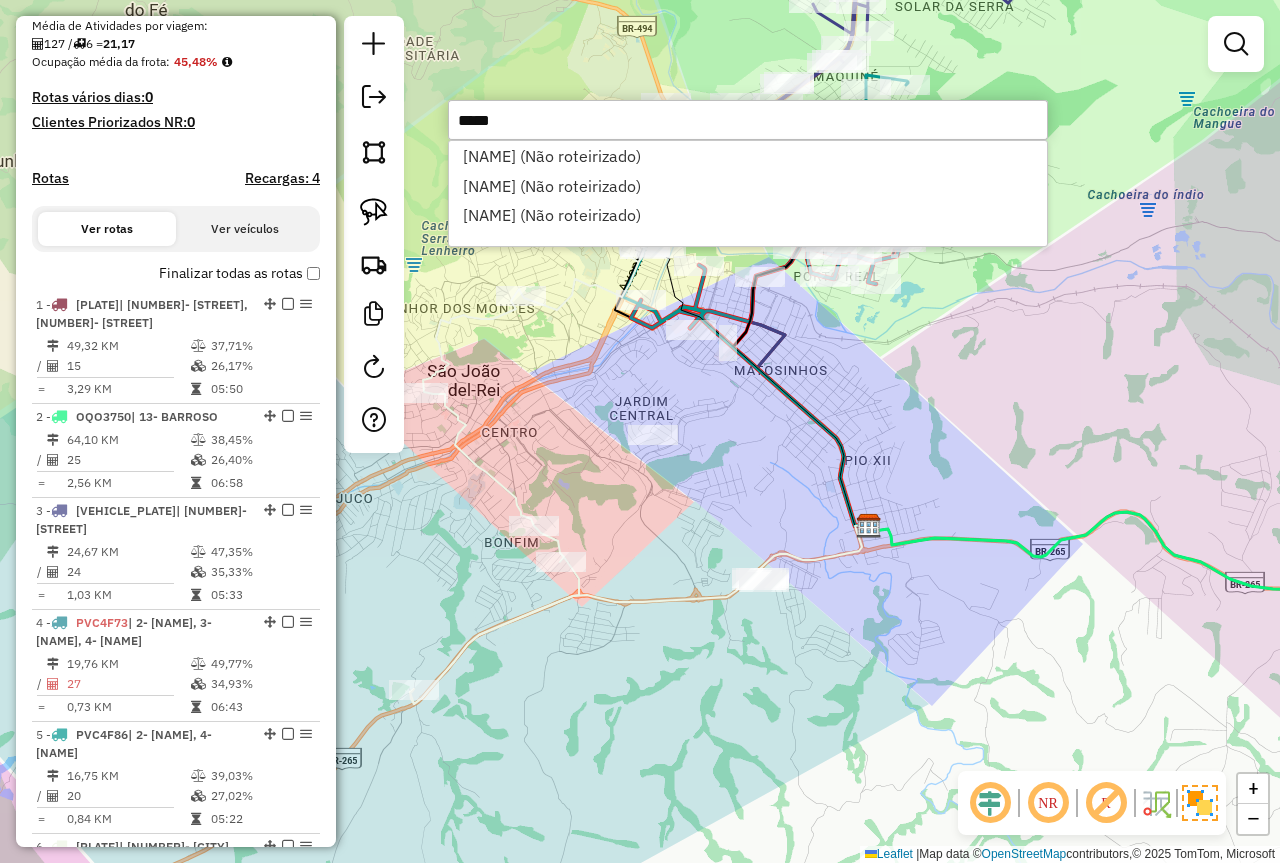 type on "*****" 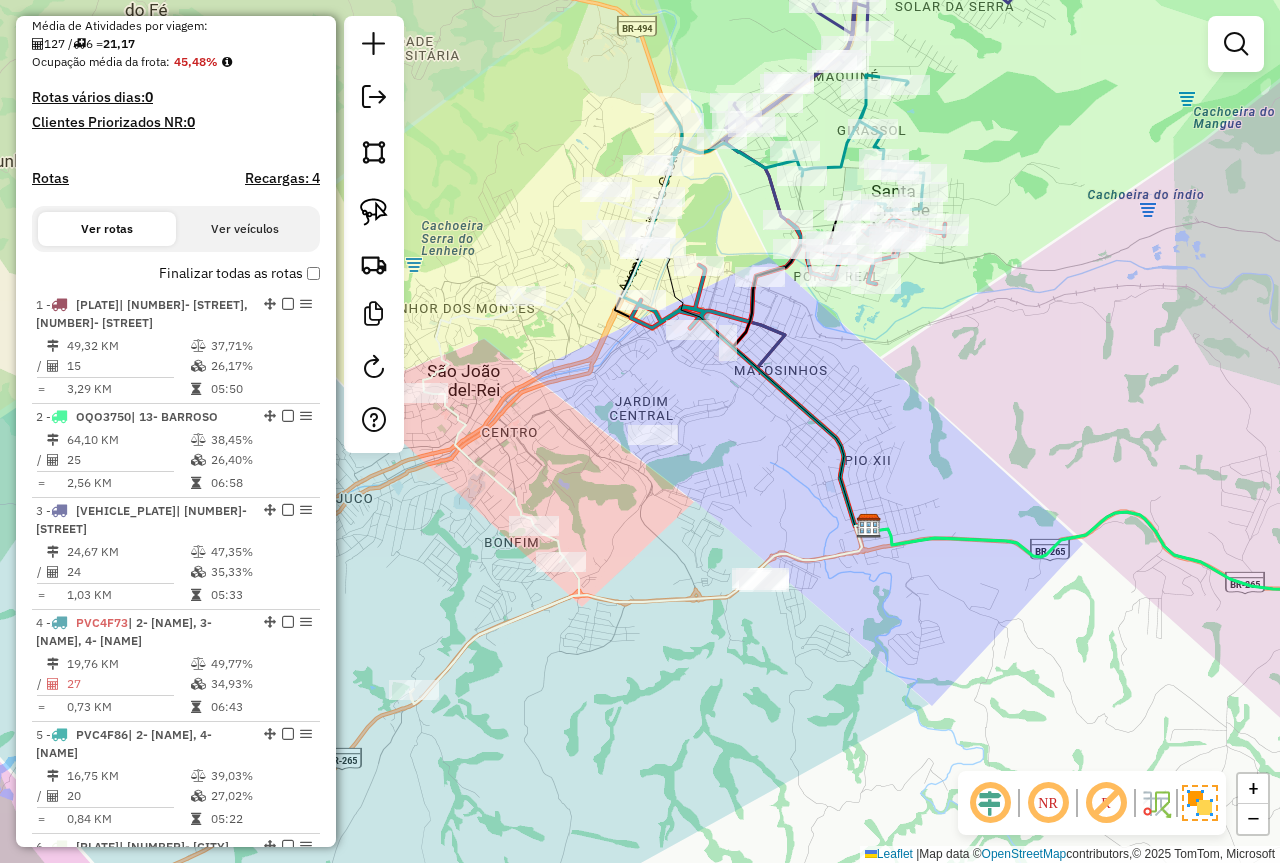 drag, startPoint x: 715, startPoint y: 520, endPoint x: 731, endPoint y: 543, distance: 28.01785 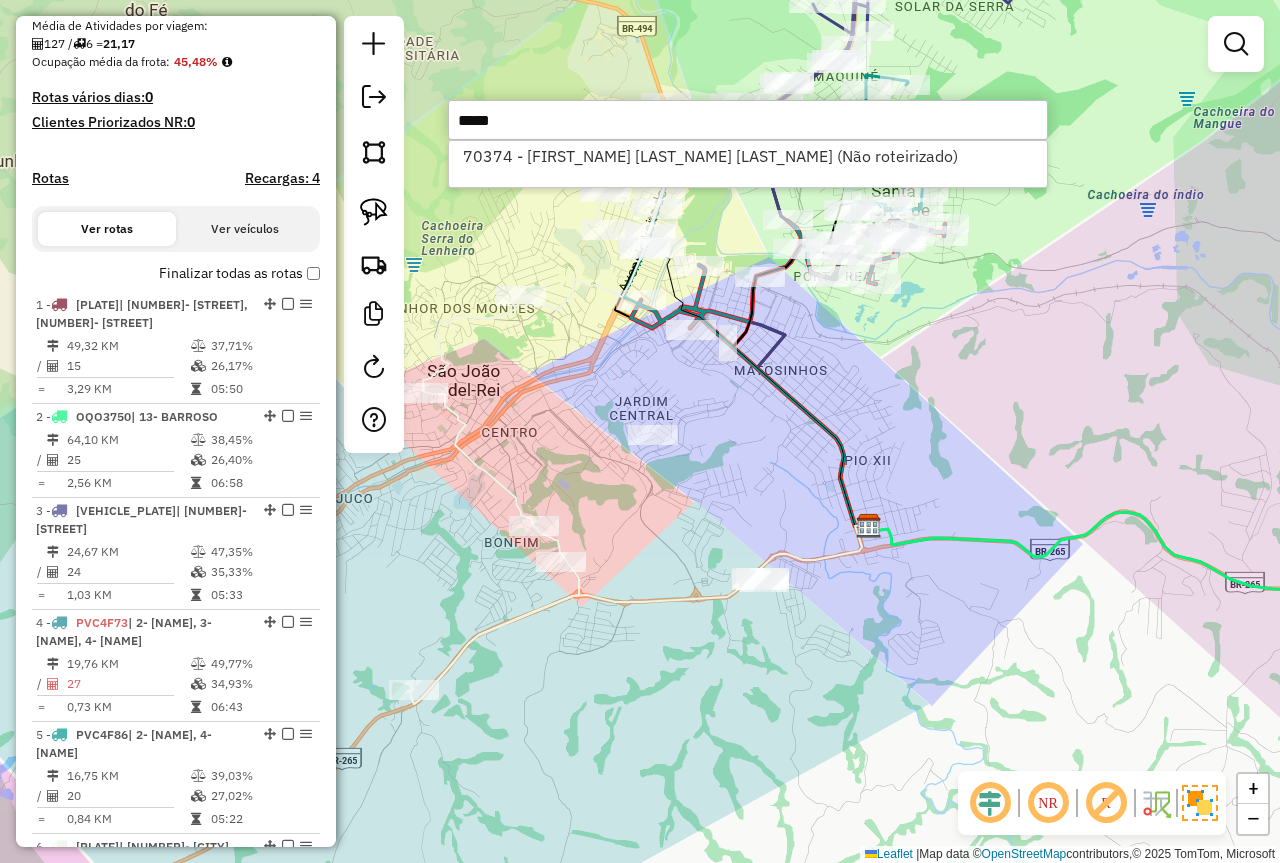 type on "*****" 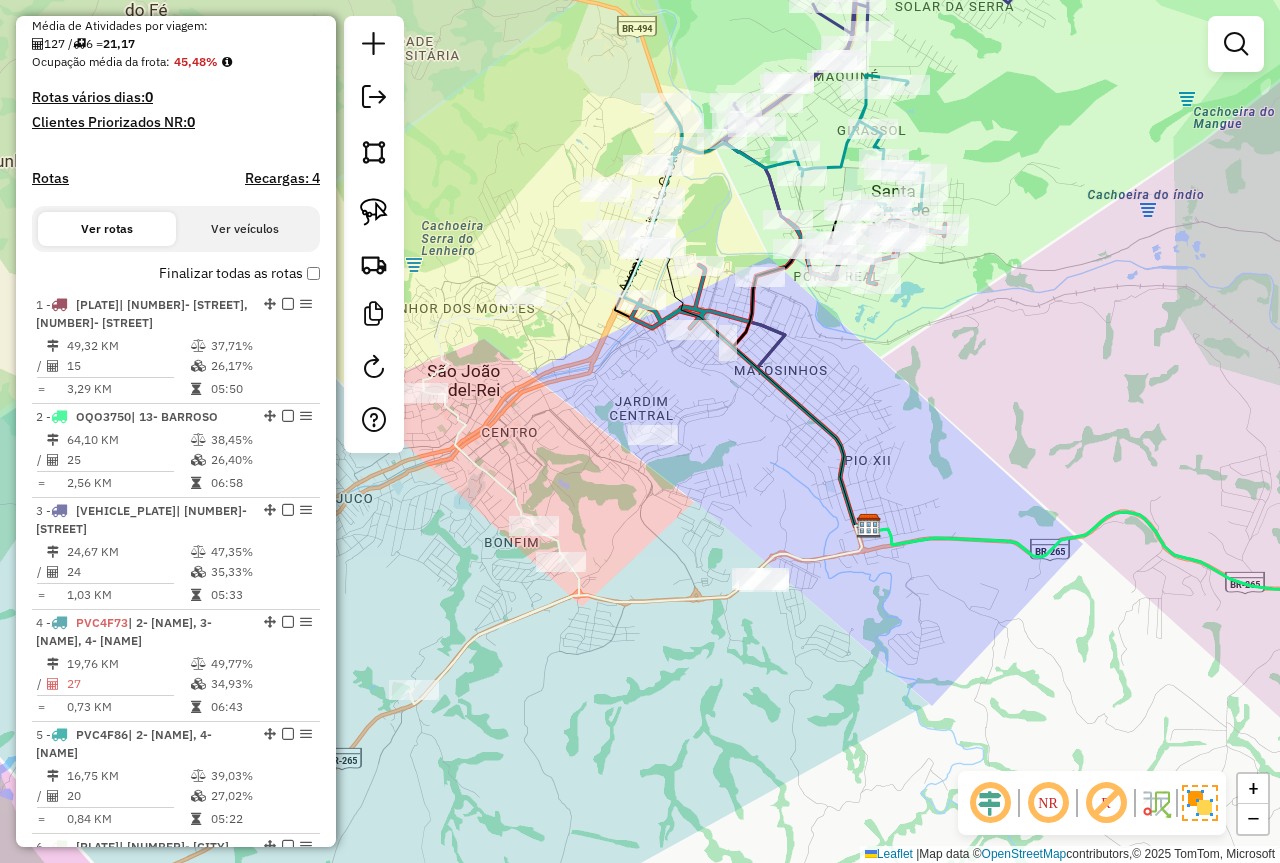 click on "Janela de atendimento Grade de atendimento Capacidade Transportadoras Veículos Cliente Pedidos  Rotas Selecione os dias de semana para filtrar as janelas de atendimento  Seg   Ter   Qua   Qui   Sex   Sáb   Dom  Informe o período da janela de atendimento: De: Até:  Filtrar exatamente a janela do cliente  Considerar janela de atendimento padrão  Selecione os dias de semana para filtrar as grades de atendimento  Seg   Ter   Qua   Qui   Sex   Sáb   Dom   Considerar clientes sem dia de atendimento cadastrado  Clientes fora do dia de atendimento selecionado Filtrar as atividades entre os valores definidos abaixo:  Peso mínimo:   Peso máximo:   Cubagem mínima:   Cubagem máxima:   De:   Até:  Filtrar as atividades entre o tempo de atendimento definido abaixo:  De:   Até:   Considerar capacidade total dos clientes não roteirizados Transportadora: Selecione um ou mais itens Tipo de veículo: Selecione um ou mais itens Veículo: Selecione um ou mais itens Motorista: Selecione um ou mais itens Nome: Rótulo:" 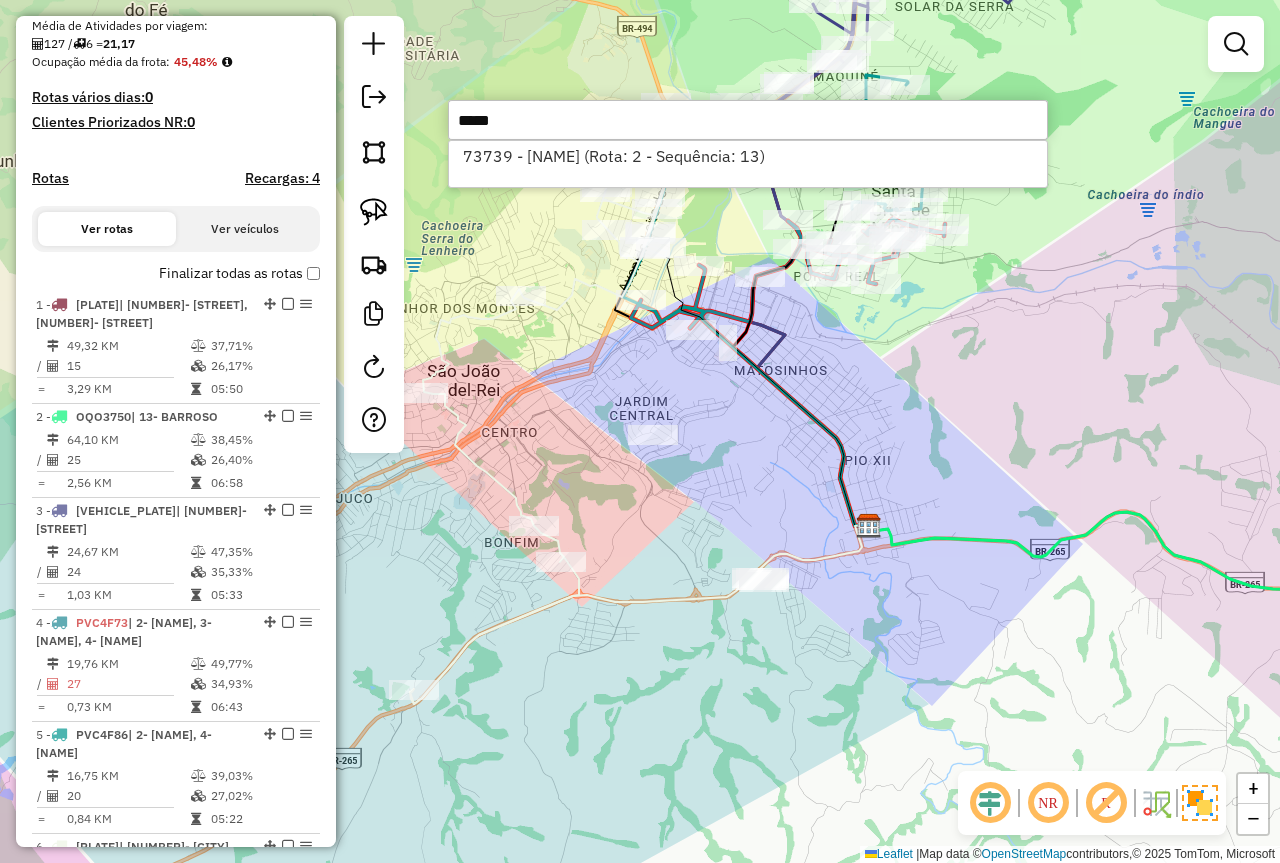 type on "*****" 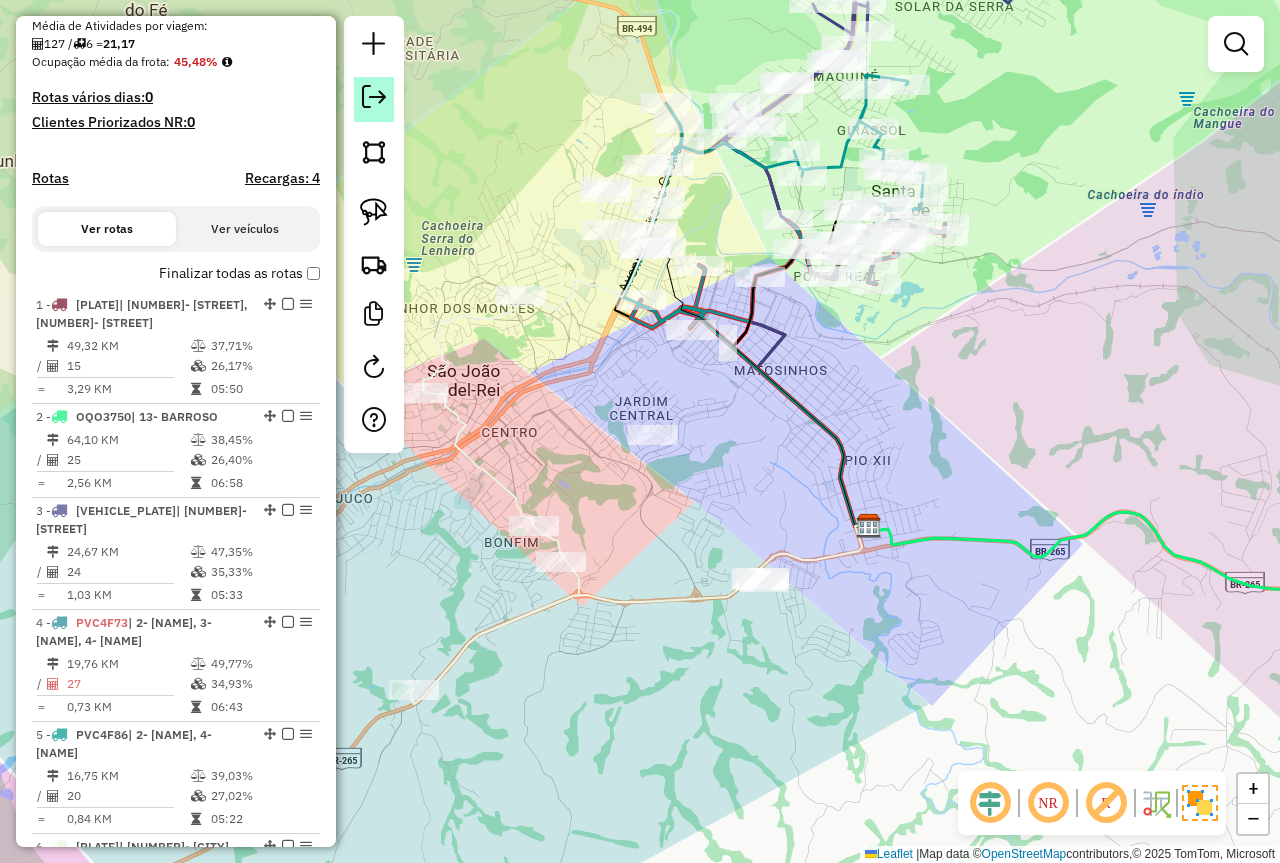 click 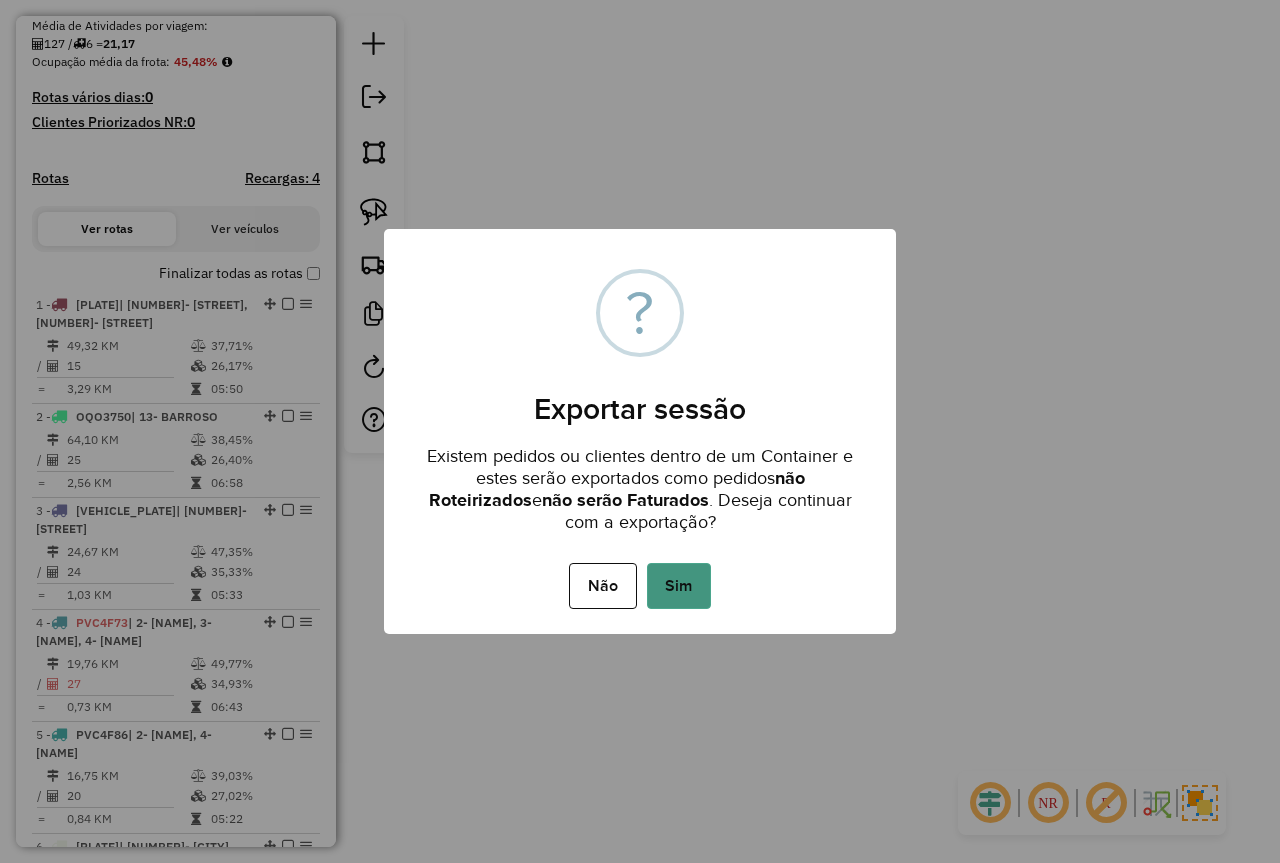 click on "Sim" at bounding box center [679, 586] 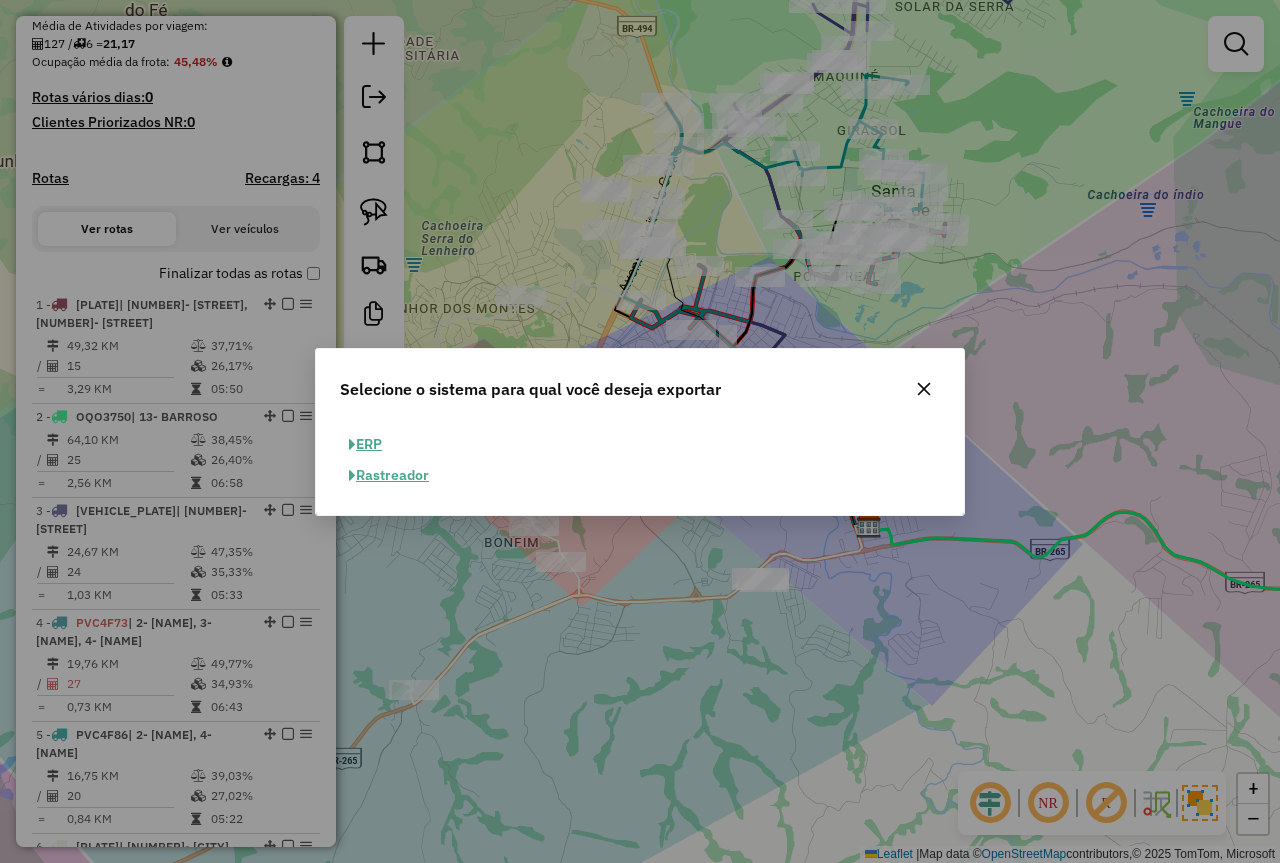 click on "ERP" 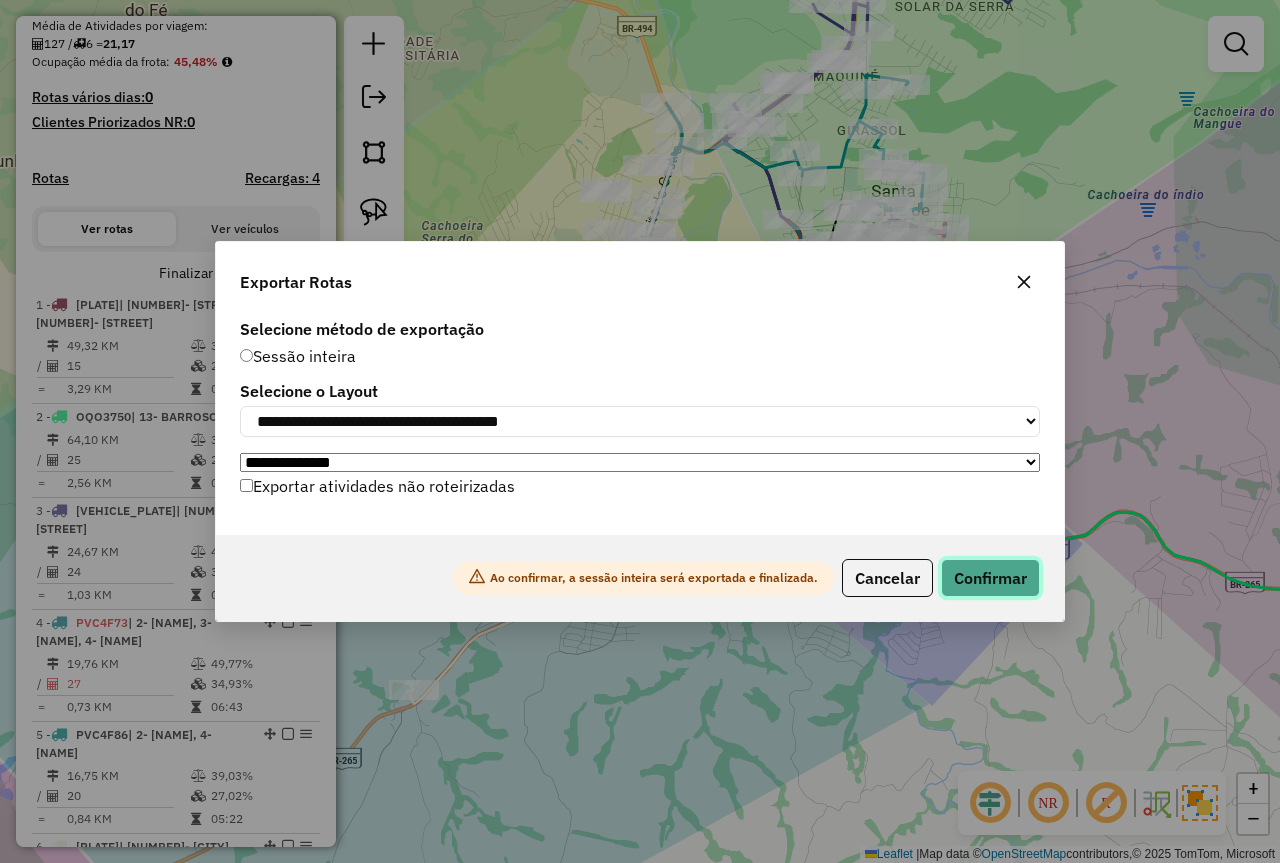 click on "Confirmar" 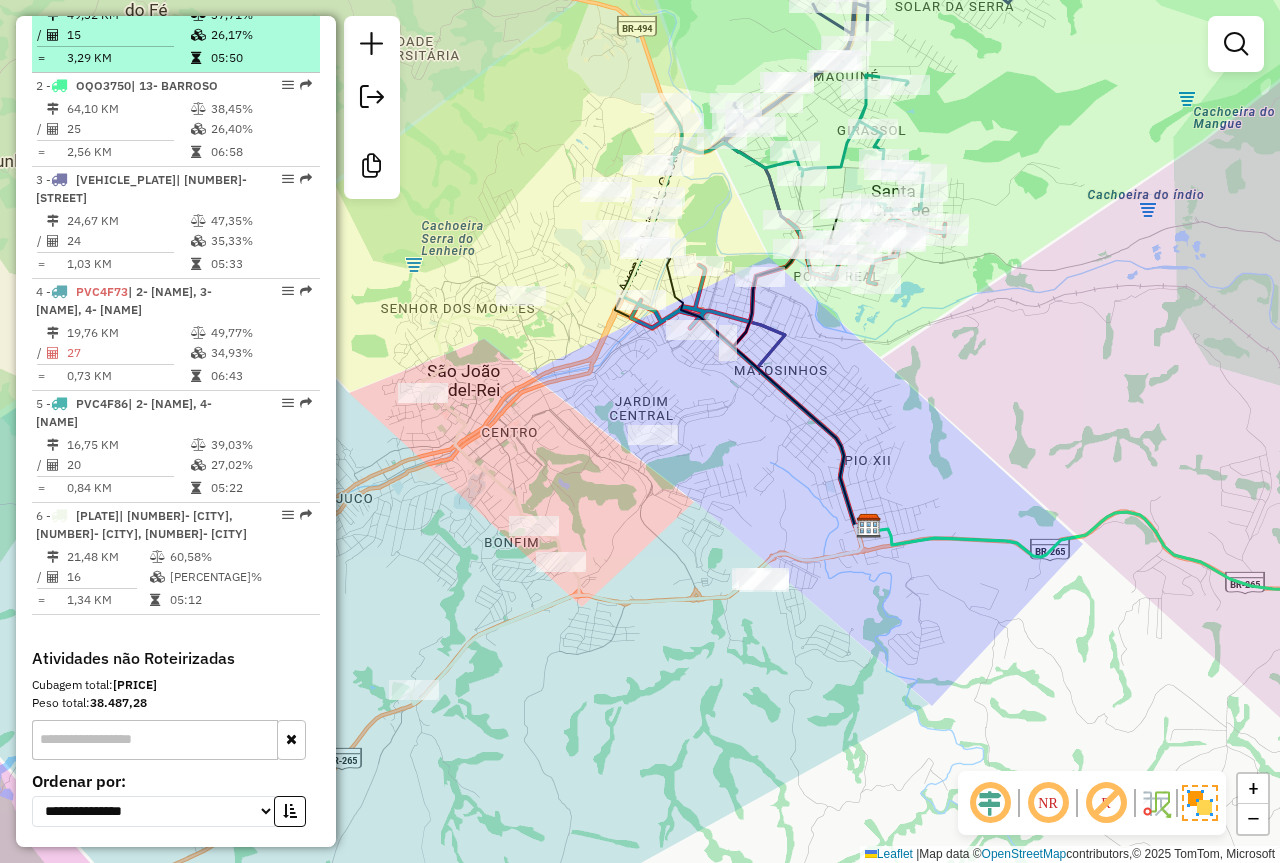 scroll, scrollTop: 917, scrollLeft: 0, axis: vertical 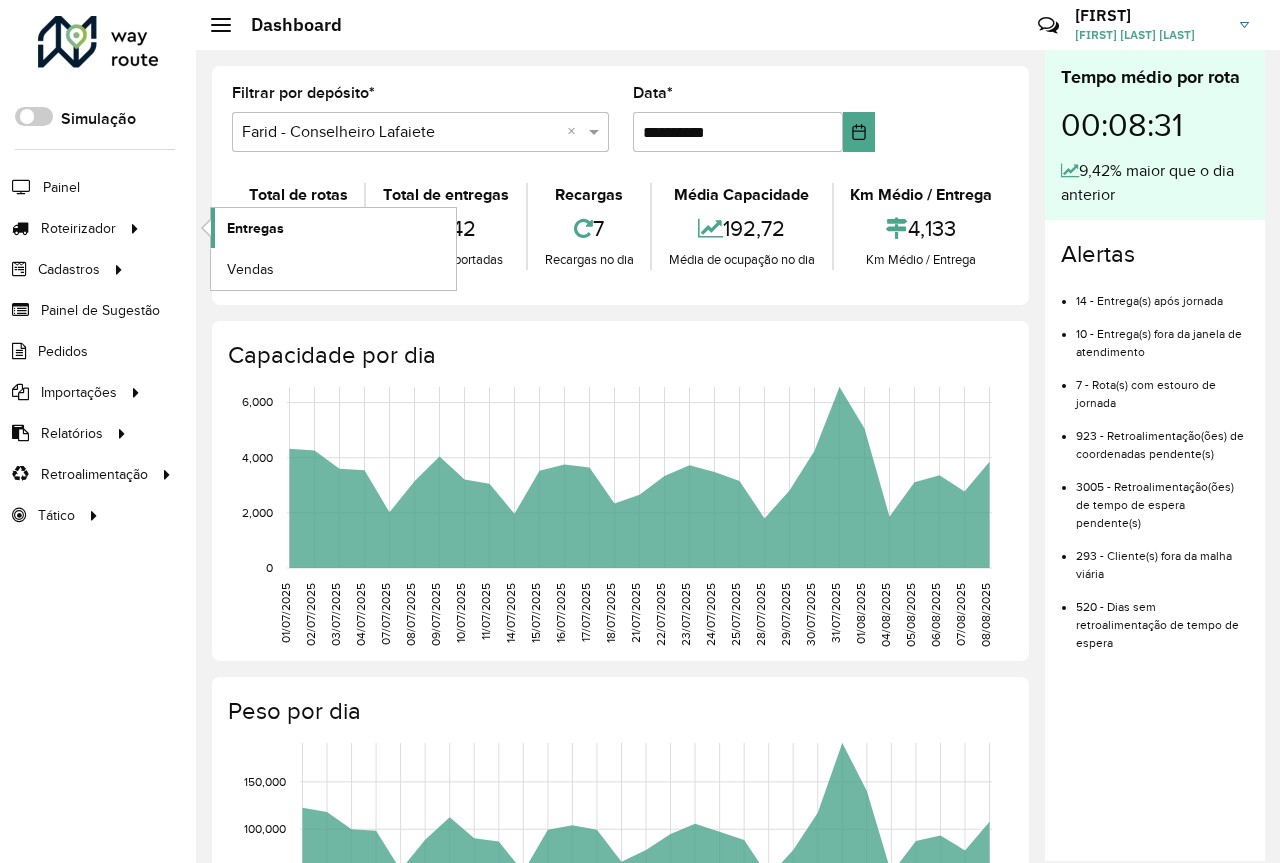 click on "Entregas" 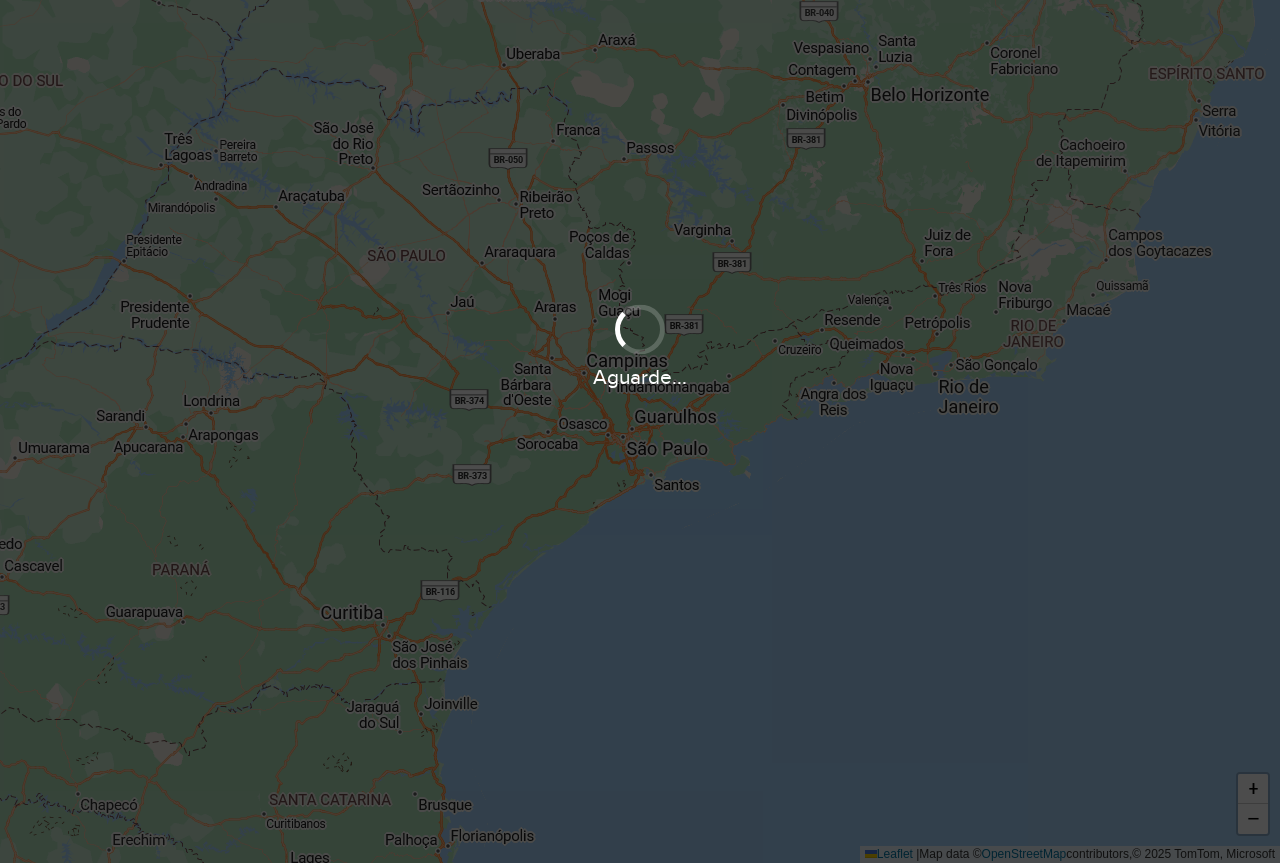 scroll, scrollTop: 0, scrollLeft: 0, axis: both 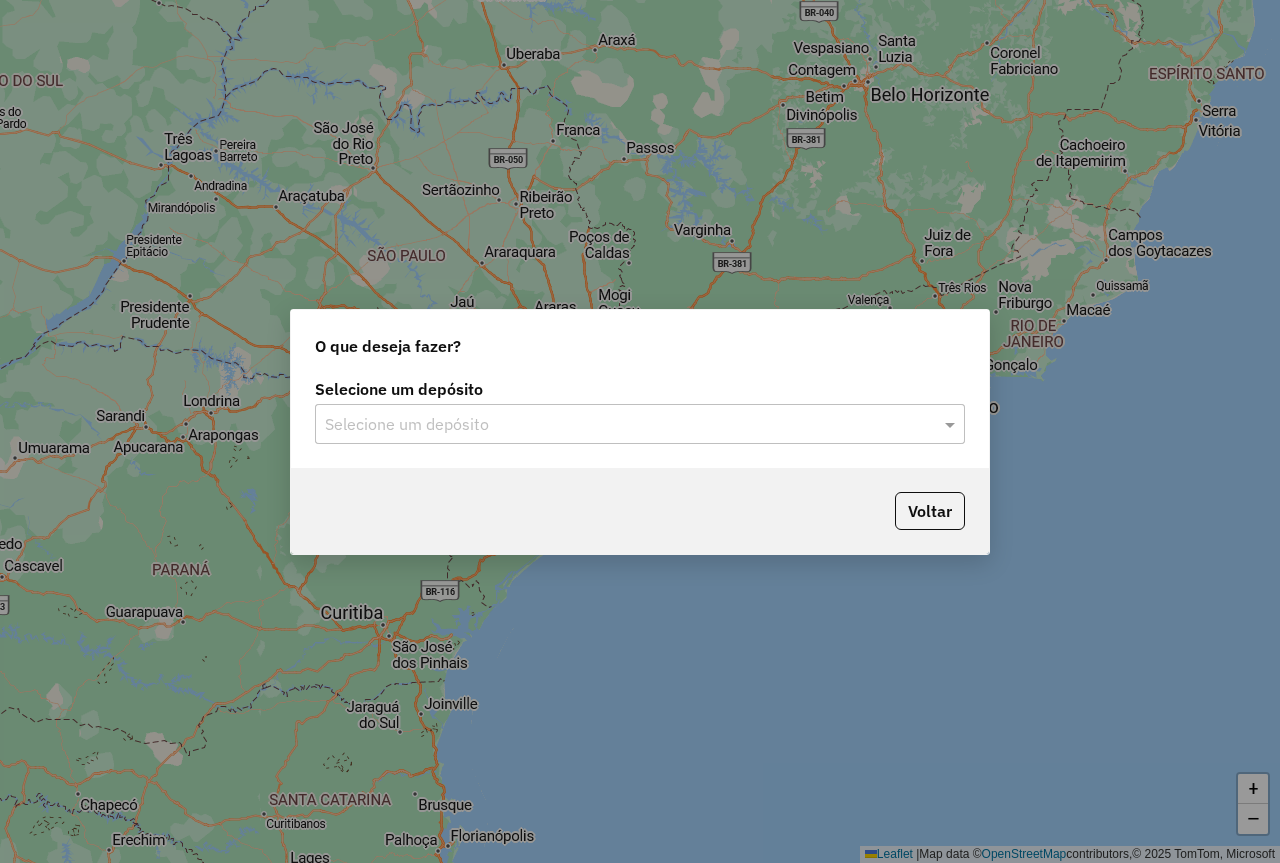 click 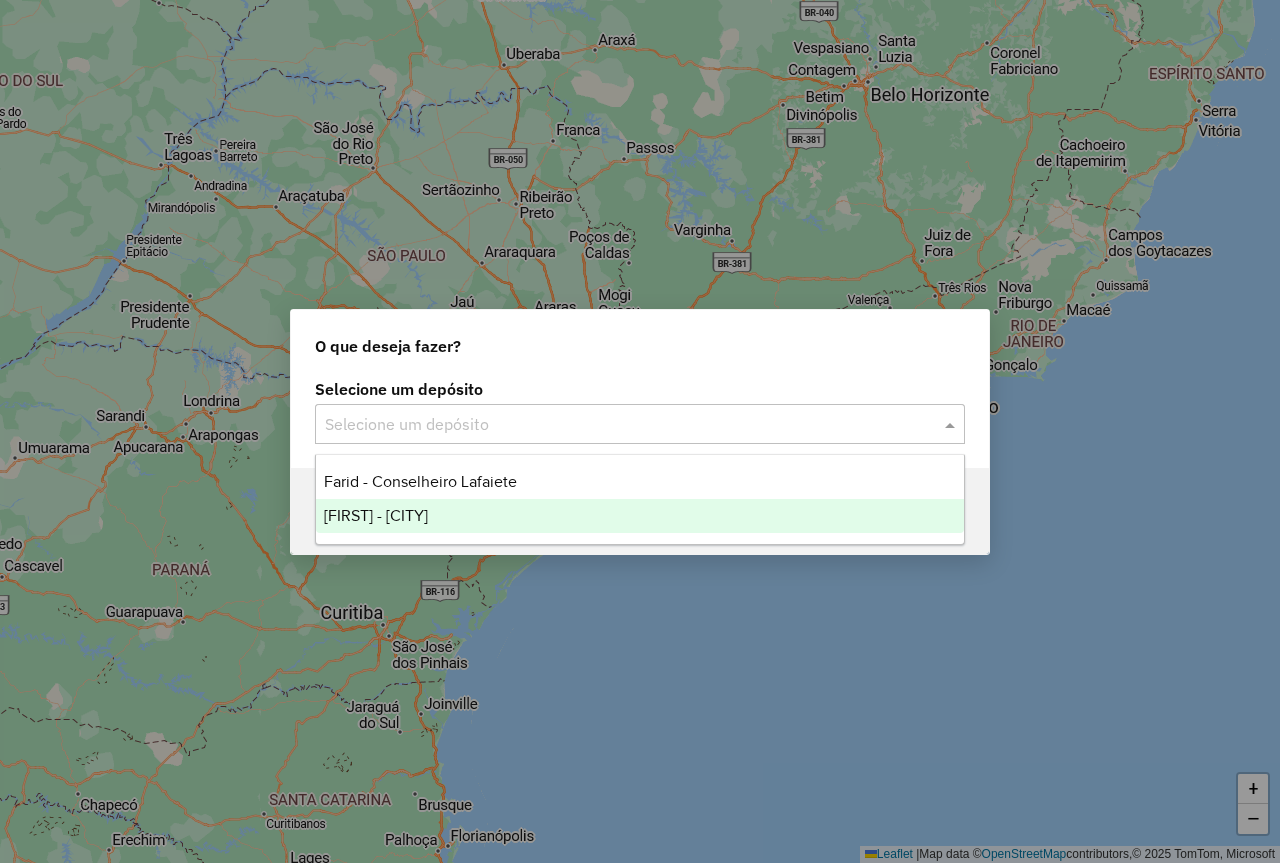 click on "[FIRST] - [CITY]" at bounding box center (640, 516) 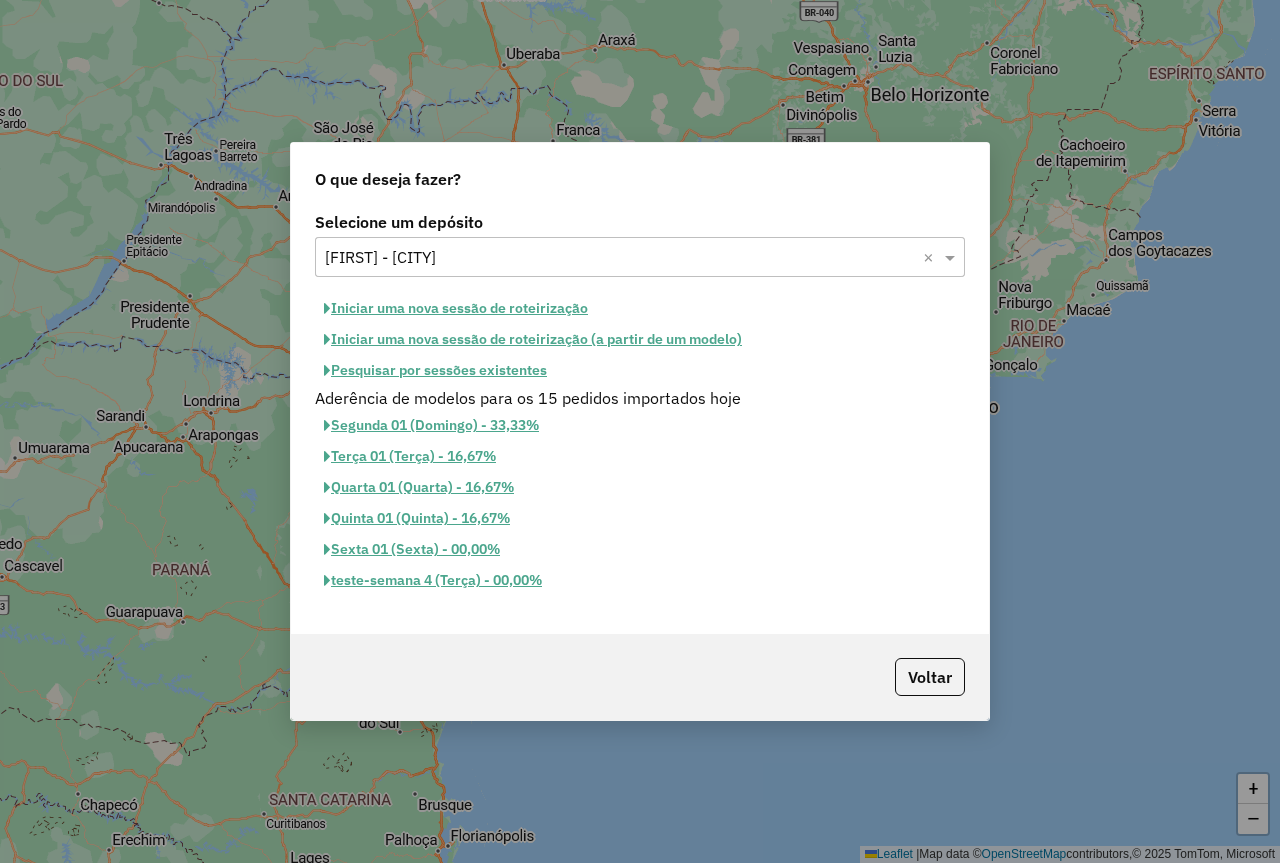 click on "Pesquisar por sessões existentes" 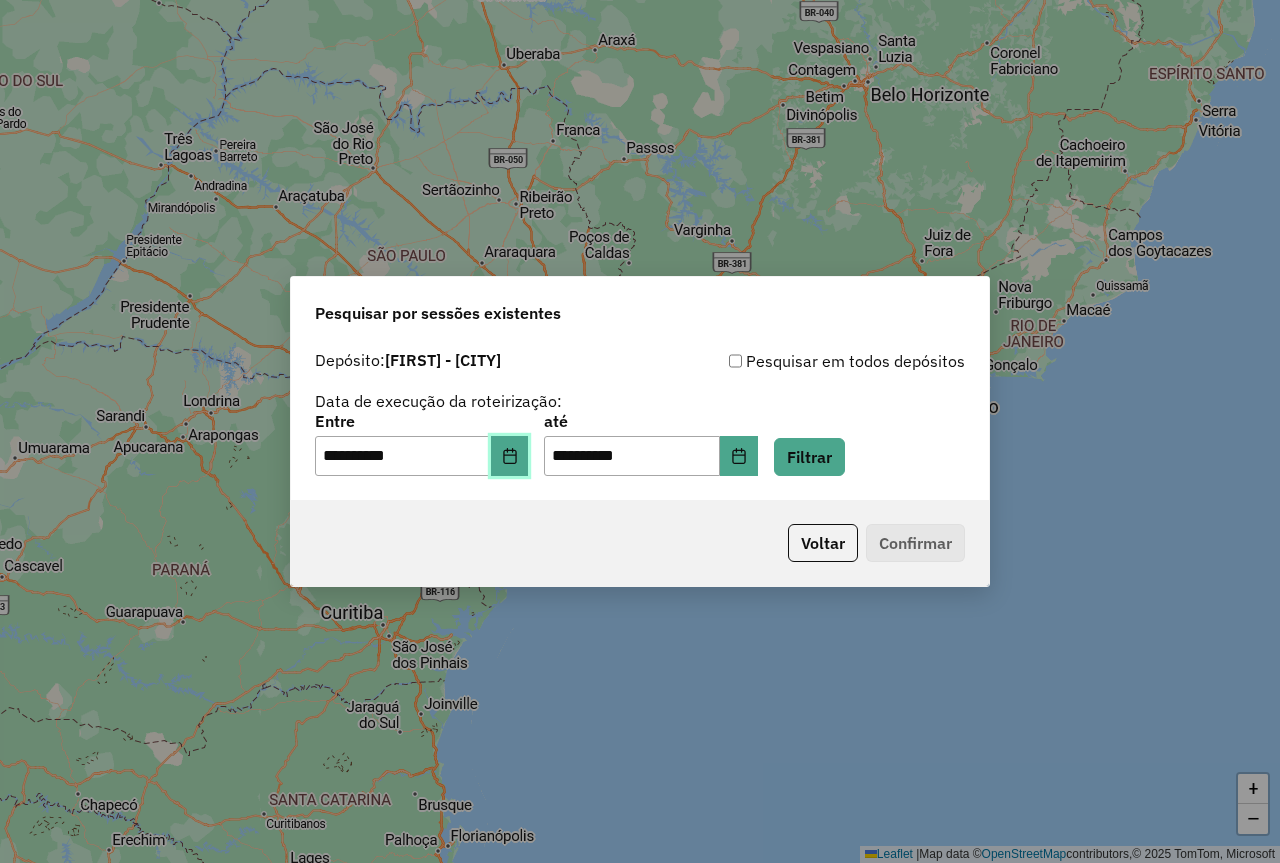 click 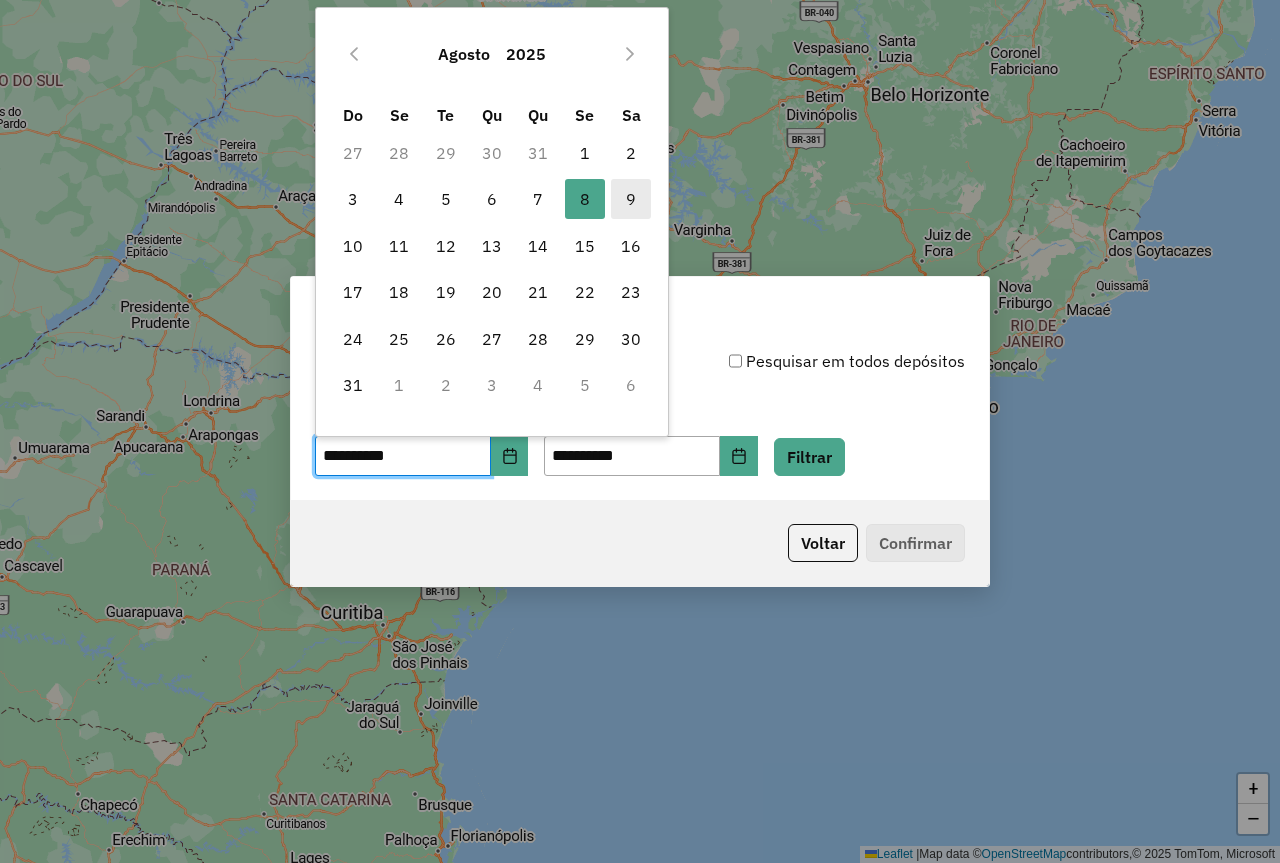 click on "9" at bounding box center (631, 199) 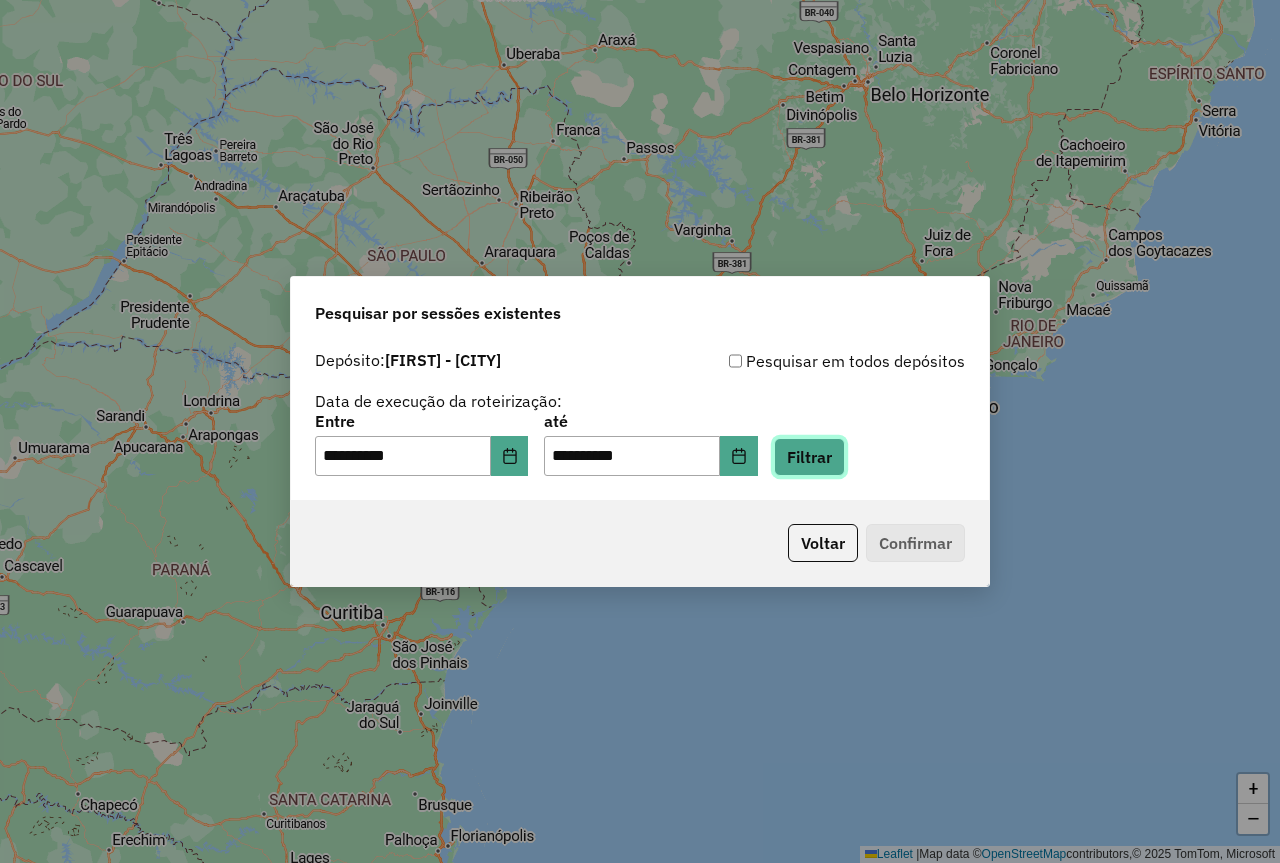 click on "Filtrar" 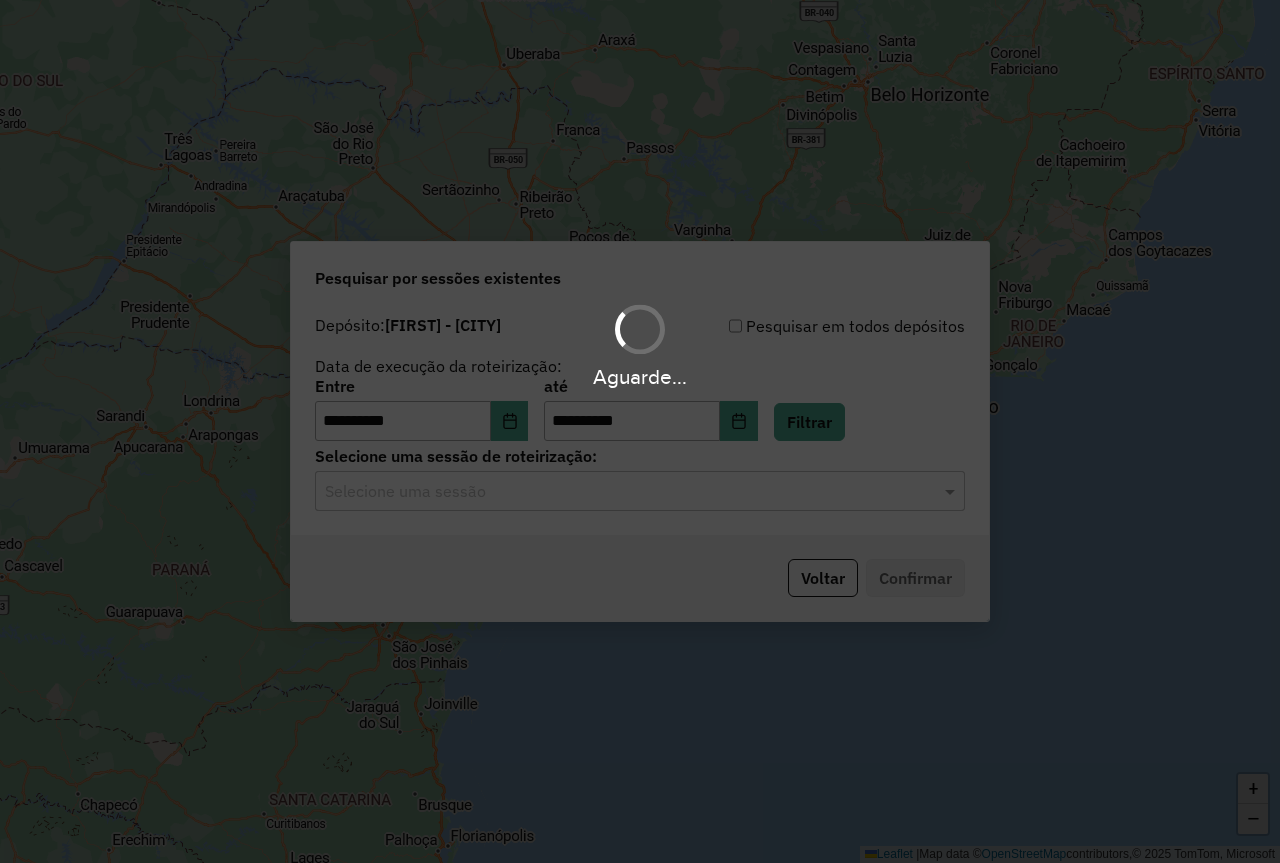click 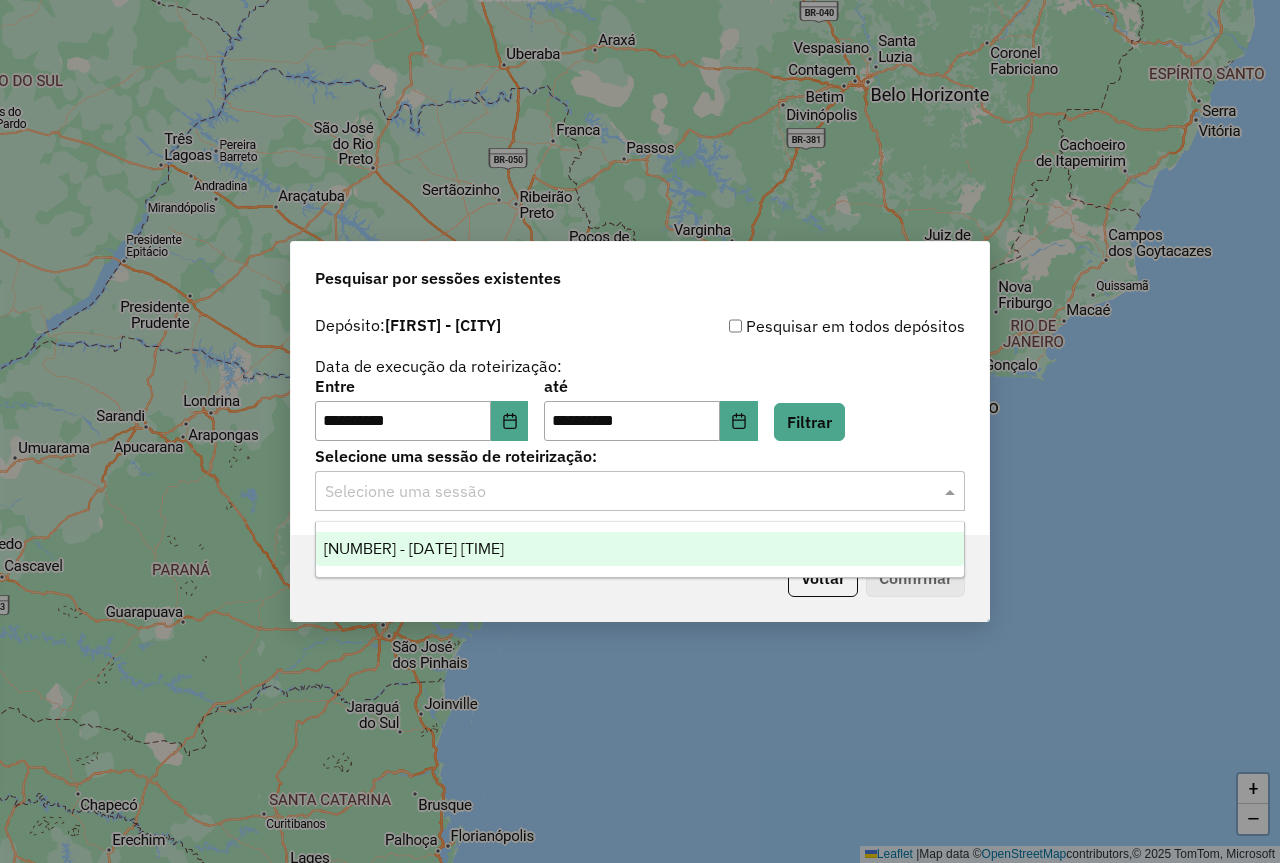 click 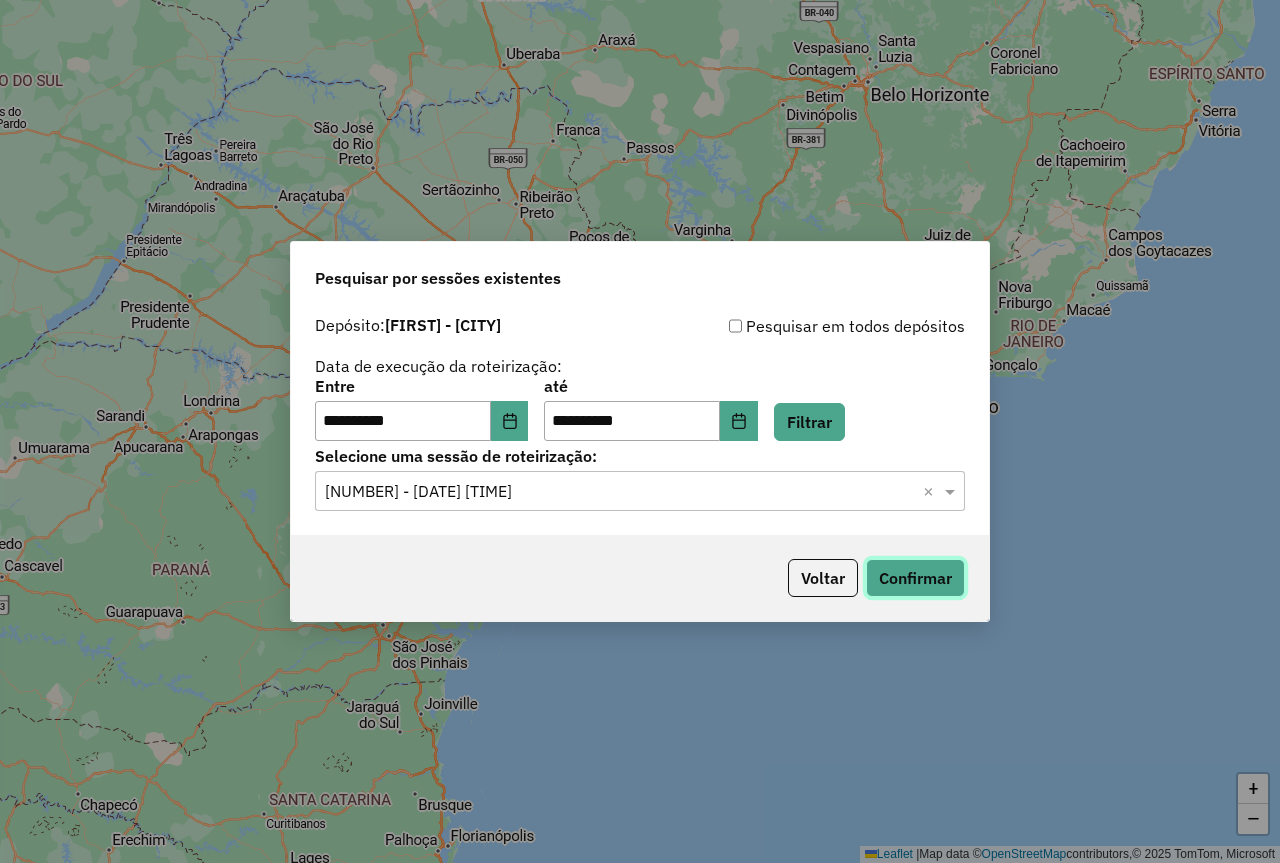 click on "Confirmar" 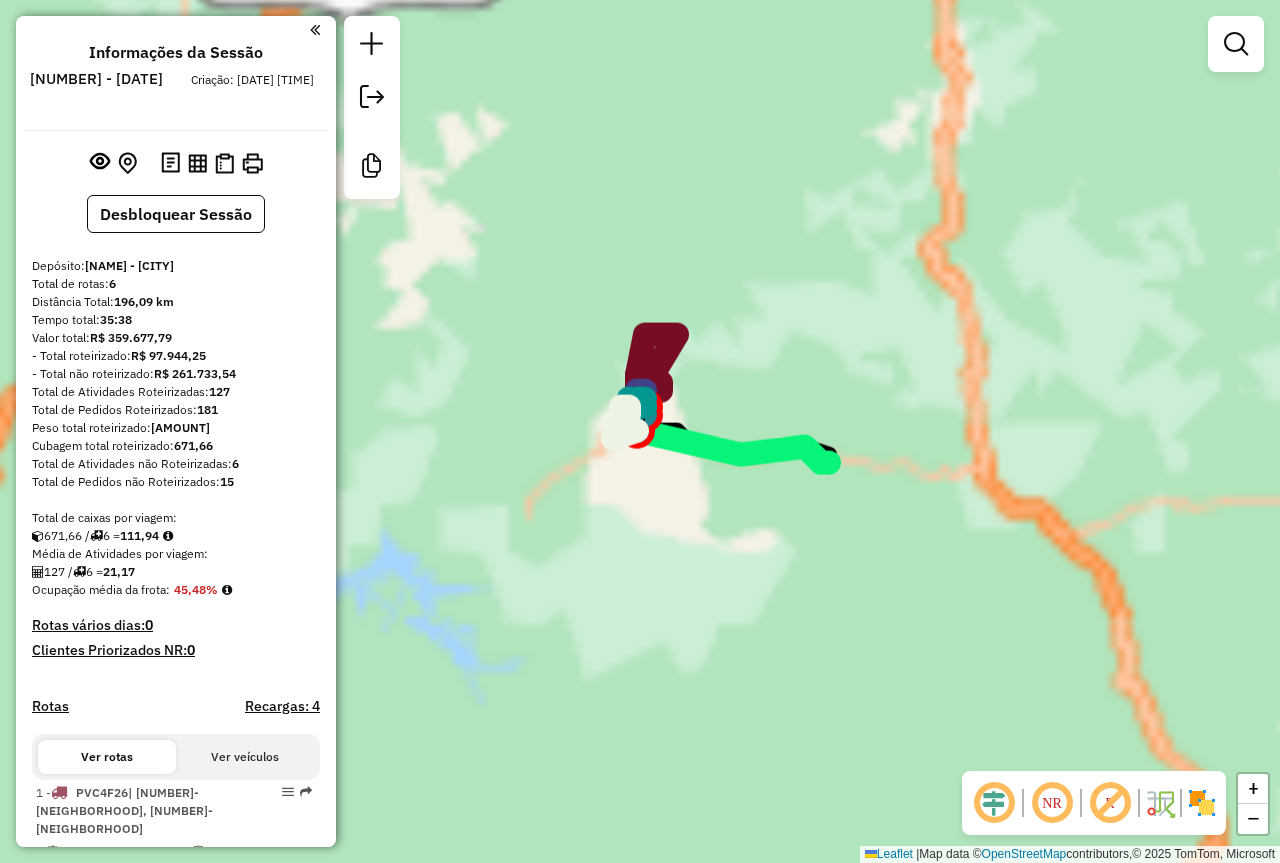 scroll, scrollTop: 0, scrollLeft: 0, axis: both 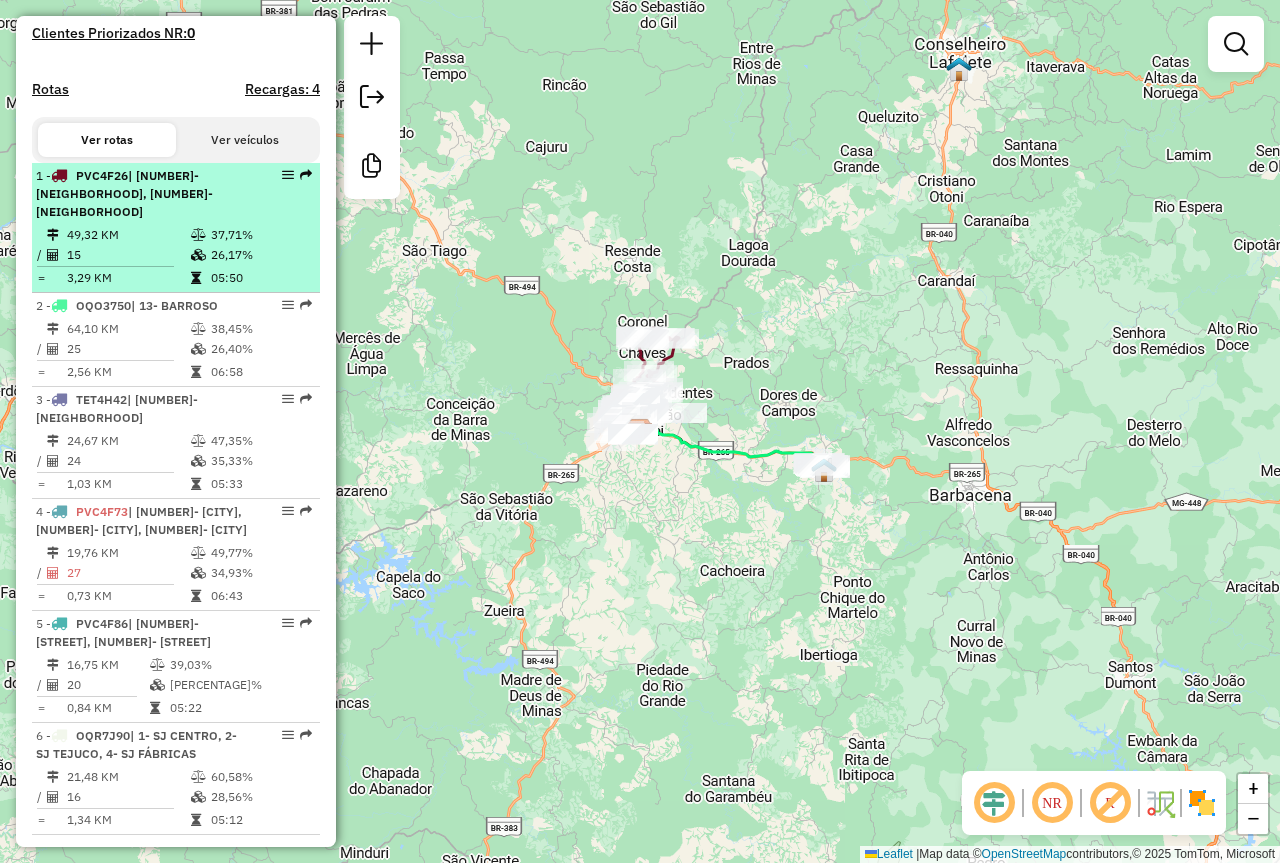 click at bounding box center [198, 255] 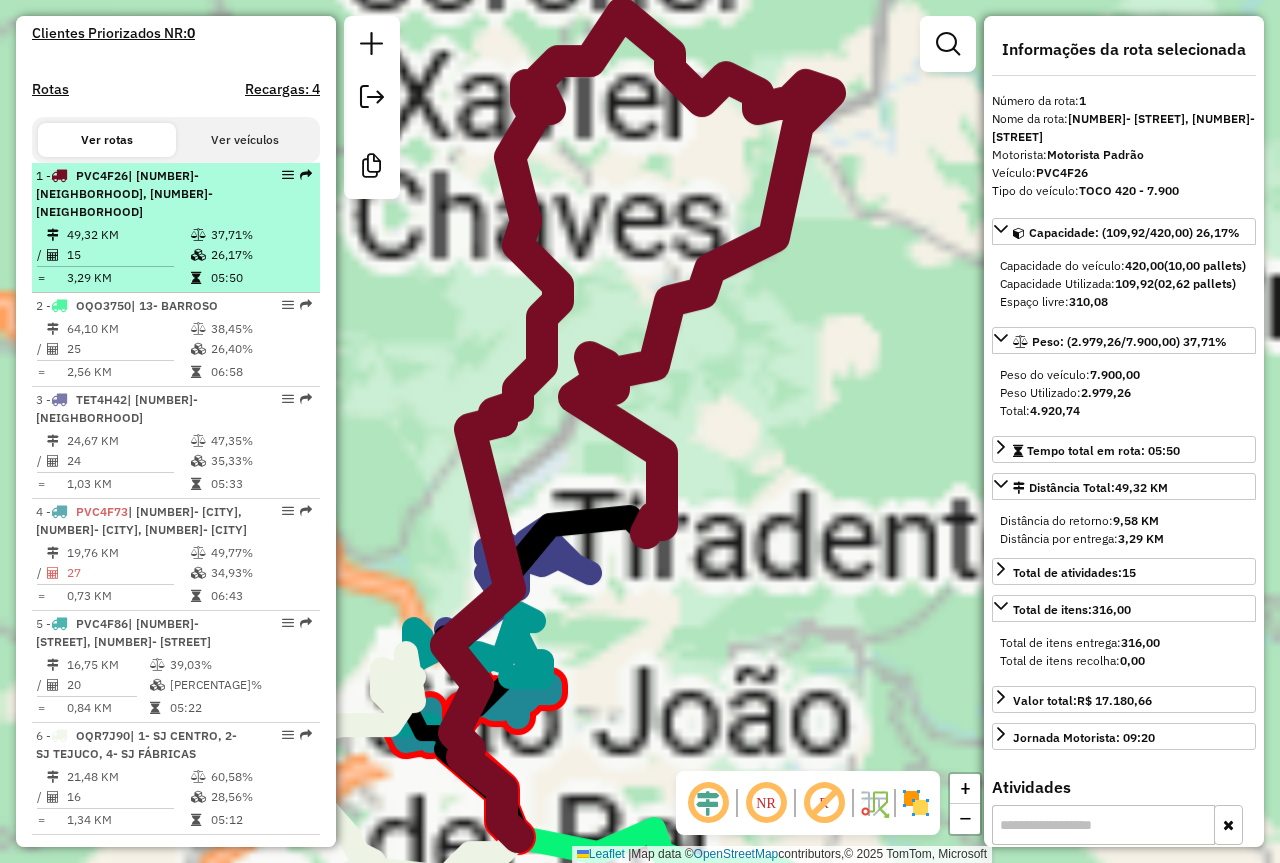 click at bounding box center [200, 329] 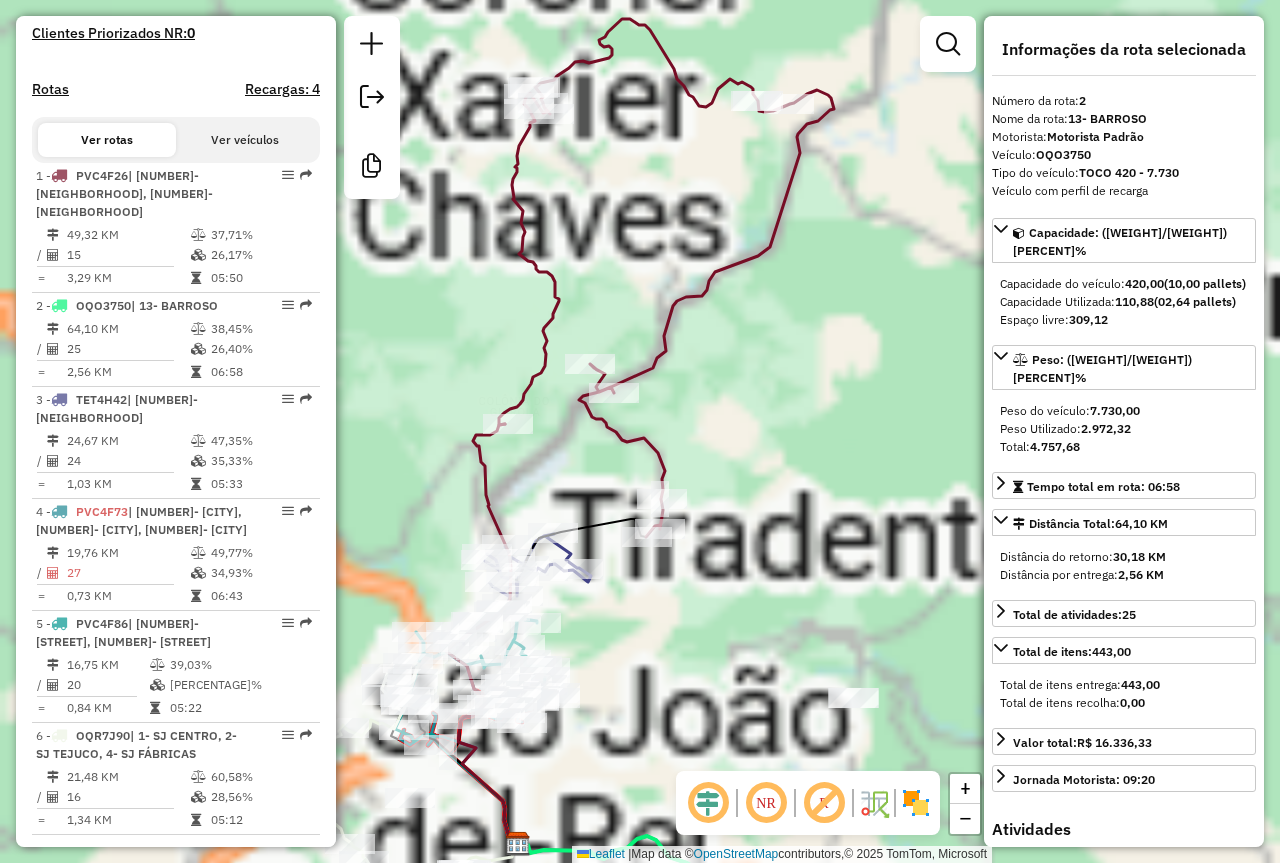 scroll, scrollTop: 17, scrollLeft: 0, axis: vertical 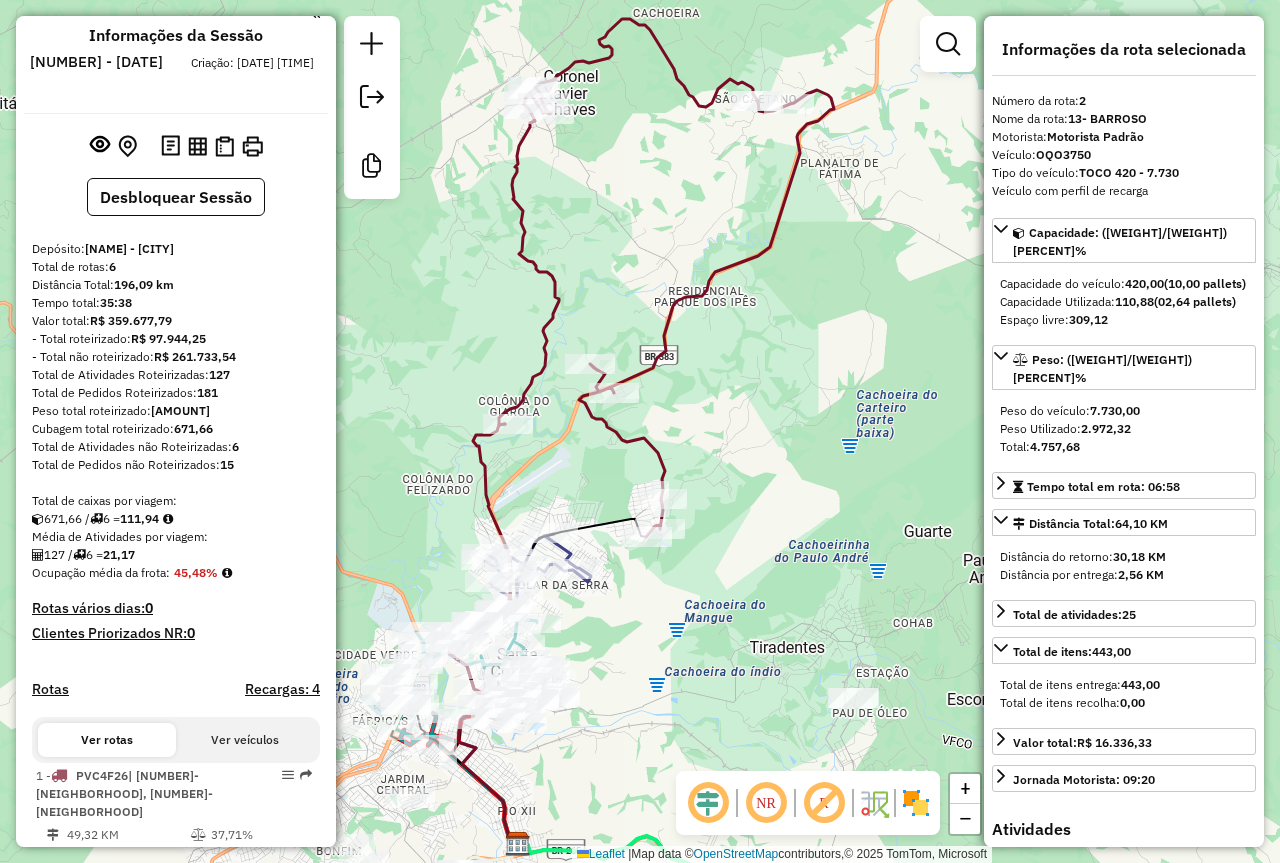 drag, startPoint x: 233, startPoint y: 414, endPoint x: 154, endPoint y: 411, distance: 79.05694 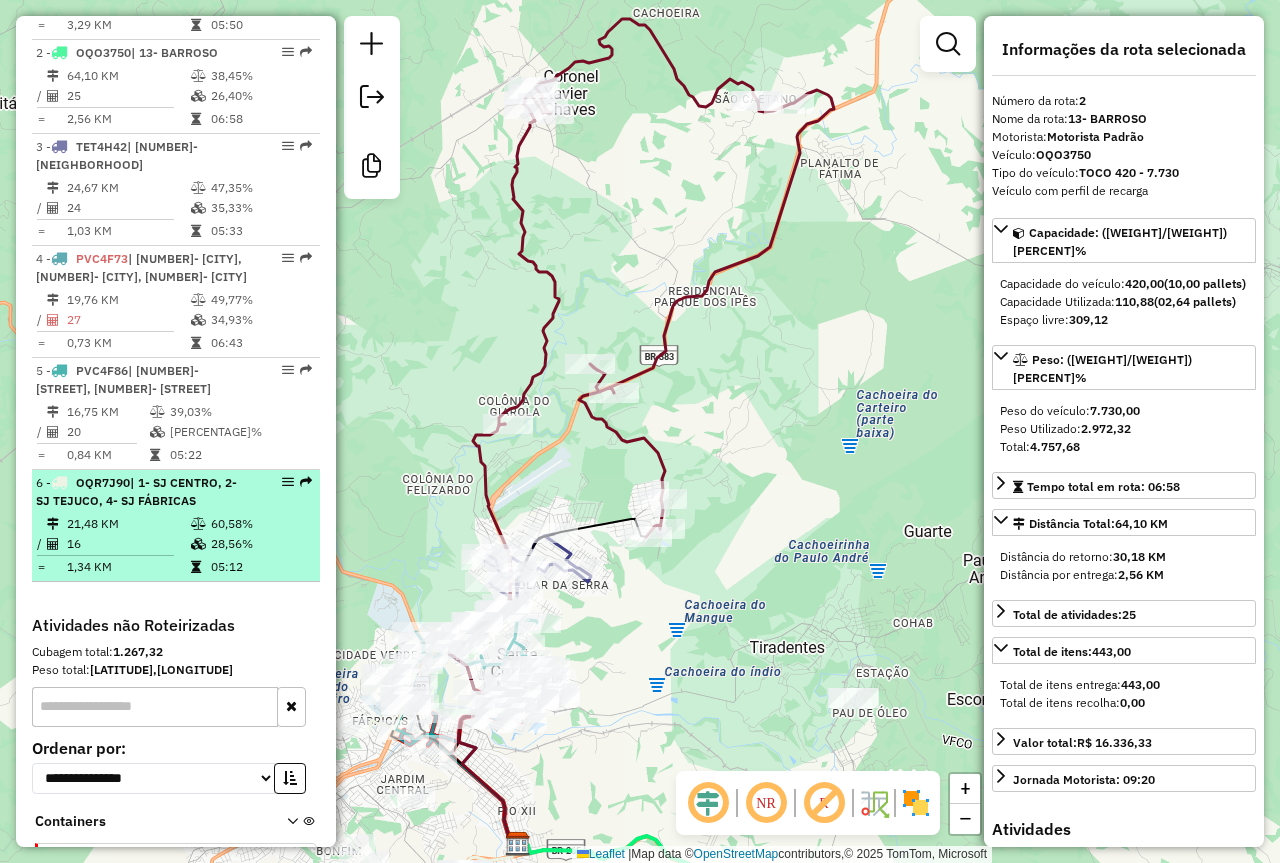 scroll, scrollTop: 917, scrollLeft: 0, axis: vertical 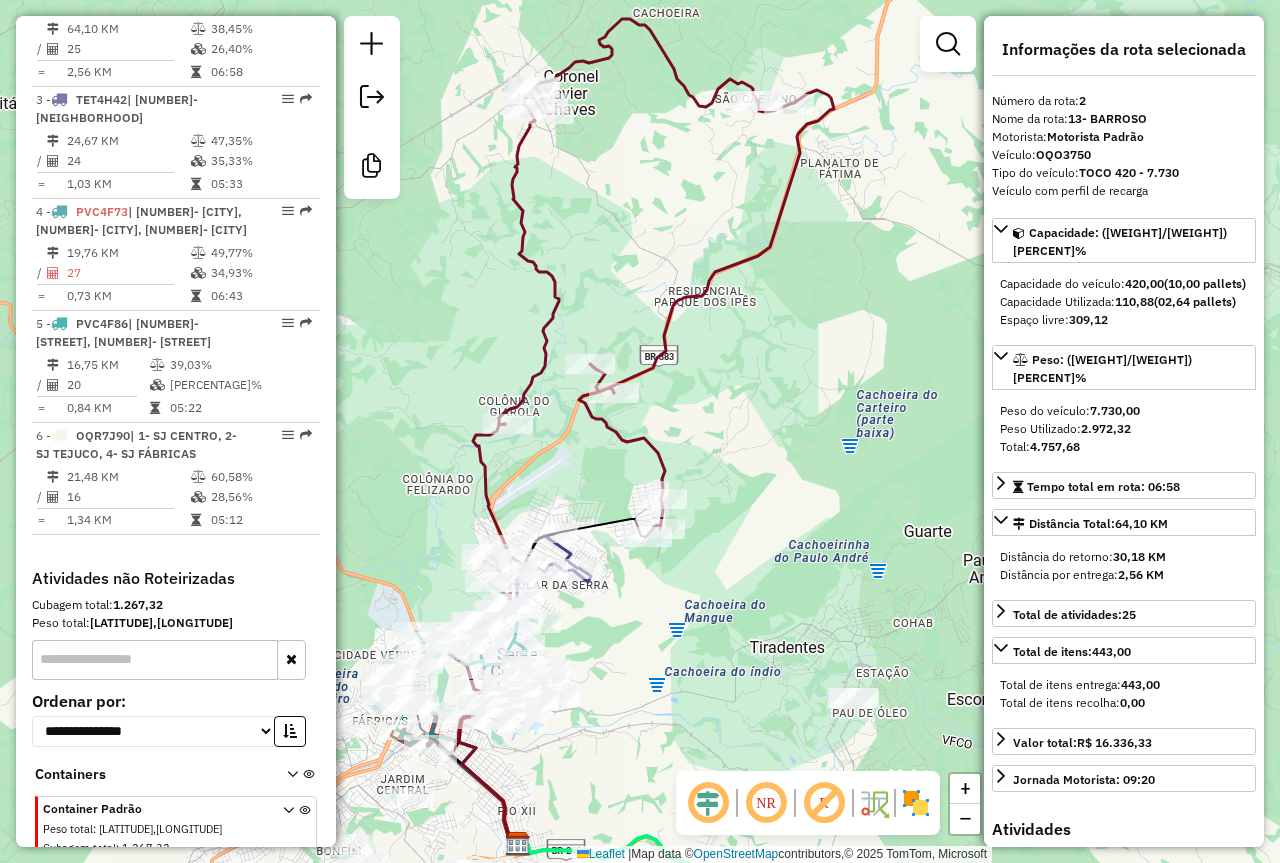 drag, startPoint x: 165, startPoint y: 585, endPoint x: 89, endPoint y: 584, distance: 76.00658 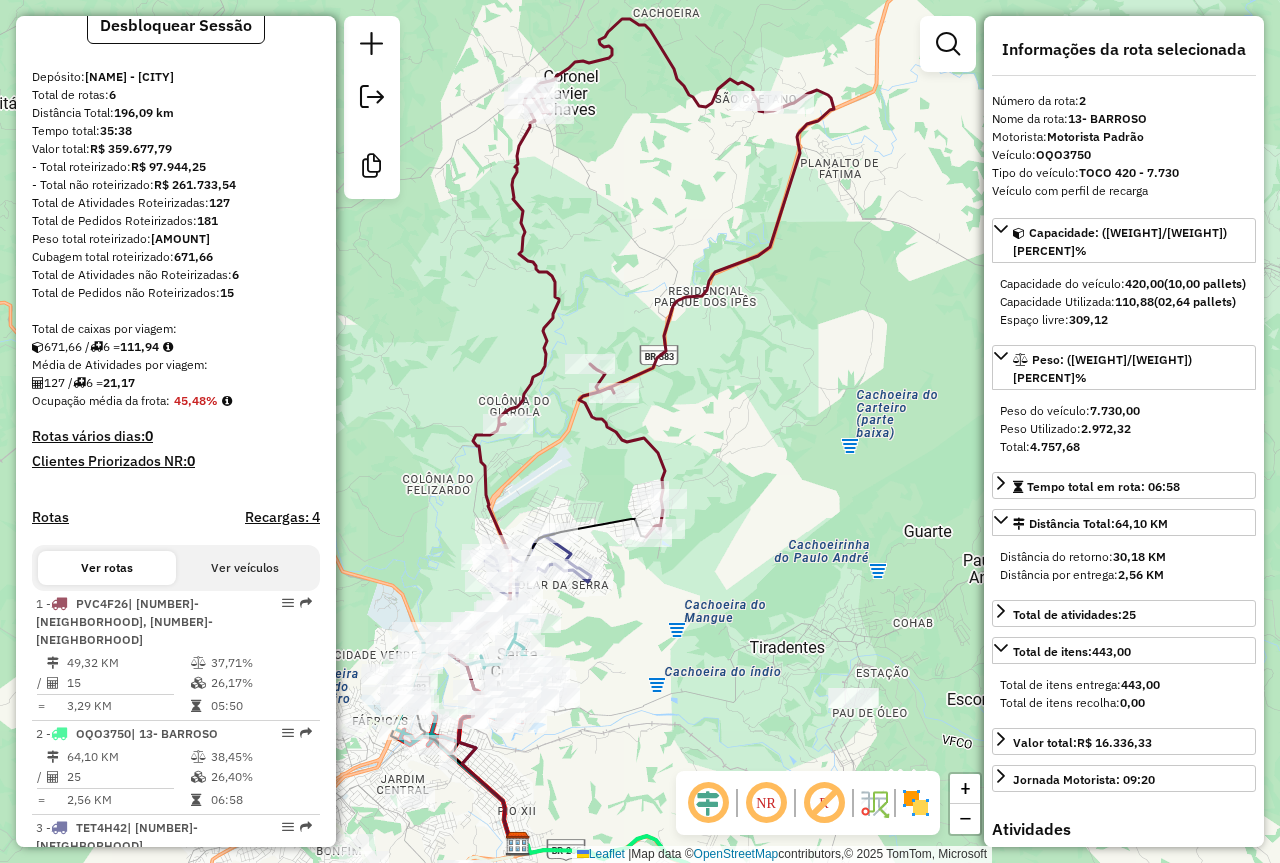 scroll, scrollTop: 117, scrollLeft: 0, axis: vertical 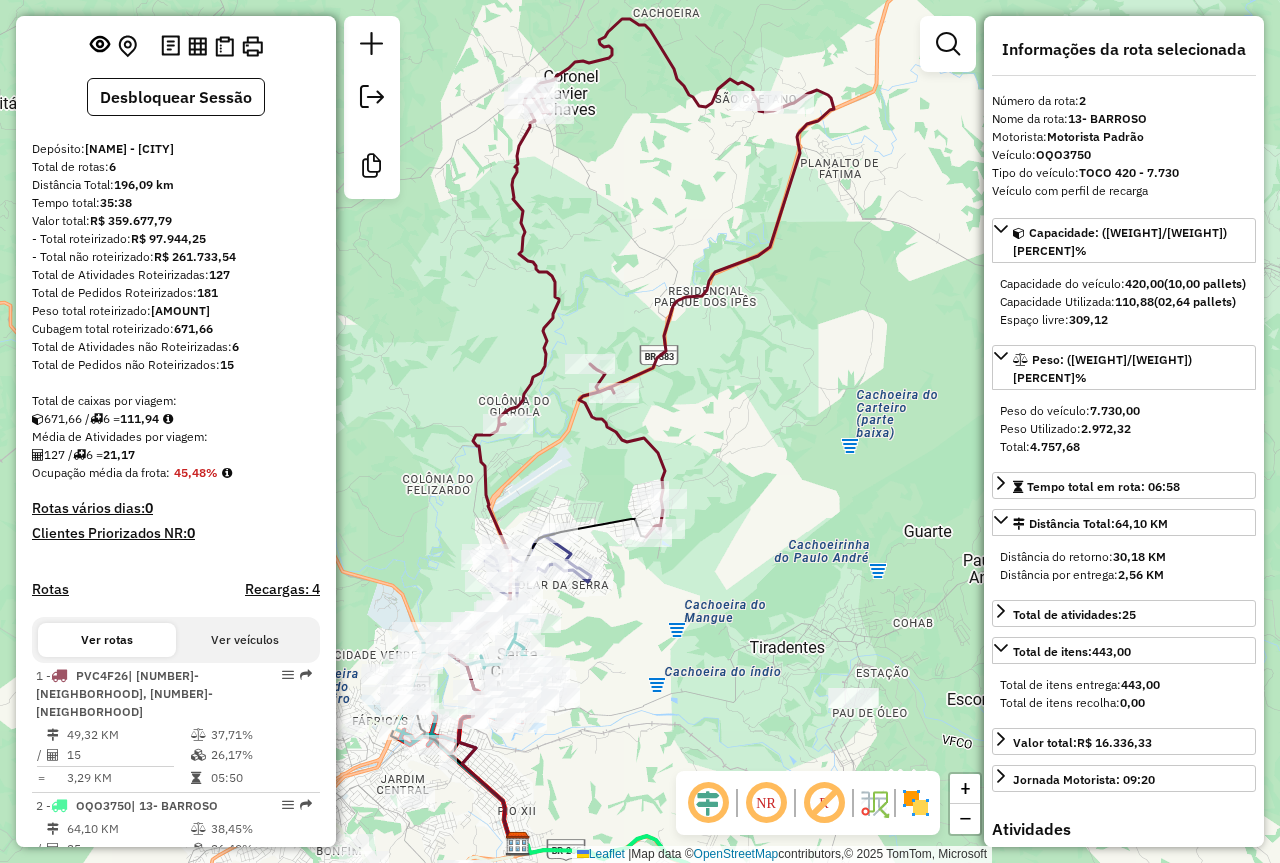 drag, startPoint x: 685, startPoint y: 671, endPoint x: 884, endPoint y: 556, distance: 229.83908 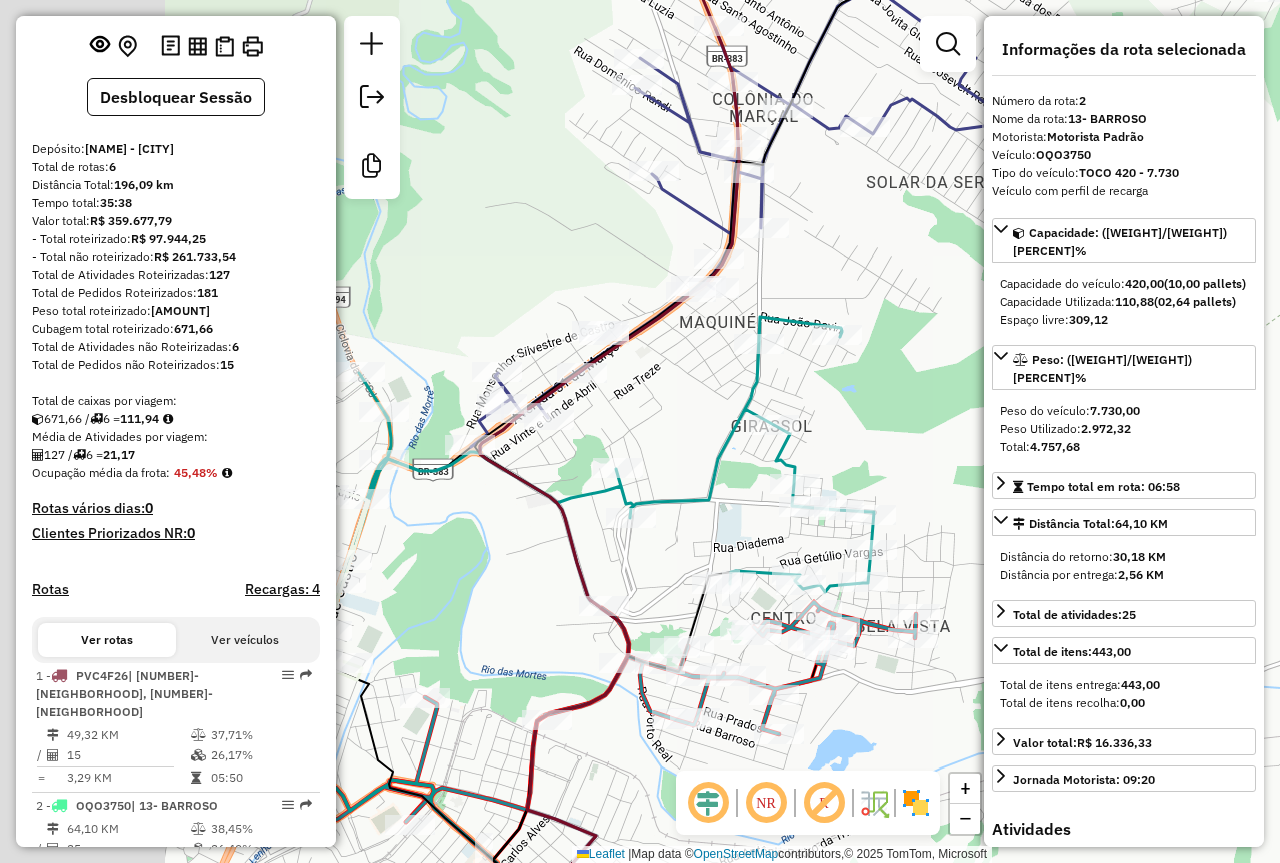 drag, startPoint x: 834, startPoint y: 512, endPoint x: 610, endPoint y: 346, distance: 278.8046 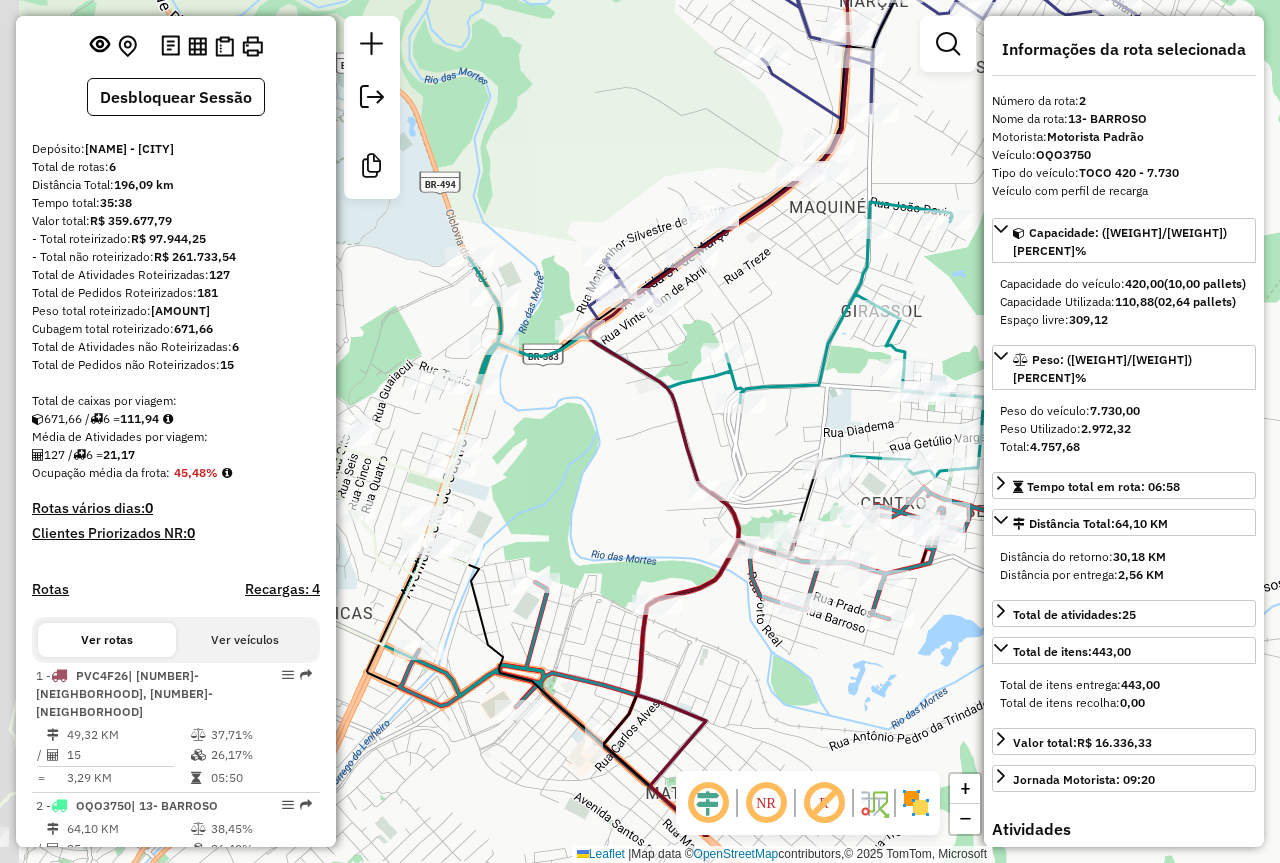 drag, startPoint x: 693, startPoint y: 419, endPoint x: 788, endPoint y: 322, distance: 135.77187 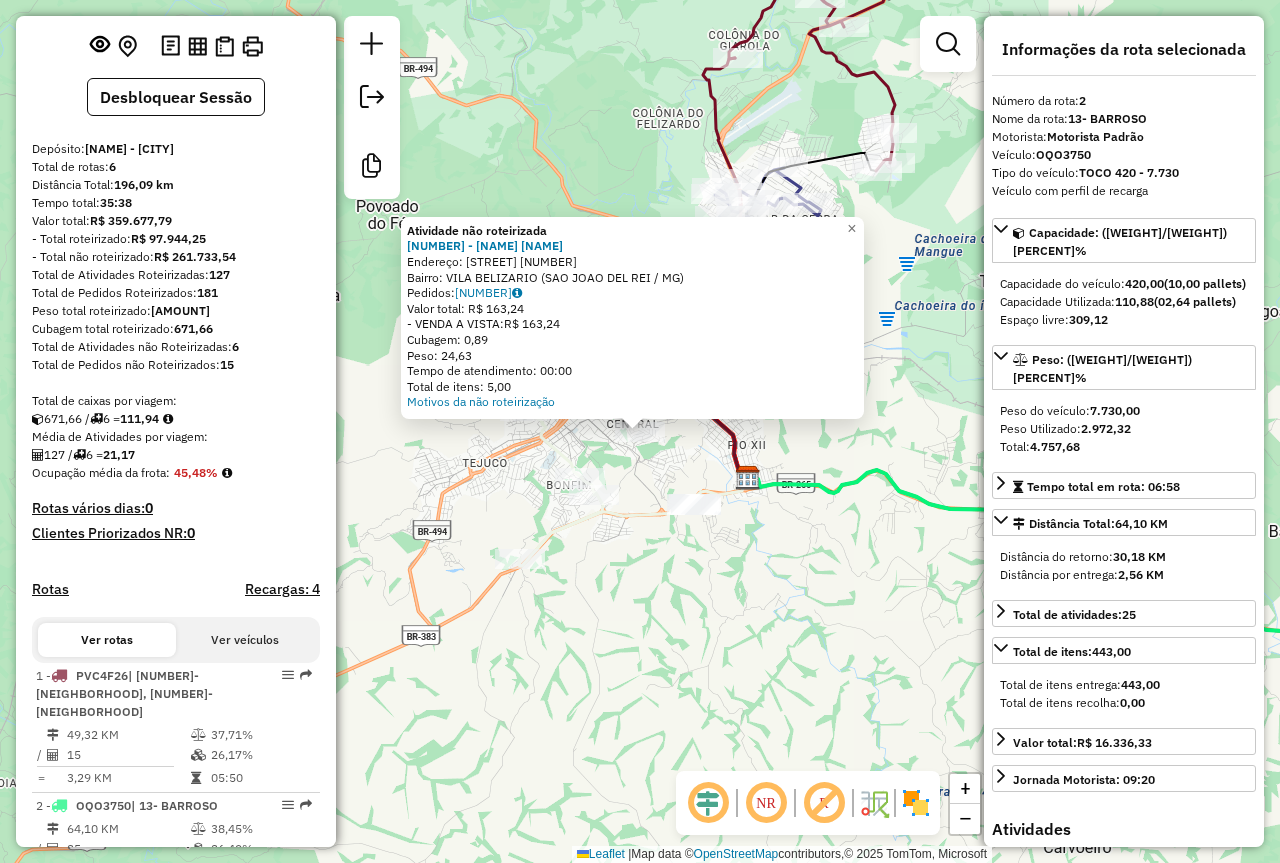 click on "Atividade não roteirizada [NUMBER] - [BUSINESS_NAME]  Endereço:  [STREET_NAME] [NUMBER]   Bairro: [NEIGHBORHOOD] ([CITY] / [STATE])   Pedidos:  [ORDER_NUMBER]   Valor total: [CURRENCY] [AMOUNT]   - VENDA A VISTA:  [CURRENCY] [AMOUNT]   Cubagem: [CUBAGE]   Peso: [WEIGHT]   Tempo de atendimento: [TIME]   Total de itens: [ITEMS]  Motivos da não roteirização × Janela de atendimento Grade de atendimento Capacidade Transportadoras Veículos Cliente Pedidos  Rotas Selecione os dias de semana para filtrar as janelas de atendimento  Seg   Ter   Qua   Qui   Sex   Sáb   Dom  Informe o período da janela de atendimento: De: Até:  Filtrar exatamente a janela do cliente  Considerar janela de atendimento padrão  Selecione os dias de semana para filtrar as grades de atendimento  Seg   Ter   Qua   Qui   Sex   Sáb   Dom   Considerar clientes sem dia de atendimento cadastrado  Clientes fora do dia de atendimento selecionado Filtrar as atividades entre os valores definidos abaixo:  Peso mínimo:   Peso máximo:   Cubagem mínima:   De:   Até:" 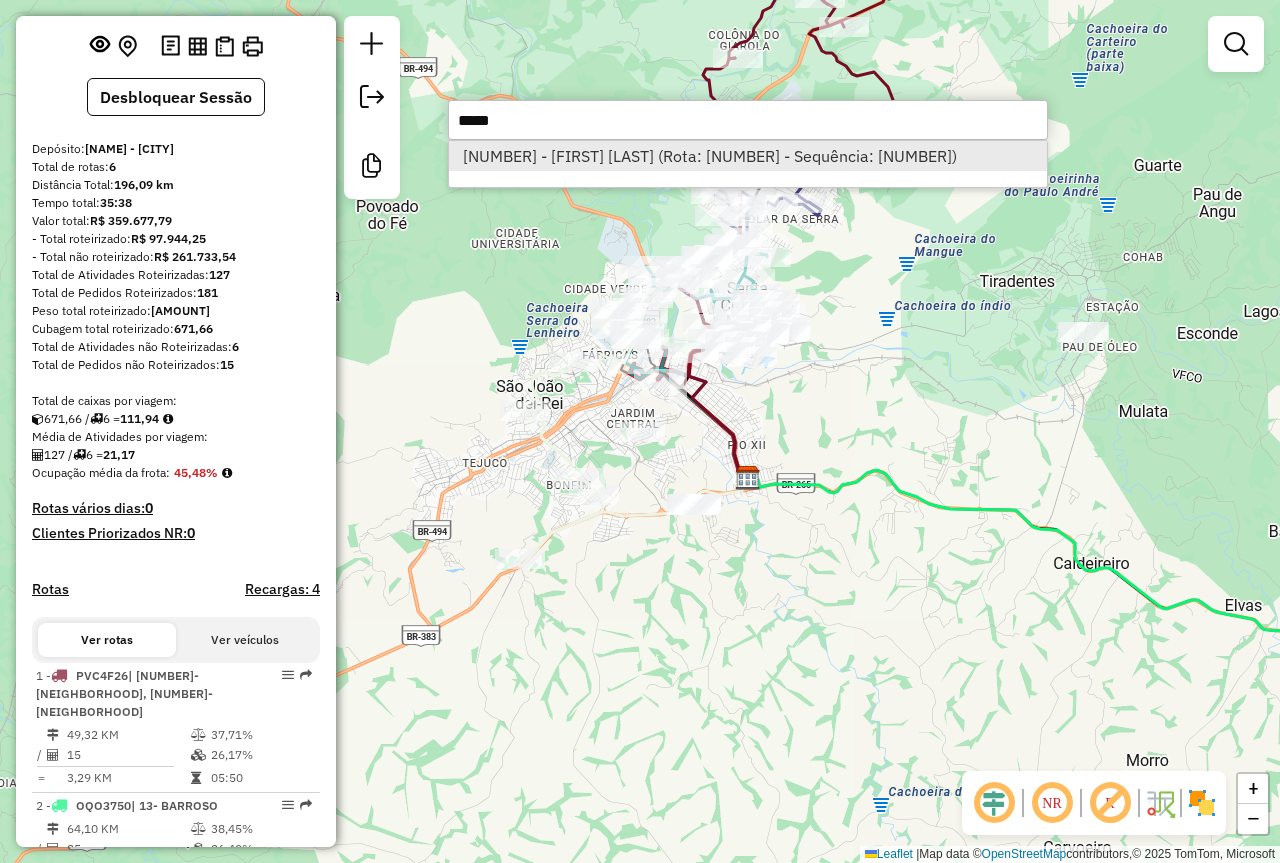 type on "*****" 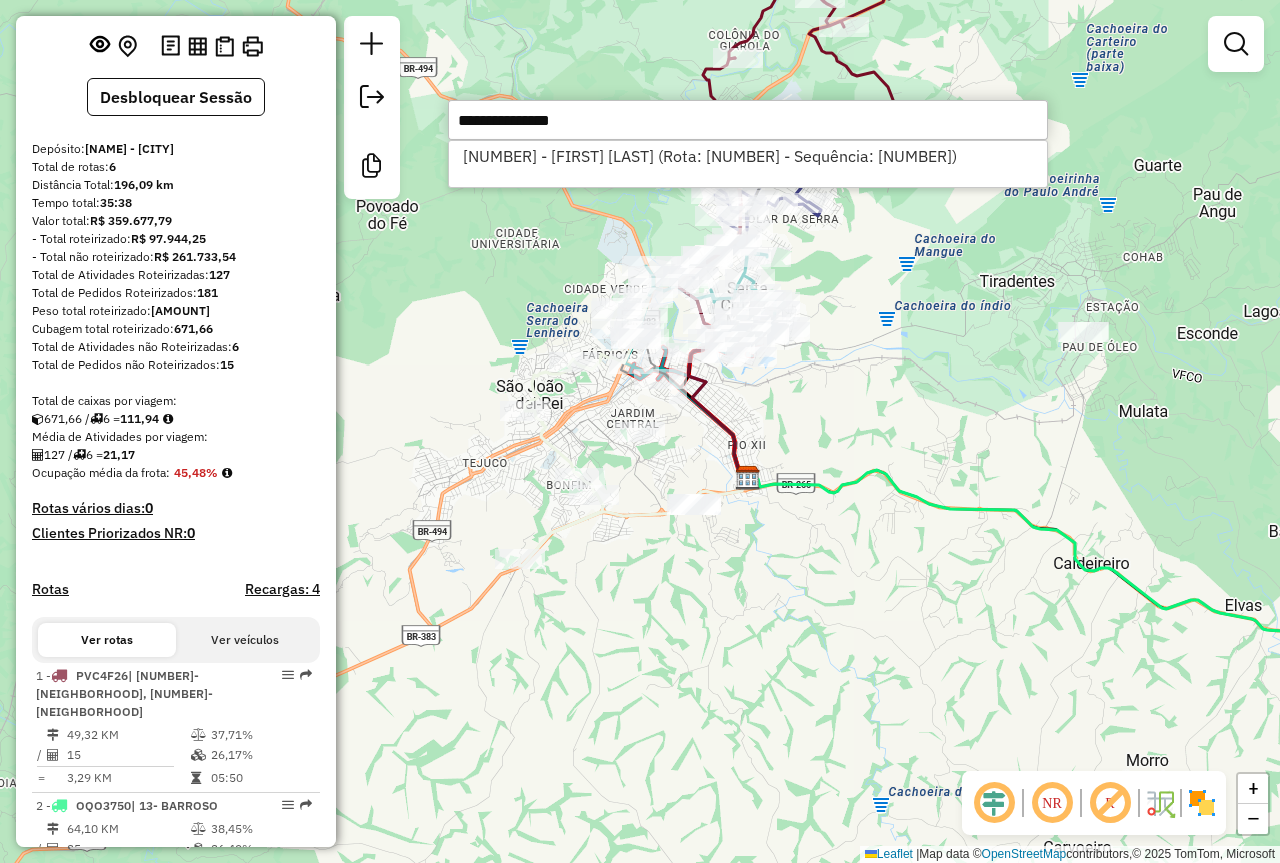 select on "**********" 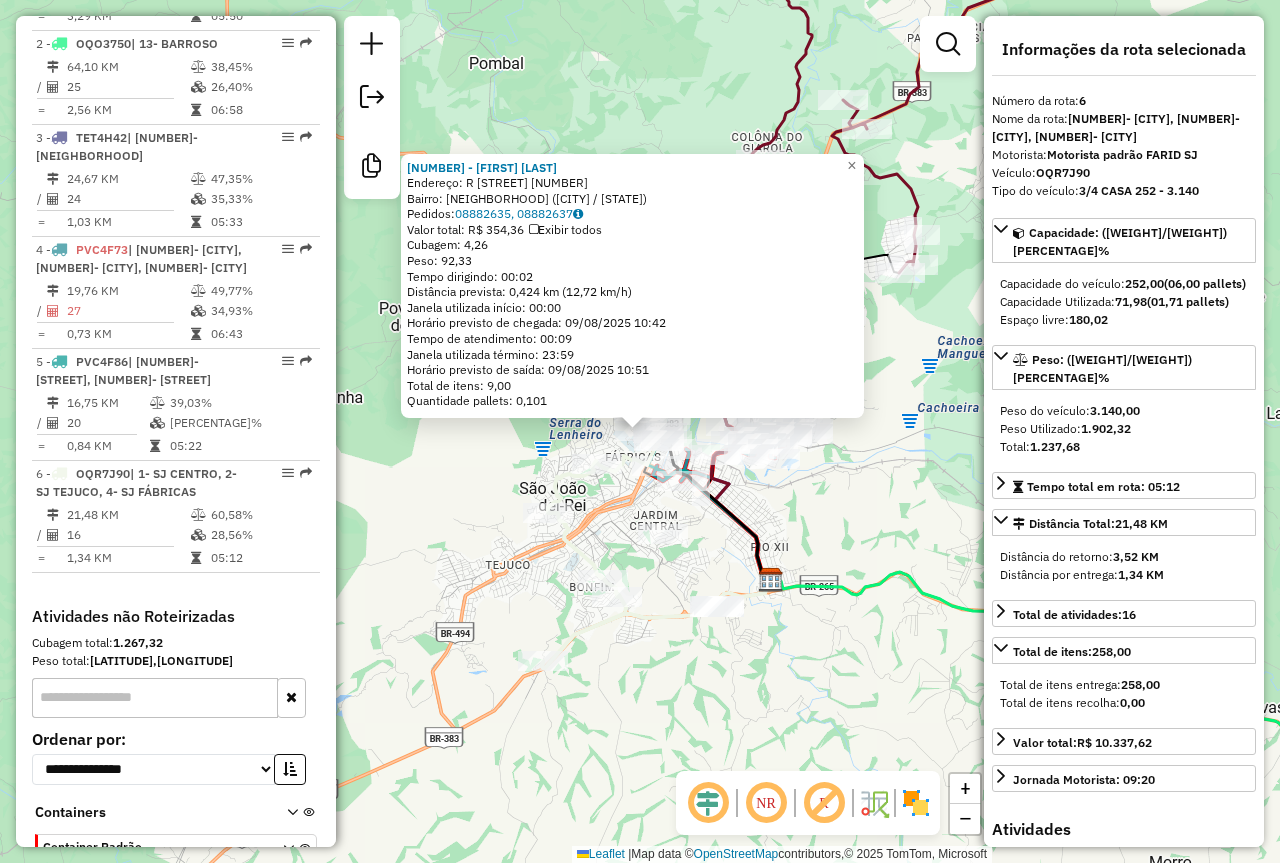 scroll, scrollTop: 917, scrollLeft: 0, axis: vertical 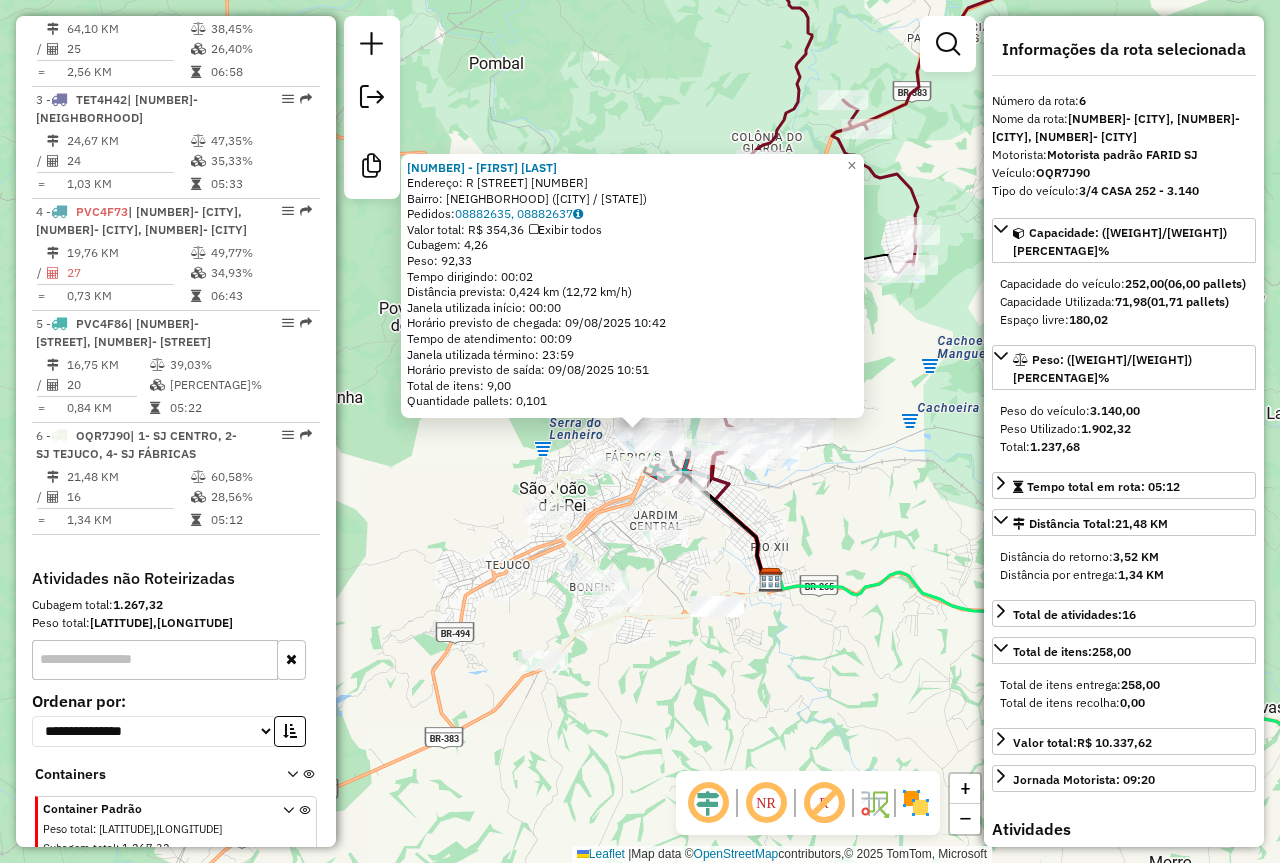 click on "71746 - LUIZ SELVIO DA SILVA  Endereço: R   DOIS                          193   Bairro: VILA JOAO LOMBARD (FABRICAS) (SAO JOAO DEL RE / MG)   Pedidos:  08882635, 08882637   Valor total: R$ 354,36   Exibir todos   Cubagem: 4,26  Peso: 92,33  Tempo dirigindo: 00:02   Distância prevista: 0,424 km (12,72 km/h)   Janela utilizada início: 00:00   Horário previsto de chegada: 09/08/2025 10:42   Tempo de atendimento: 00:09   Janela utilizada término: 23:59   Horário previsto de saída: 09/08/2025 10:51   Total de itens: 9,00   Quantidade pallets: 0,101  × Janela de atendimento Grade de atendimento Capacidade Transportadoras Veículos Cliente Pedidos  Rotas Selecione os dias de semana para filtrar as janelas de atendimento  Seg   Ter   Qua   Qui   Sex   Sáb   Dom  Informe o período da janela de atendimento: De: Até:  Filtrar exatamente a janela do cliente  Considerar janela de atendimento padrão  Selecione os dias de semana para filtrar as grades de atendimento  Seg   Ter   Qua   Qui   Sex   Sáb   Dom  De:" 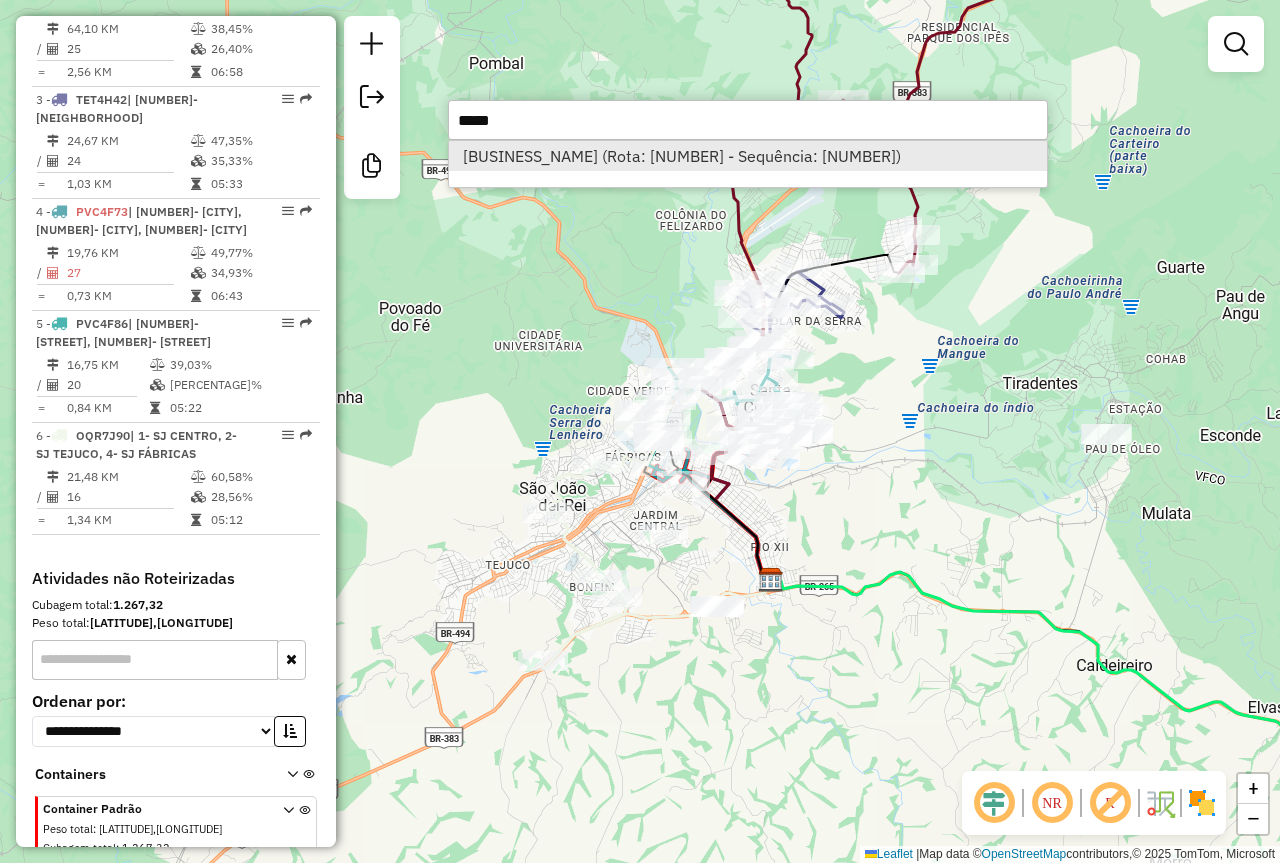 type on "*****" 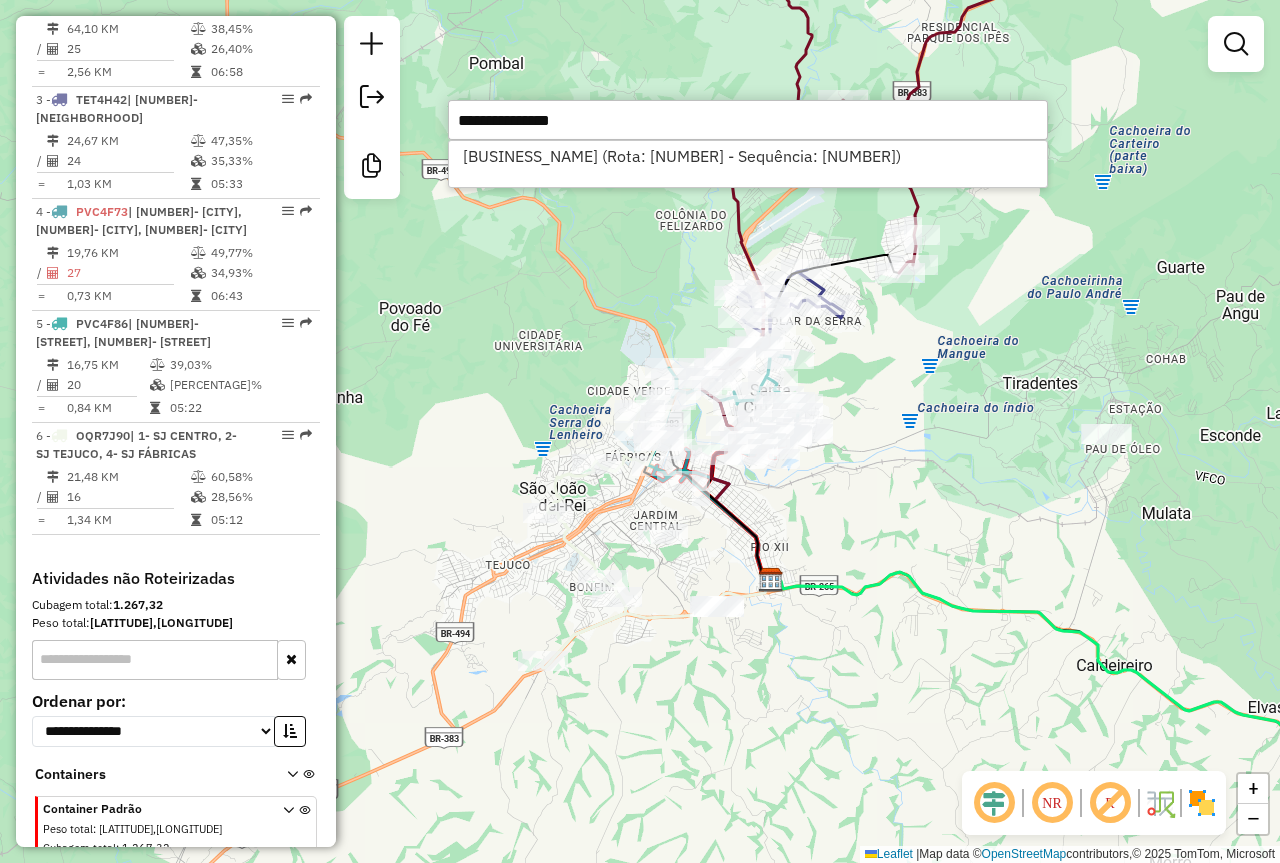 select on "**********" 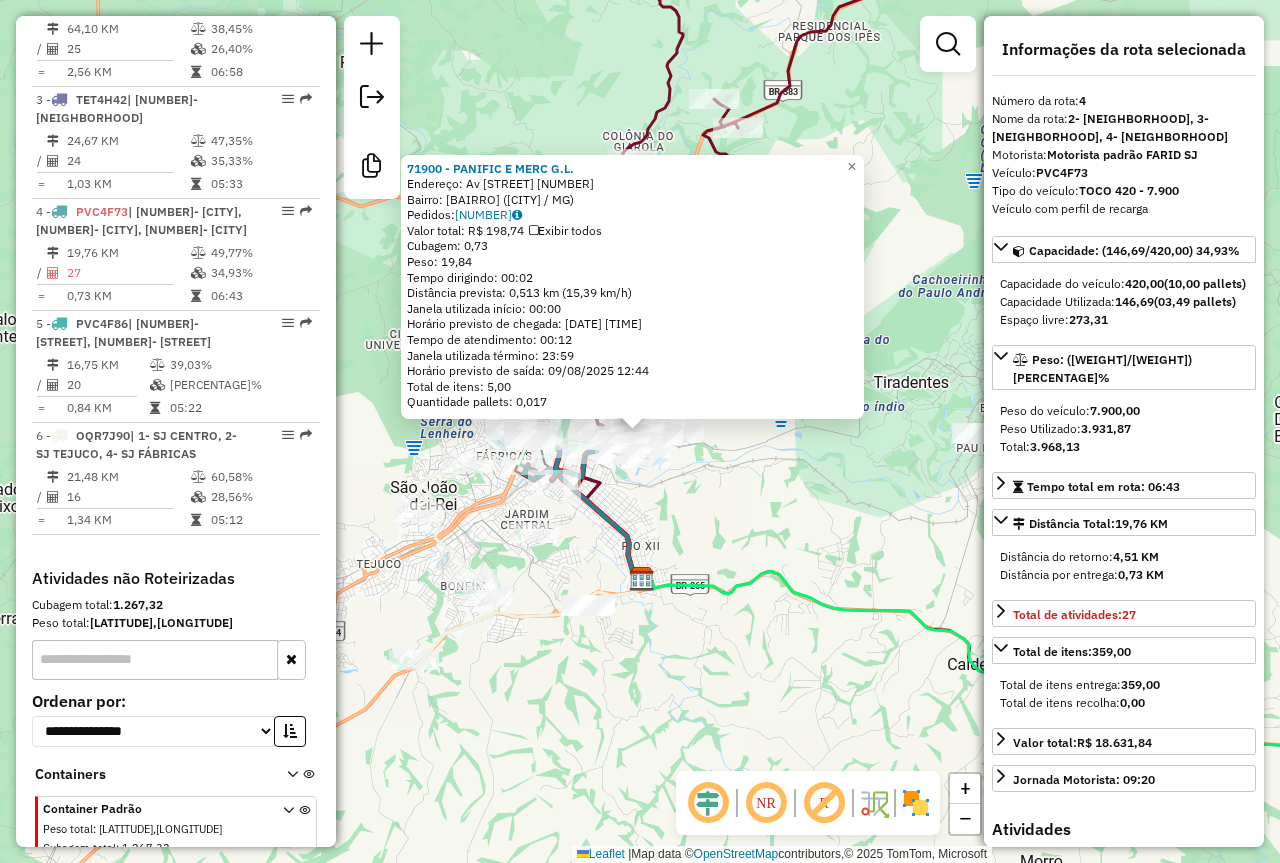 click on "71900 - PANIFIC E MERC G.L.  Endereço: Av  ARNOBIO CALDEIRA FRANCO       289   Bairro: CENTRO (SANTA CRUZ DE M / MG)   Pedidos:  08882689   Valor total: R$ 198,74   Exibir todos   Cubagem: 0,73  Peso: 19,84  Tempo dirigindo: 00:02   Distância prevista: 0,513 km (15,39 km/h)   Janela utilizada início: 00:00   Horário previsto de chegada: 09/08/2025 12:32   Tempo de atendimento: 00:12   Janela utilizada término: 23:59   Horário previsto de saída: 09/08/2025 12:44   Total de itens: 5,00   Quantidade pallets: 0,017  × Janela de atendimento Grade de atendimento Capacidade Transportadoras Veículos Cliente Pedidos  Rotas Selecione os dias de semana para filtrar as janelas de atendimento  Seg   Ter   Qua   Qui   Sex   Sáb   Dom  Informe o período da janela de atendimento: De: Até:  Filtrar exatamente a janela do cliente  Considerar janela de atendimento padrão  Selecione os dias de semana para filtrar as grades de atendimento  Seg   Ter   Qua   Qui   Sex   Sáb   Dom   Peso mínimo:   Peso máximo:  De:" 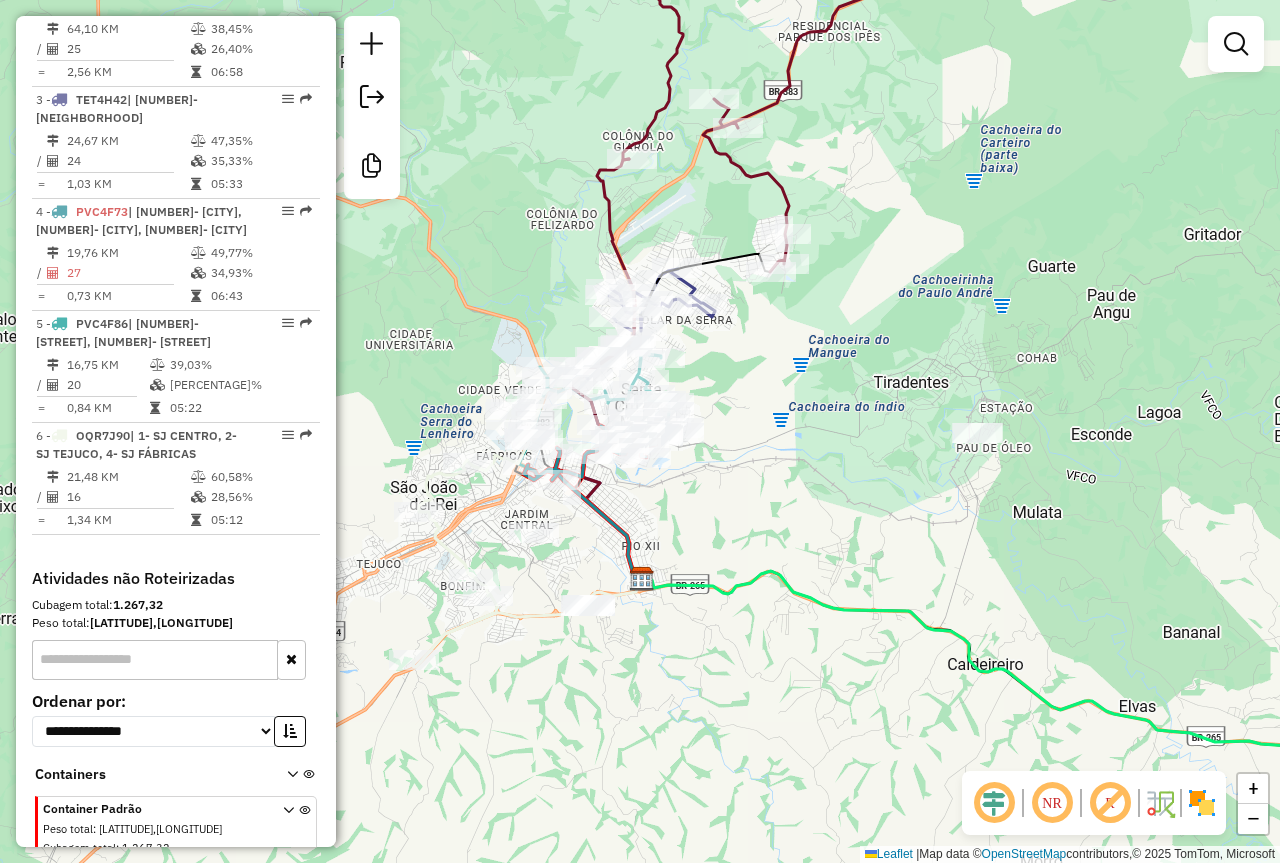 click on "Janela de atendimento Grade de atendimento Capacidade Transportadoras Veículos Cliente Pedidos  Rotas Selecione os dias de semana para filtrar as janelas de atendimento  Seg   Ter   Qua   Qui   Sex   Sáb   Dom  Informe o período da janela de atendimento: De: Até:  Filtrar exatamente a janela do cliente  Considerar janela de atendimento padrão  Selecione os dias de semana para filtrar as grades de atendimento  Seg   Ter   Qua   Qui   Sex   Sáb   Dom   Considerar clientes sem dia de atendimento cadastrado  Clientes fora do dia de atendimento selecionado Filtrar as atividades entre os valores definidos abaixo:  Peso mínimo:   Peso máximo:   Cubagem mínima:   Cubagem máxima:   De:   Até:  Filtrar as atividades entre o tempo de atendimento definido abaixo:  De:   Até:   Considerar capacidade total dos clientes não roteirizados Transportadora: Selecione um ou mais itens Tipo de veículo: Selecione um ou mais itens Veículo: Selecione um ou mais itens Motorista: Selecione um ou mais itens Nome: Rótulo:" 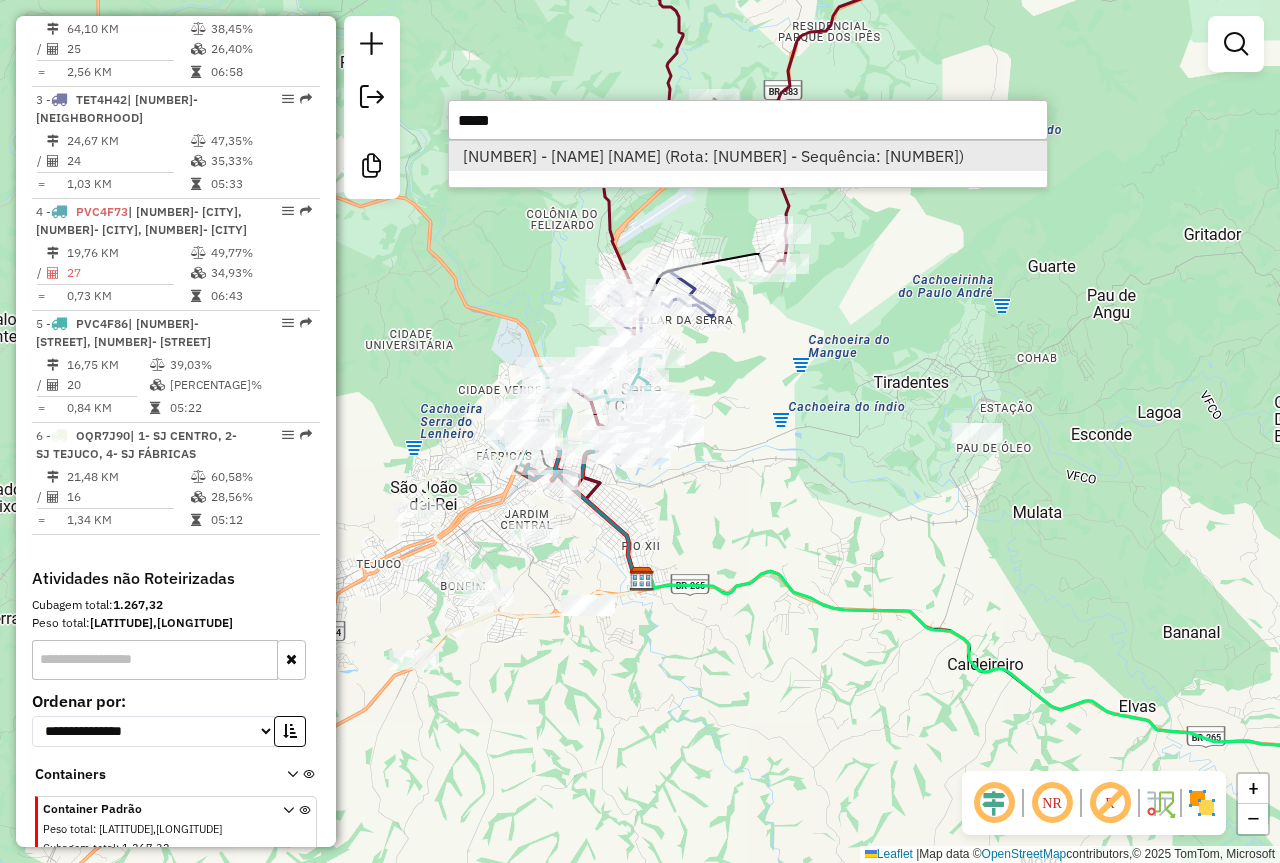 type on "*****" 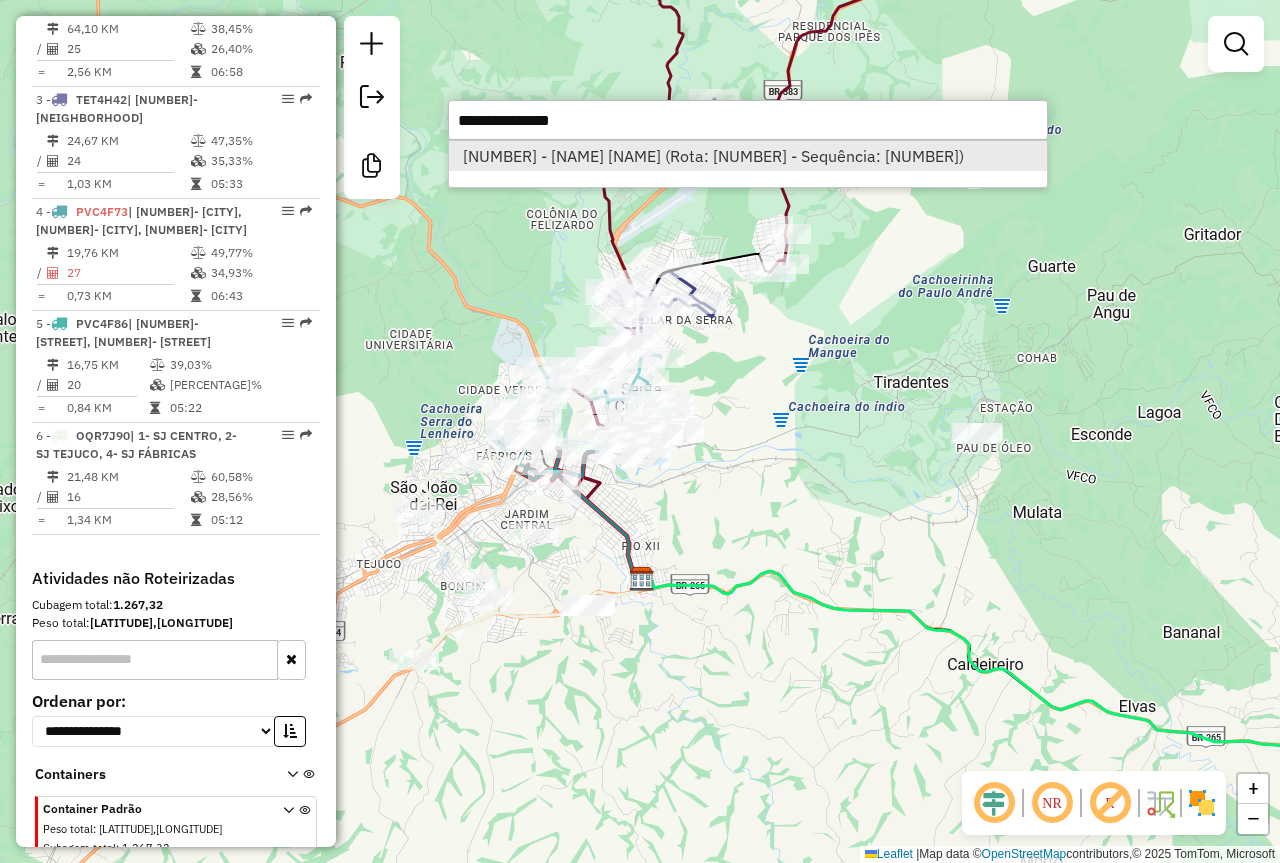 select on "**********" 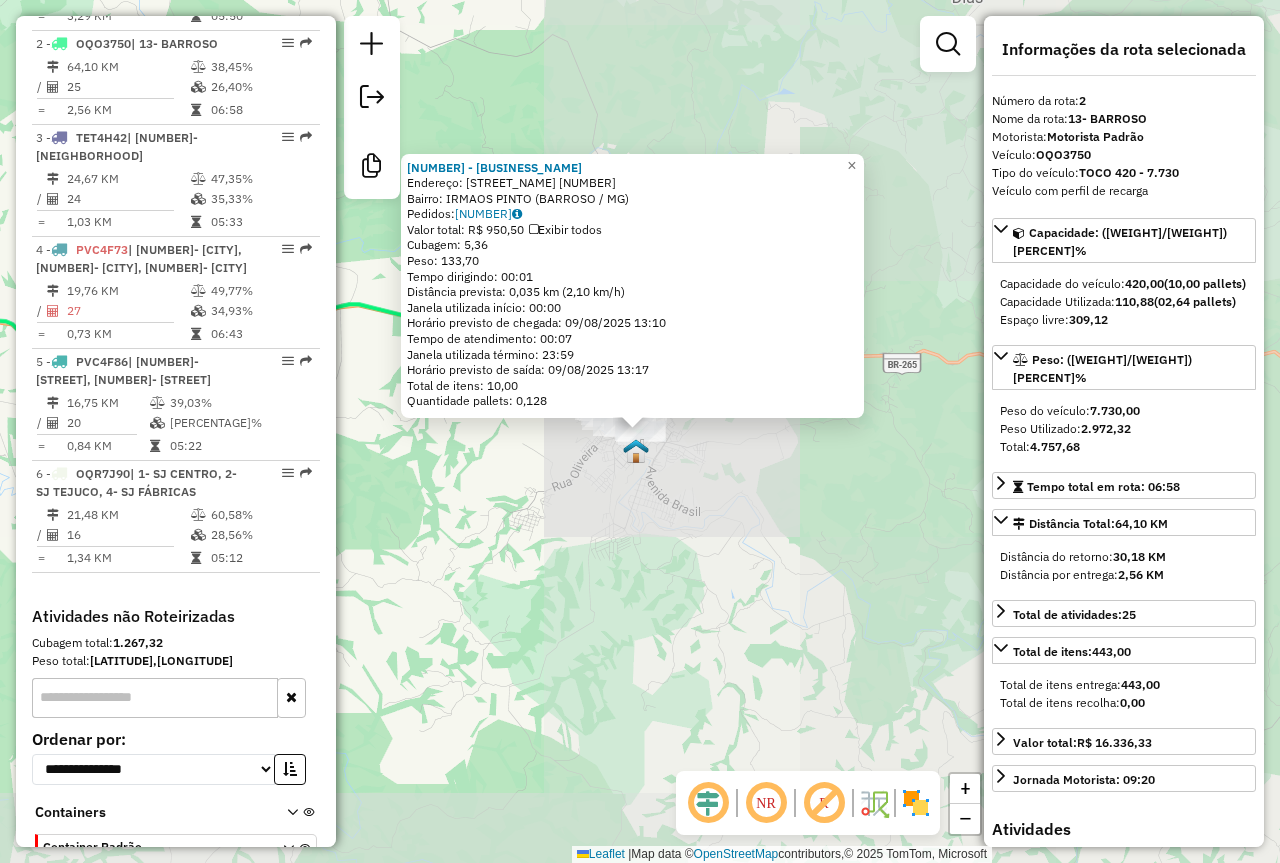 scroll, scrollTop: 876, scrollLeft: 0, axis: vertical 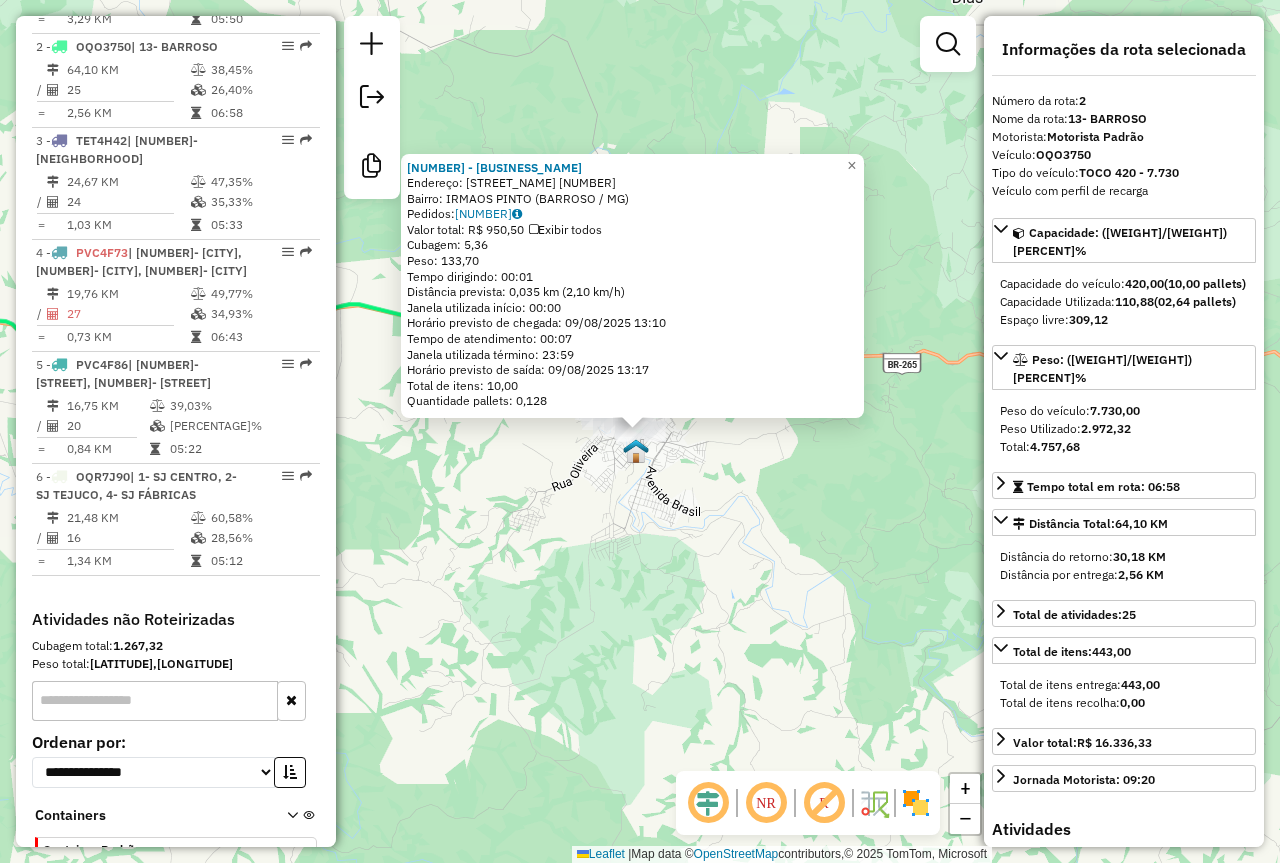 click on "[NUMBER] - [NAME] Endereço: [STREET] [NUMBER] Bairro: [NEIGHBORHOOD] ([CITY] / MG) Pedidos: [ORDER_ID] Valor total: [CURRENCY][AMOUNT] Exibir todos Cubagem: [CUBAGE] Peso: [WEIGHT] Tempo dirigindo: [TIME] Distância prevista: [DISTANCE] km ([SPEED] km/h) Janela utilizada início: [TIME] Horário previsto de chegada: [DATE] [TIME] Tempo de atendimento: [TIME] Janela utilizada término: [TIME] Horário previsto de saída: [DATE] [TIME] Total de itens: [ITEMS] Quantidade pallets: [PALLETS] × Janela de atendimento Grade de atendimento Capacidade Transportadoras Veículos Cliente Pedidos Rotas Selecione os dias de semana para filtrar as janelas de atendimento Seg Ter Qua Qui Sex Sáb Dom Informe o período da janela de atendimento: De: Até: Filtrar exatamente a janela do cliente Considerar janela de atendimento padrão Selecione os dias de semana para filtrar as grades de atendimento Seg Ter Qua Qui Sex Sáb Dom Clientes fora do dia de atendimento selecionado" 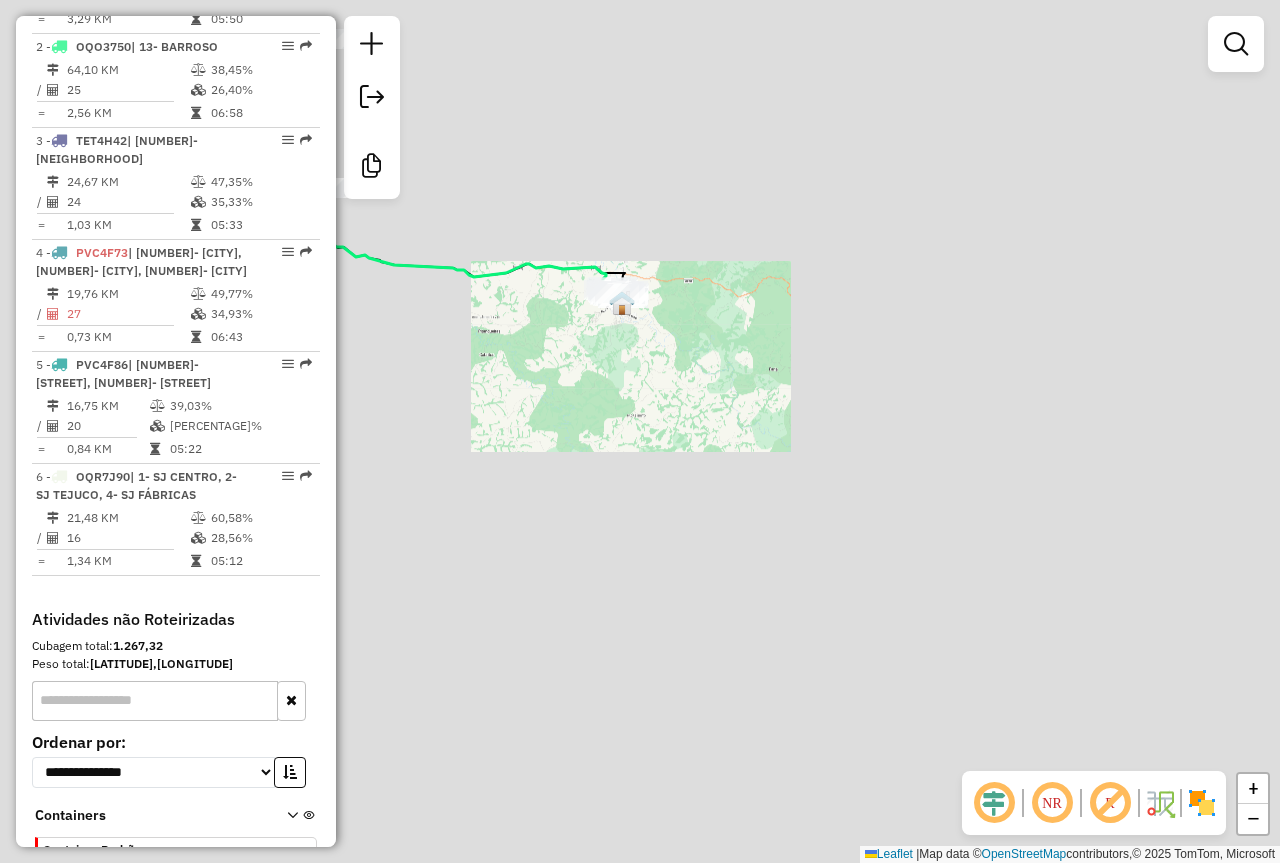 drag, startPoint x: 613, startPoint y: 157, endPoint x: 882, endPoint y: 322, distance: 315.5725 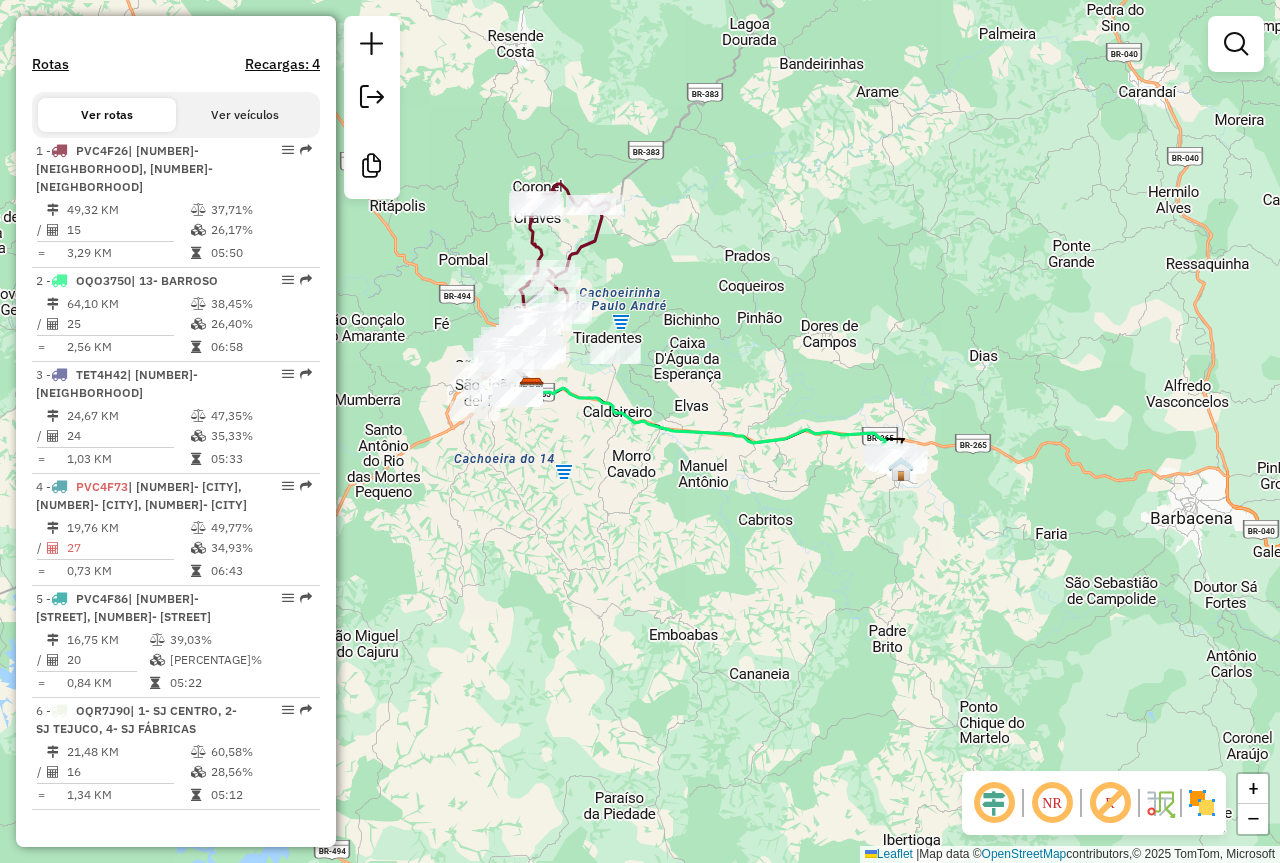 scroll, scrollTop: 476, scrollLeft: 0, axis: vertical 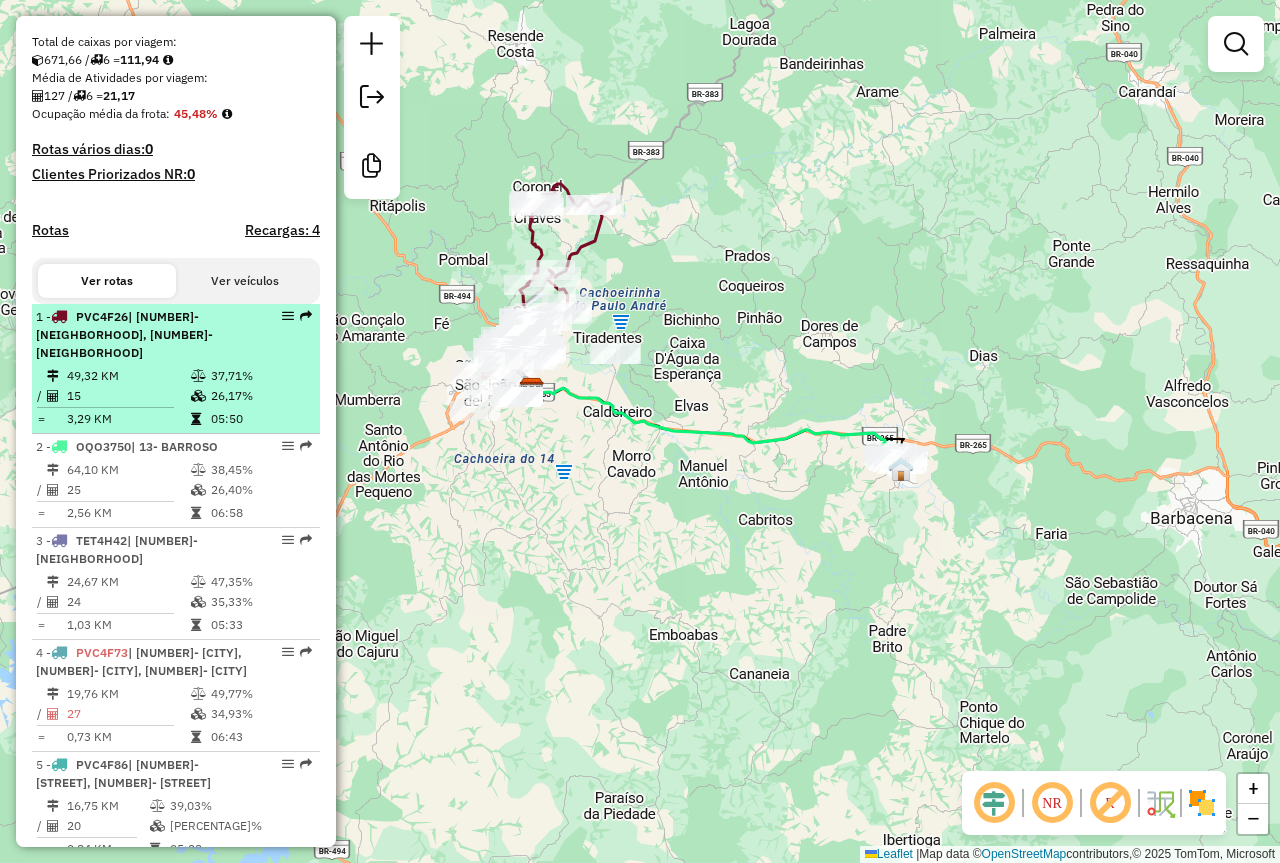 click on "| 18- [STREET_NAME] [STREET_NAME], 2- [NEIGHBORHOOD]" at bounding box center [124, 334] 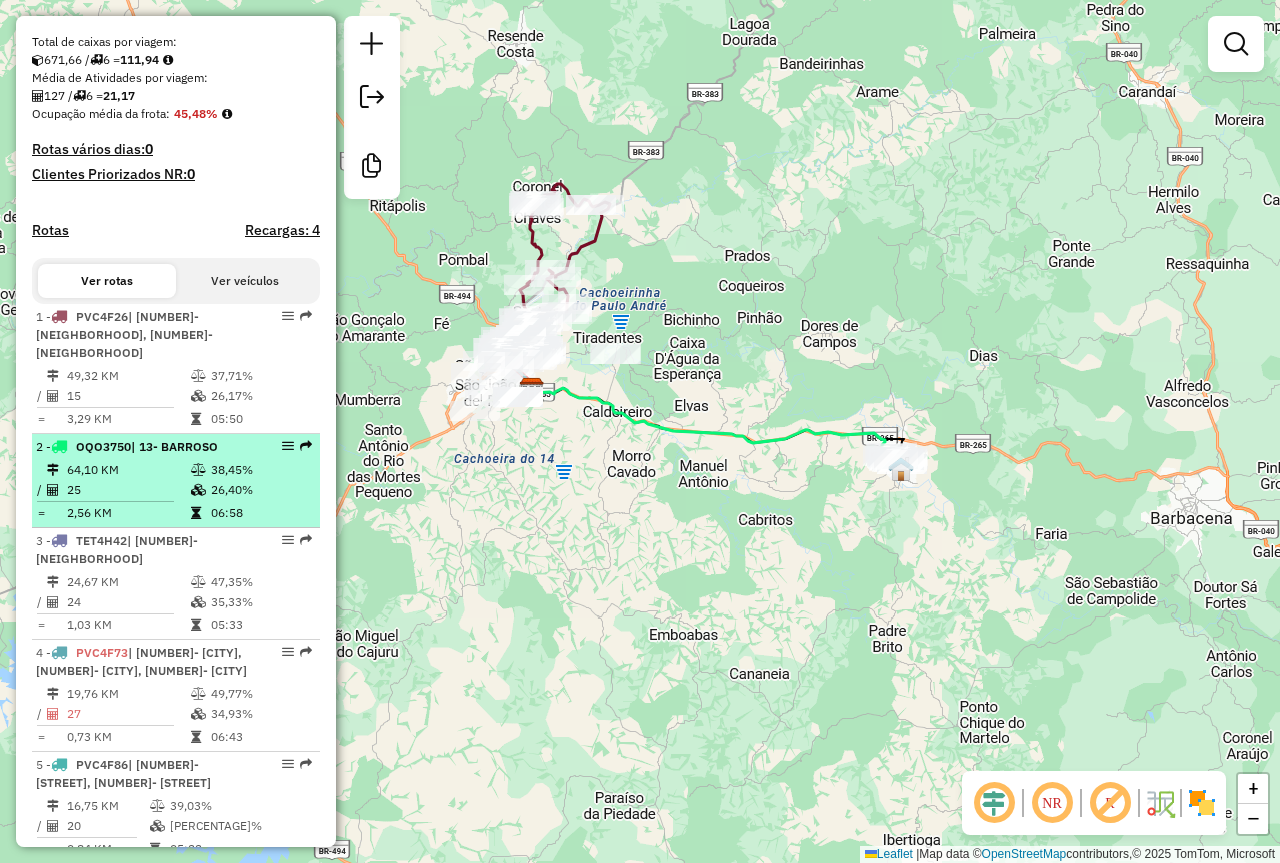 select on "**********" 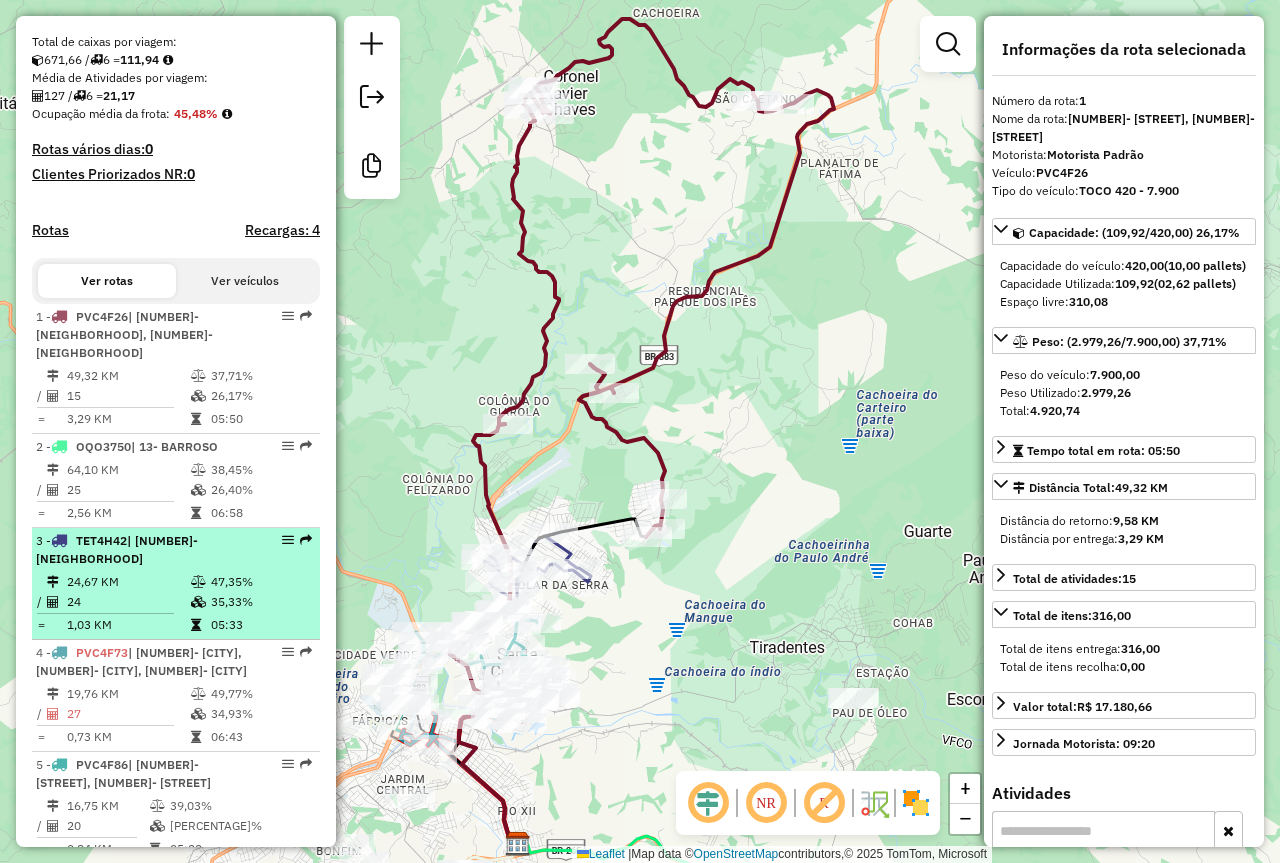 click on "1 -       PVC4F26   | 18- CORONEL XAVIER CHAVES, 2- COLONIA  49,32 KM   37,71%  /  15   26,17%     =  3,29 KM   05:50   2 -       OQO3750   | 13- BARROSO  64,10 KM   38,45%  /  25   26,40%     =  2,56 KM   06:58   3 -       TET4H42   | 2- COLONIA  24,67 KM   47,35%  /  24   35,33%     =  1,03 KM   05:33   4 -       PVC4F73   | 2- COLONIA, 3- SJ MATOZINHOS, 4- SJ FÁBRICAS  19,76 KM   49,77%  /  27   34,93%     =  0,73 KM   06:43   5 -       PVC4F86   | 2- COLONIA, 4- SJ FÁBRICAS  16,75 KM   39,03%  /  20   27,02%     =  0,84 KM   05:22   6 -       OQR7J90   | 1- SJ CENTRO, 2- SJ TEJUCO, 4- SJ FÁBRICAS  21,48 KM   60,58%  /  16   28,56%     =  1,34 KM   05:12" at bounding box center (176, 640) 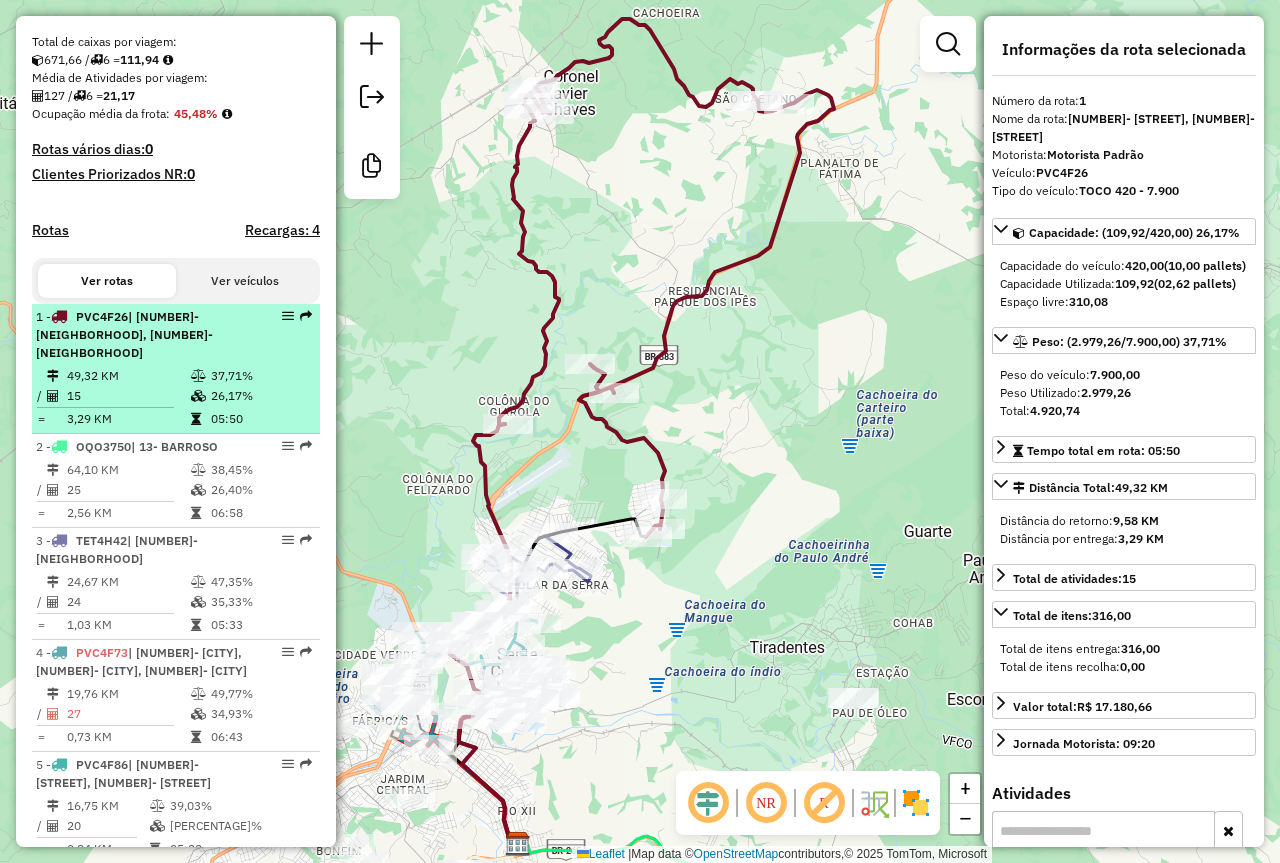 click at bounding box center [198, 376] 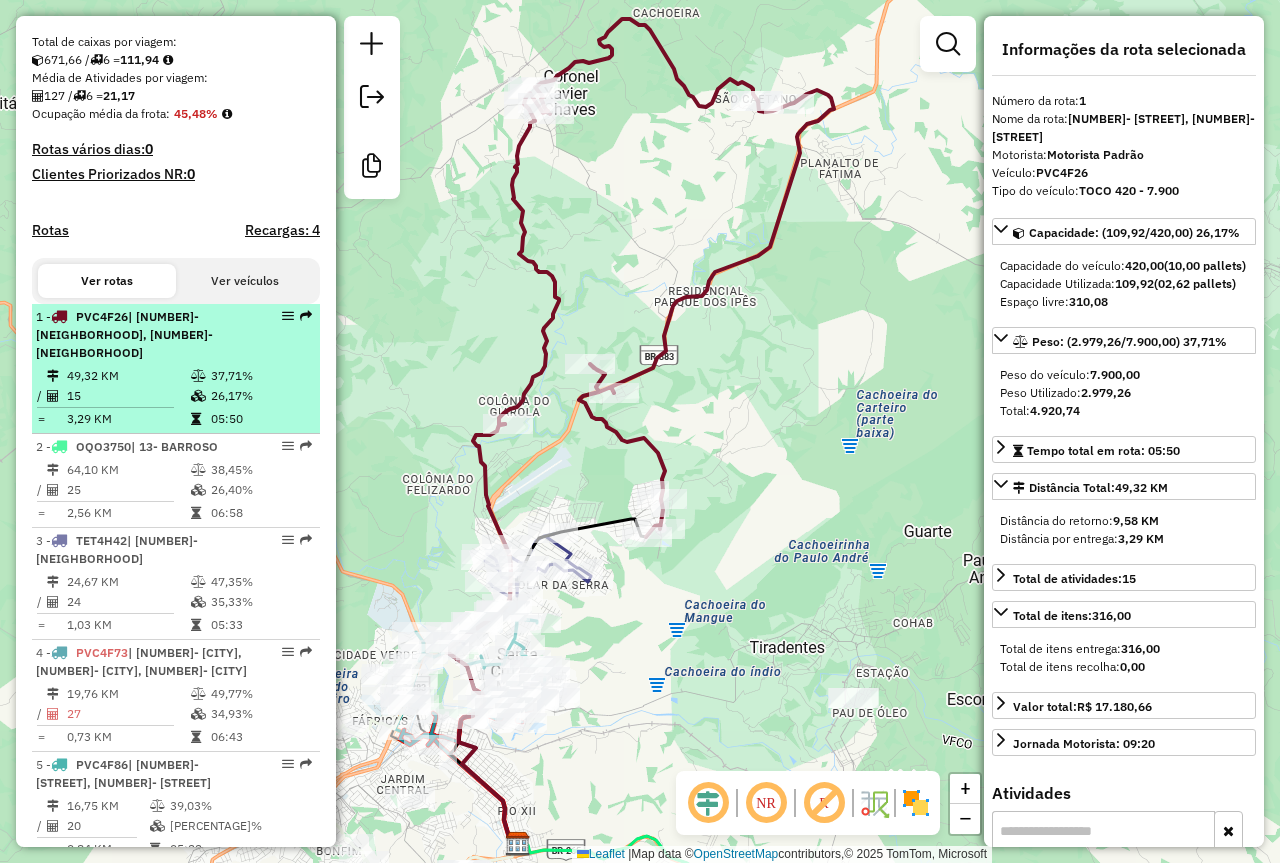 drag, startPoint x: 196, startPoint y: 438, endPoint x: 198, endPoint y: 313, distance: 125.016 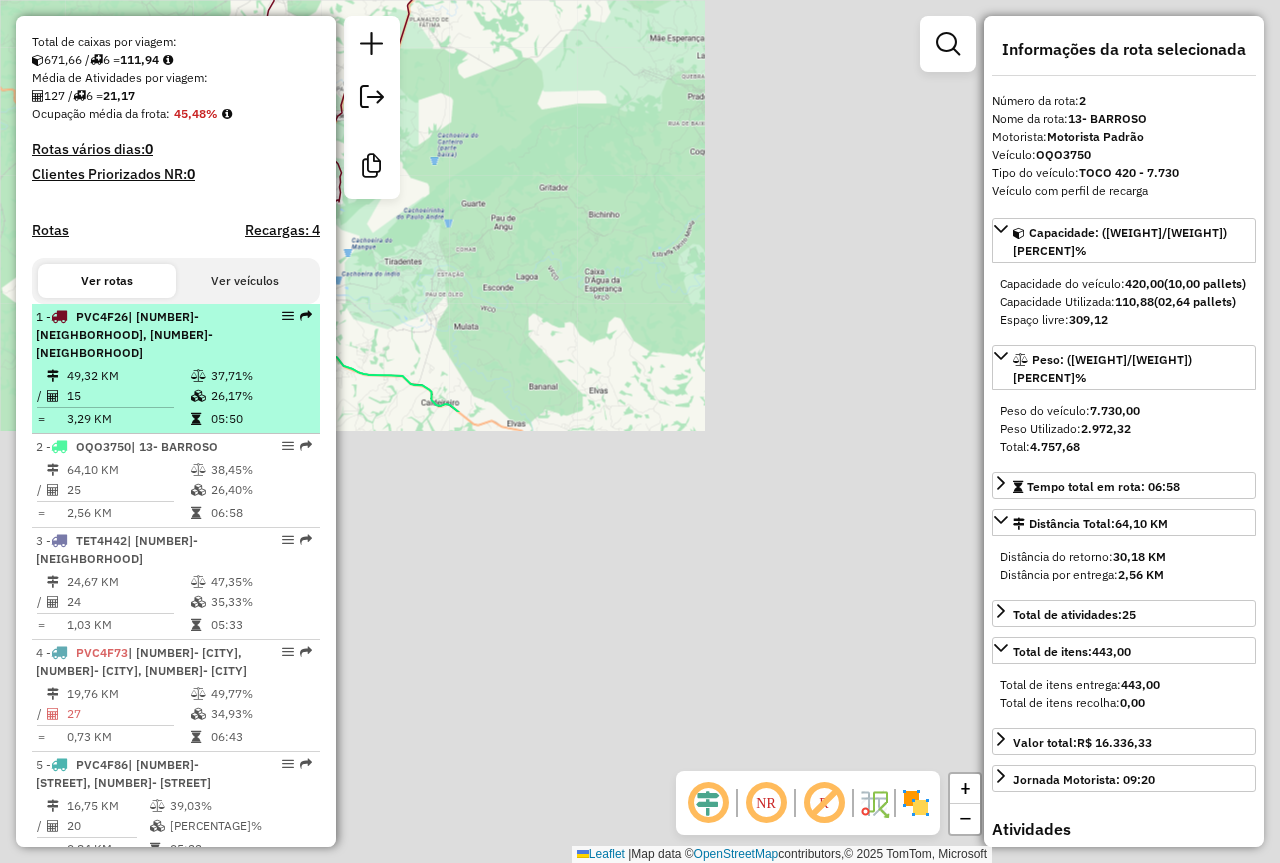 click on "49,32 KM" at bounding box center [128, 376] 